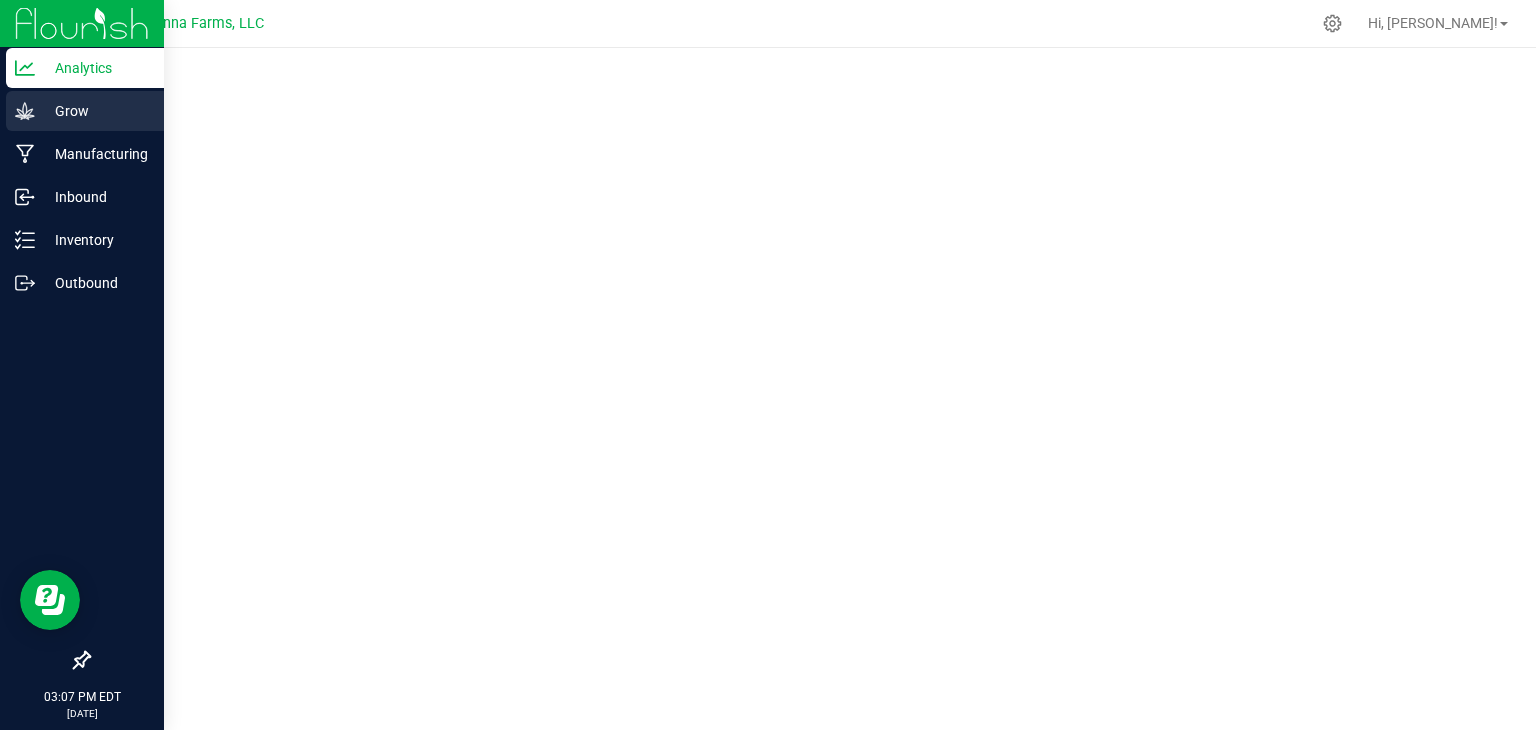 click 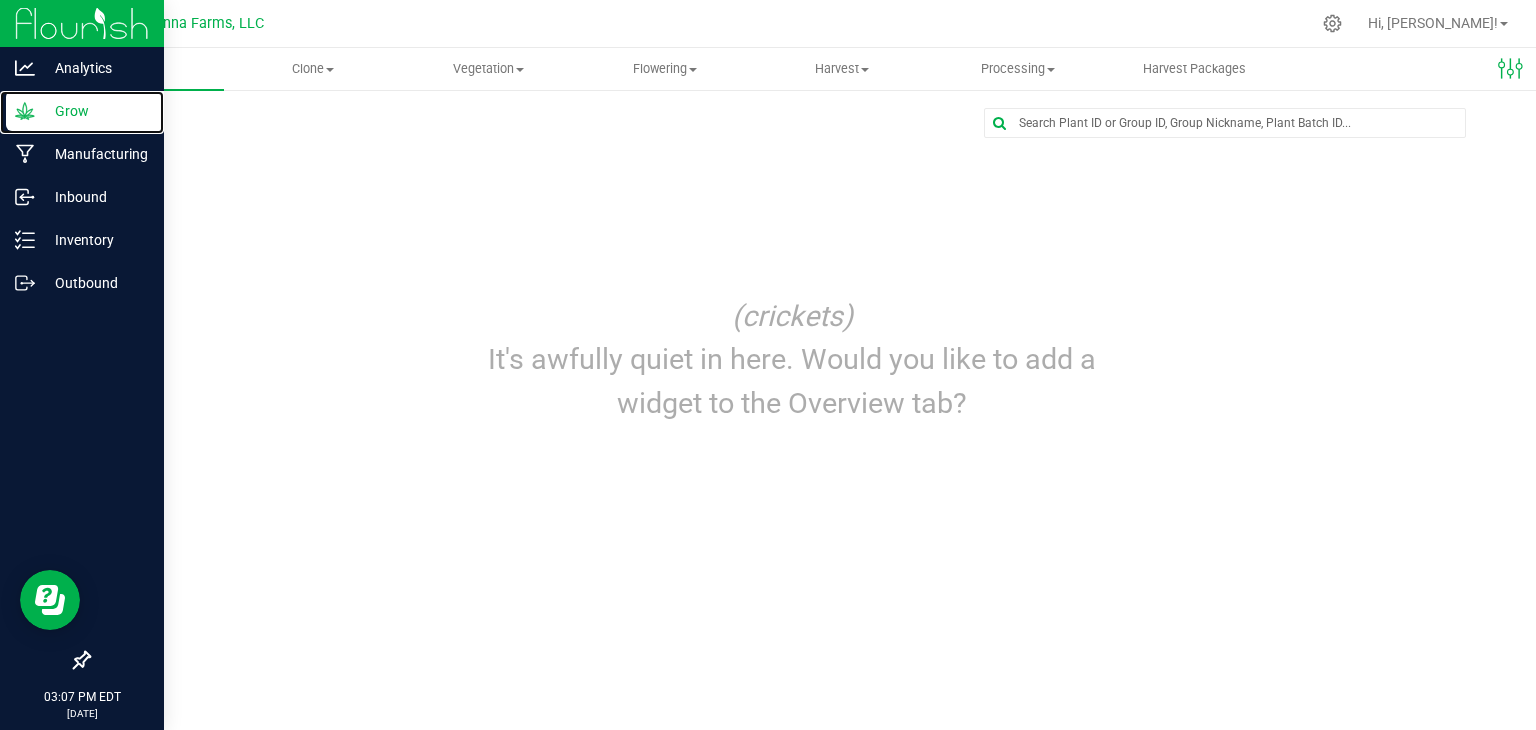 click on "Grow" at bounding box center [95, 111] 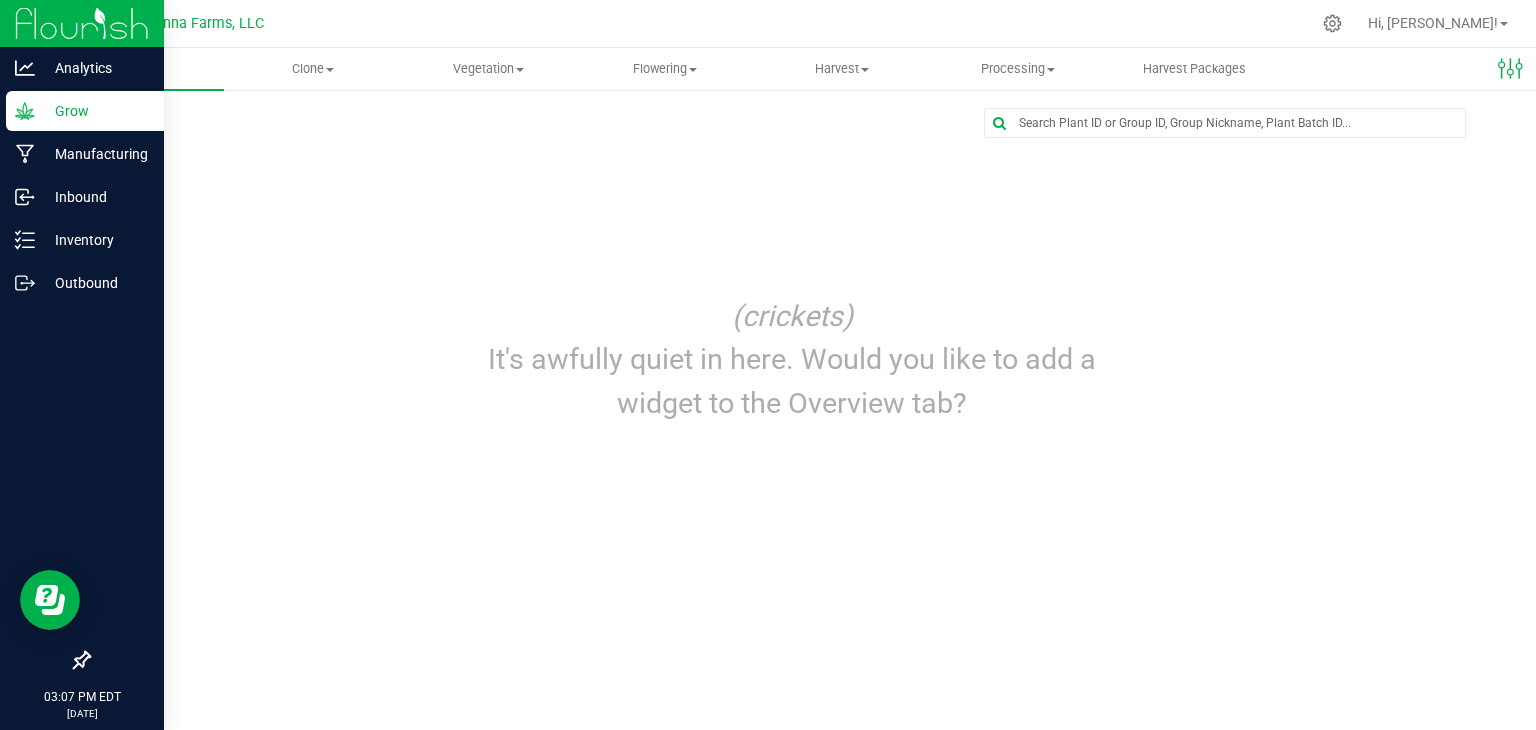 click on "Edit dashboard
(crickets)
It's awfully quiet in here. Would you like to add a widget to the Overview tab?" at bounding box center [792, 273] 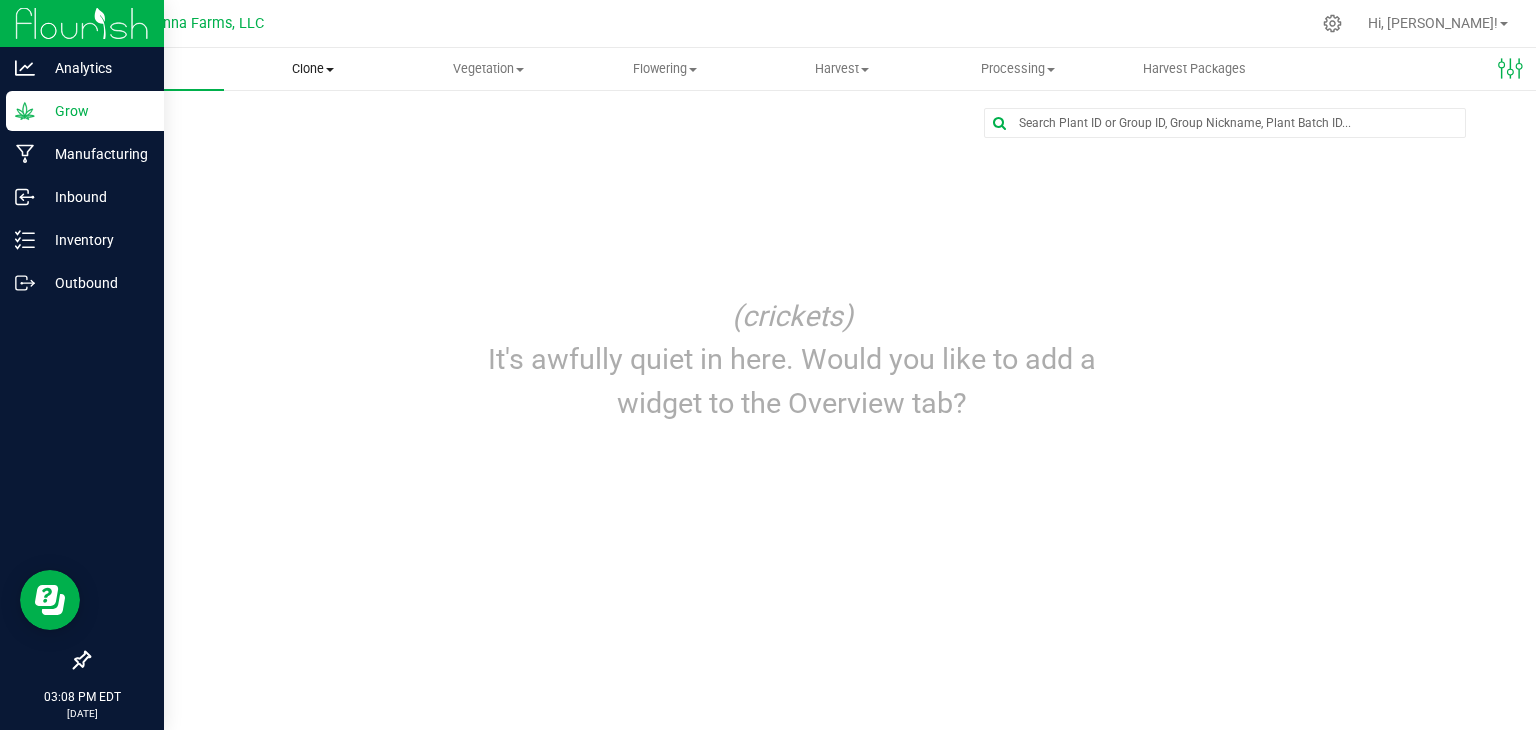 click on "Clone" at bounding box center (312, 69) 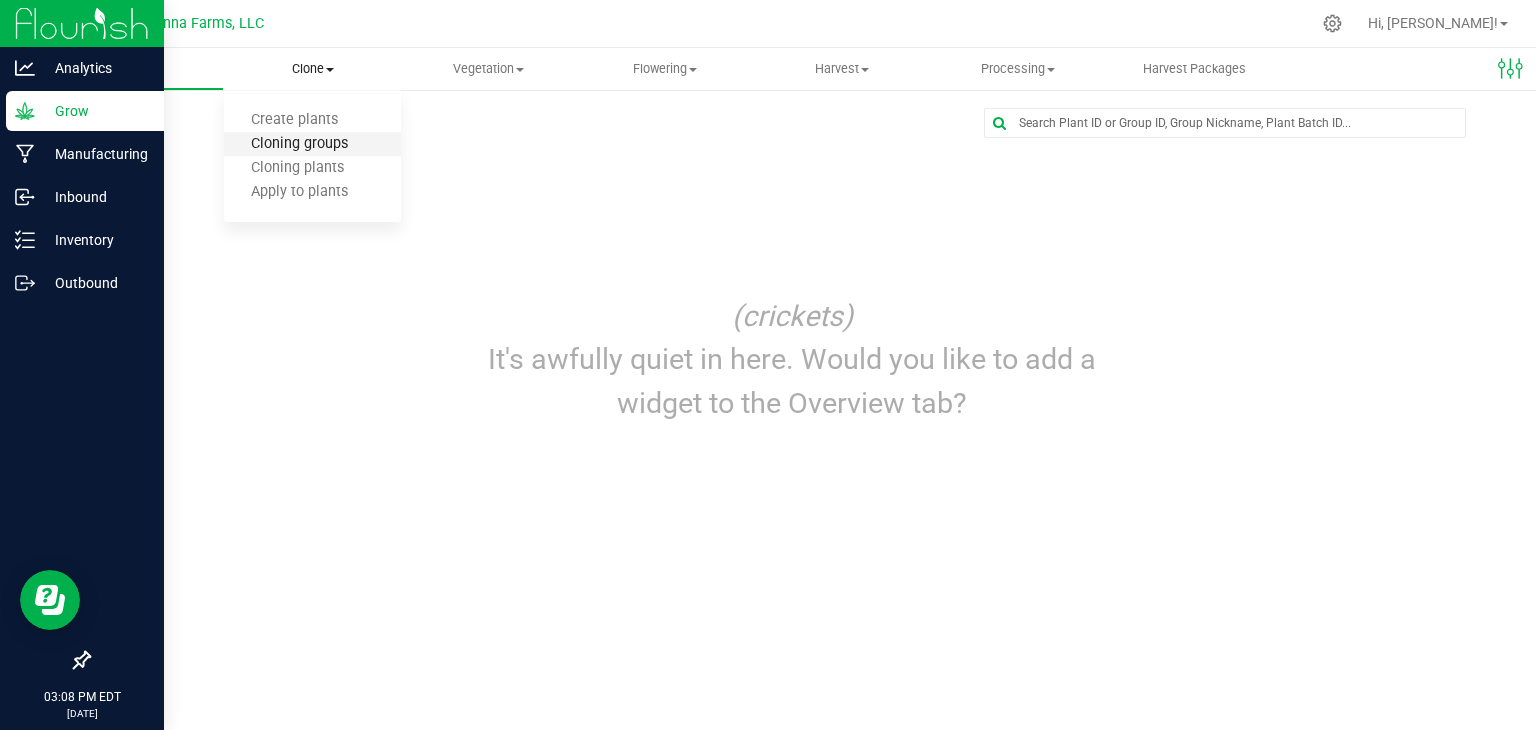 click on "Cloning groups" at bounding box center [299, 144] 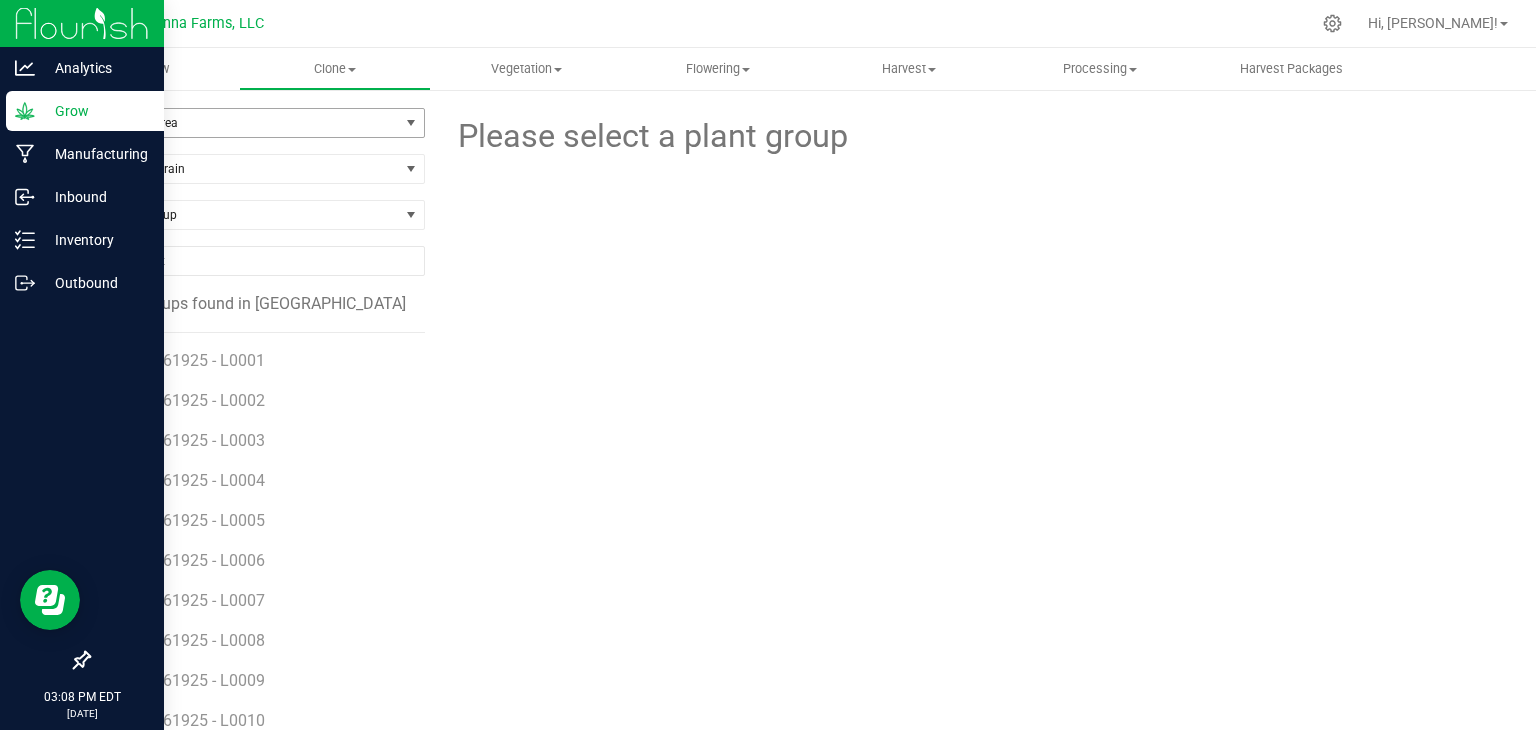 click at bounding box center [411, 123] 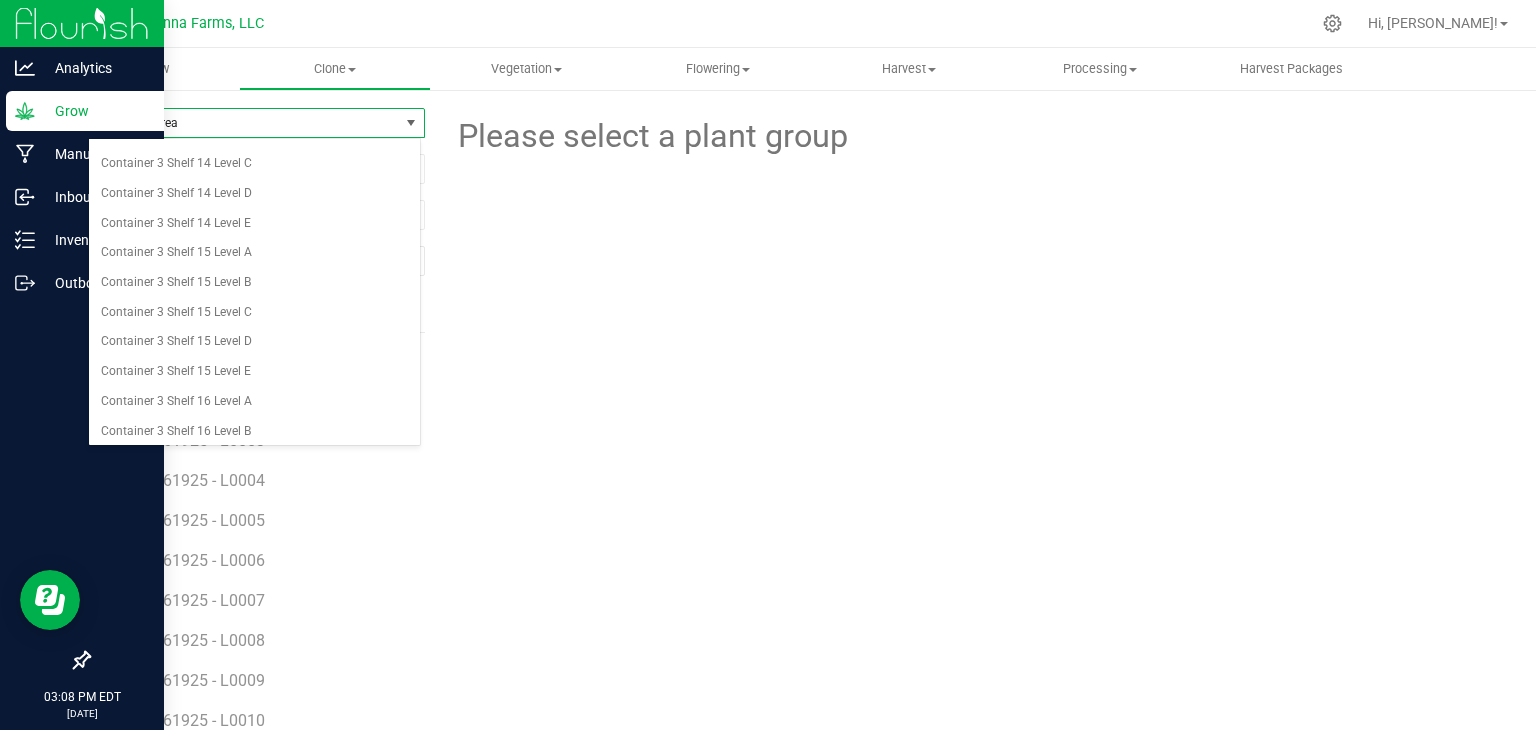 scroll, scrollTop: 7819, scrollLeft: 0, axis: vertical 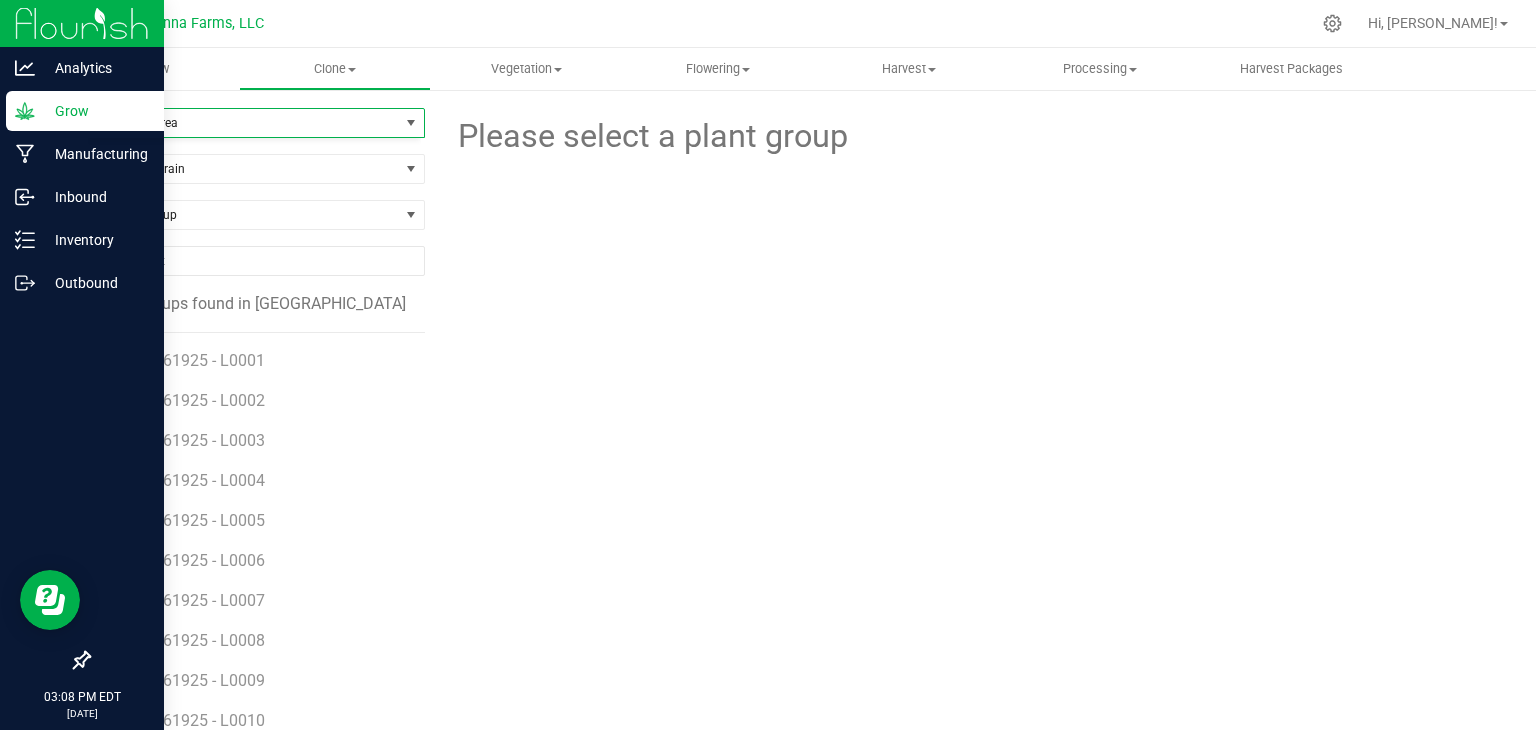 click at bounding box center (968, 248) 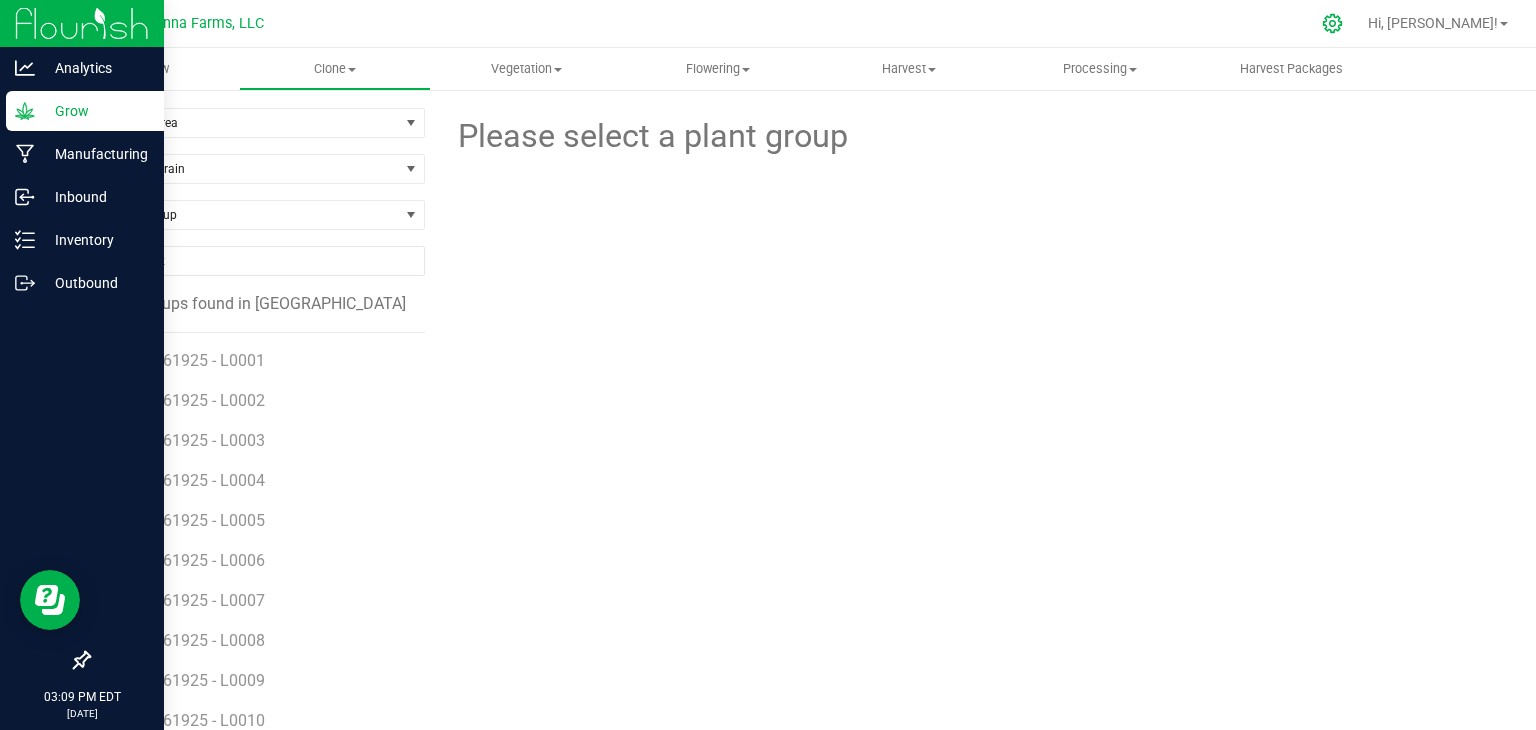 click 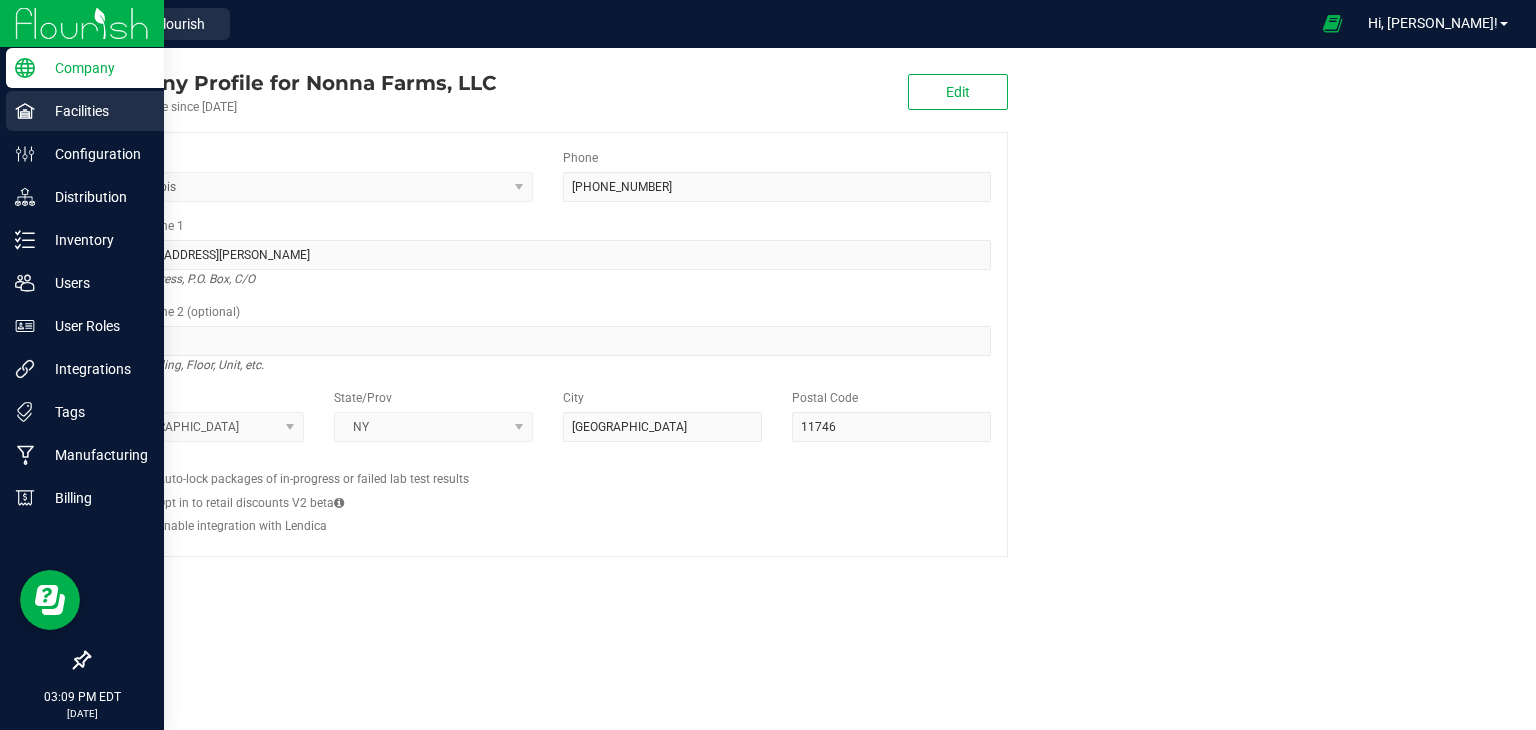 click on "Facilities" at bounding box center [95, 111] 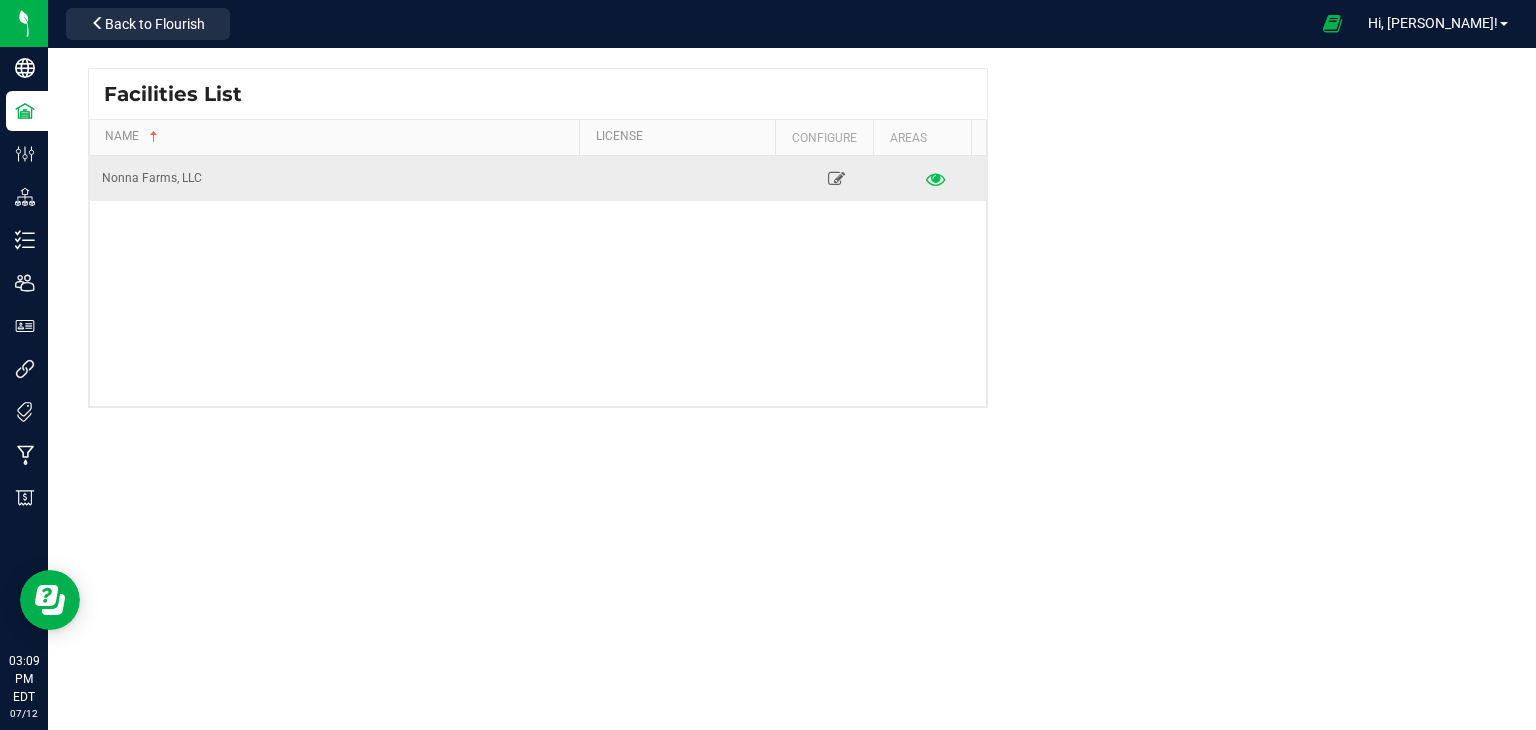 click at bounding box center [936, 178] 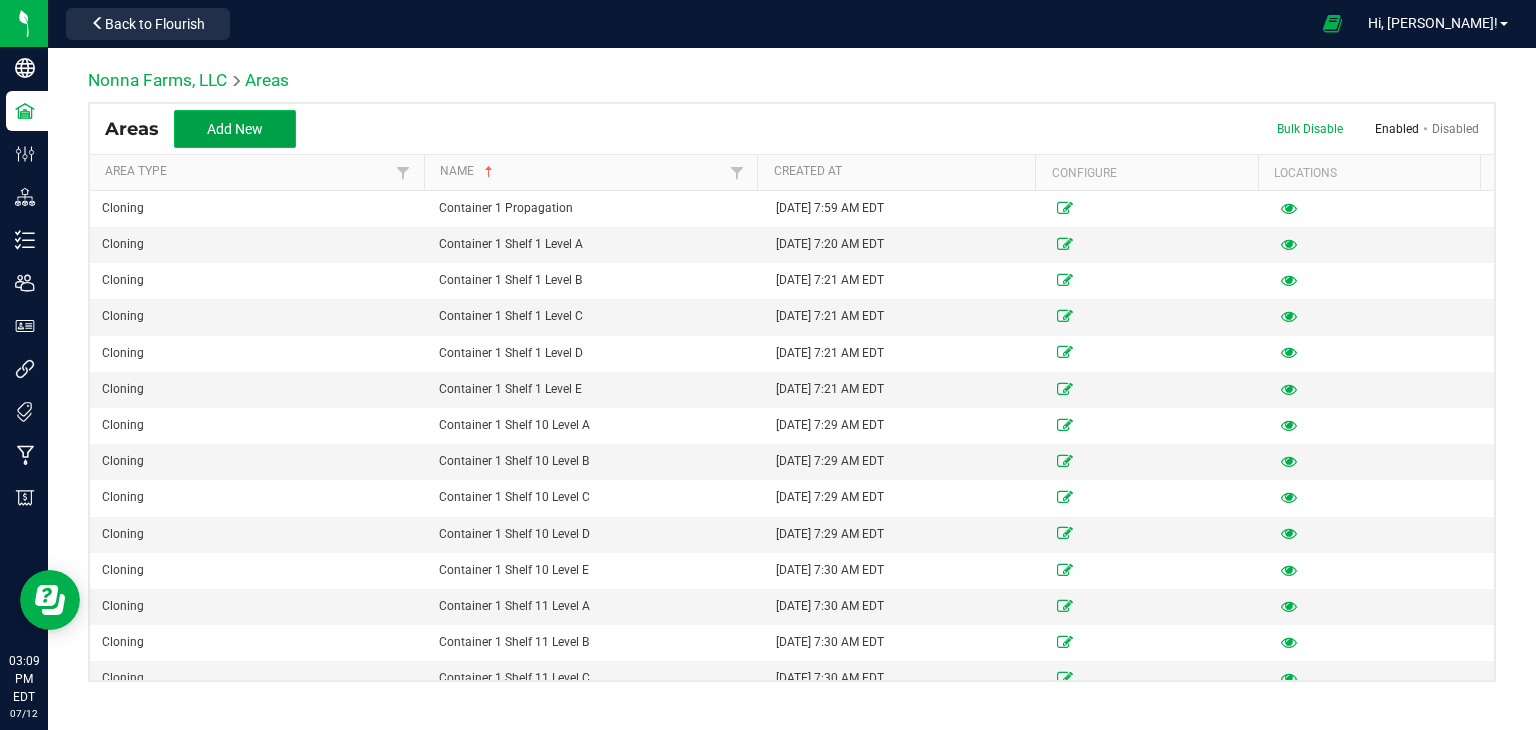 click on "Add New" at bounding box center (235, 129) 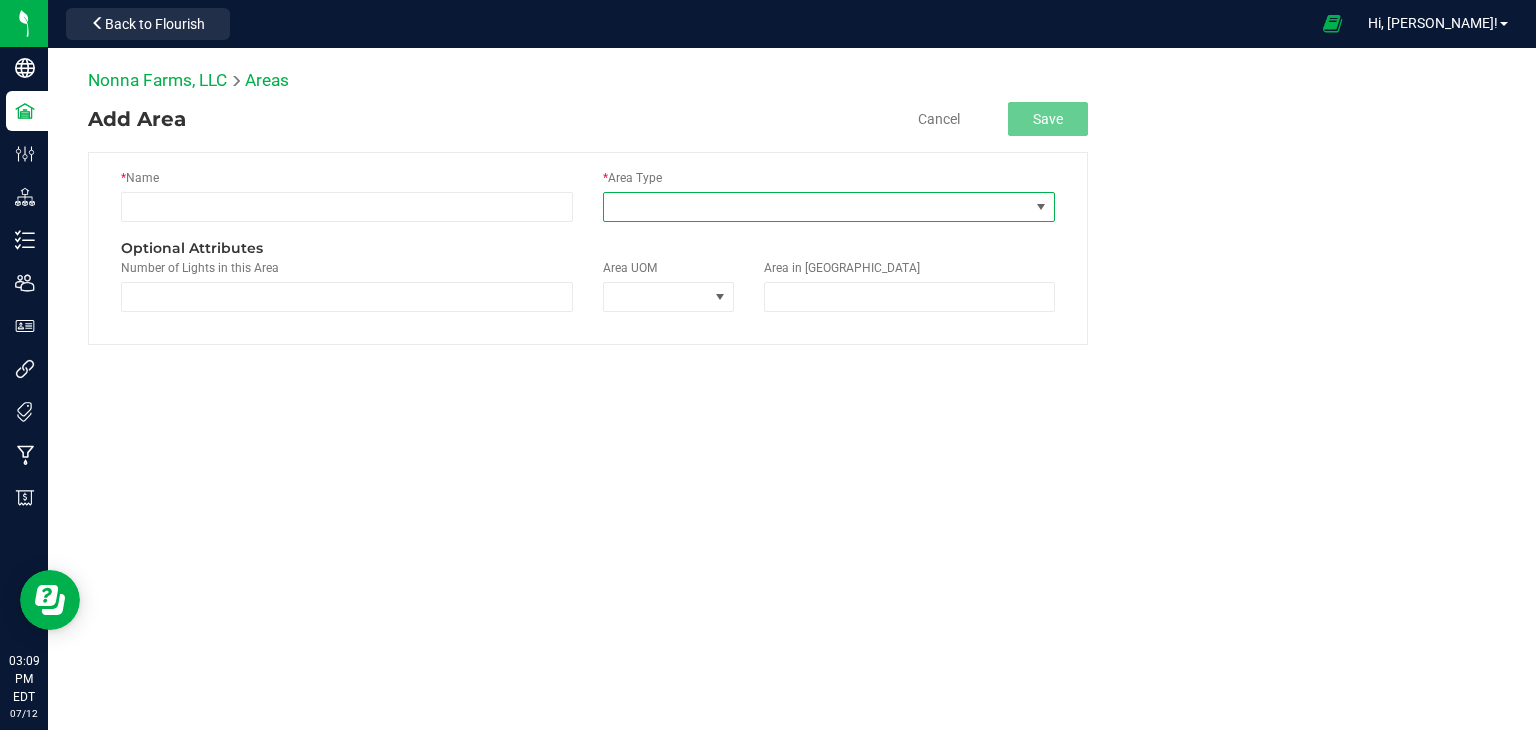 click at bounding box center (816, 207) 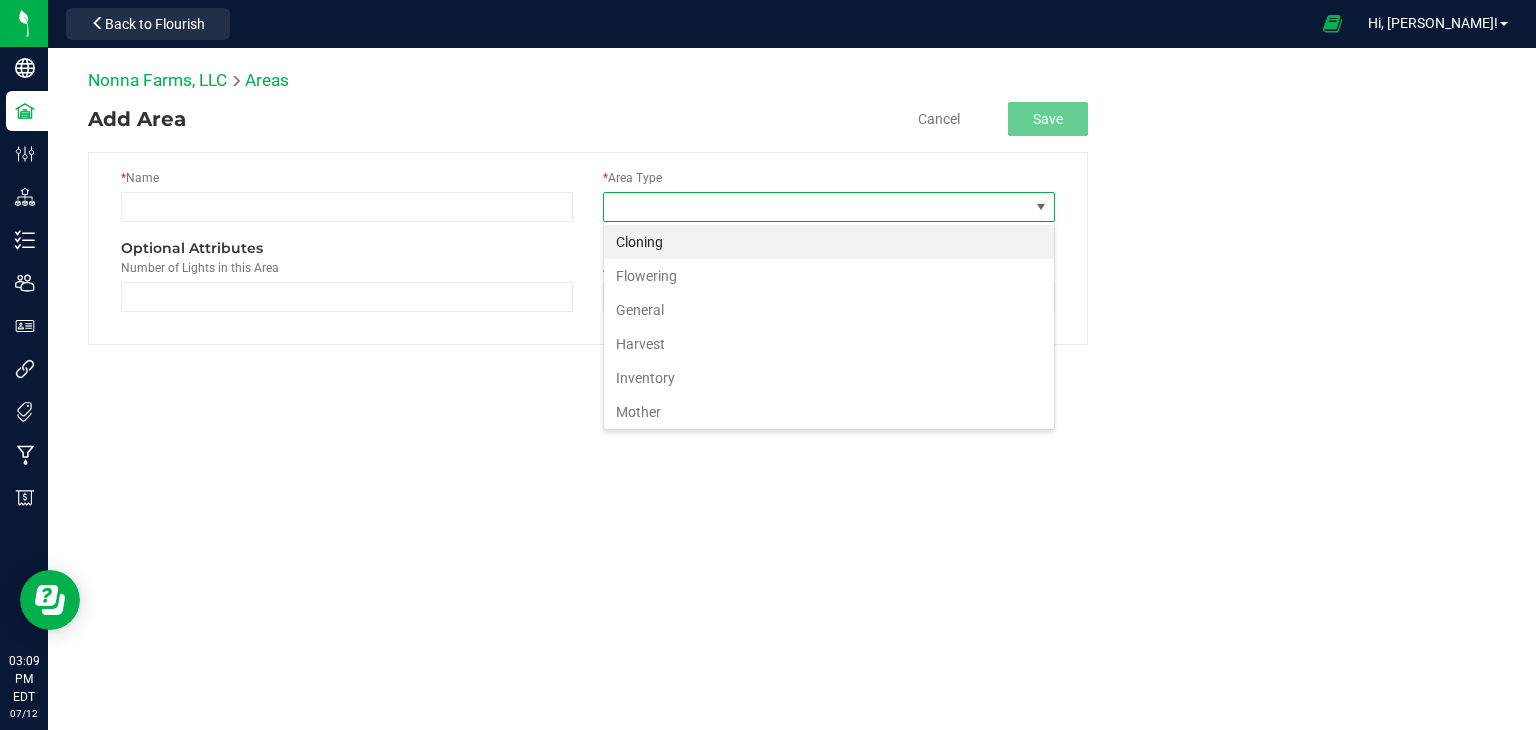 scroll, scrollTop: 99970, scrollLeft: 99548, axis: both 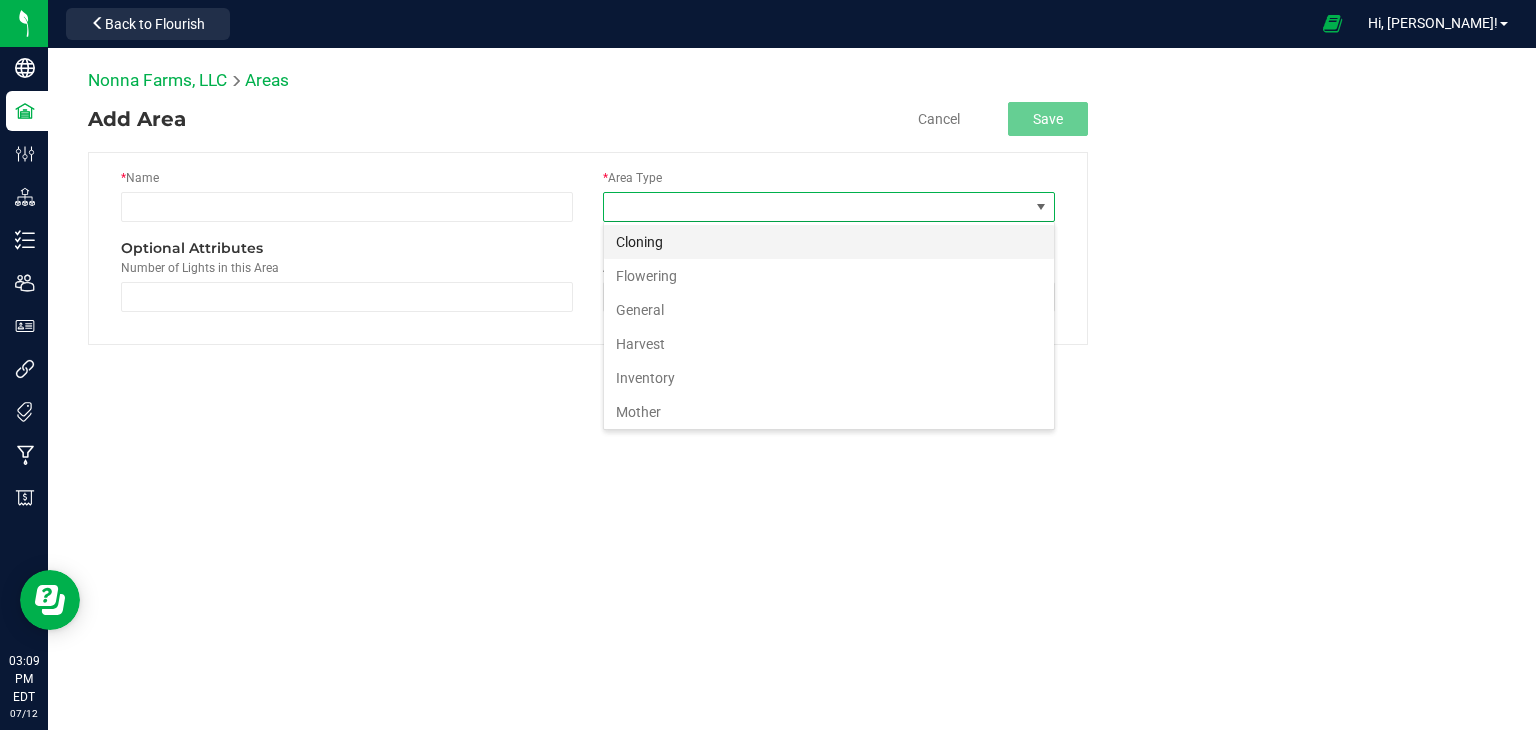 click on "Cloning" at bounding box center [829, 242] 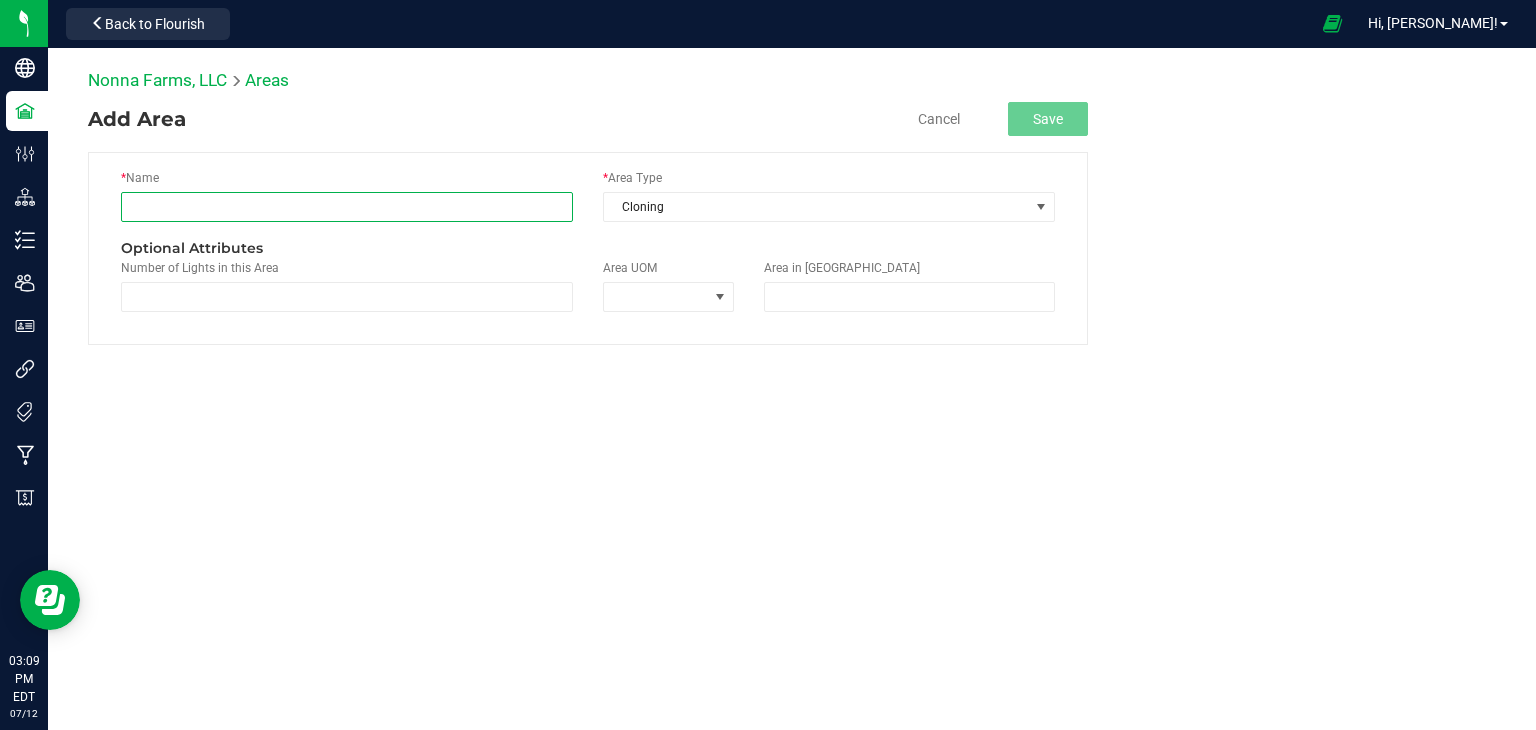 click at bounding box center [347, 207] 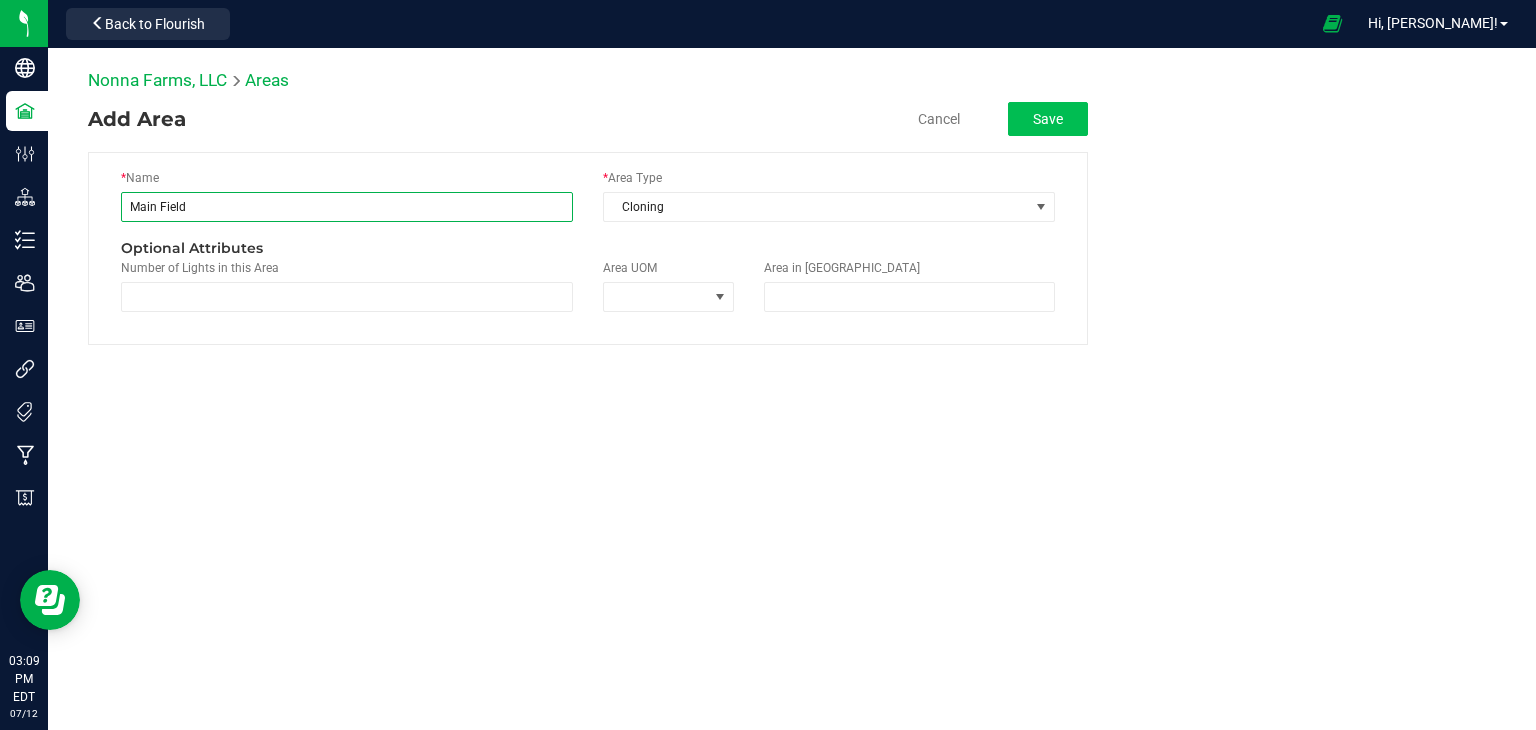 type on "Main Field" 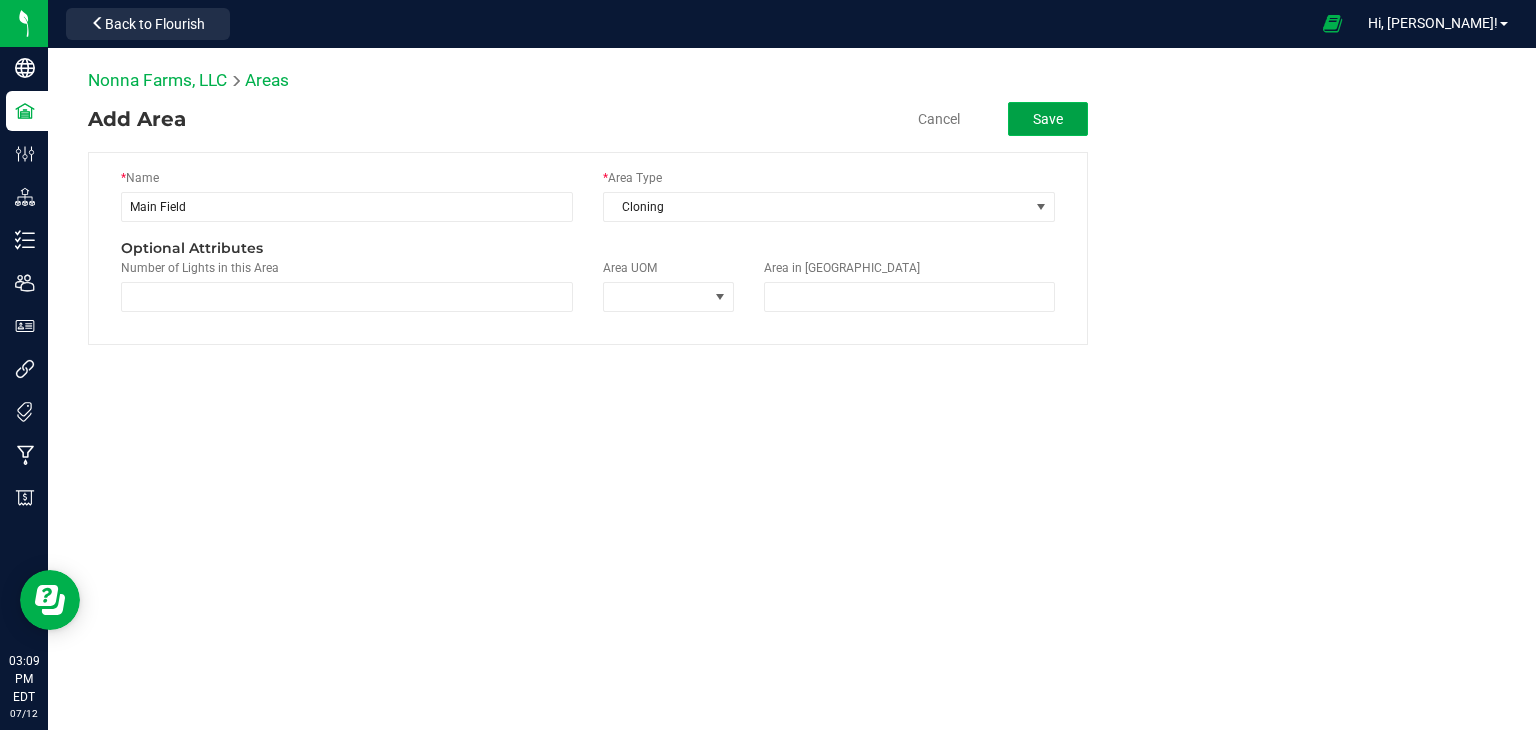 click on "Save" at bounding box center (1048, 119) 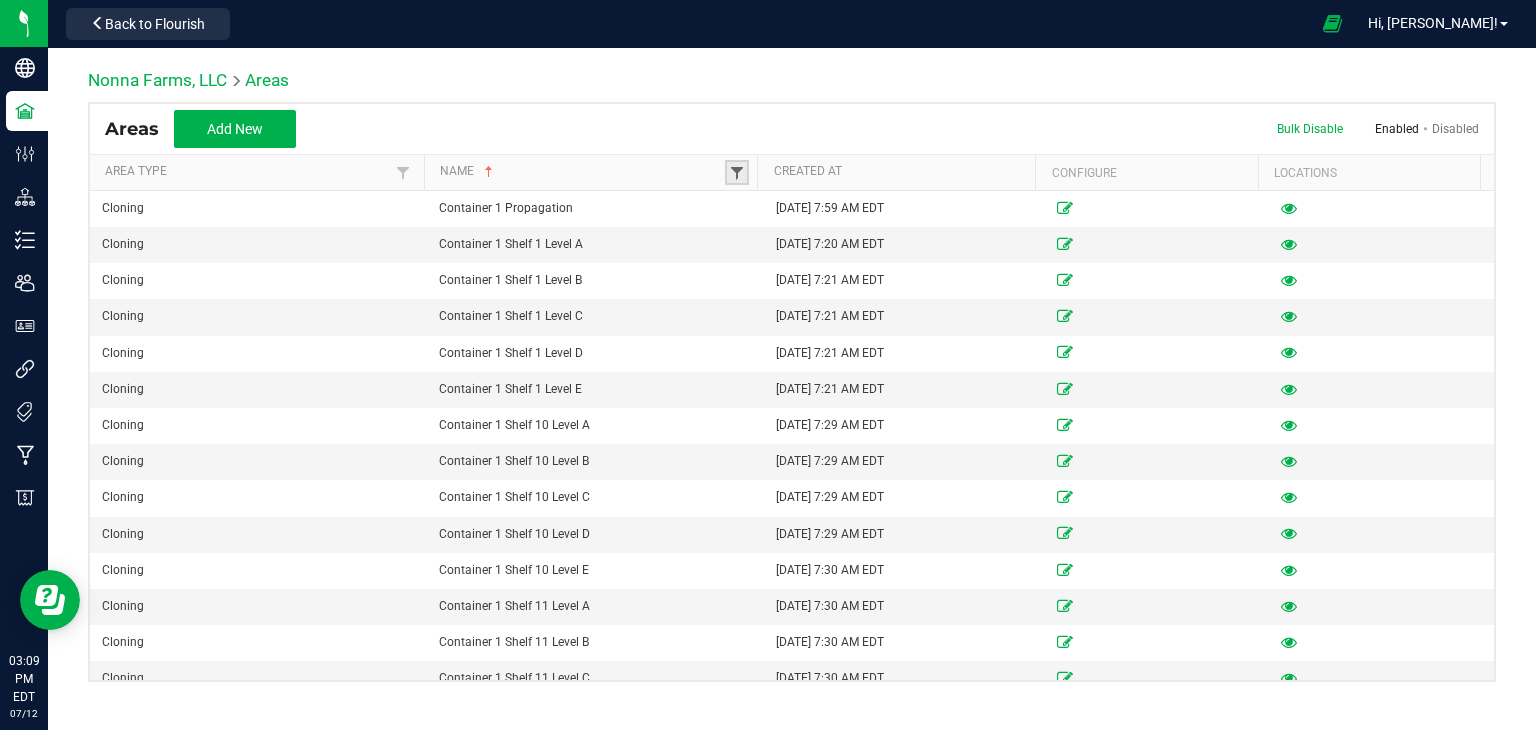 click at bounding box center (737, 173) 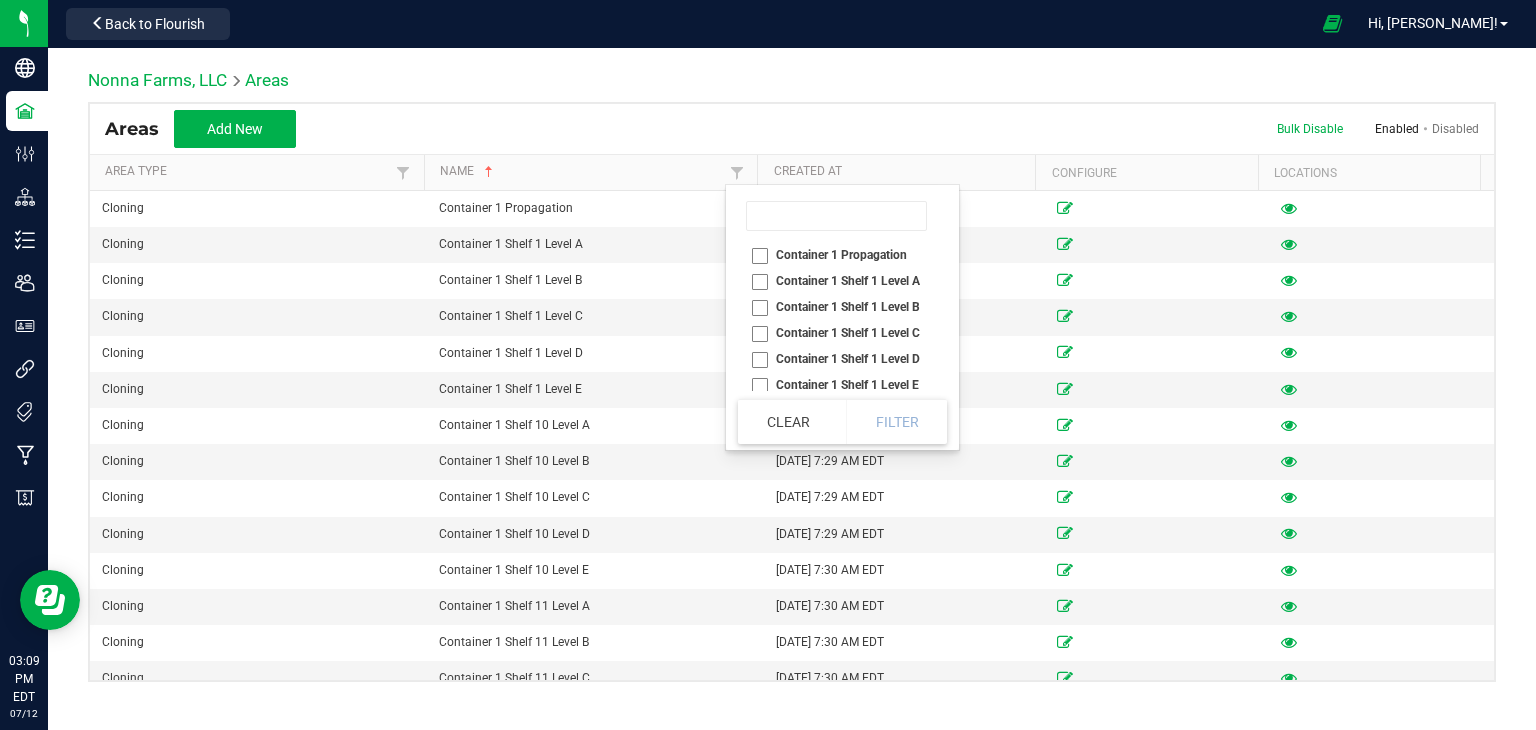 click on "Name" at bounding box center (591, 173) 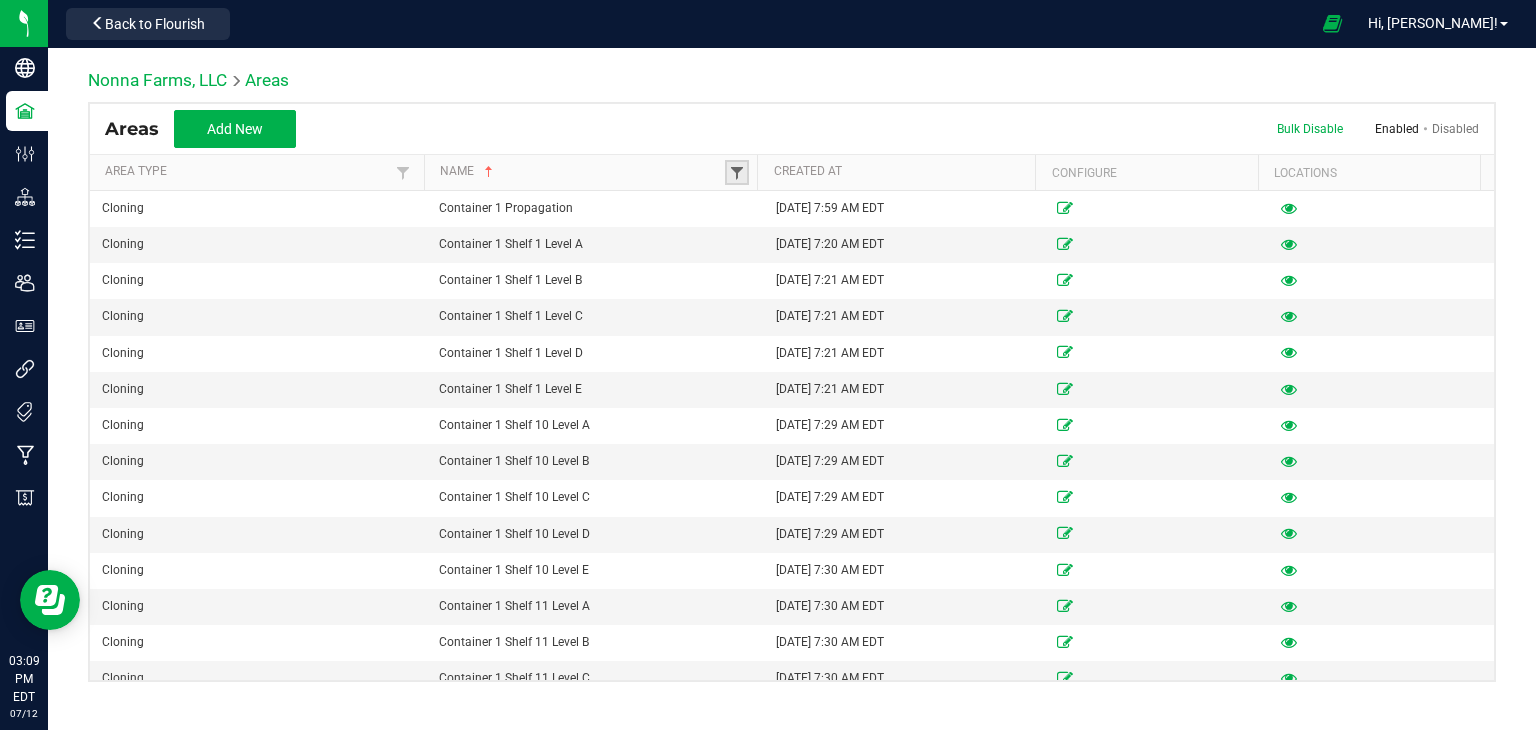 click at bounding box center (737, 173) 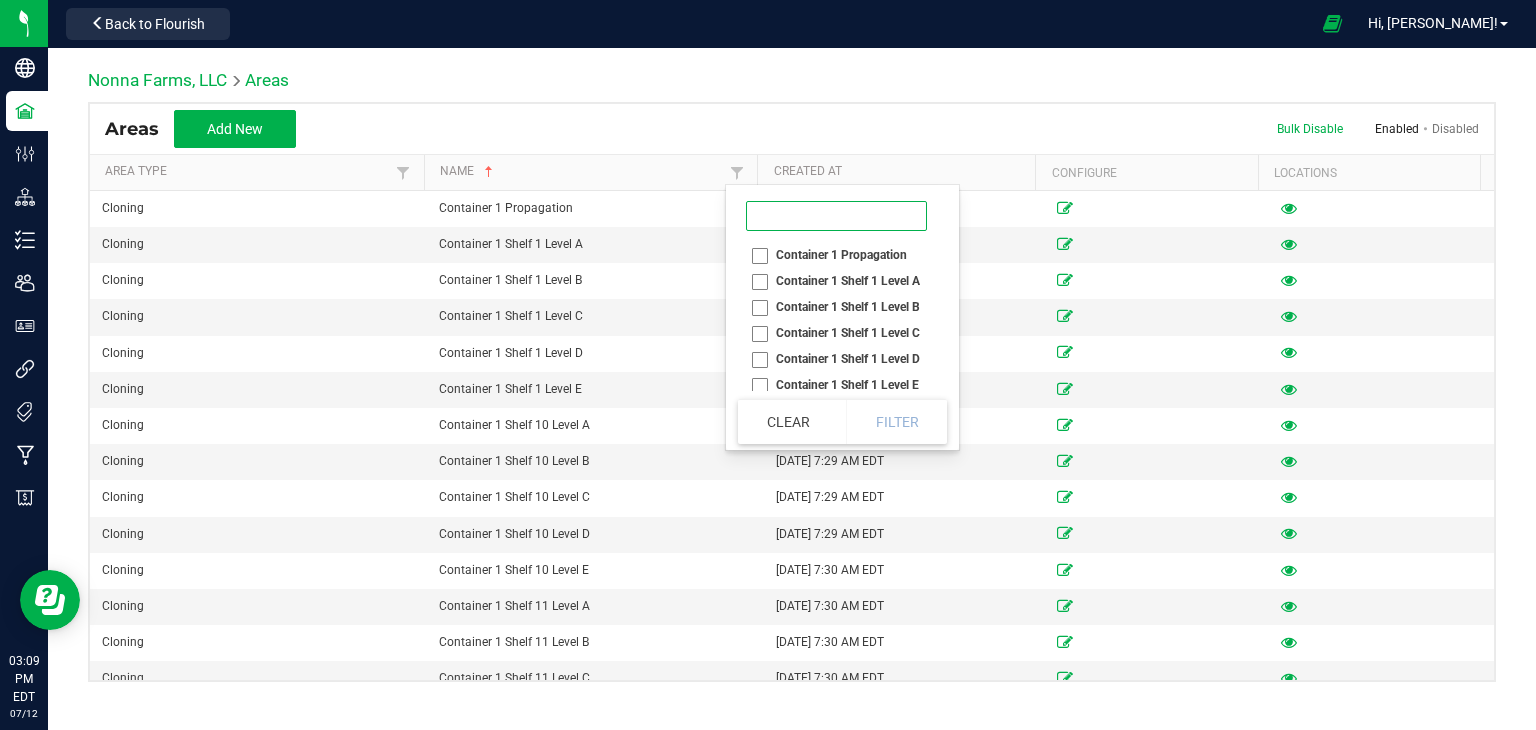 click at bounding box center (836, 216) 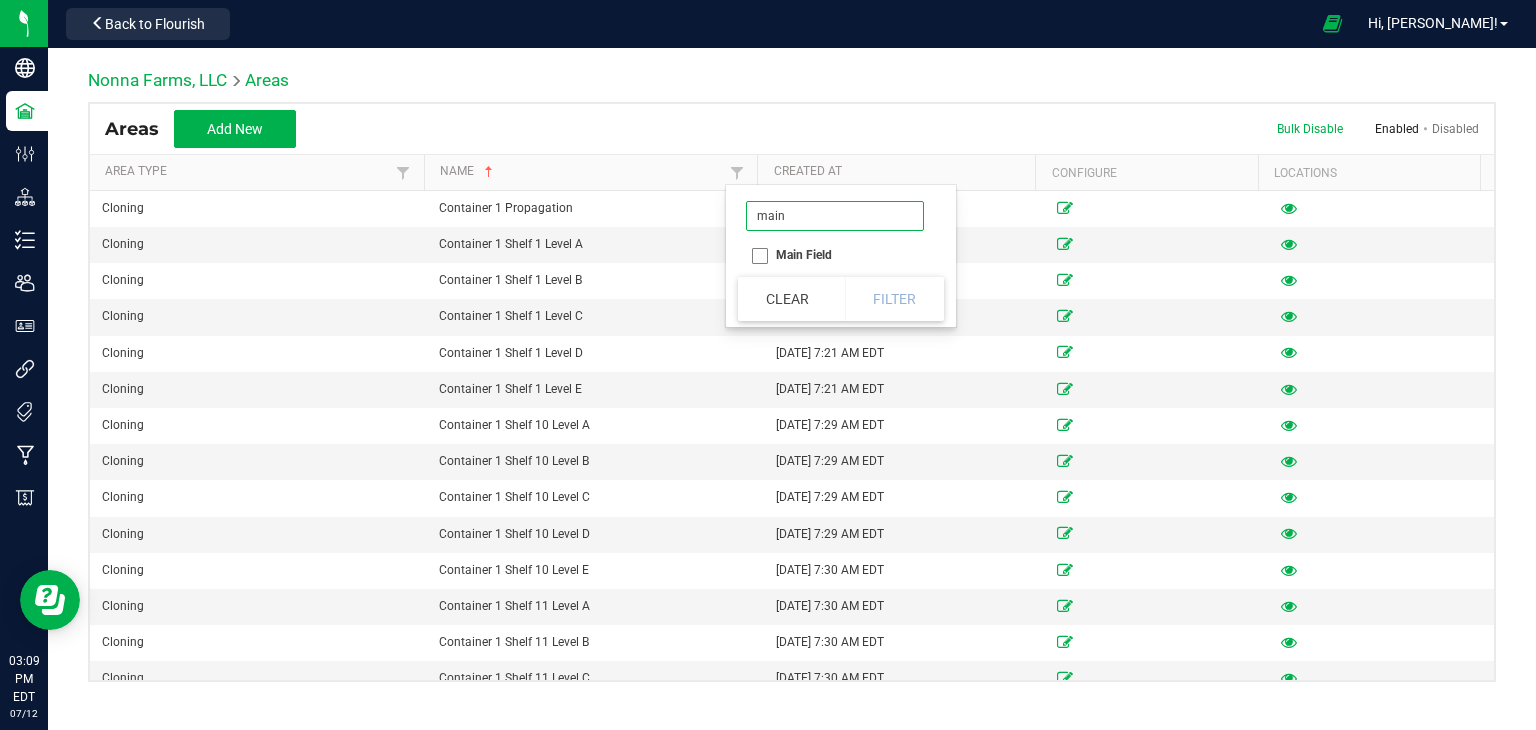 type on "main" 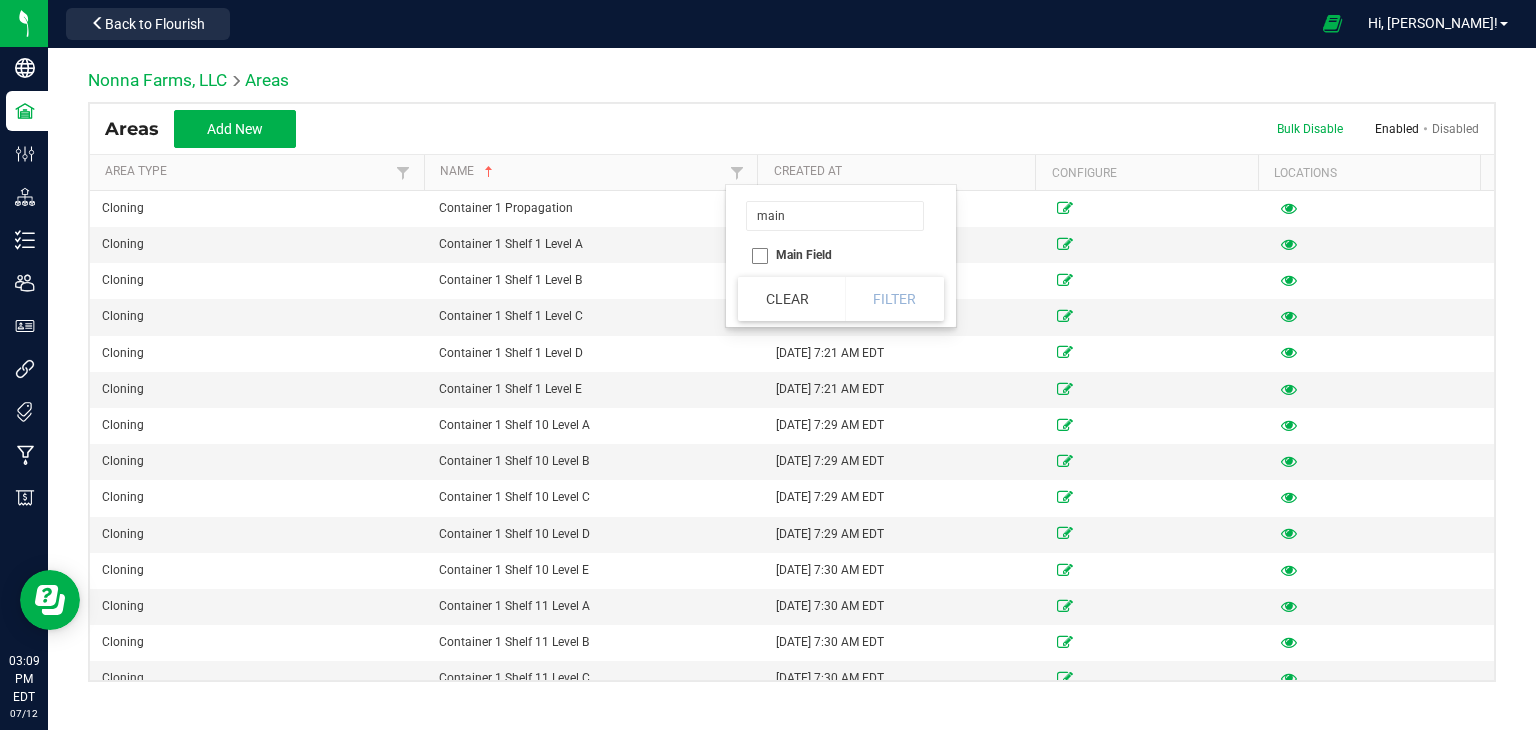 click on "Main Field" at bounding box center (835, 255) 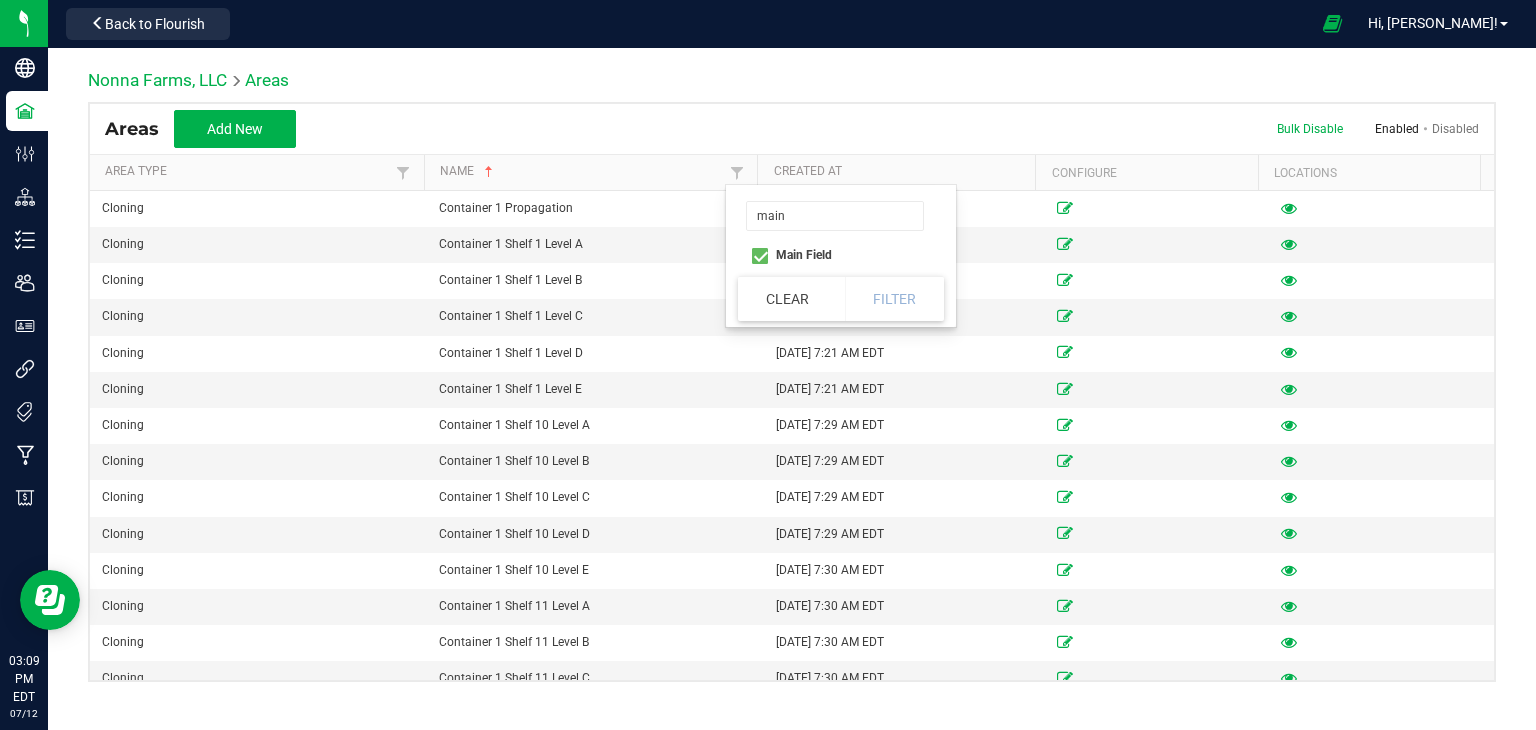 checkbox on "true" 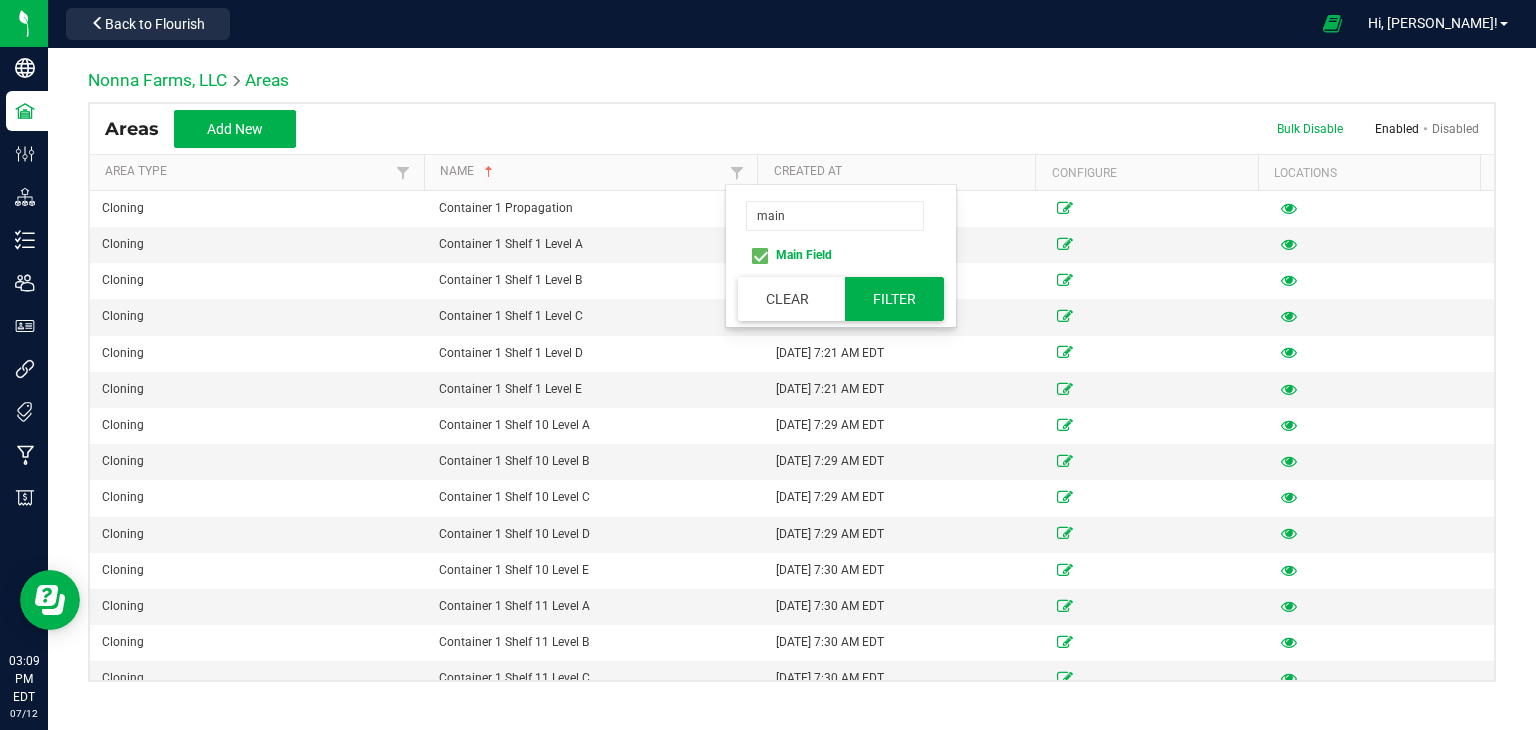 click on "Filter" at bounding box center (895, 299) 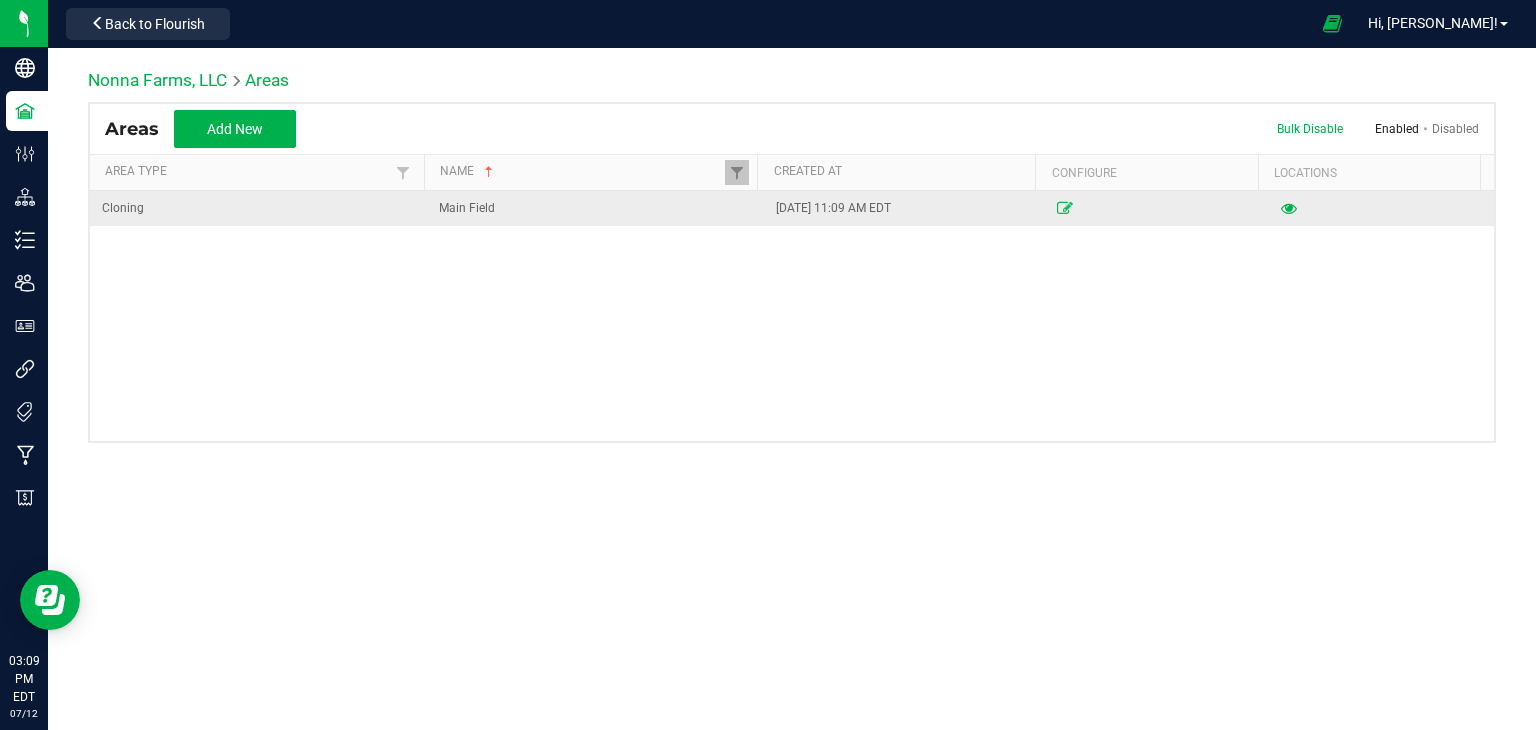 click at bounding box center [1065, 208] 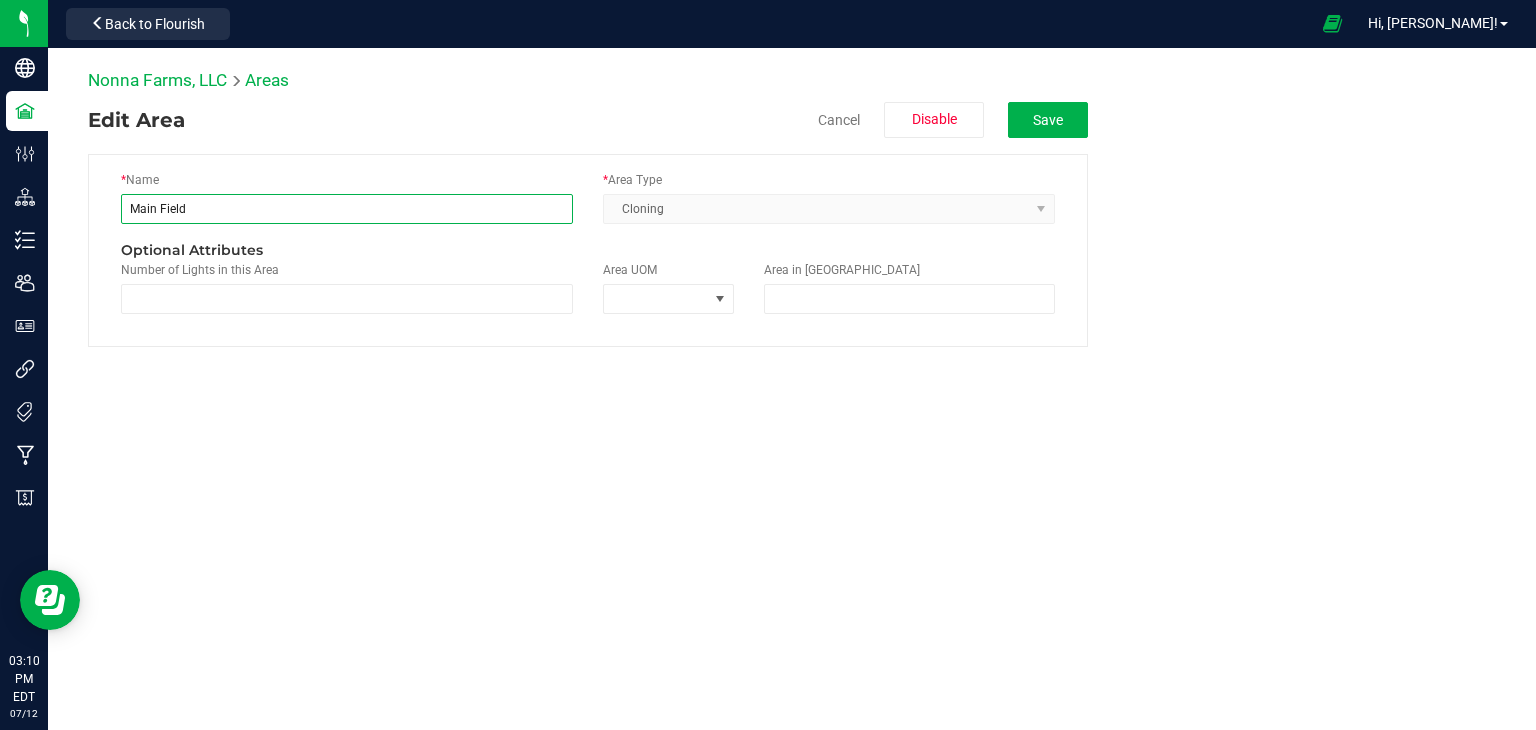 click on "Main Field" at bounding box center (347, 209) 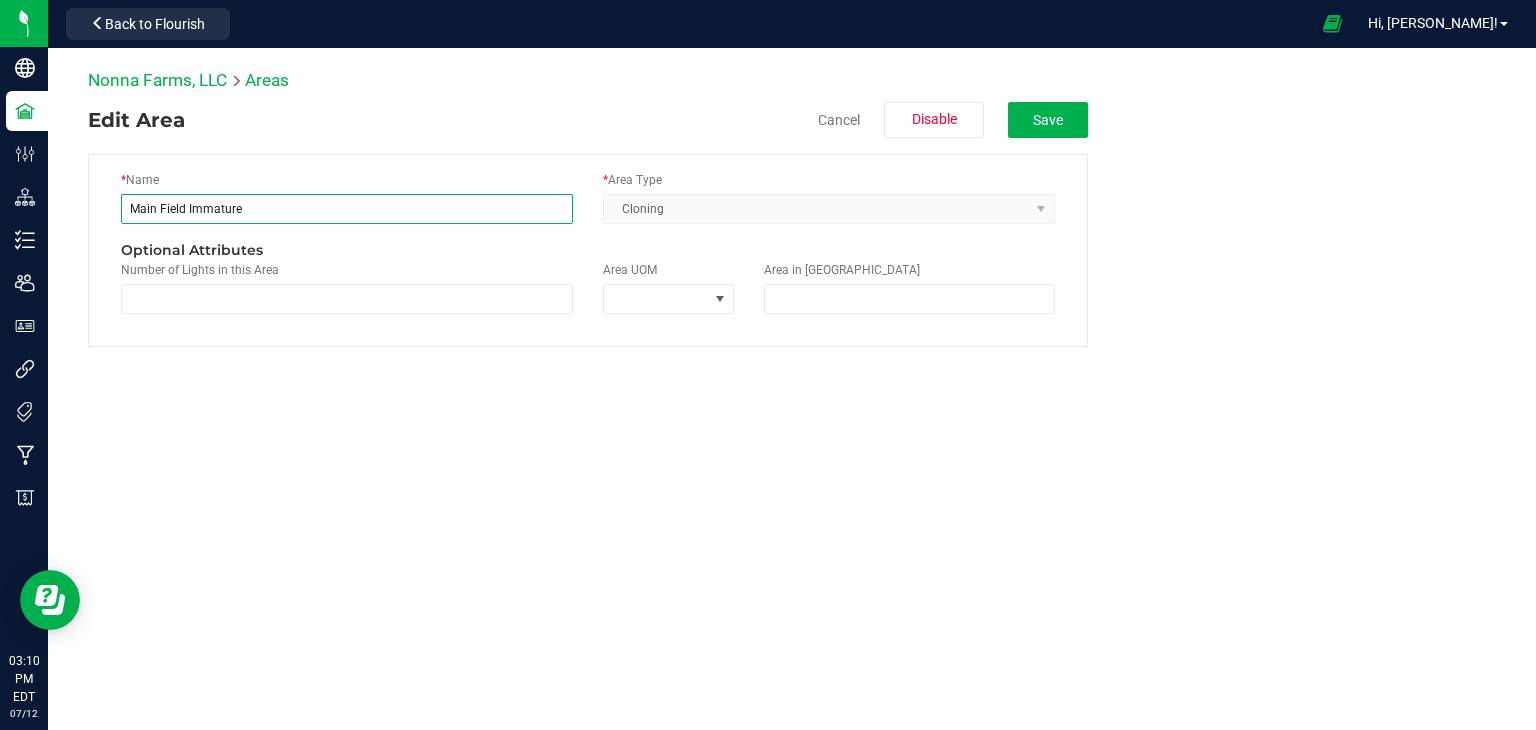 type on "Main Field Immature" 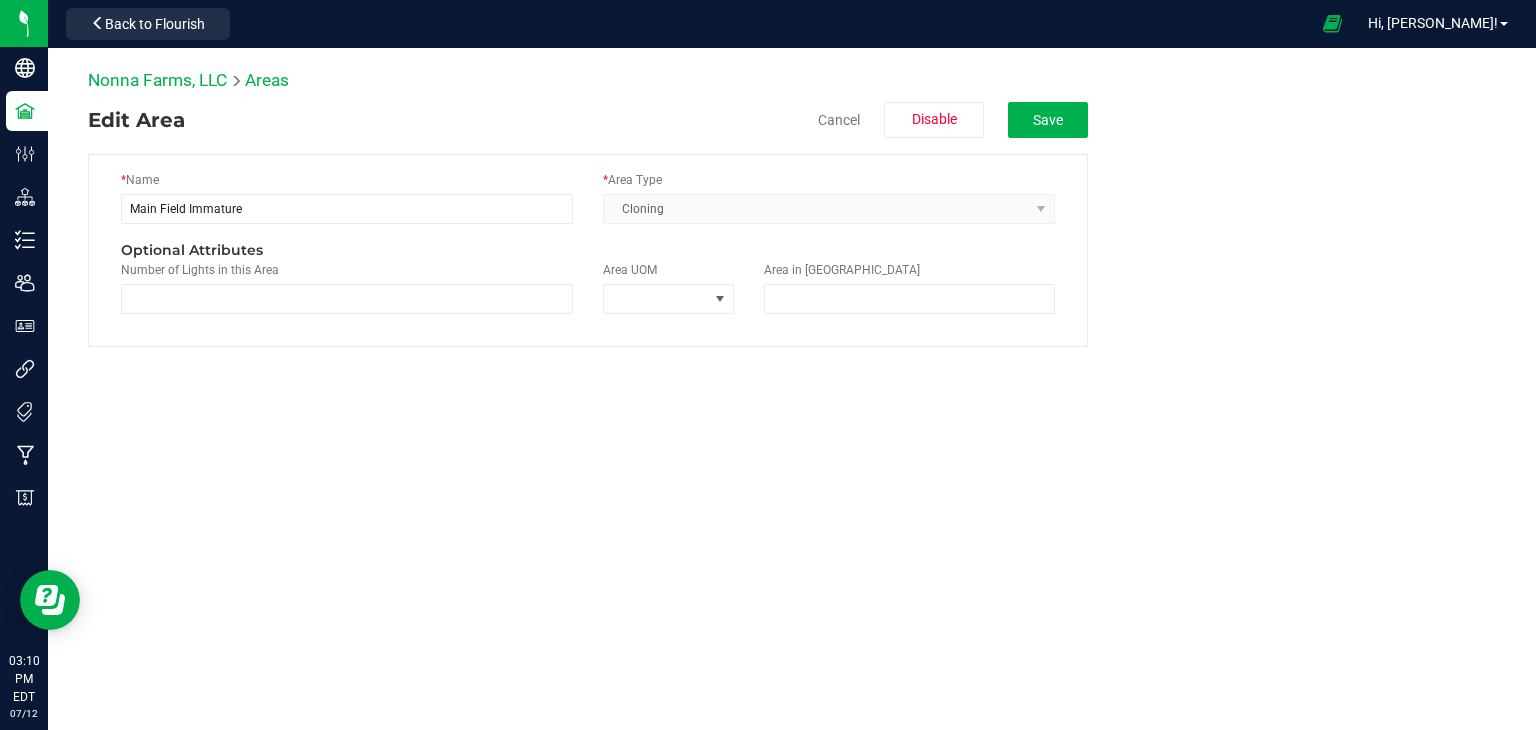 click on "Nonna Farms, LLC
Areas
Edit Area
Cancel
Disable
Save
*
Name
Main Field Immature
*
Area Type
Cloning
Optional Attributes
Number of Lights in this Area
Area UOM
Area in [GEOGRAPHIC_DATA]" at bounding box center [792, 318] 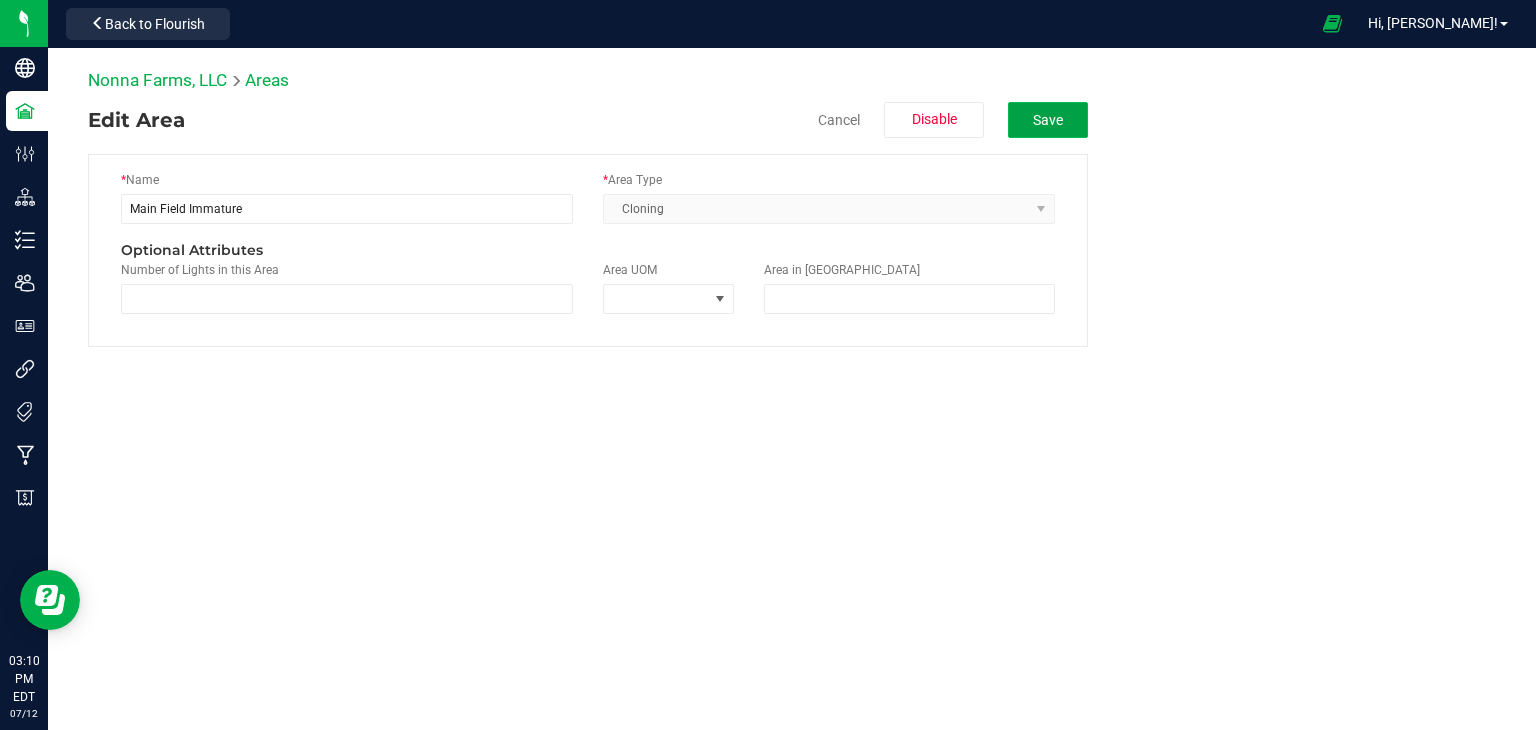 click on "Save" at bounding box center [1048, 120] 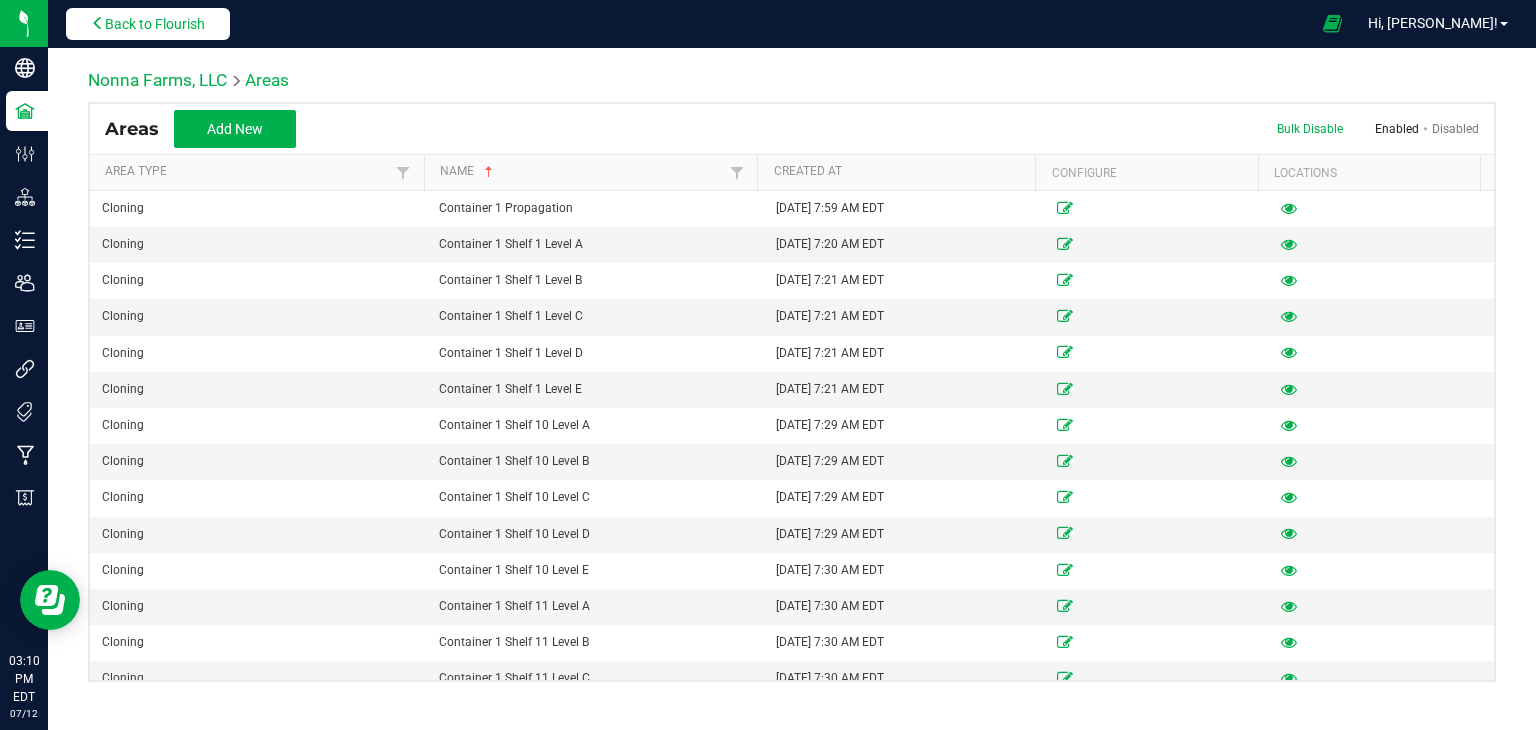 click on "Back to Flourish" at bounding box center [155, 24] 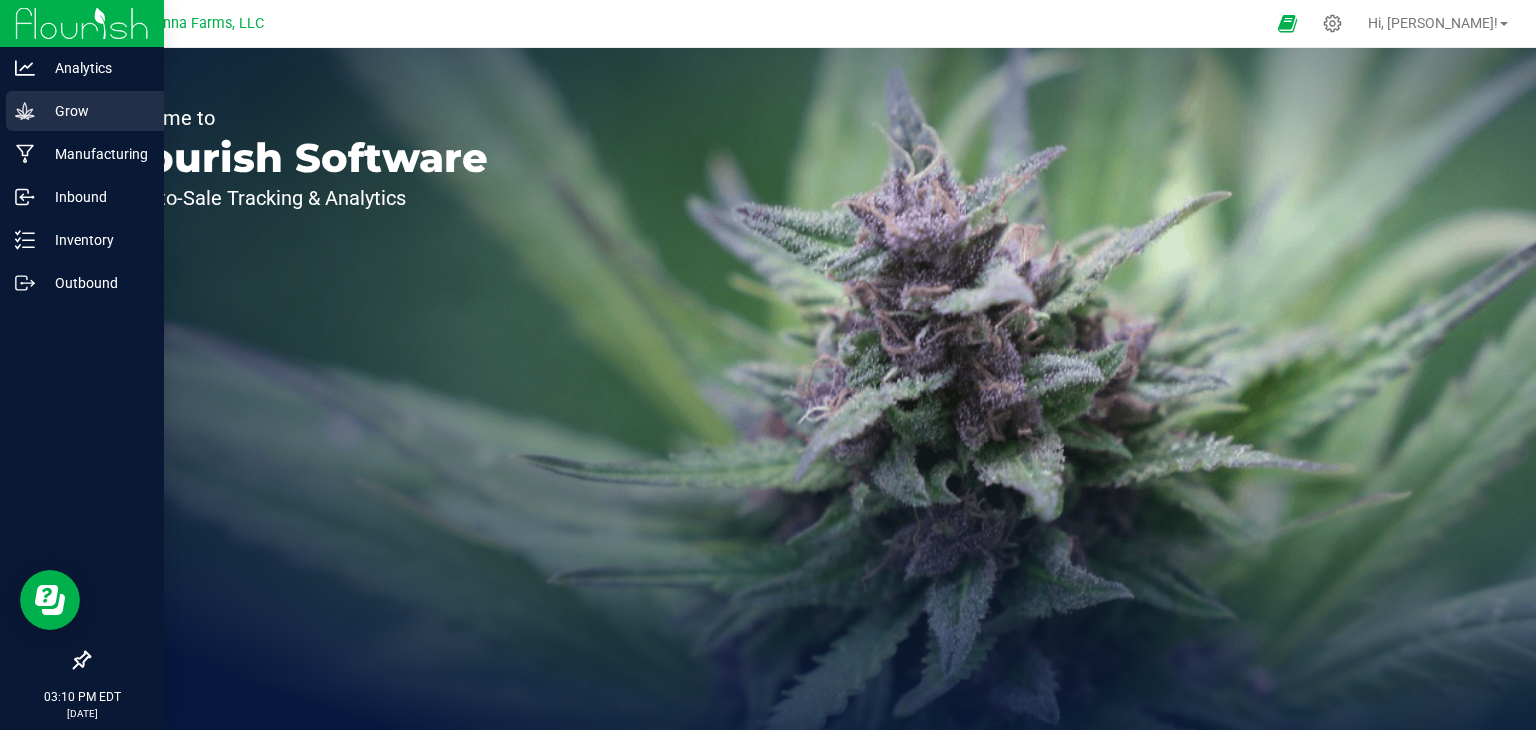 click 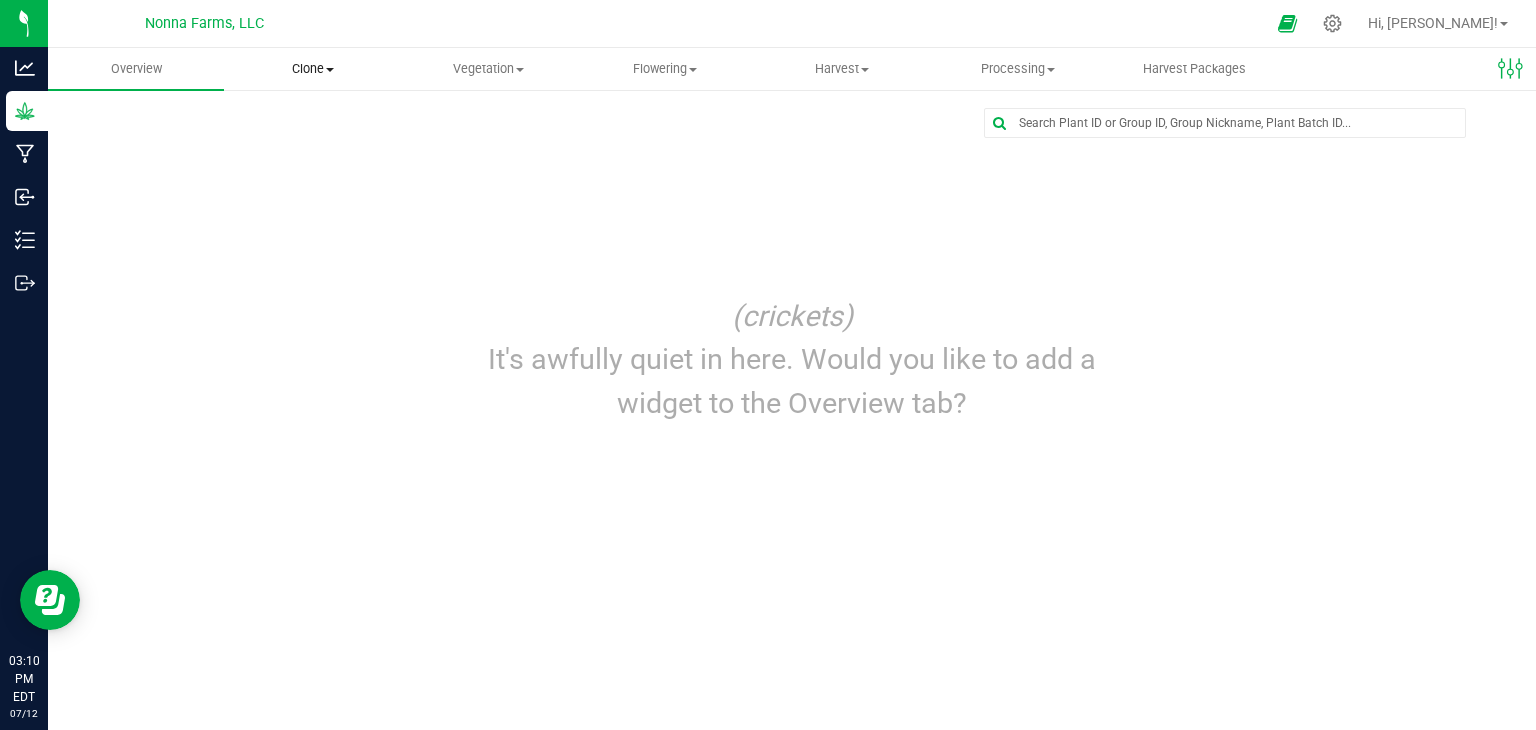 click on "Clone" at bounding box center (312, 69) 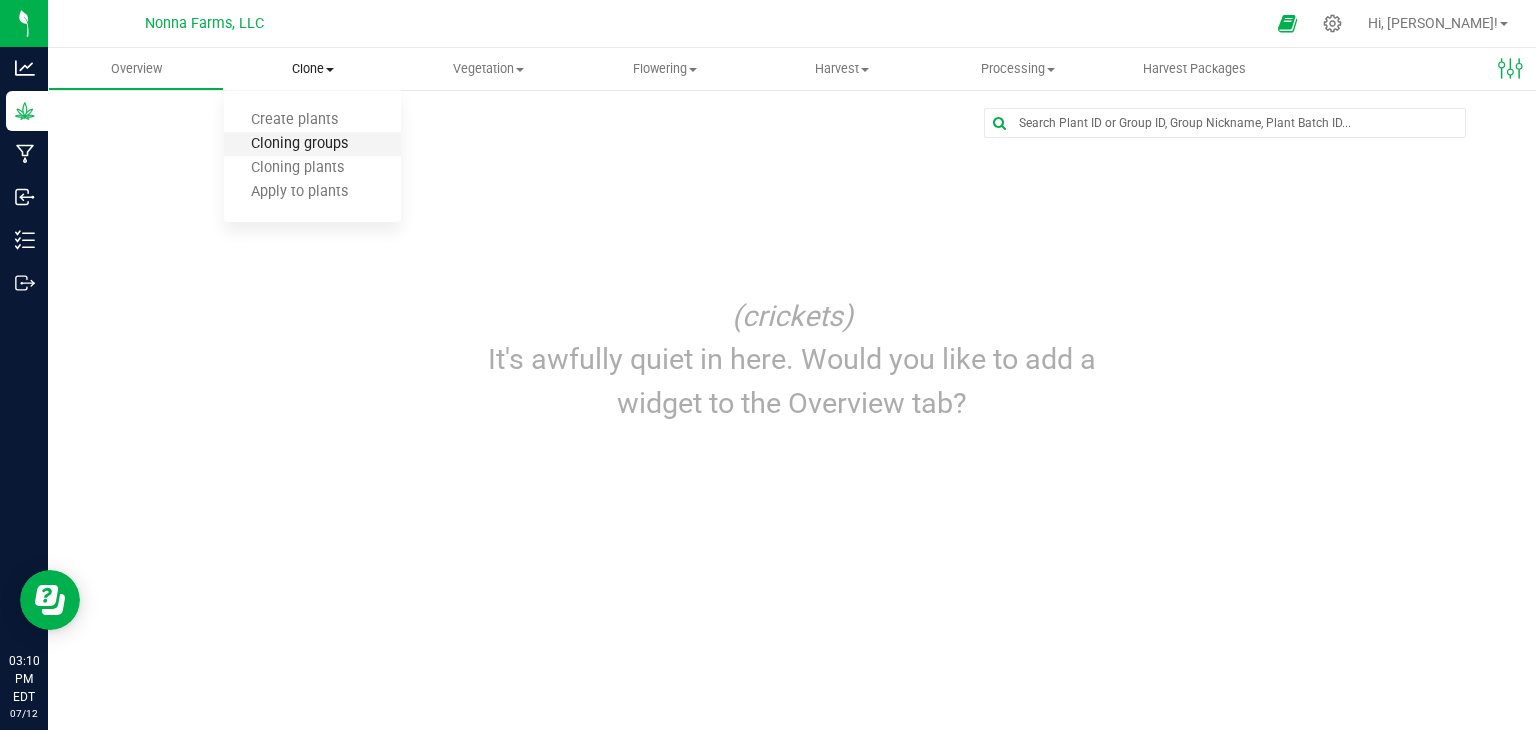 click on "Cloning groups" at bounding box center [299, 144] 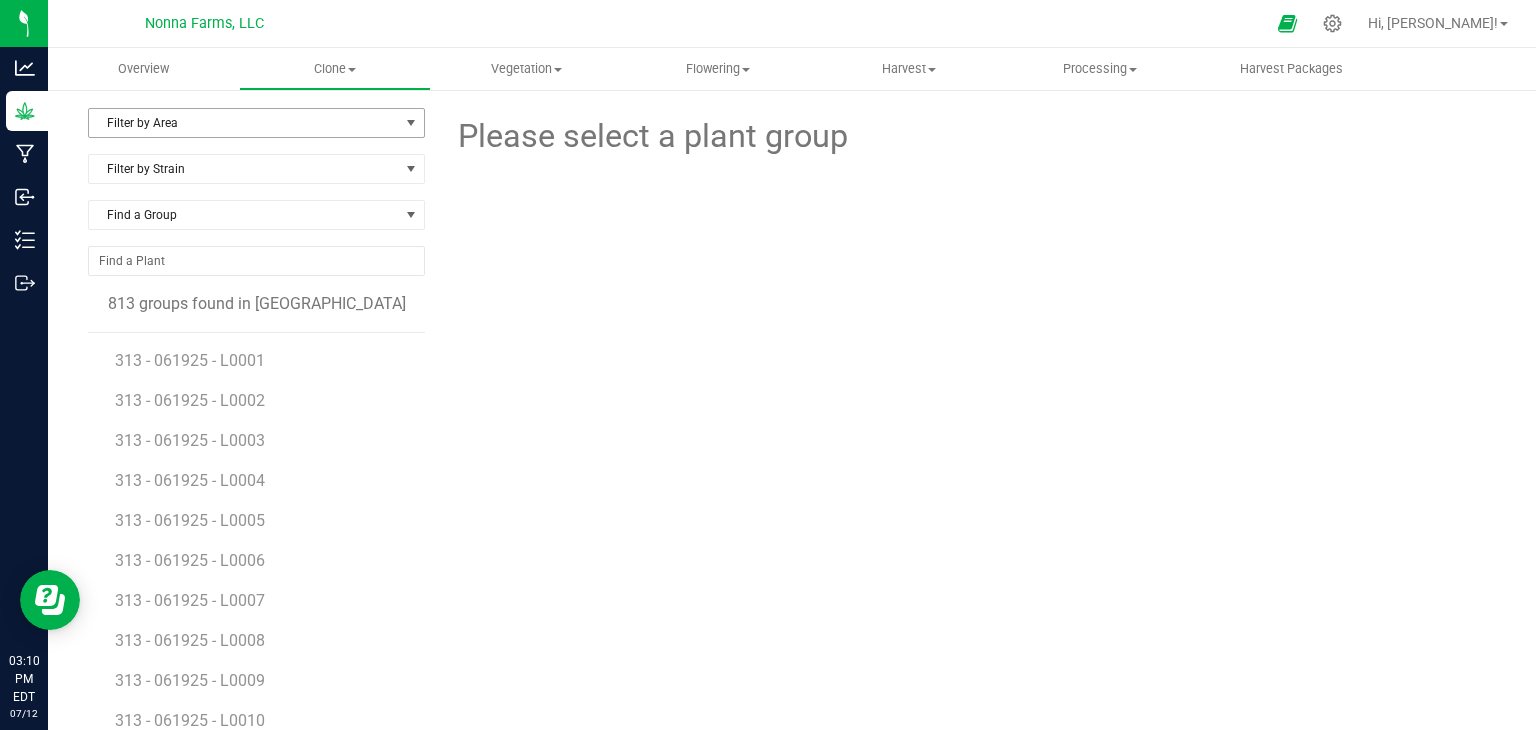 click on "Filter by Area" at bounding box center [244, 123] 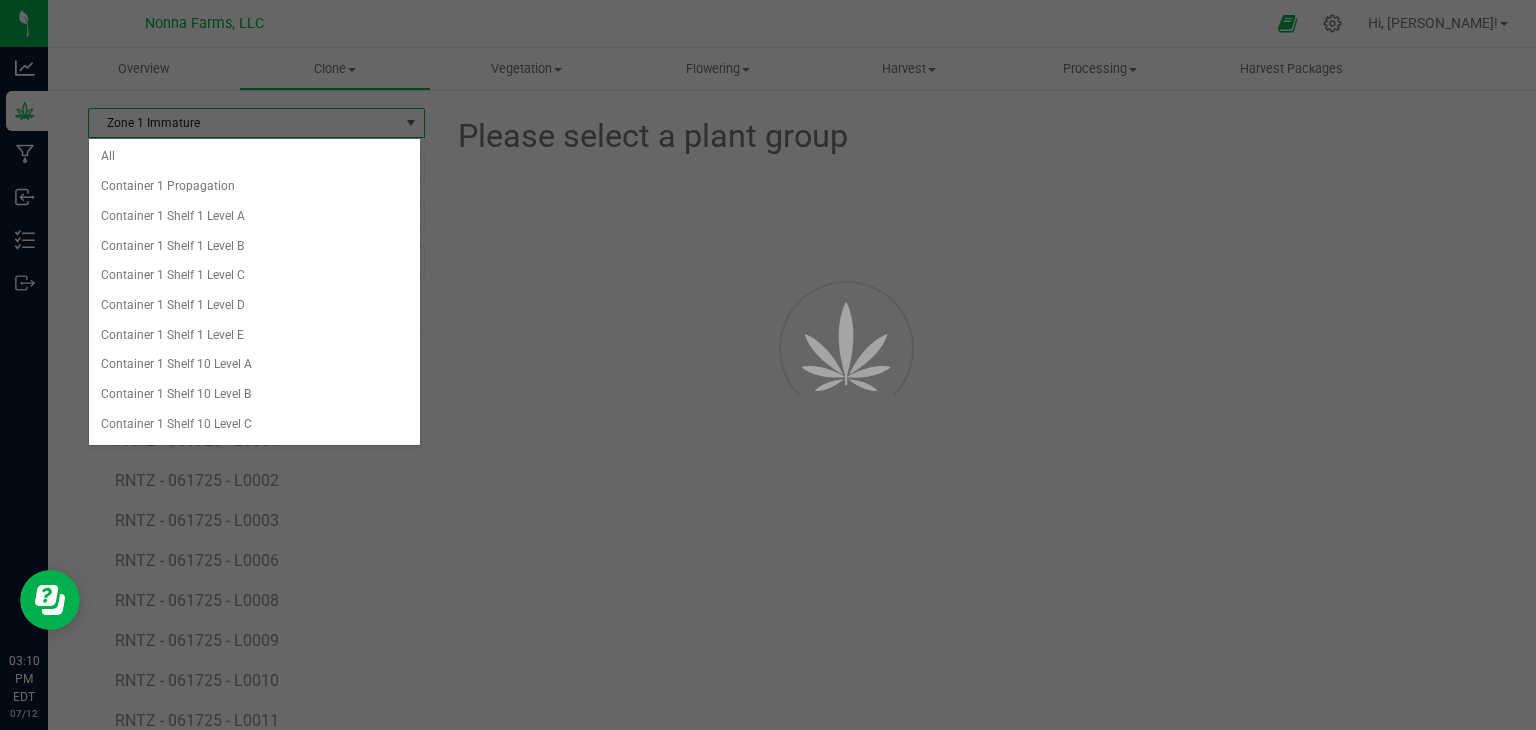 scroll, scrollTop: 7848, scrollLeft: 0, axis: vertical 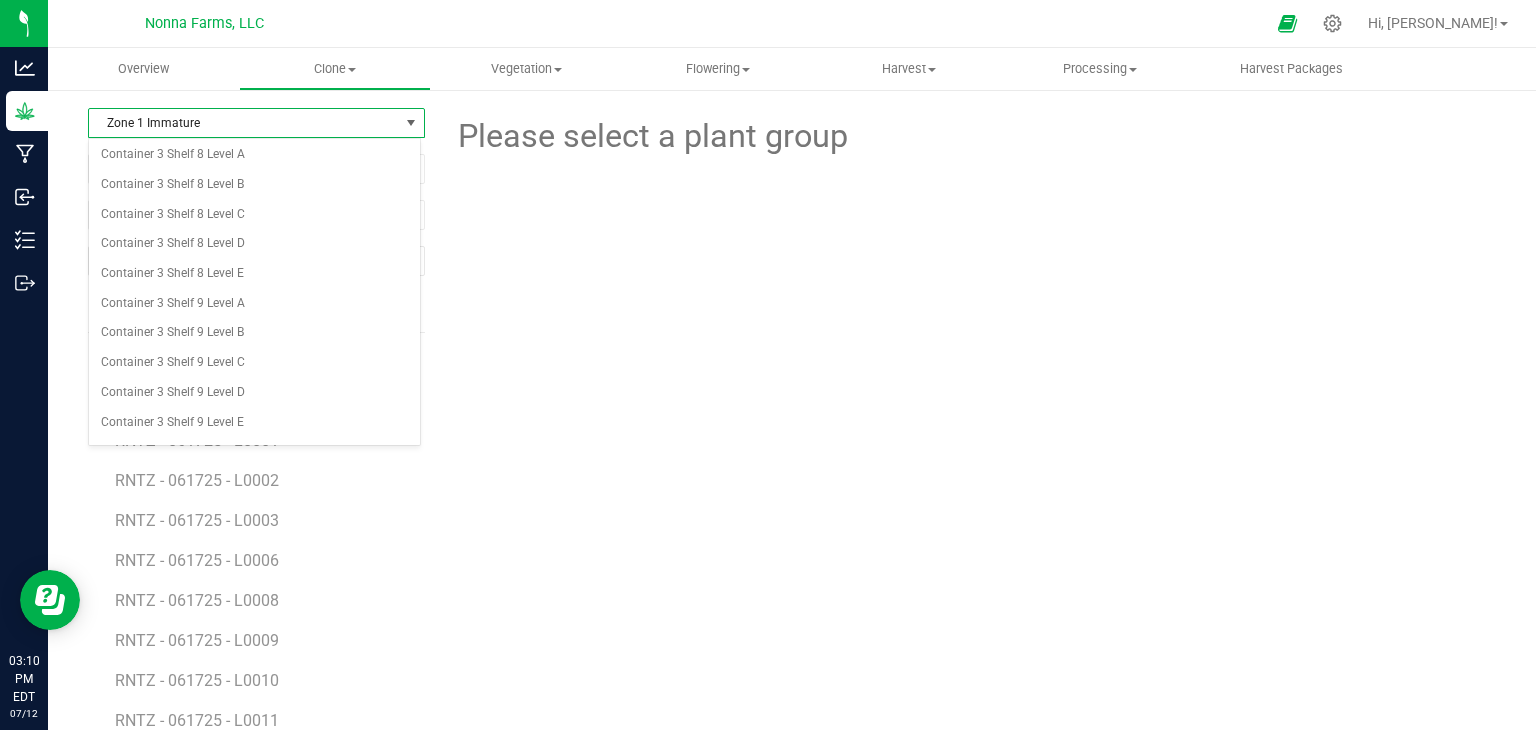 click on "Zone 1 Immature" at bounding box center [254, 542] 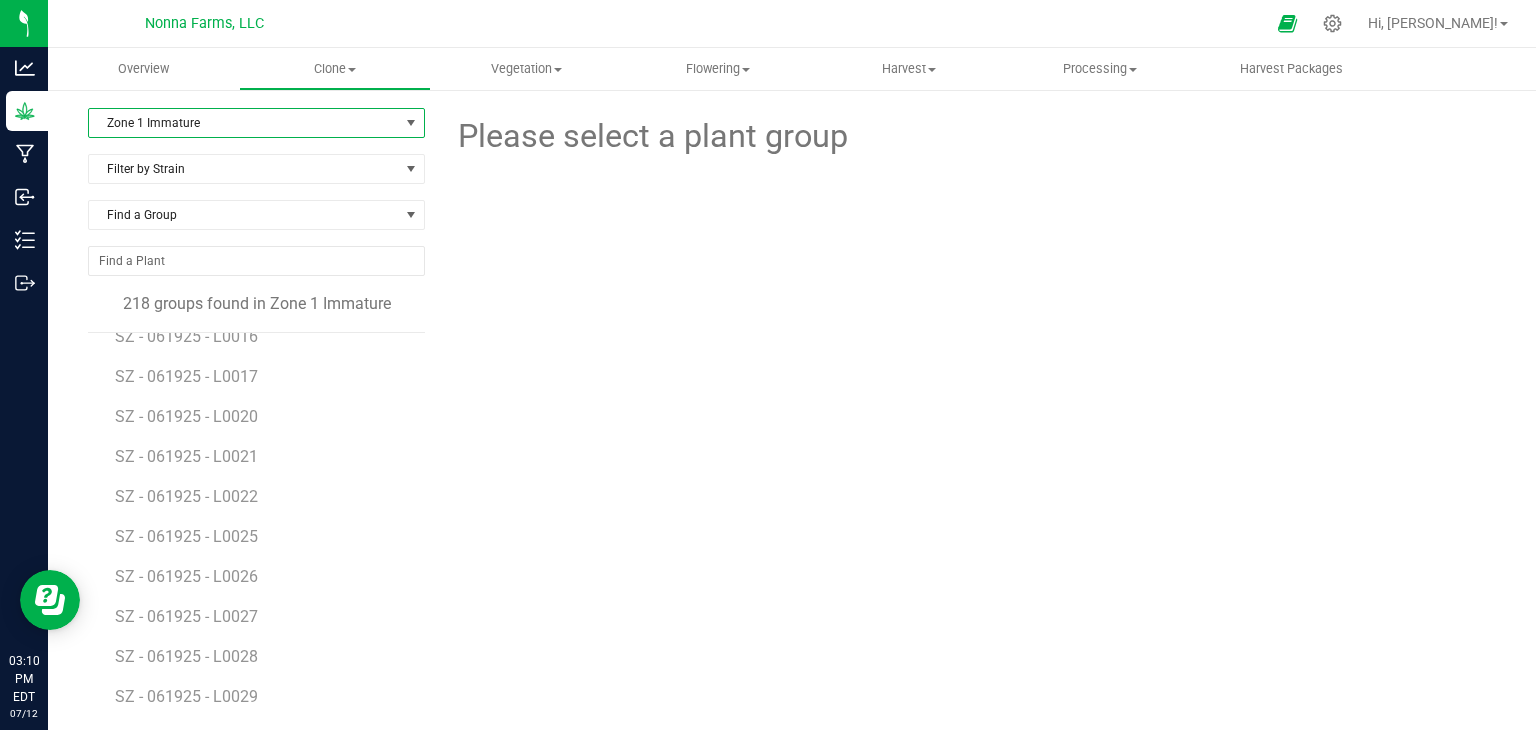 scroll, scrollTop: 8236, scrollLeft: 0, axis: vertical 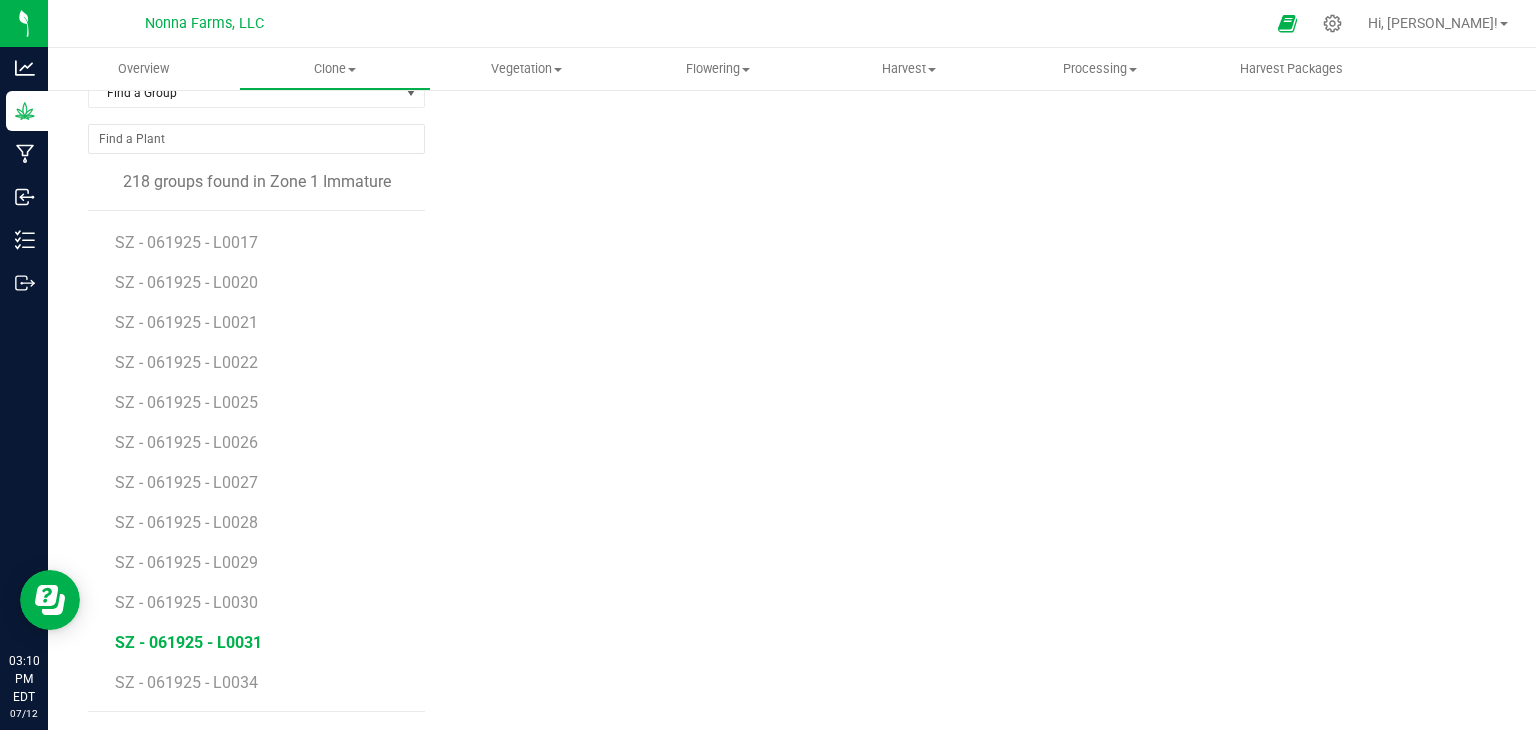 click on "SZ - 061925 - L0031" at bounding box center [188, 642] 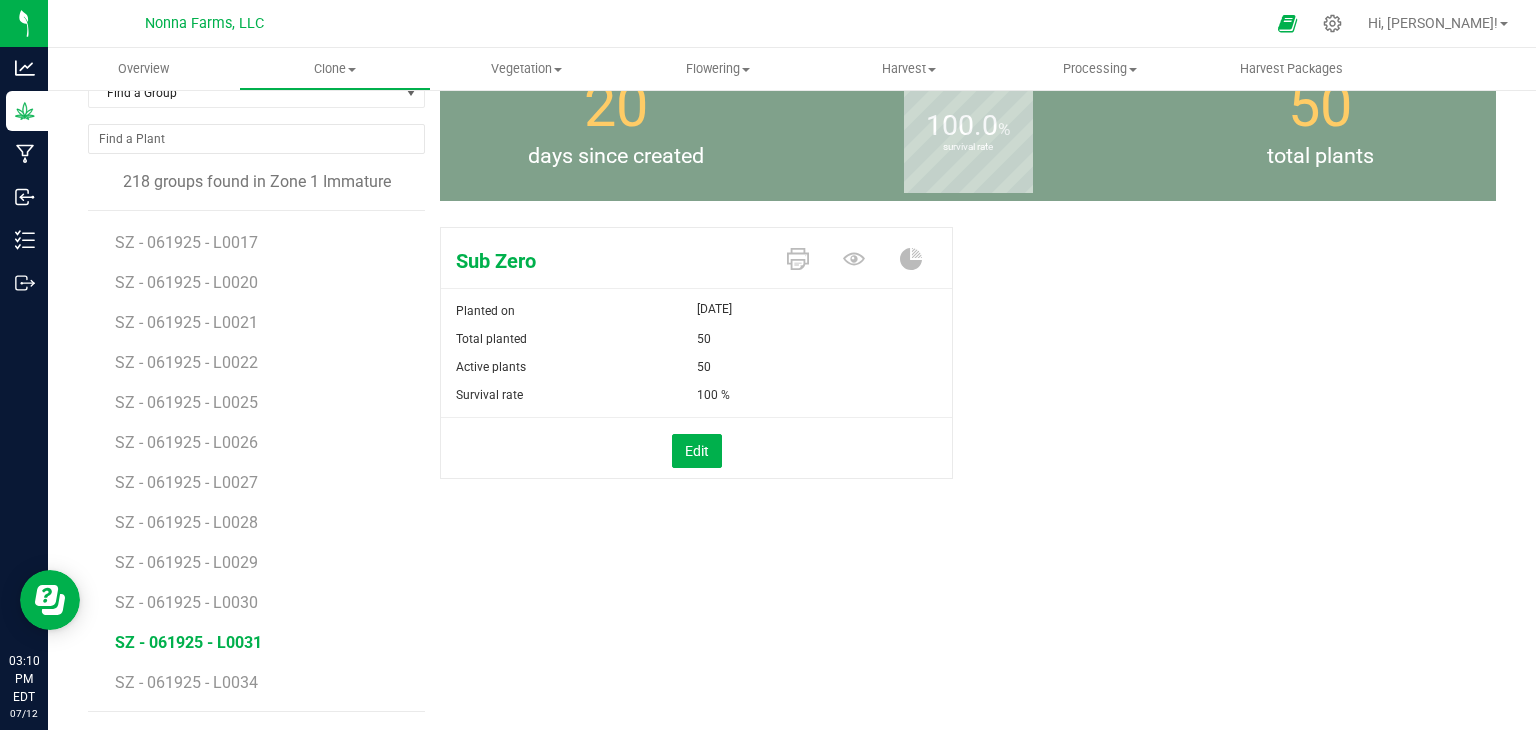 scroll, scrollTop: 0, scrollLeft: 0, axis: both 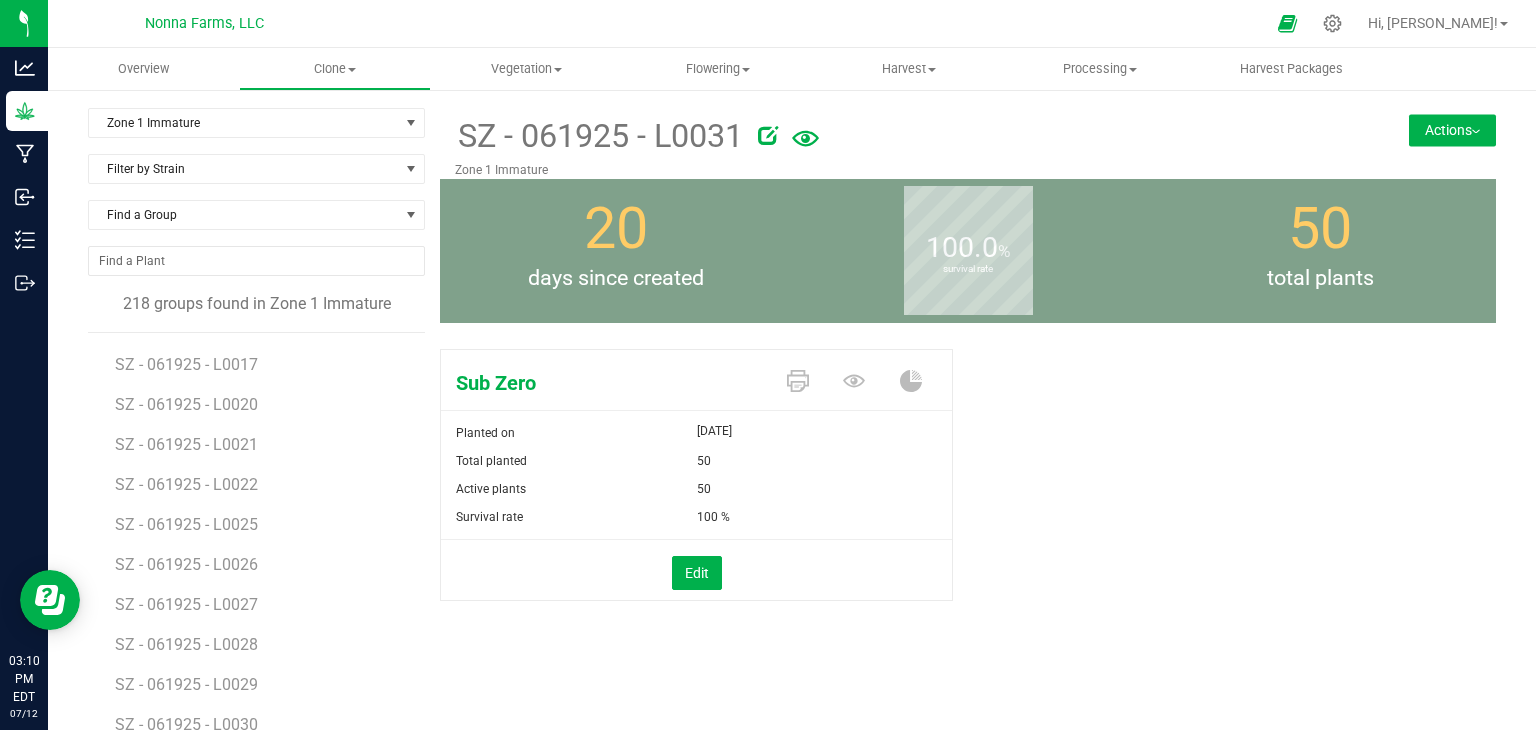 click on "Actions" at bounding box center [1452, 130] 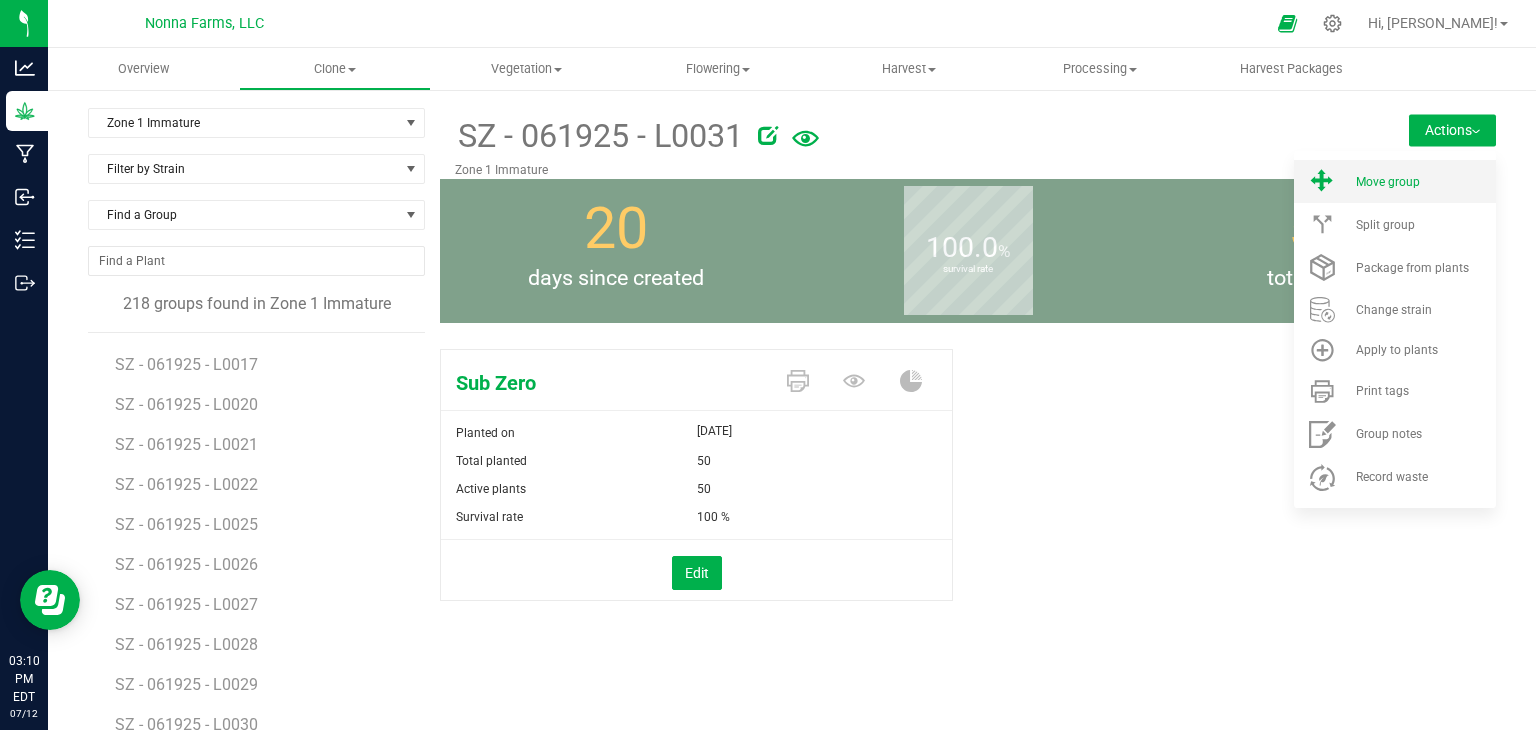 click on "Move group" at bounding box center (1424, 182) 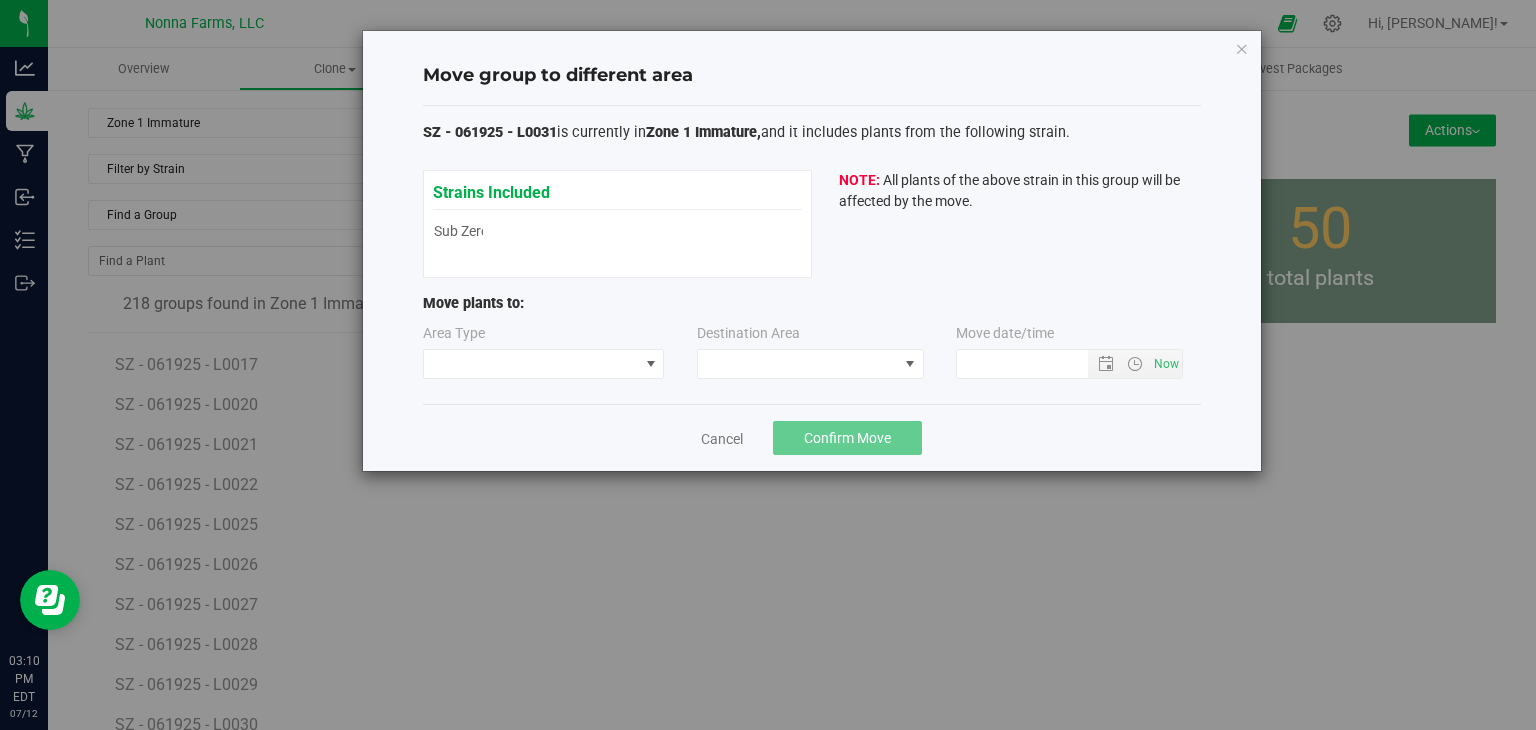 type on "[DATE] 3:10 PM" 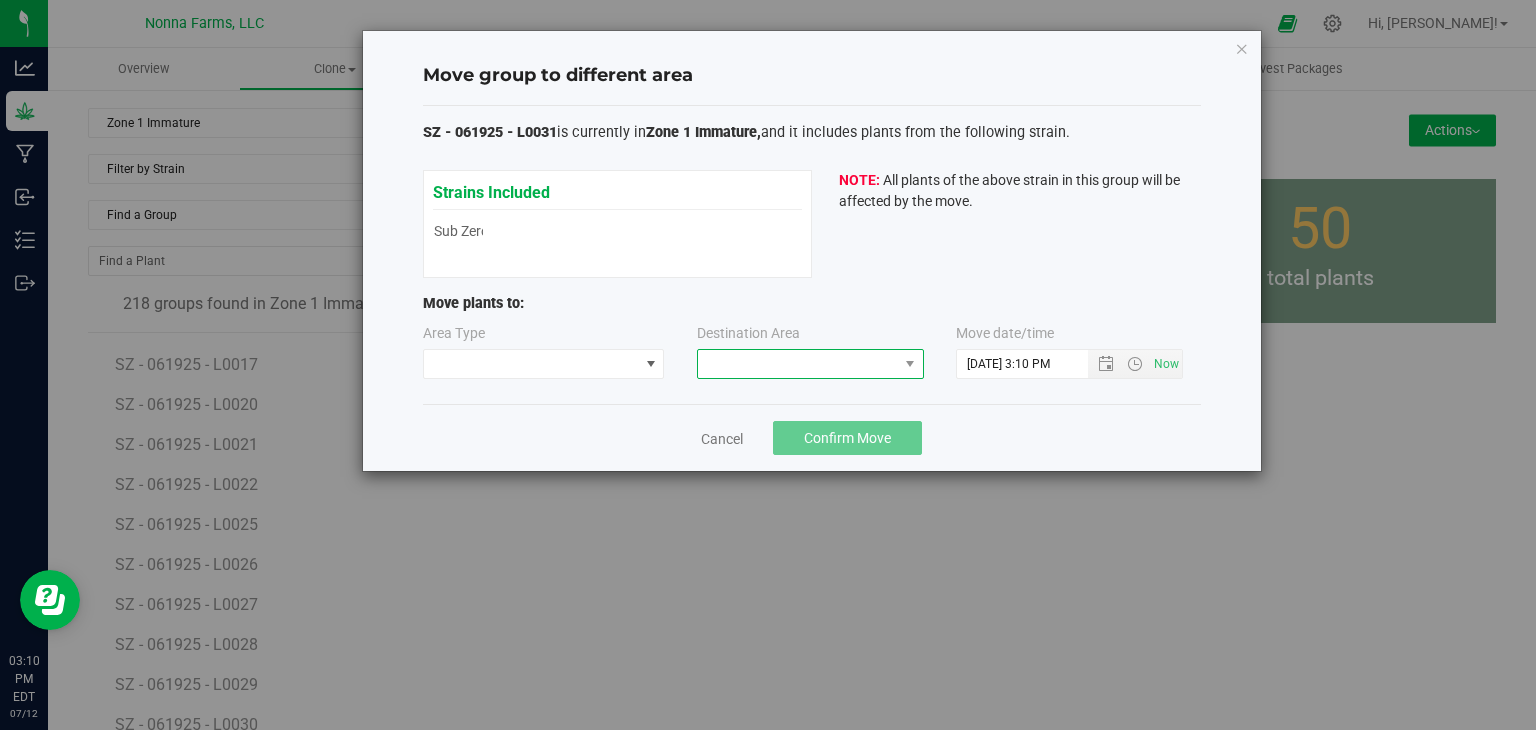 click at bounding box center [798, 364] 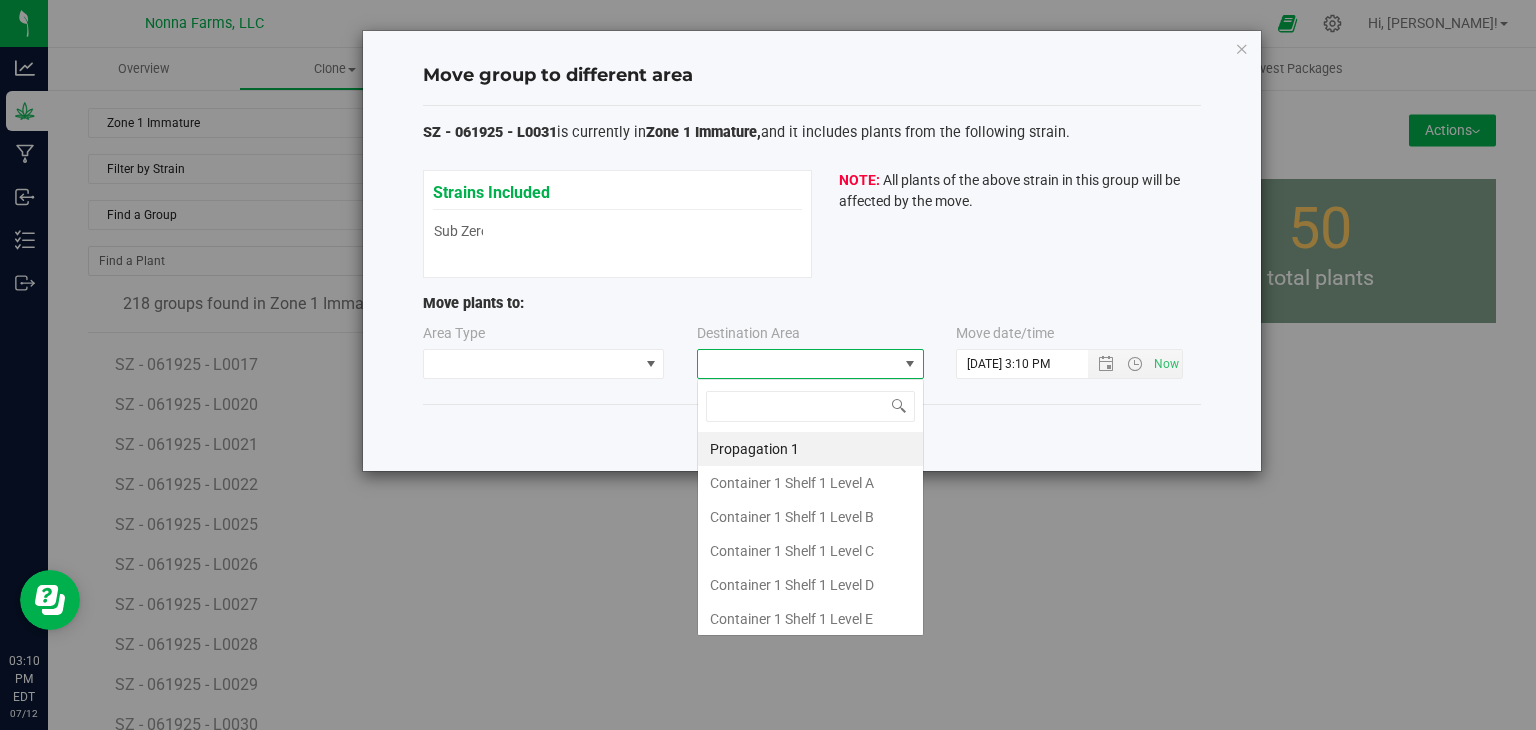 scroll, scrollTop: 99970, scrollLeft: 99772, axis: both 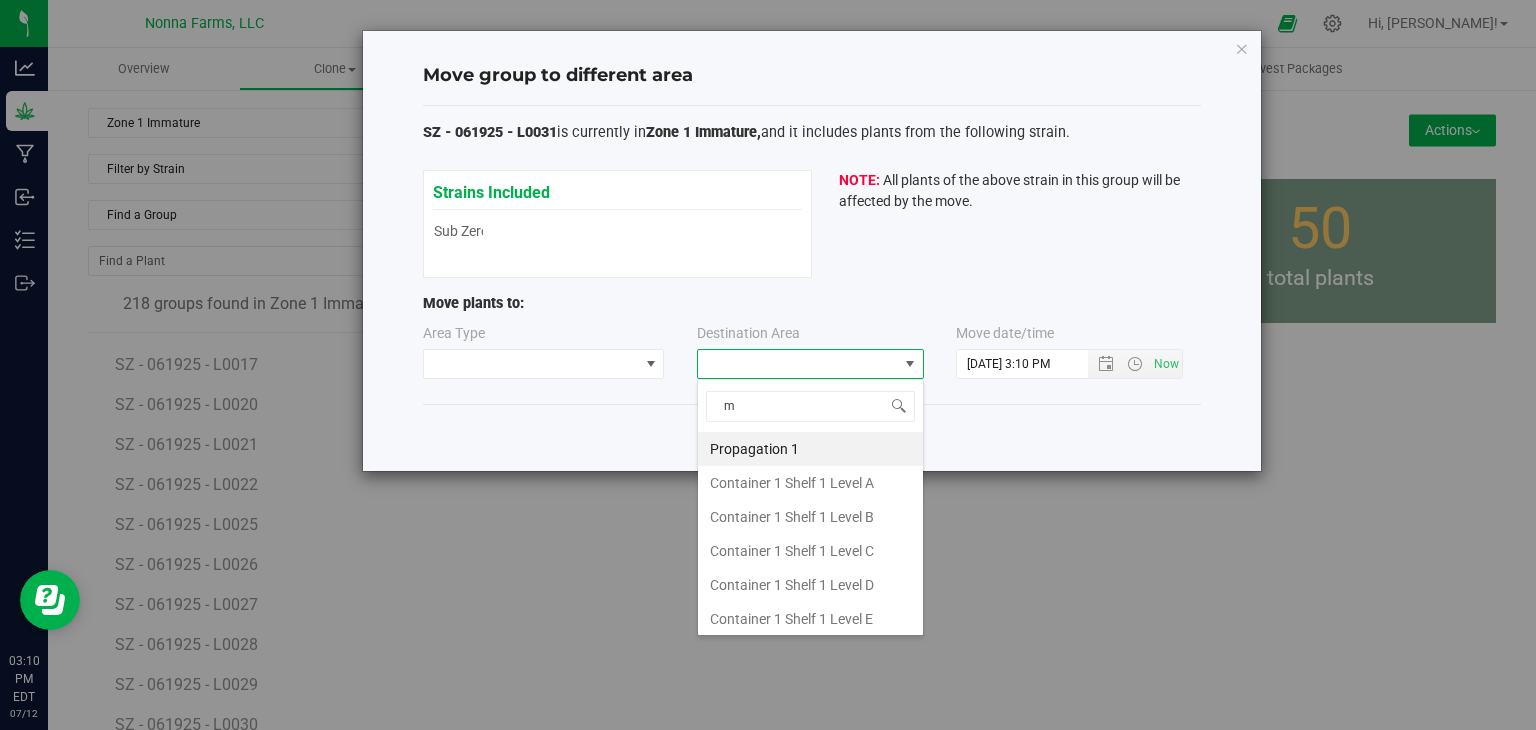 type on "ma" 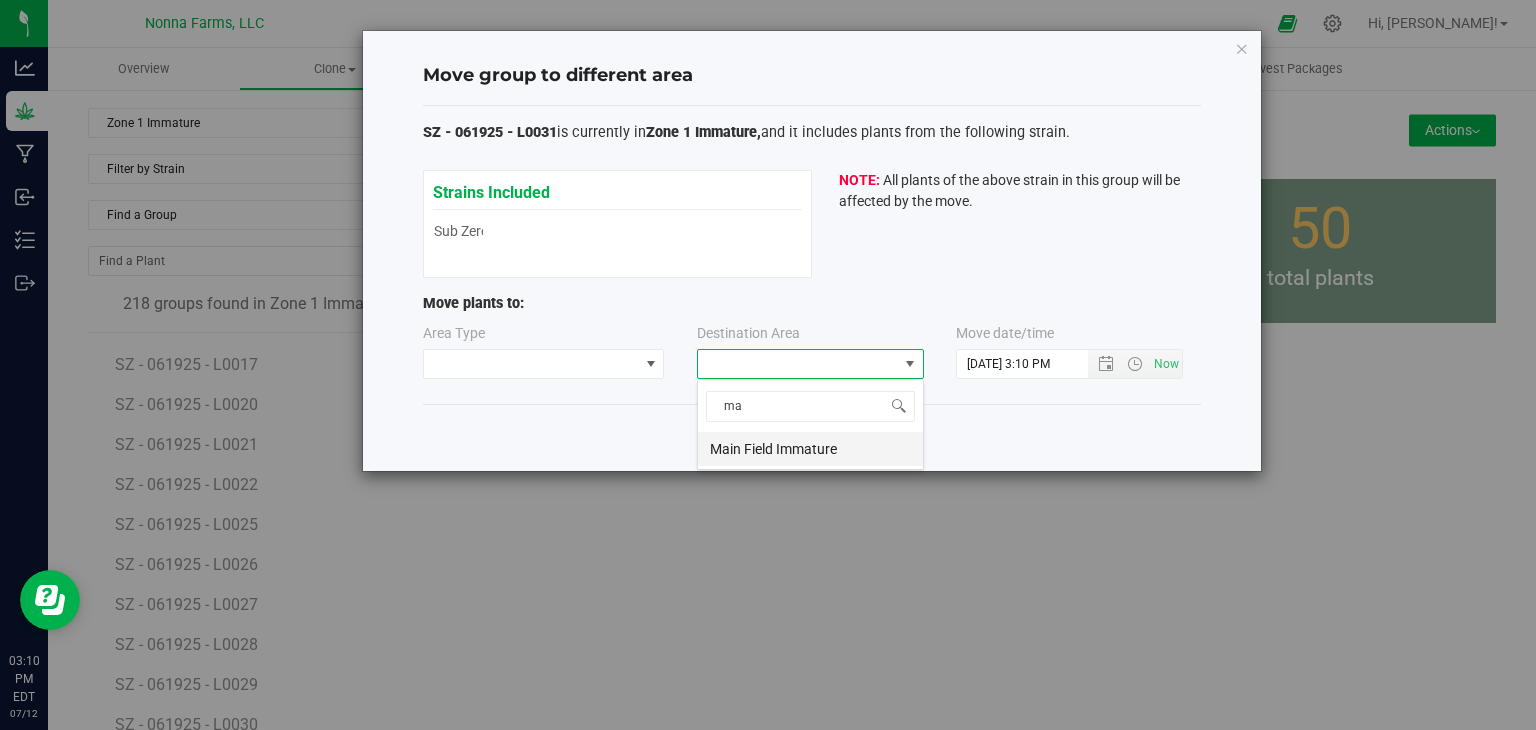 click on "Main Field Immature" at bounding box center [810, 449] 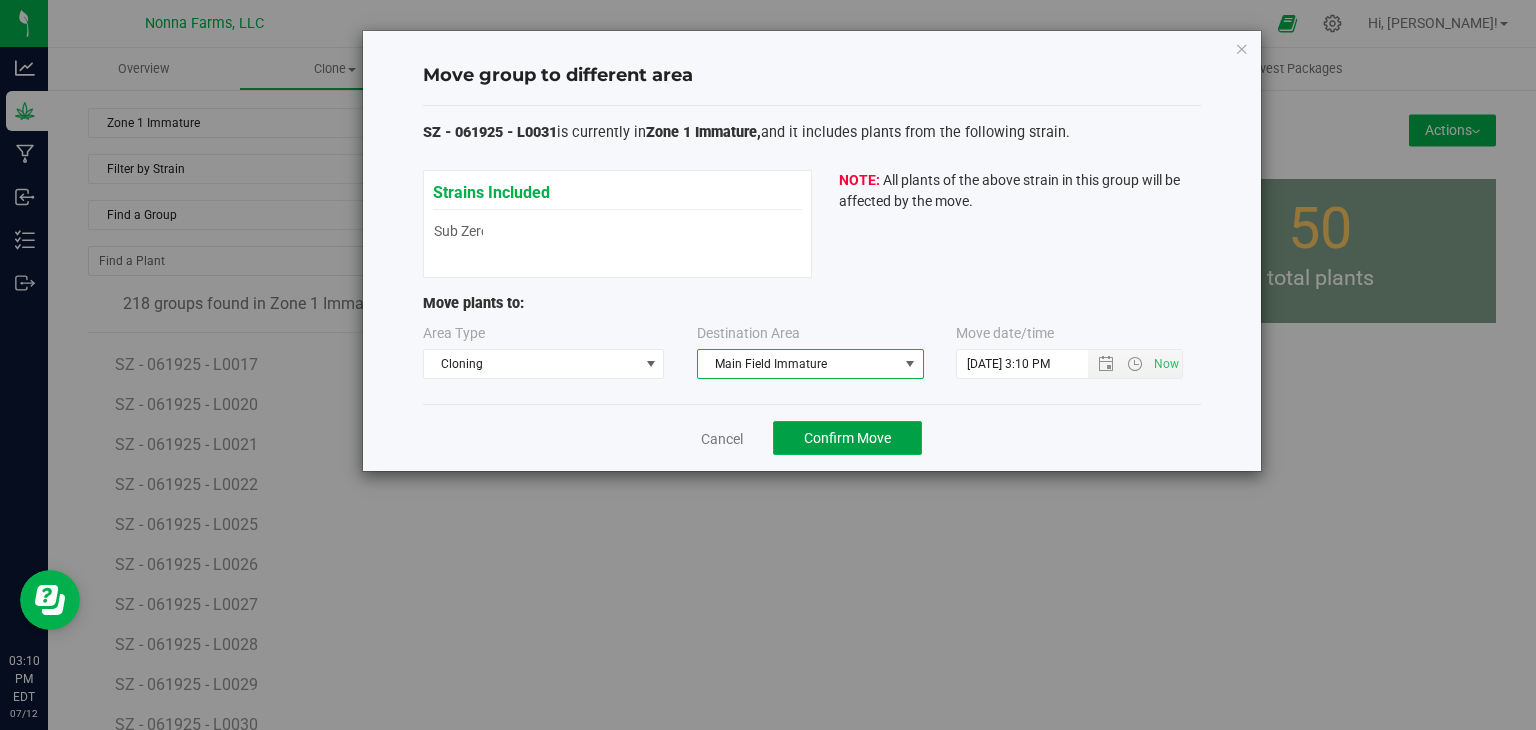 click on "Confirm Move" 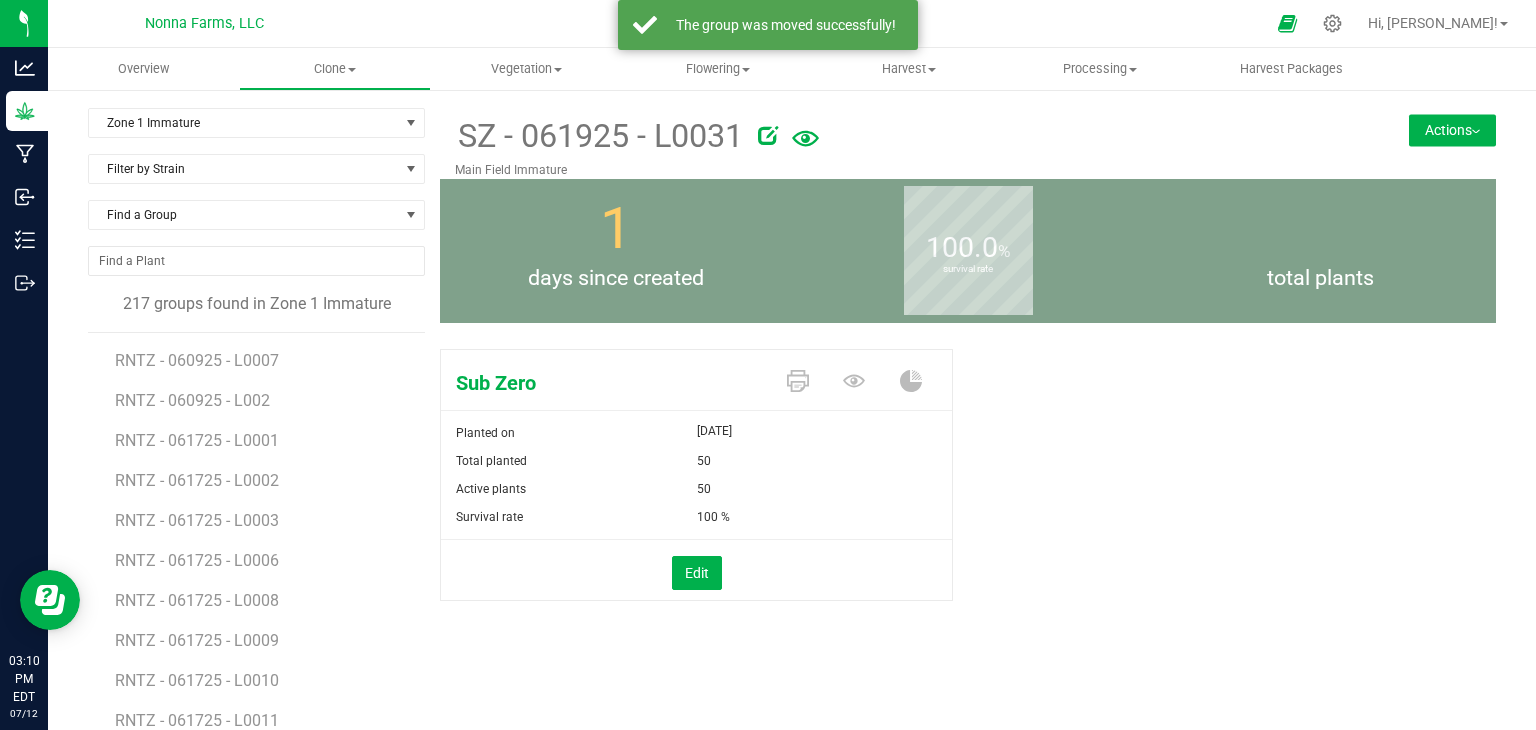 scroll, scrollTop: 122, scrollLeft: 0, axis: vertical 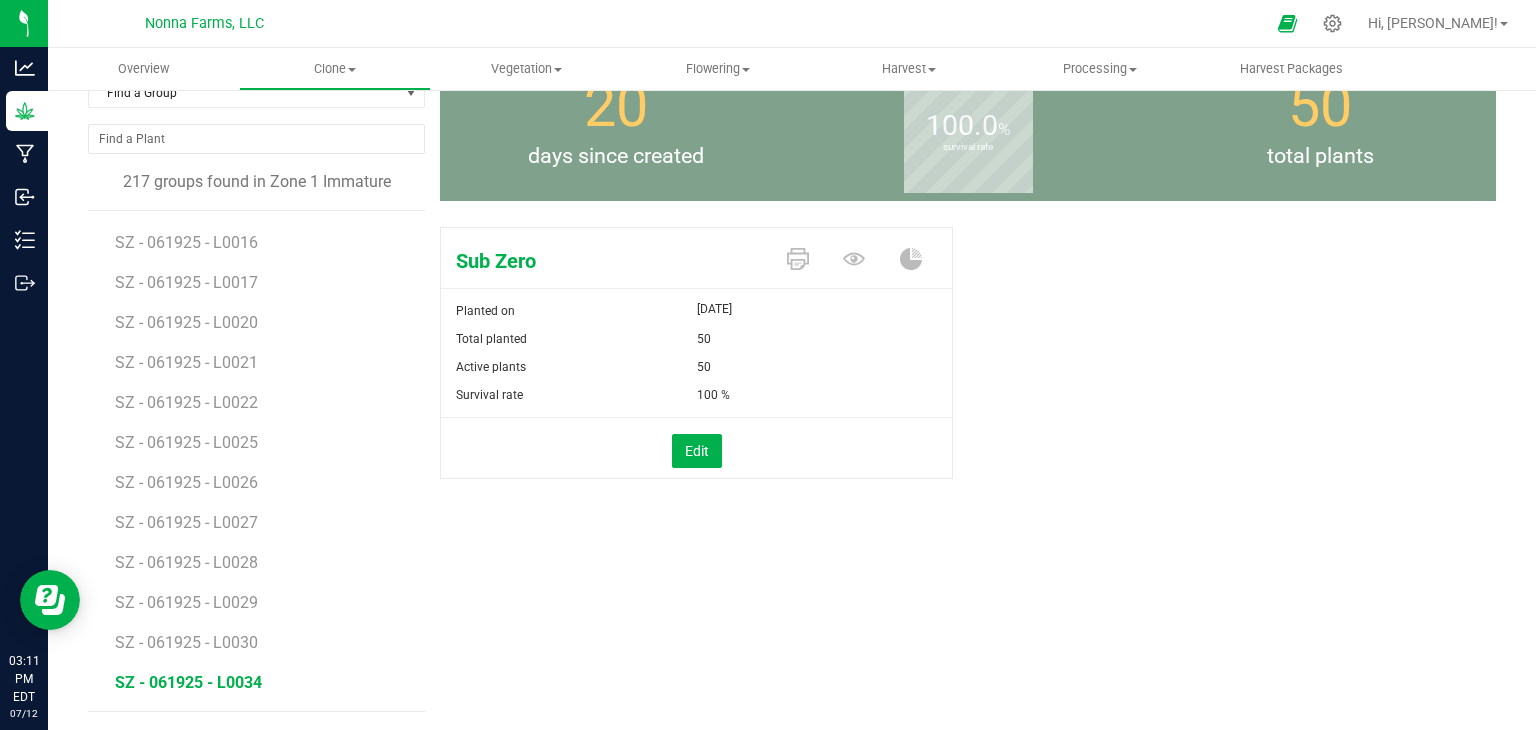 click on "SZ - 061925 - L0034" at bounding box center [188, 682] 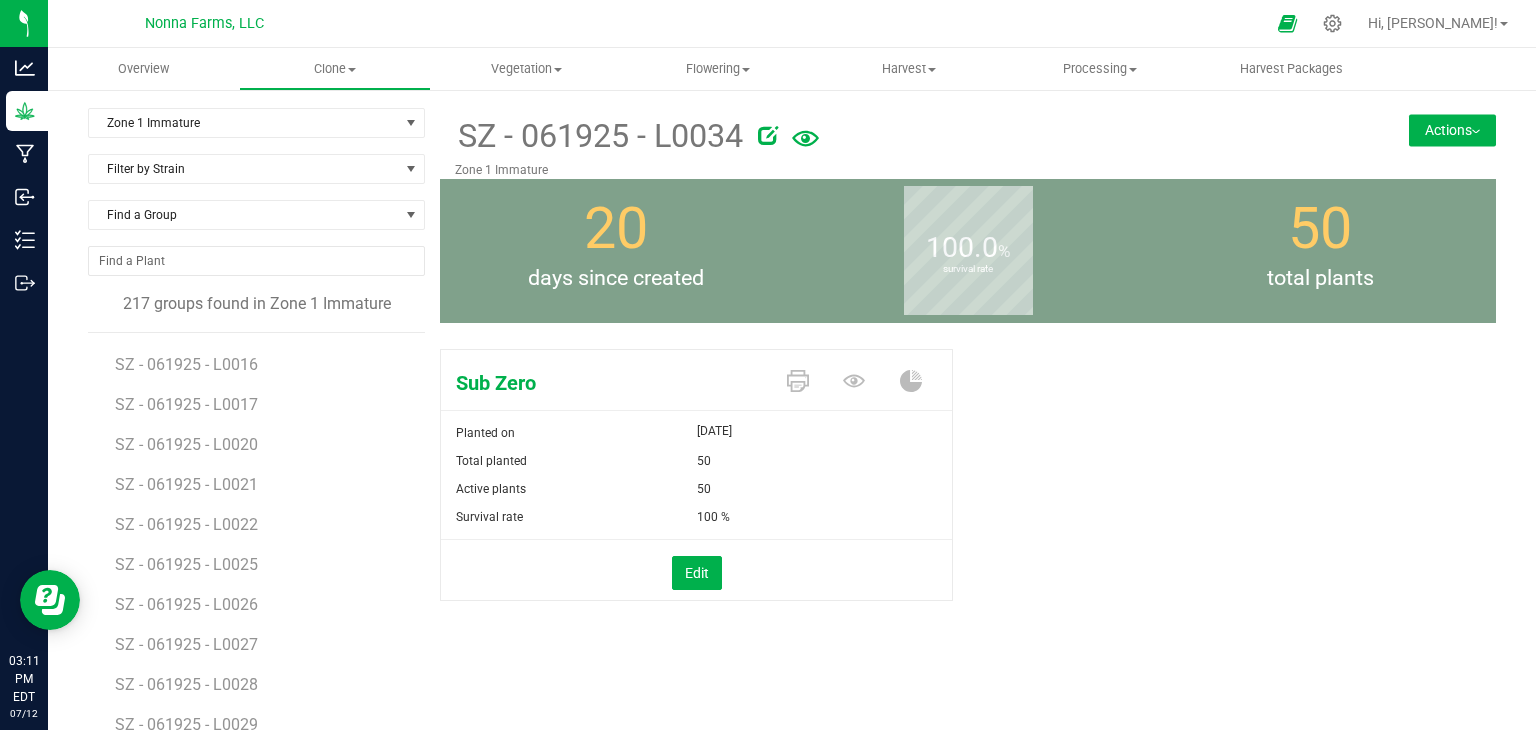 click on "Actions" at bounding box center [1452, 130] 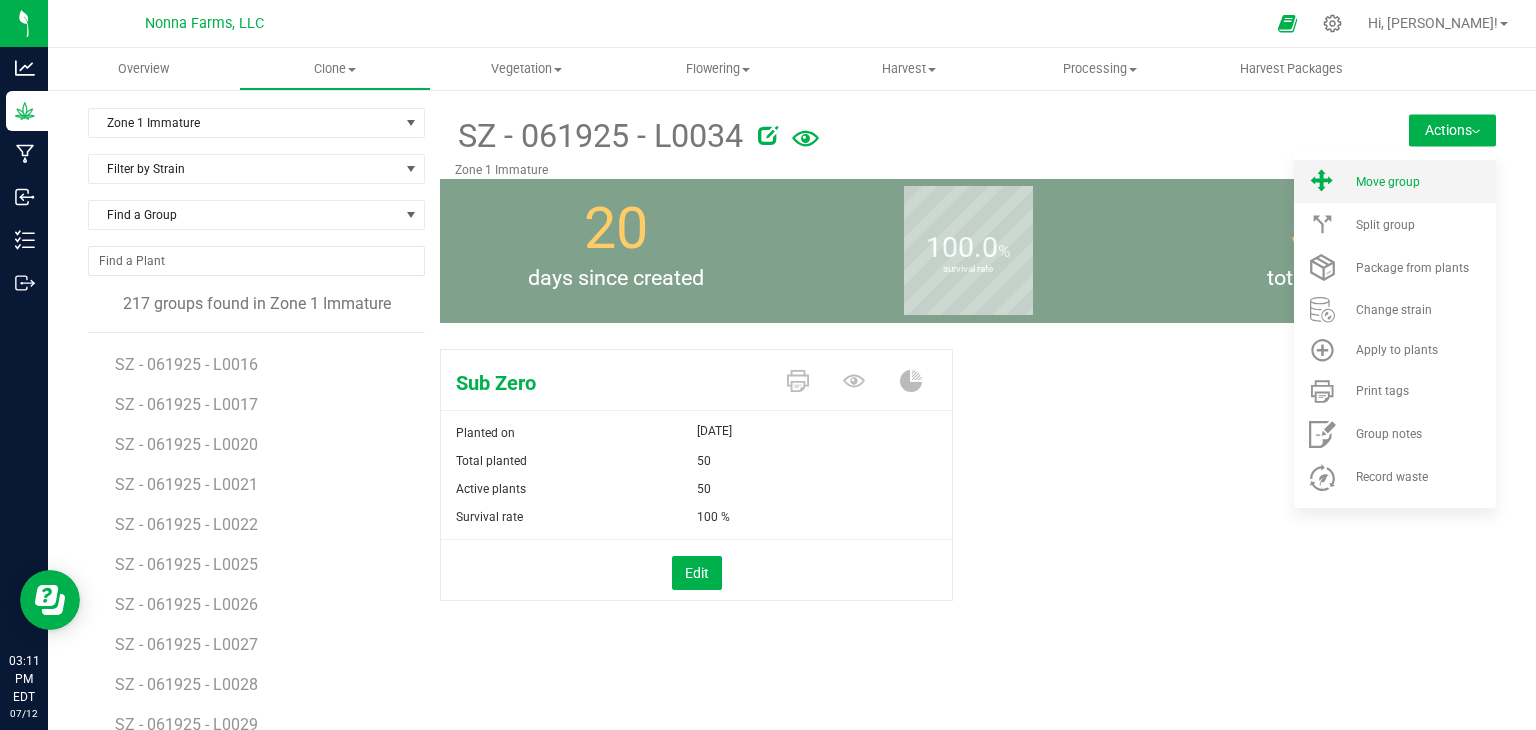 click on "Move group" at bounding box center [1395, 181] 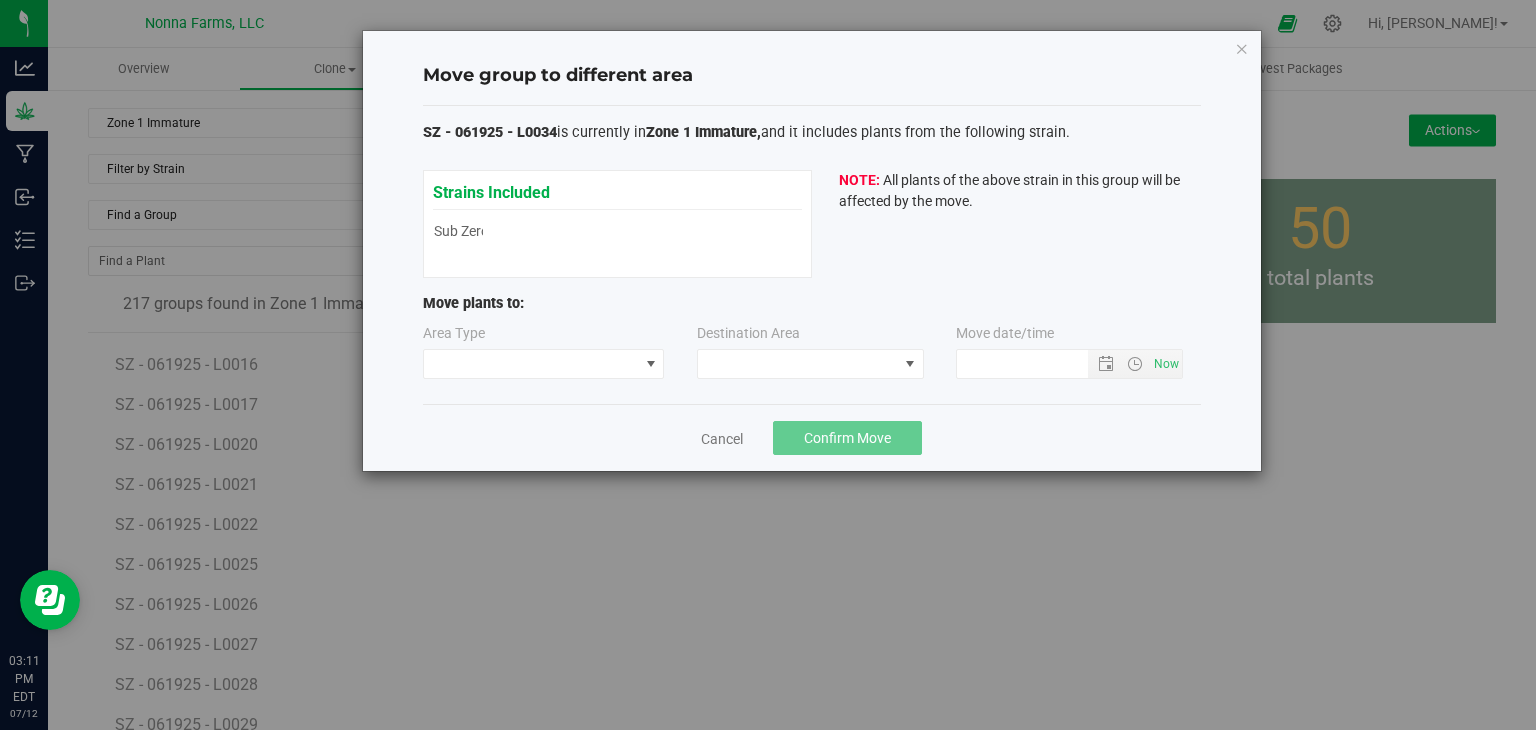 type on "[DATE] 3:11 PM" 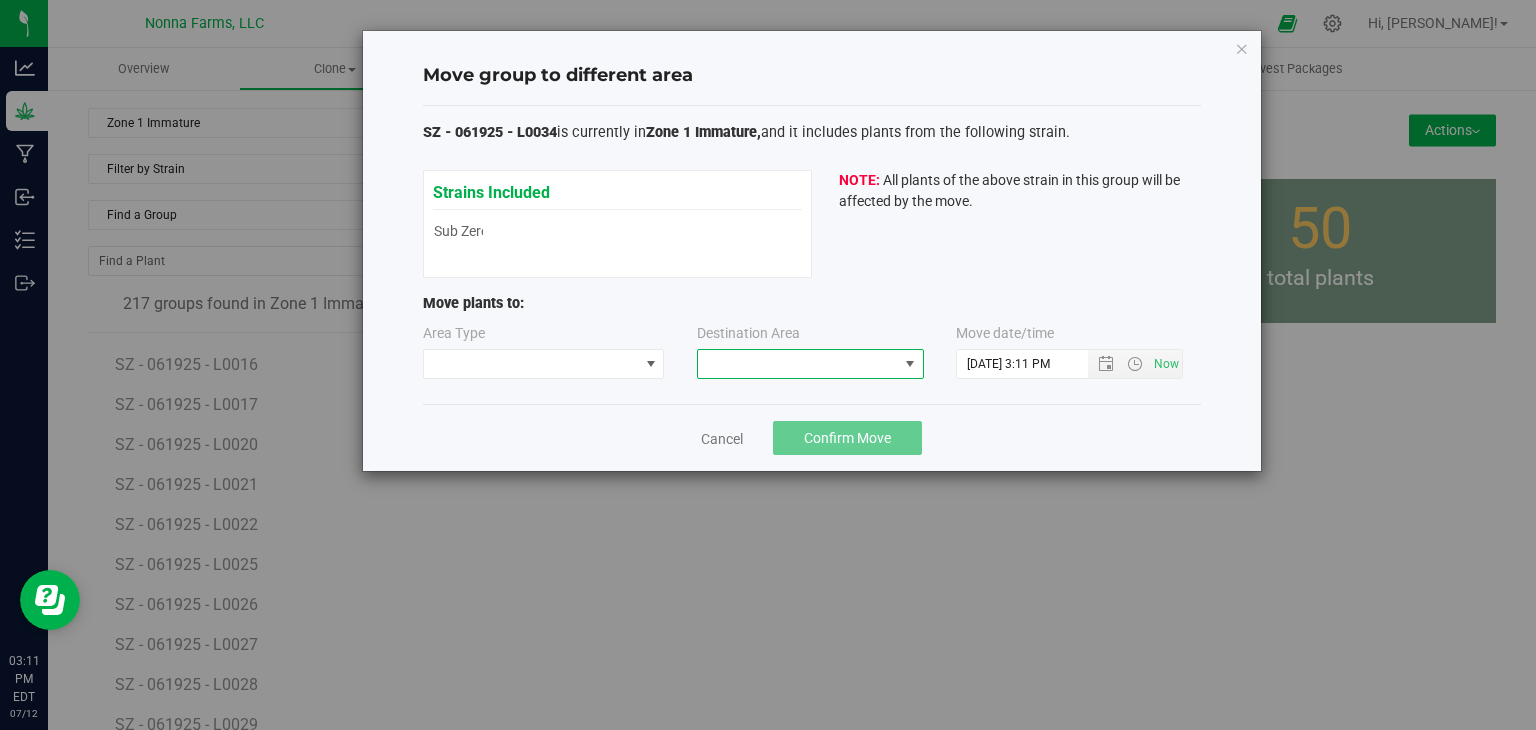 click at bounding box center [798, 364] 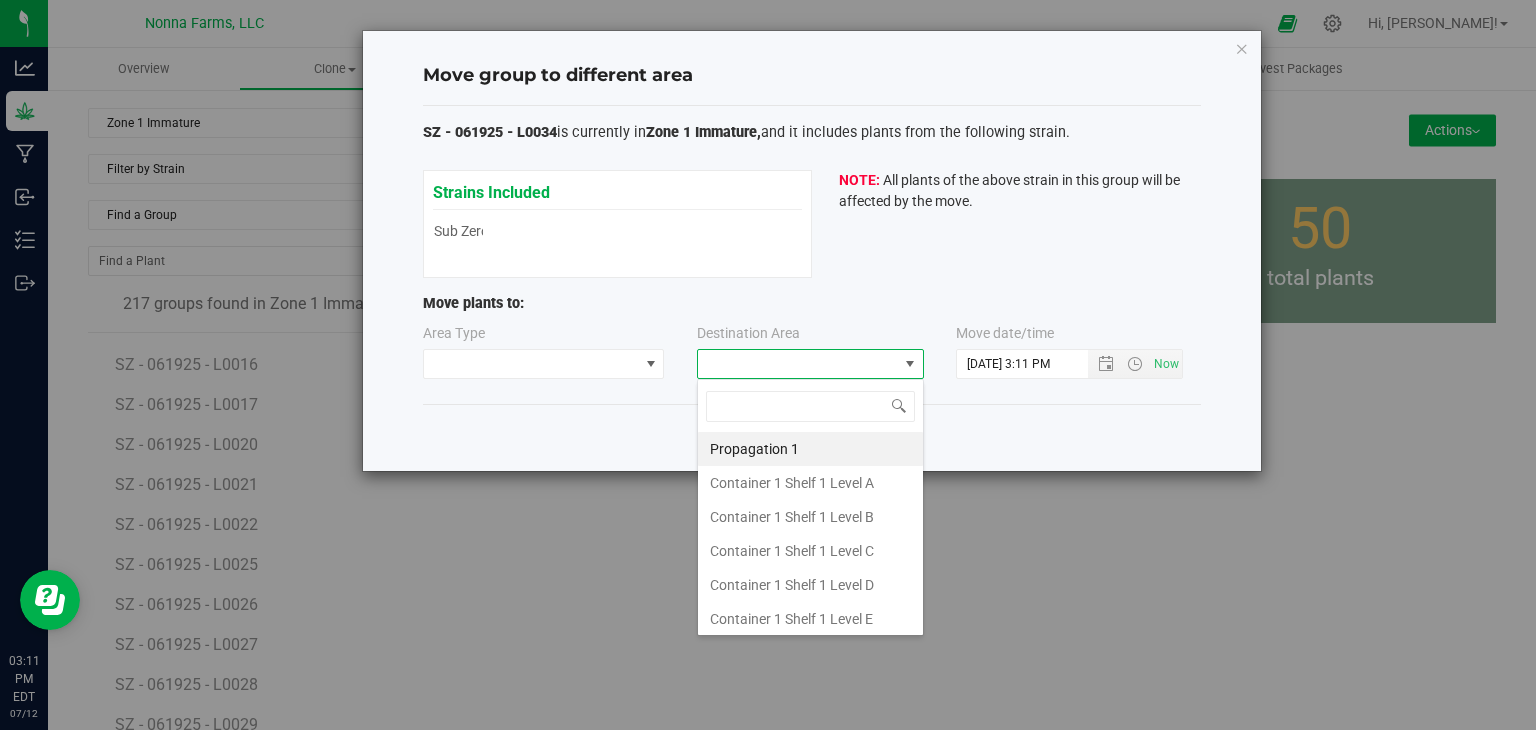 scroll, scrollTop: 99970, scrollLeft: 99772, axis: both 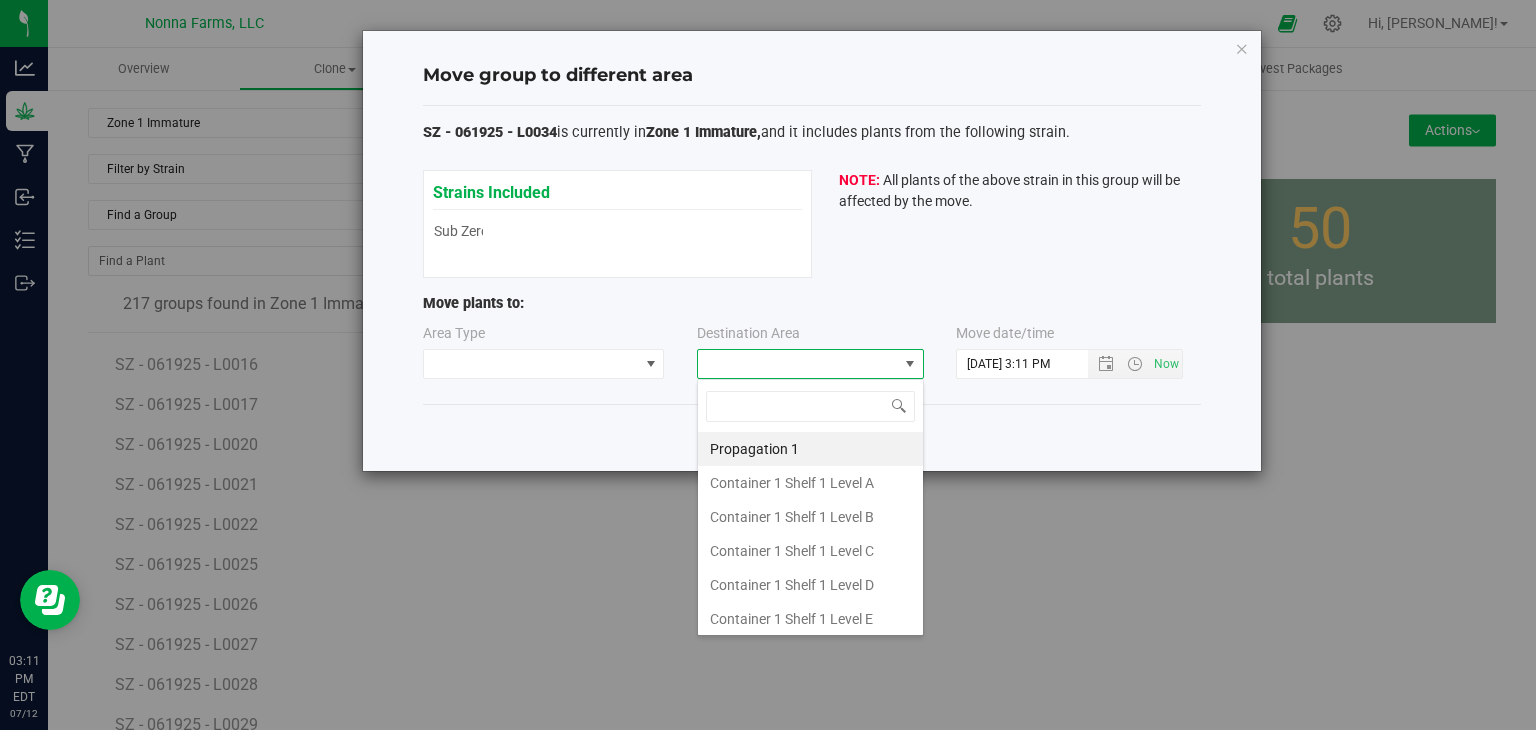 type on "m" 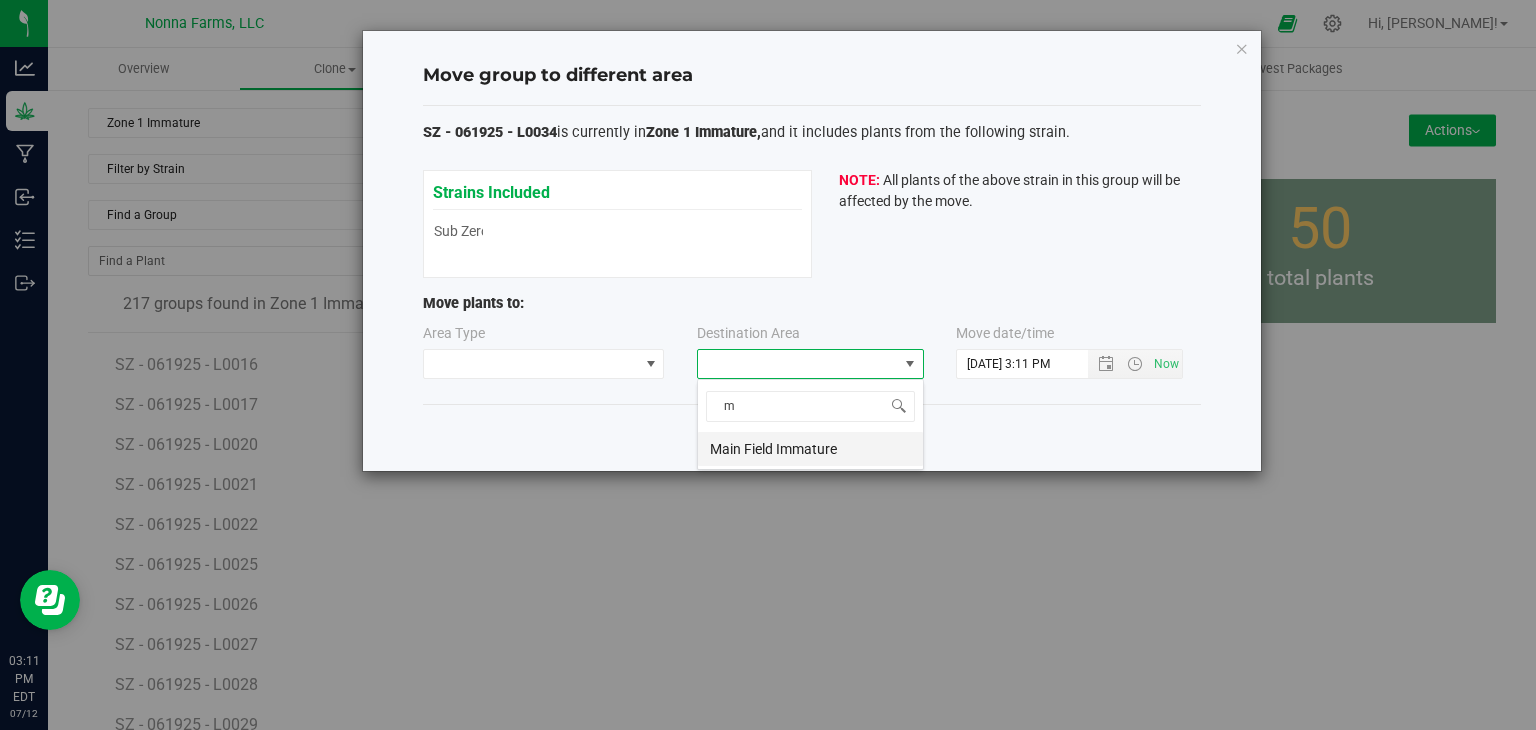 click on "Main Field Immature" at bounding box center [810, 449] 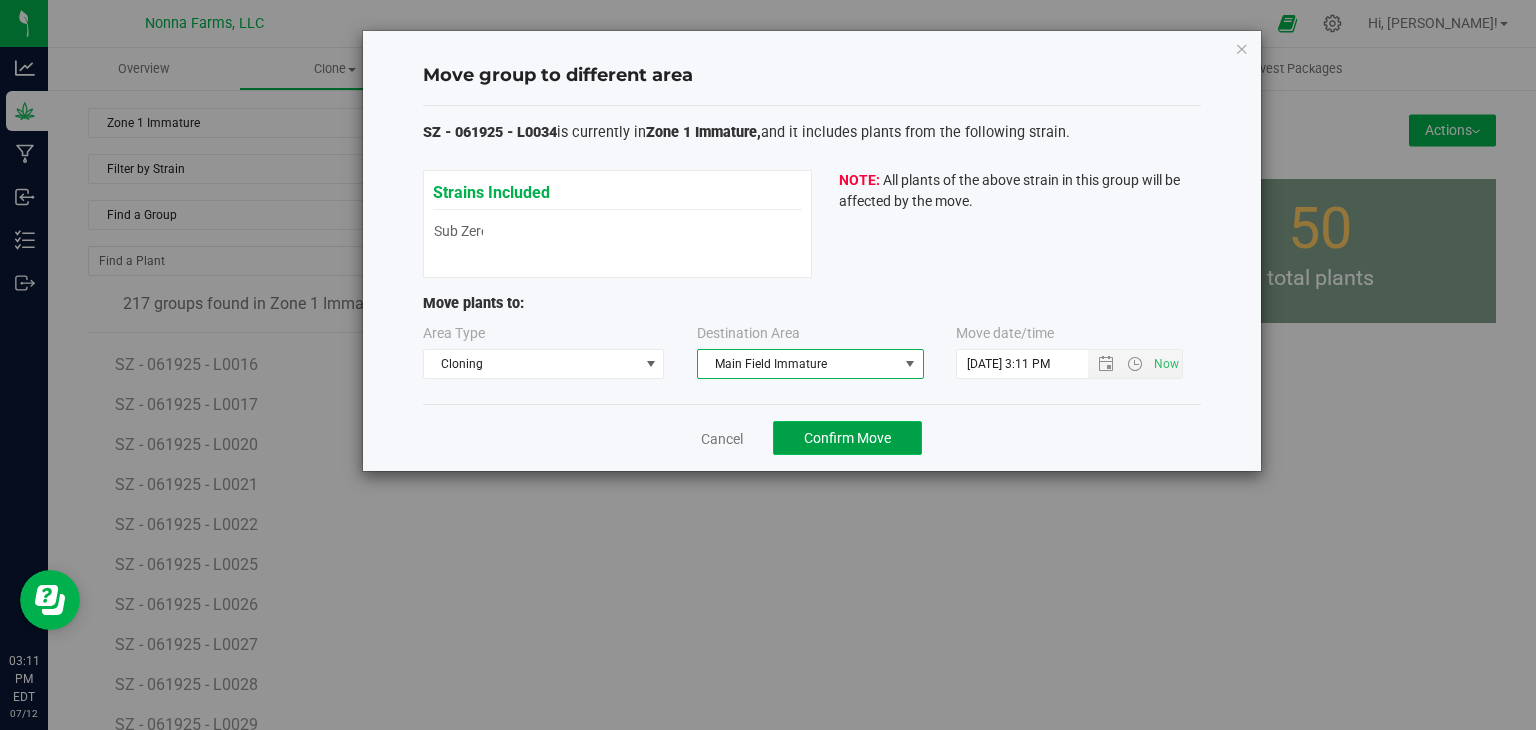 click on "Confirm Move" 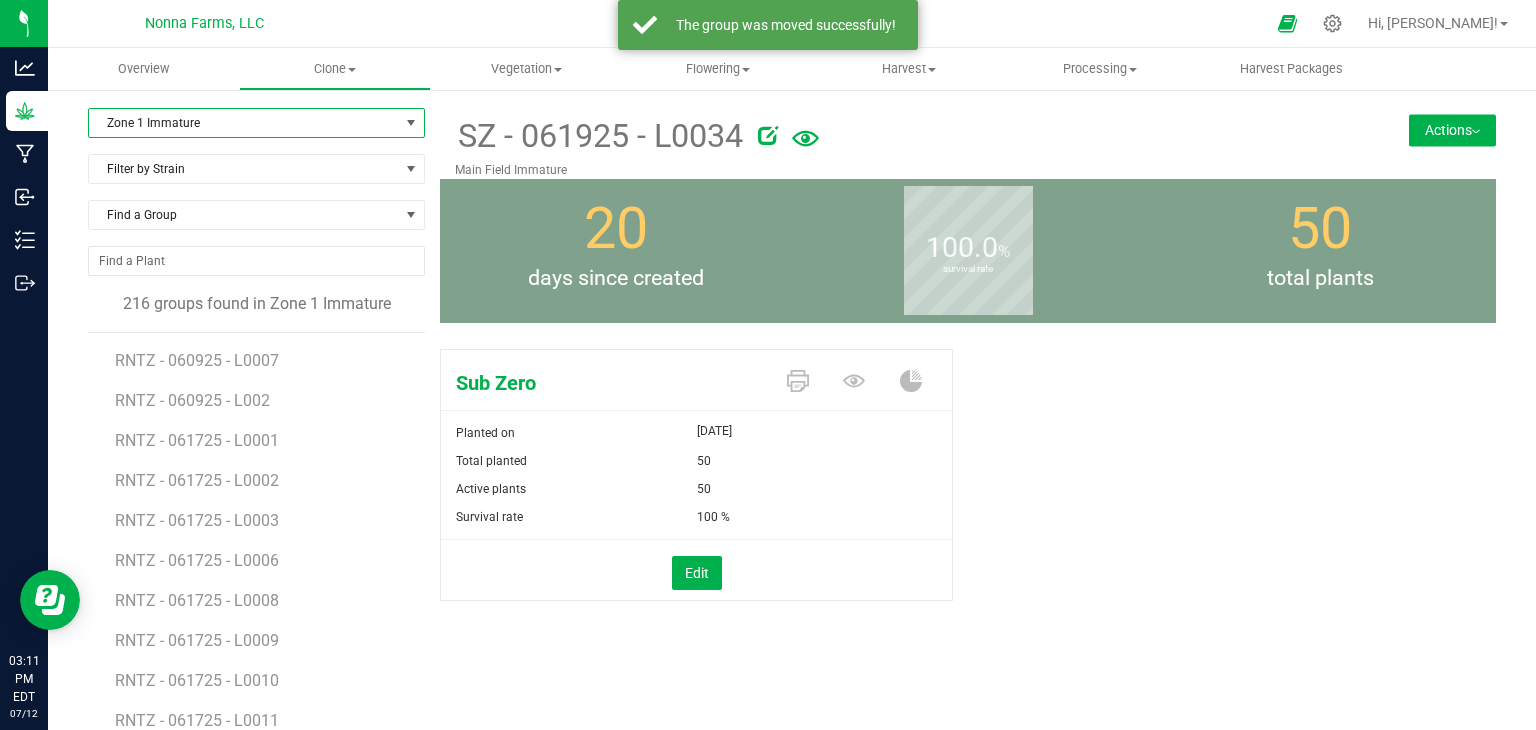 click at bounding box center (411, 123) 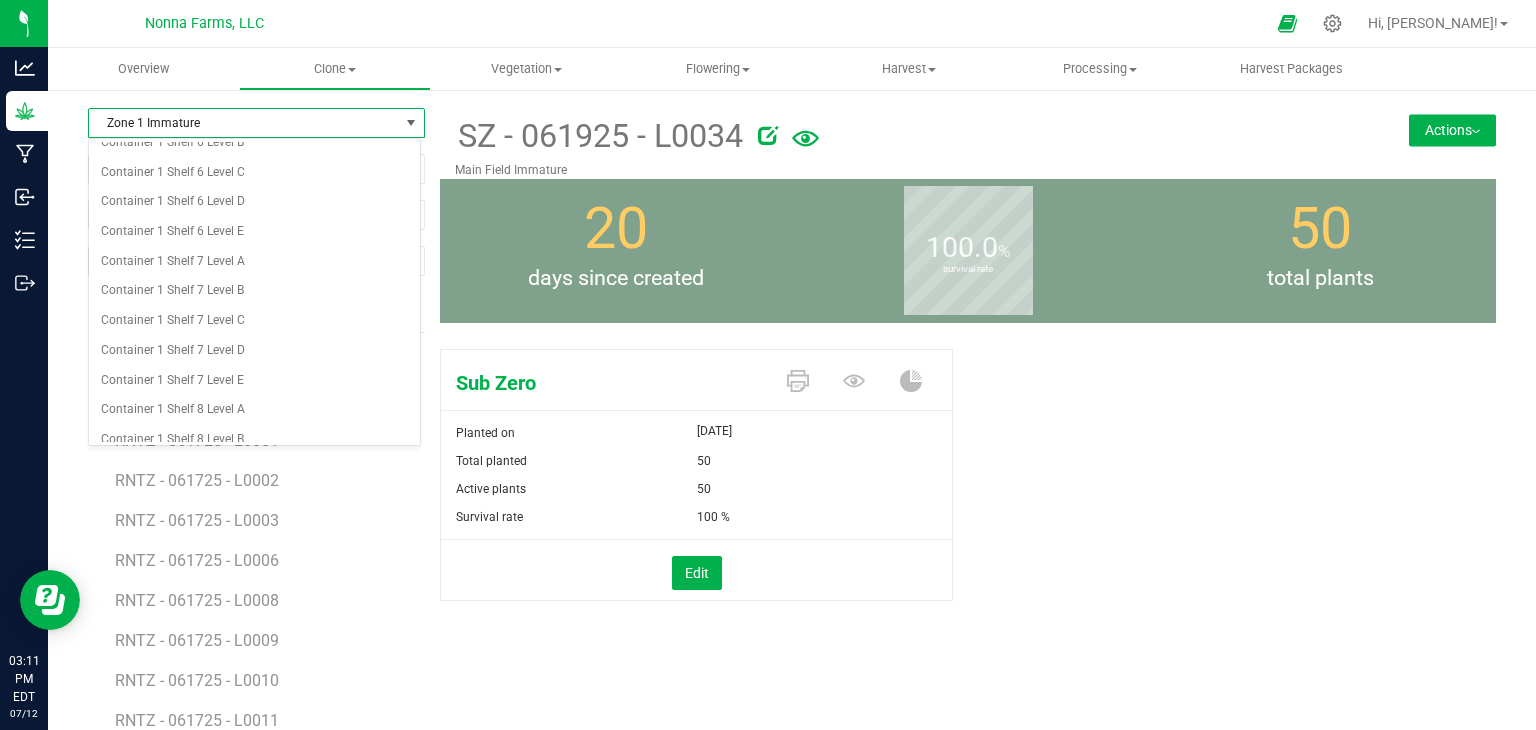 scroll, scrollTop: 0, scrollLeft: 0, axis: both 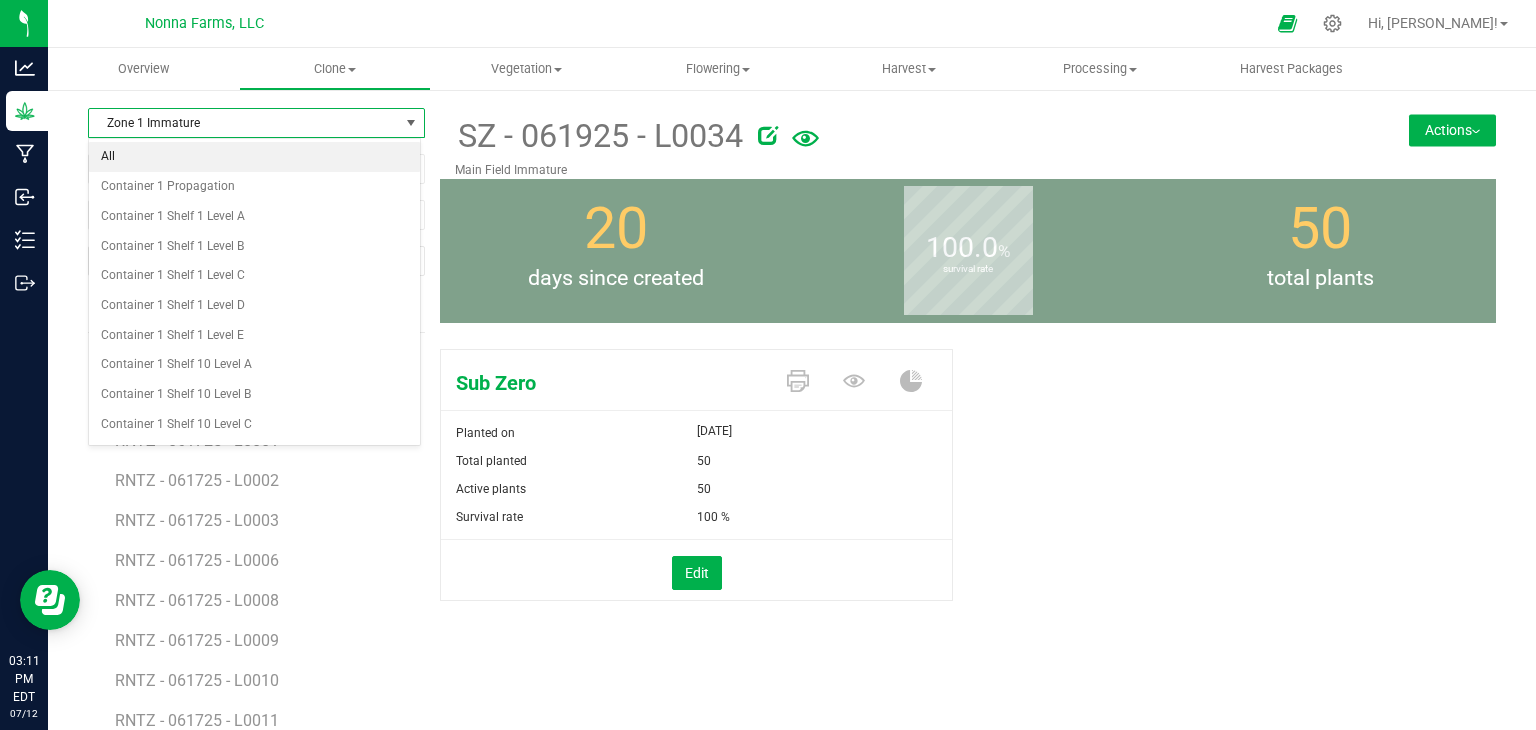 click on "All" at bounding box center (254, 157) 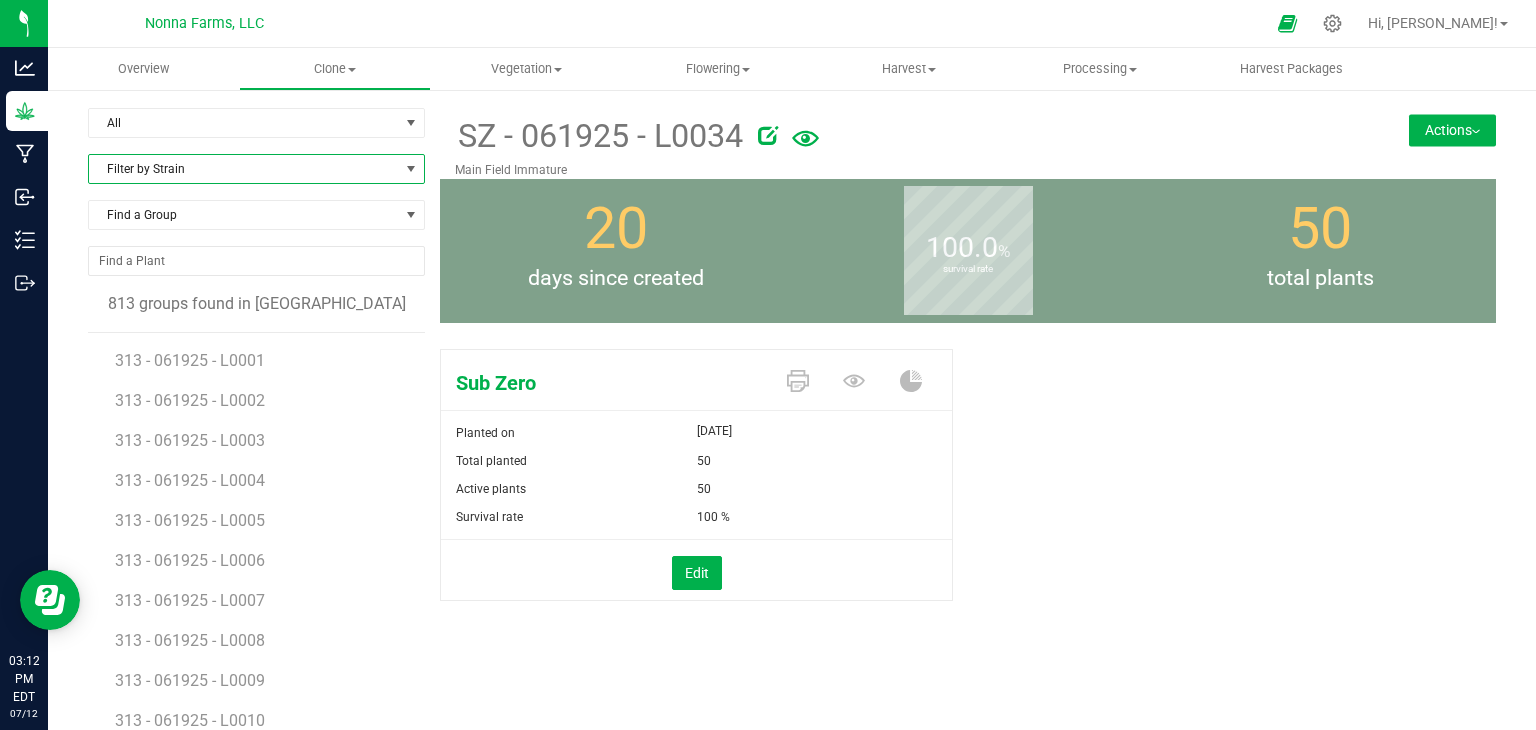 click on "Filter by Strain" at bounding box center (244, 169) 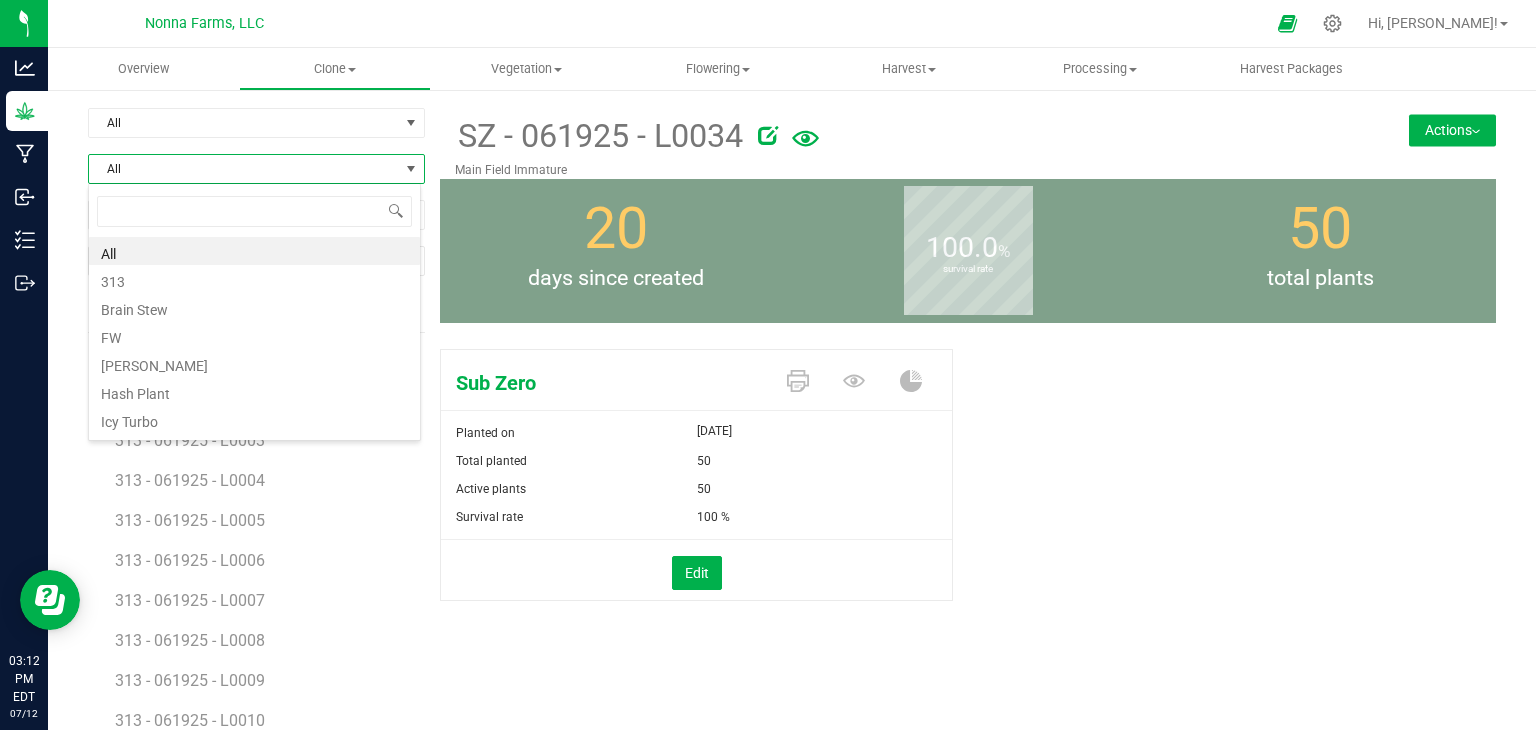 scroll, scrollTop: 99970, scrollLeft: 99666, axis: both 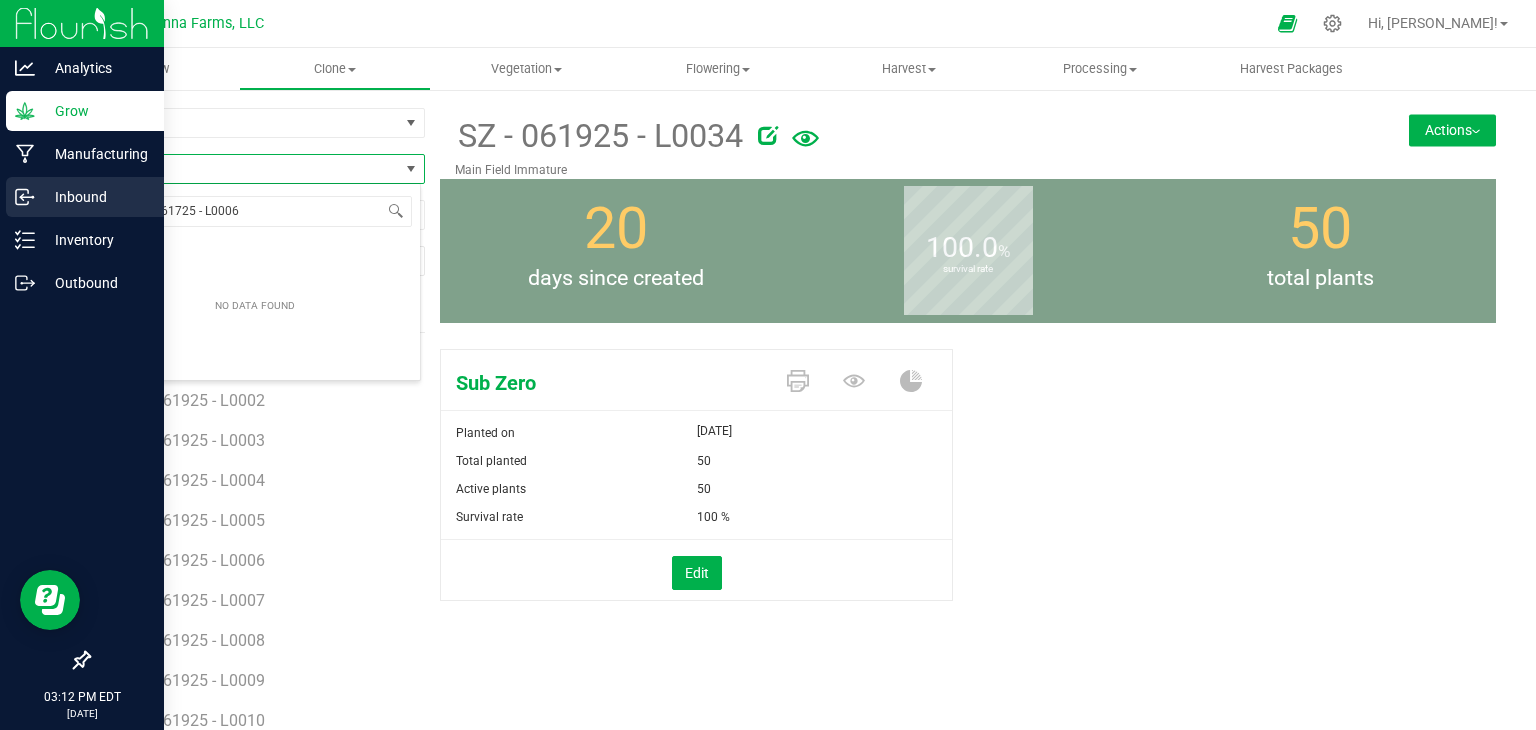 drag, startPoint x: 344, startPoint y: 217, endPoint x: 19, endPoint y: 205, distance: 325.22147 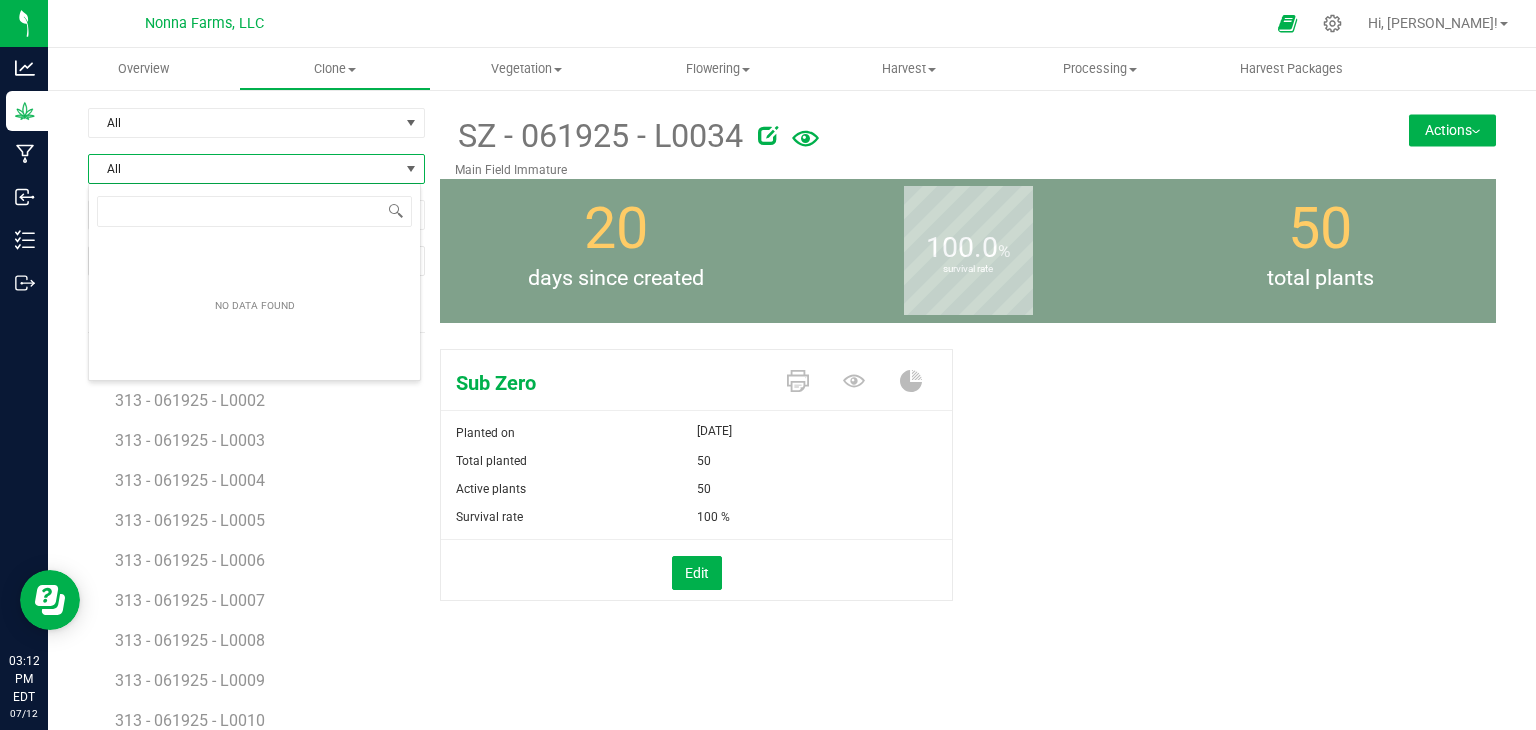 click on "Planted on" at bounding box center (485, 433) 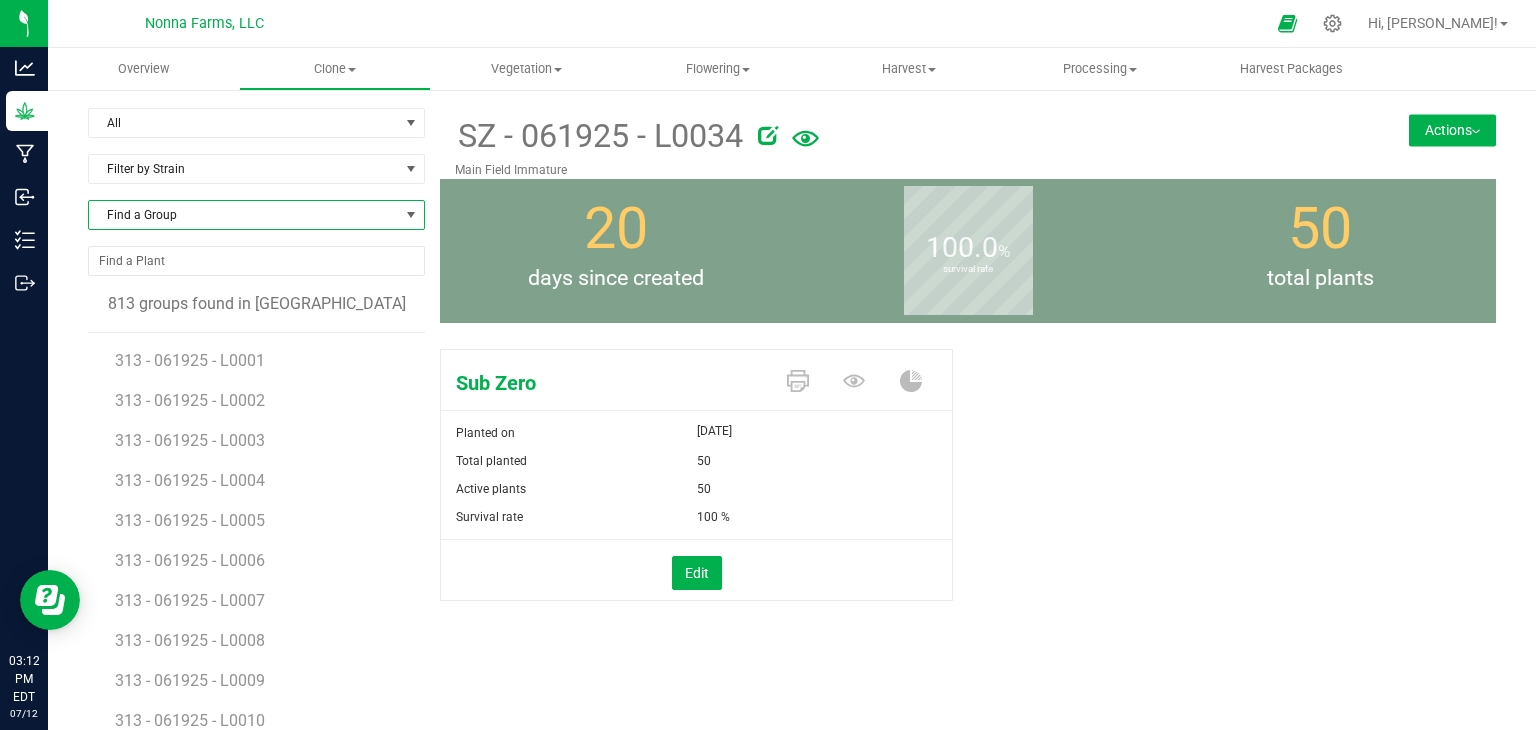 click on "Find a Group" at bounding box center (244, 215) 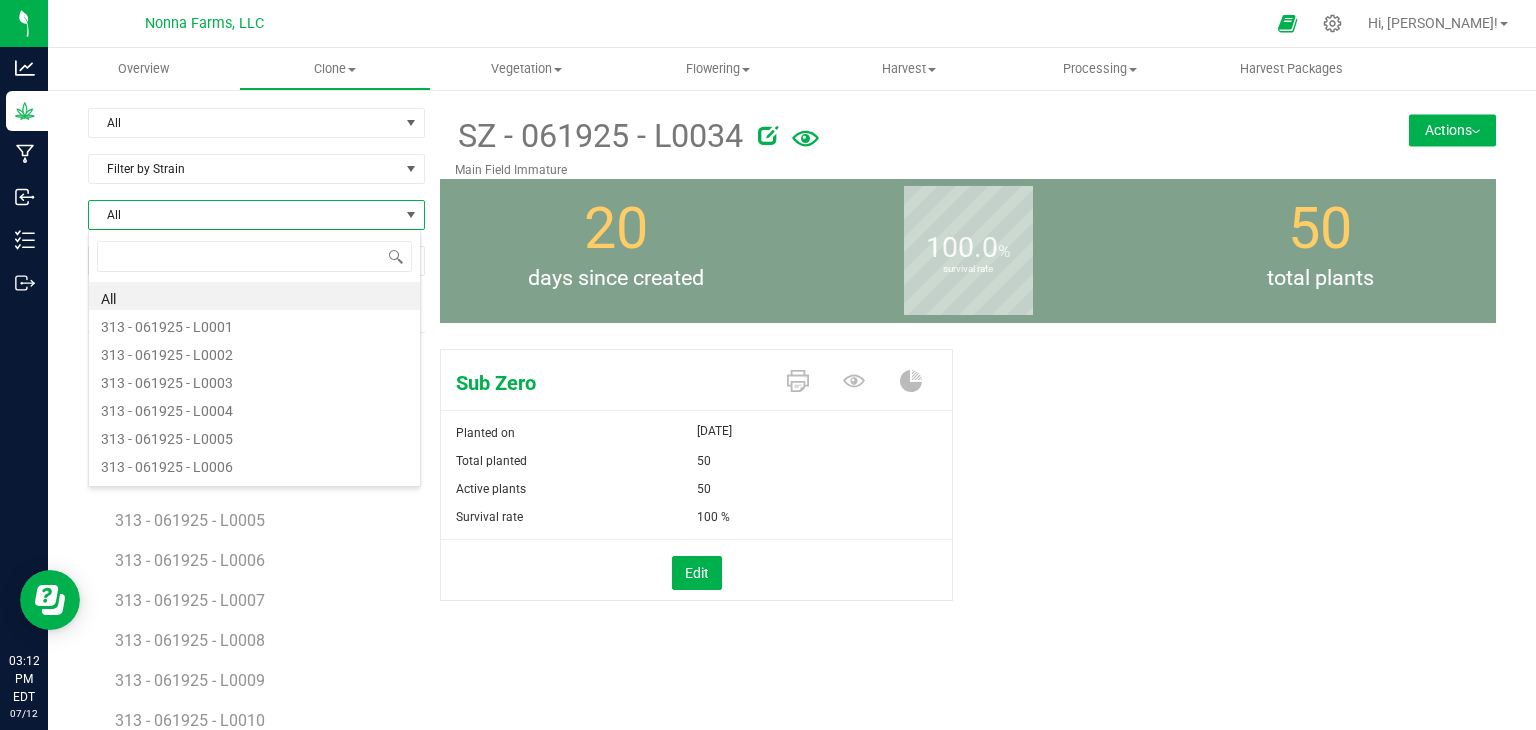 scroll, scrollTop: 99970, scrollLeft: 99666, axis: both 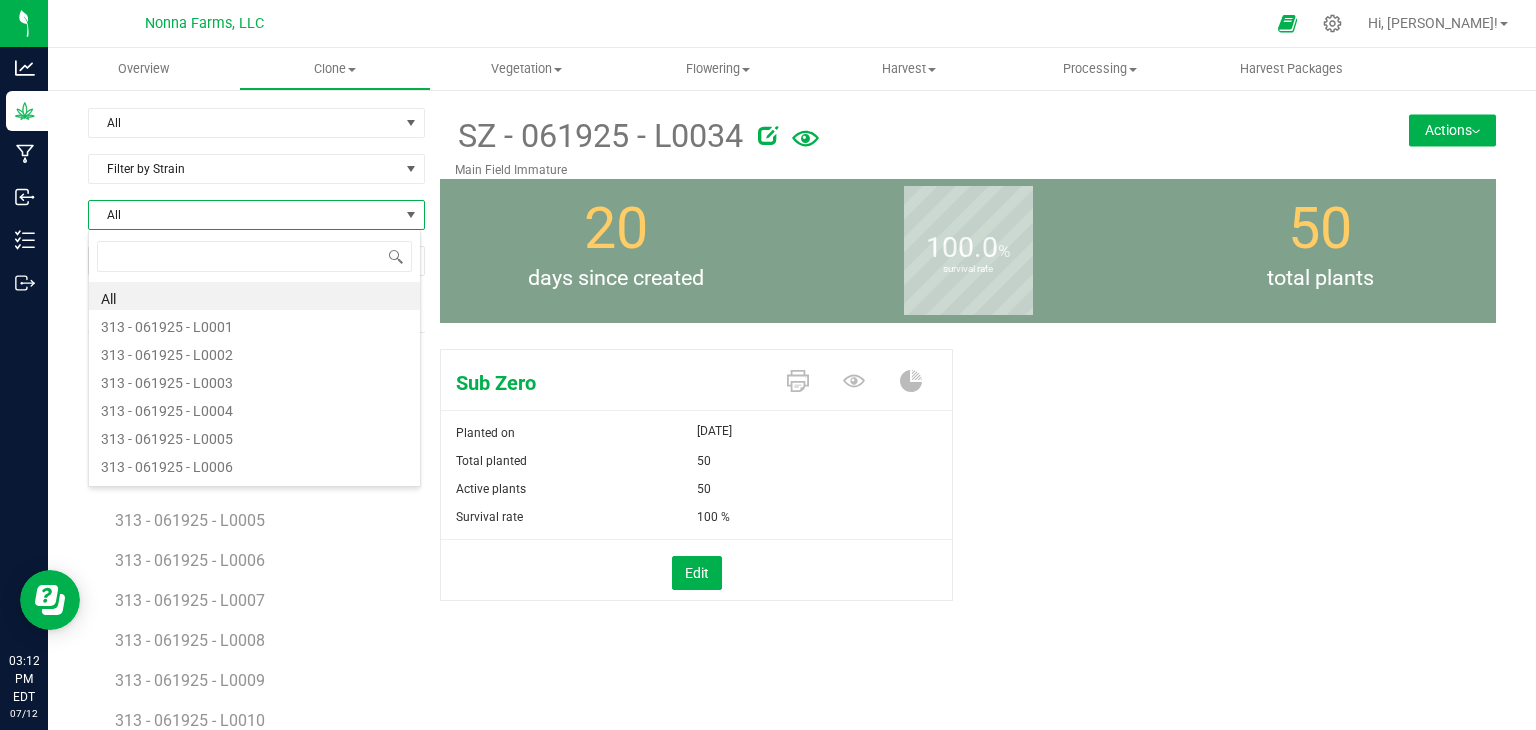 type on "TRSC - 061725 - L0006" 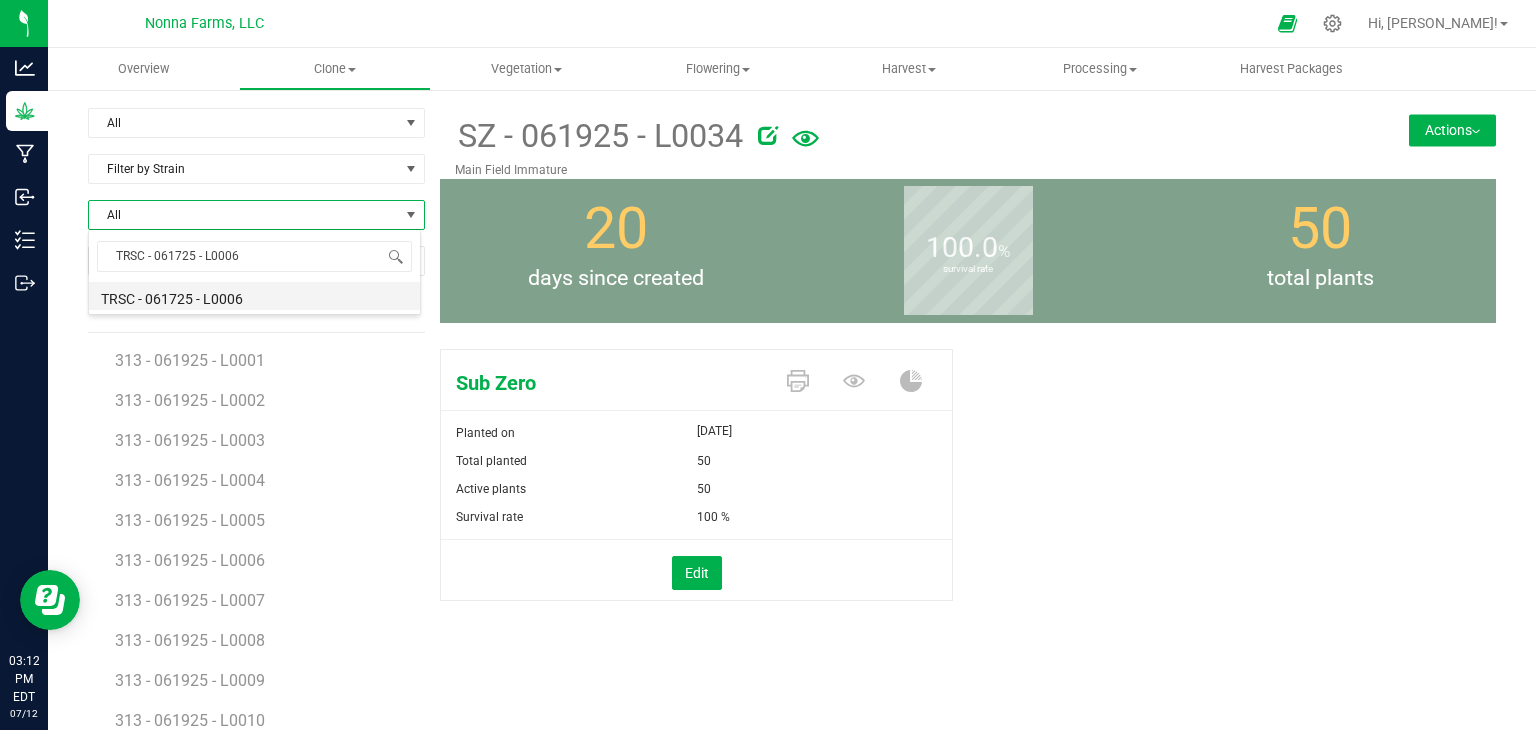 click on "TRSC - 061725 - L0006" at bounding box center [254, 296] 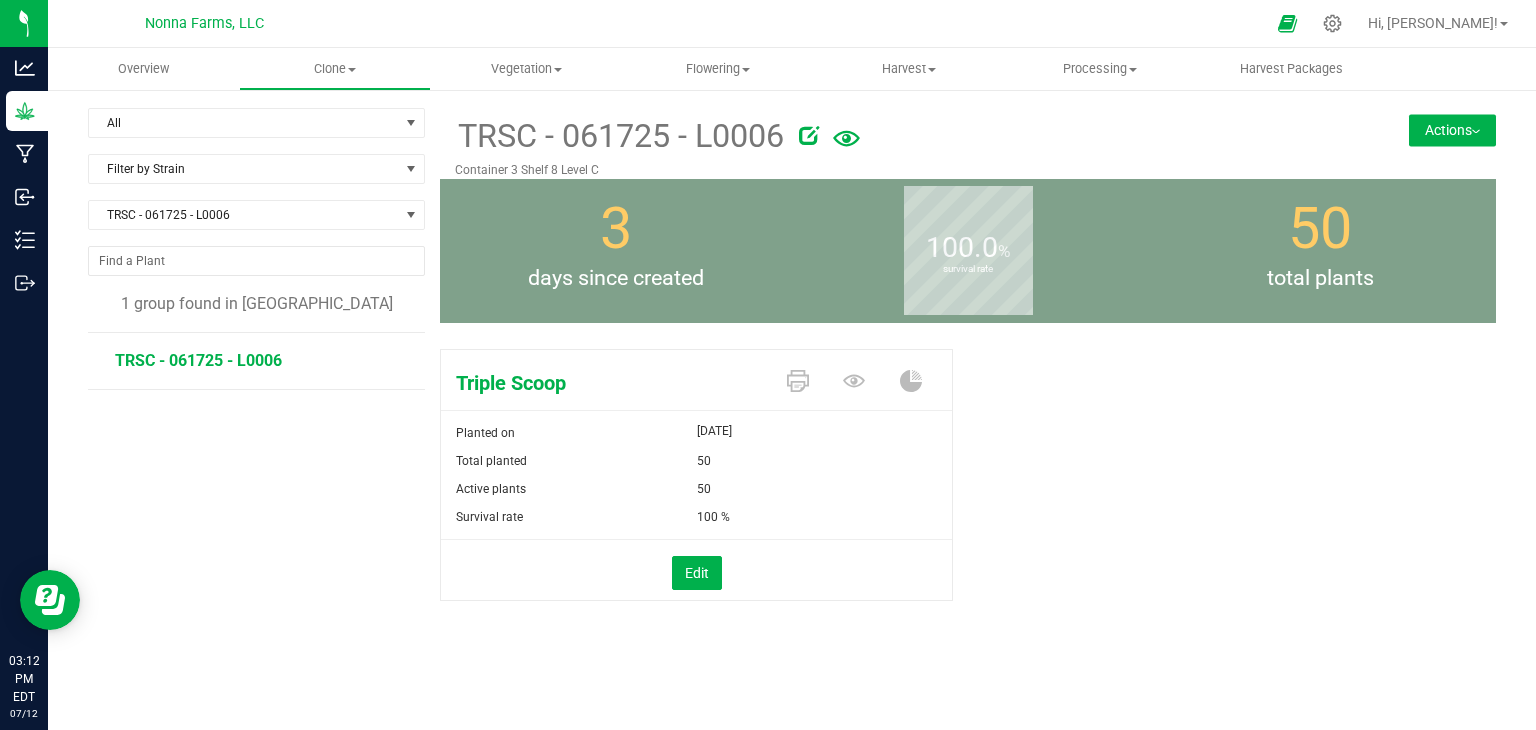 click on "Actions" at bounding box center [1452, 130] 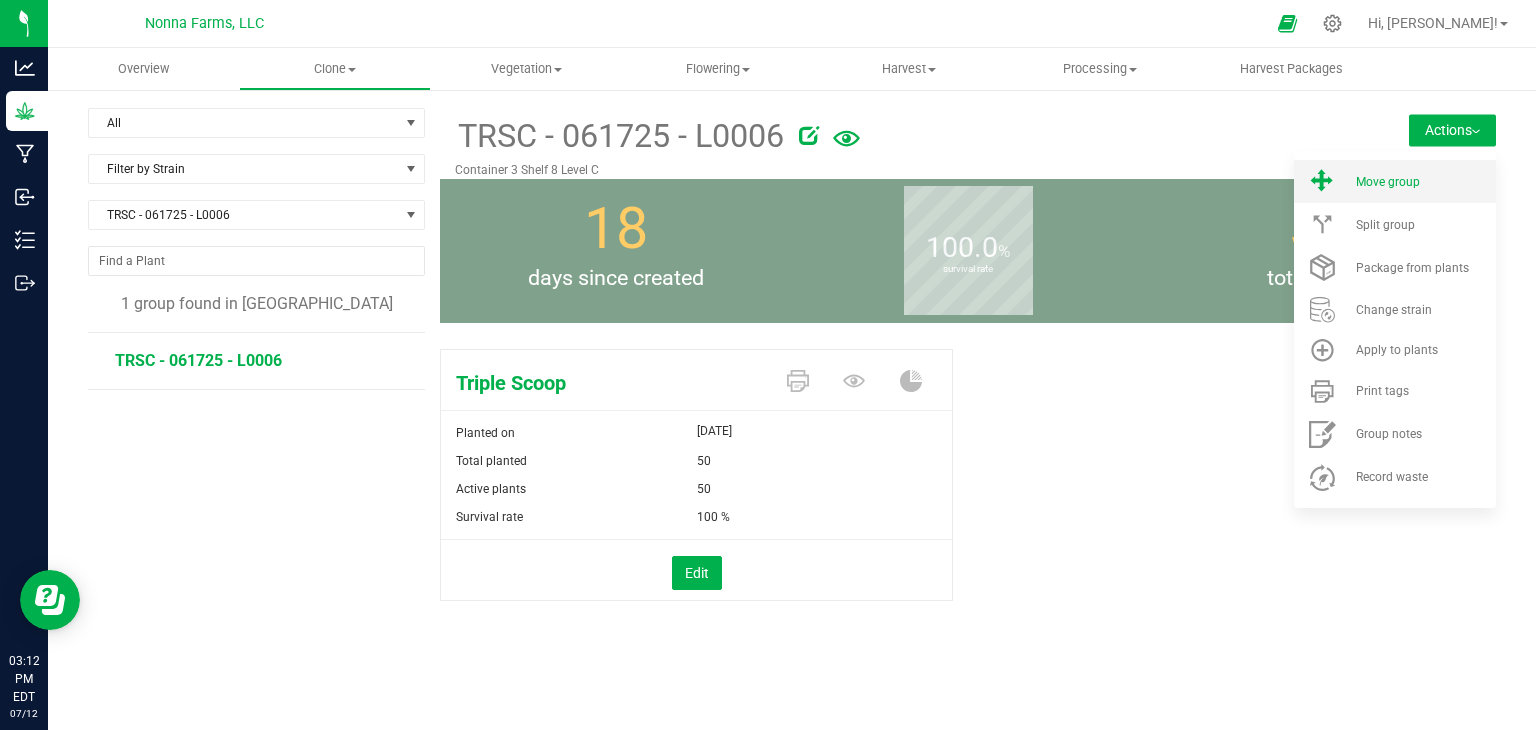 click on "Move group" at bounding box center (1424, 182) 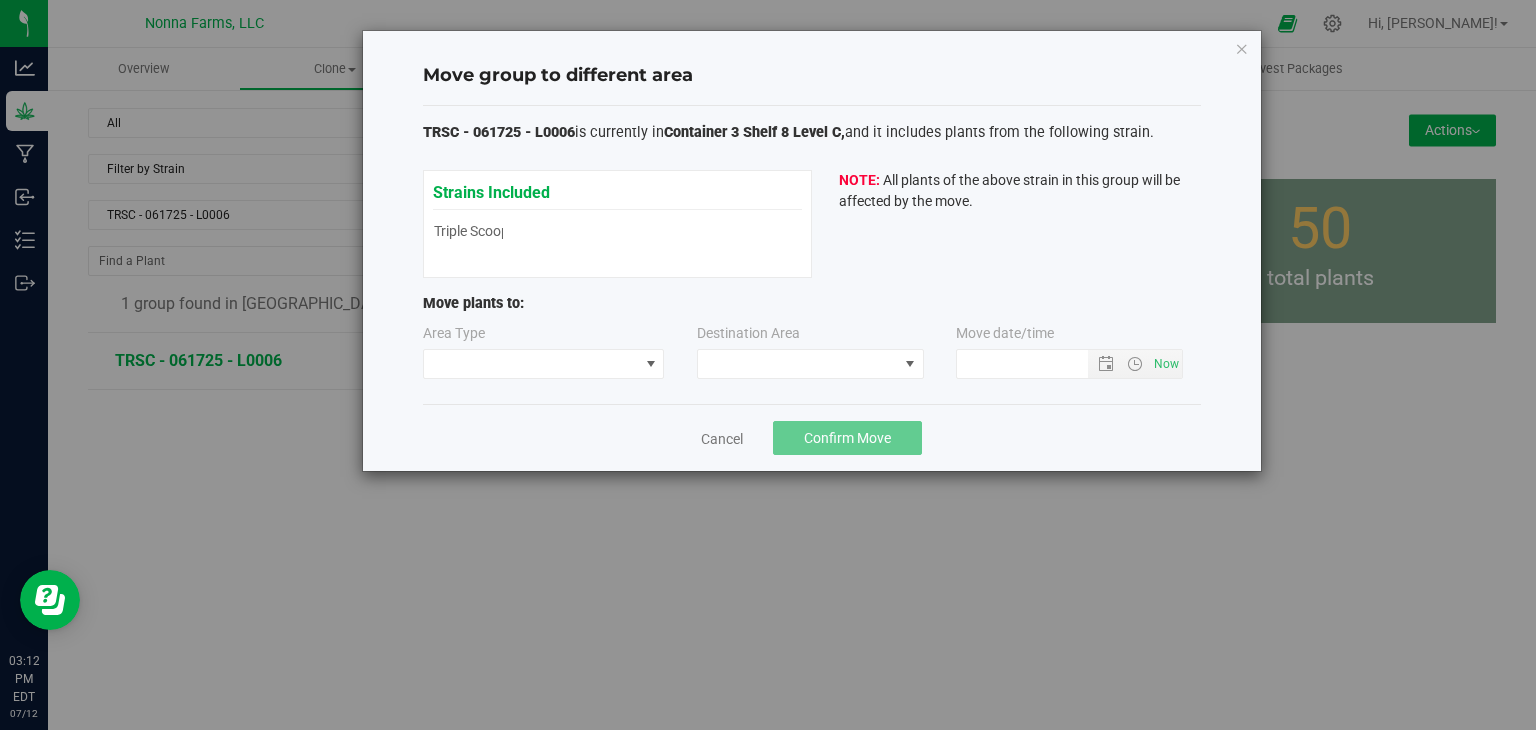 type on "[DATE] 3:12 PM" 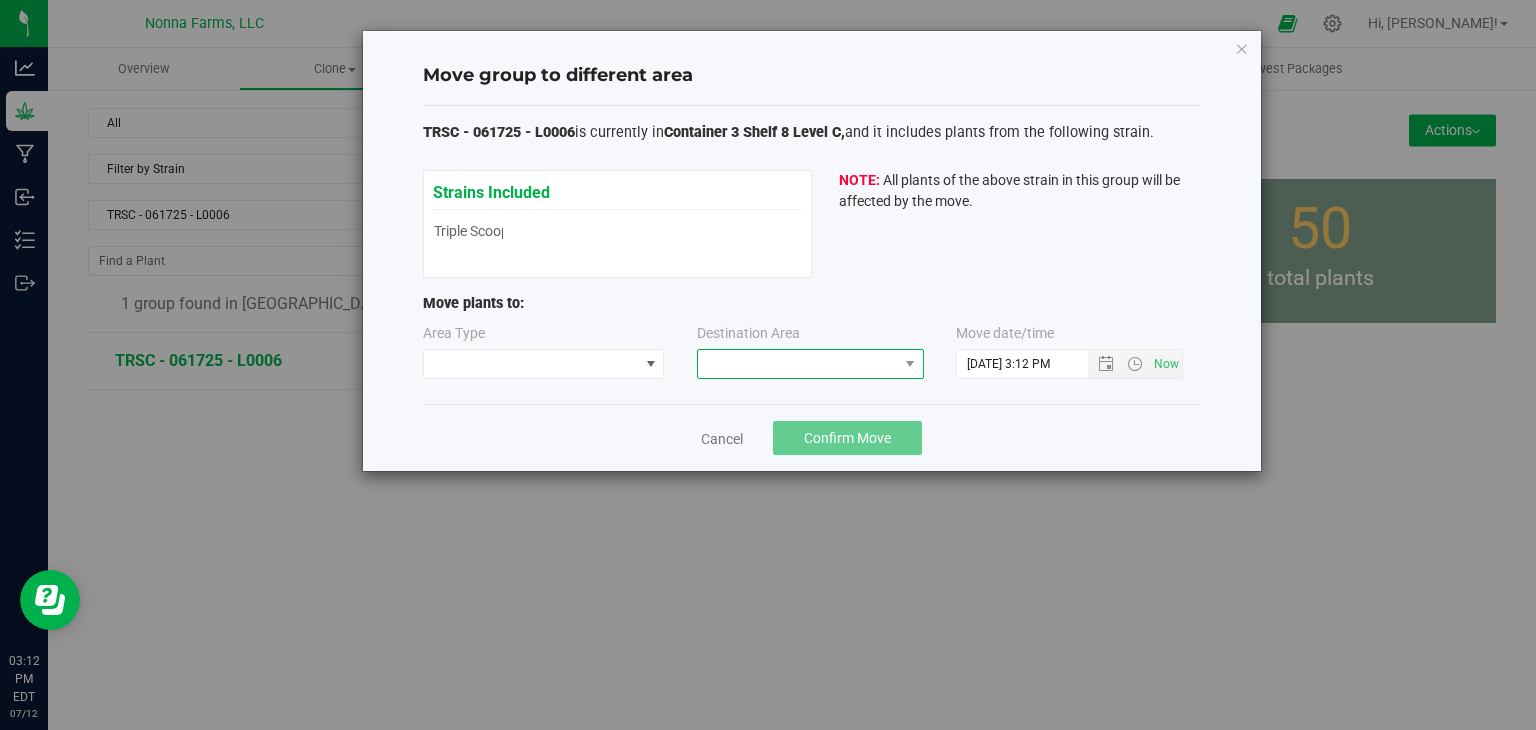 click at bounding box center [798, 364] 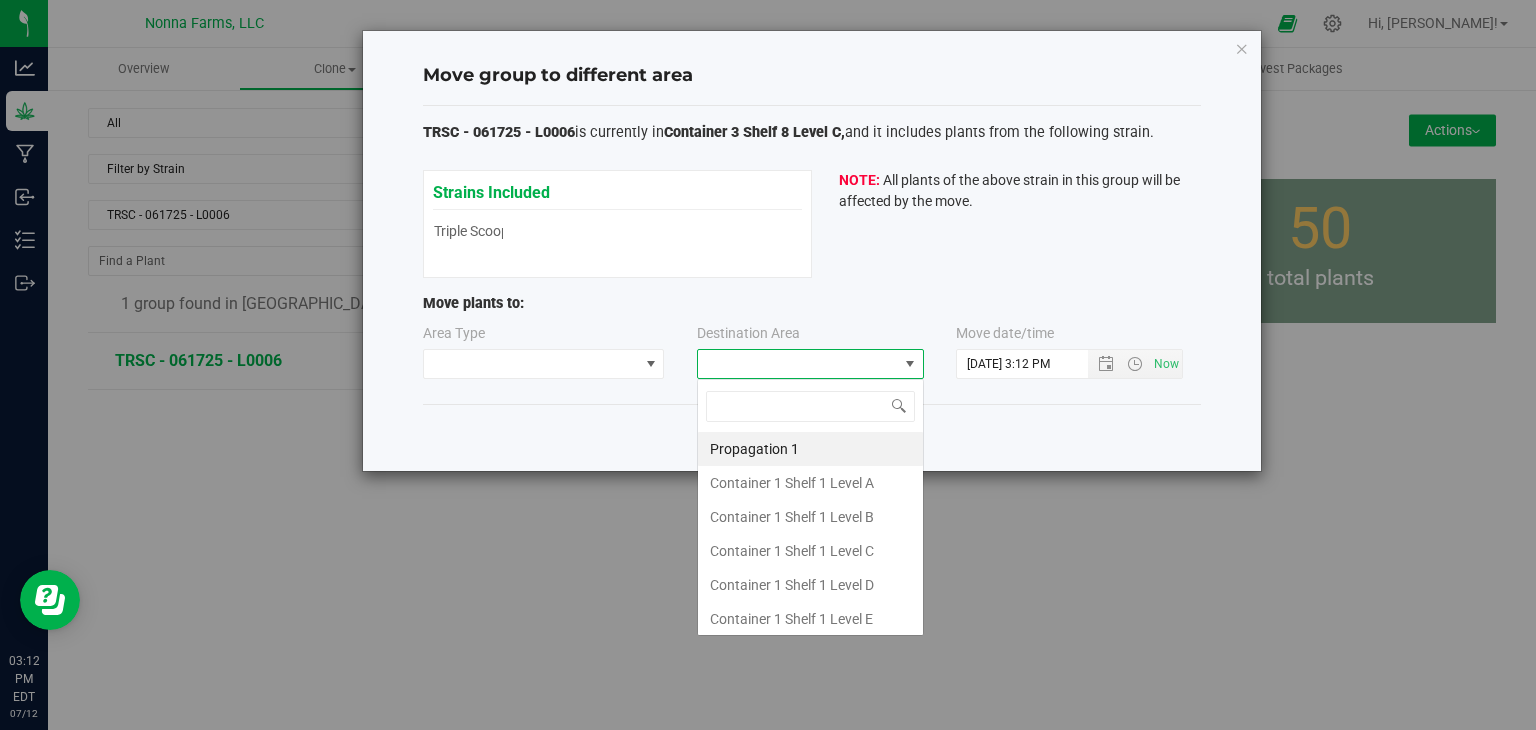 scroll, scrollTop: 99970, scrollLeft: 99772, axis: both 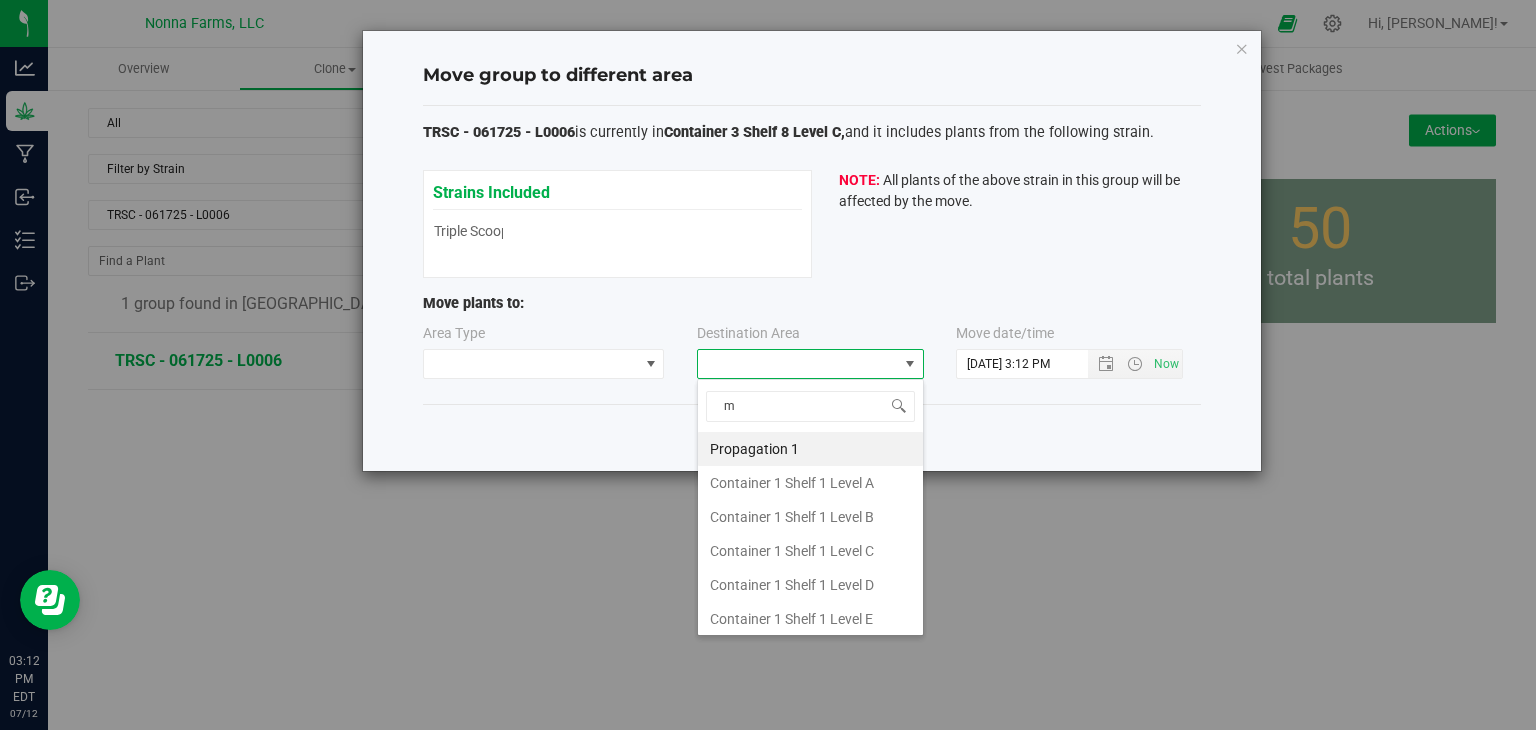 type on "ma" 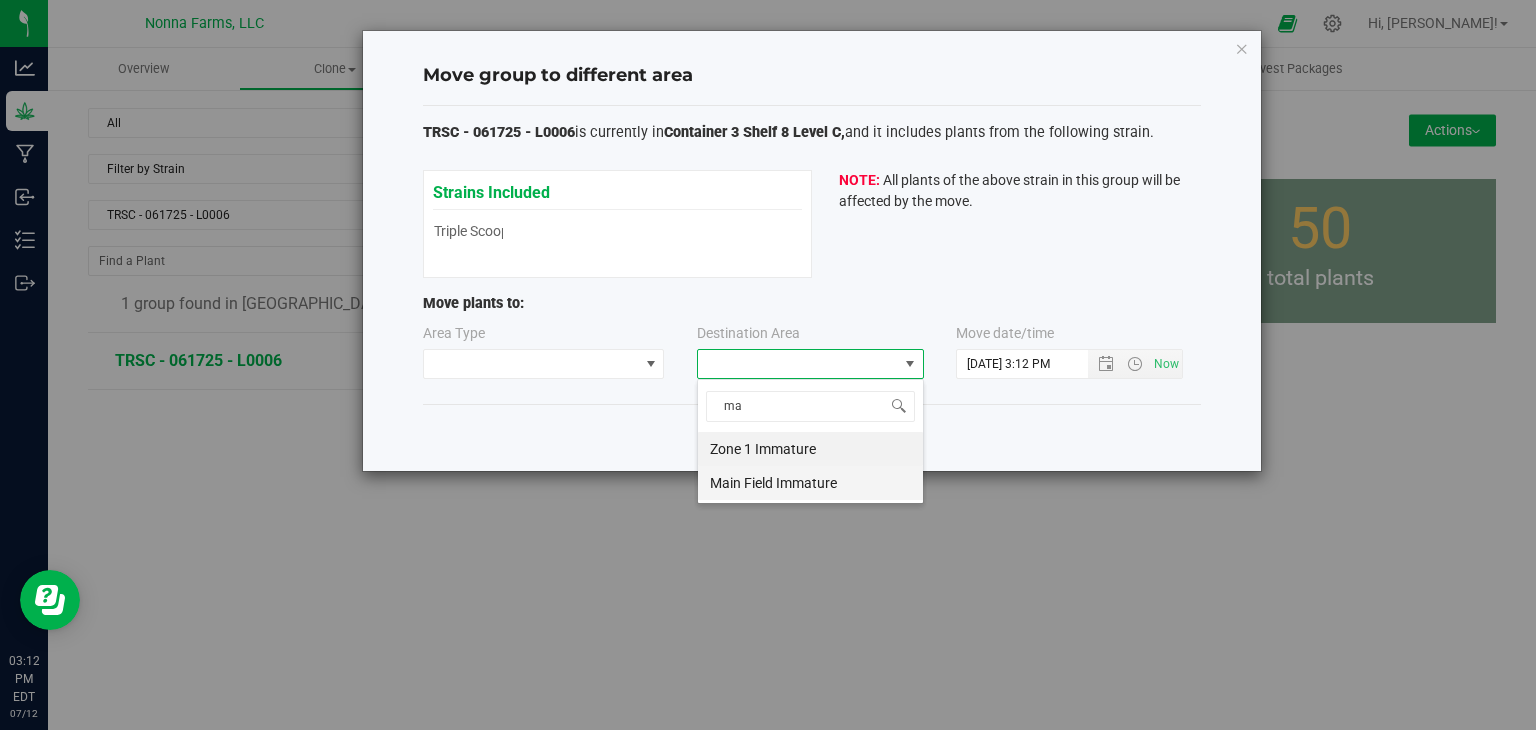 click on "Main Field Immature" at bounding box center (810, 483) 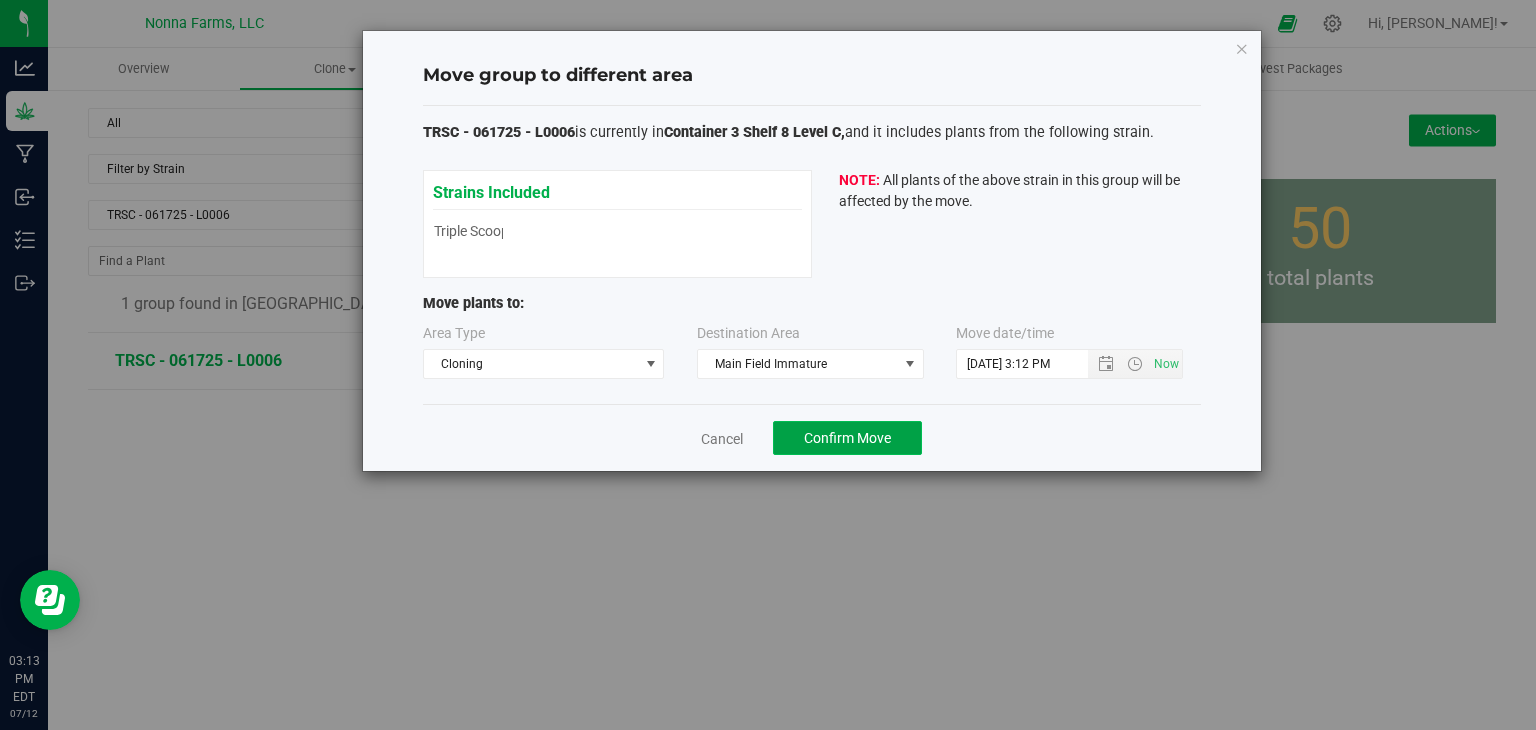 click on "Confirm Move" 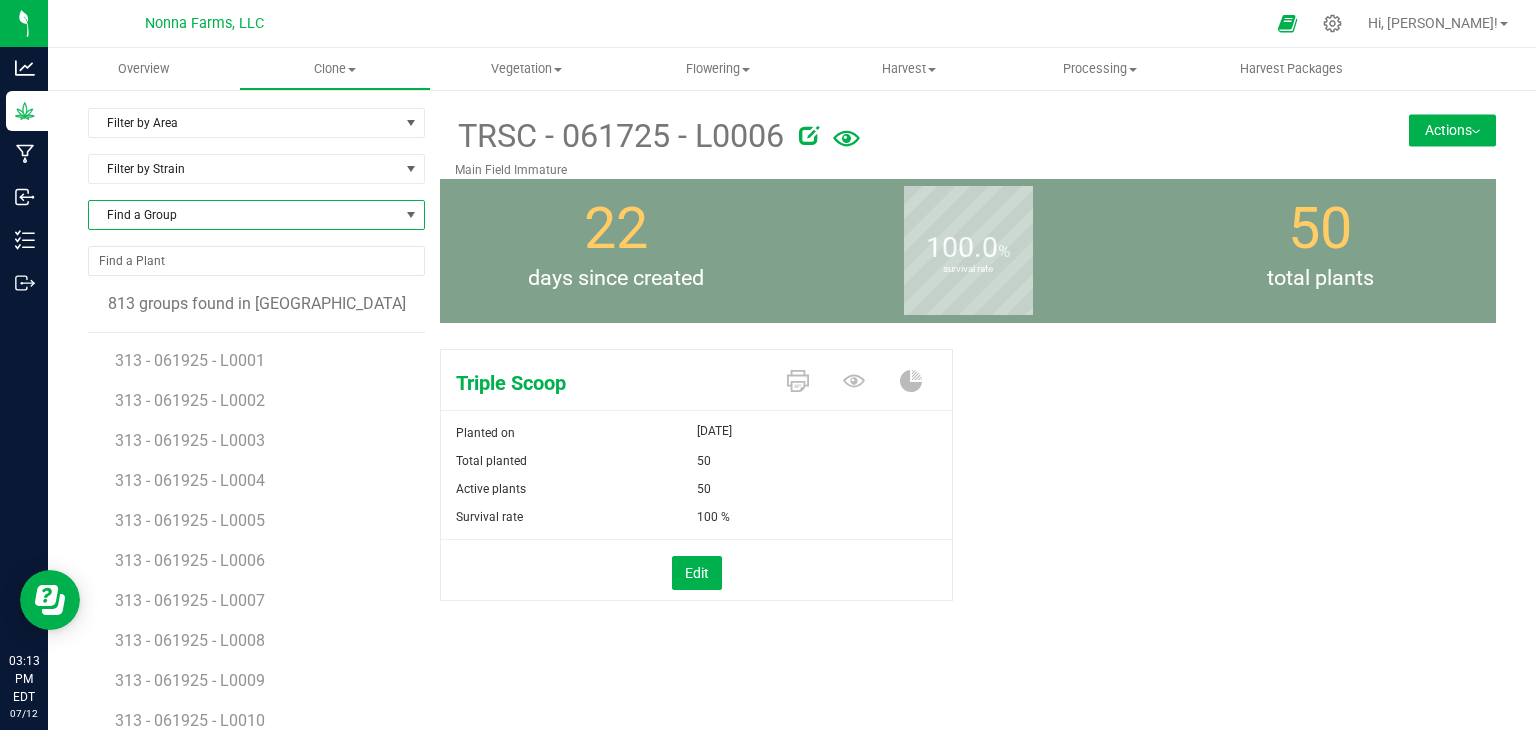 click on "Find a Group" at bounding box center (244, 215) 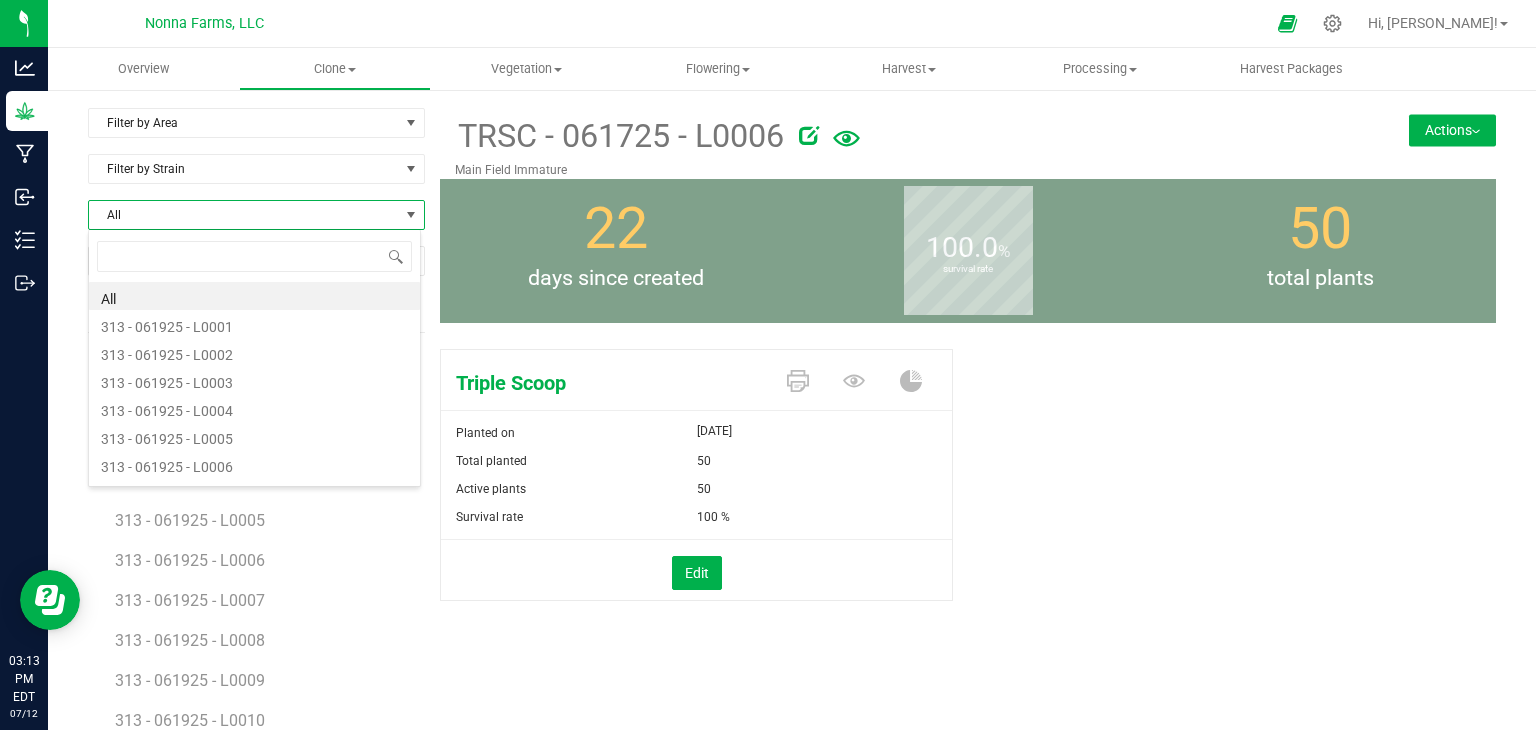 scroll, scrollTop: 99970, scrollLeft: 99666, axis: both 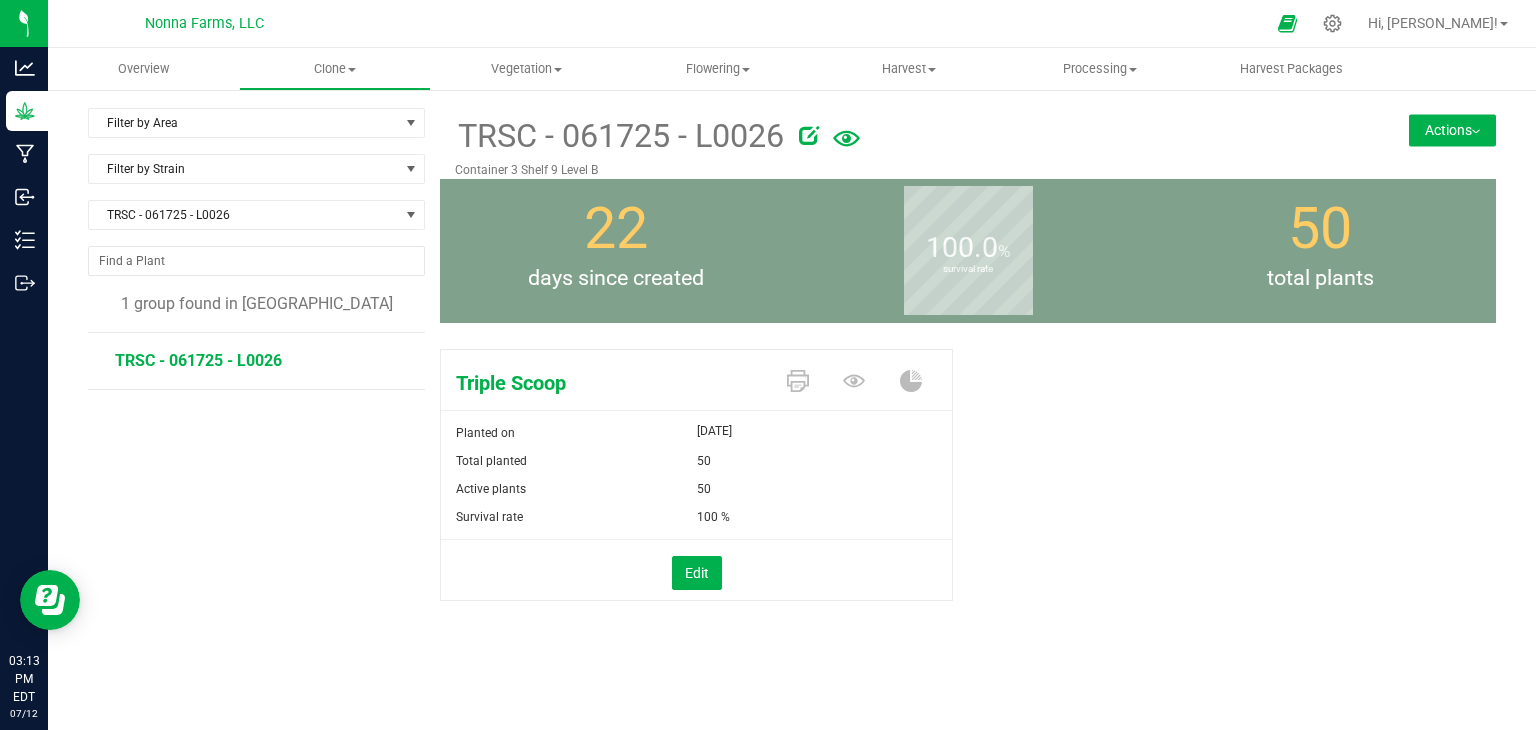 click on "Actions" at bounding box center [1452, 130] 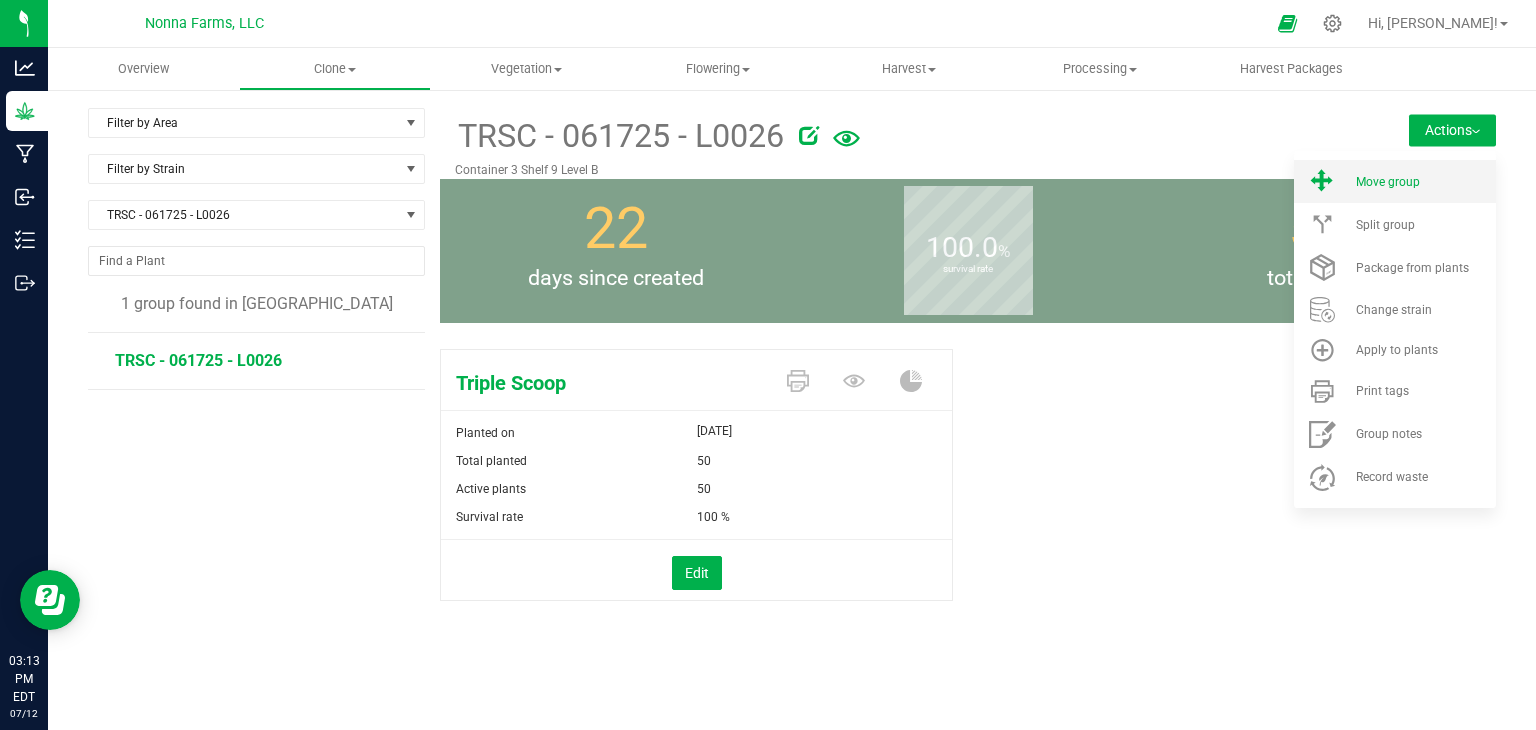click on "Move group" at bounding box center [1395, 181] 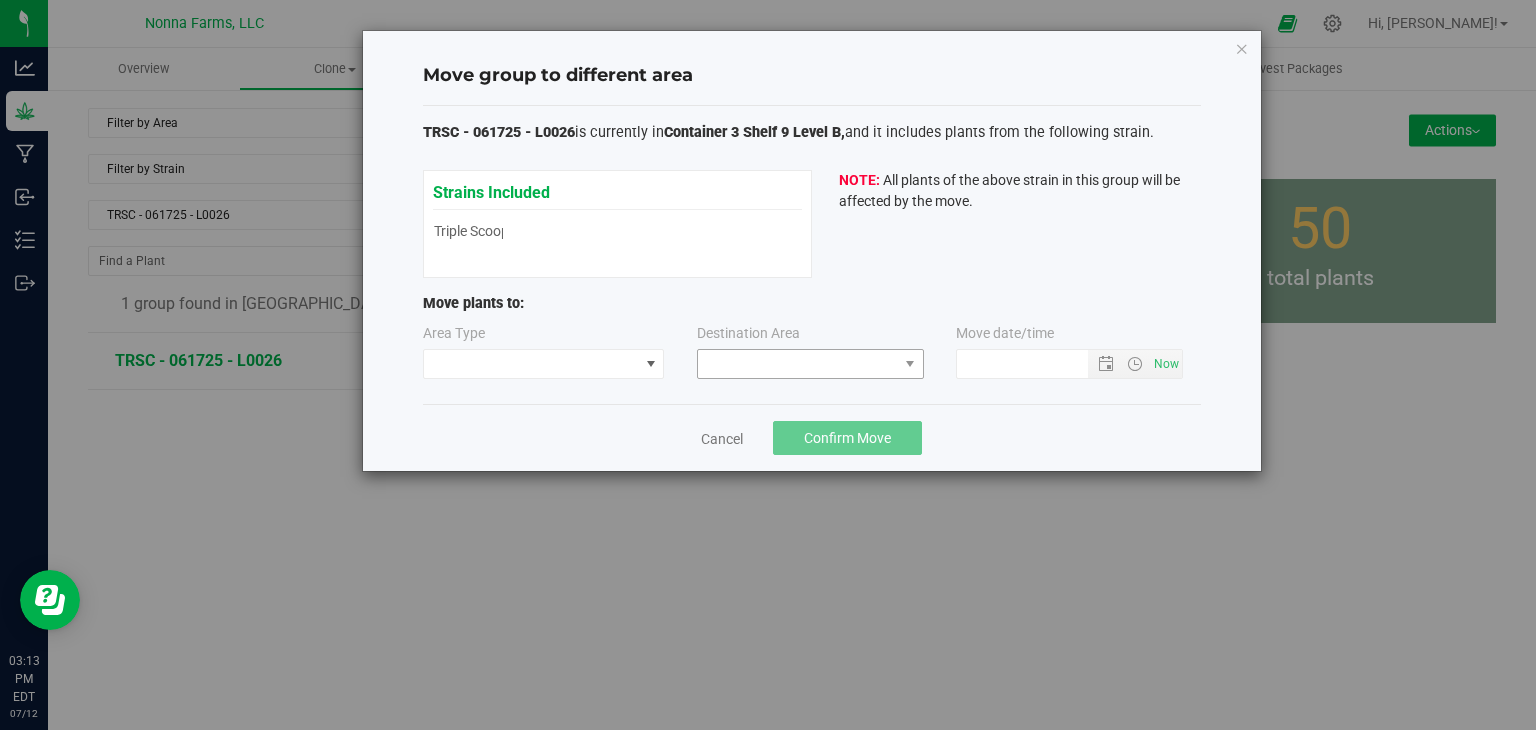 type on "[DATE] 3:13 PM" 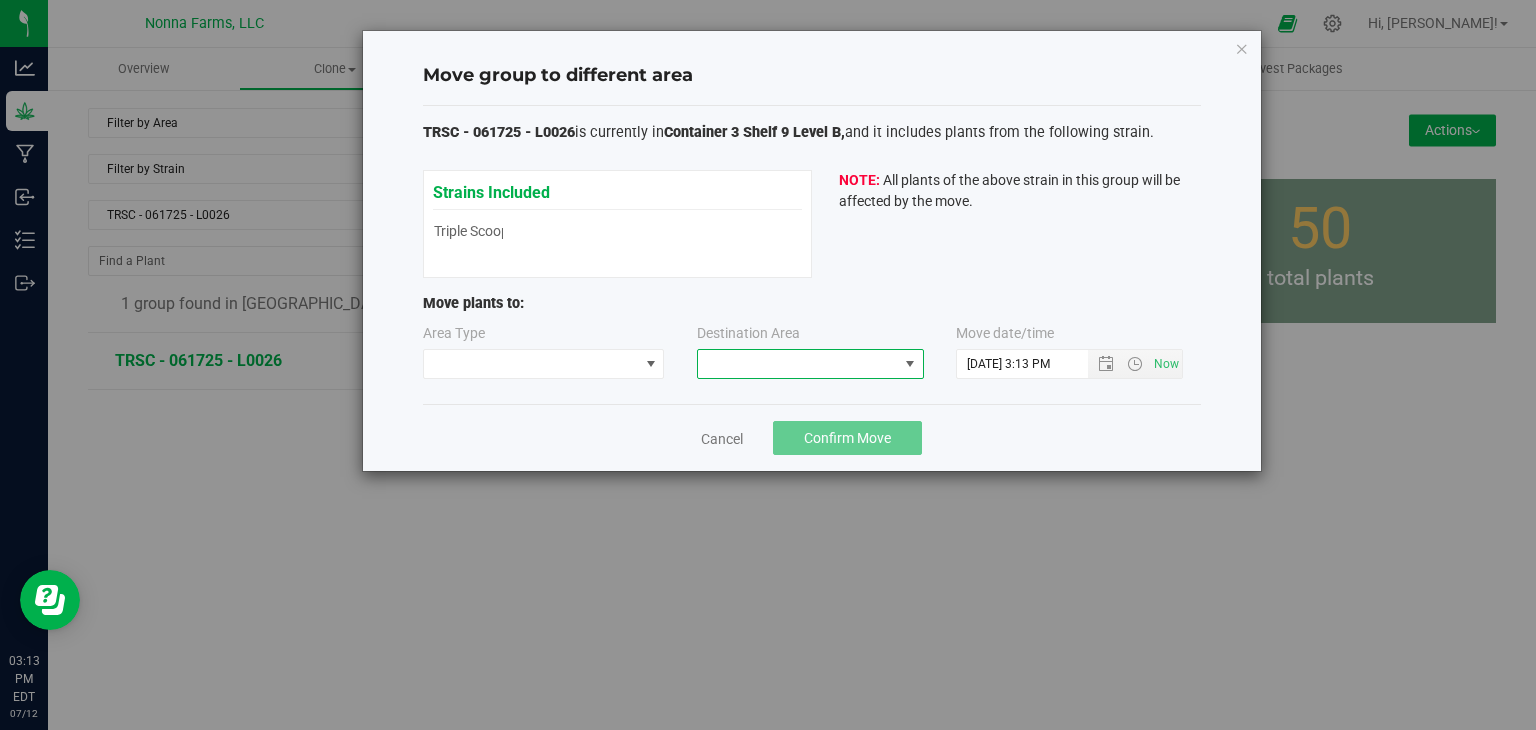 click at bounding box center (798, 364) 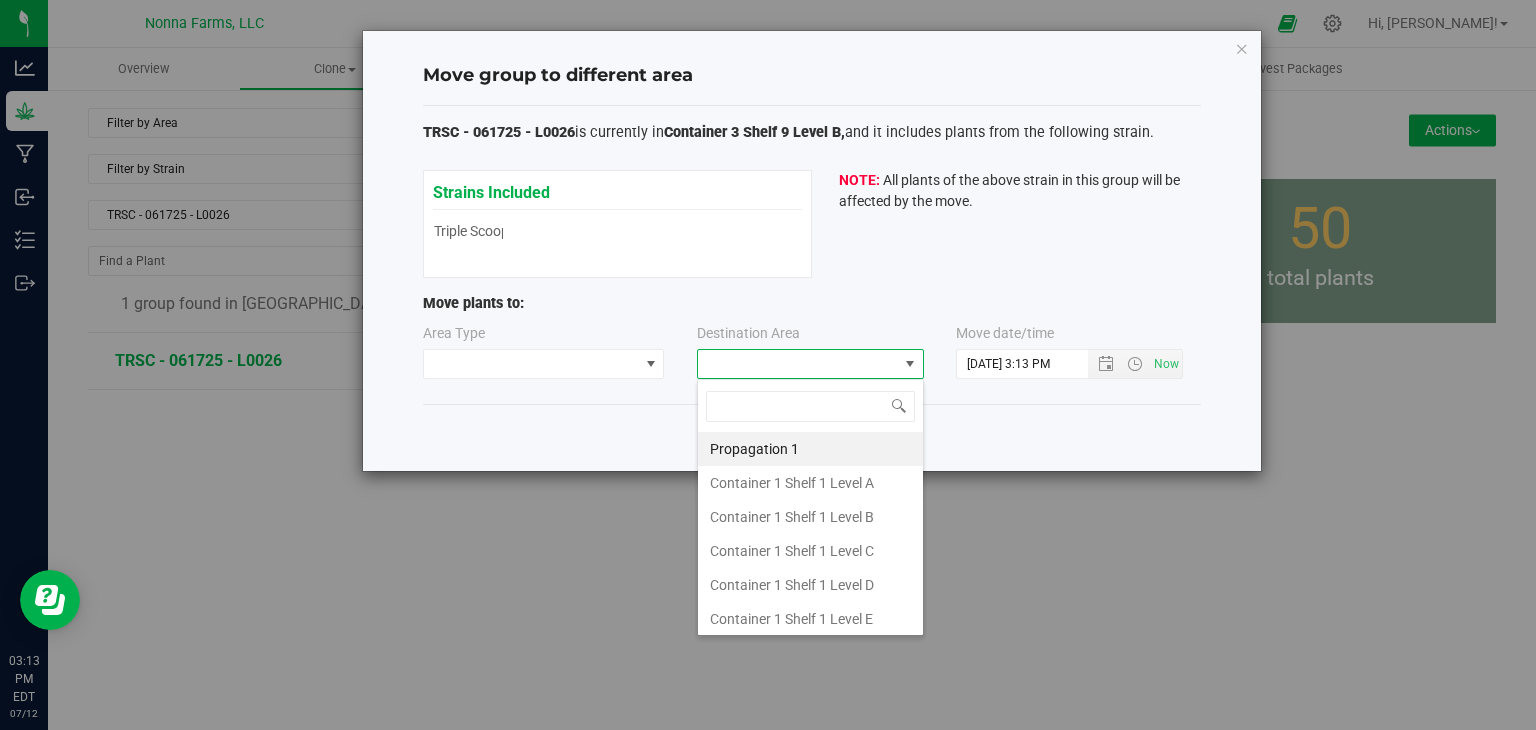 scroll, scrollTop: 99970, scrollLeft: 99772, axis: both 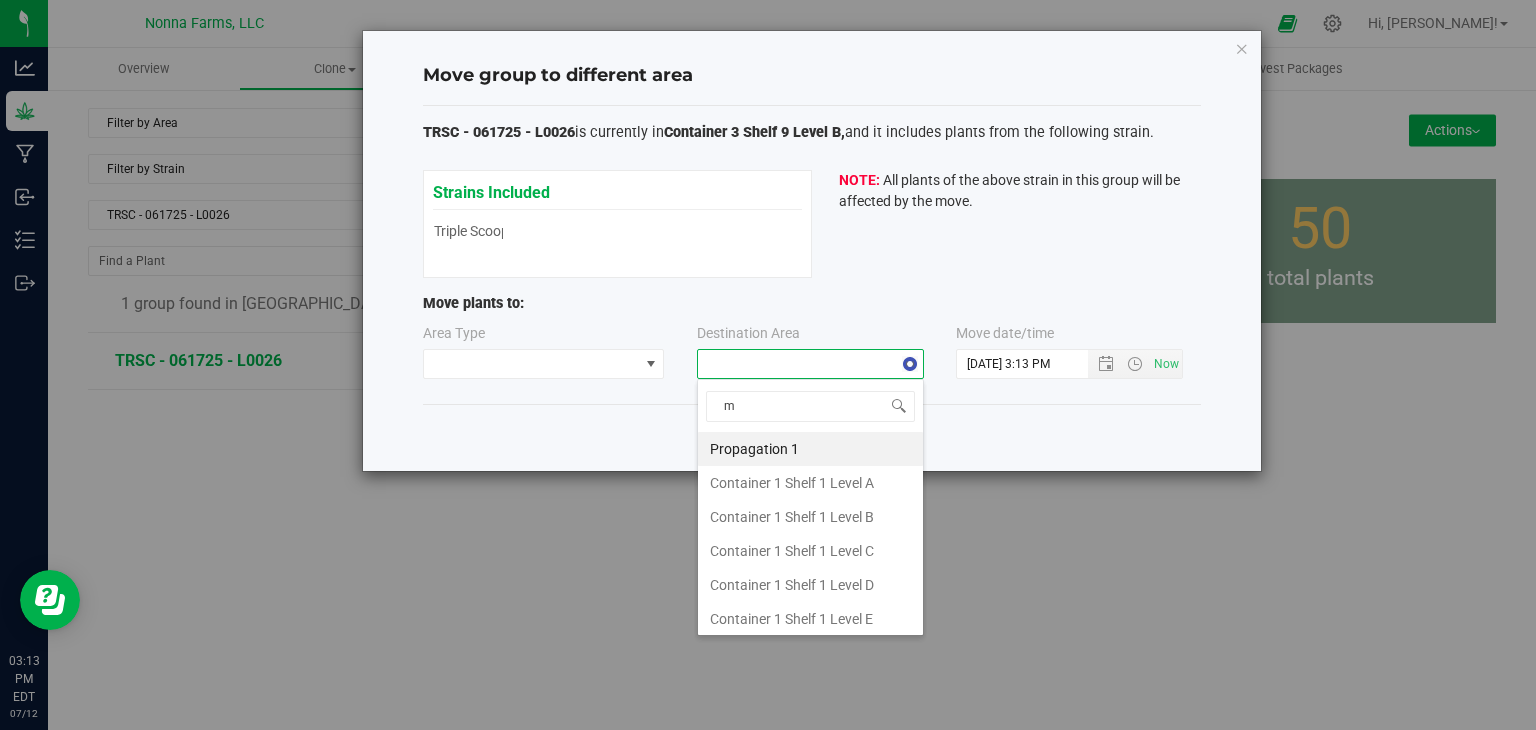 type on "ma" 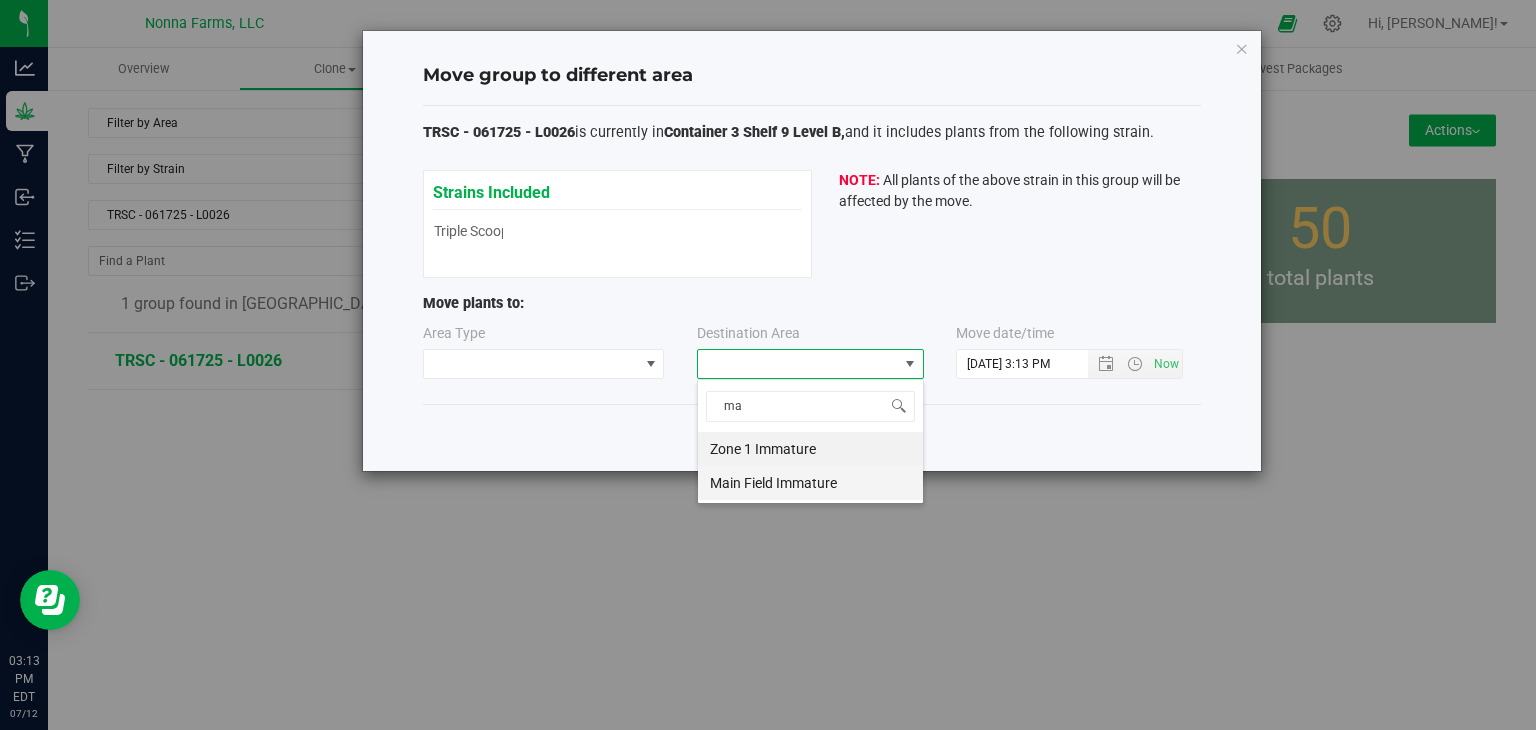click on "Main Field Immature" at bounding box center [810, 483] 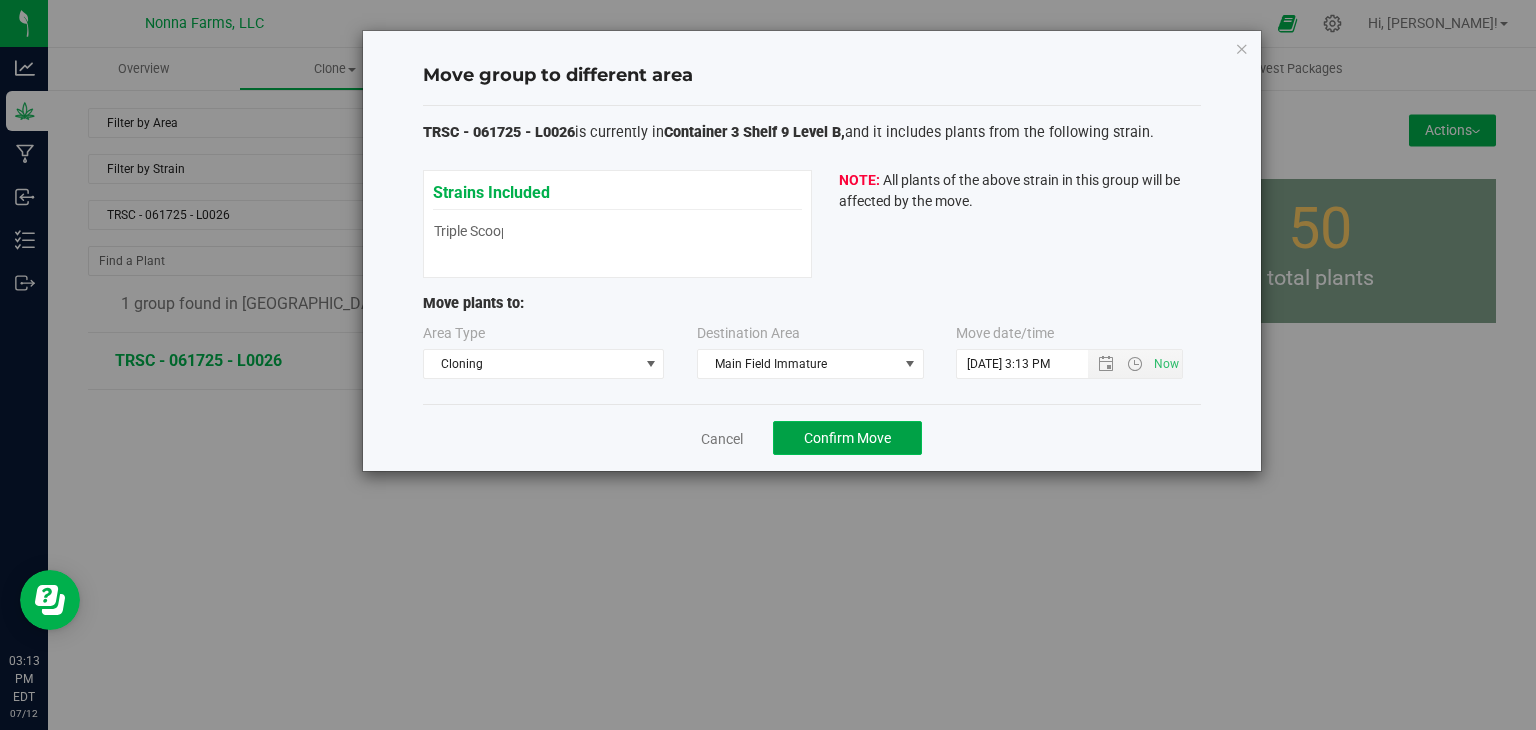 click on "Confirm Move" 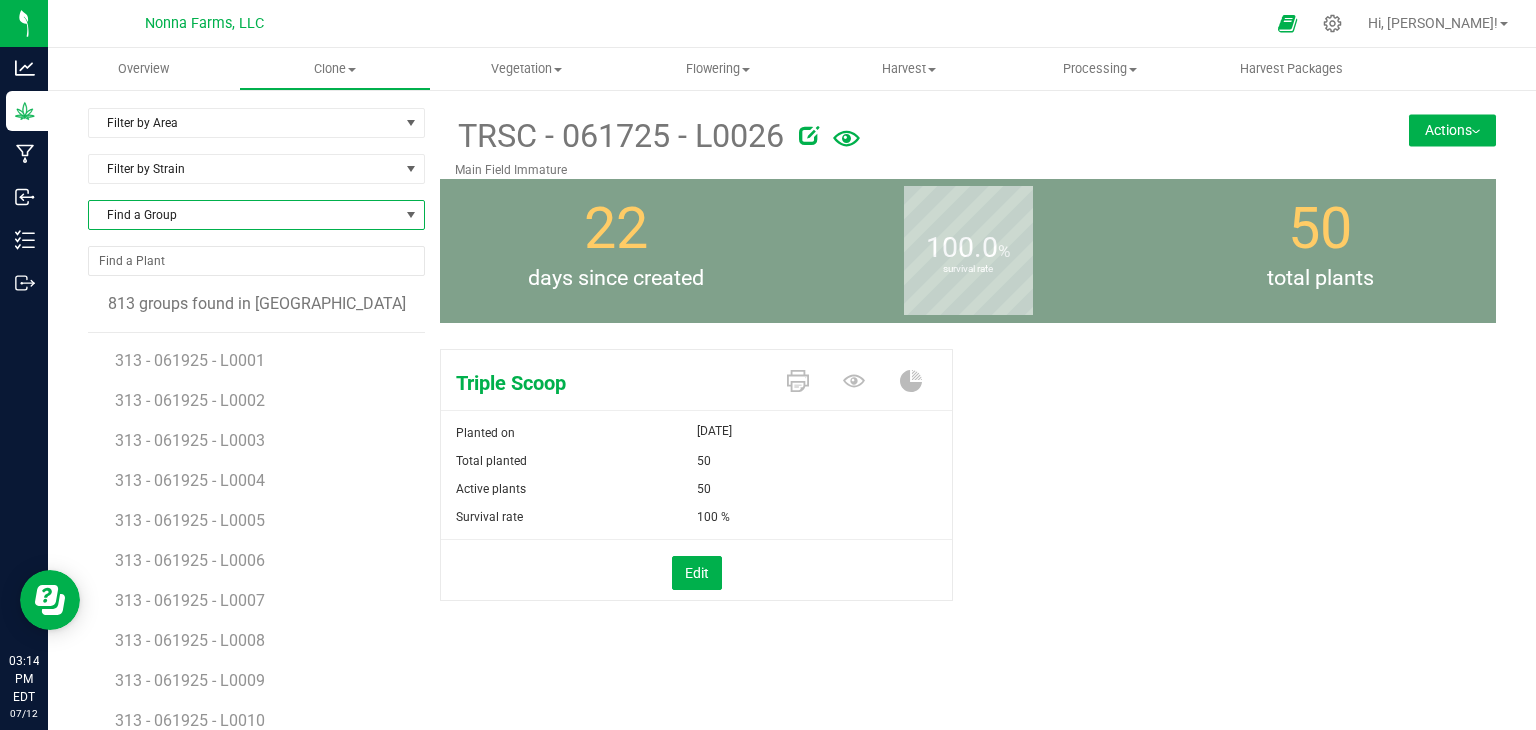 click on "Find a Group" at bounding box center (244, 215) 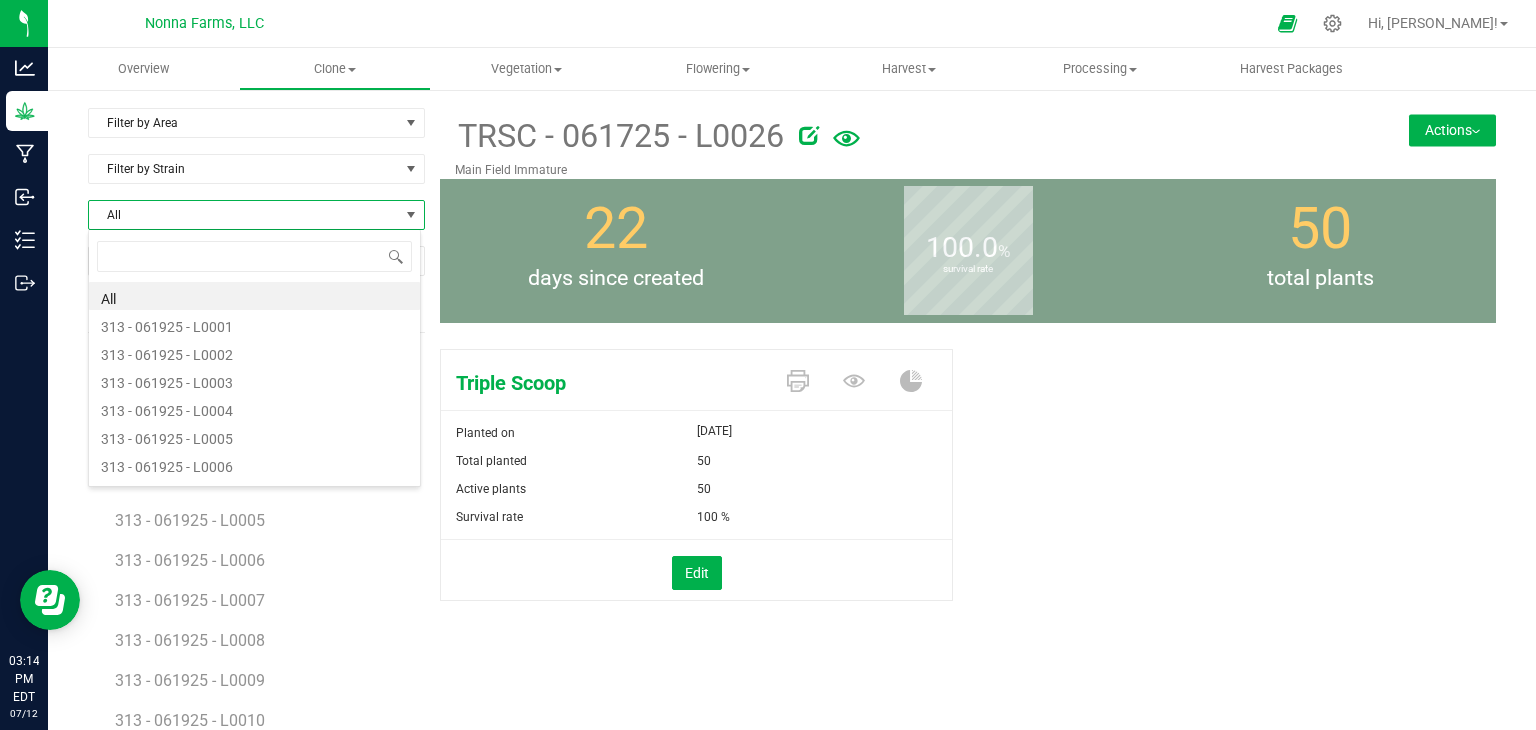 scroll, scrollTop: 99970, scrollLeft: 99666, axis: both 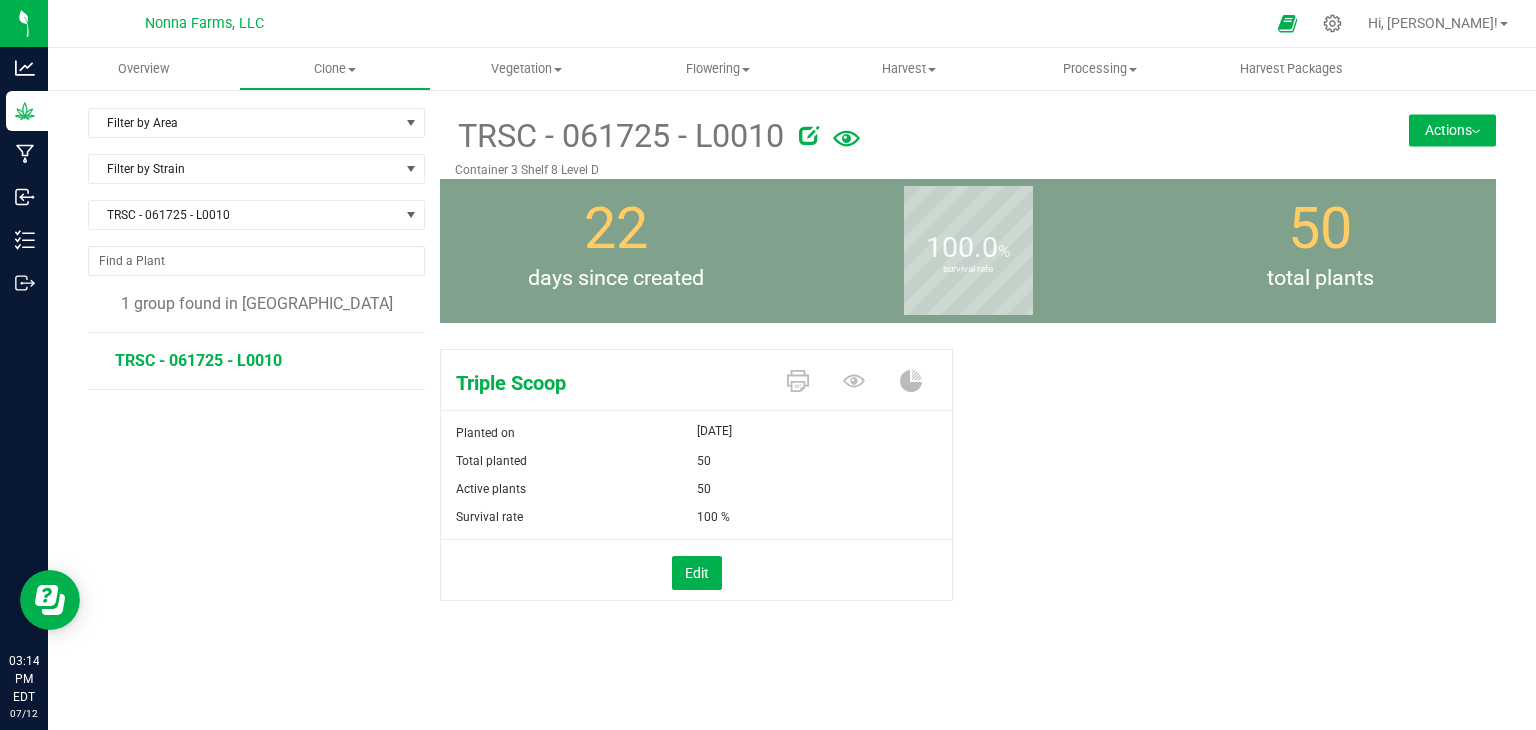 click on "Actions" at bounding box center (1452, 130) 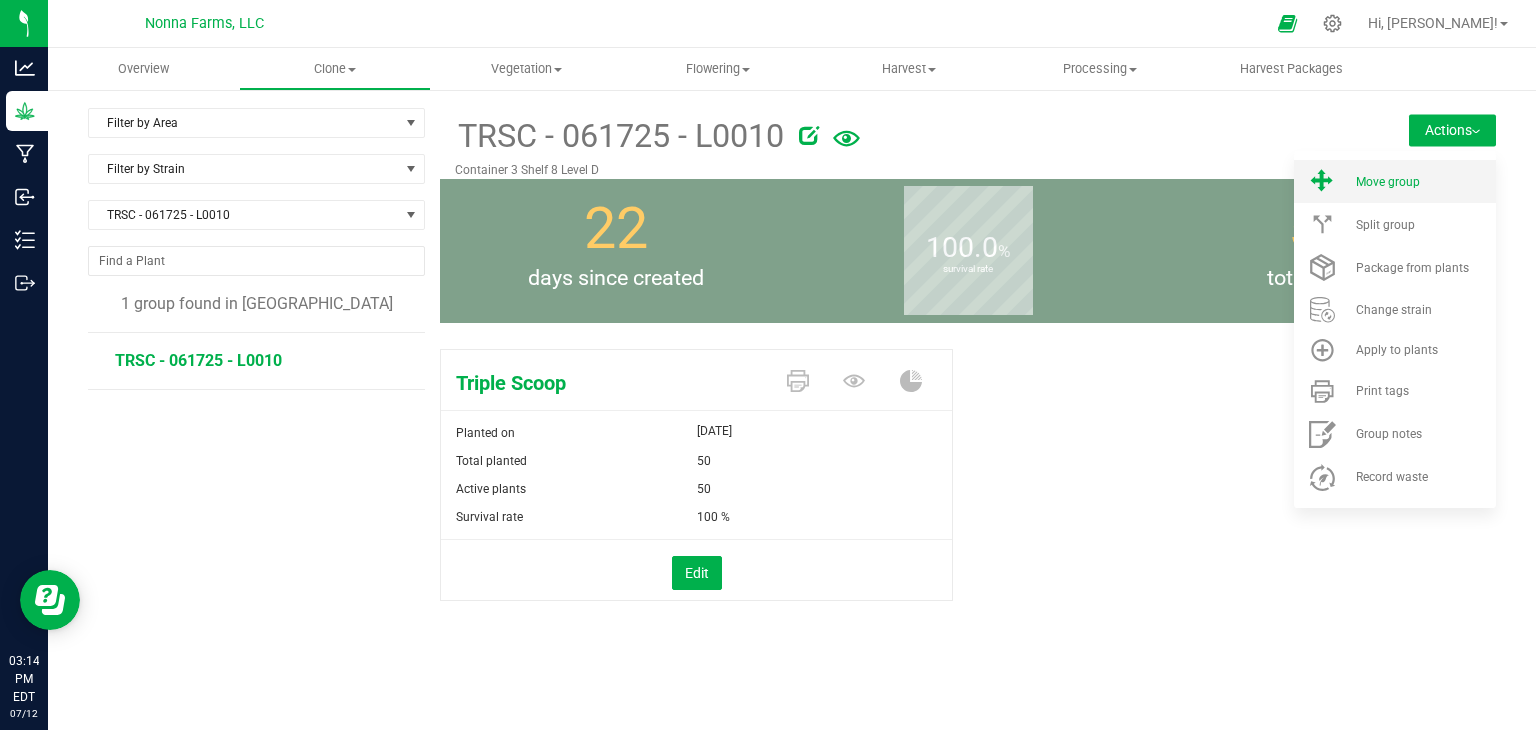 click on "Move group" at bounding box center (1395, 181) 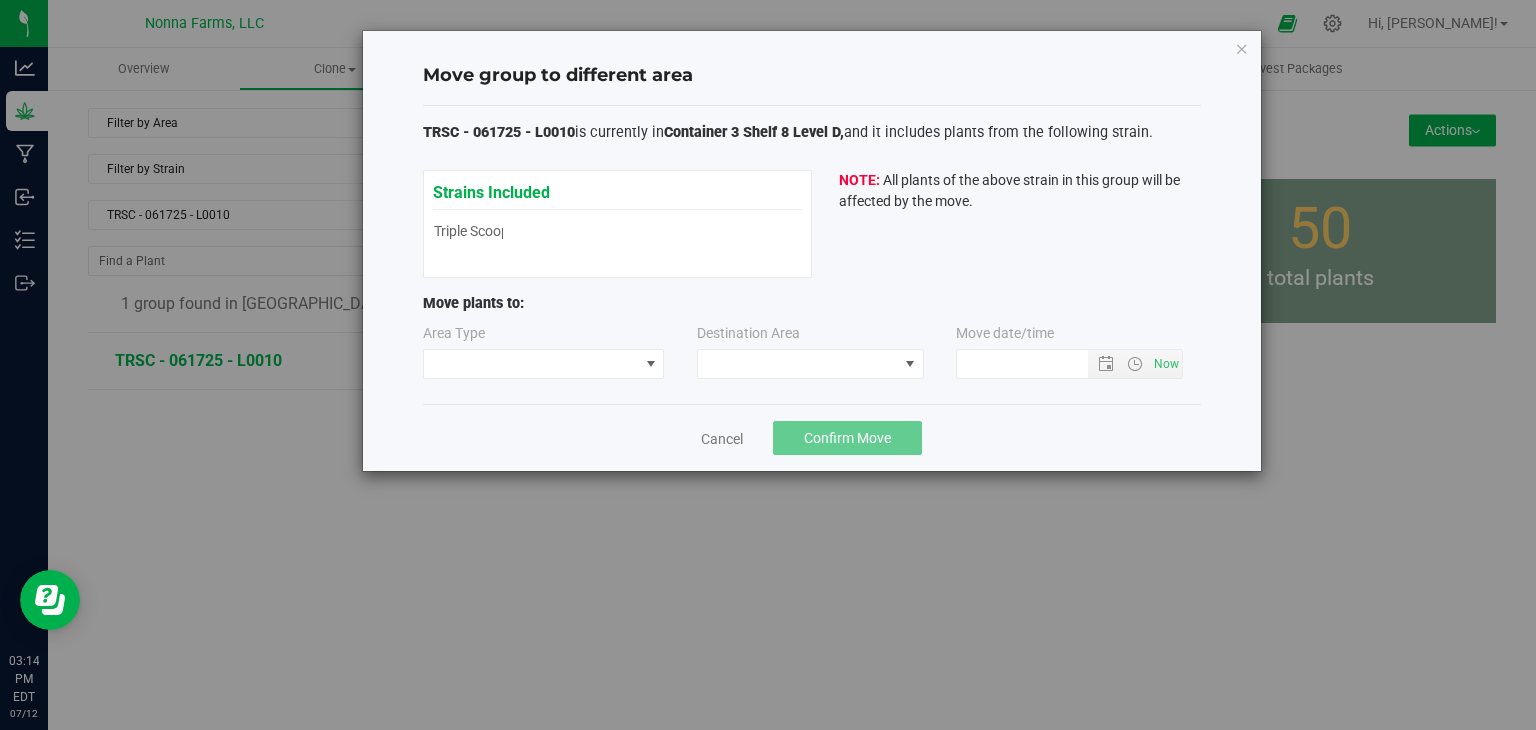 type on "[DATE] 3:14 PM" 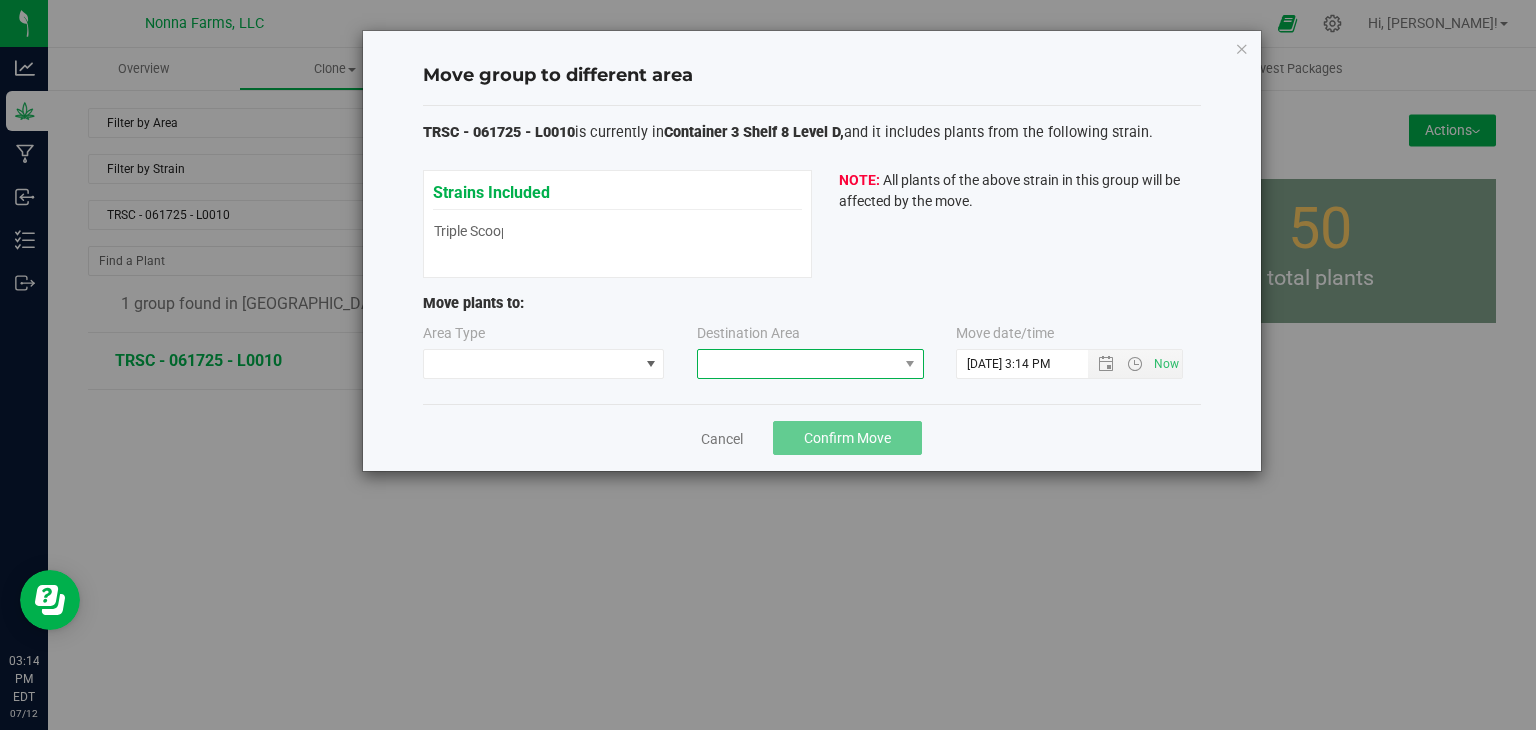 click at bounding box center (798, 364) 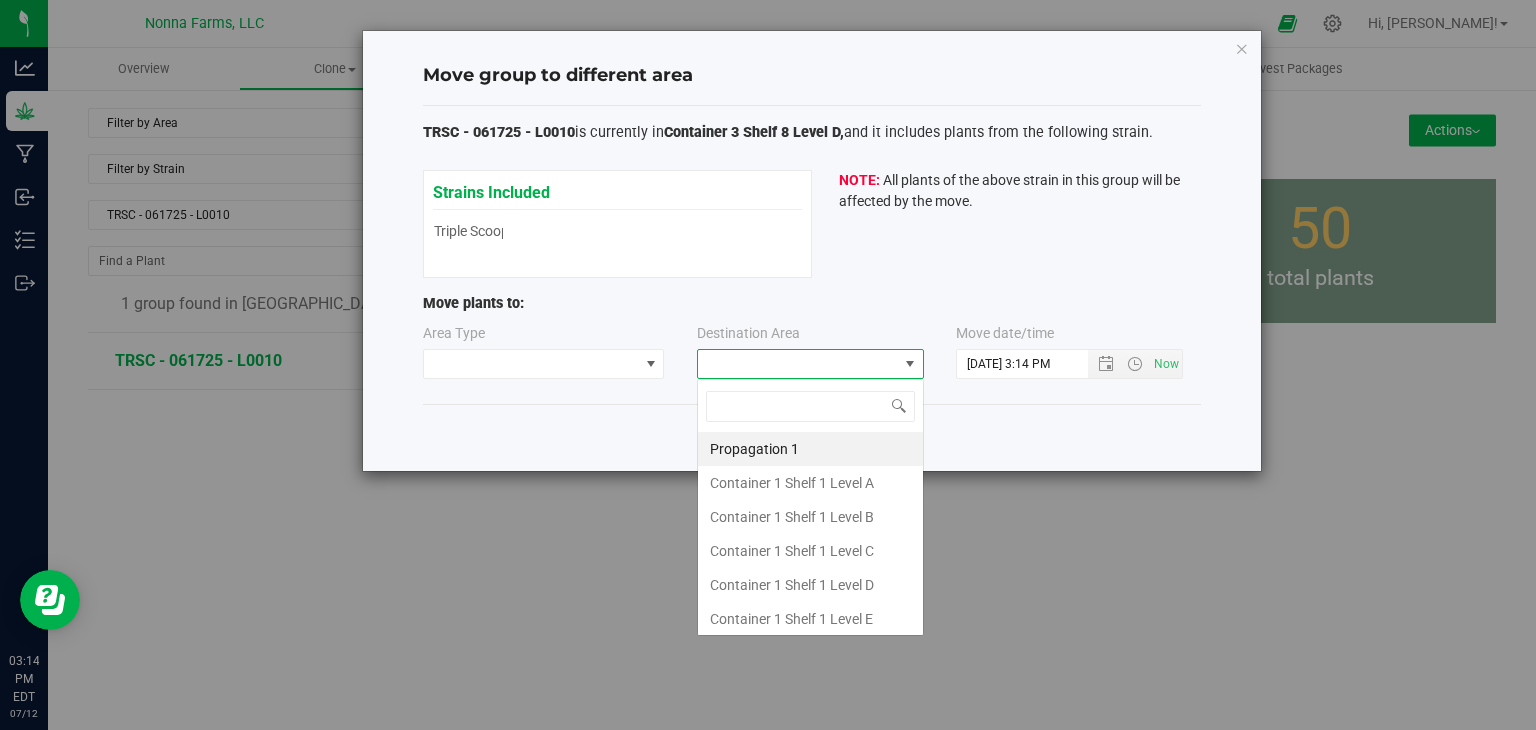 scroll, scrollTop: 99970, scrollLeft: 99772, axis: both 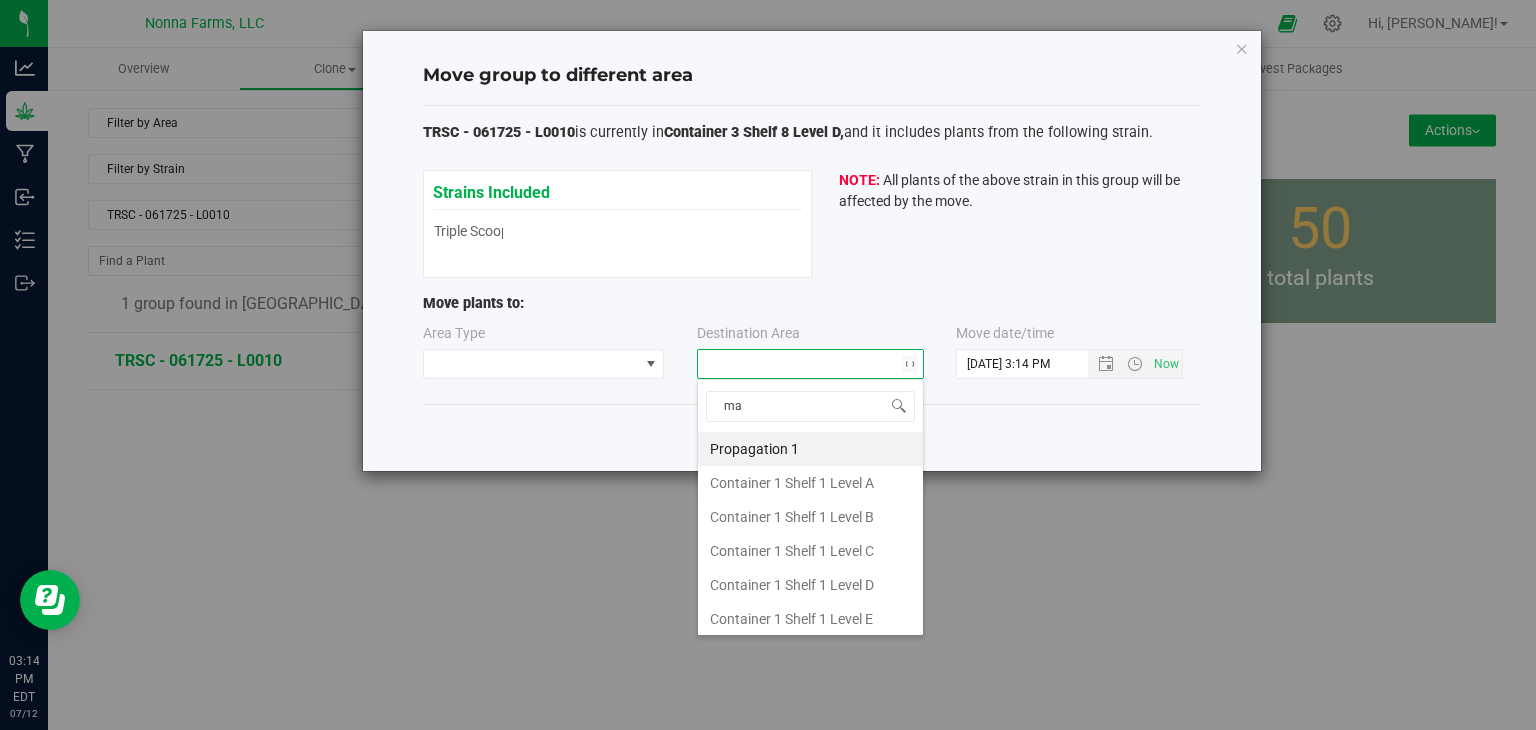 type on "mai" 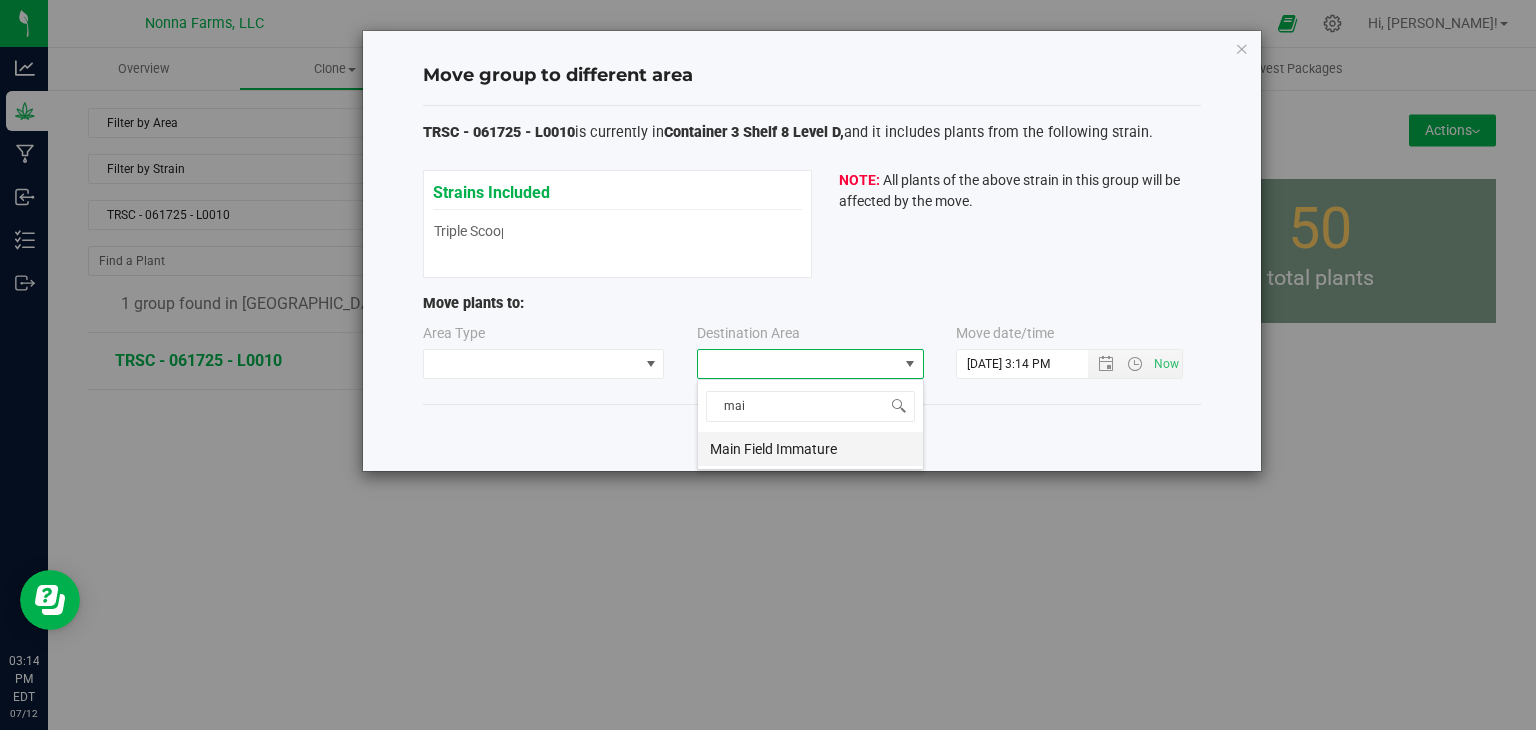 click on "Main Field Immature" at bounding box center [810, 449] 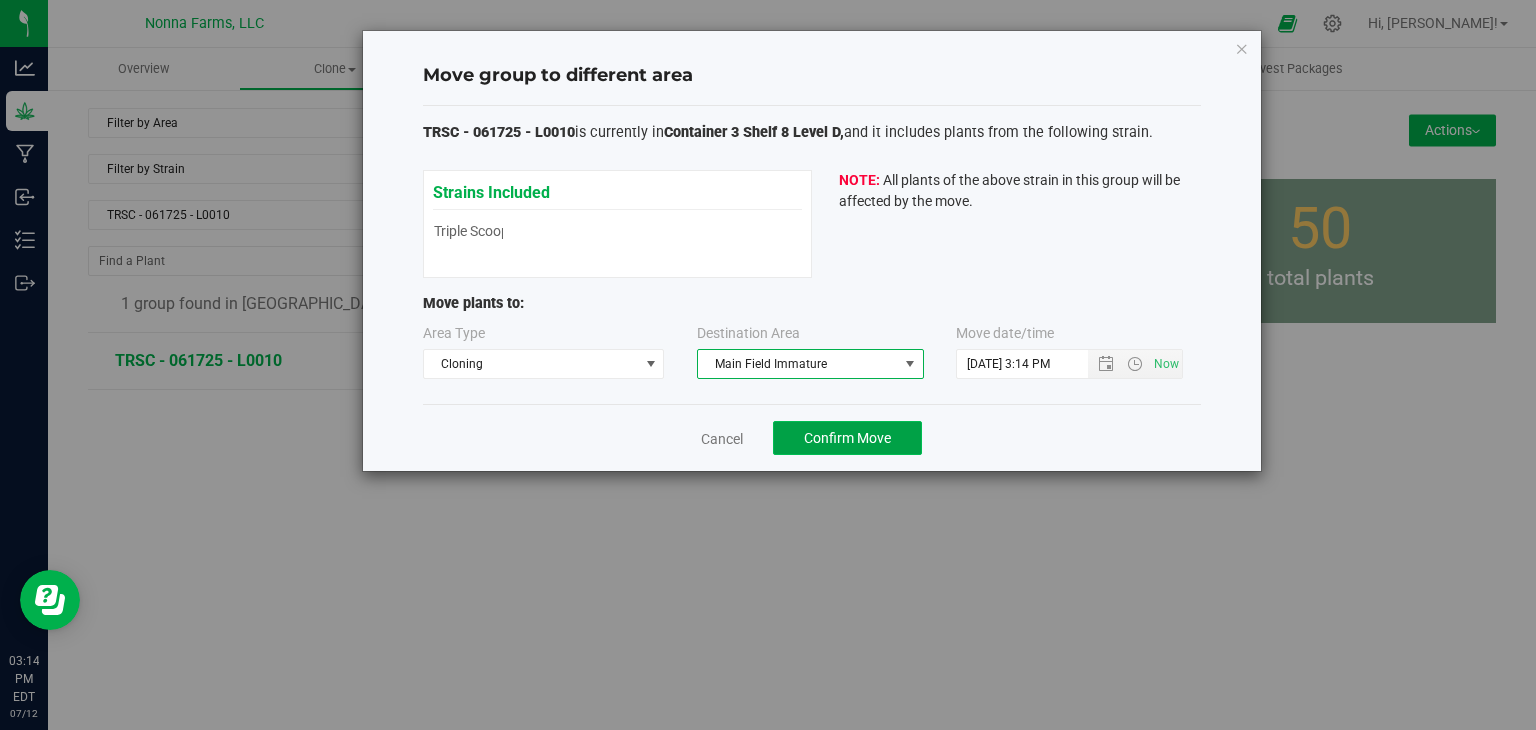 click on "Confirm Move" 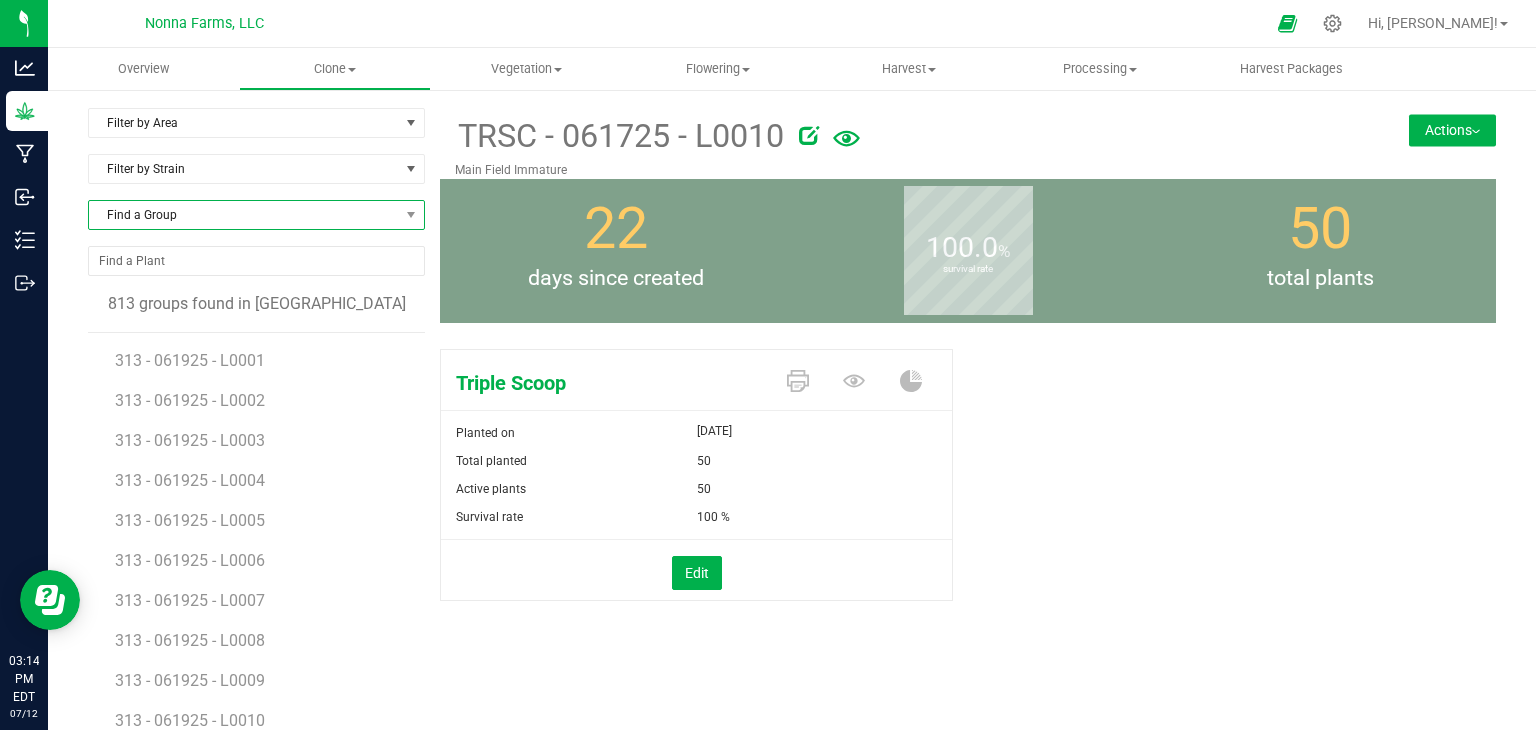 click on "Find a Group" at bounding box center (256, 215) 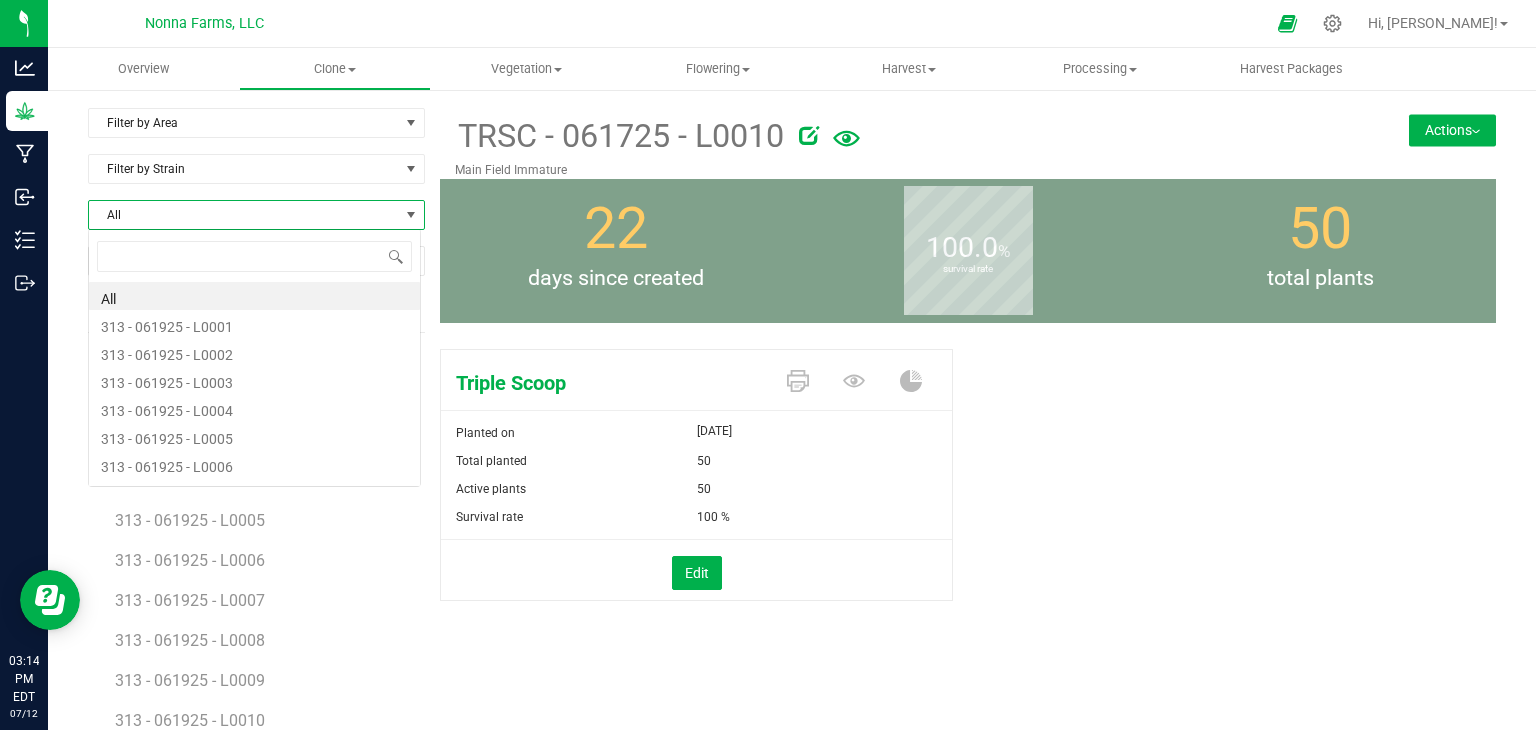 scroll, scrollTop: 99970, scrollLeft: 99666, axis: both 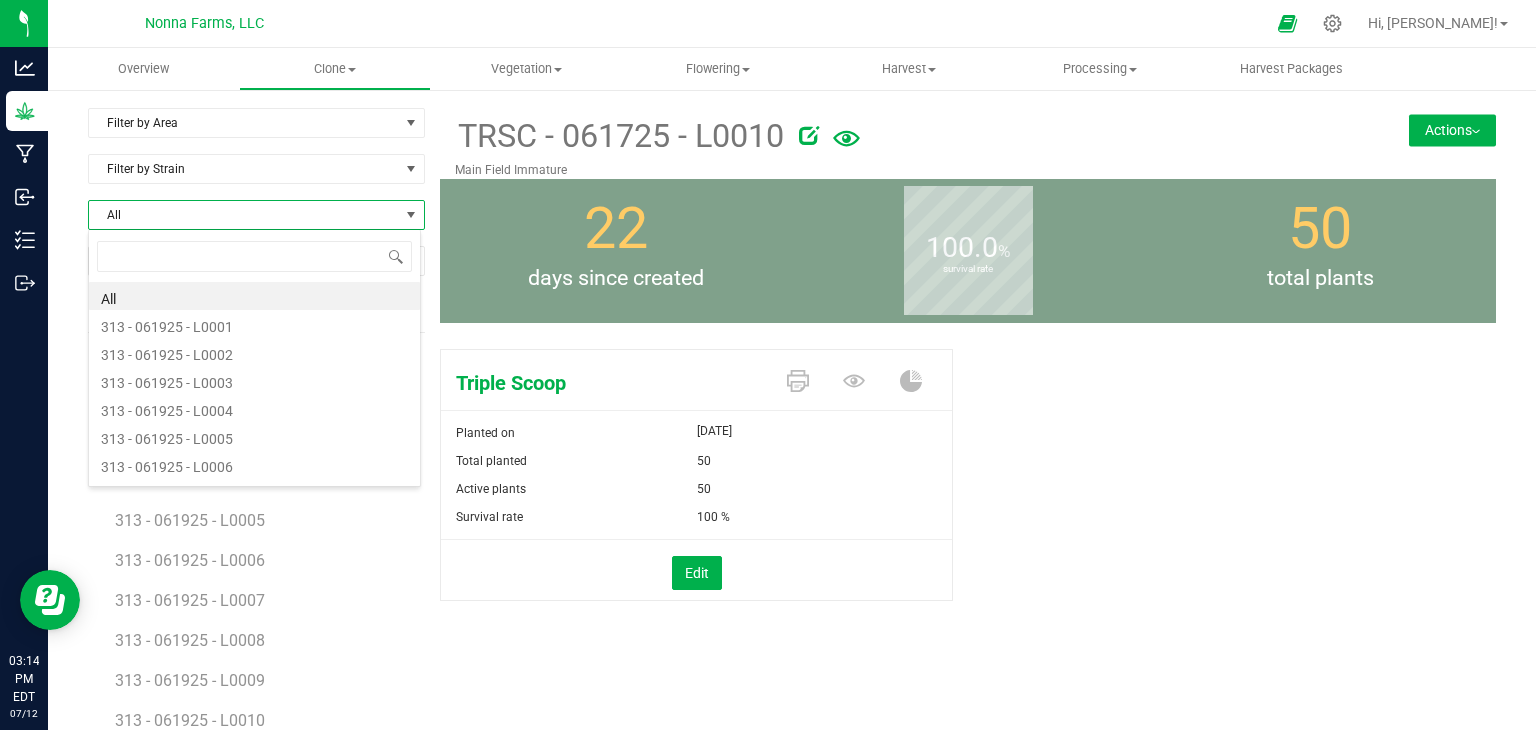 type on "TRSC - 061725 - L0011" 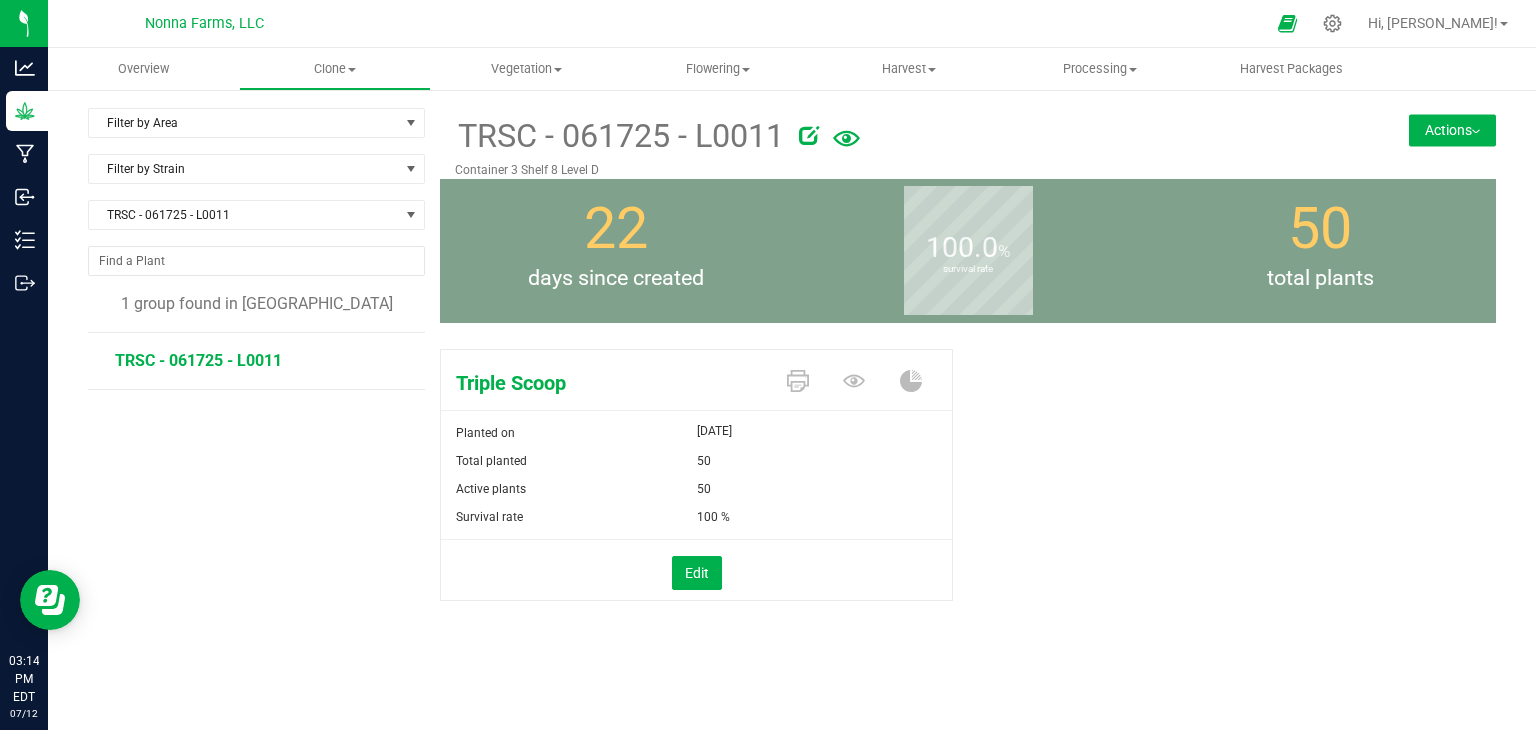 click on "Actions" at bounding box center (1452, 130) 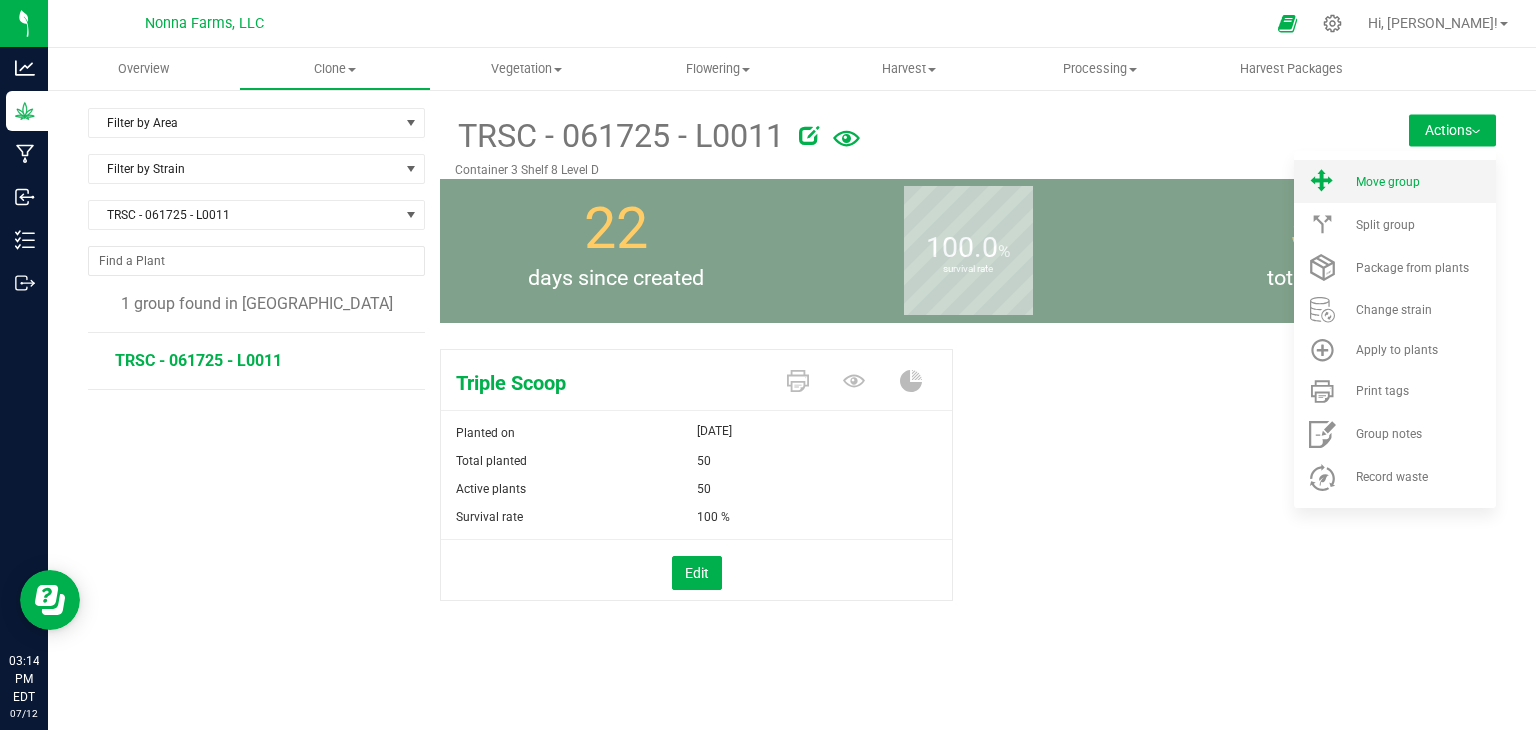 click on "Move group" at bounding box center [1395, 181] 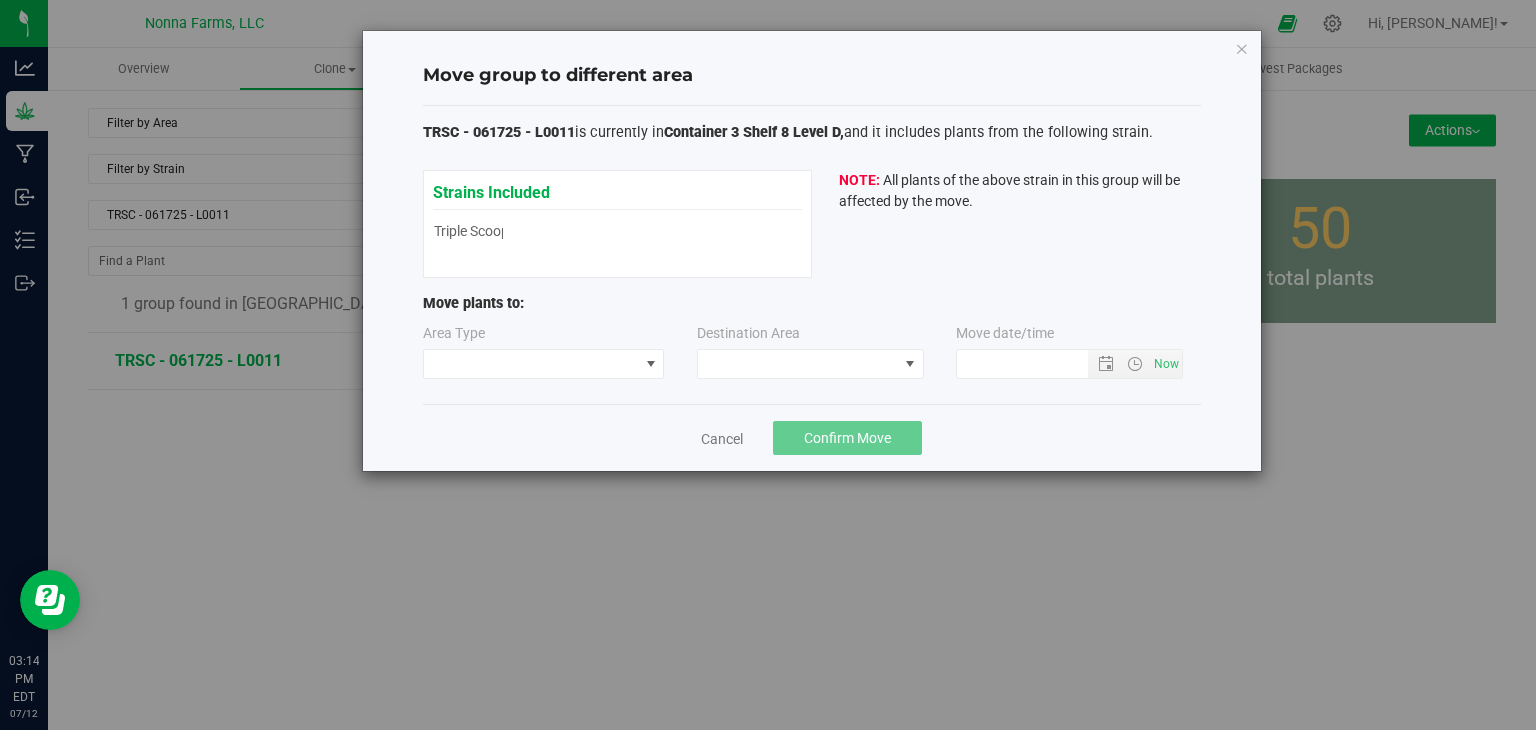 type on "[DATE] 3:14 PM" 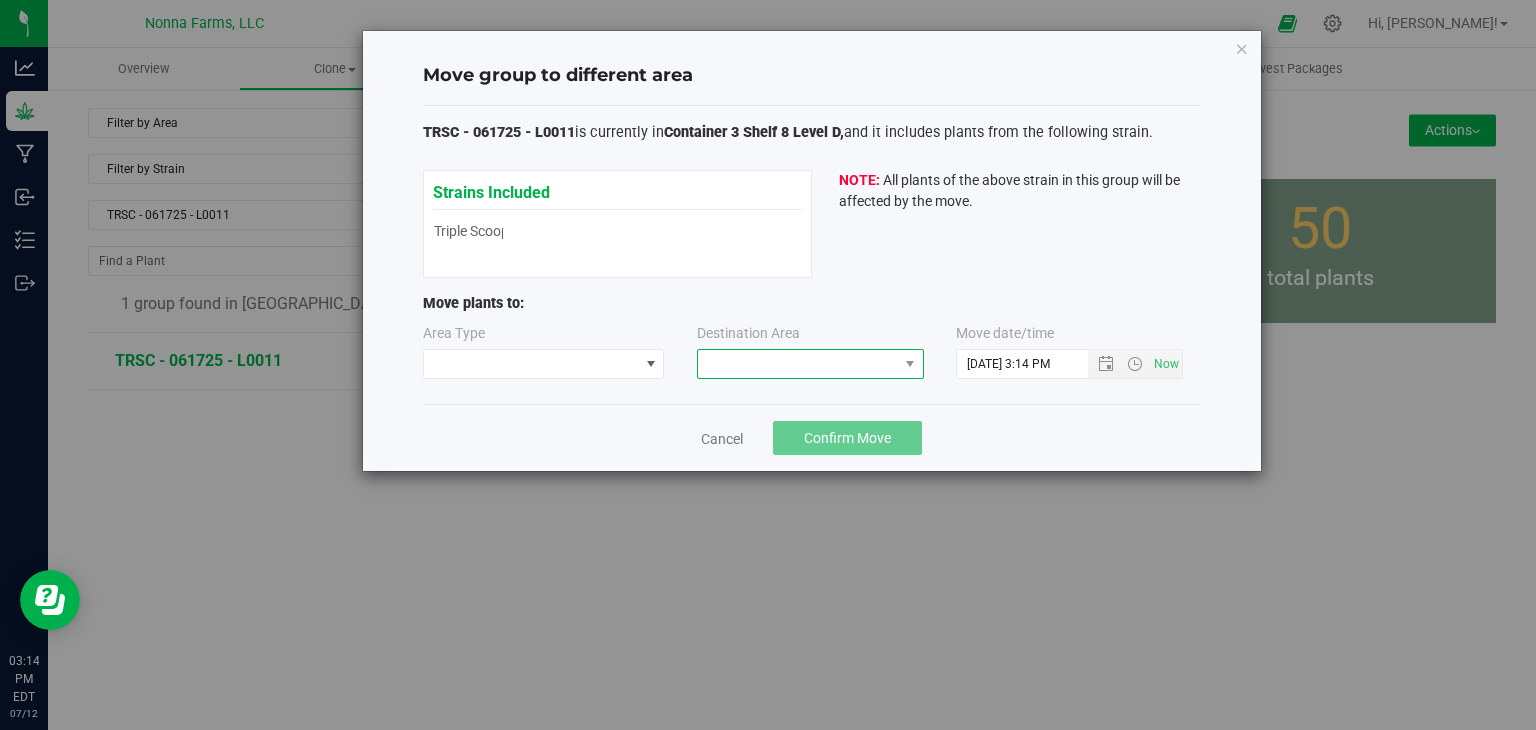 click at bounding box center (798, 364) 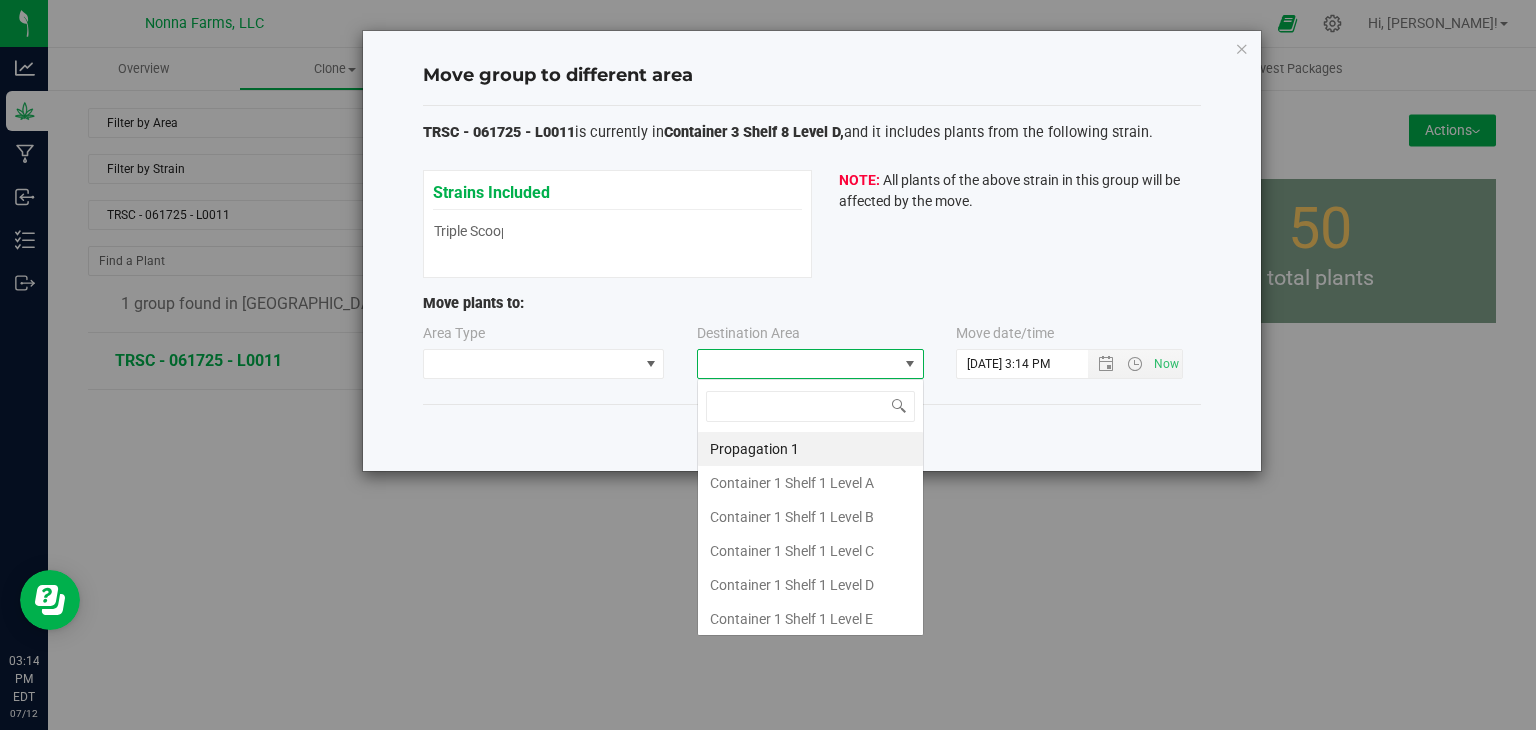 scroll, scrollTop: 99970, scrollLeft: 99772, axis: both 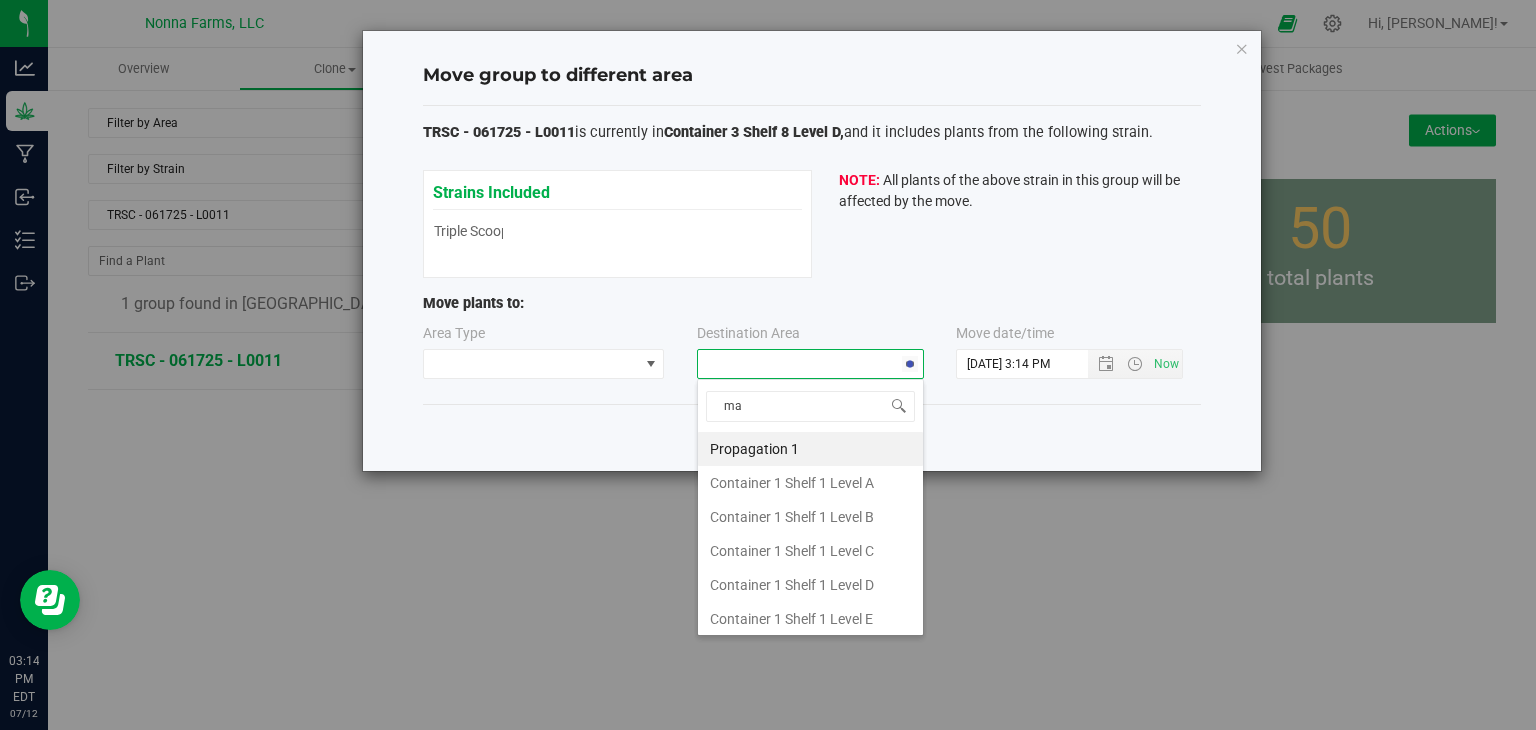 type on "mai" 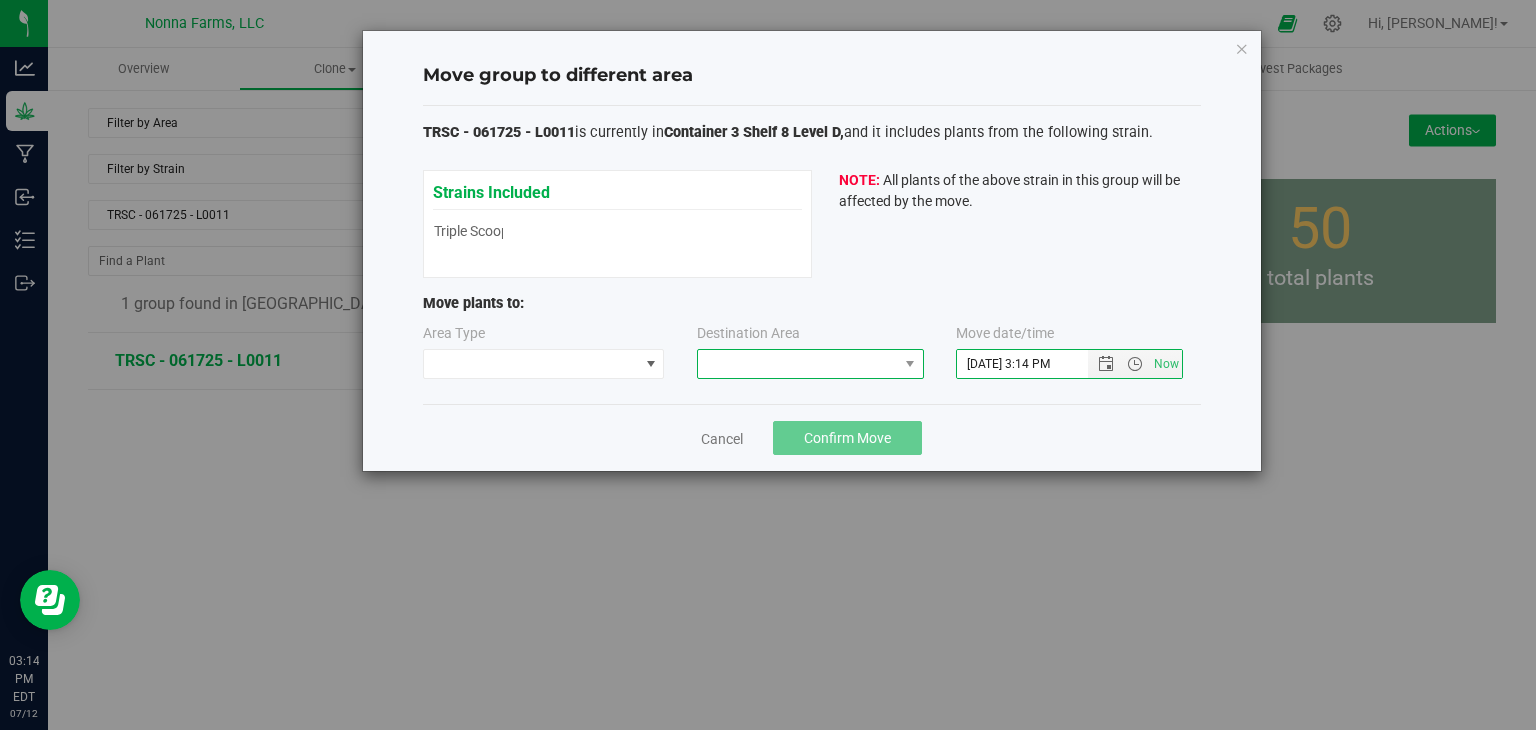 click at bounding box center [798, 364] 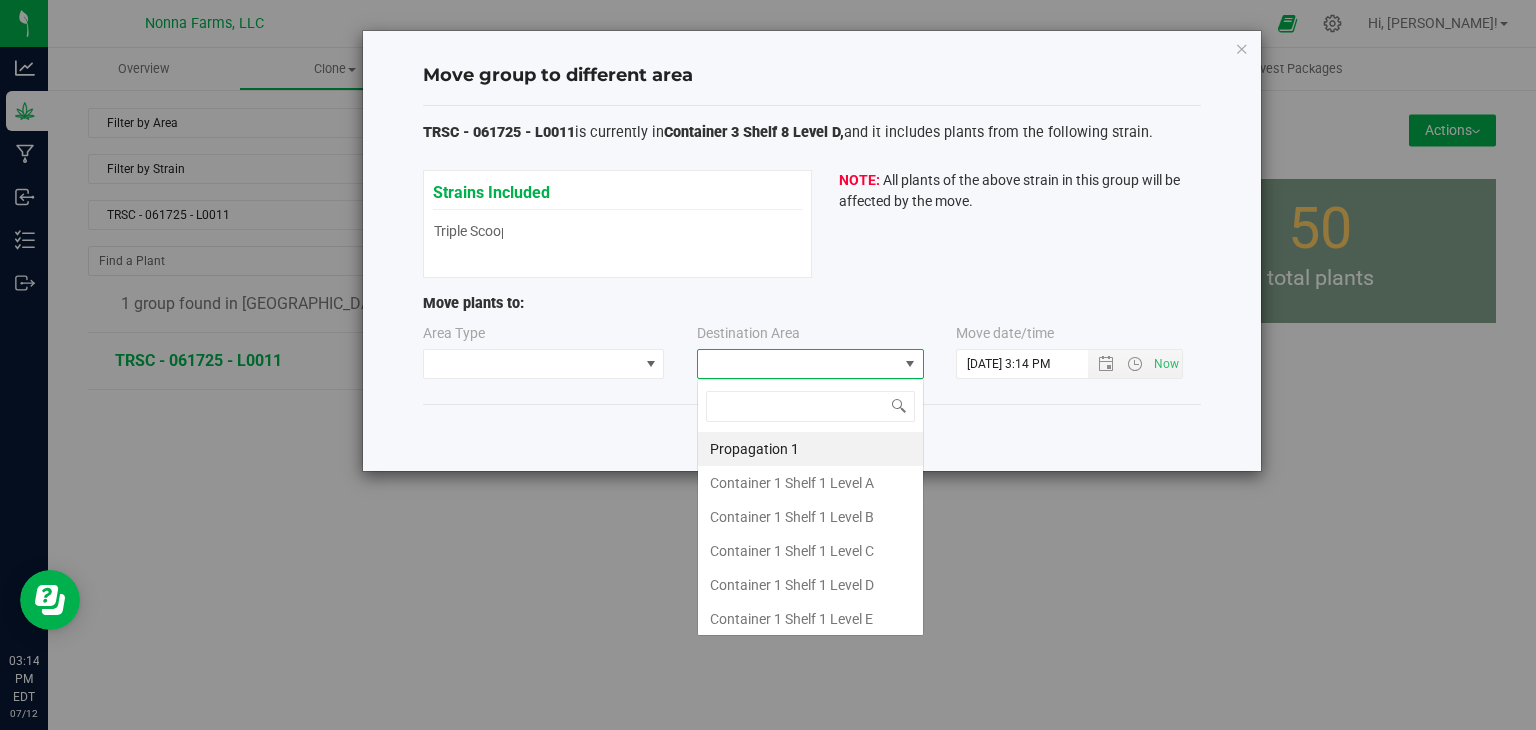 scroll, scrollTop: 99970, scrollLeft: 99772, axis: both 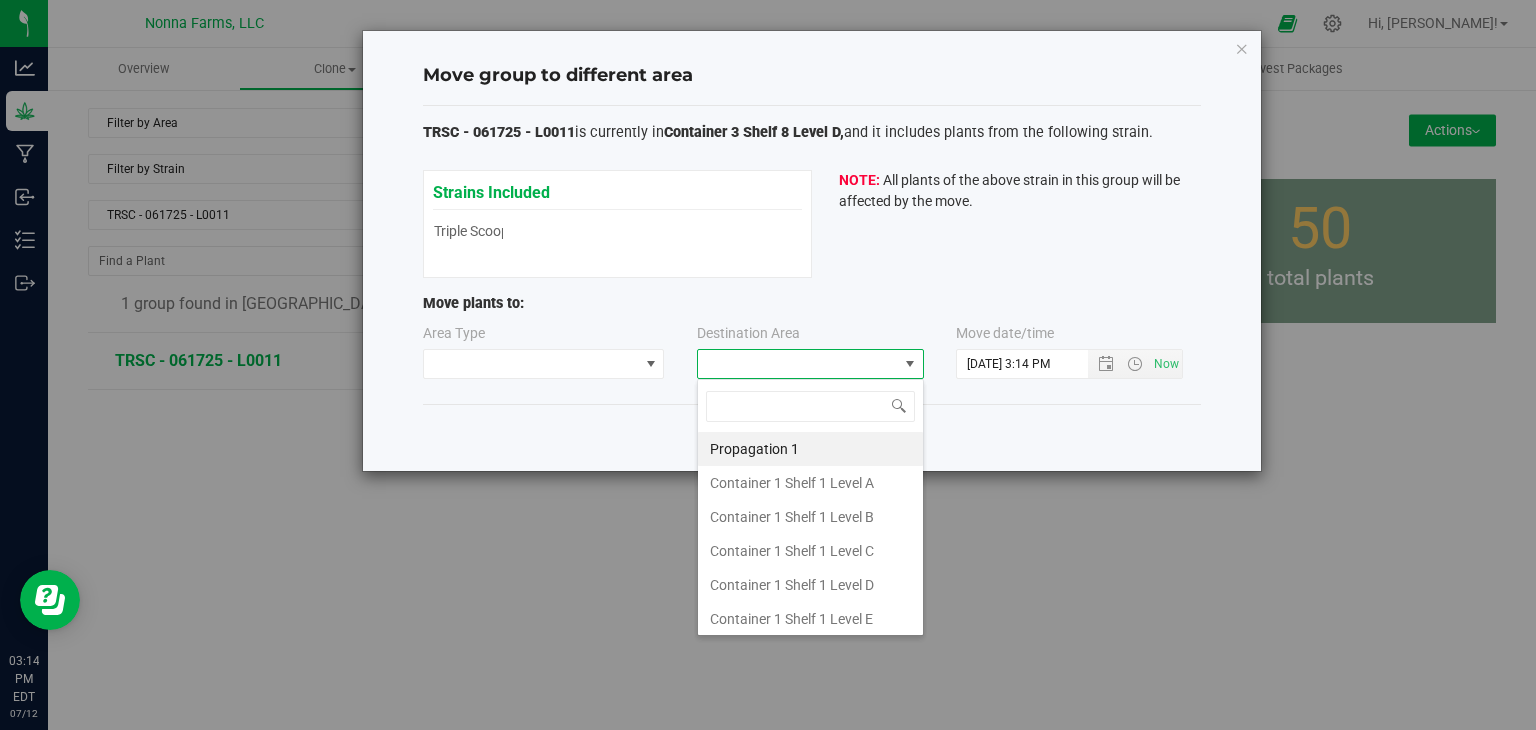 click at bounding box center [798, 364] 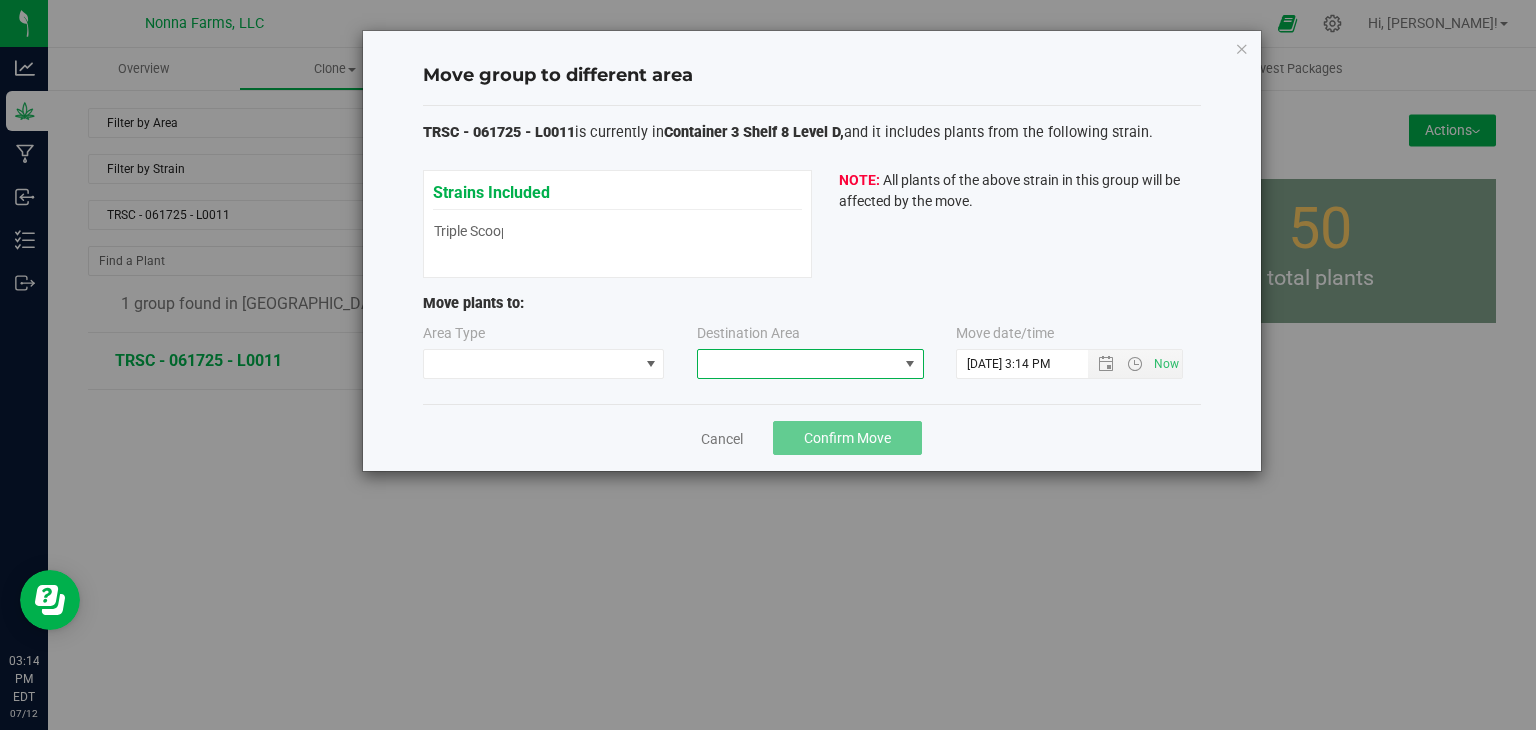 click at bounding box center (798, 364) 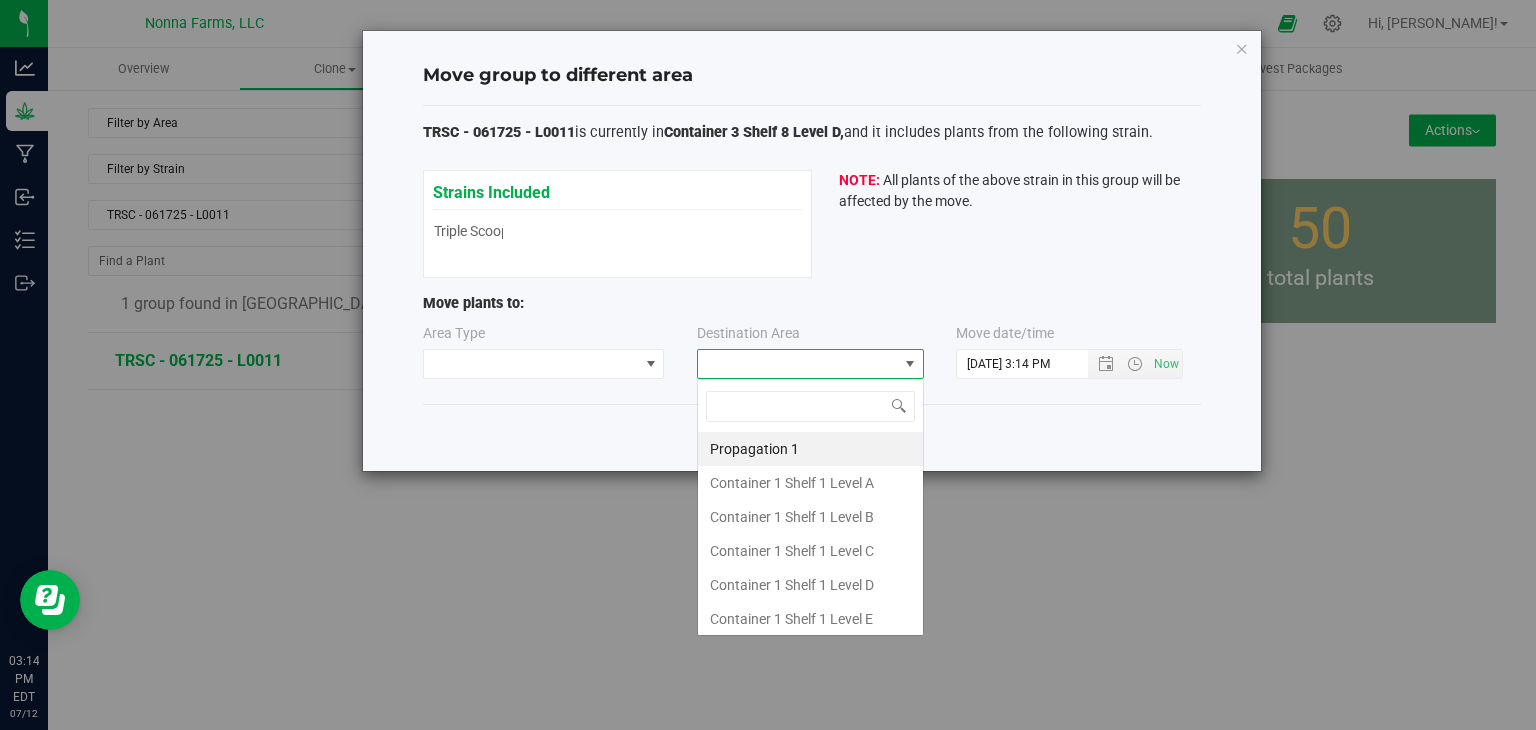 scroll, scrollTop: 99970, scrollLeft: 99772, axis: both 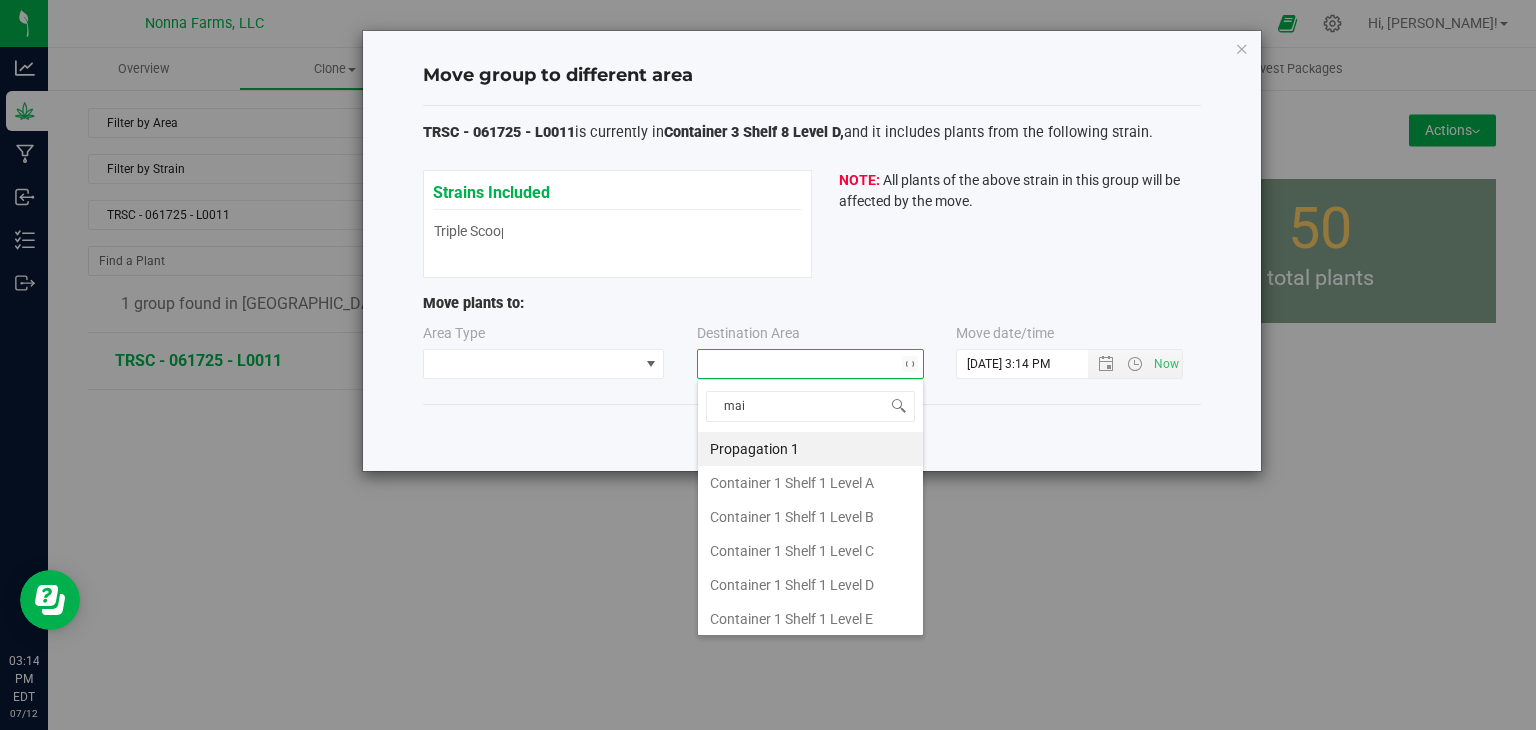 type on "main" 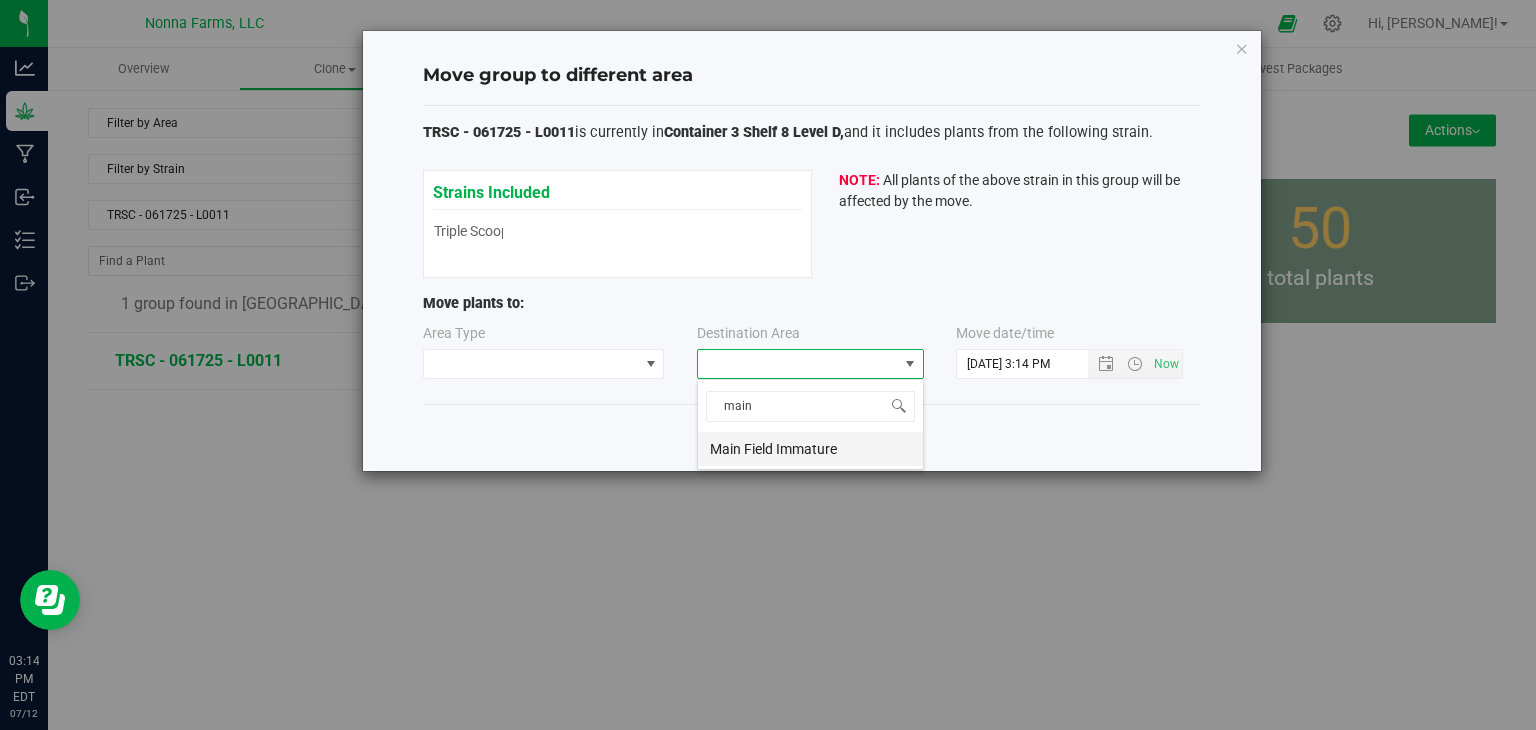 click on "Main Field Immature" at bounding box center (810, 449) 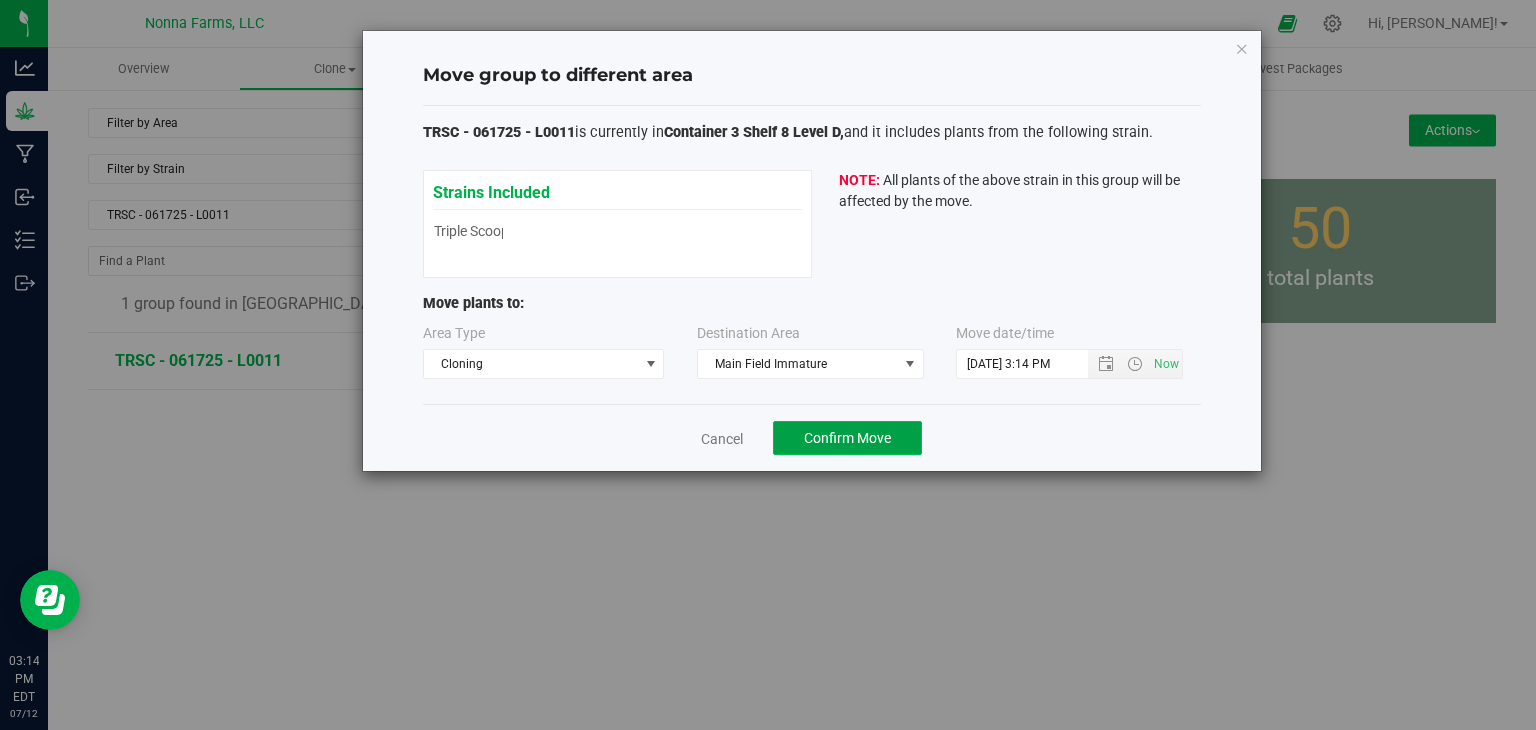 click on "Confirm Move" 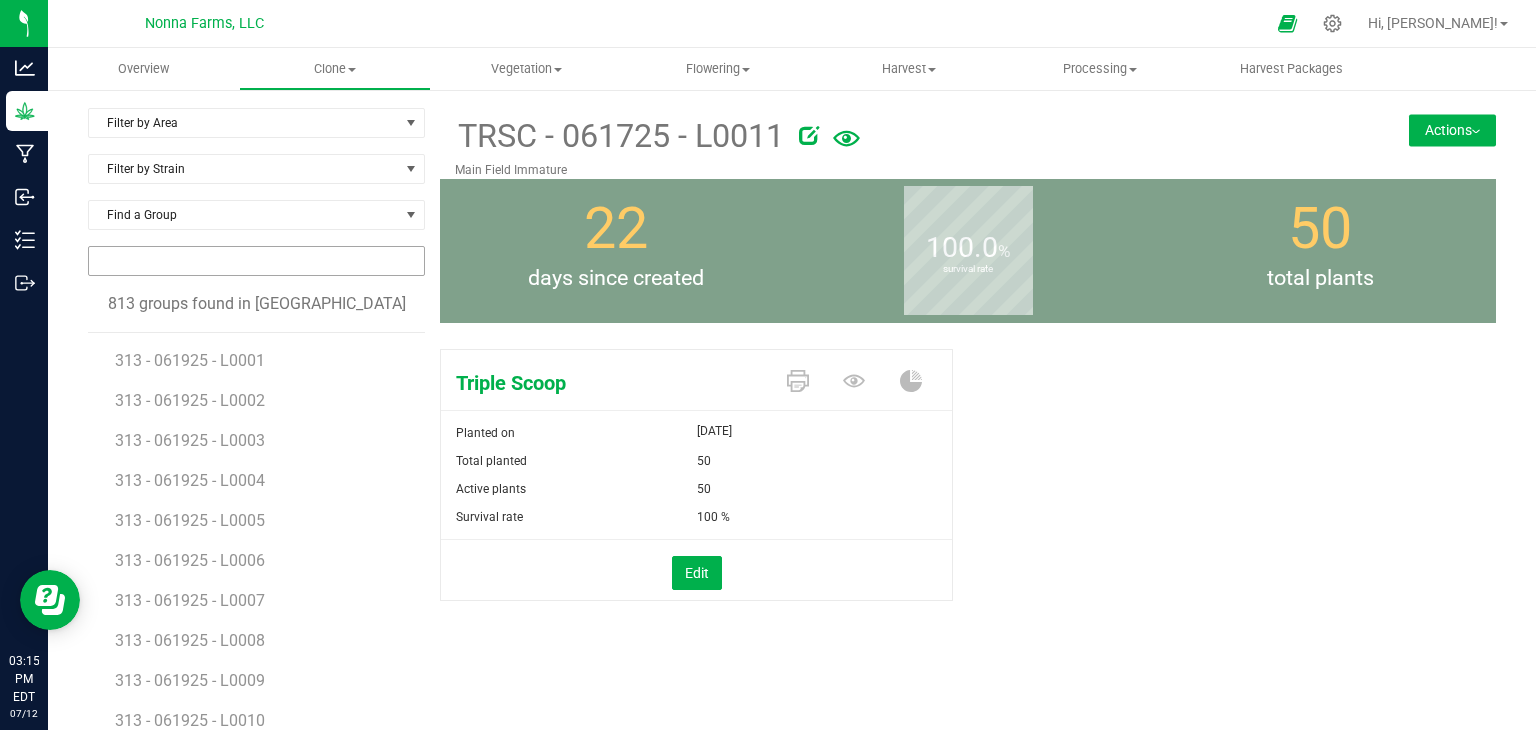 click at bounding box center [256, 261] 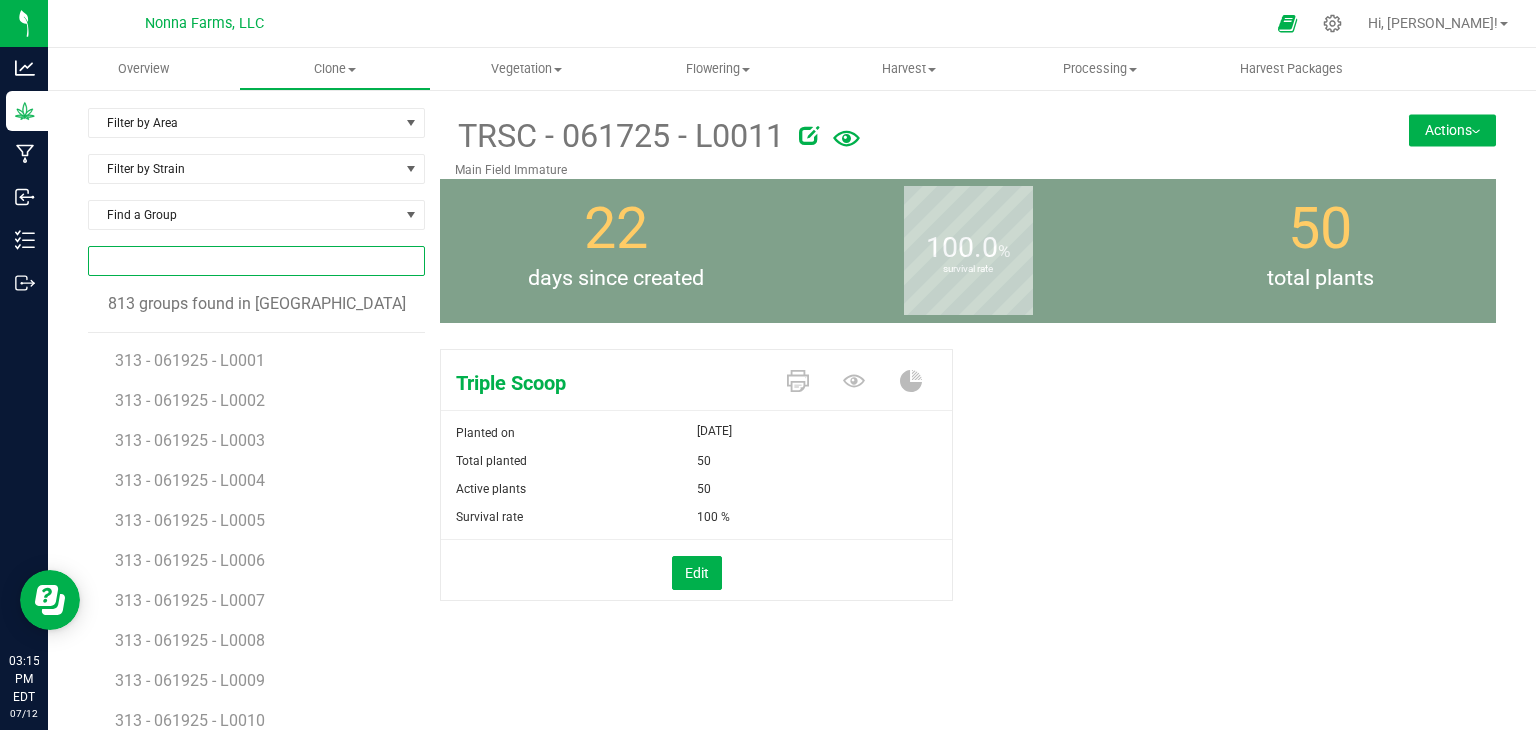 paste on "TRSC - 061725 - L0012" 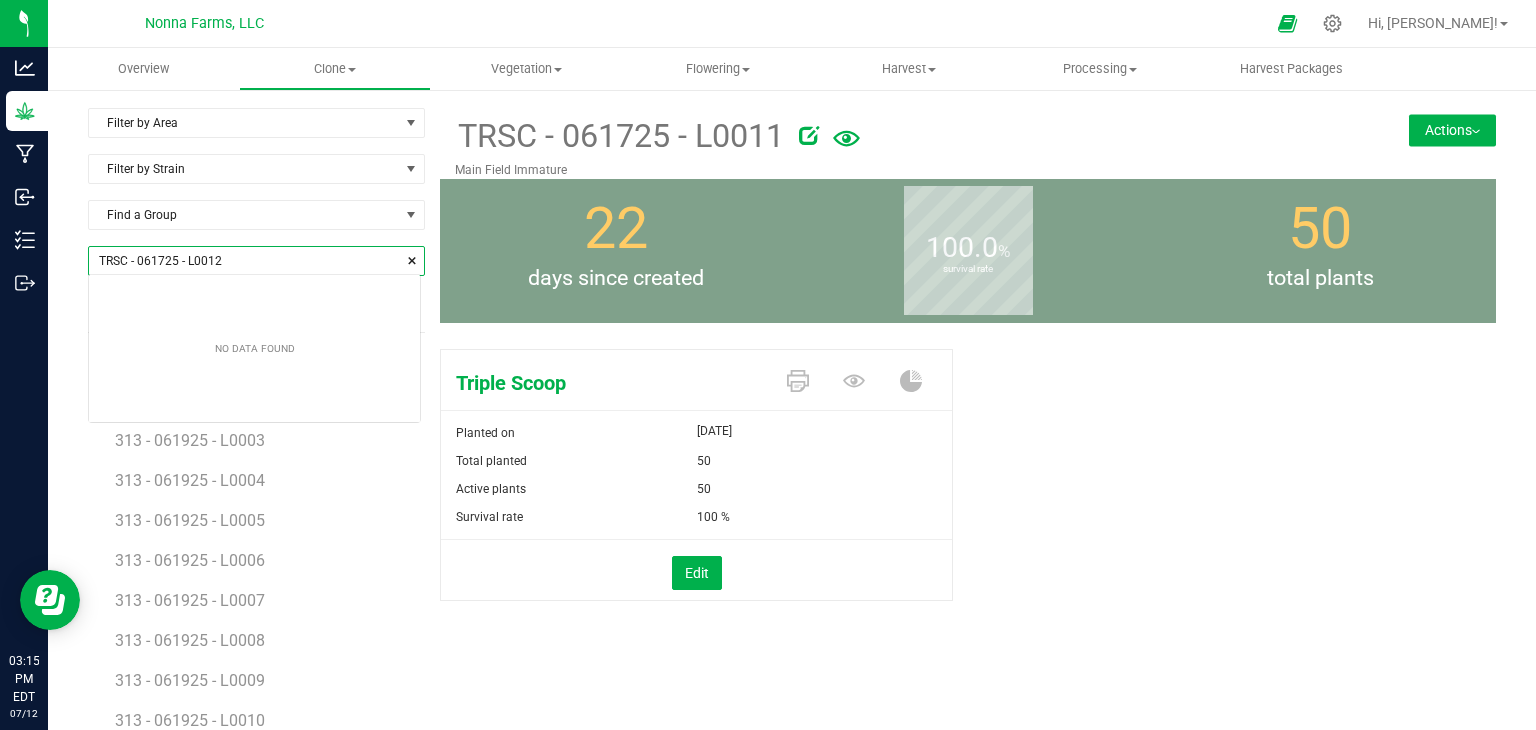 scroll, scrollTop: 99972, scrollLeft: 99668, axis: both 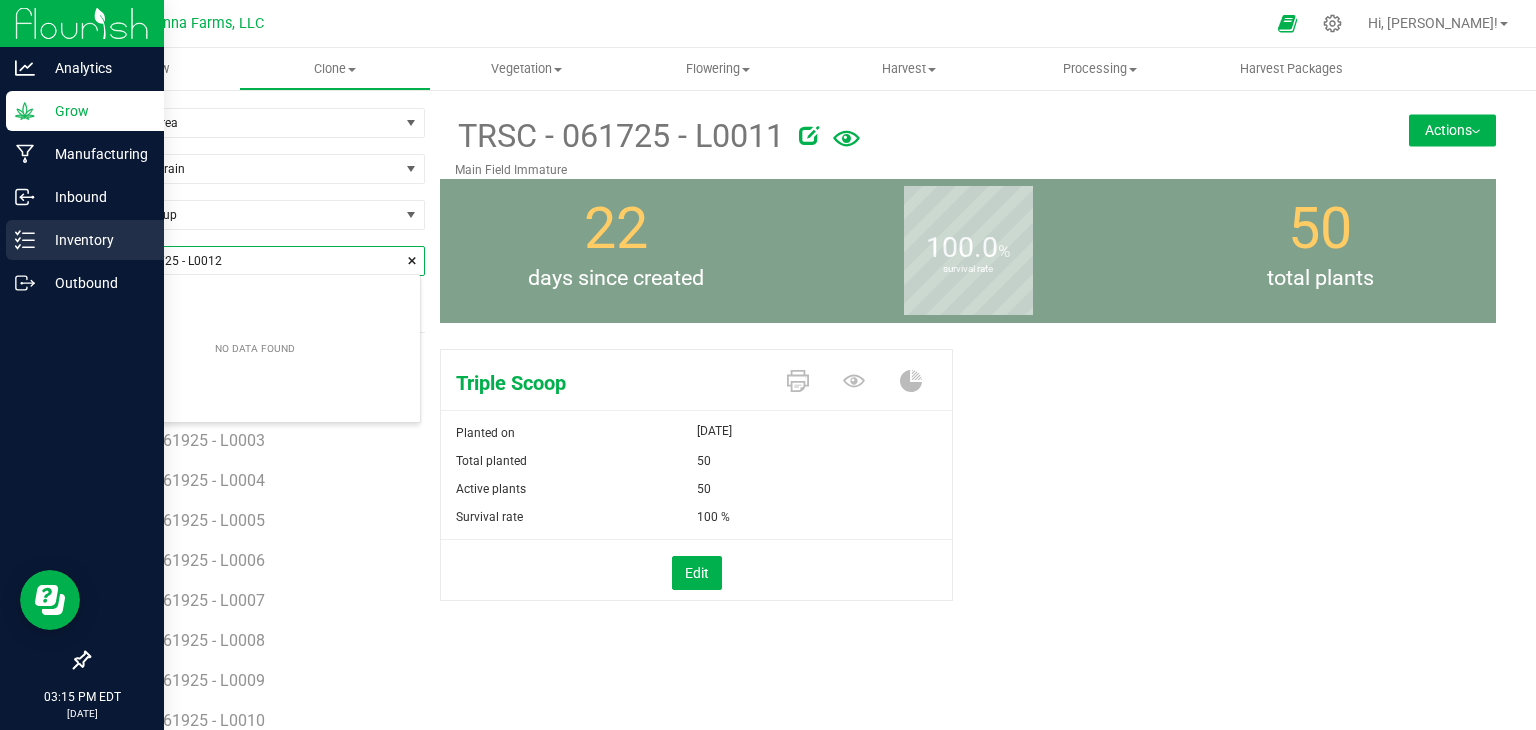 drag, startPoint x: 312, startPoint y: 253, endPoint x: 0, endPoint y: 246, distance: 312.07852 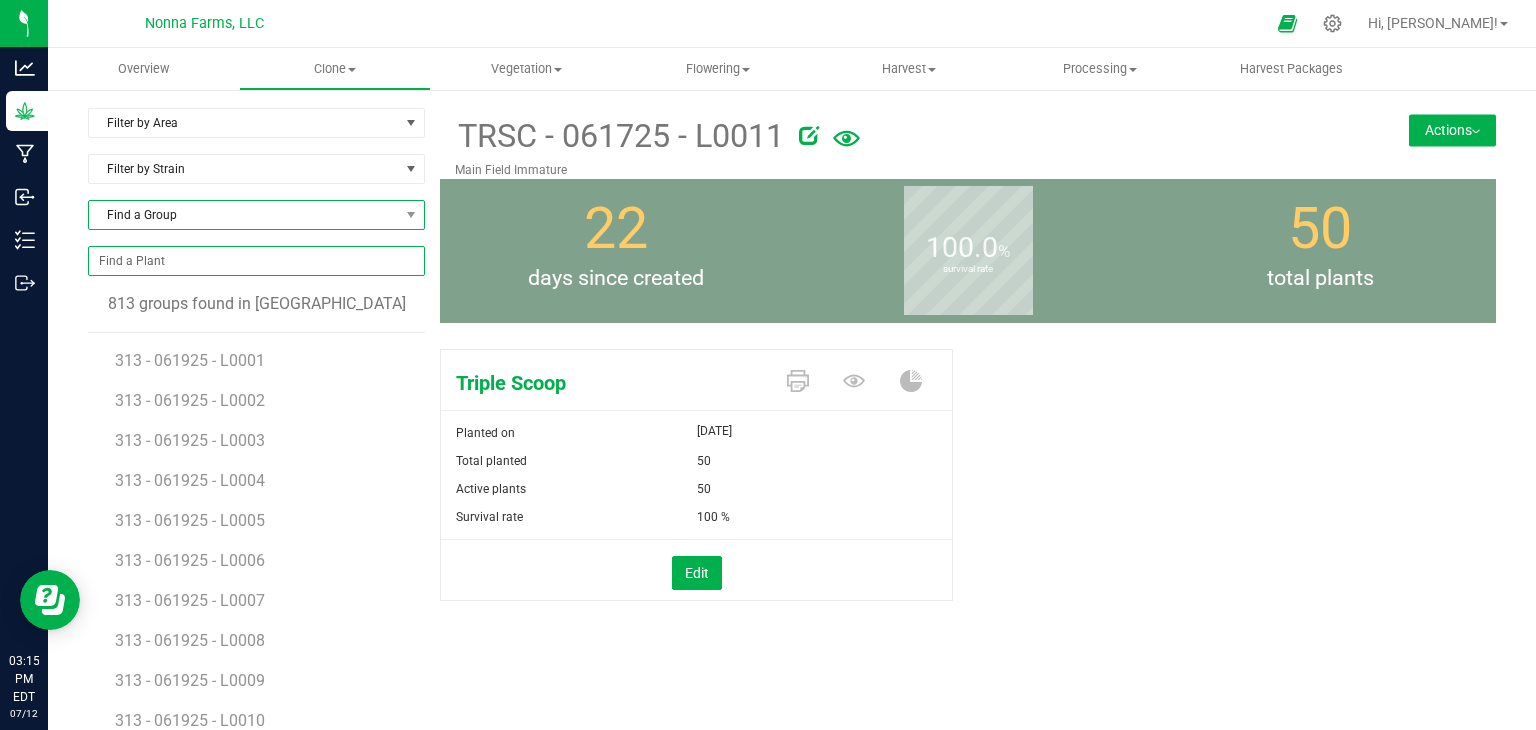 click on "Find a Group" at bounding box center [244, 215] 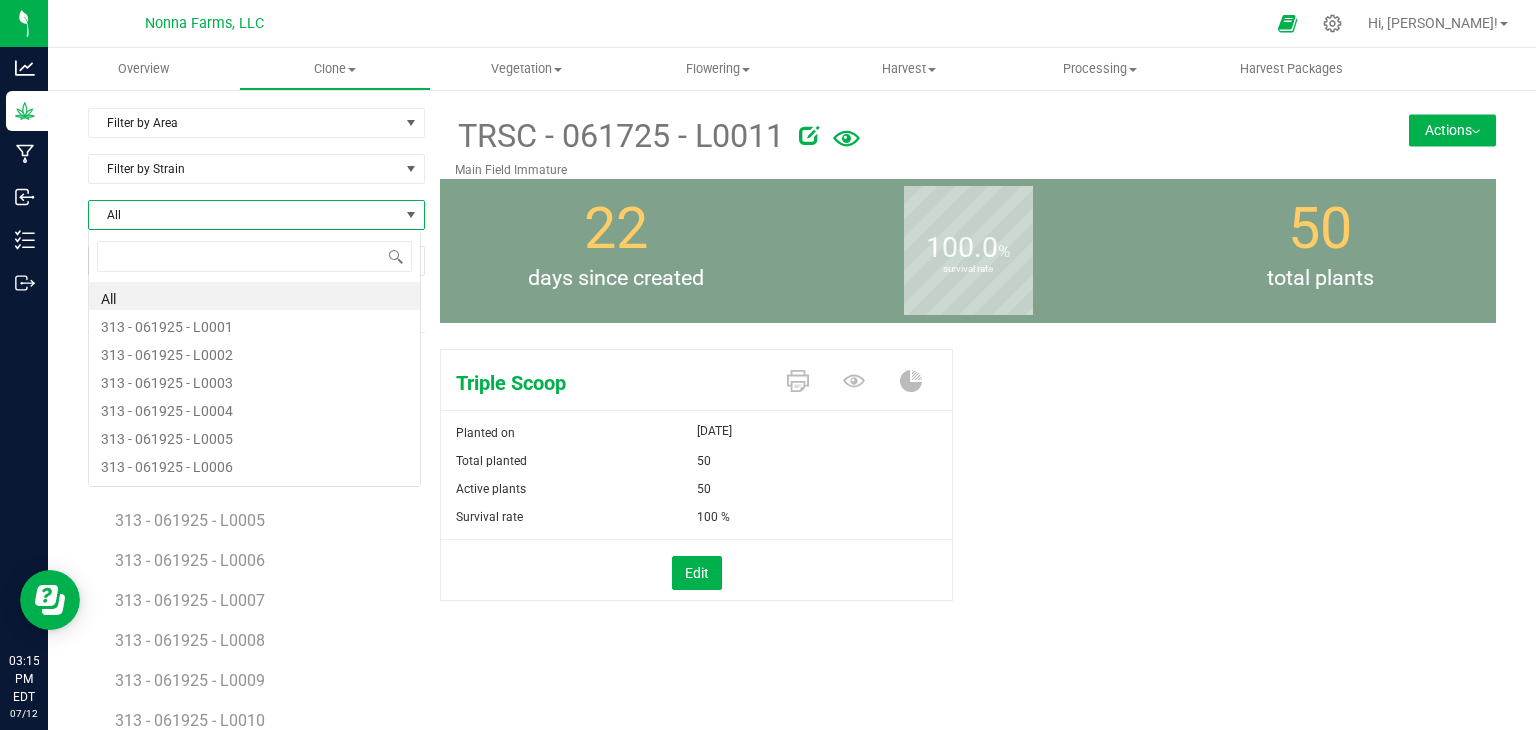 scroll, scrollTop: 99970, scrollLeft: 99666, axis: both 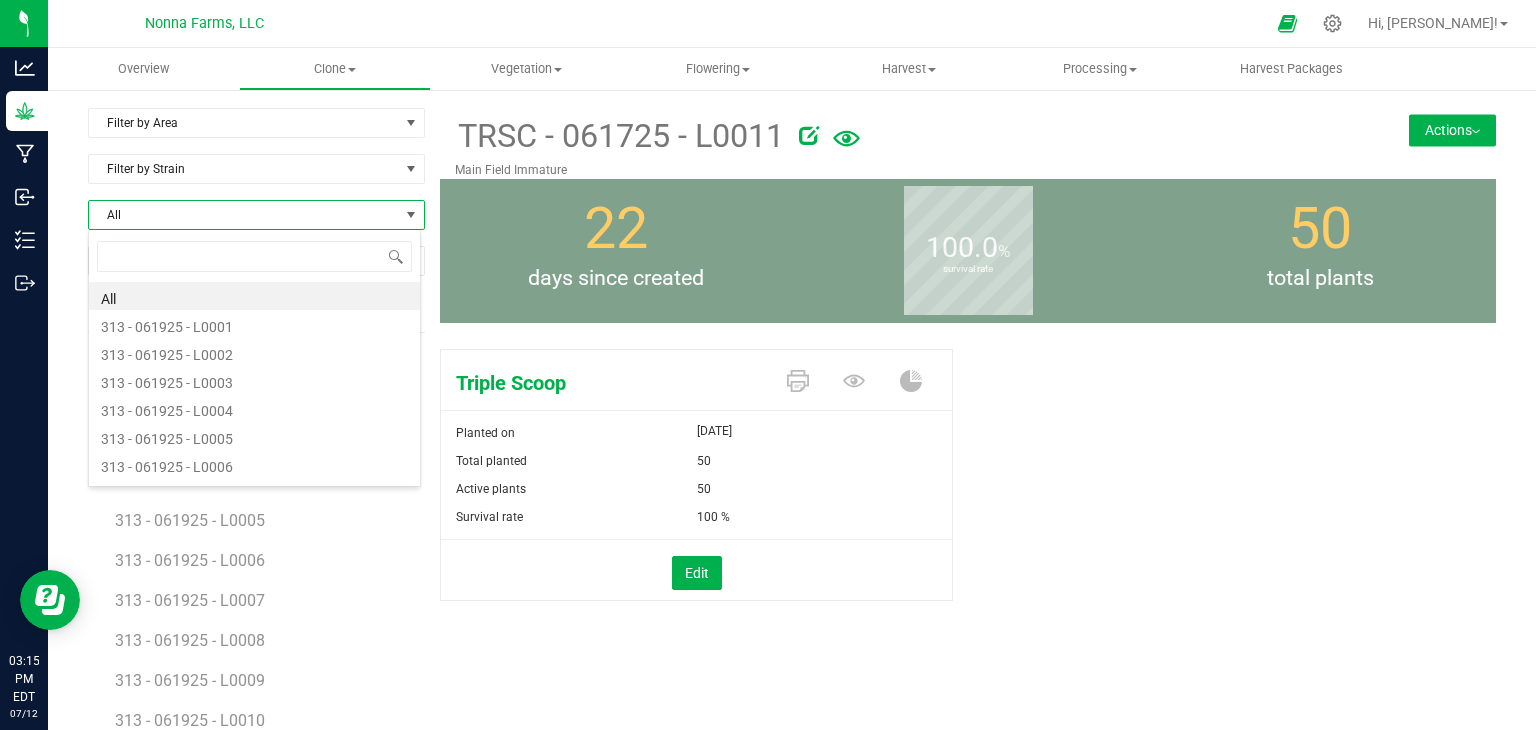 type on "TRSC - 061725 - L0012" 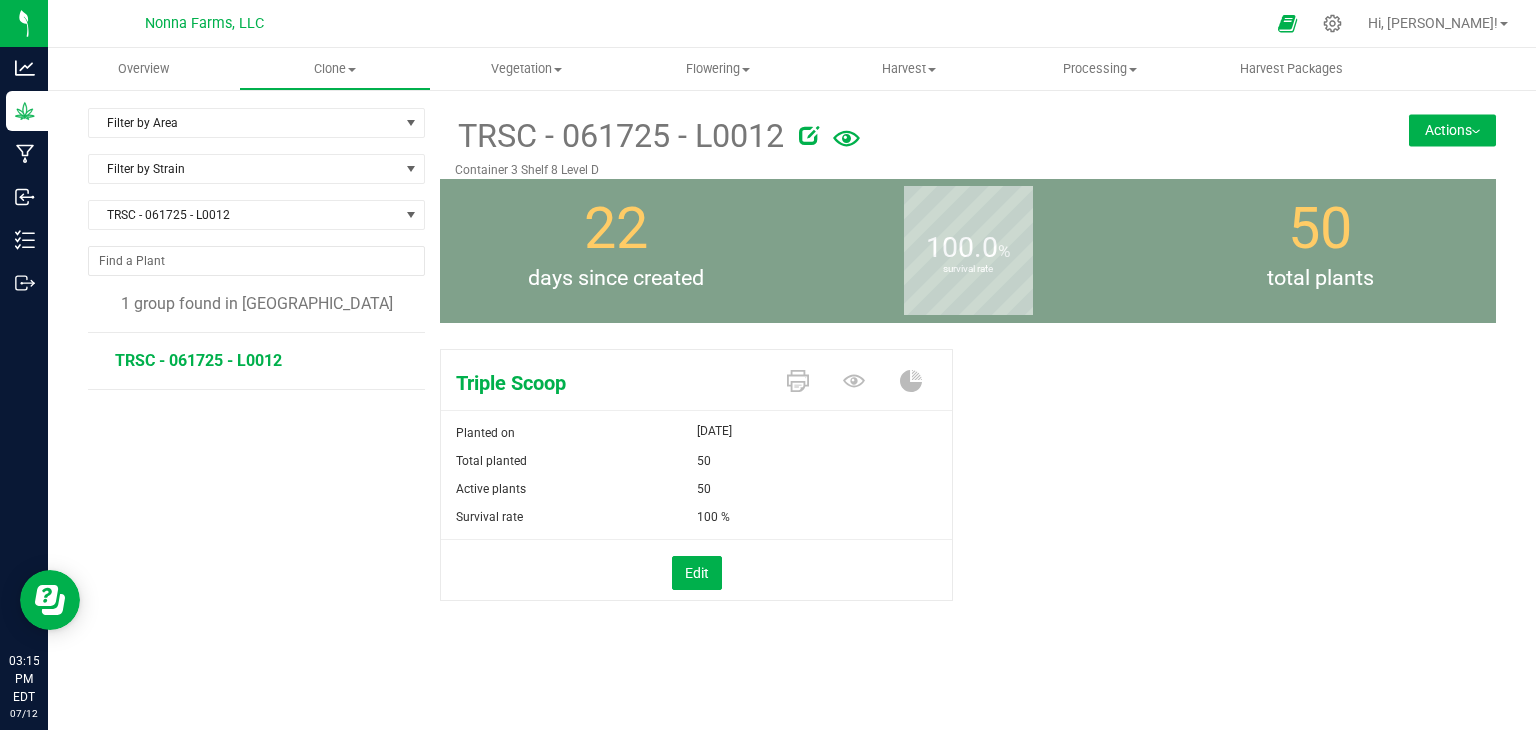 click on "Actions" at bounding box center (1452, 130) 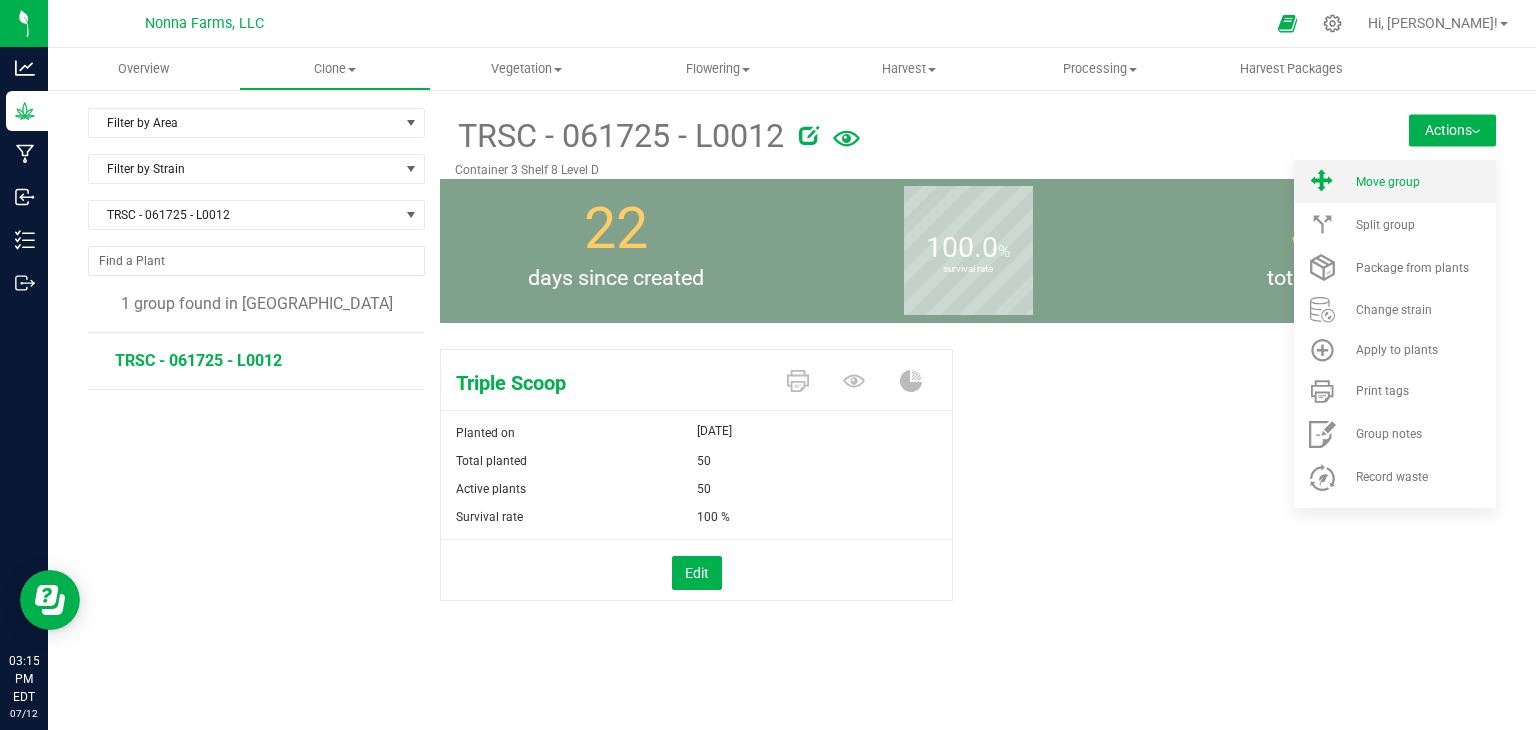 click on "Move group" at bounding box center [1424, 182] 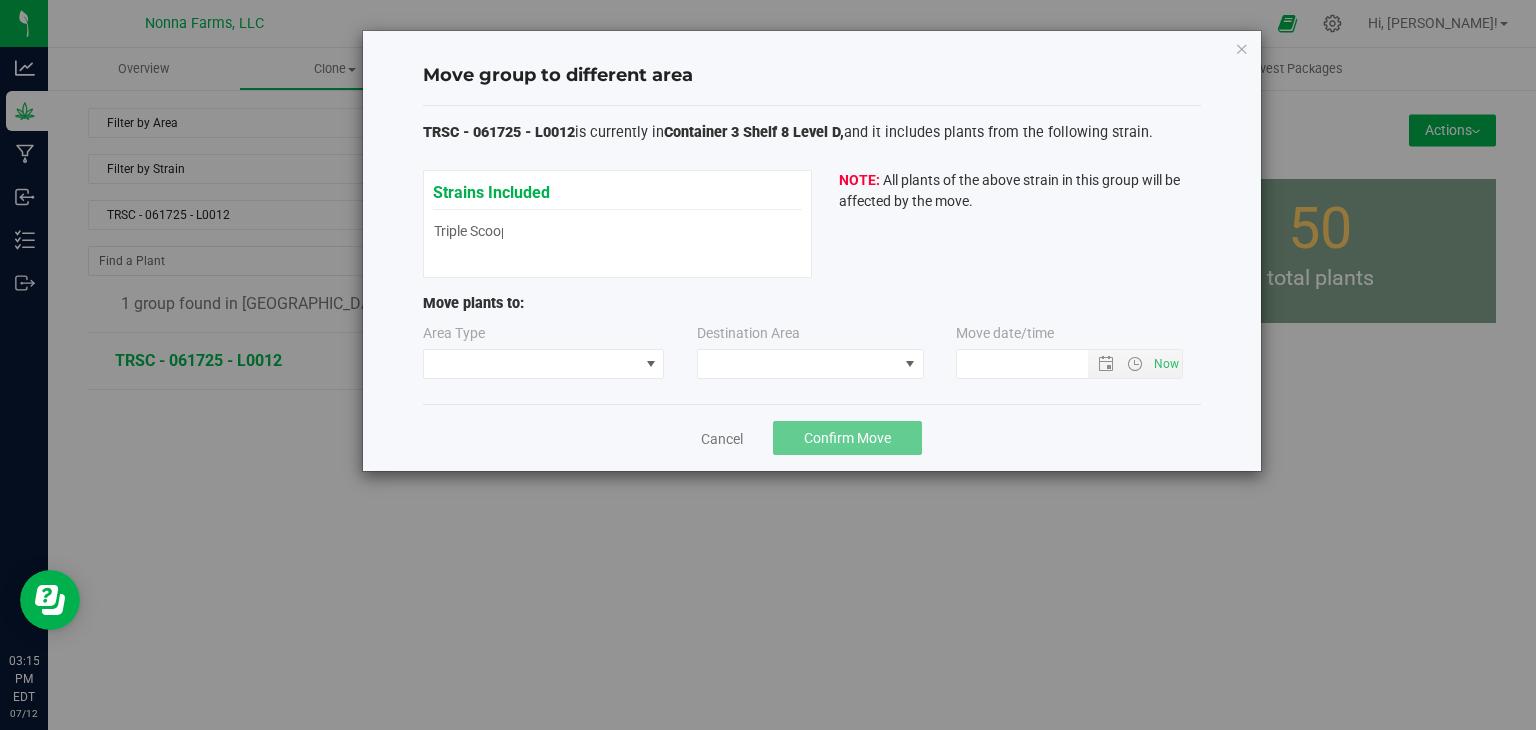 type on "[DATE] 3:15 PM" 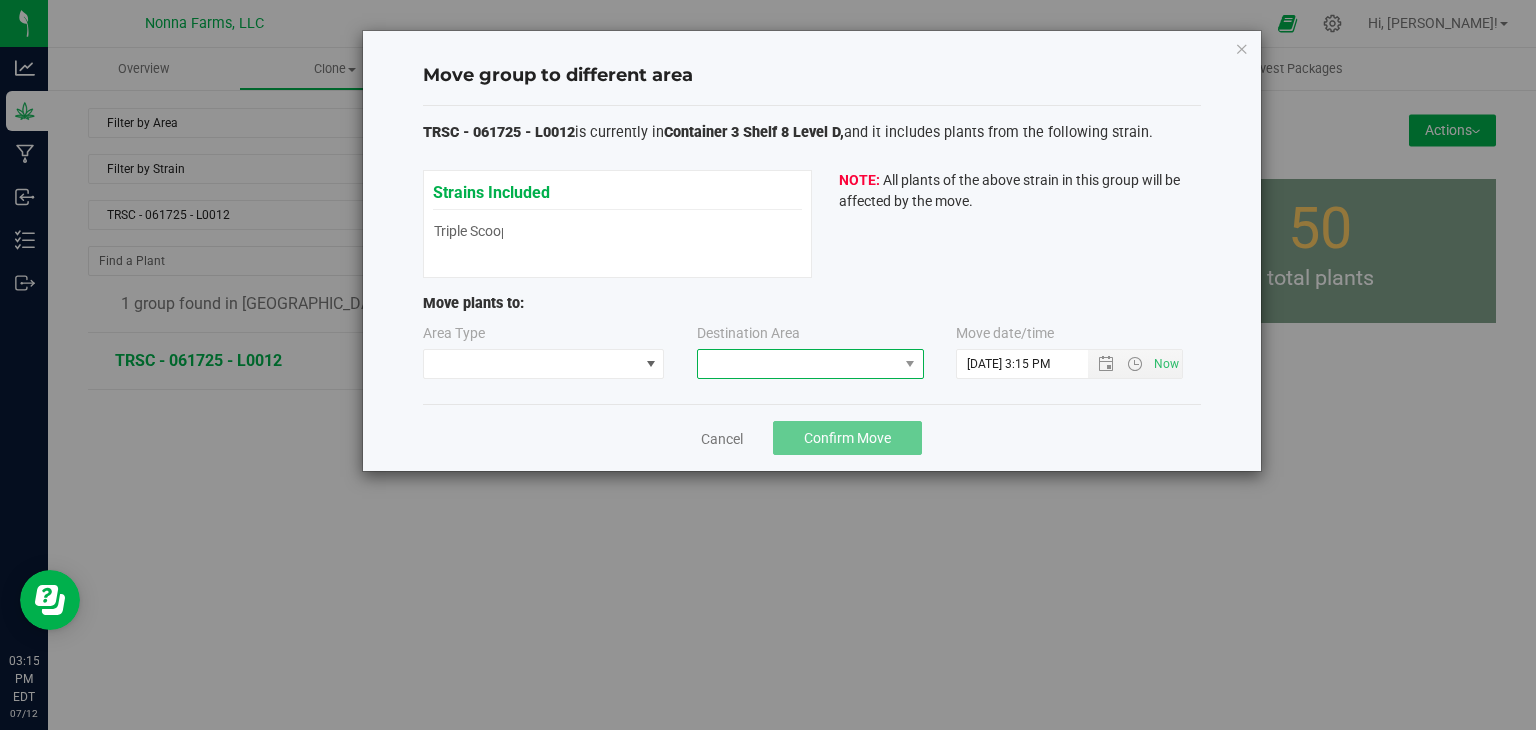 click at bounding box center (798, 364) 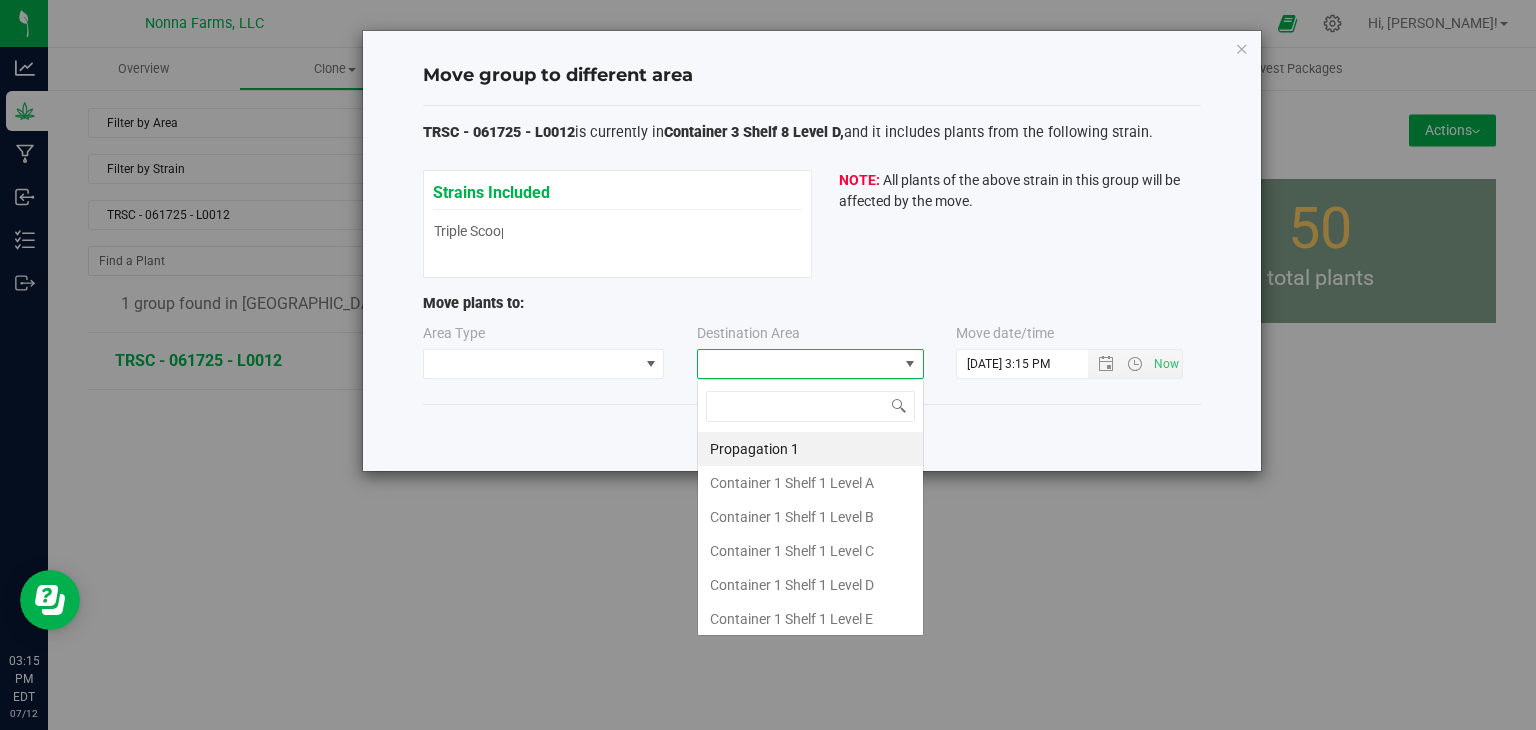 scroll, scrollTop: 99970, scrollLeft: 99772, axis: both 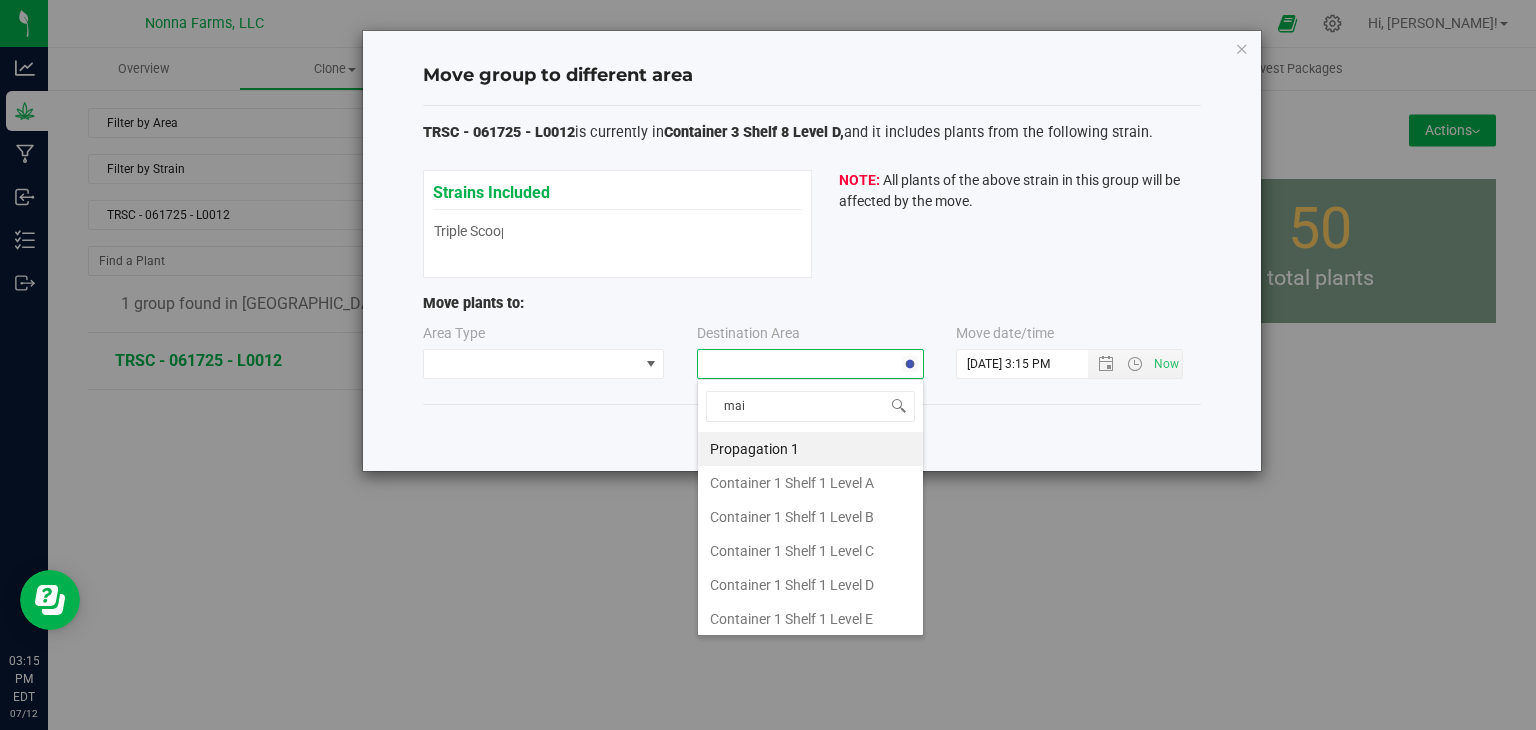 type on "main" 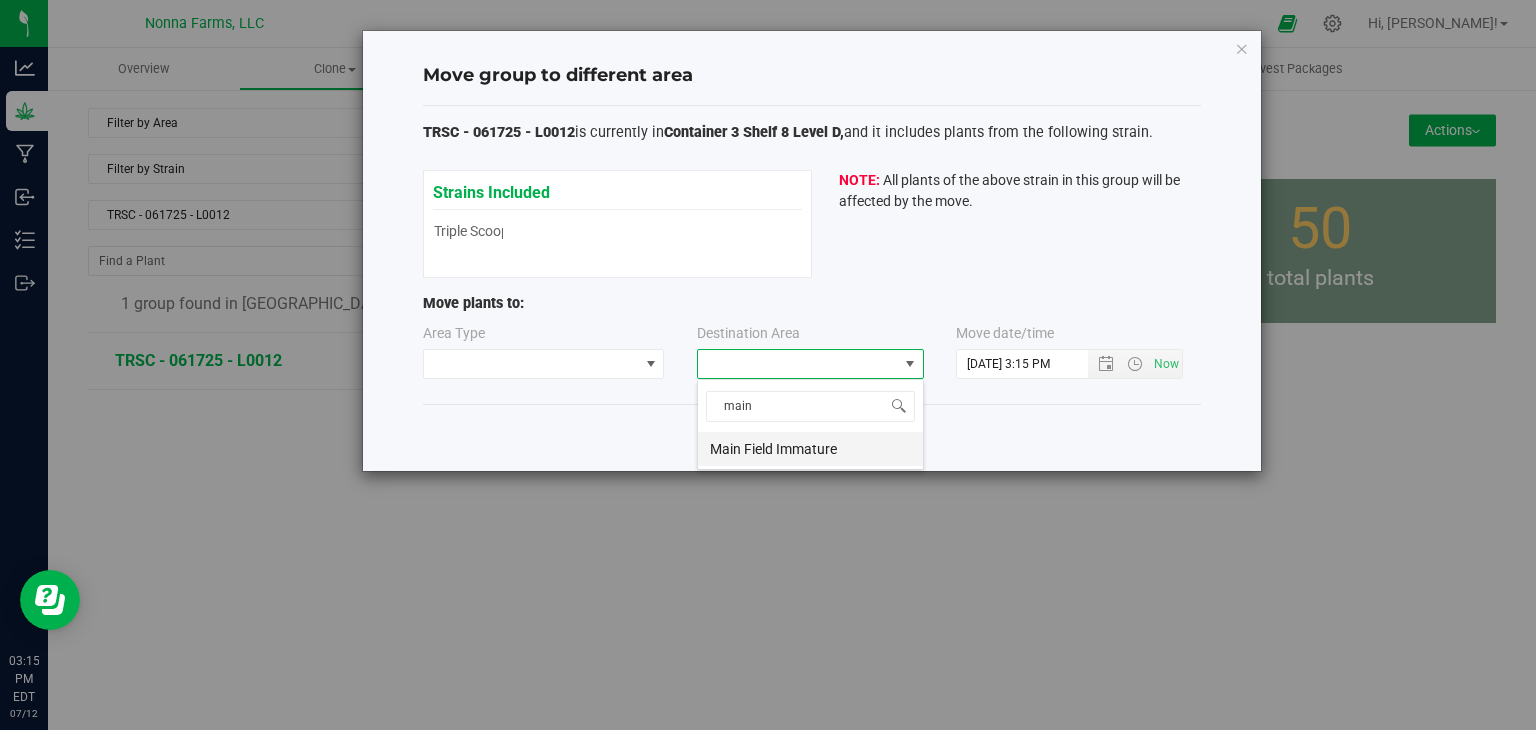 click on "Main Field Immature" at bounding box center [810, 449] 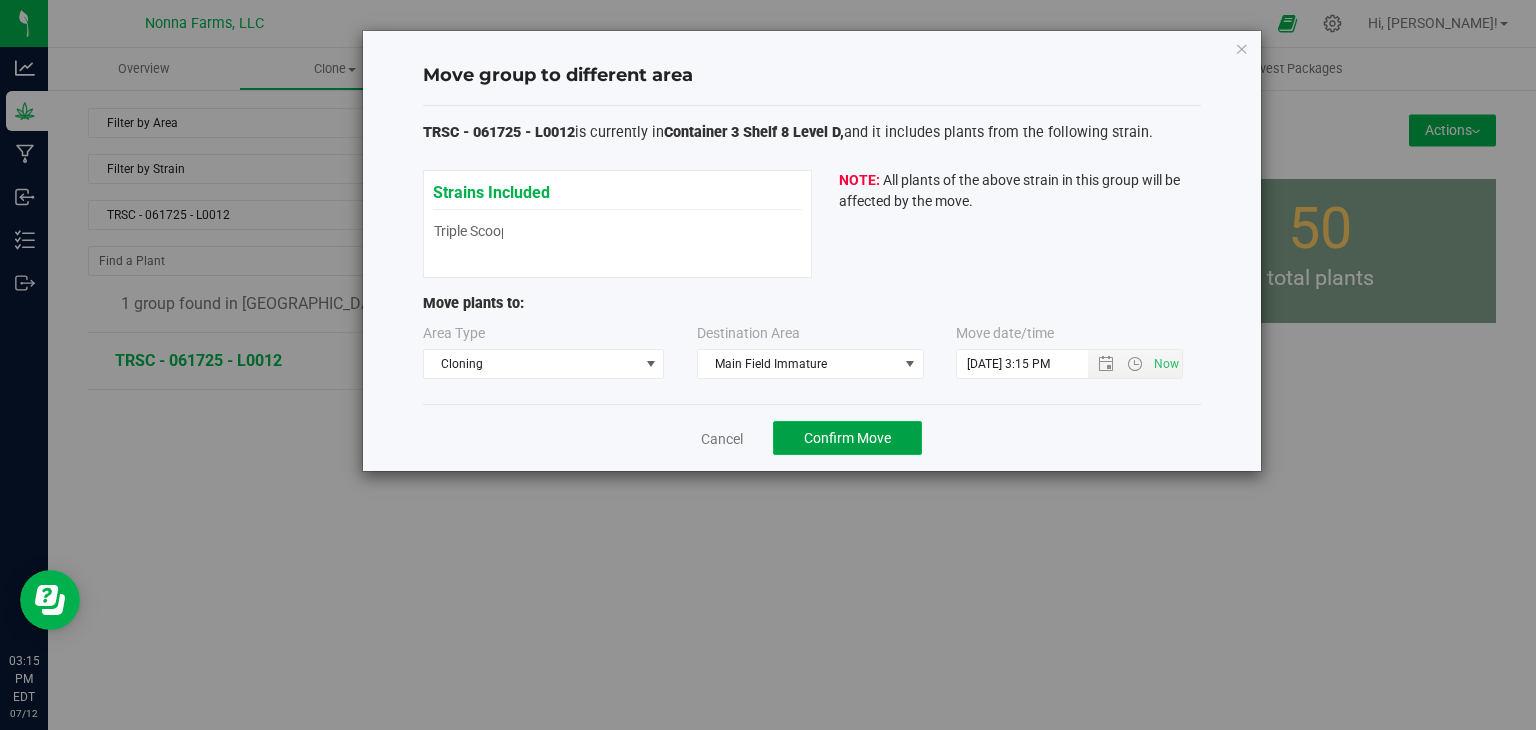 click on "Confirm Move" 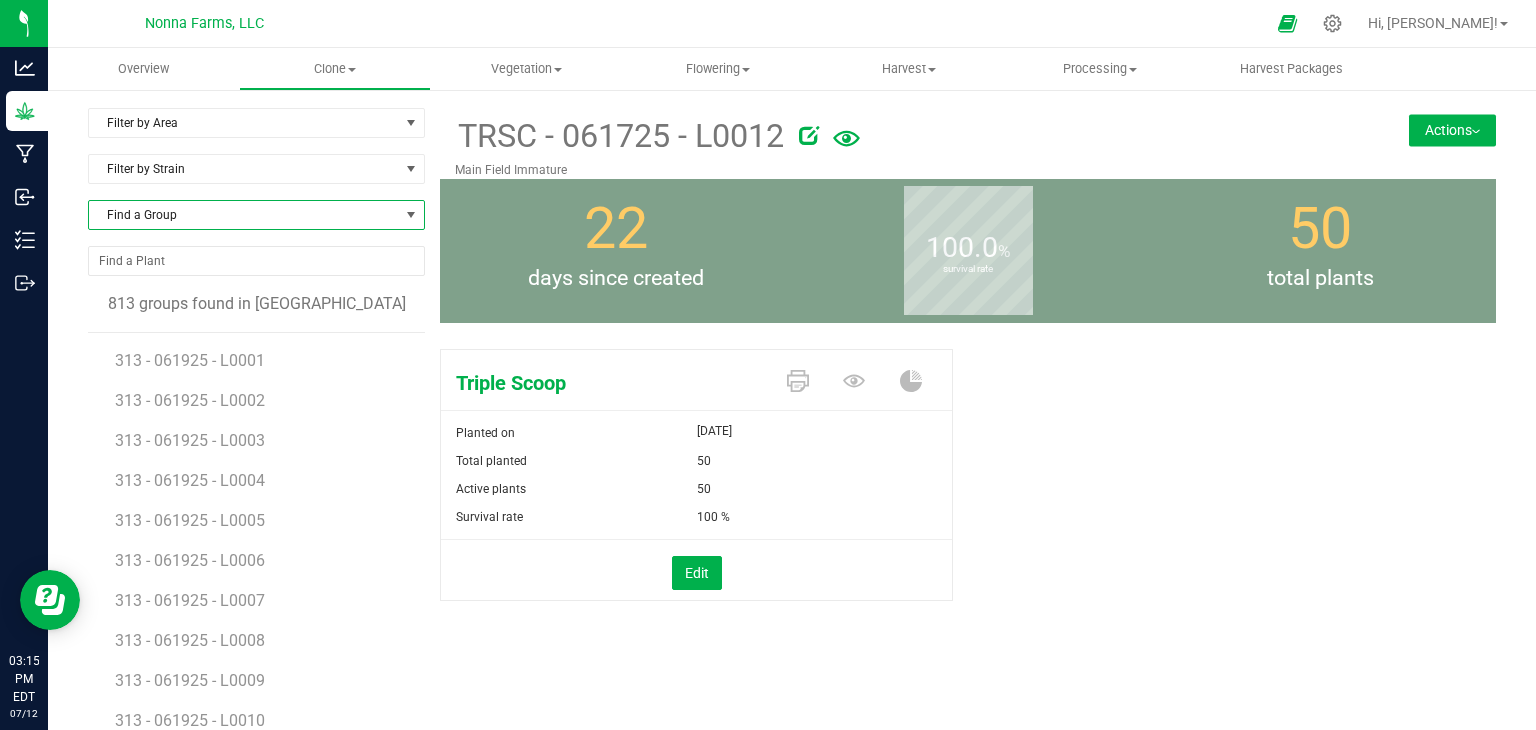 click on "Find a Group" at bounding box center [244, 215] 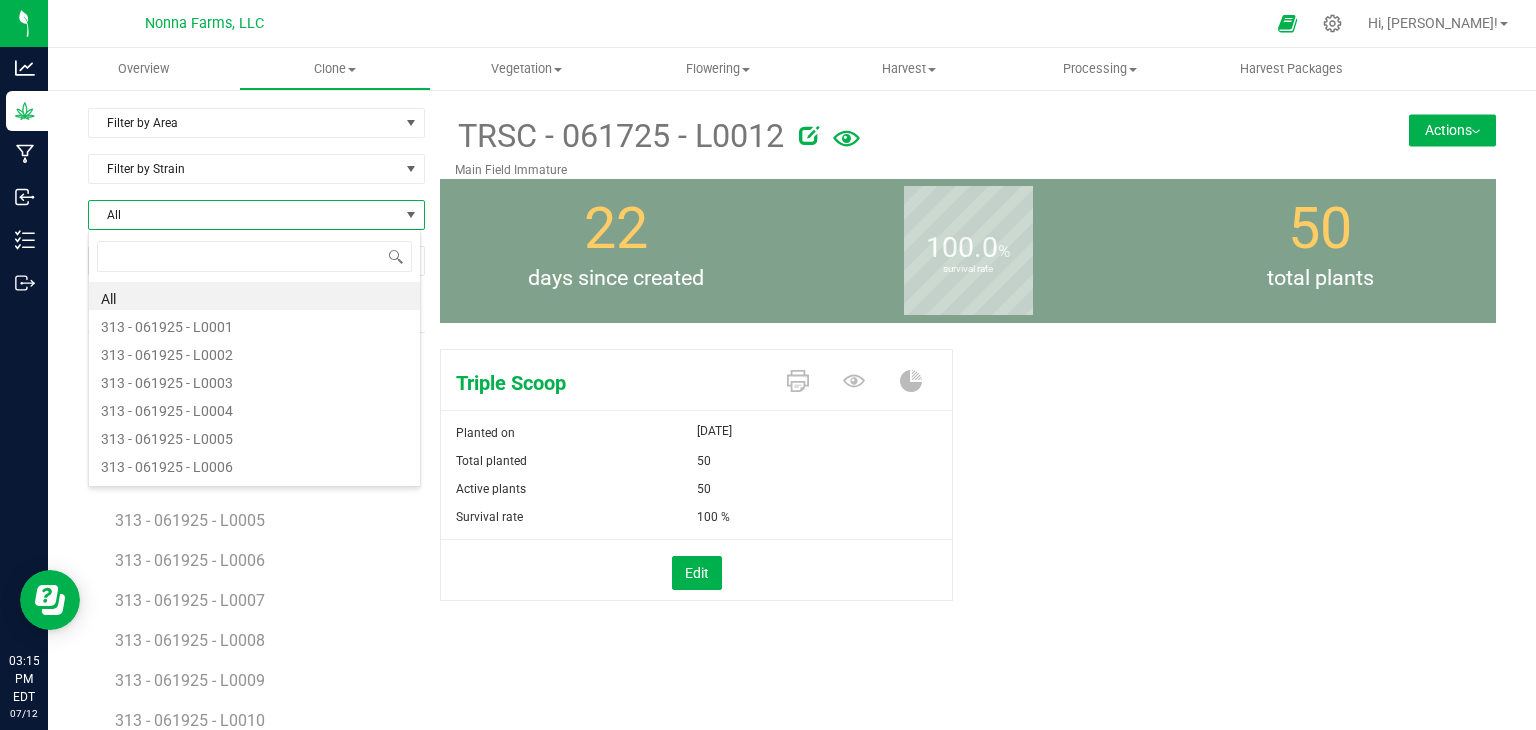 scroll, scrollTop: 99970, scrollLeft: 99666, axis: both 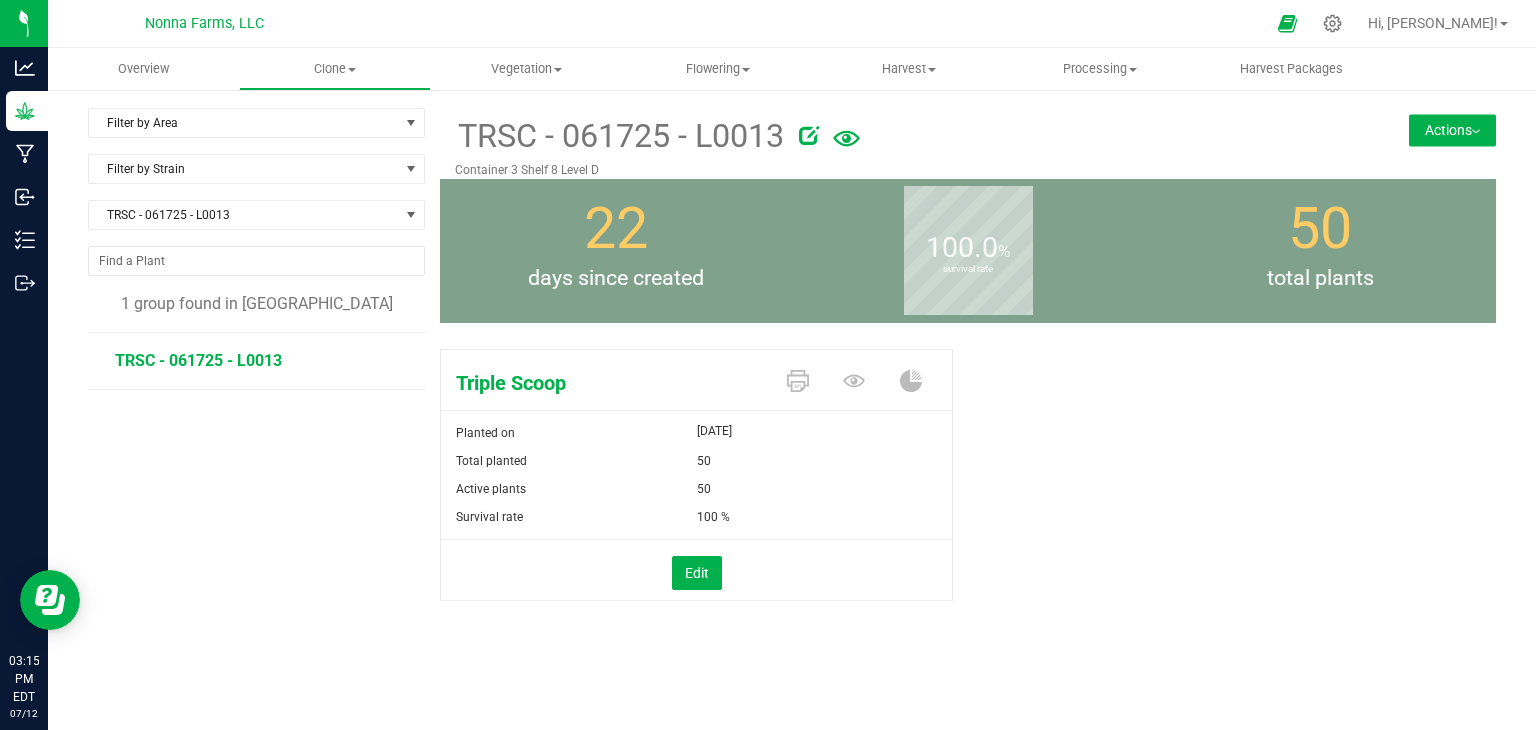 click on "Actions" at bounding box center [1452, 130] 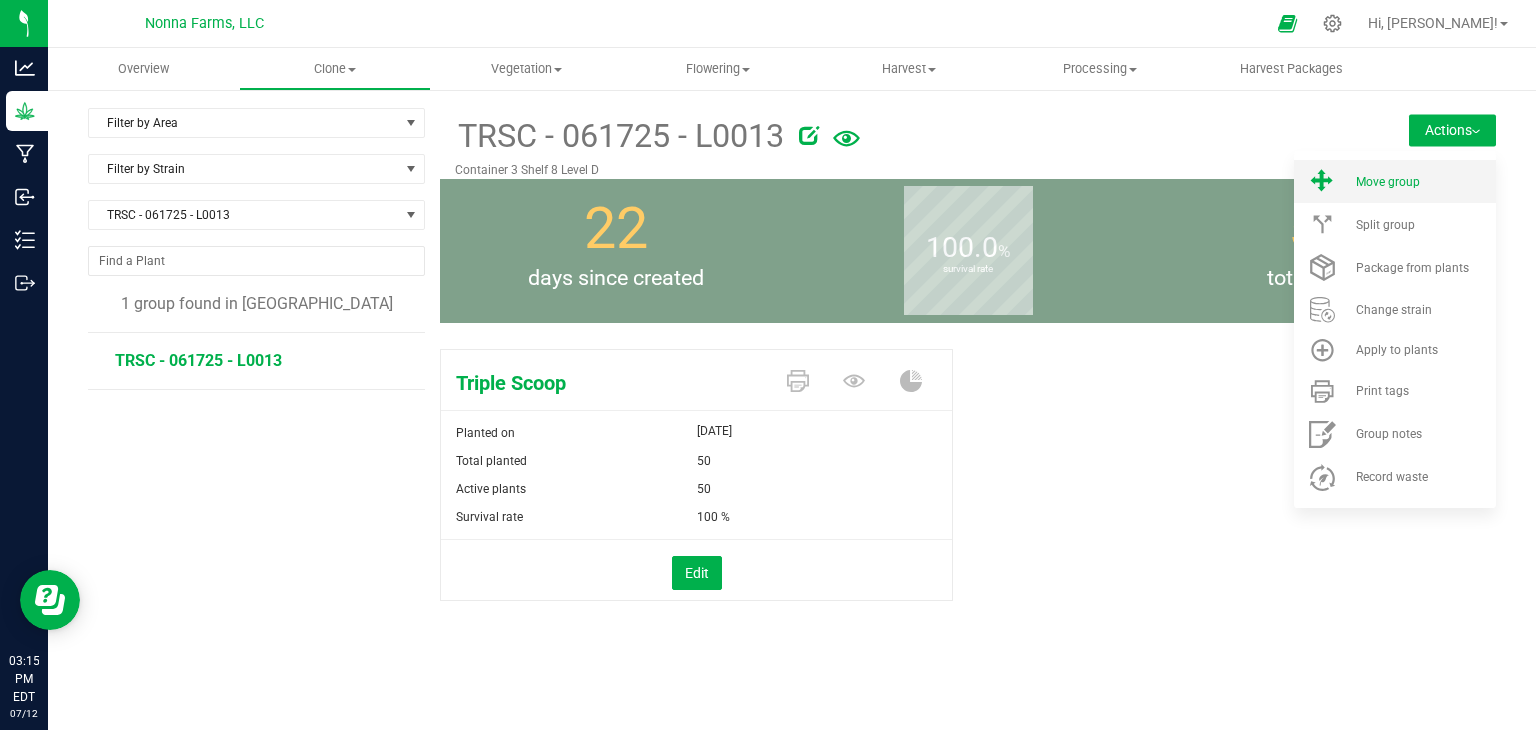 click on "Move group" at bounding box center (1424, 182) 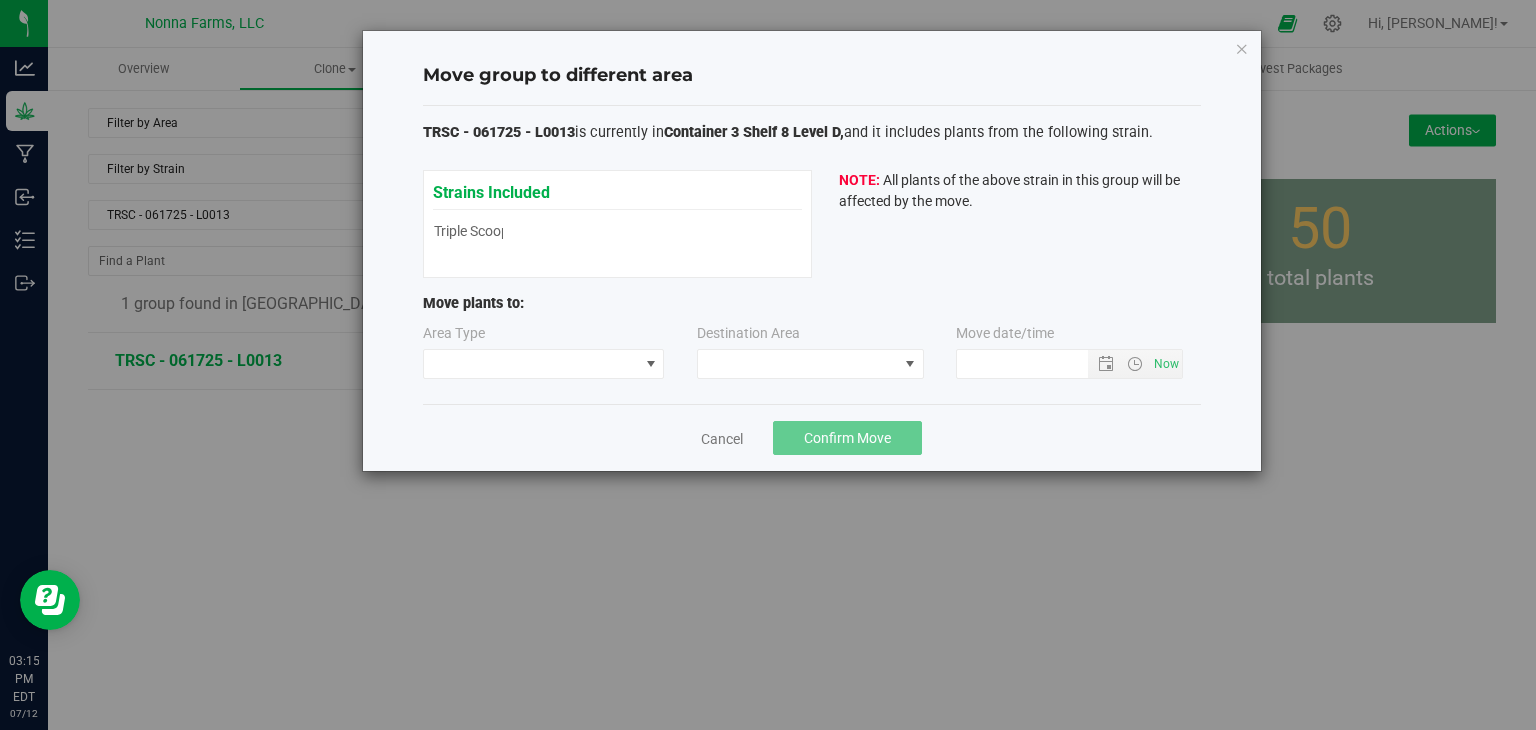 type on "[DATE] 3:15 PM" 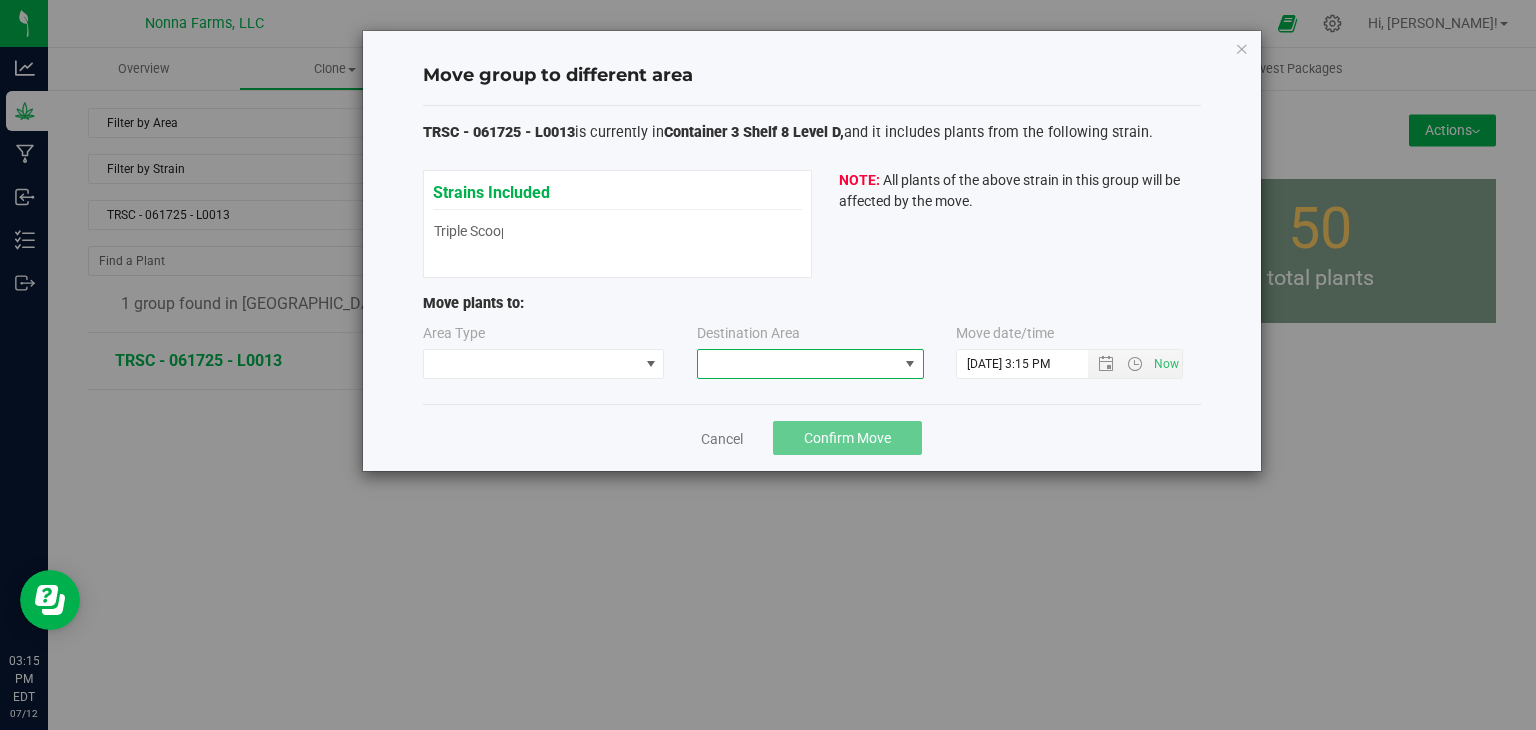 click at bounding box center [798, 364] 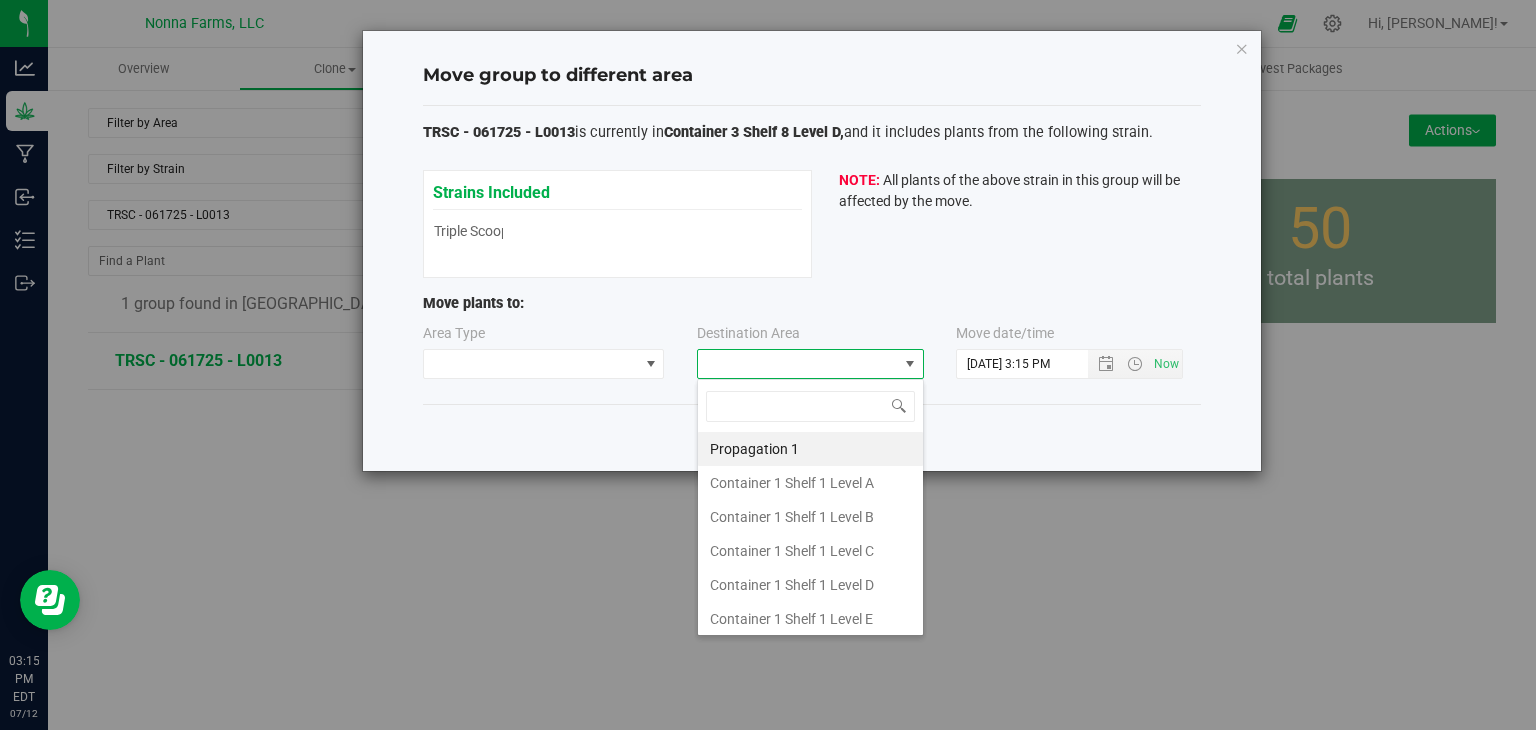 scroll, scrollTop: 99970, scrollLeft: 99772, axis: both 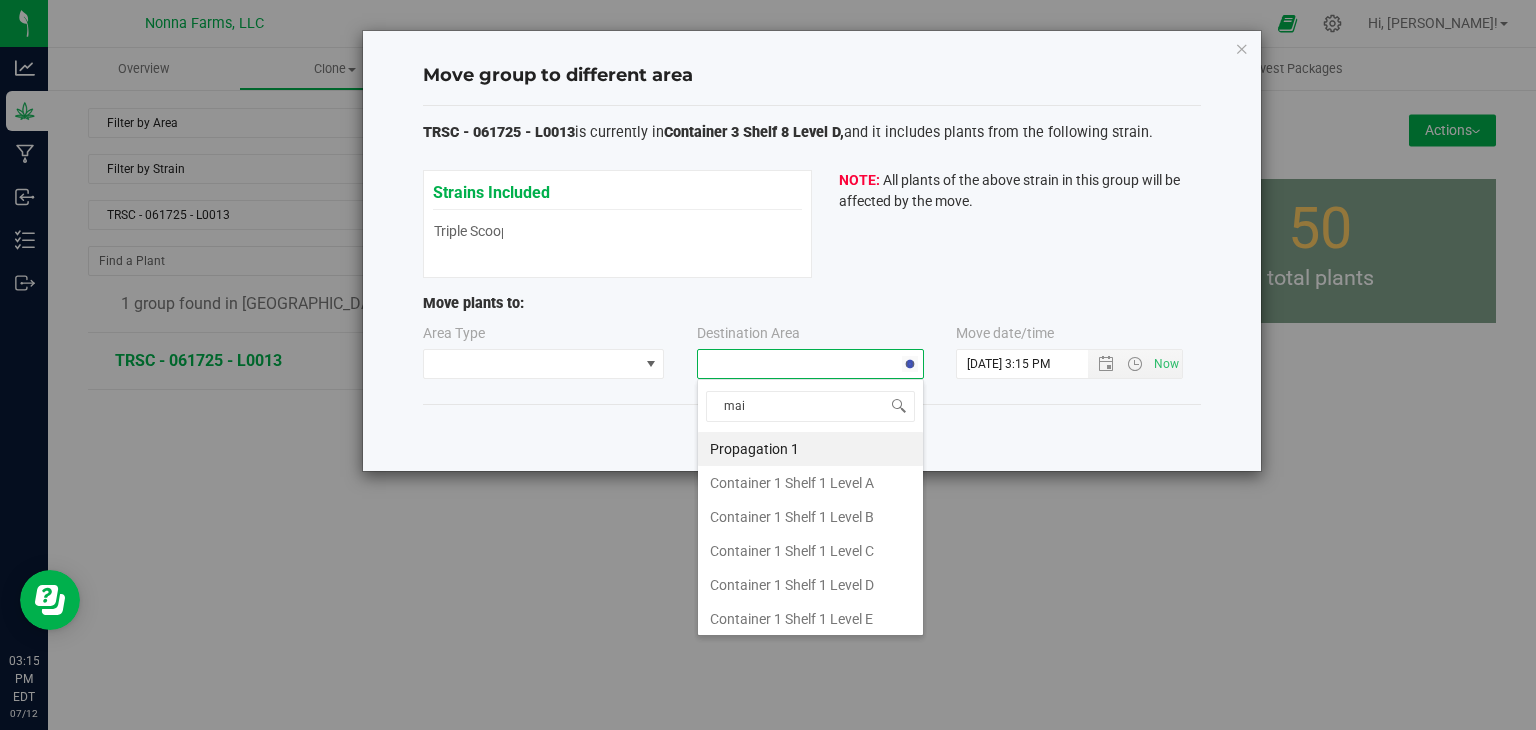 type on "main" 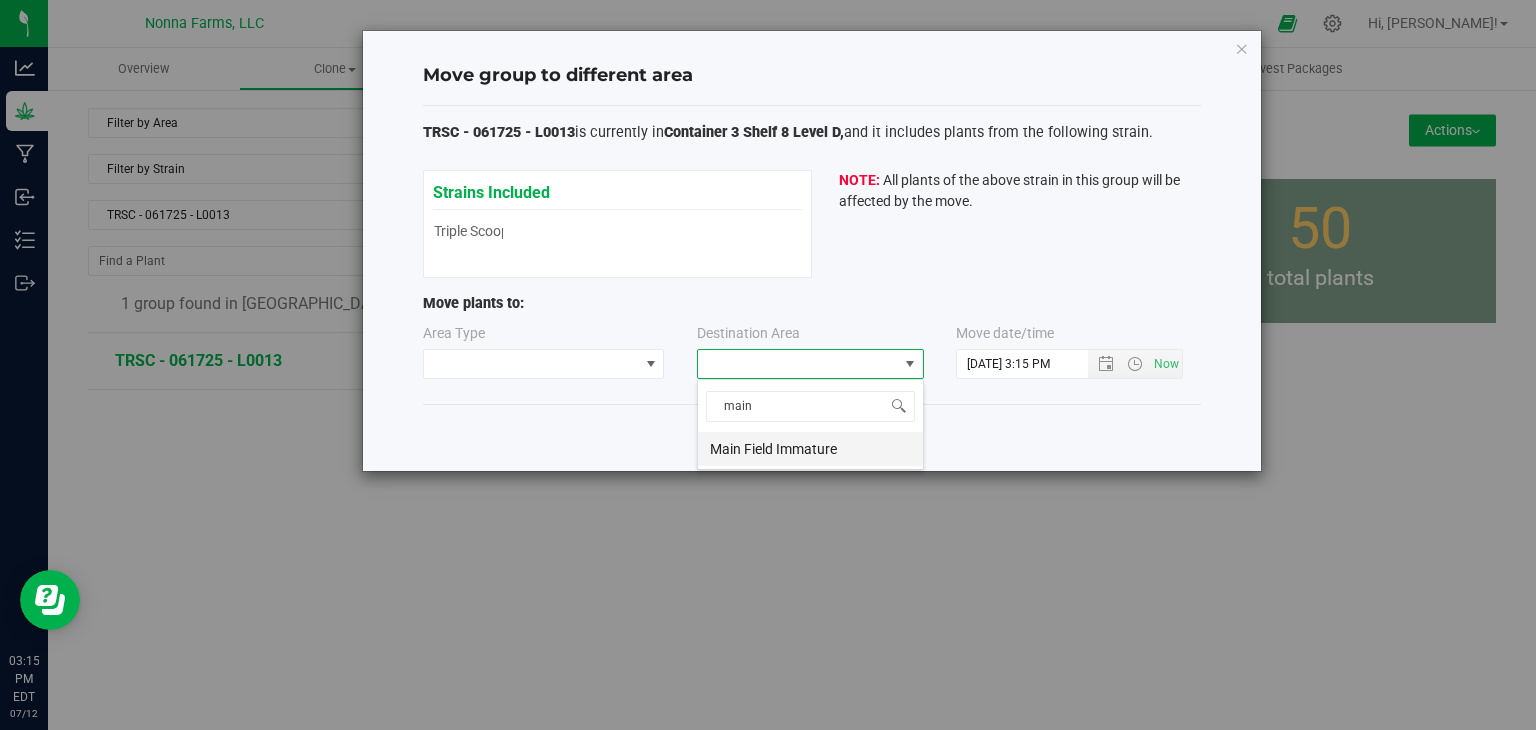 click on "Main Field Immature" at bounding box center [810, 449] 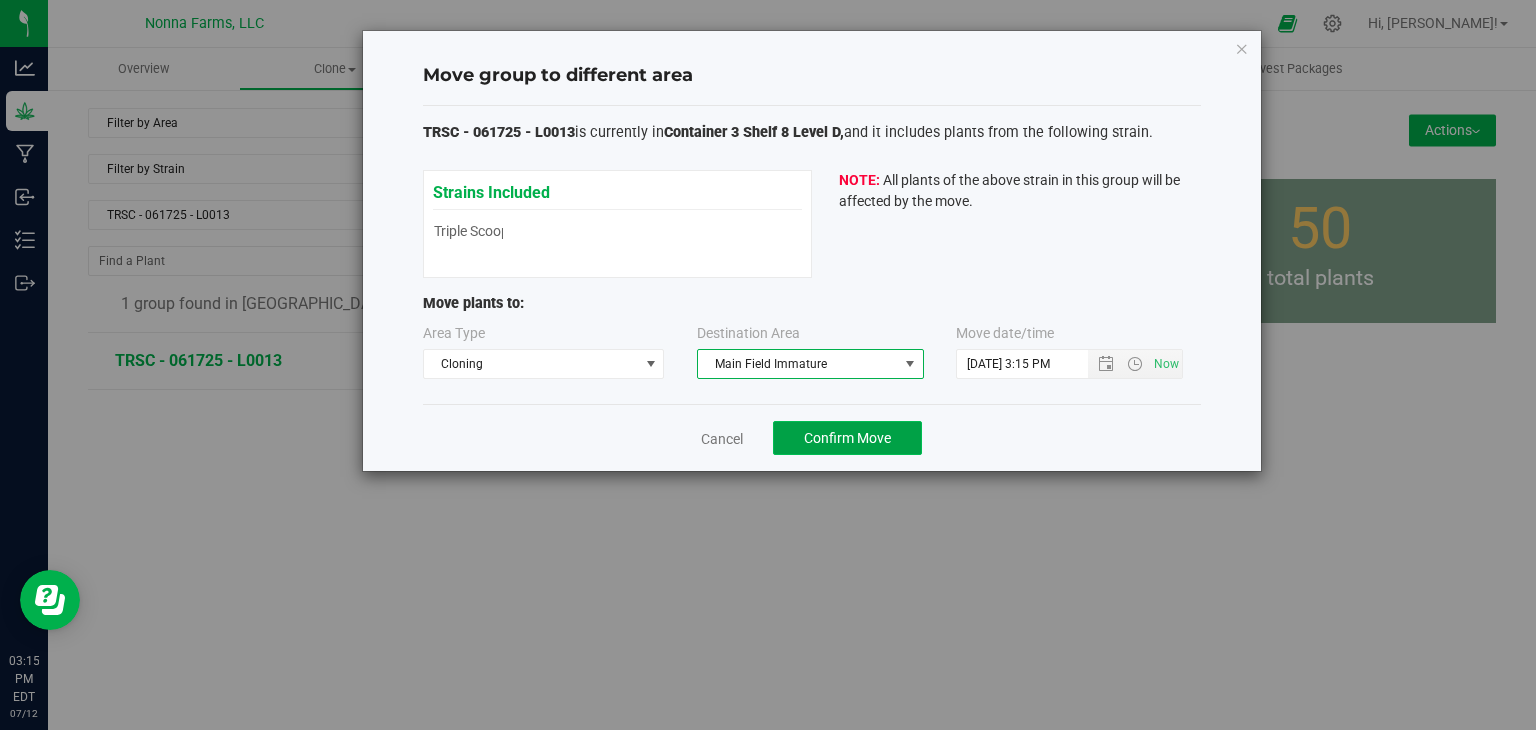 click on "Confirm Move" 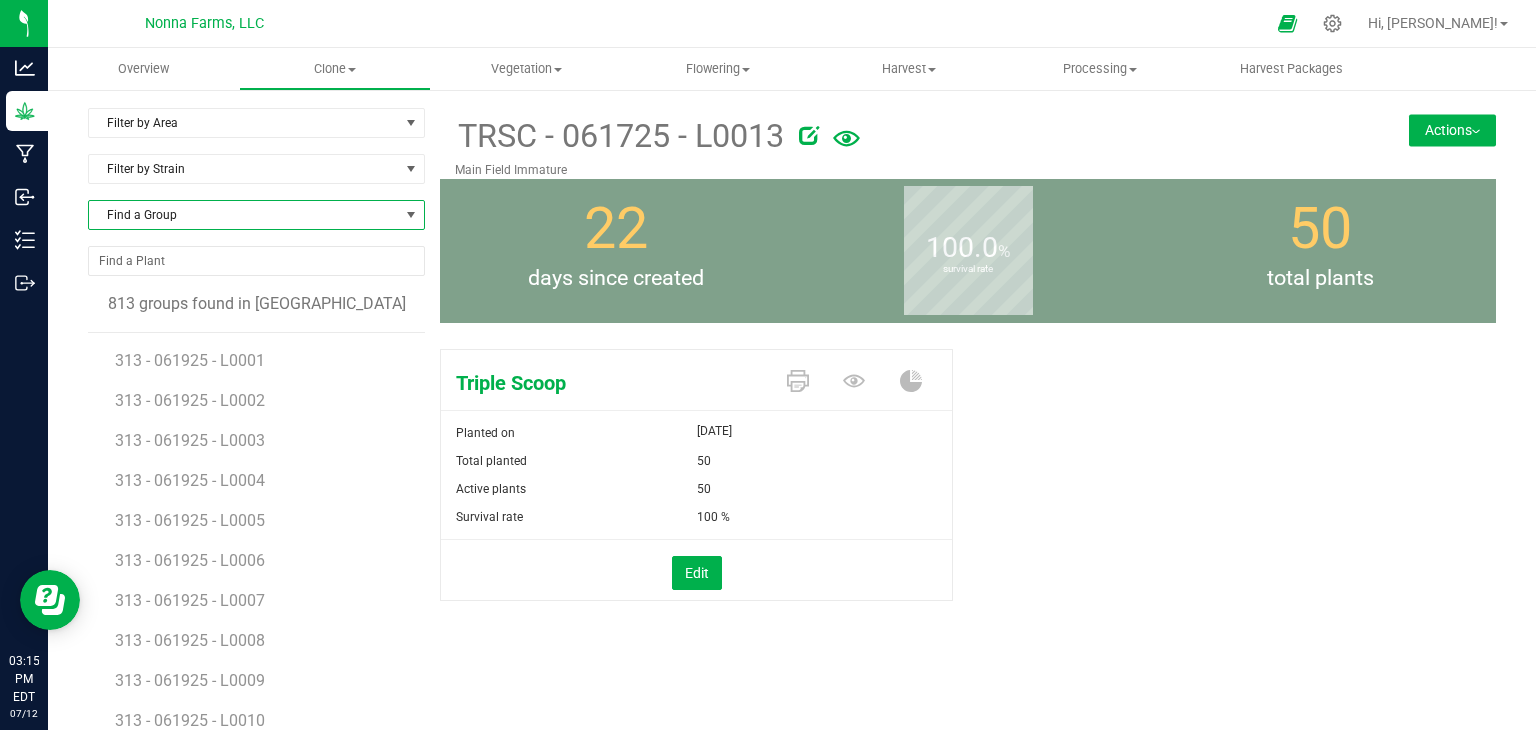 click on "Find a Group" at bounding box center [244, 215] 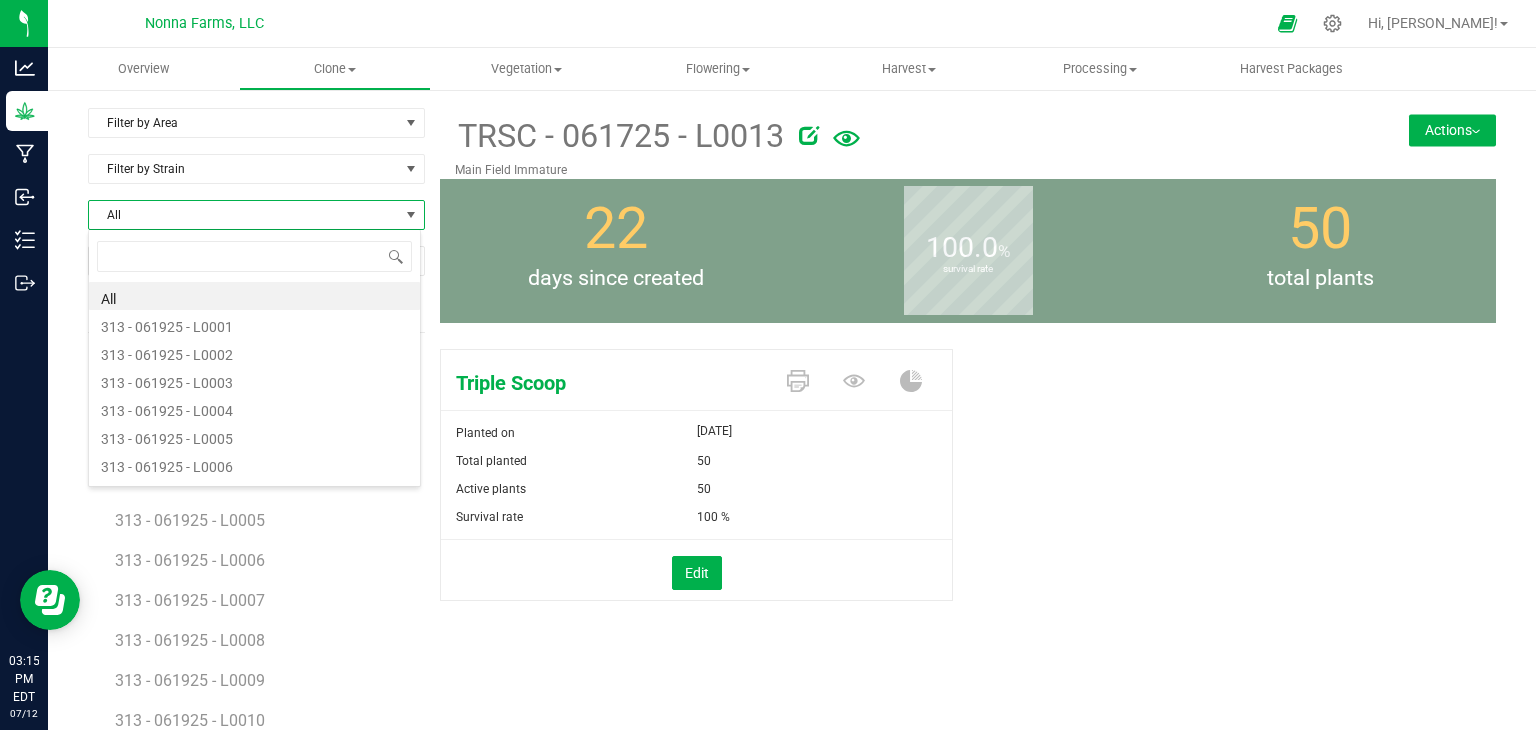scroll, scrollTop: 99970, scrollLeft: 99666, axis: both 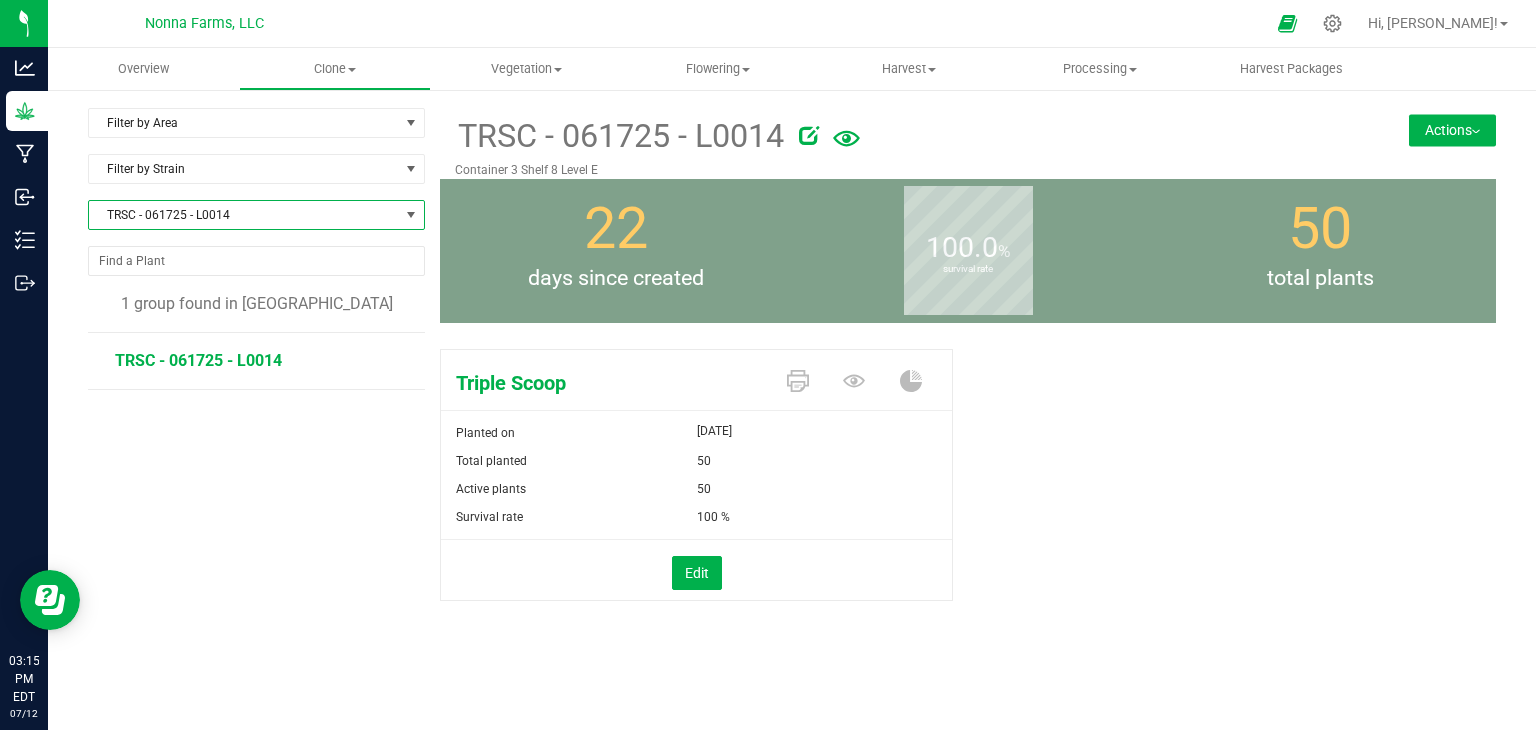 click on "Actions" at bounding box center (1452, 130) 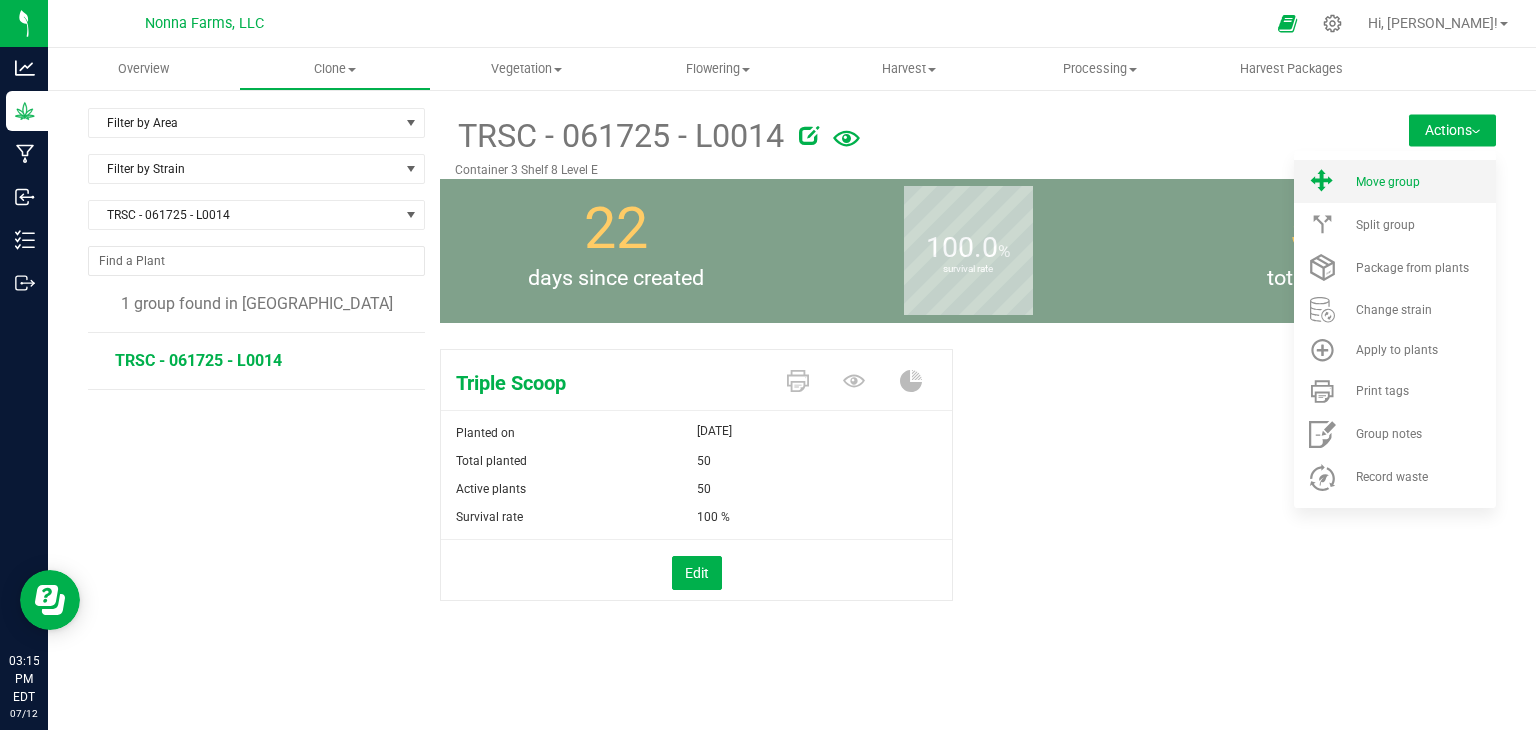 click on "Move group" at bounding box center [1395, 181] 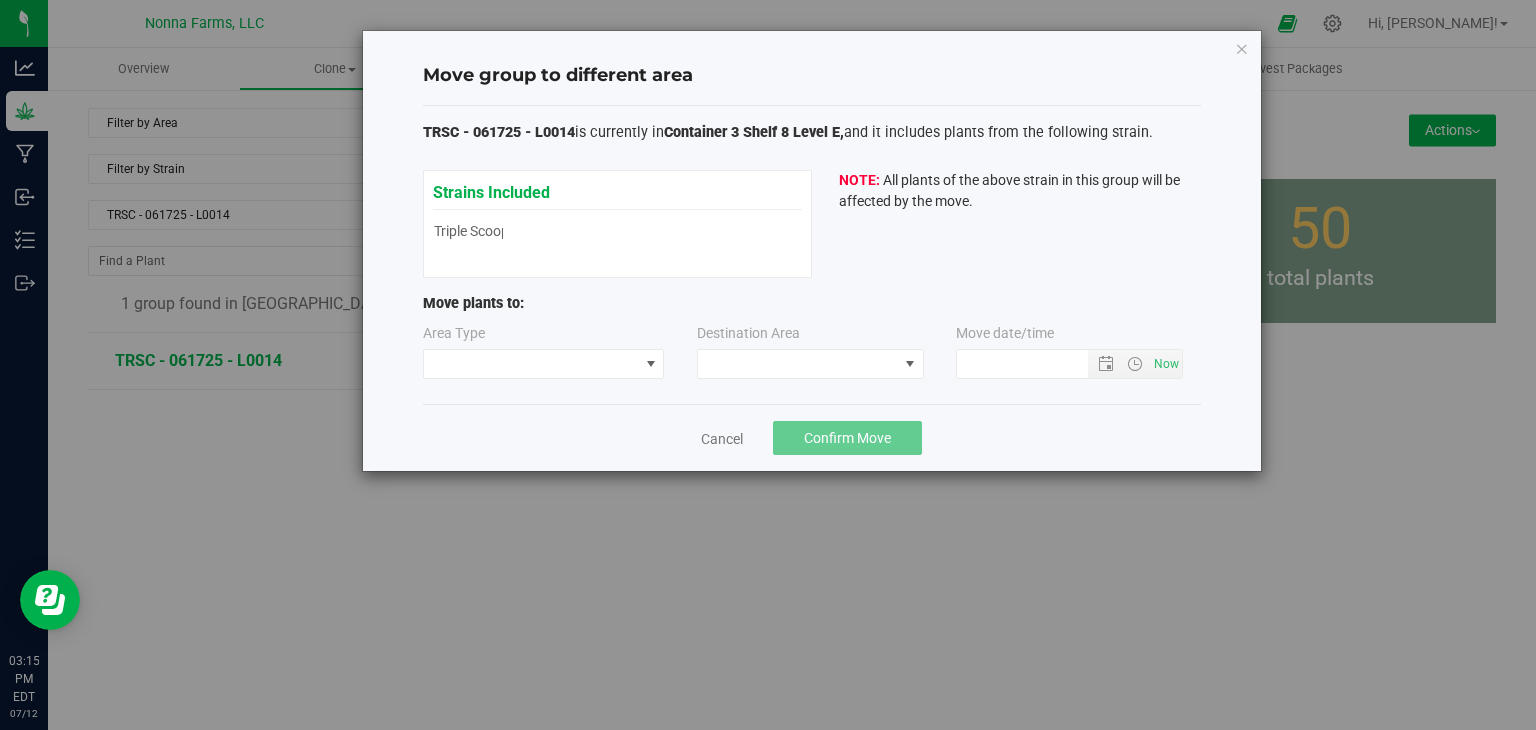 type on "[DATE] 3:15 PM" 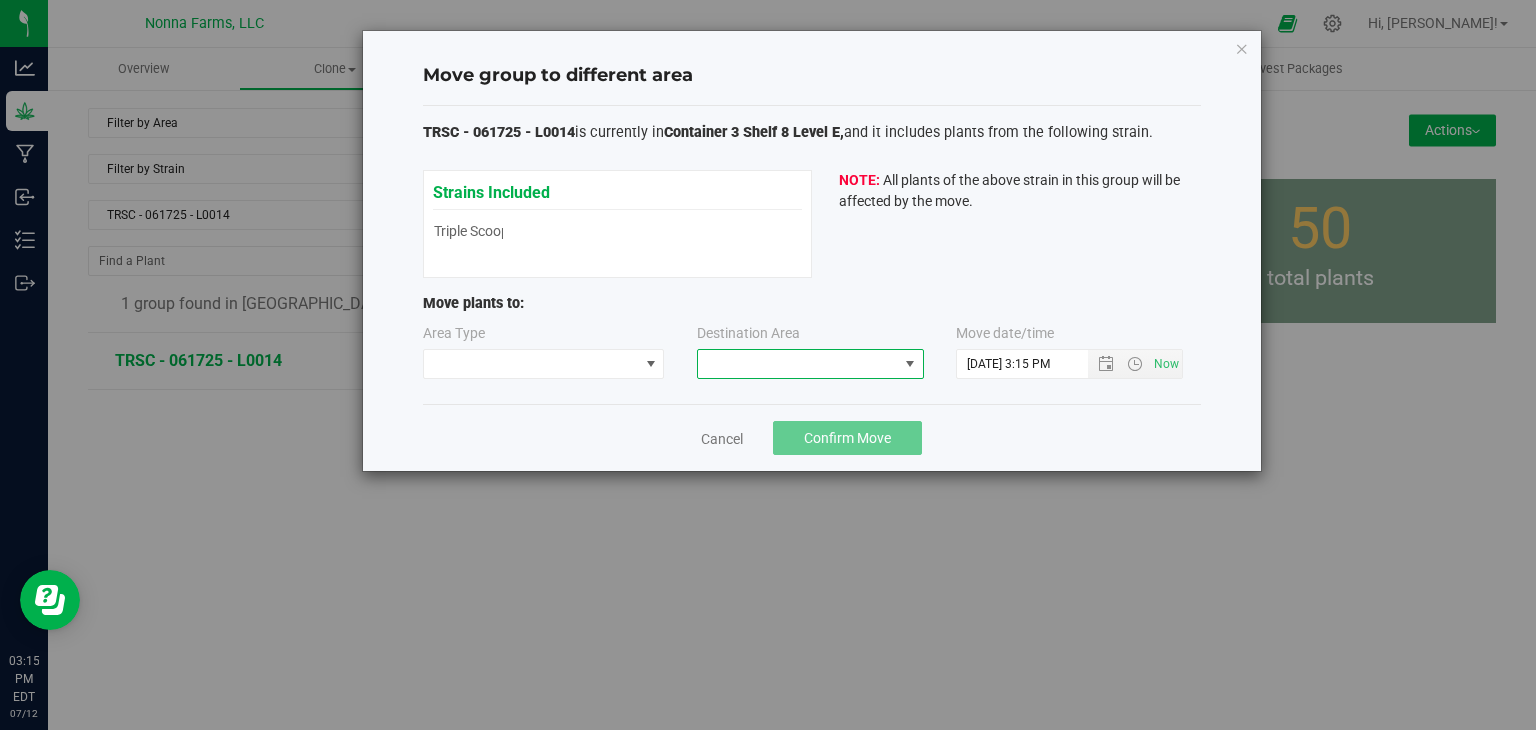 click at bounding box center [798, 364] 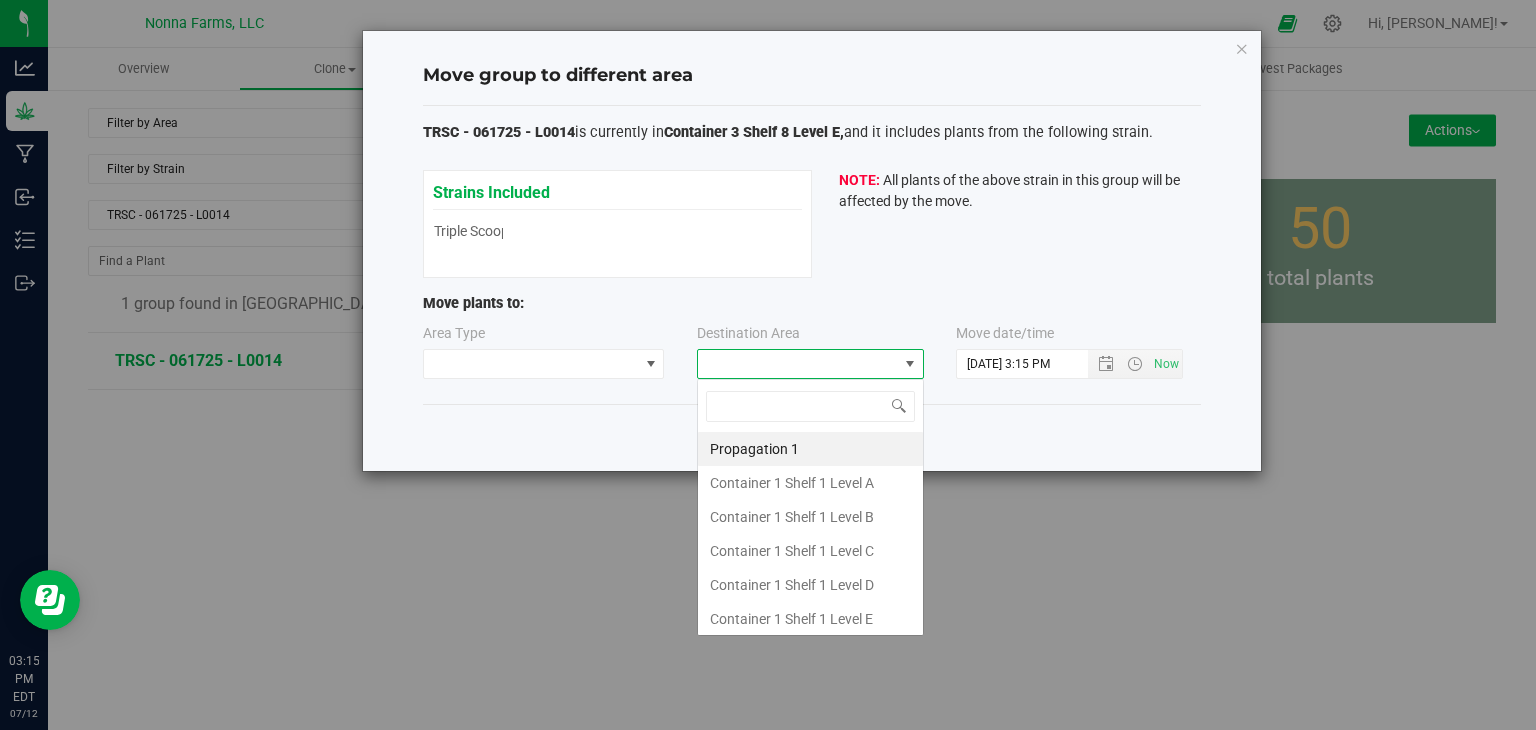 scroll, scrollTop: 99970, scrollLeft: 99772, axis: both 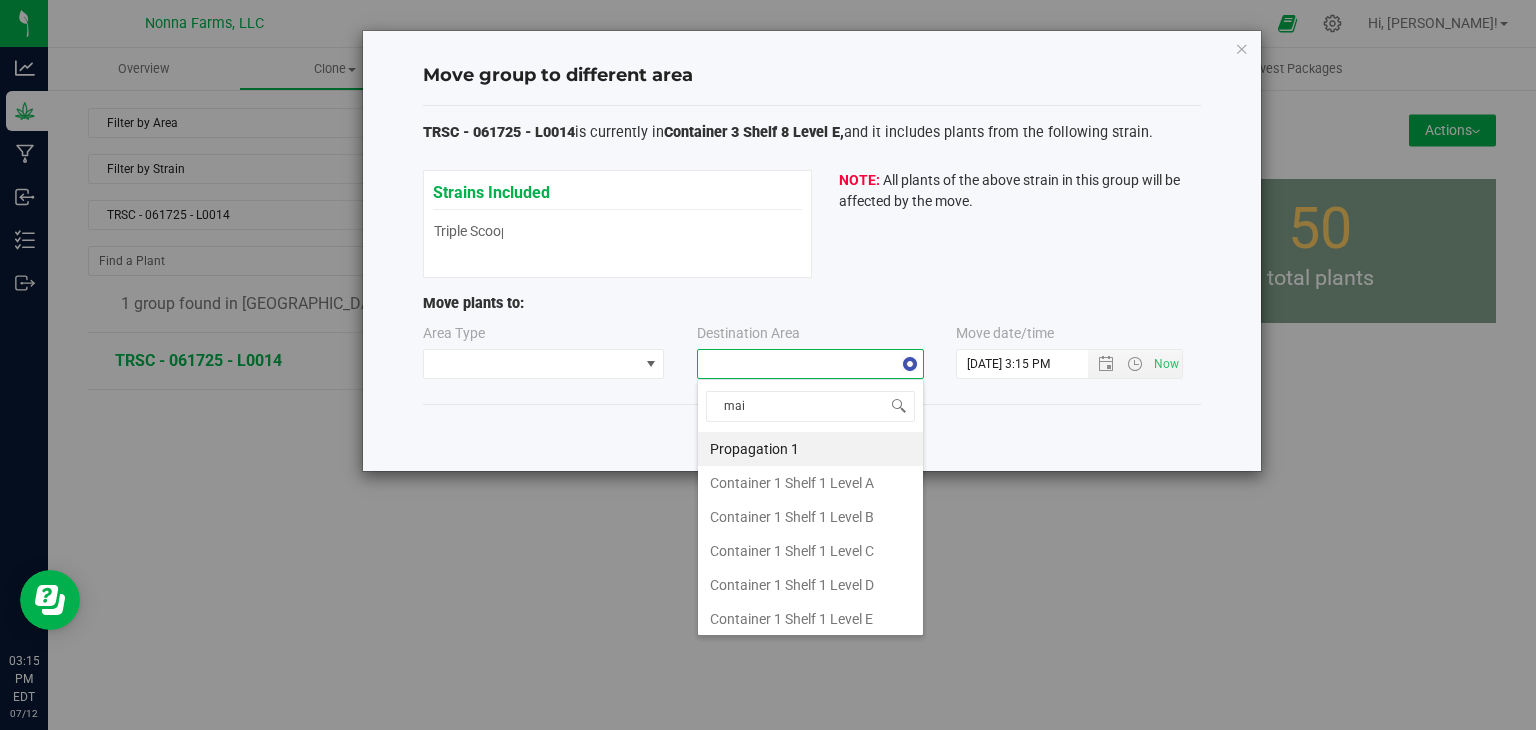 type on "main" 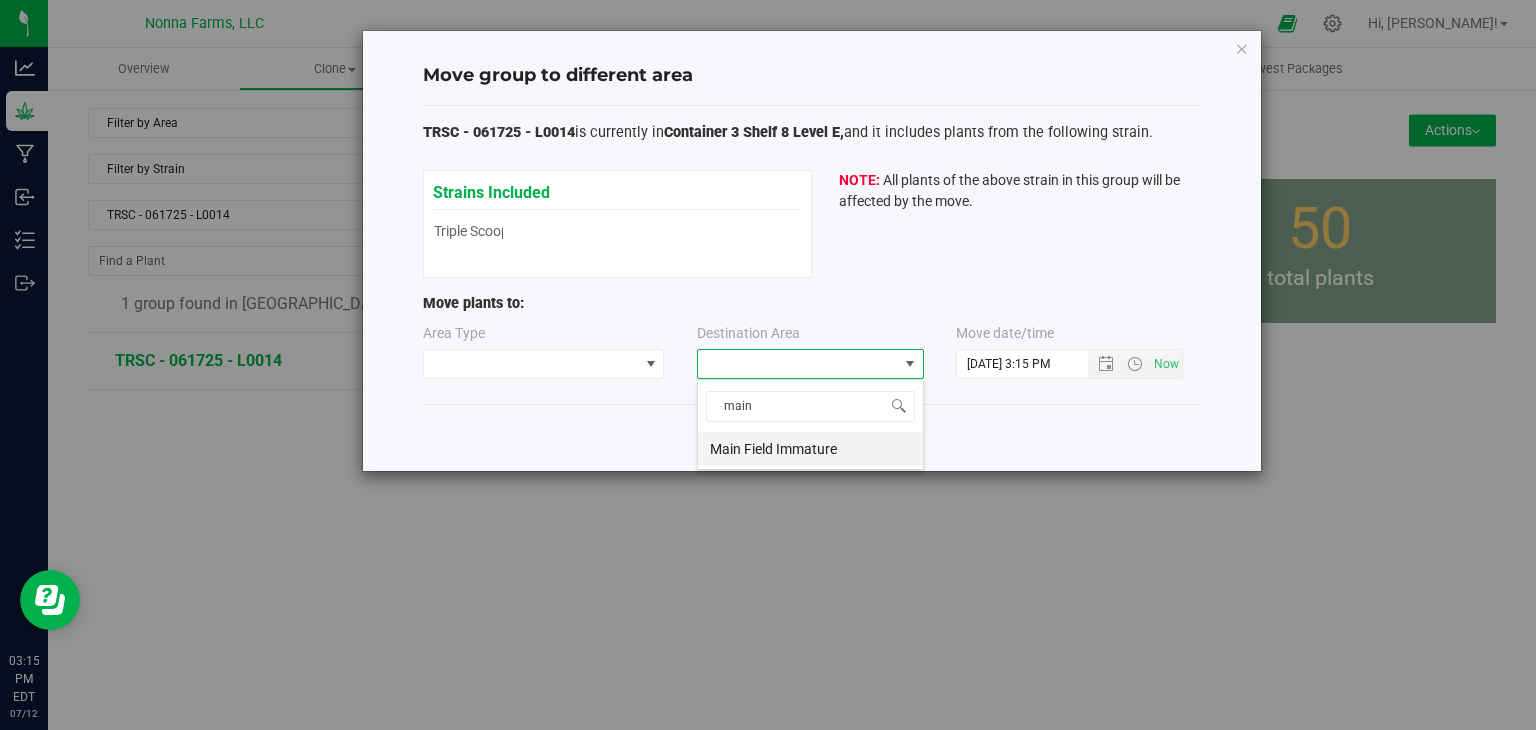 click on "Main Field Immature" at bounding box center (810, 449) 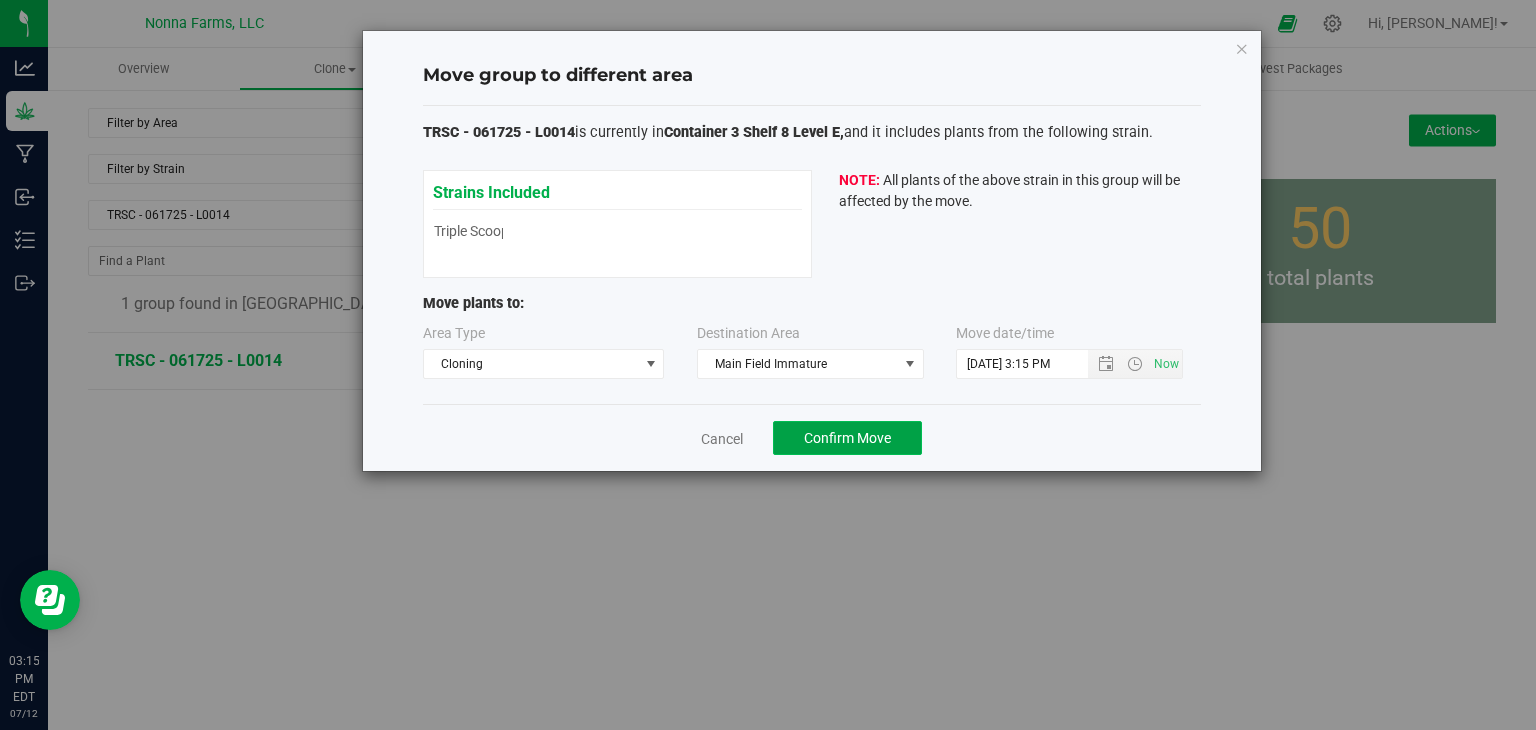 click on "Confirm Move" 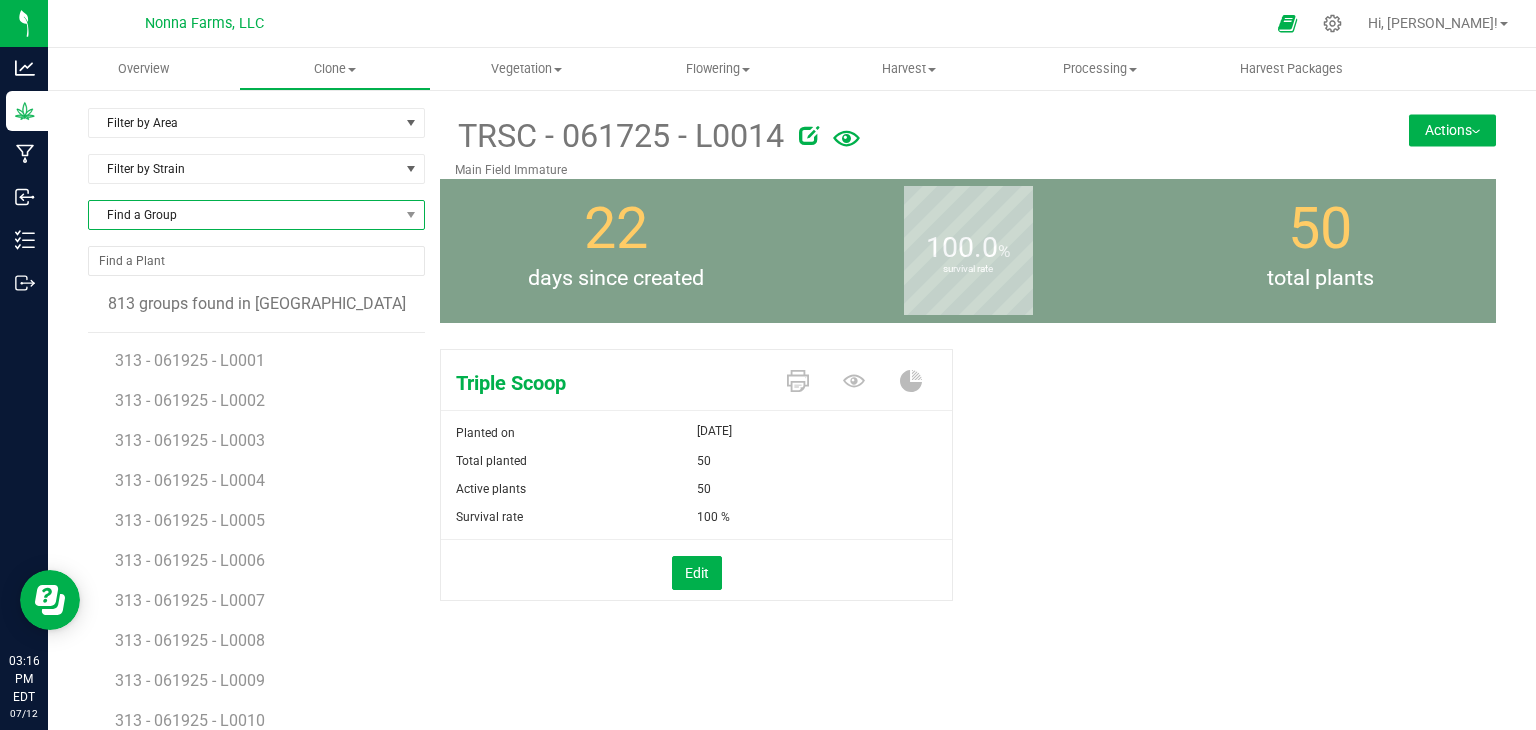 click on "Find a Group" at bounding box center (244, 215) 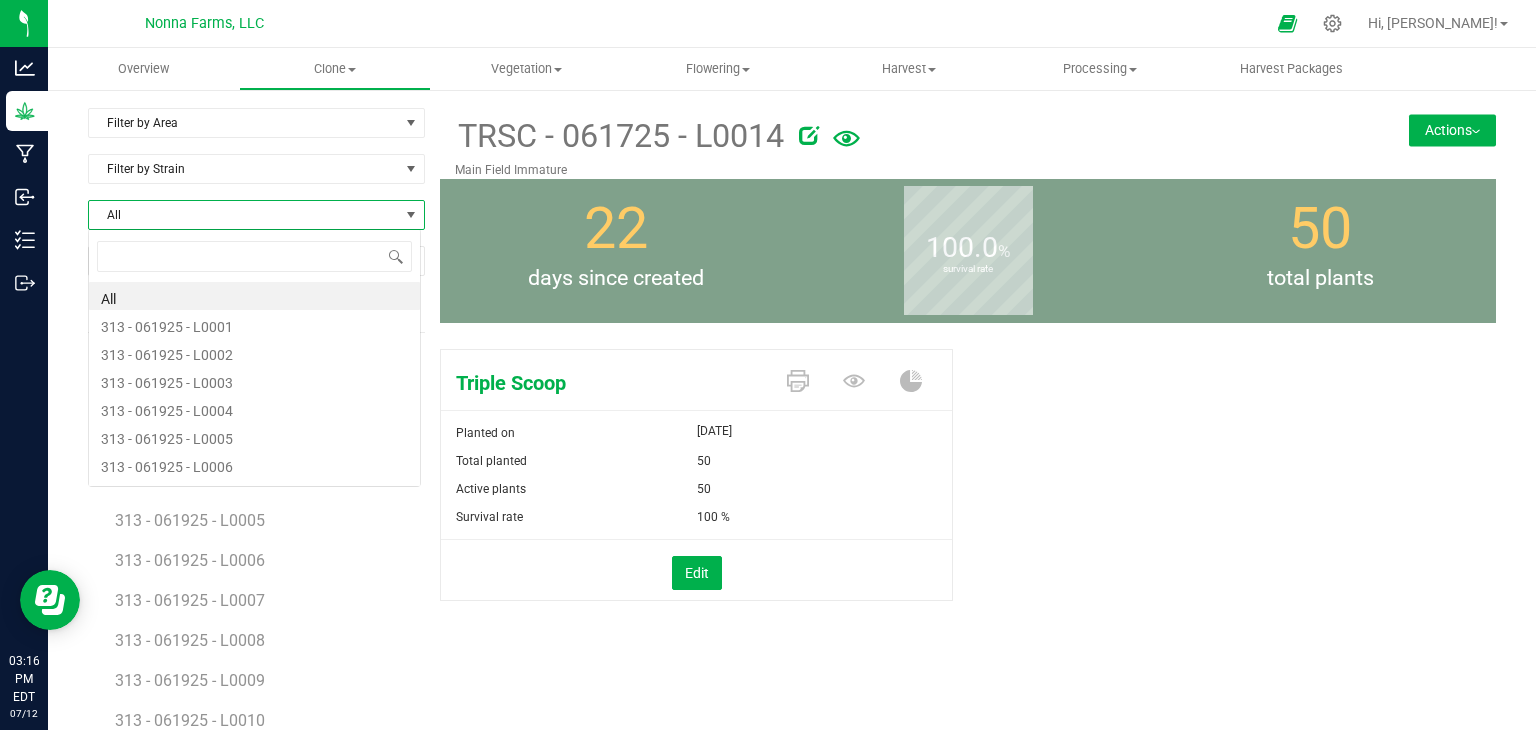 scroll, scrollTop: 99970, scrollLeft: 99666, axis: both 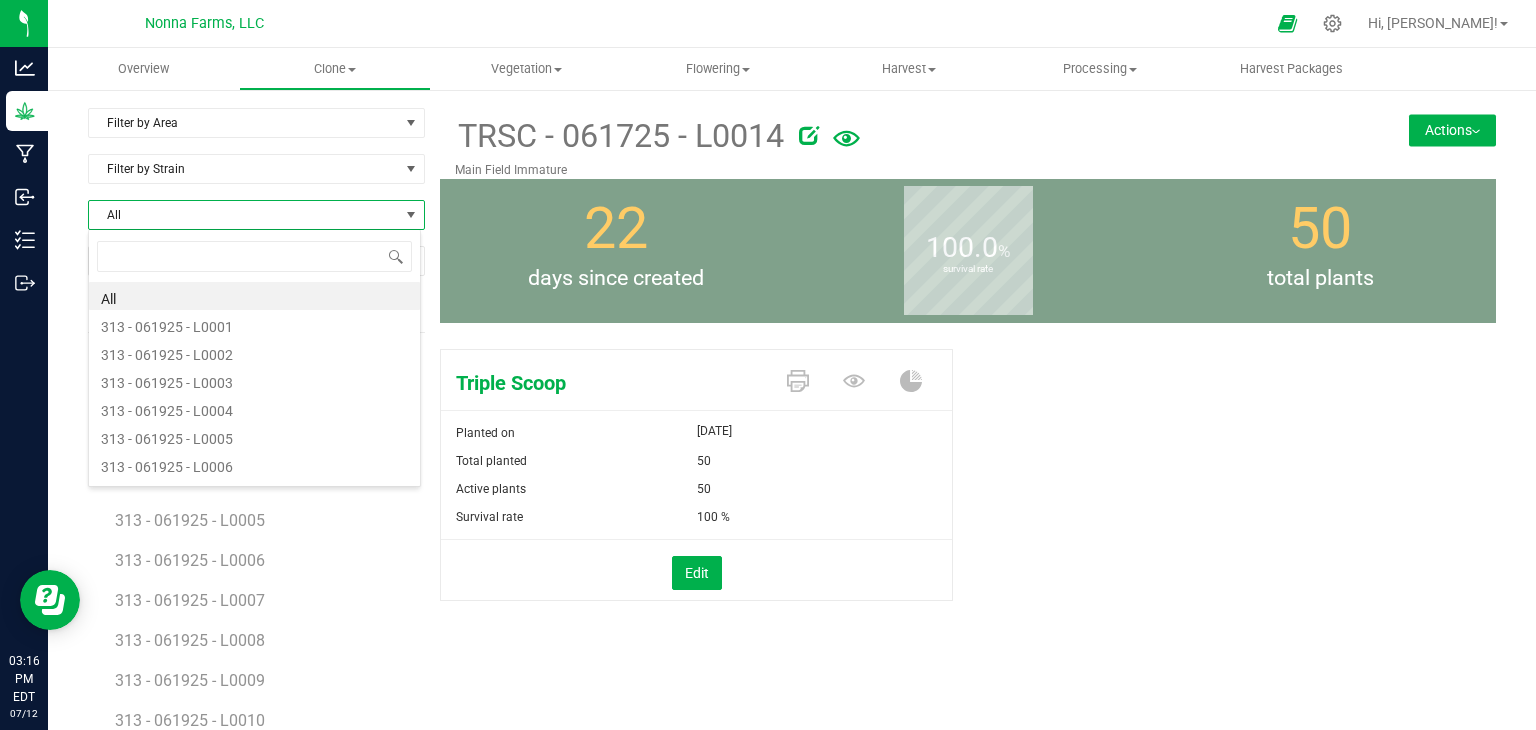 type on "TRSC - 061725 - L0016" 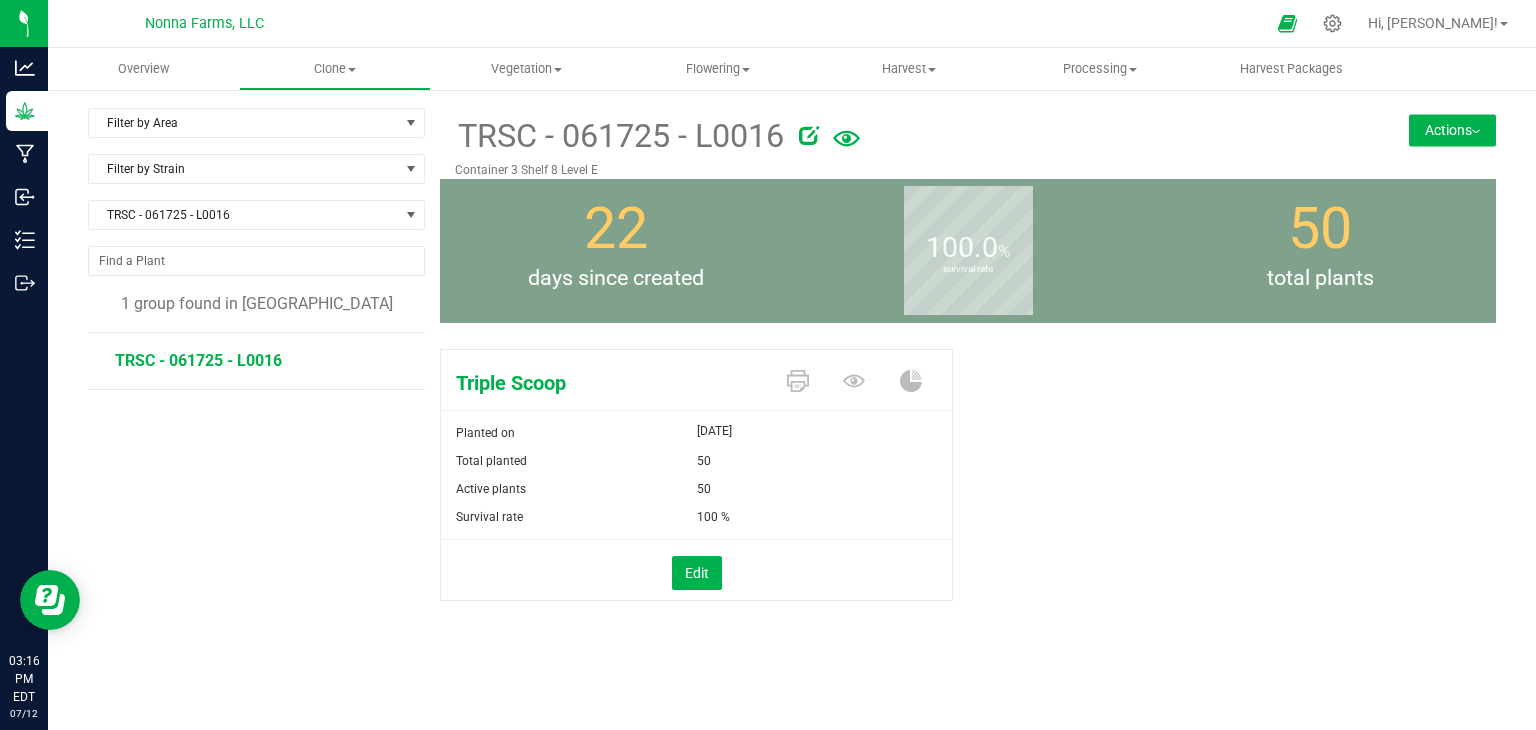 click on "Actions" at bounding box center (1452, 130) 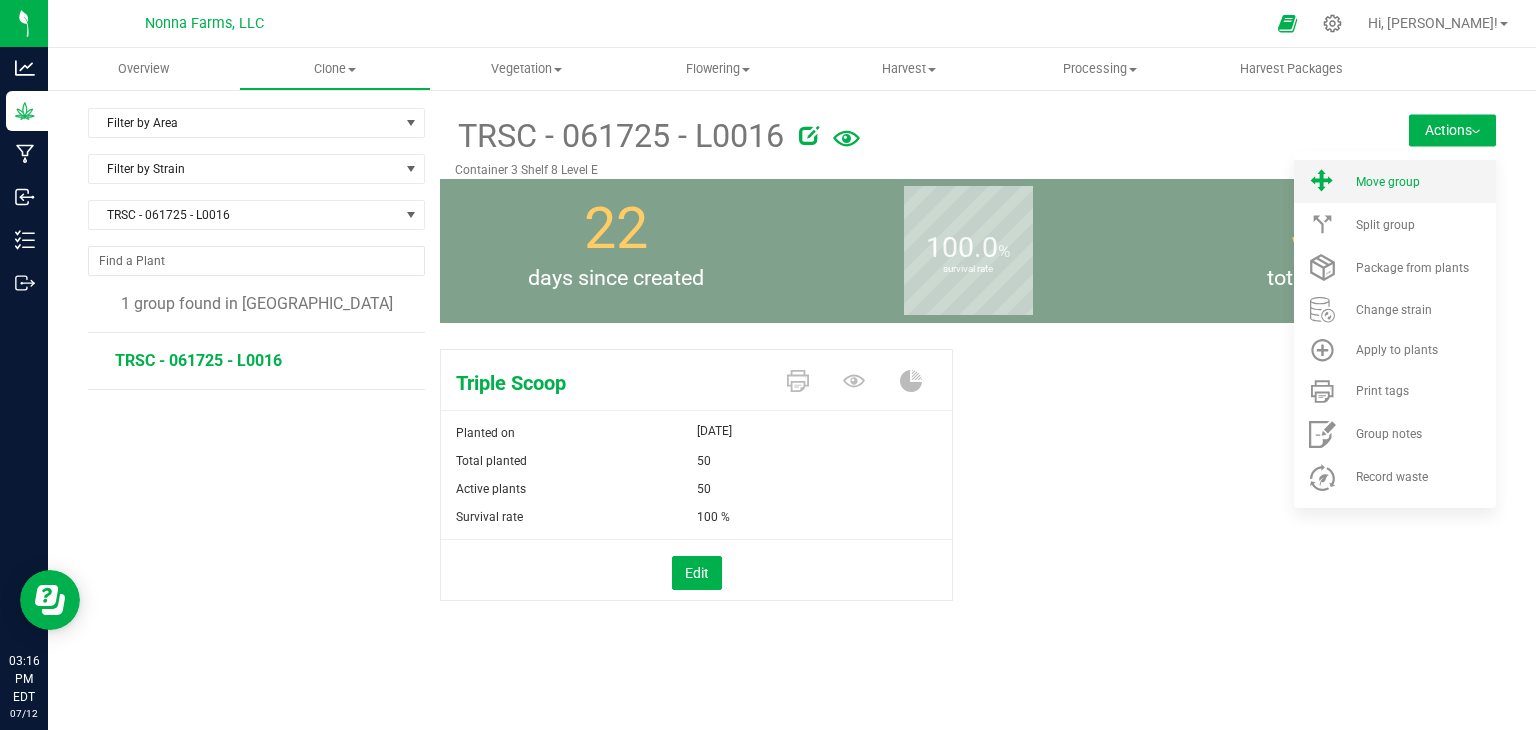 click on "Move group" at bounding box center (1424, 182) 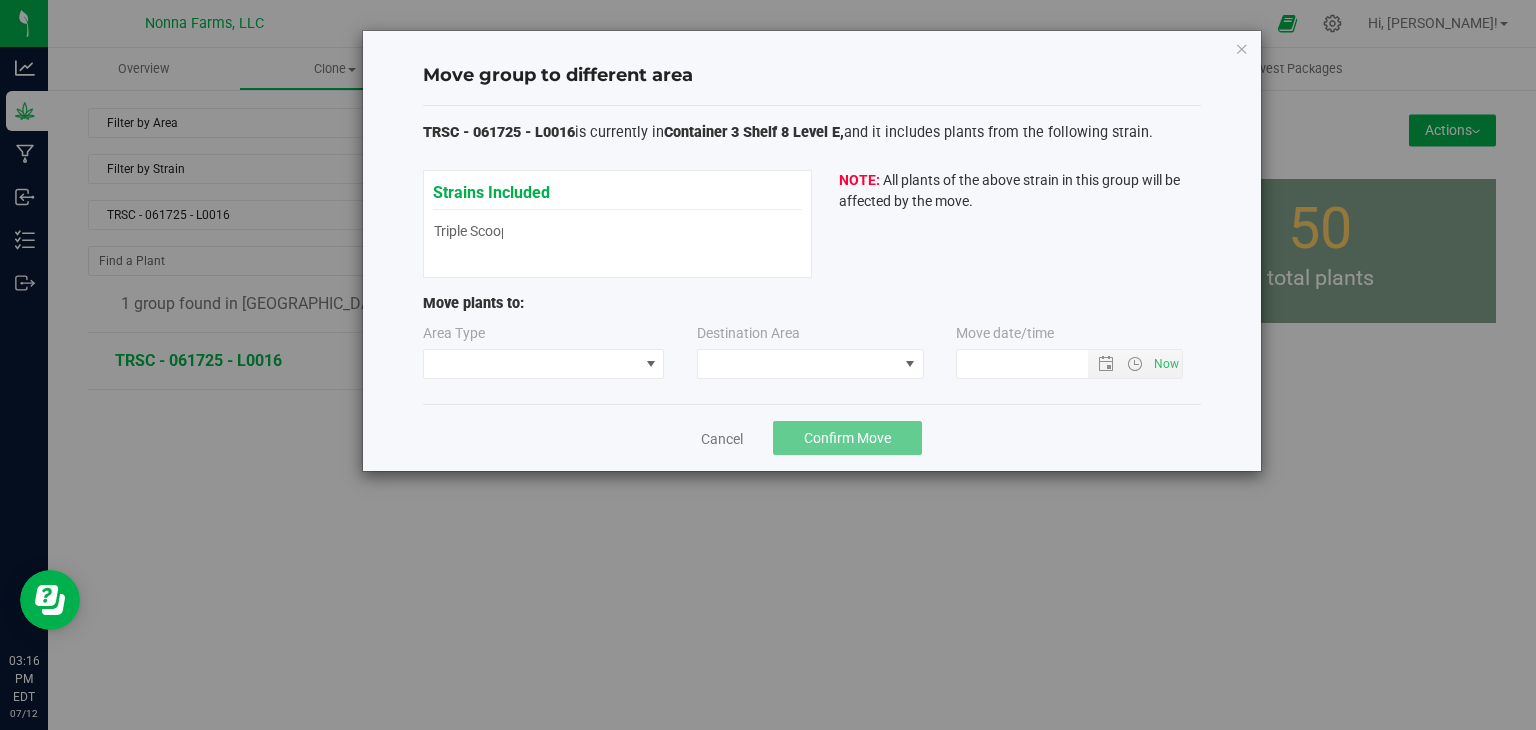type on "[DATE] 3:16 PM" 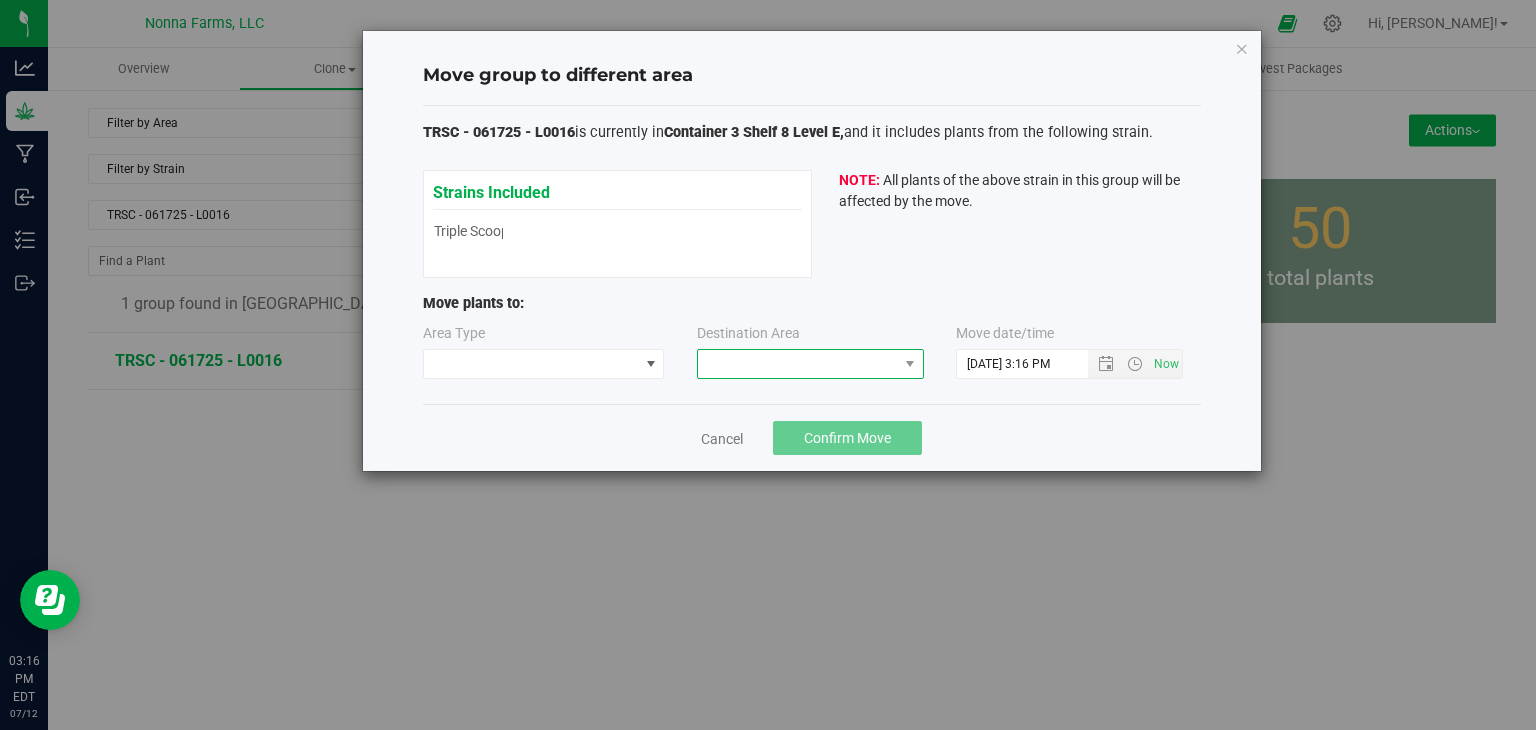 click at bounding box center [798, 364] 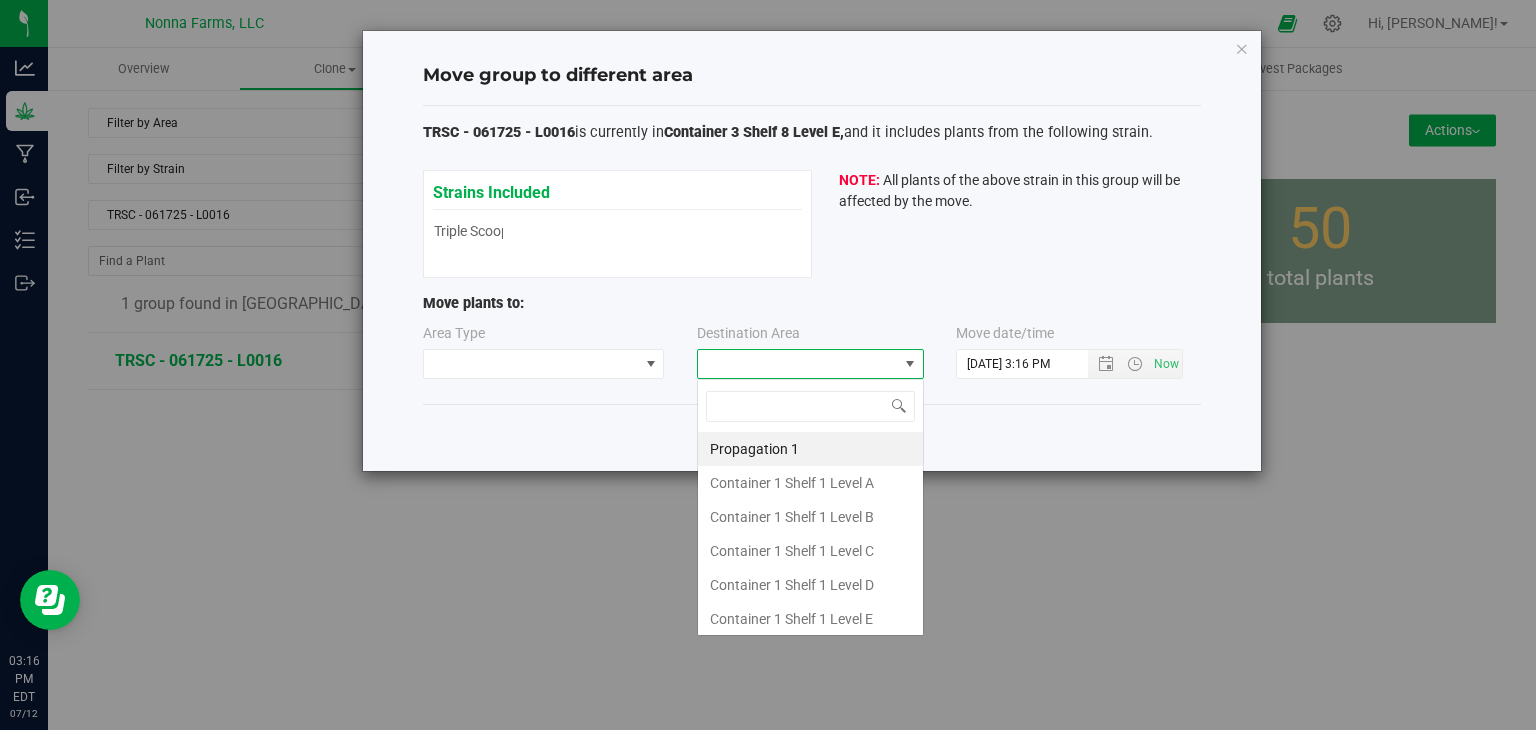 scroll, scrollTop: 99970, scrollLeft: 99772, axis: both 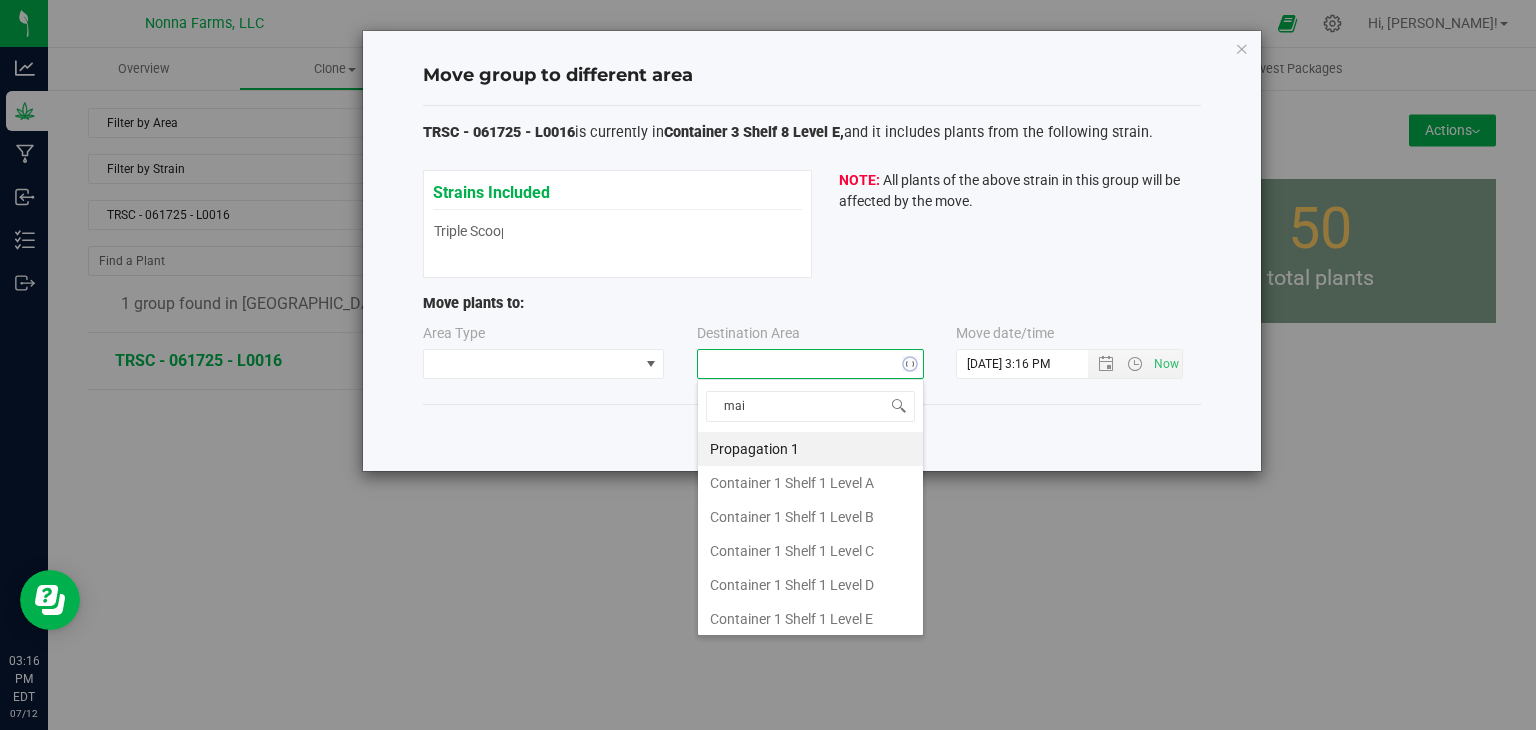 type on "main" 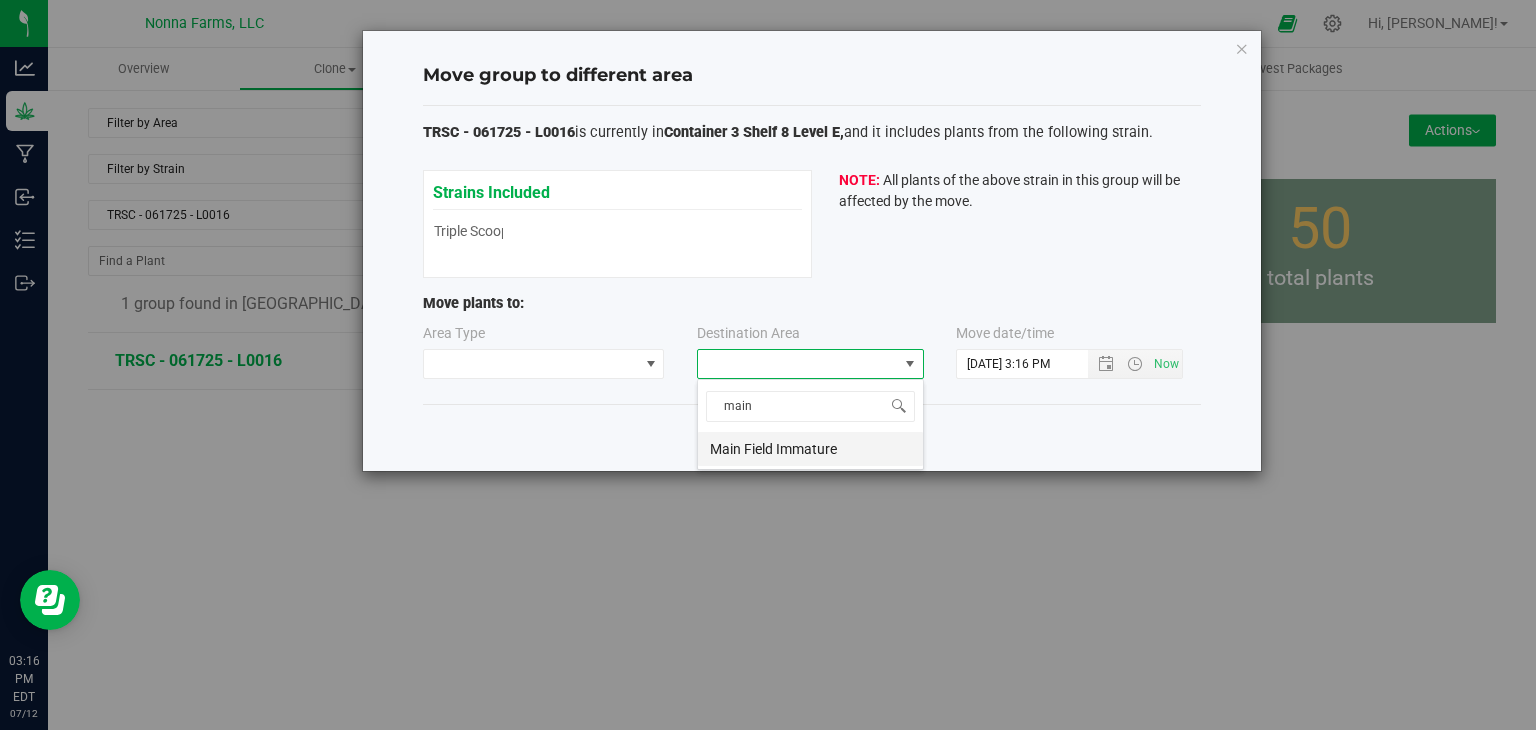 click on "Main Field Immature" at bounding box center [810, 449] 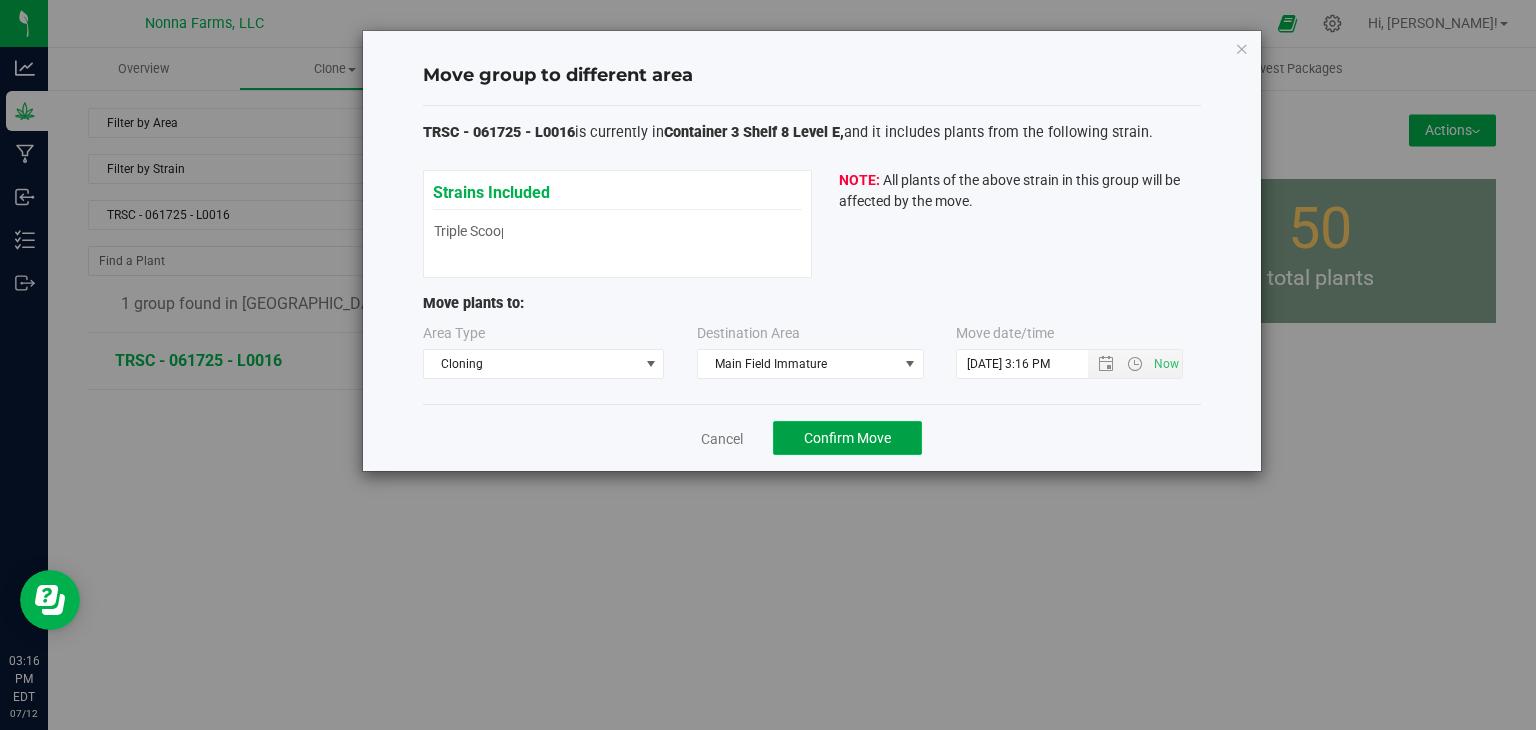 click on "Confirm Move" 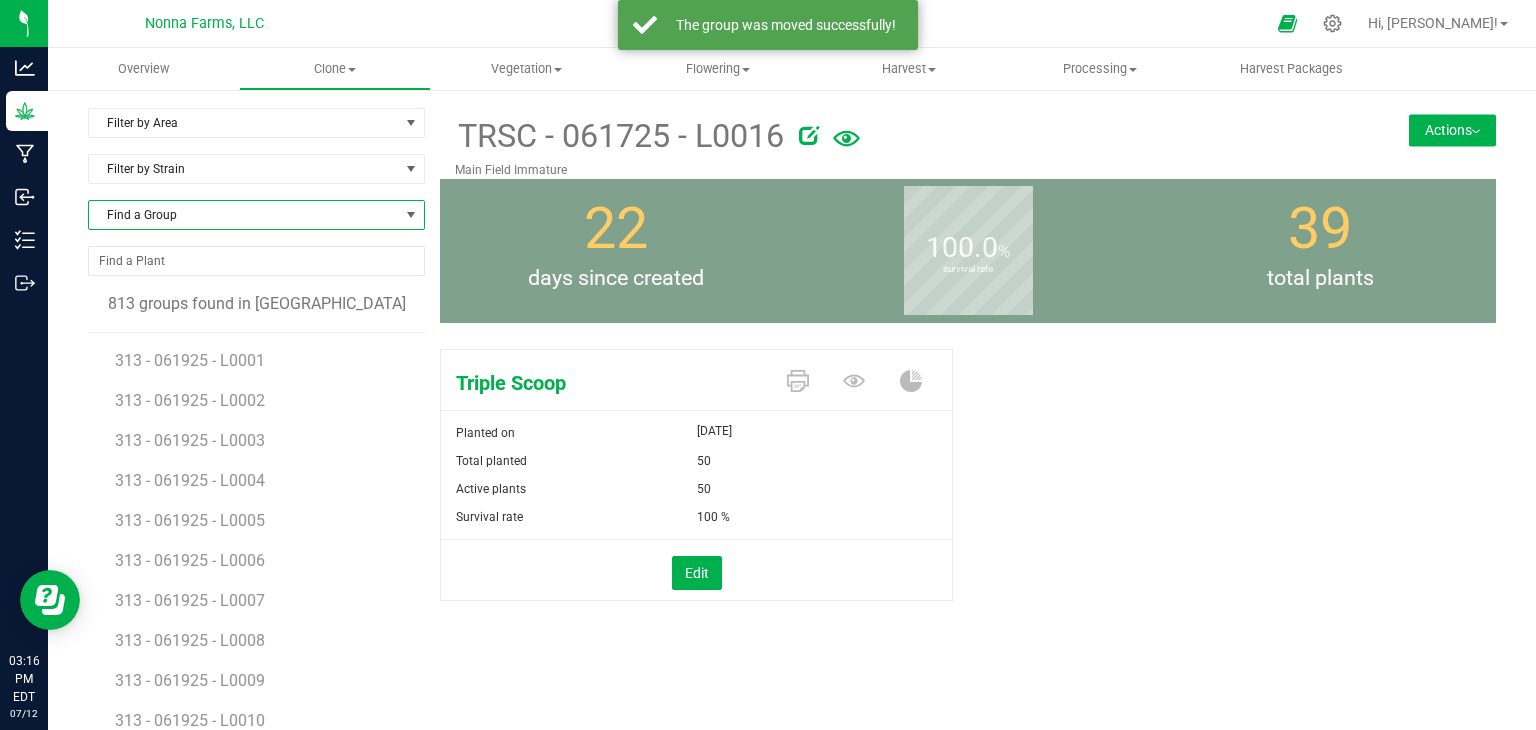 click on "Find a Group" at bounding box center [244, 215] 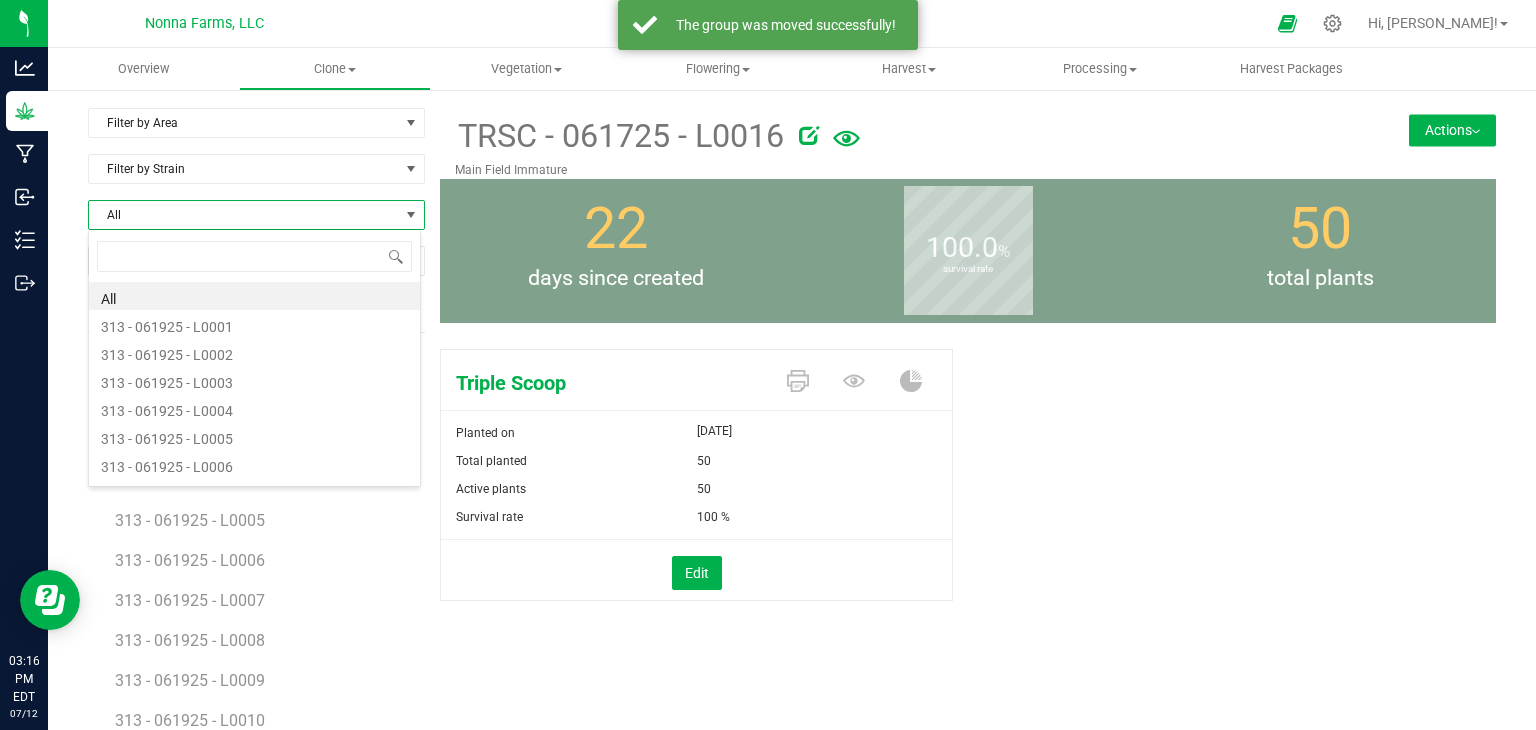 scroll, scrollTop: 99970, scrollLeft: 99666, axis: both 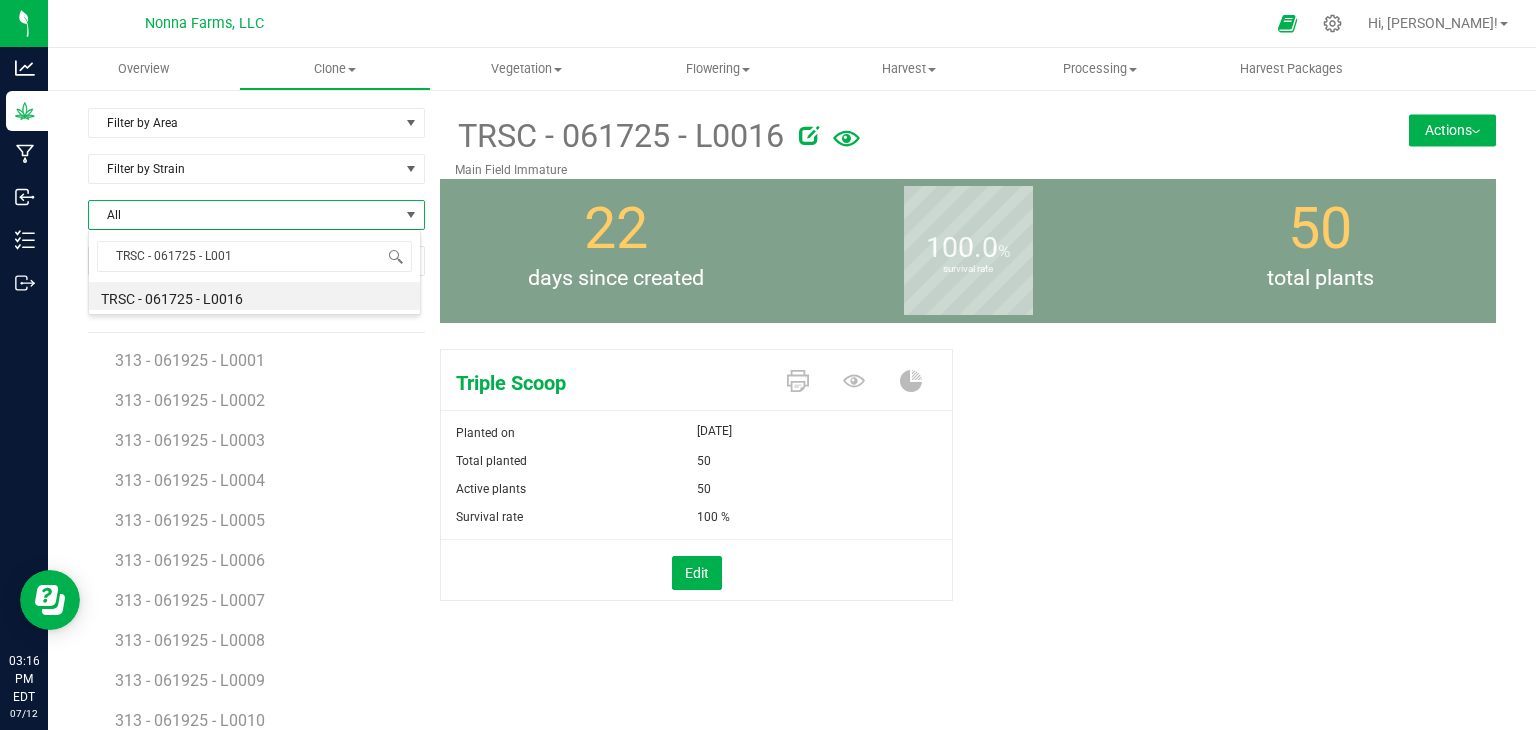 type on "TRSC - 061725 - L0019" 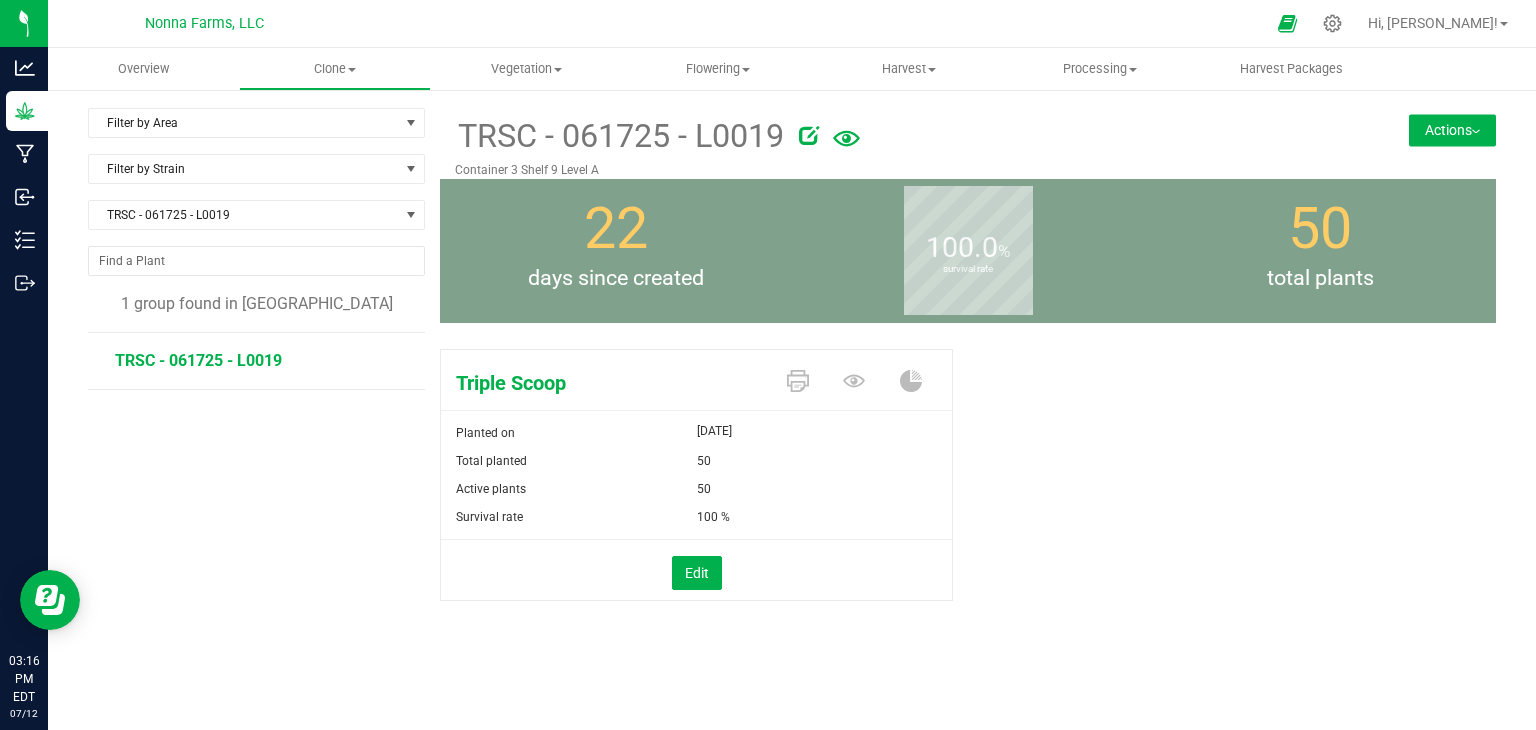 click on "Actions" at bounding box center [1452, 130] 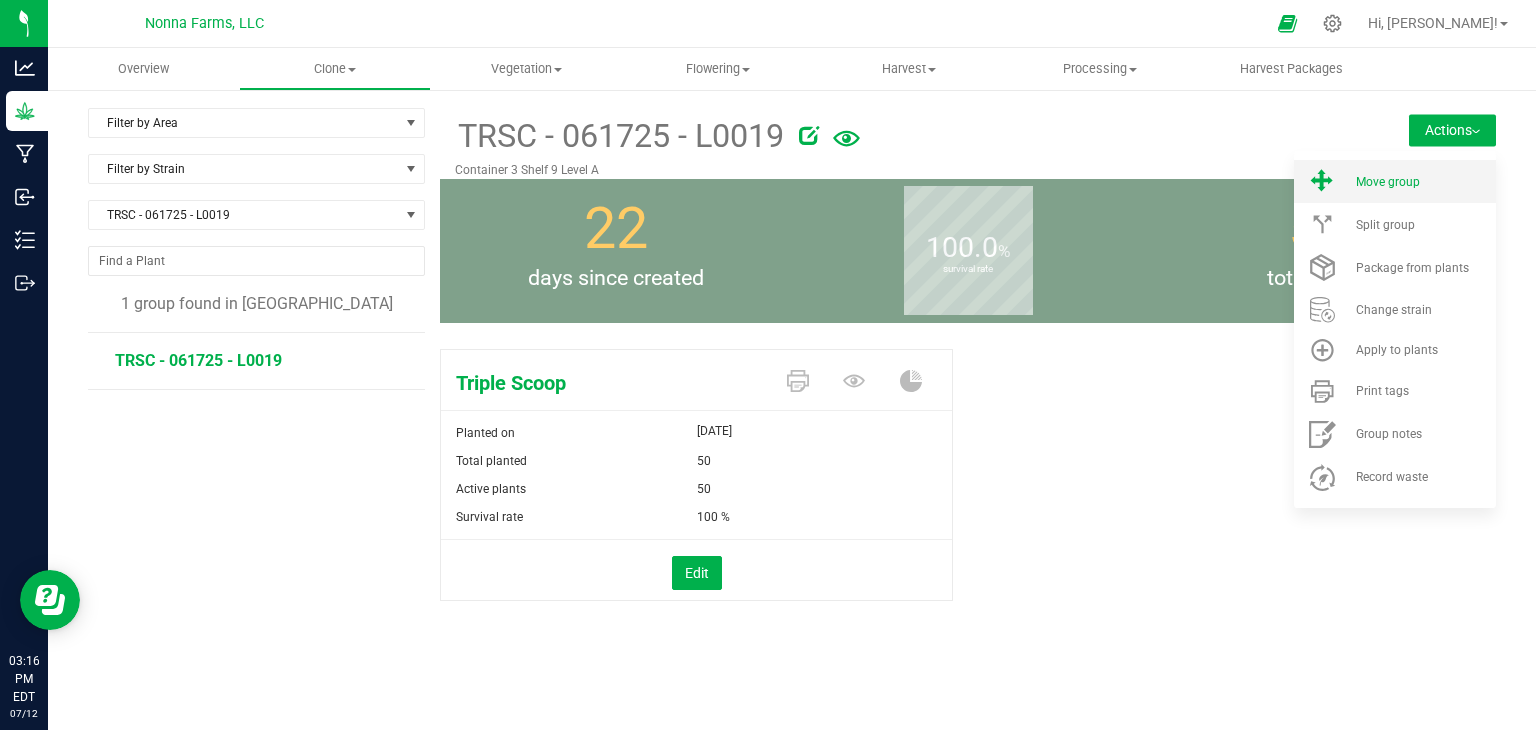 click on "Move group" at bounding box center (1424, 182) 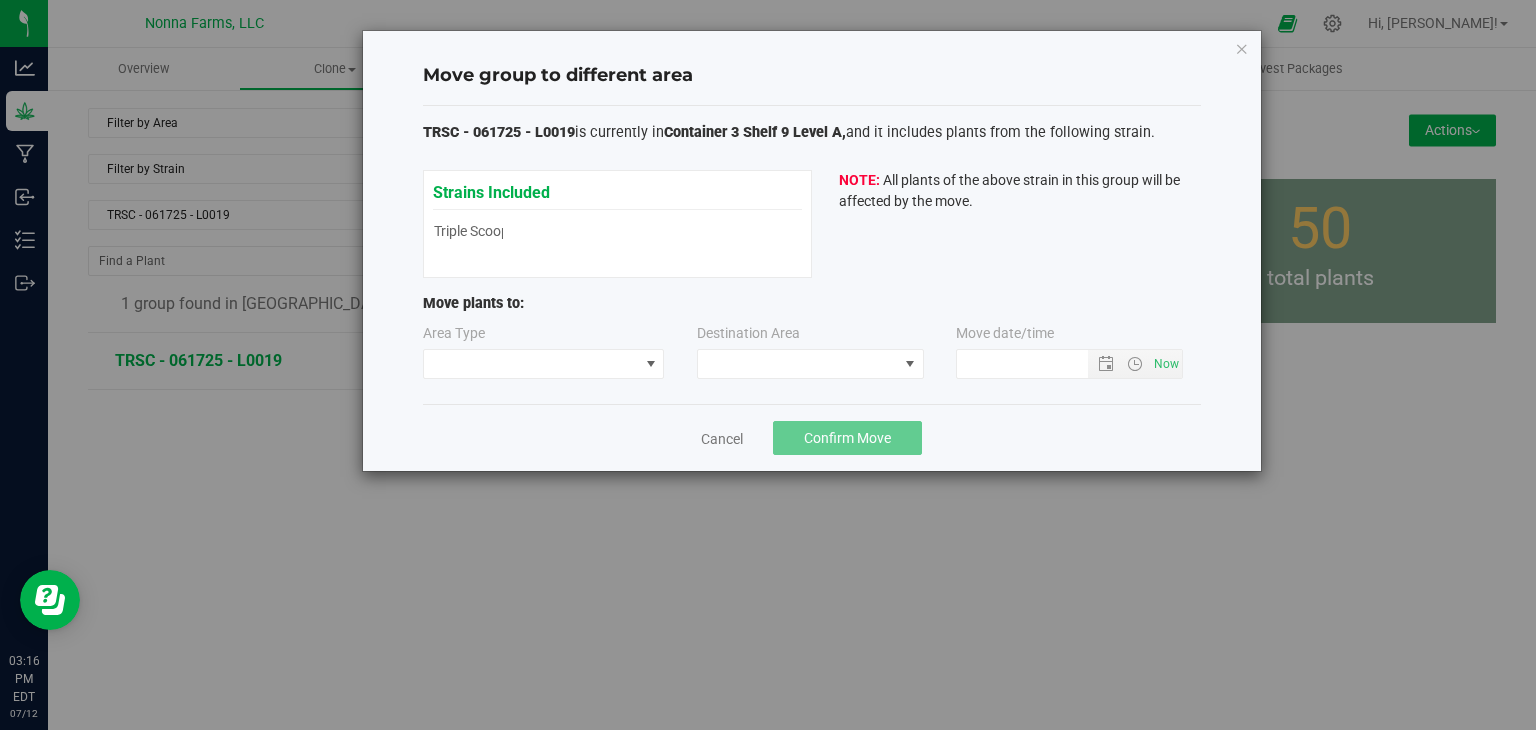 type on "[DATE] 3:16 PM" 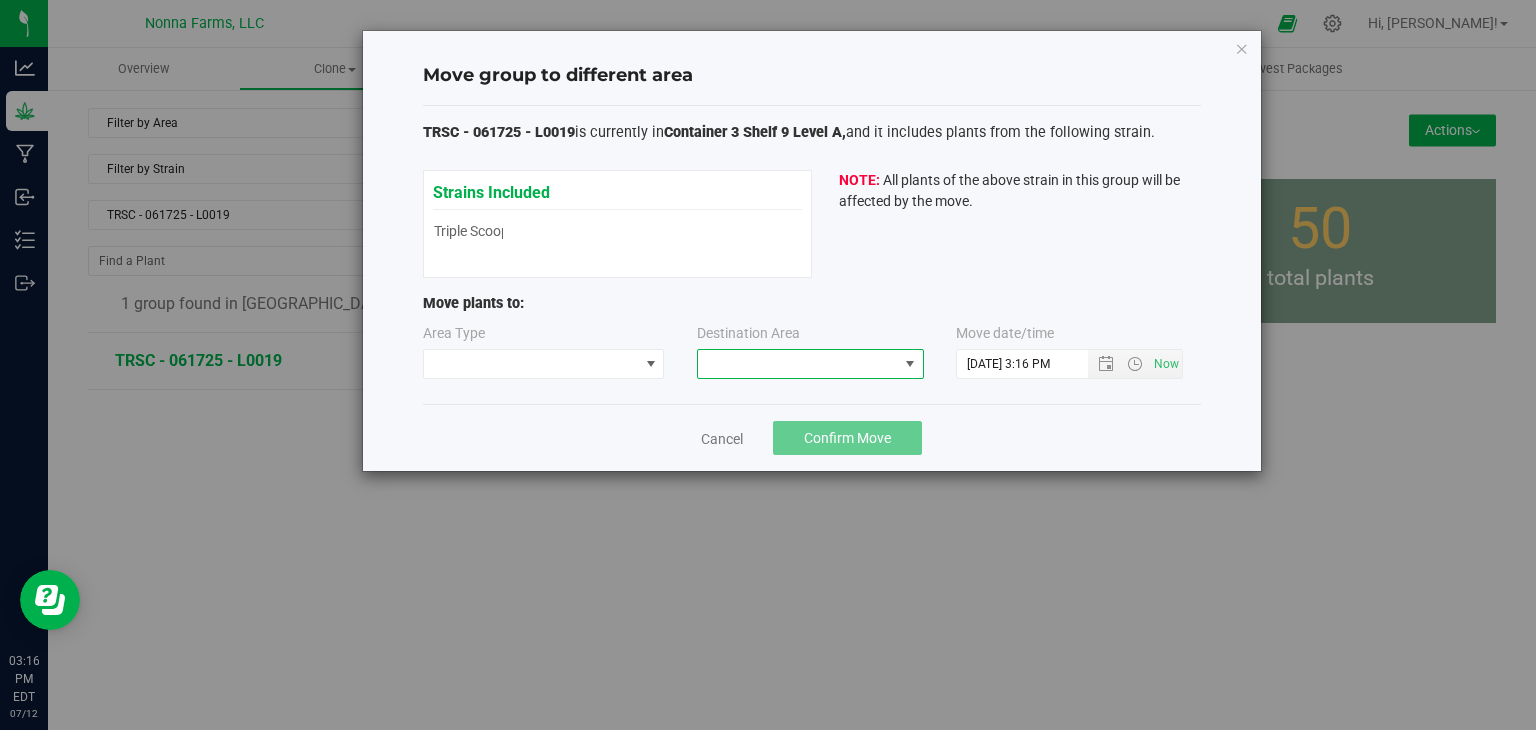 click at bounding box center [798, 364] 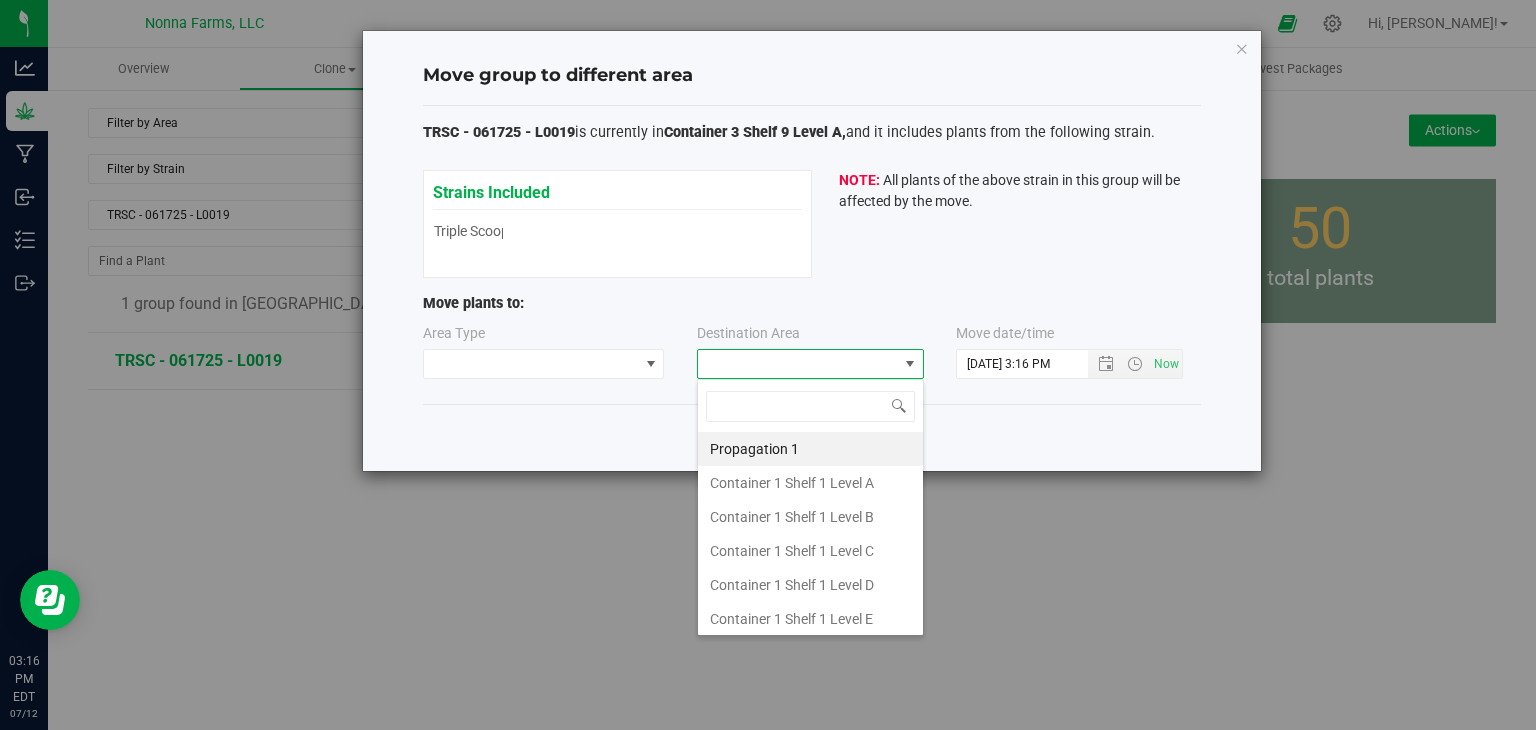 scroll, scrollTop: 99970, scrollLeft: 99772, axis: both 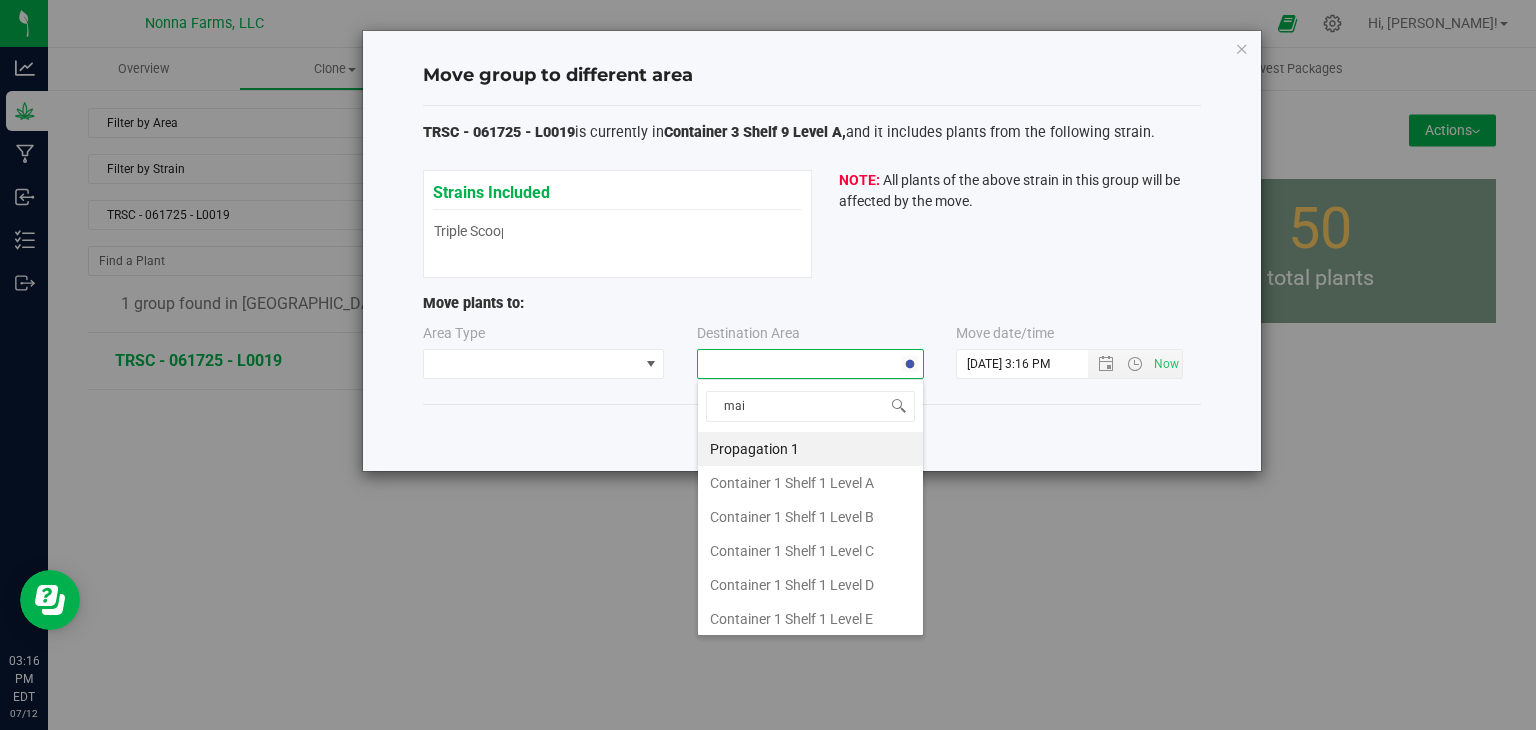 type on "main" 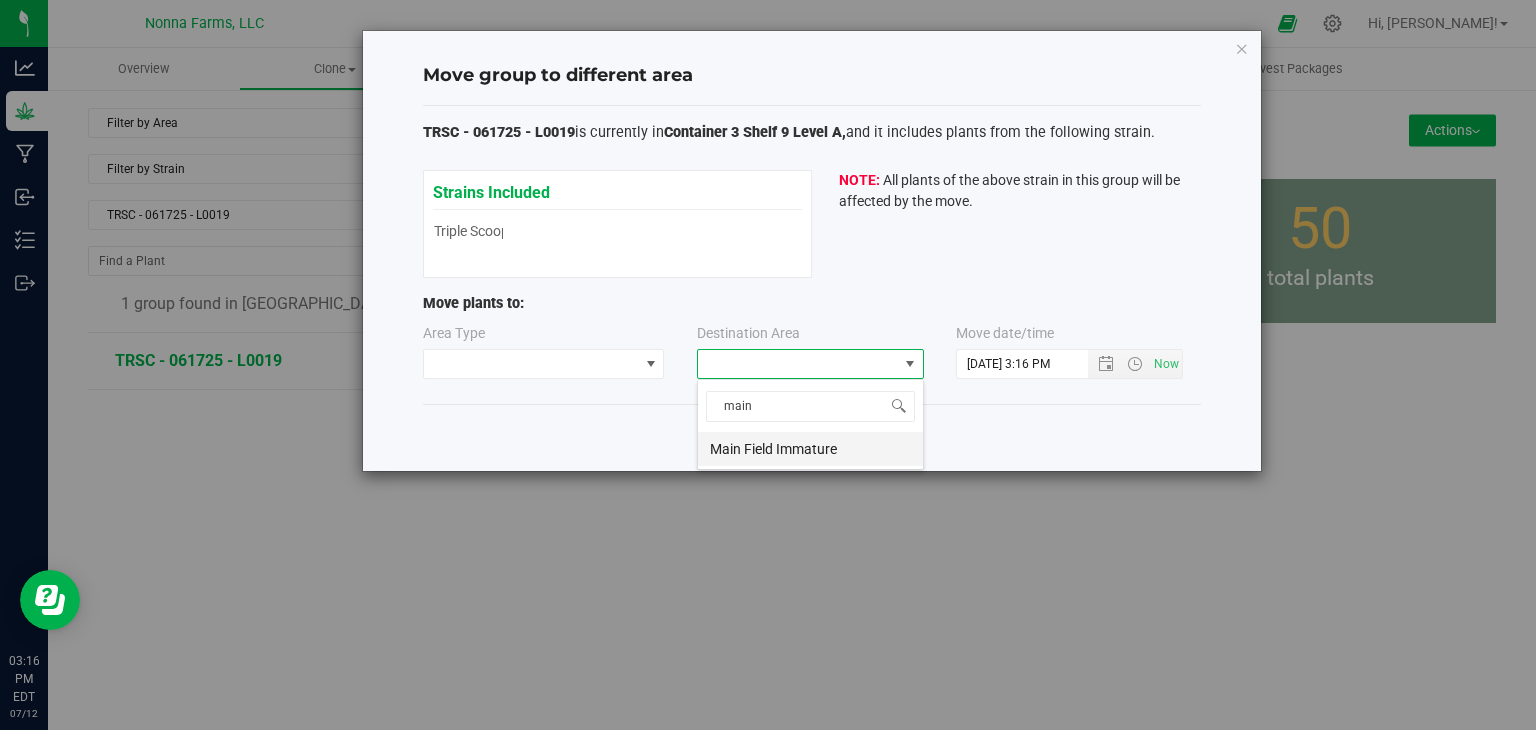 click on "Main Field Immature" at bounding box center [810, 449] 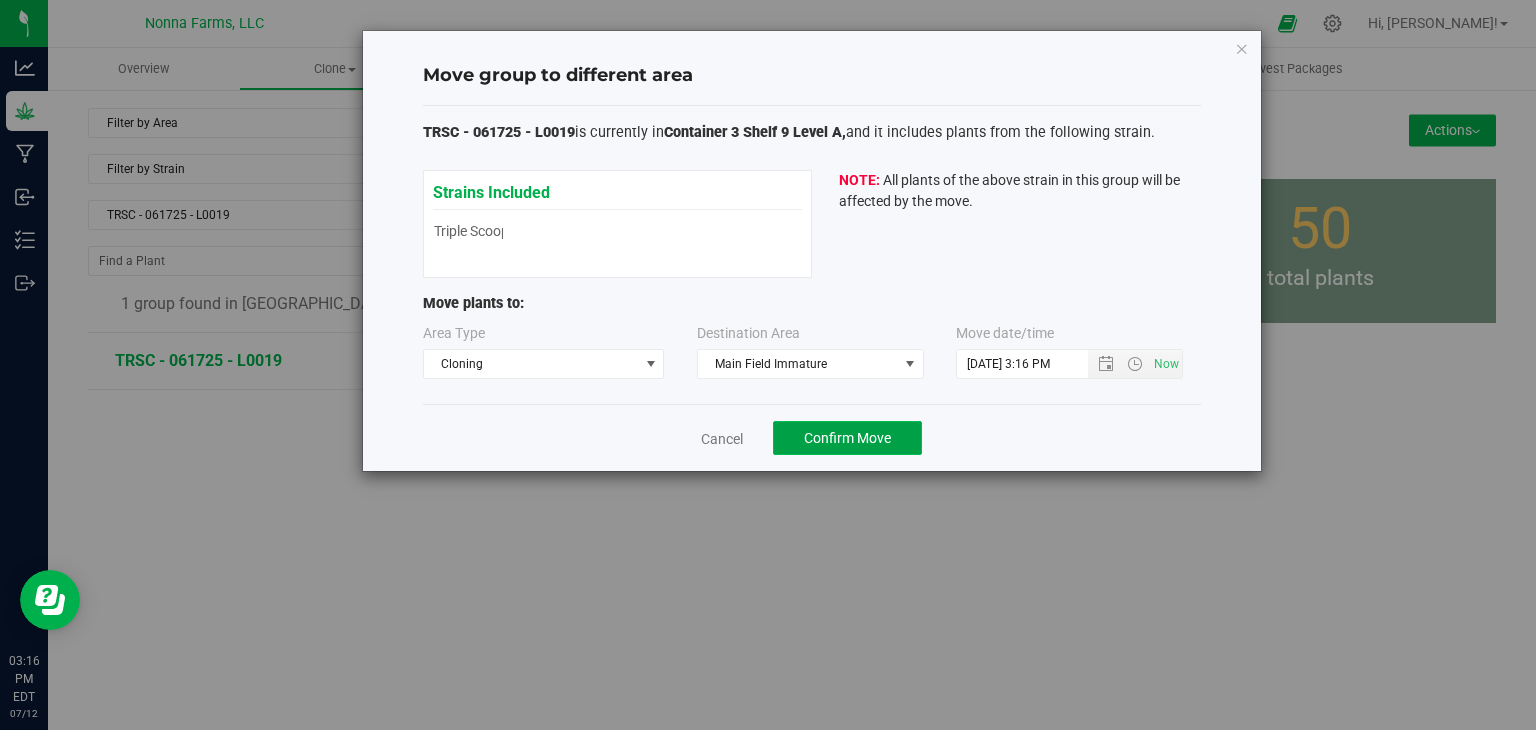 click on "Confirm Move" 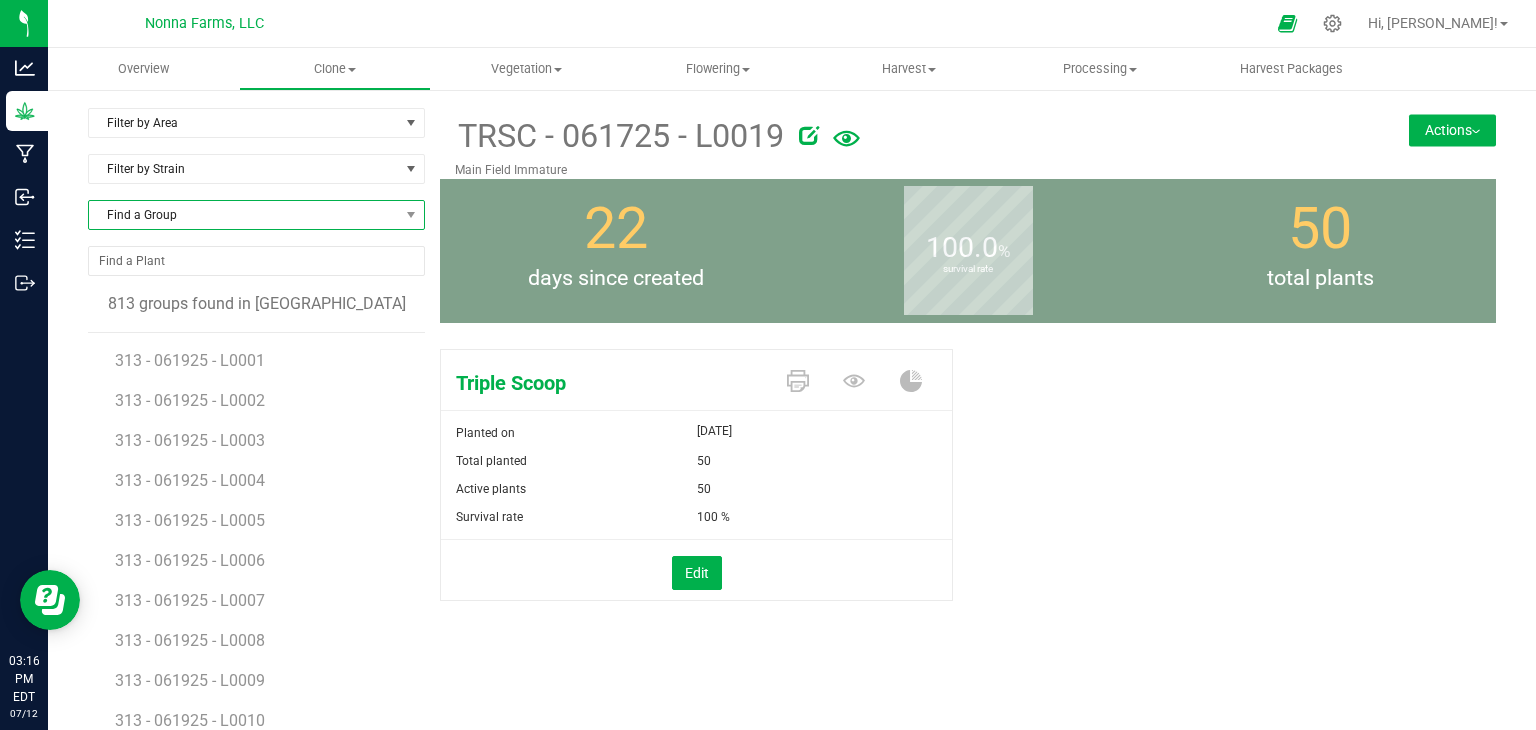 click on "Find a Group" at bounding box center (244, 215) 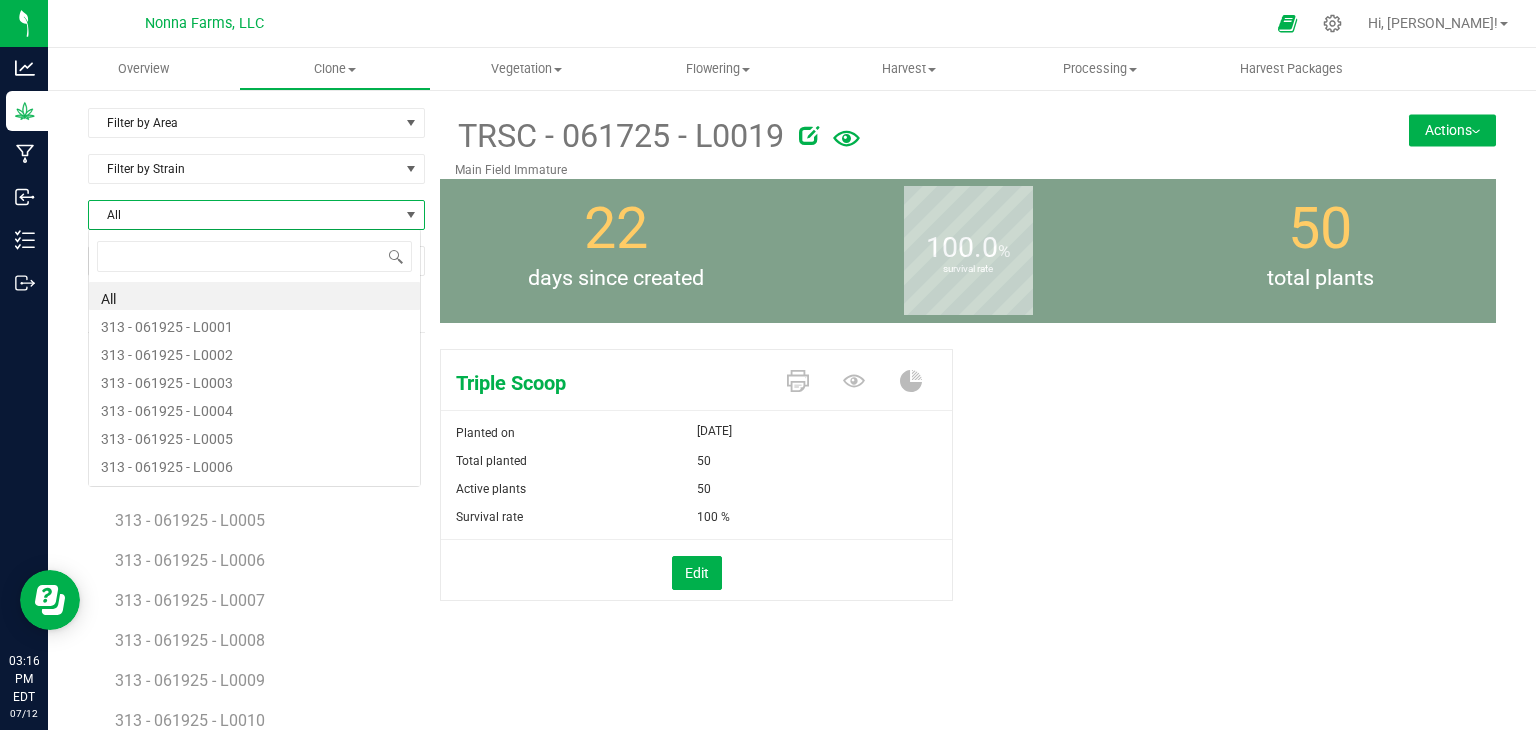 scroll, scrollTop: 99970, scrollLeft: 99666, axis: both 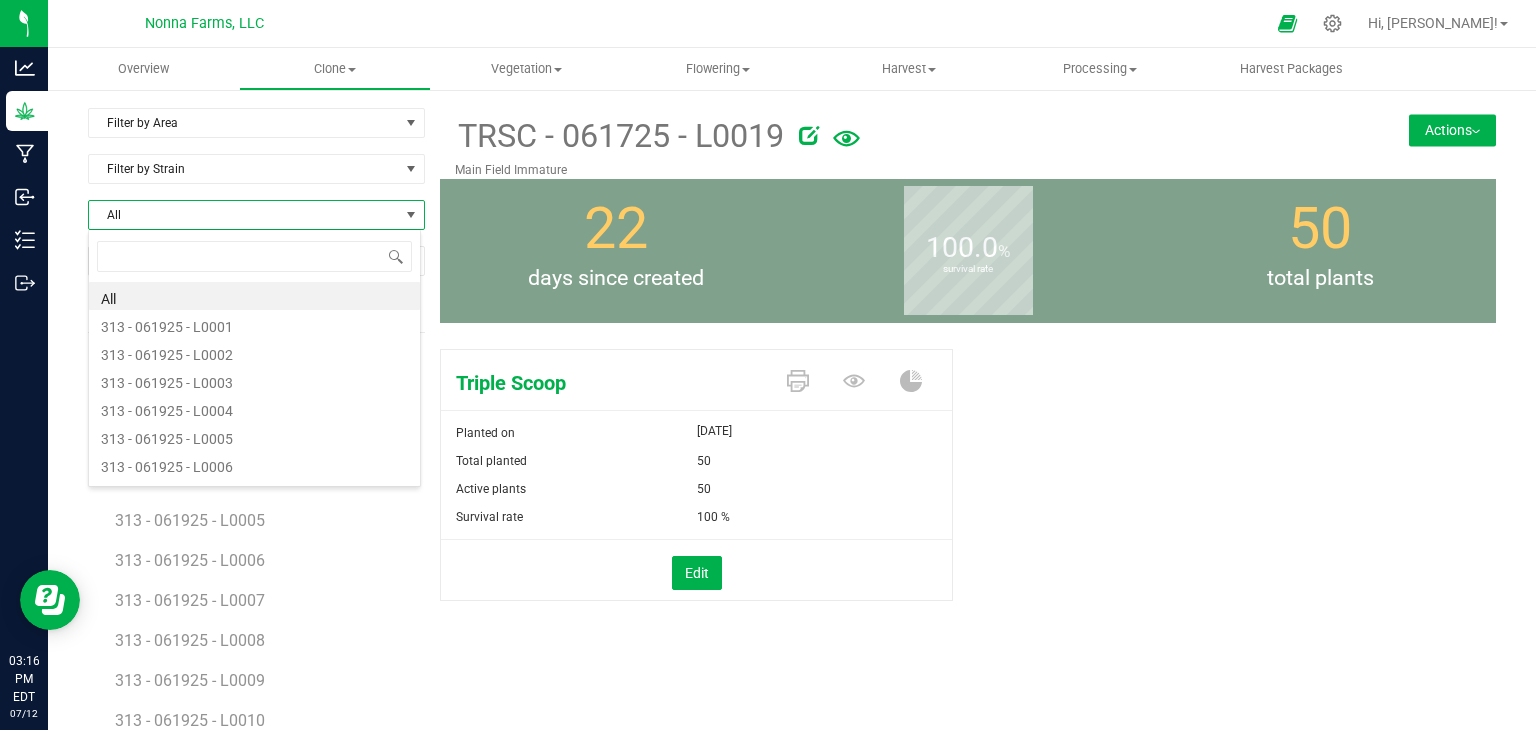 type on "TRSC - 061725 - L0002" 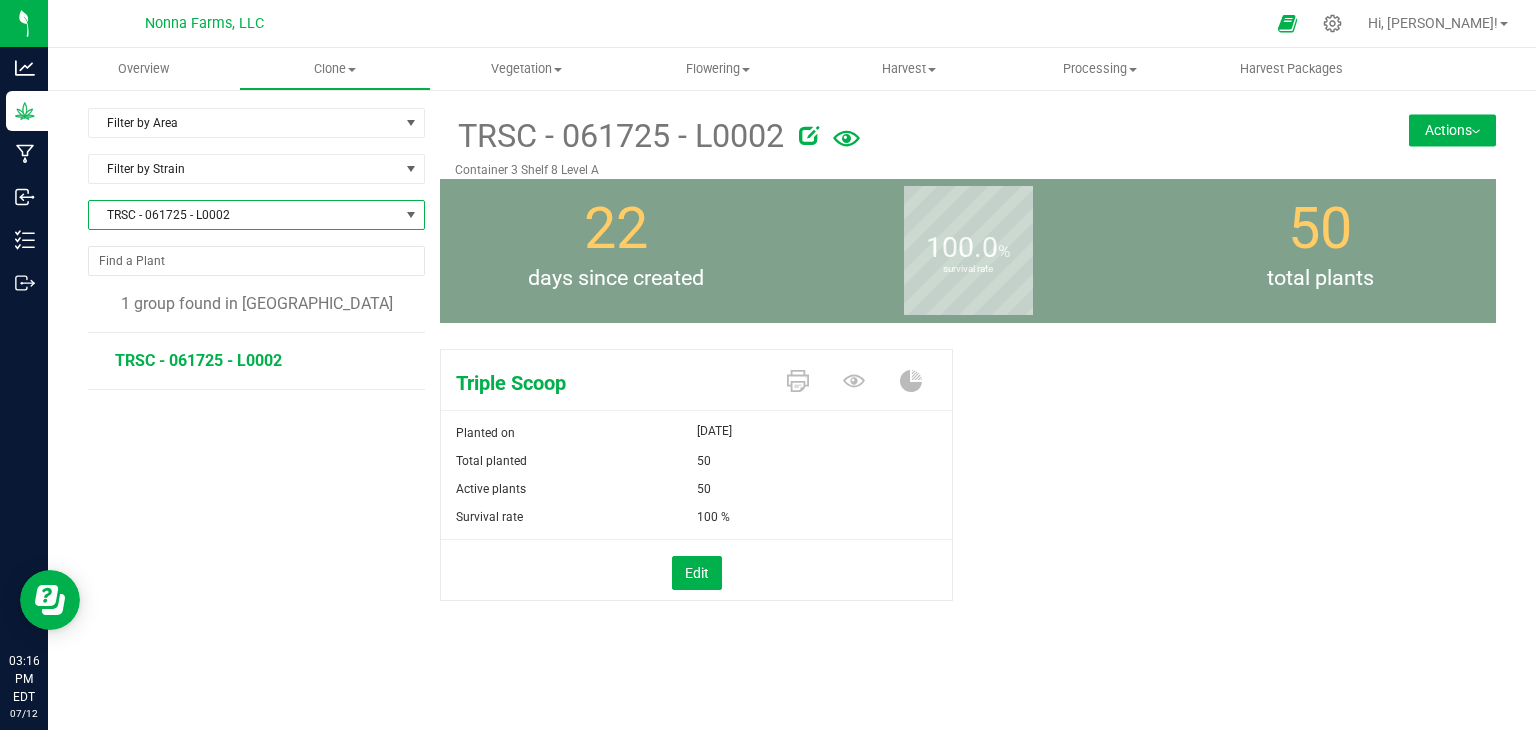 click on "Actions" at bounding box center (1452, 130) 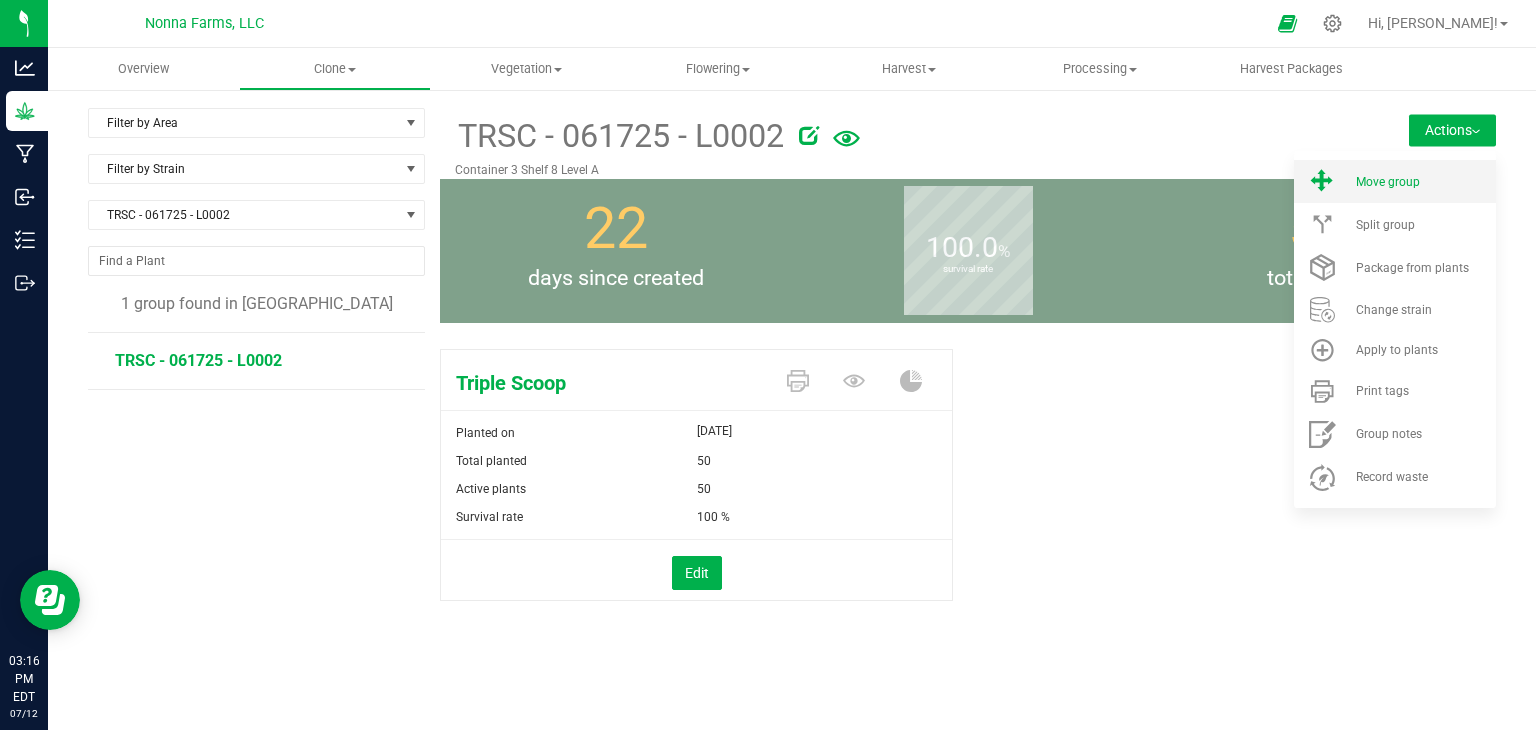 click on "Move group" at bounding box center [1395, 181] 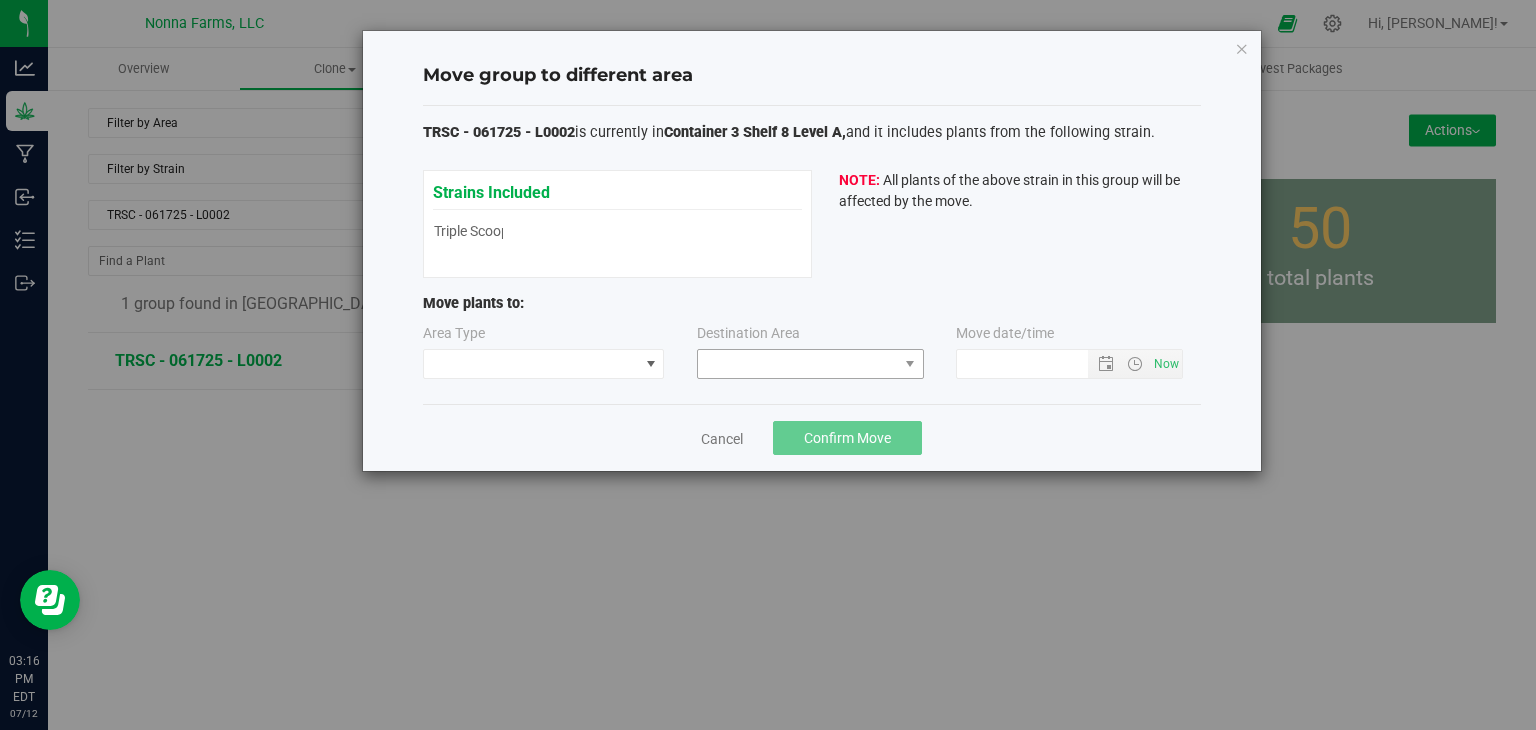 type on "[DATE] 3:16 PM" 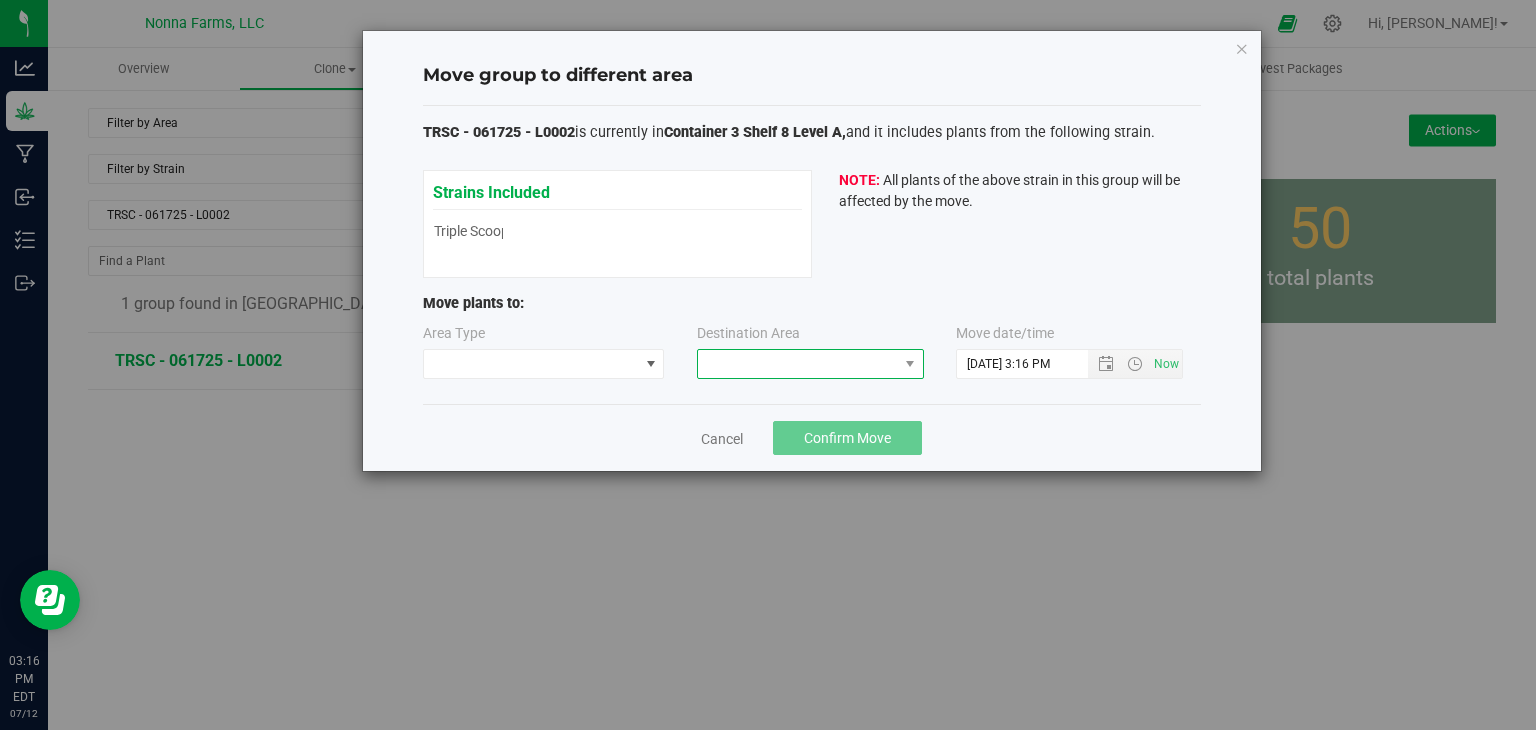 click at bounding box center [798, 364] 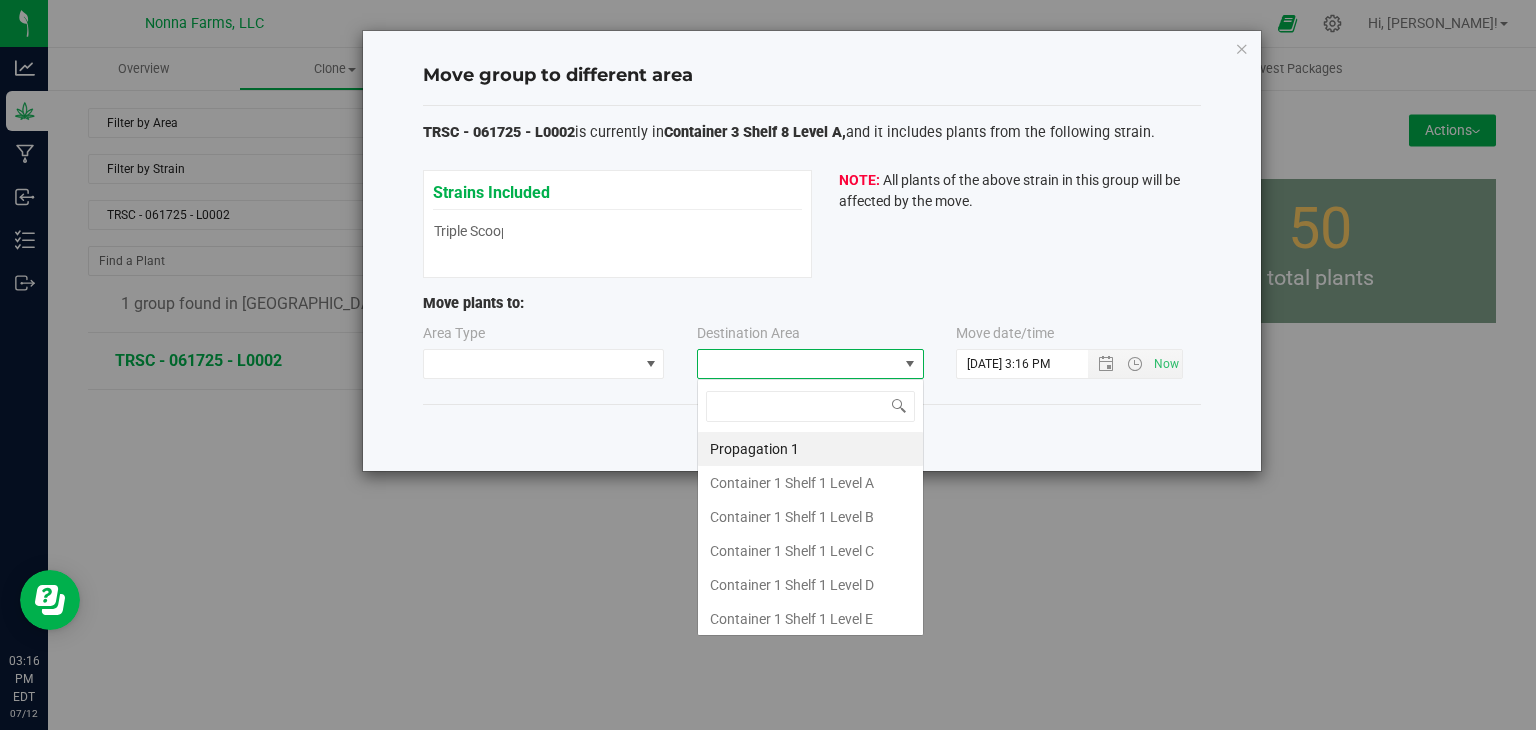 scroll, scrollTop: 99970, scrollLeft: 99772, axis: both 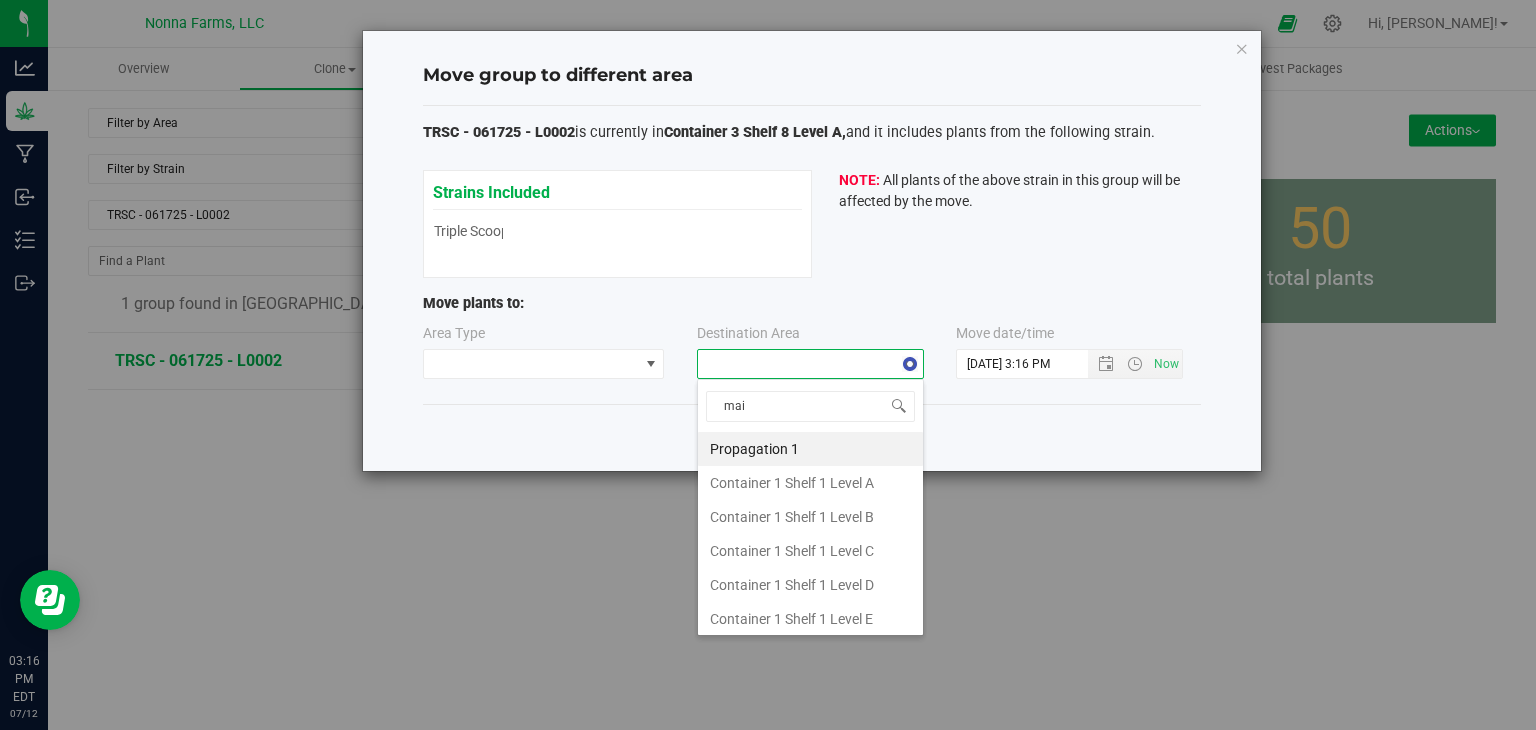 type on "main" 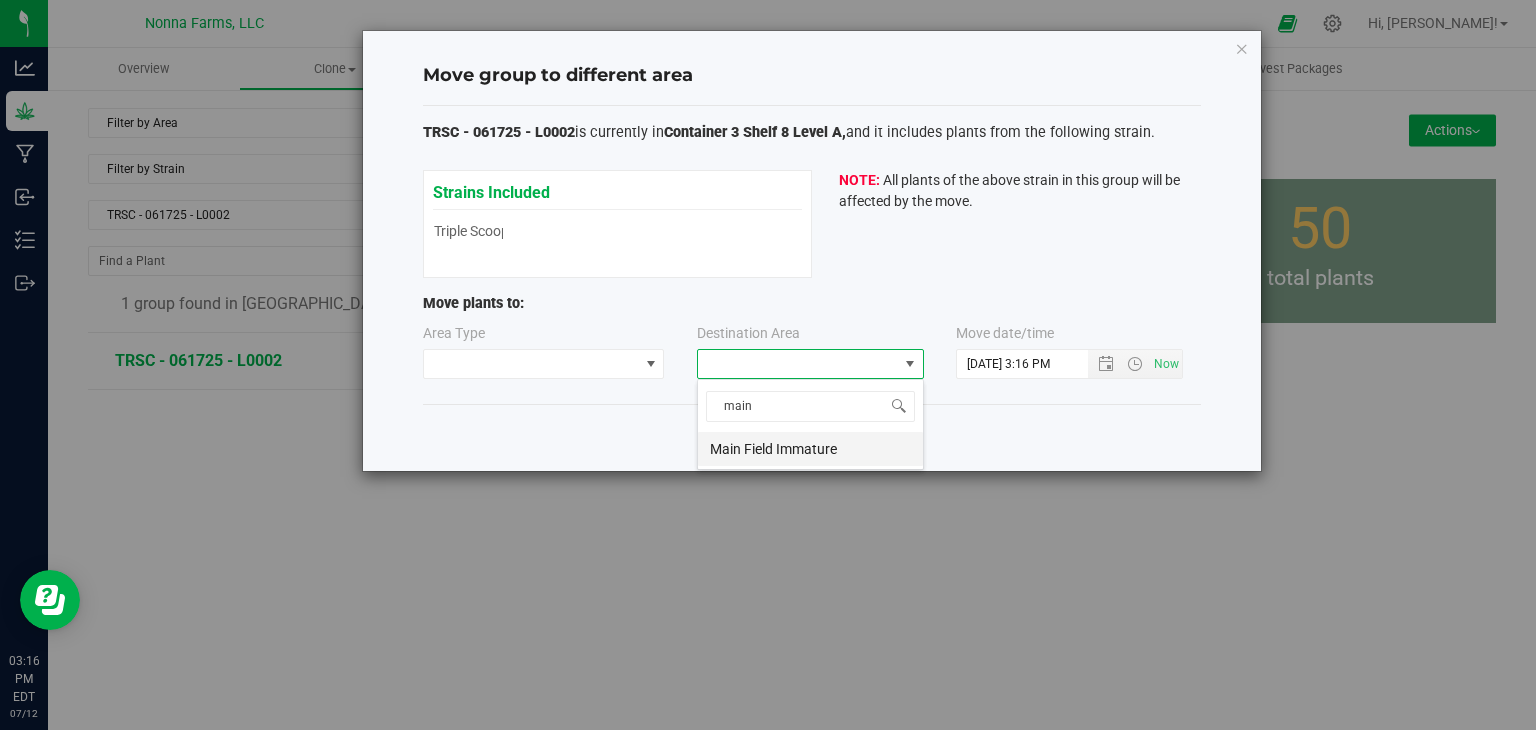 click on "Main Field Immature" at bounding box center (810, 449) 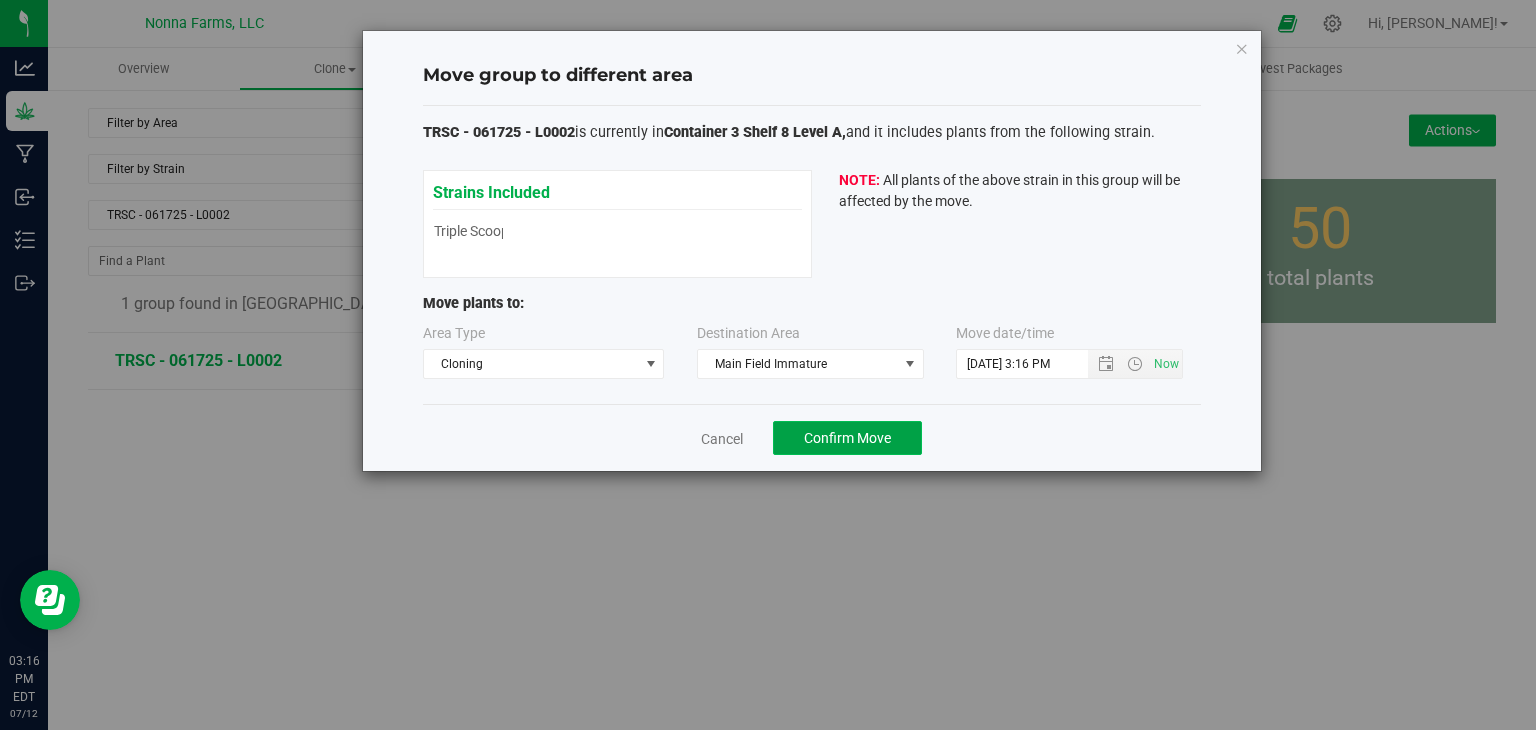 click on "Confirm Move" 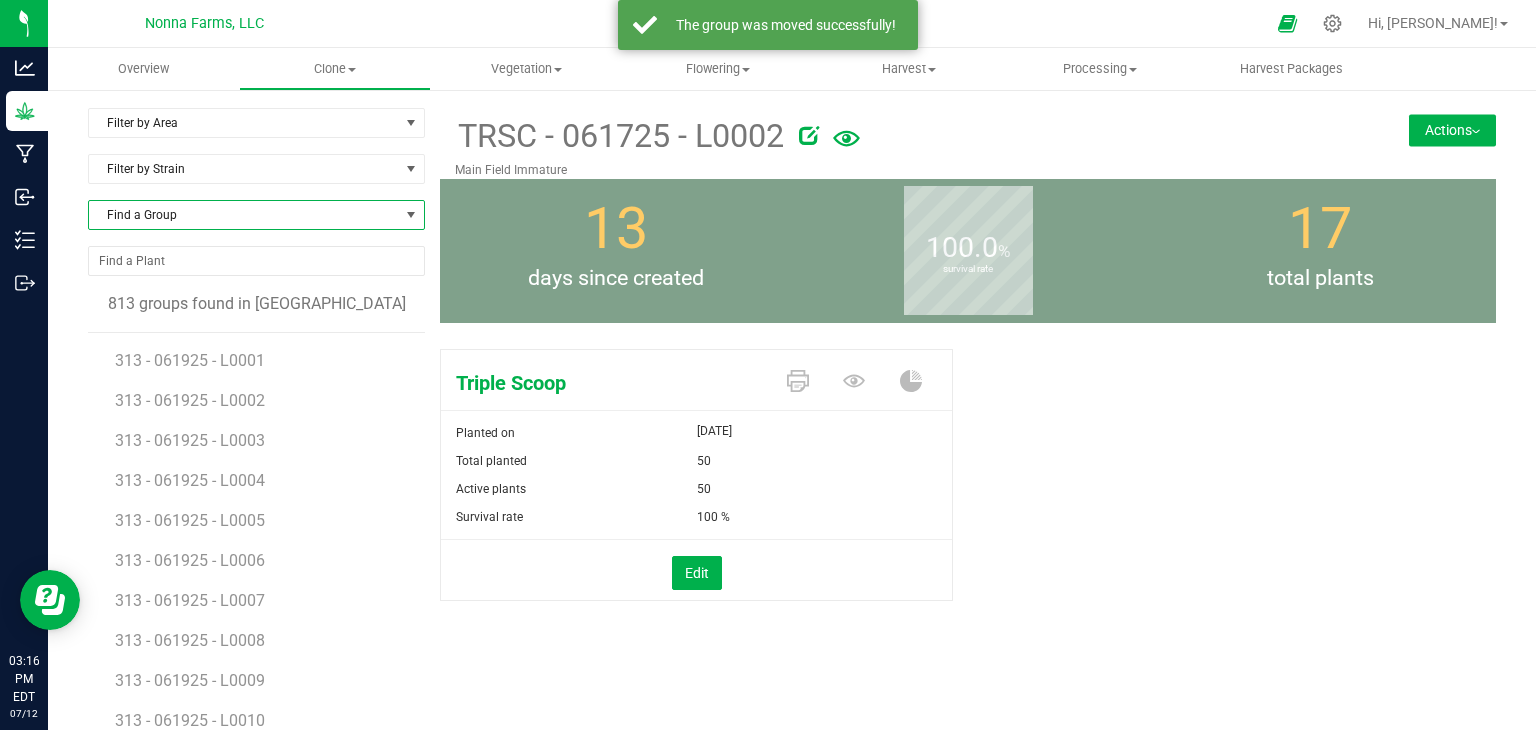 click on "Find a Group" at bounding box center (244, 215) 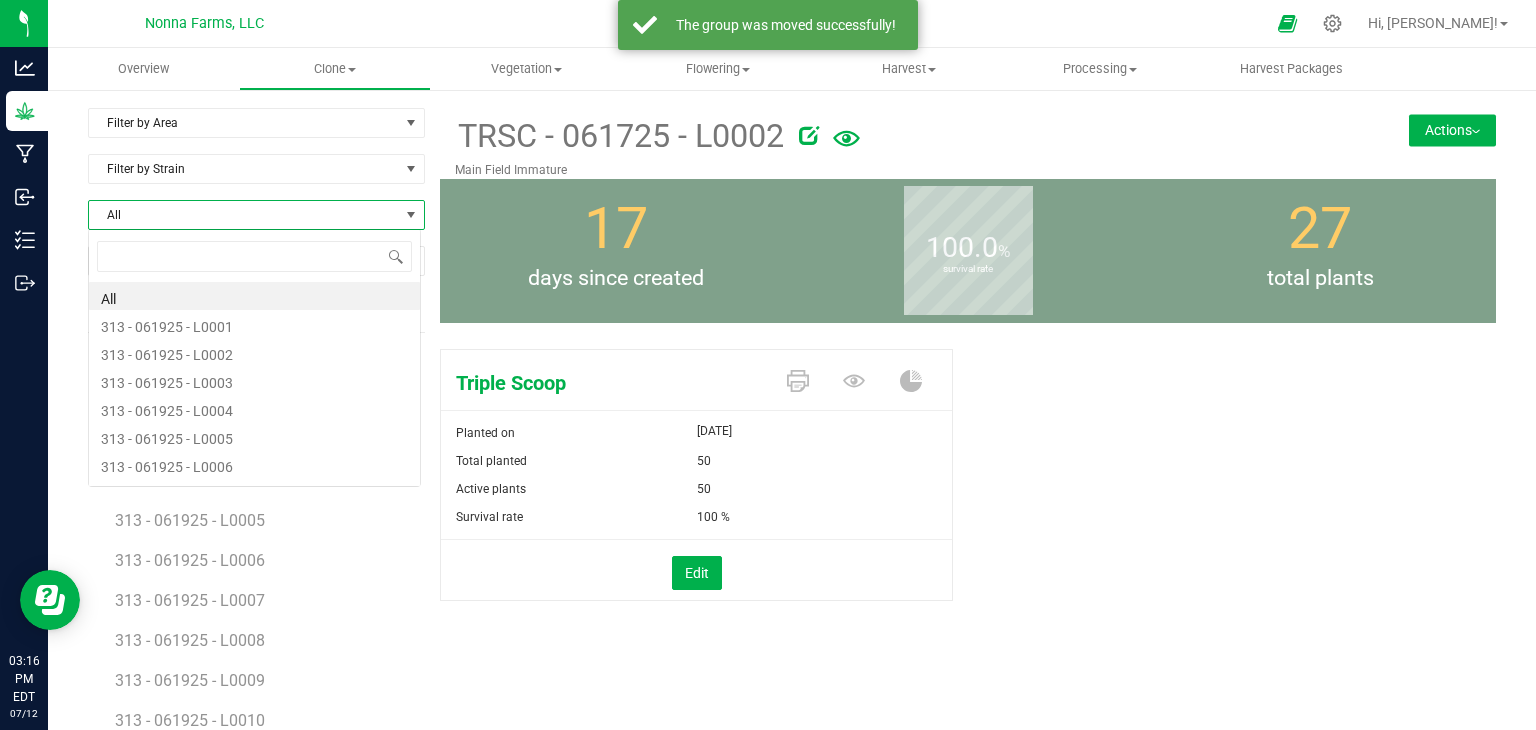 scroll, scrollTop: 99970, scrollLeft: 99666, axis: both 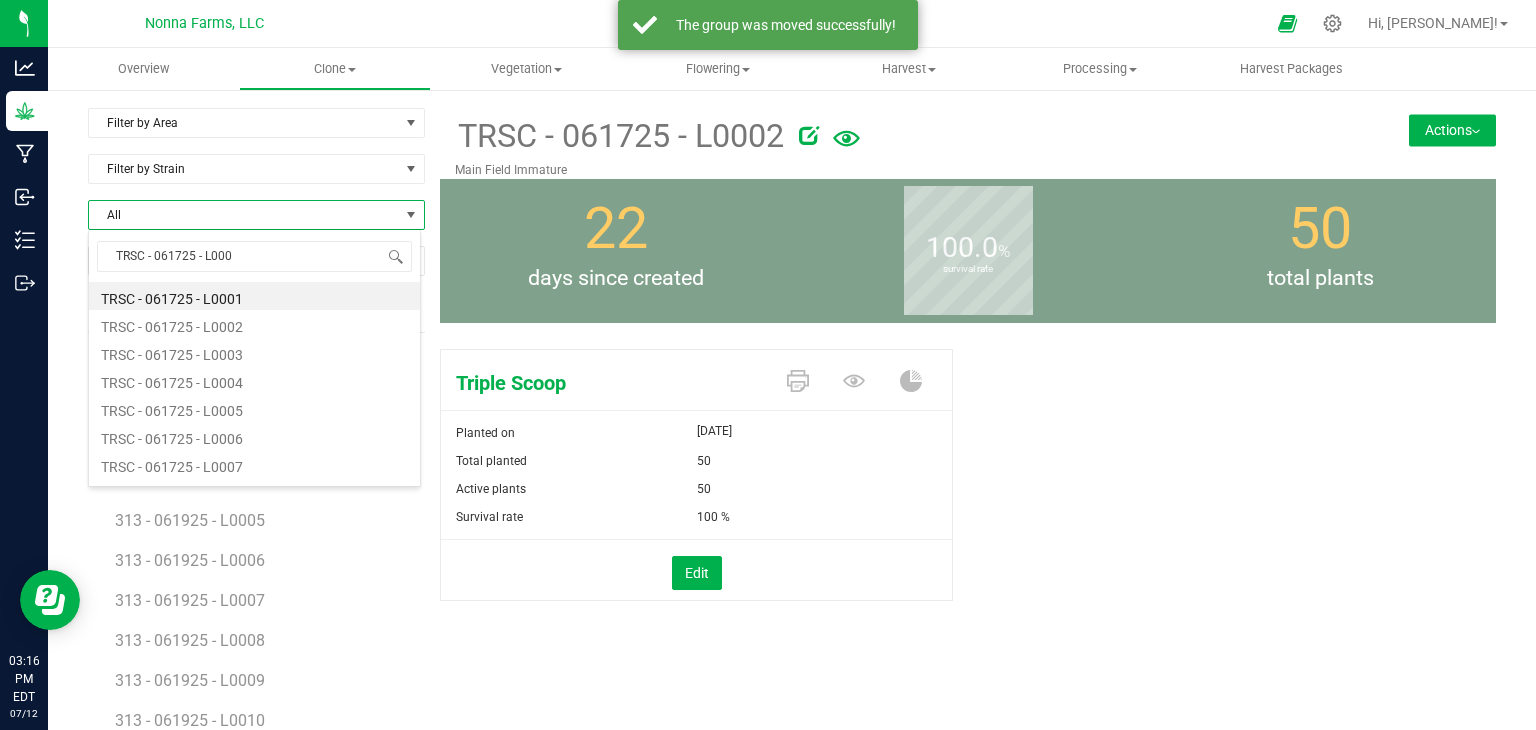 type on "TRSC - 061725 - L0003" 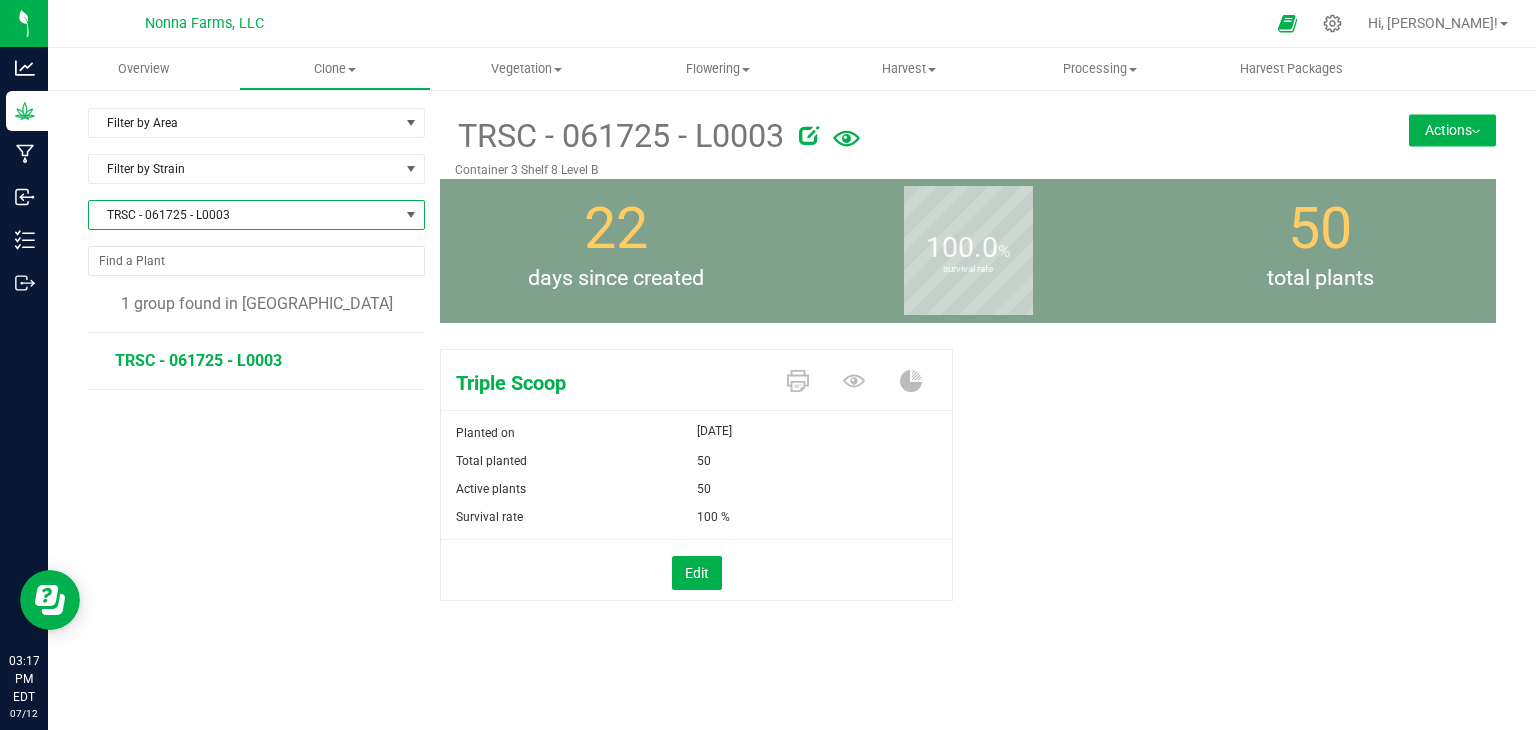 click at bounding box center [1476, 132] 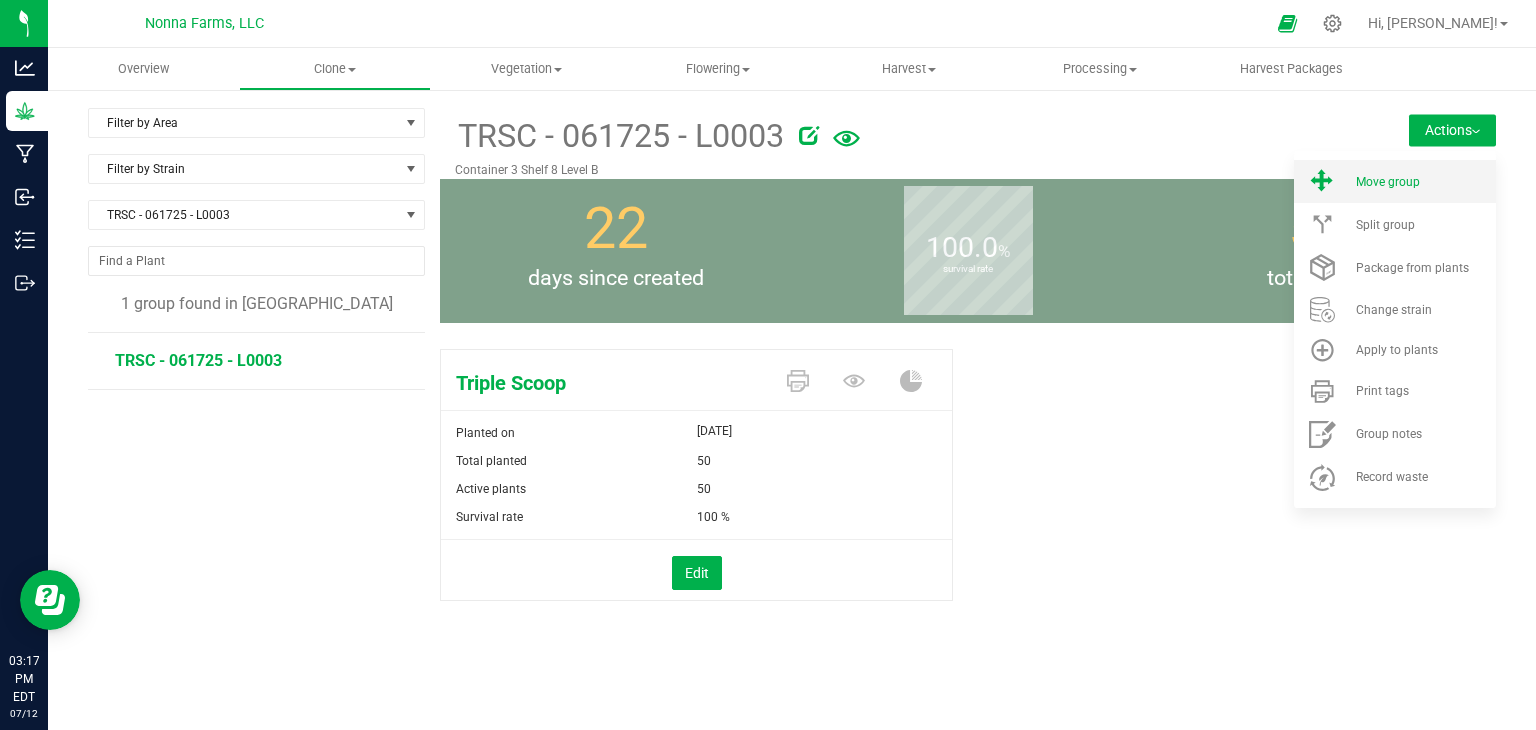 click on "Move group" at bounding box center [1424, 182] 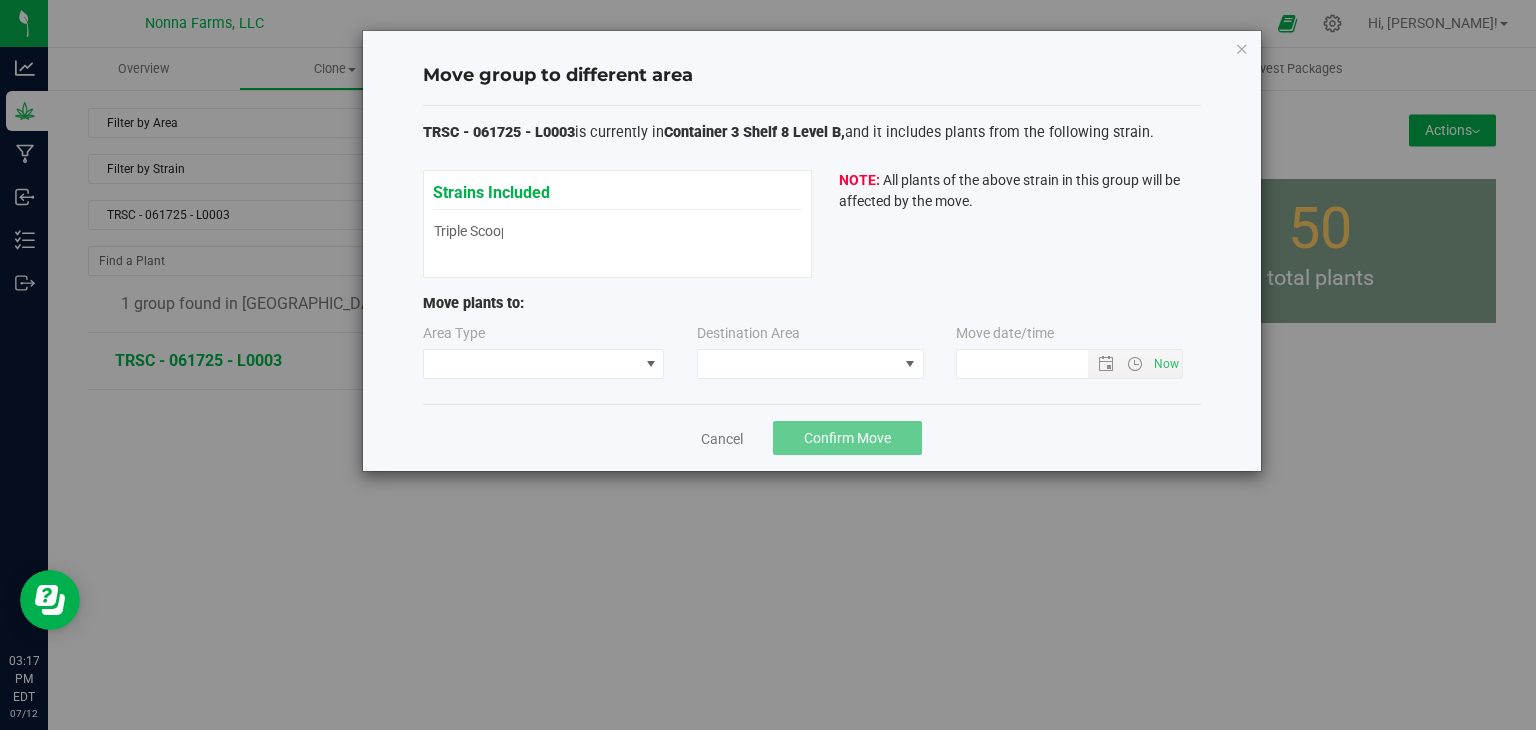 type on "[DATE] 3:17 PM" 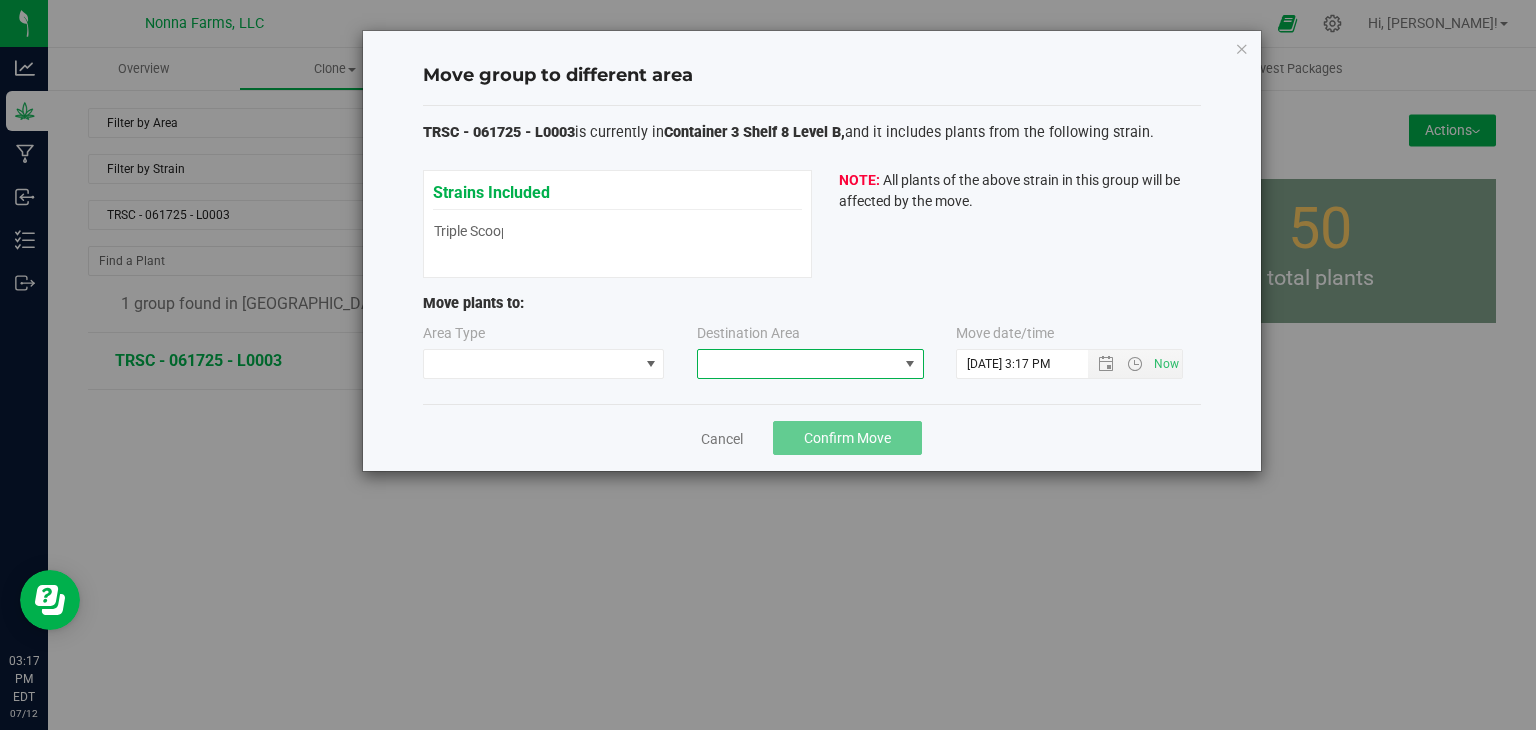 click at bounding box center [798, 364] 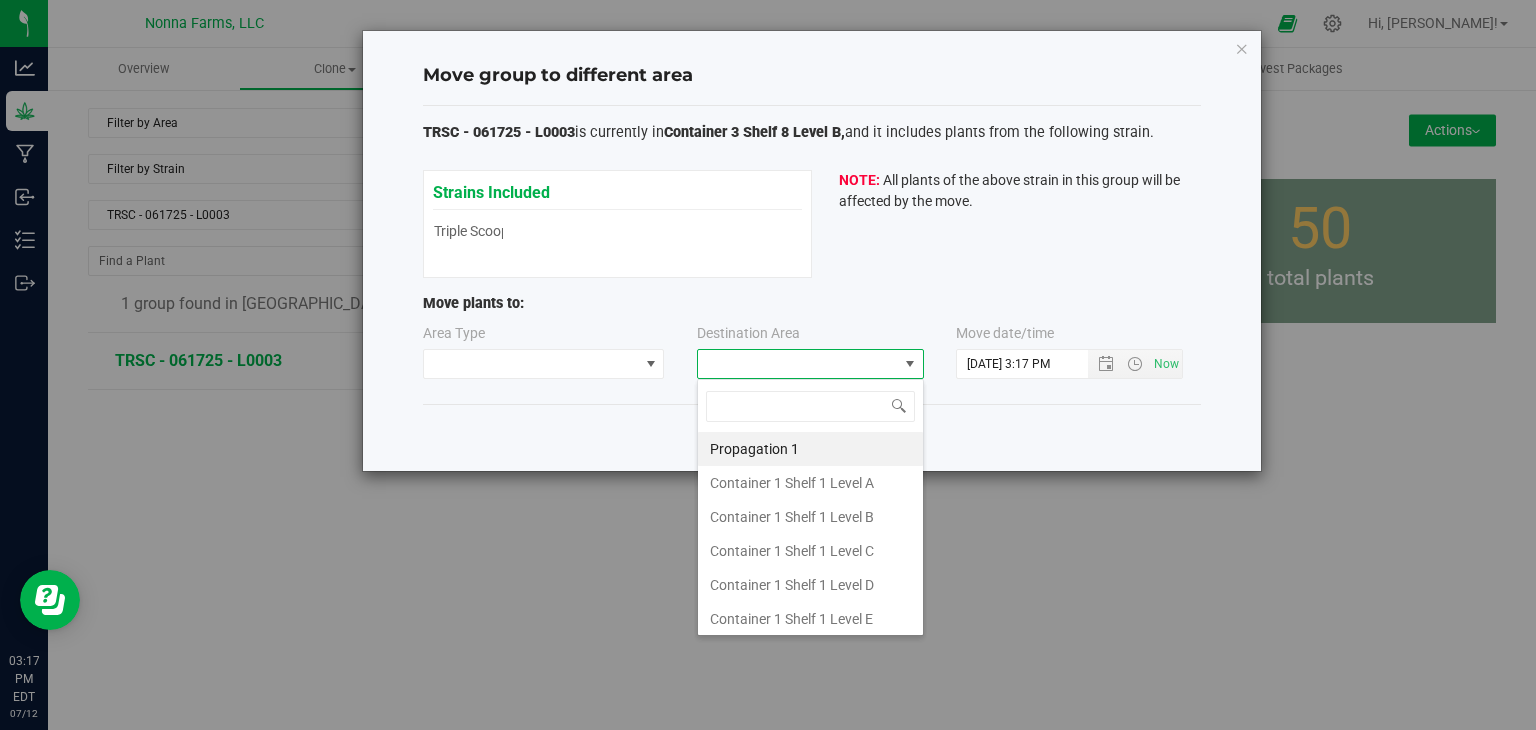 scroll, scrollTop: 99970, scrollLeft: 99772, axis: both 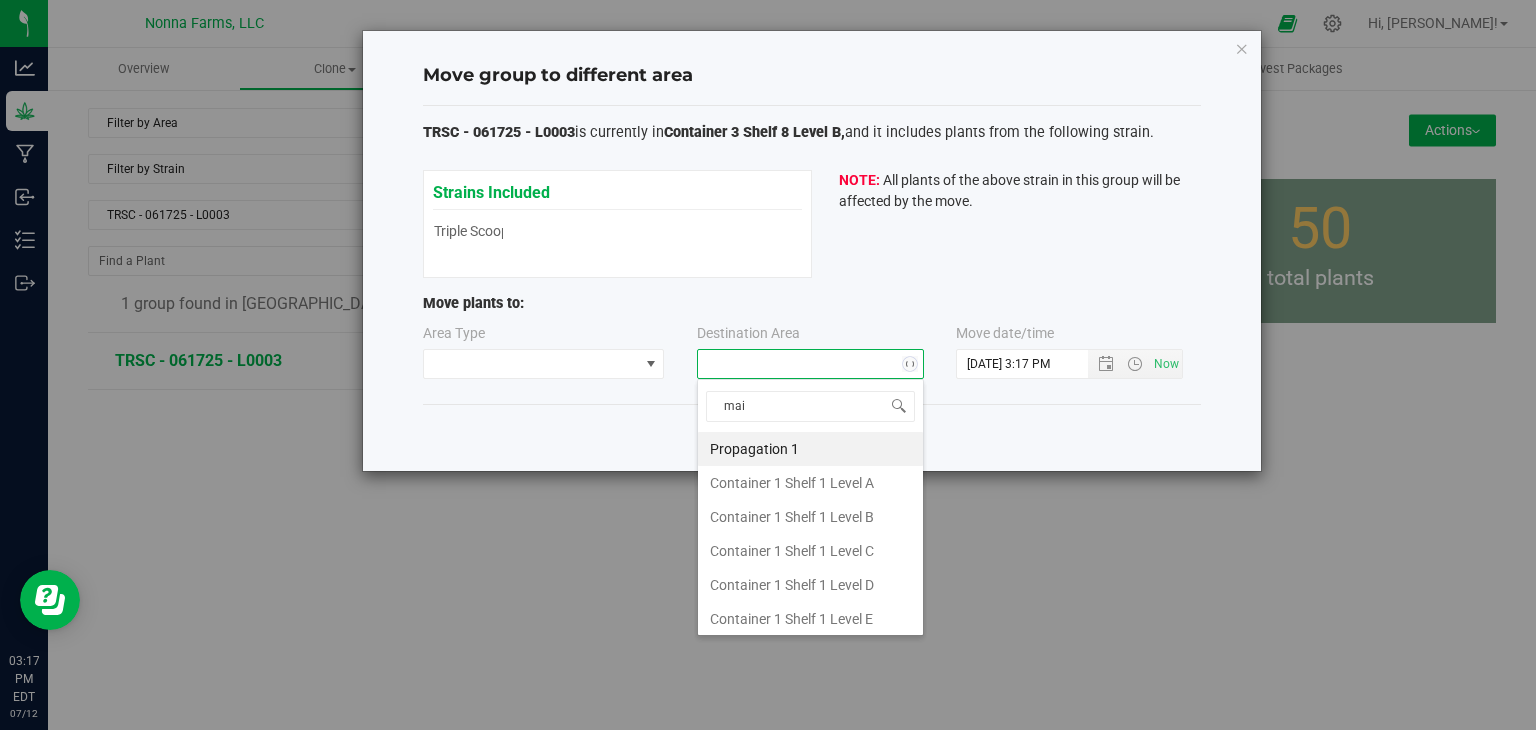 type on "main" 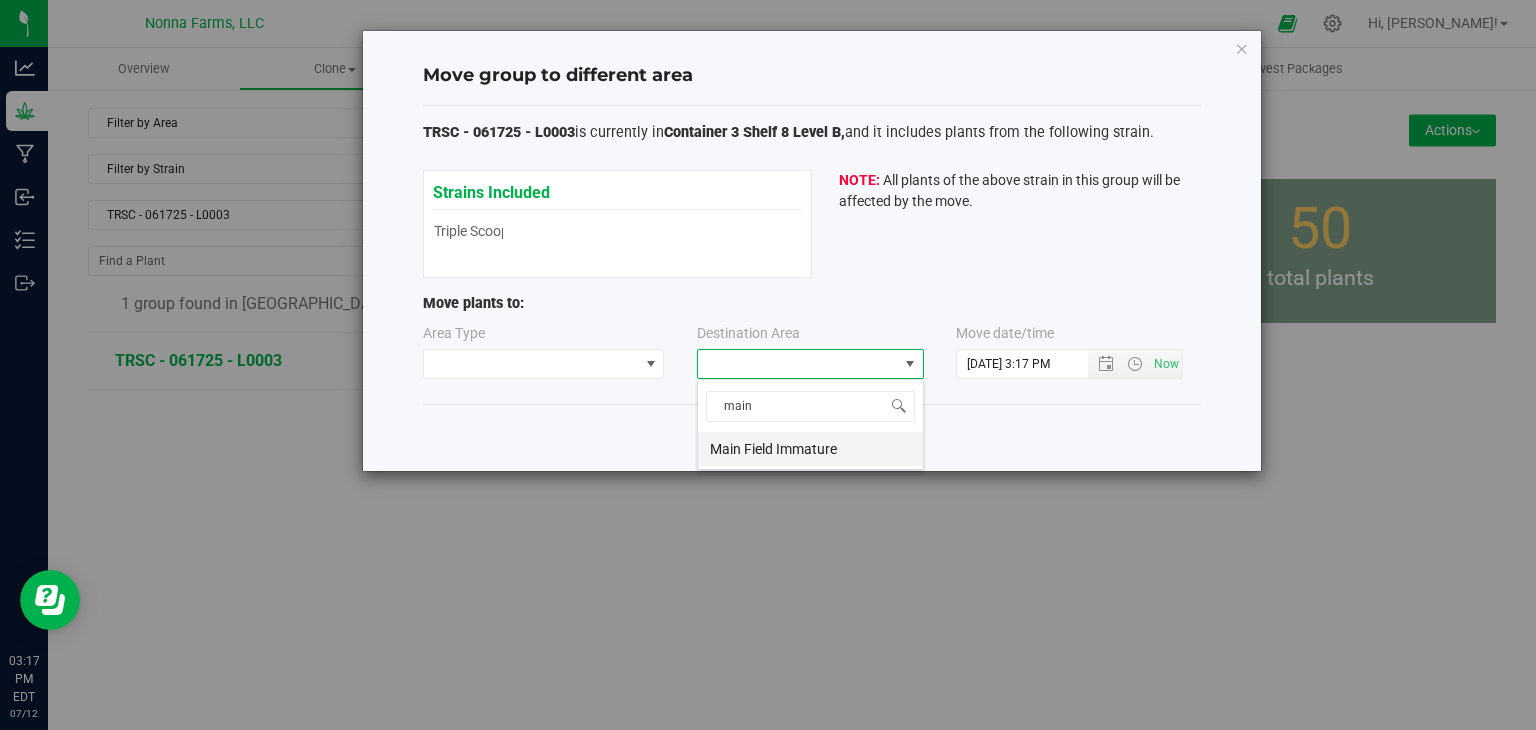 click on "Main Field Immature" at bounding box center (810, 449) 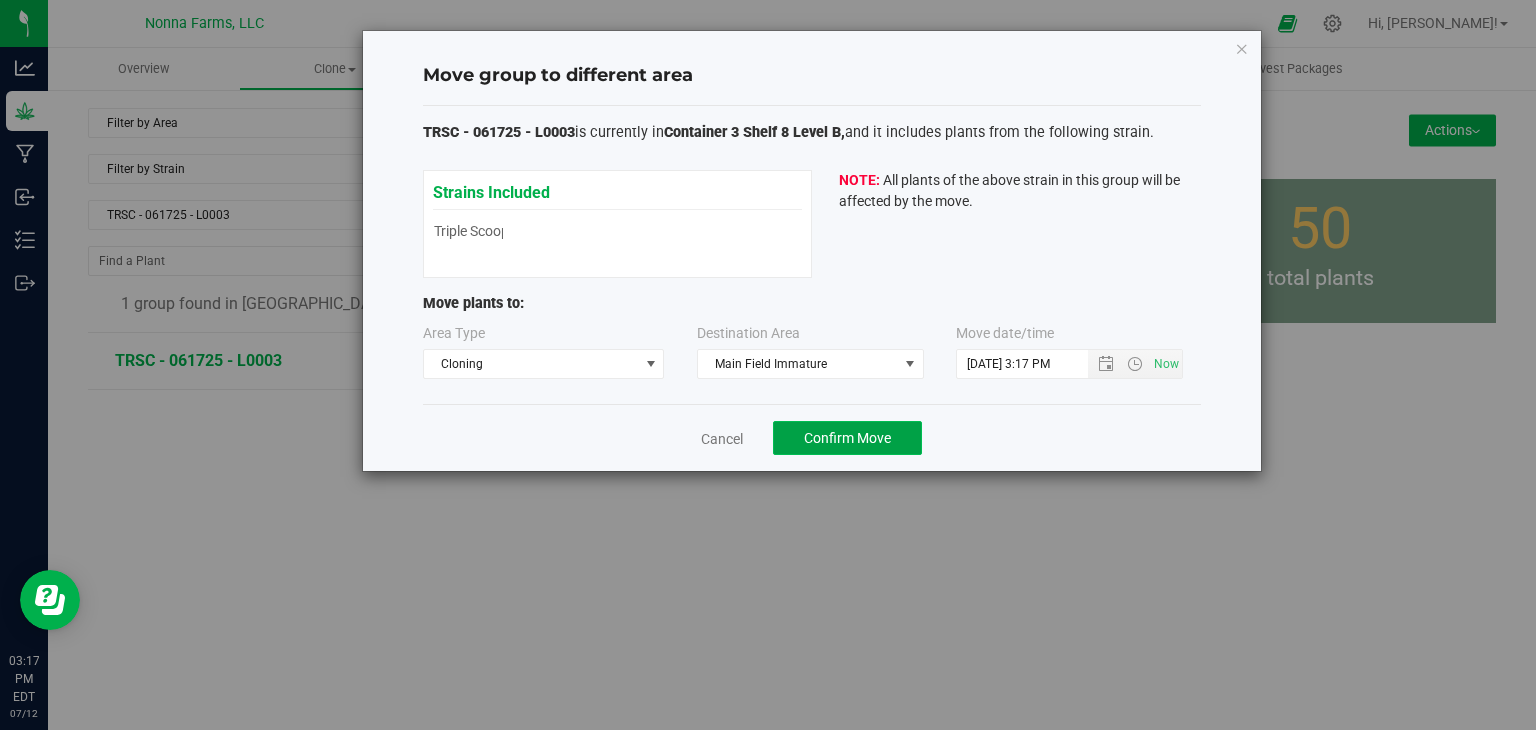 click on "Confirm Move" 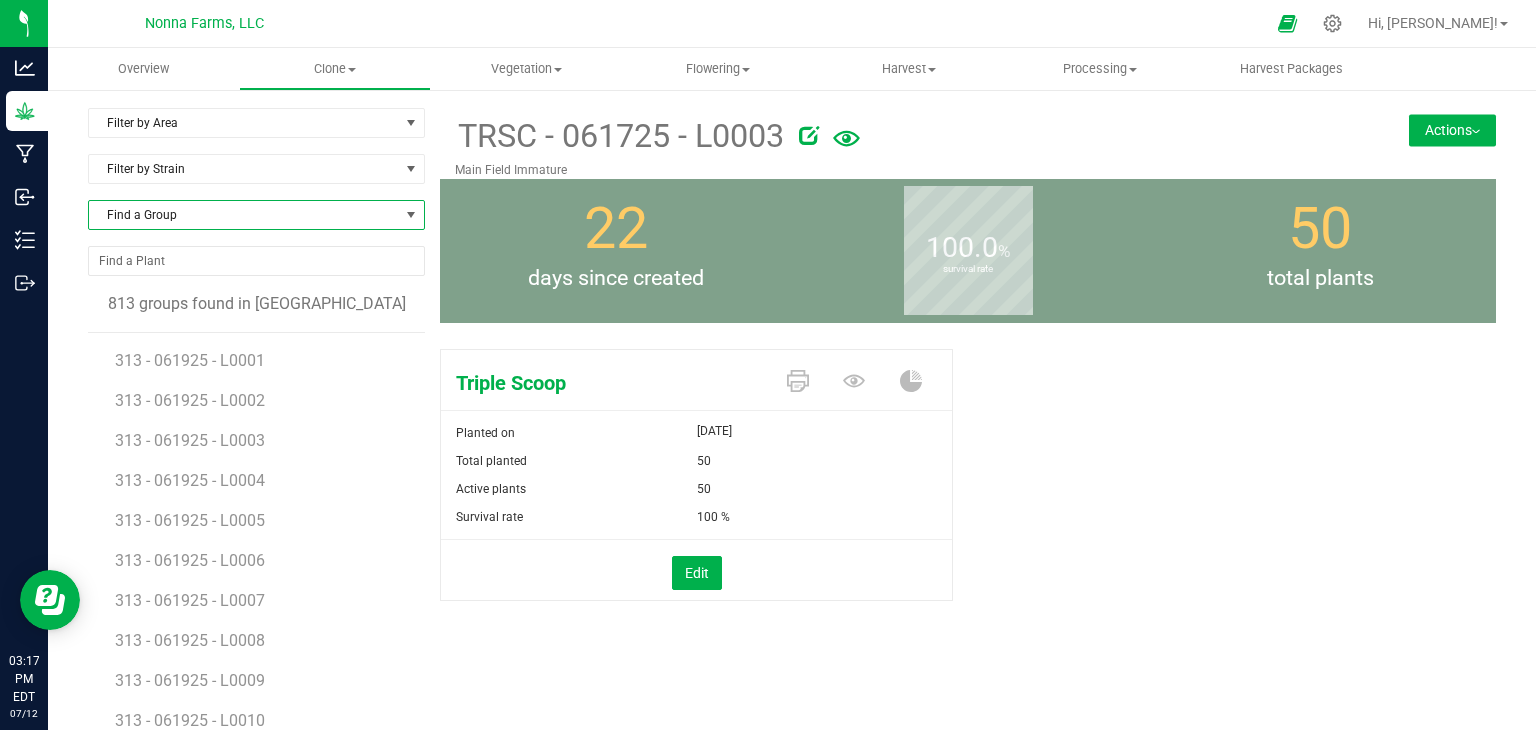 click on "Find a Group" at bounding box center (244, 215) 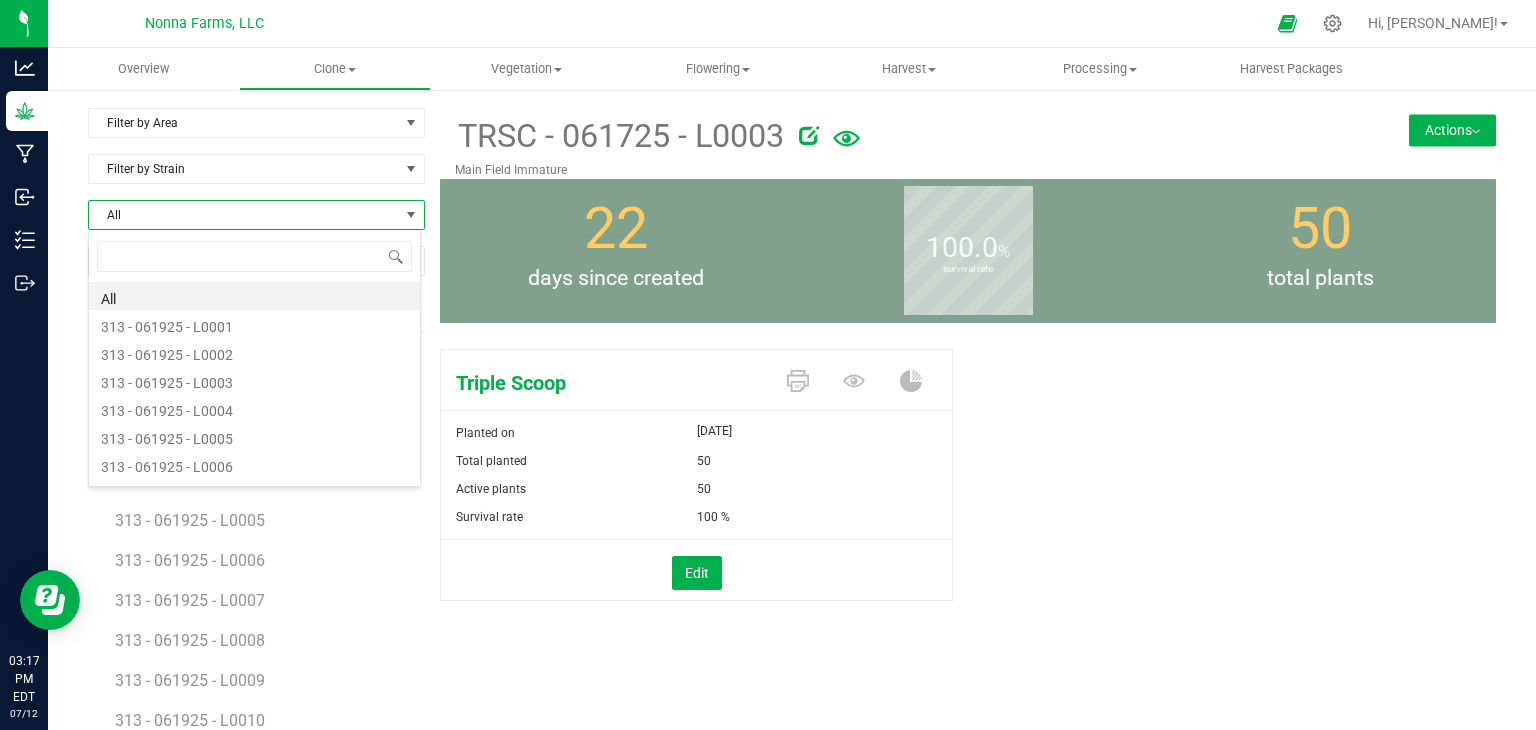 scroll, scrollTop: 99970, scrollLeft: 99666, axis: both 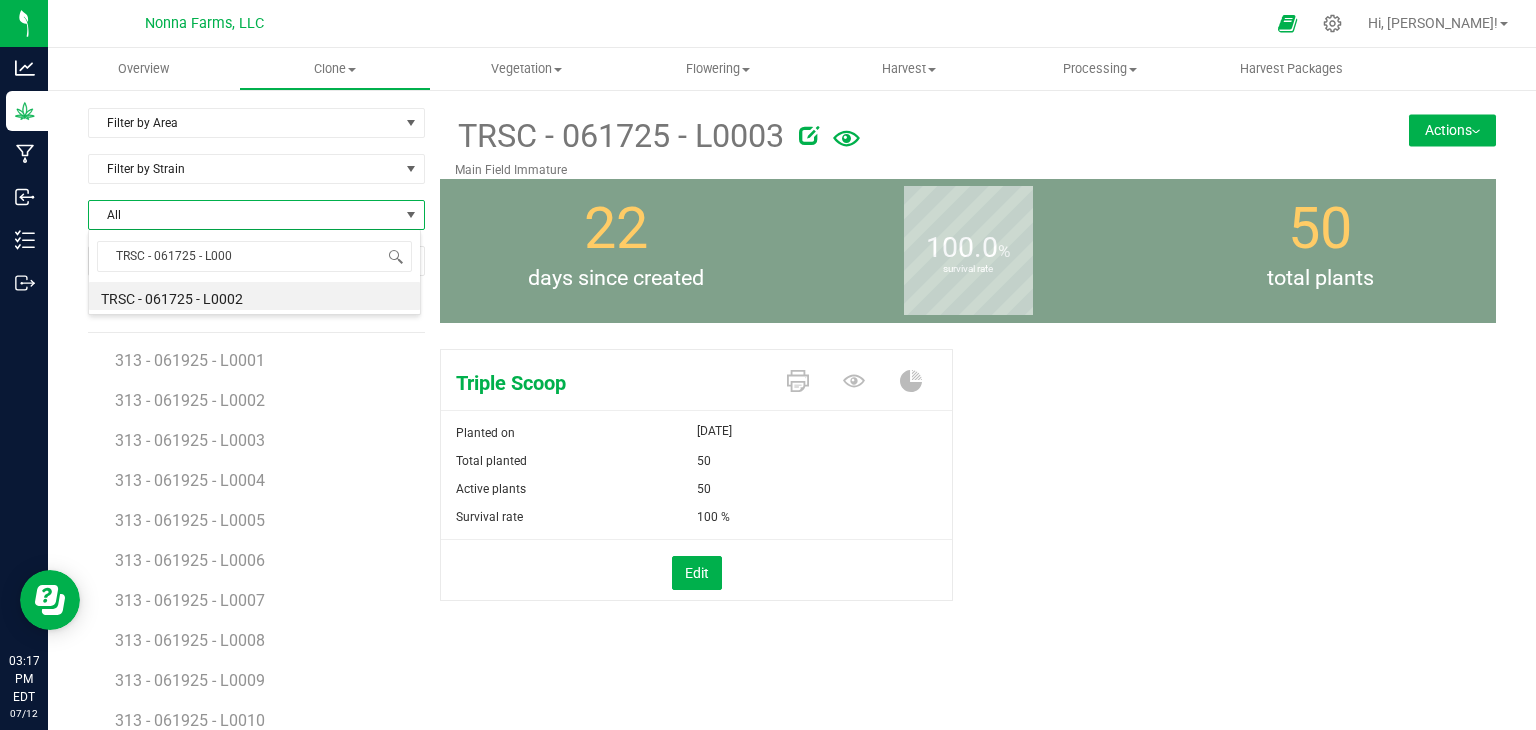 type on "TRSC - 061725 - L0004" 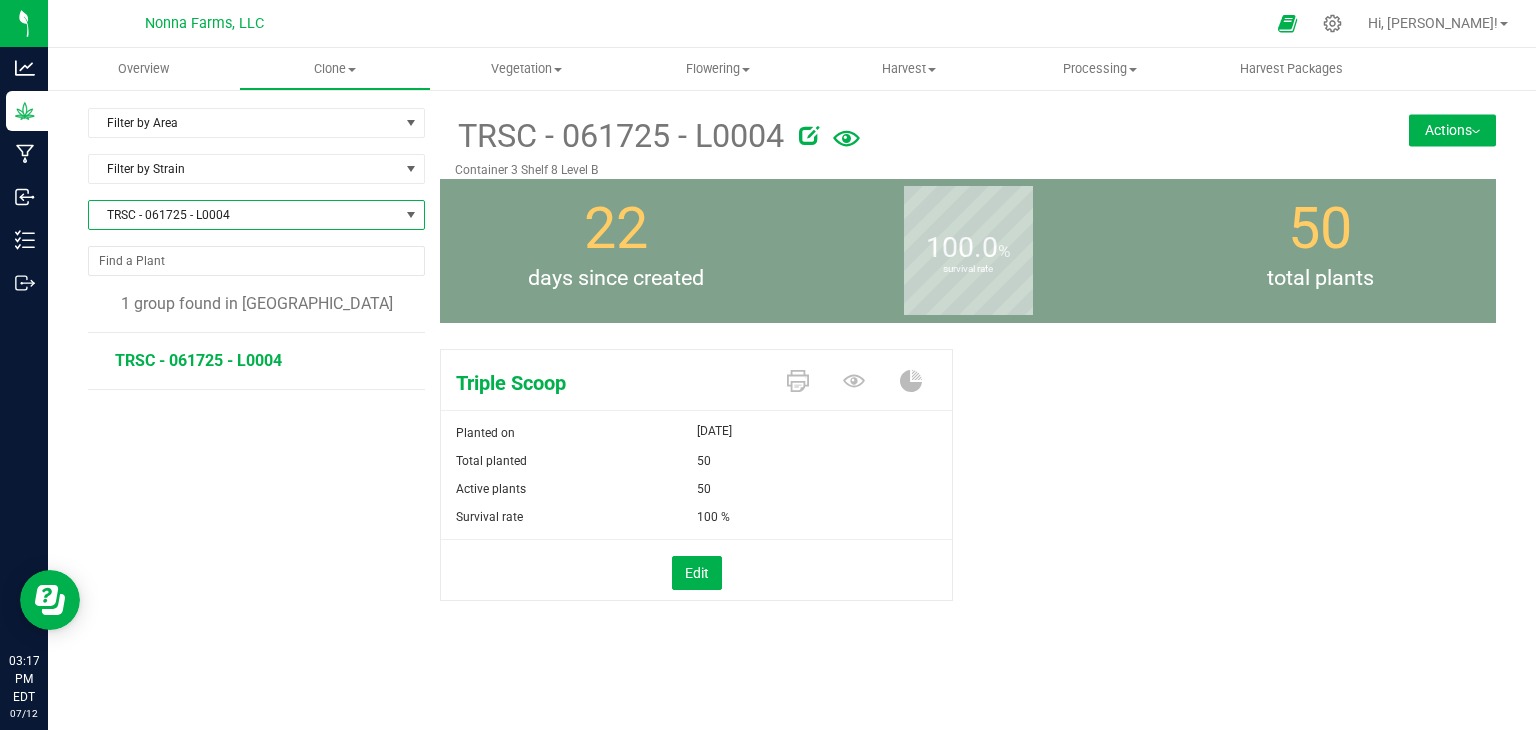 click at bounding box center (1476, 132) 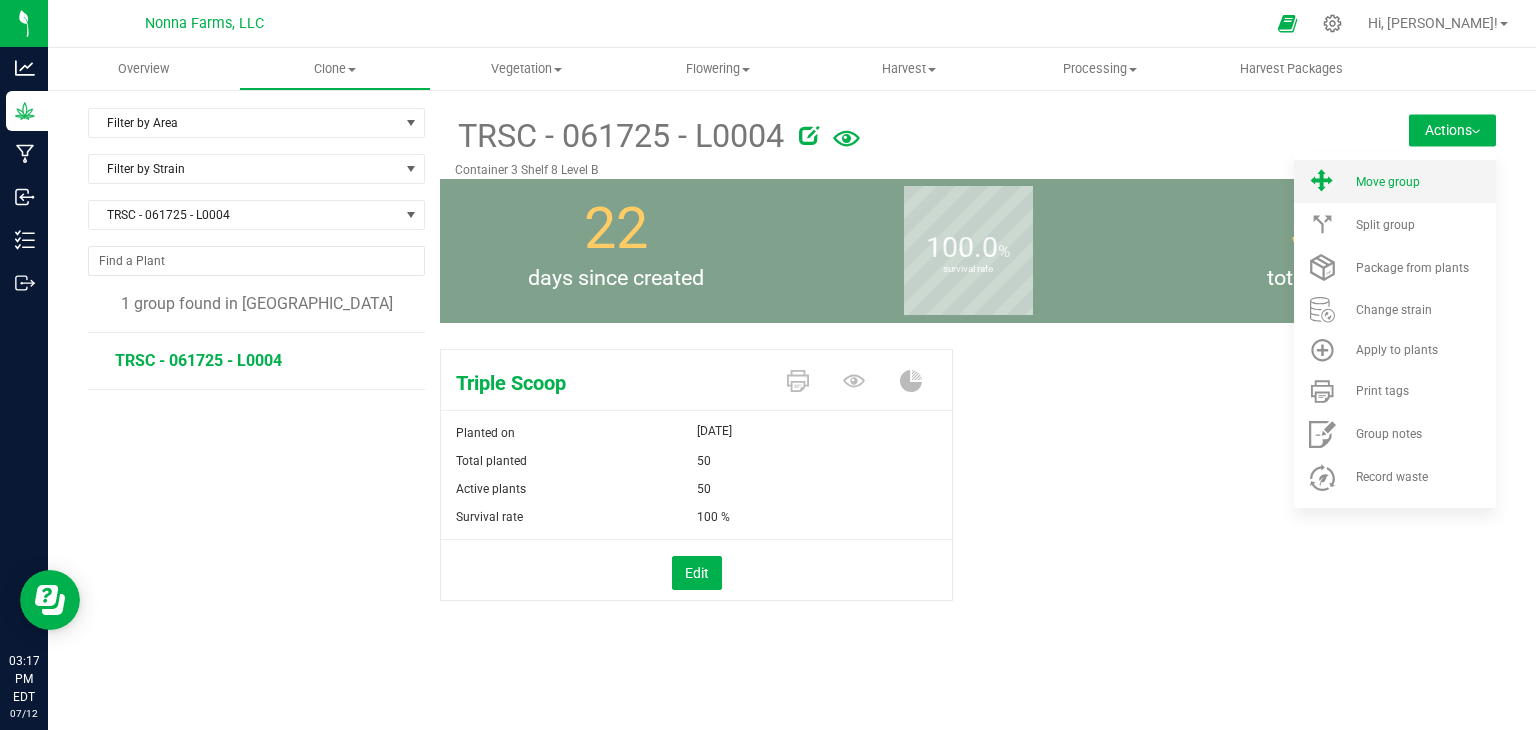 click on "Move group" at bounding box center [1395, 181] 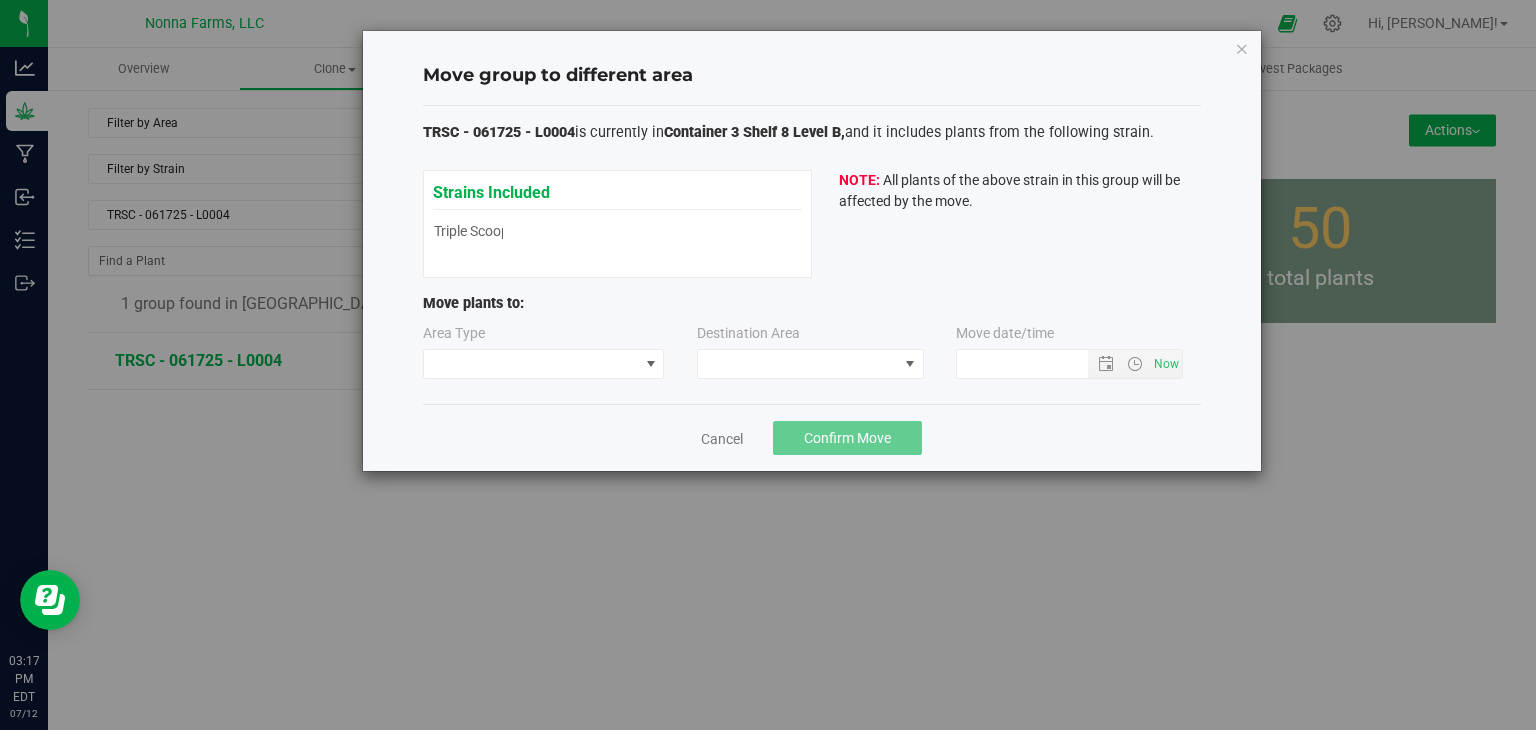 type on "[DATE] 3:17 PM" 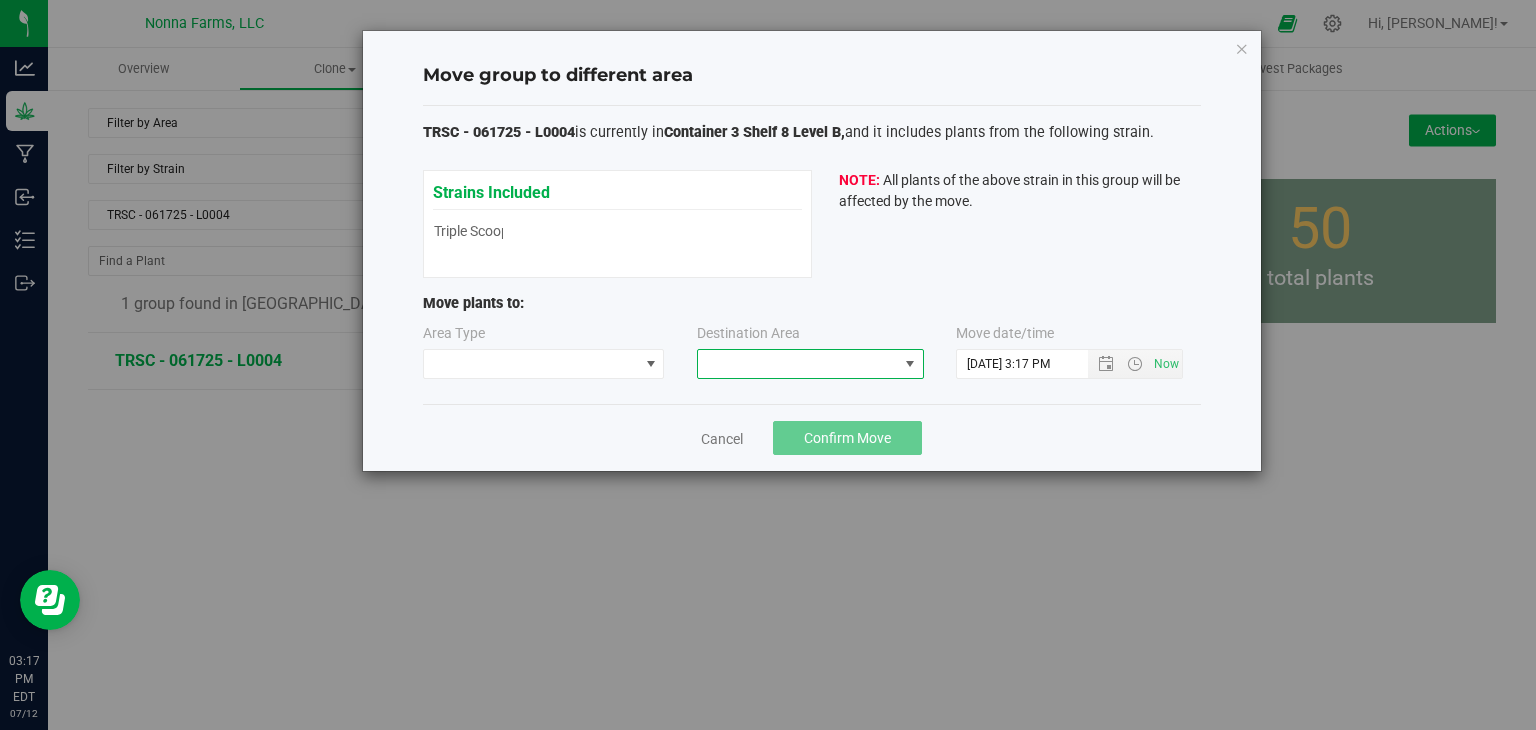click at bounding box center (910, 364) 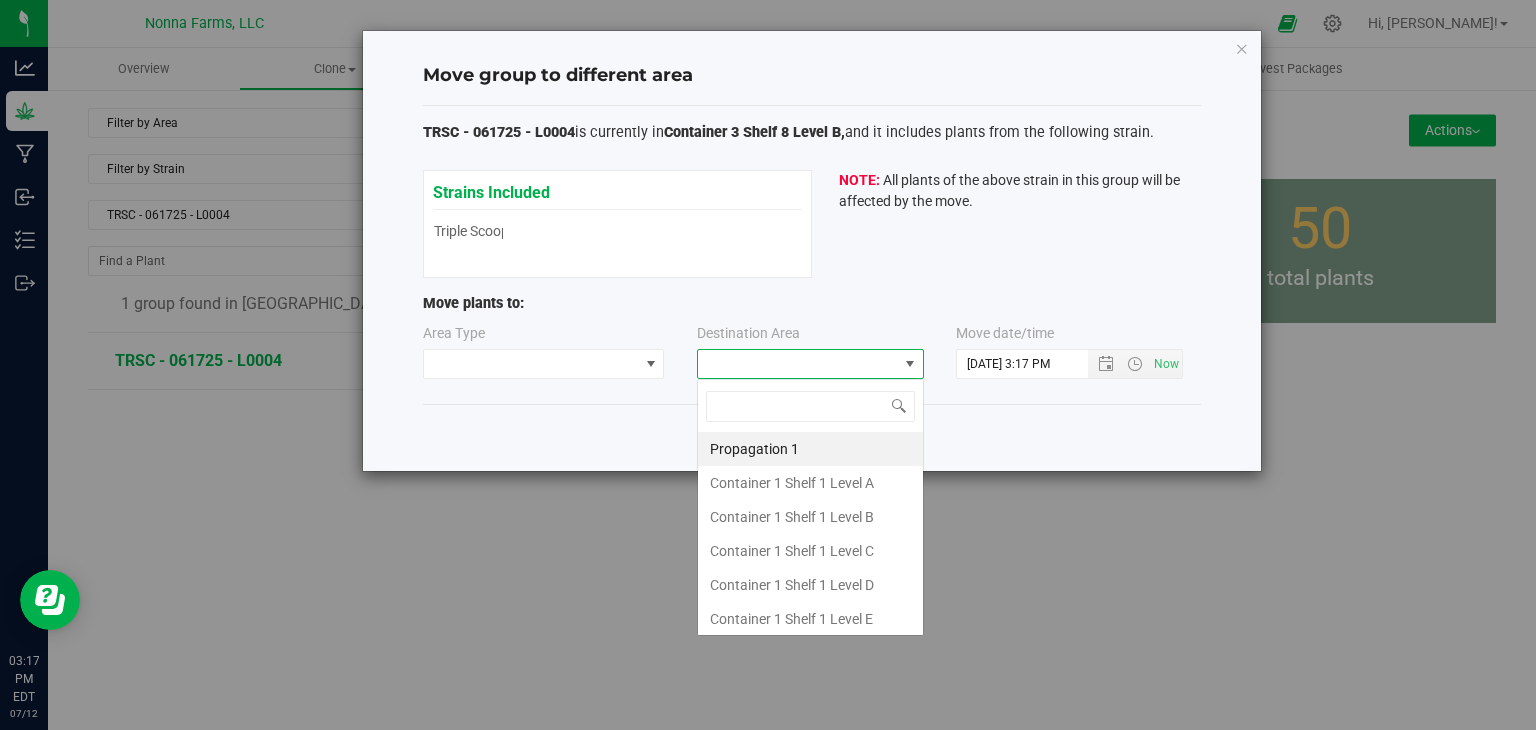 scroll, scrollTop: 99970, scrollLeft: 99772, axis: both 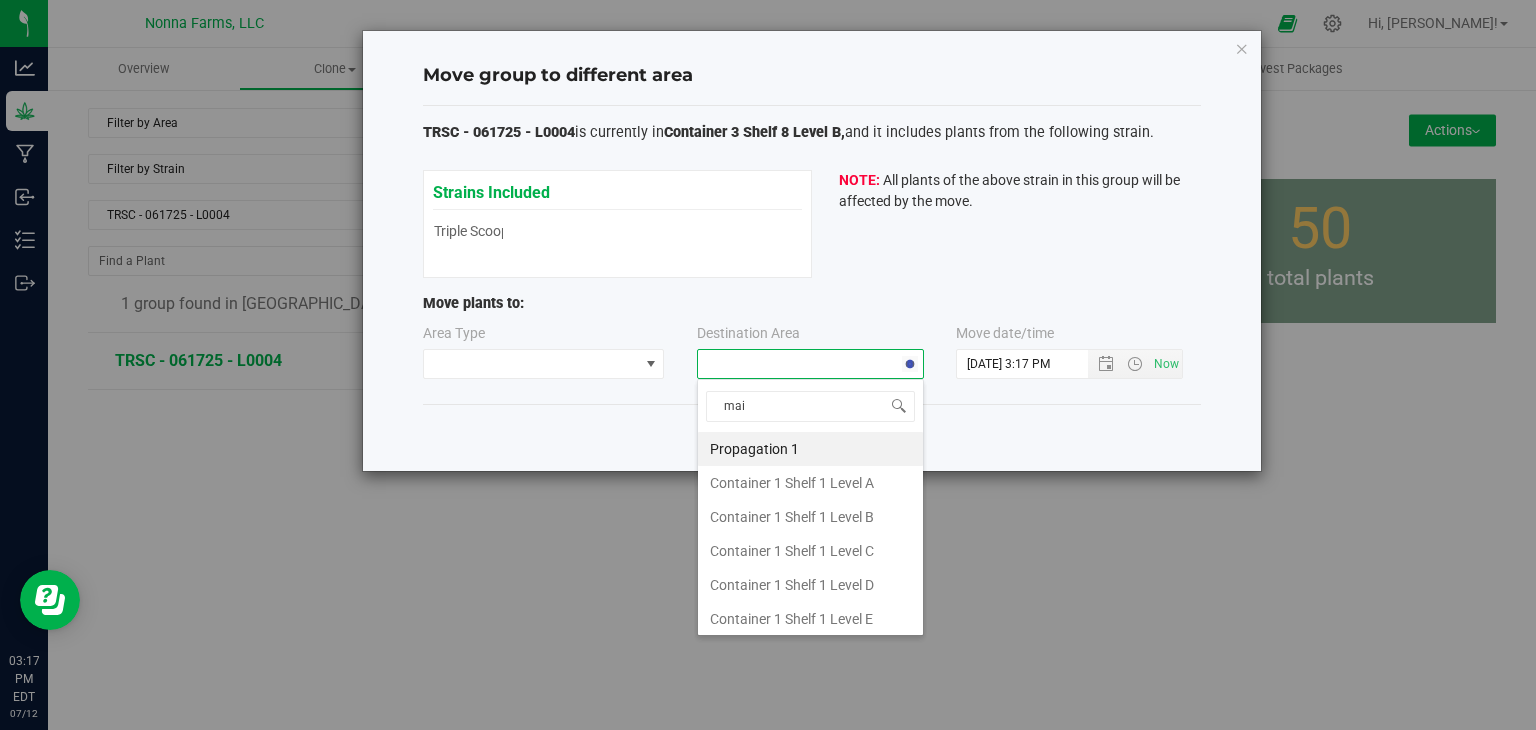 type on "main" 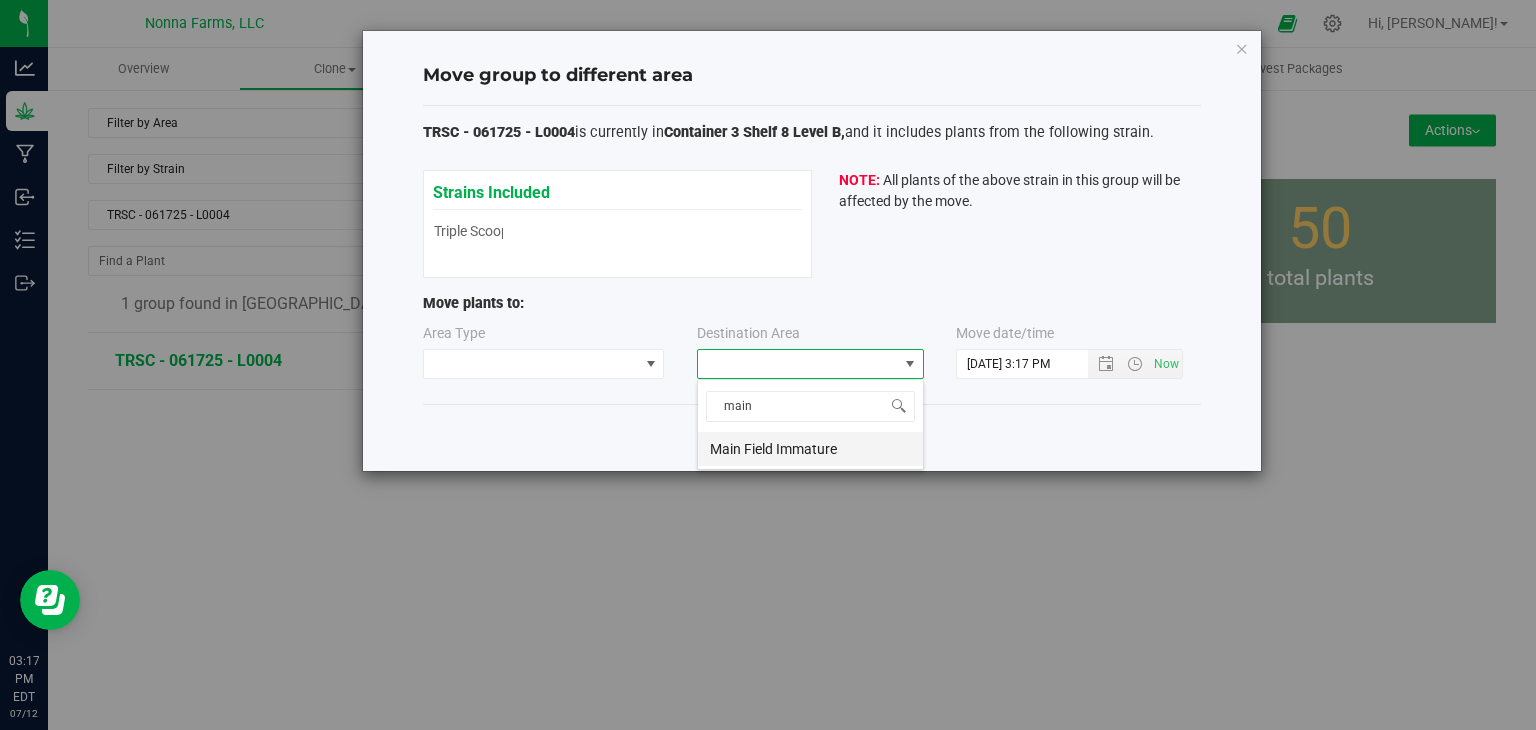 click on "Main Field Immature" at bounding box center [810, 449] 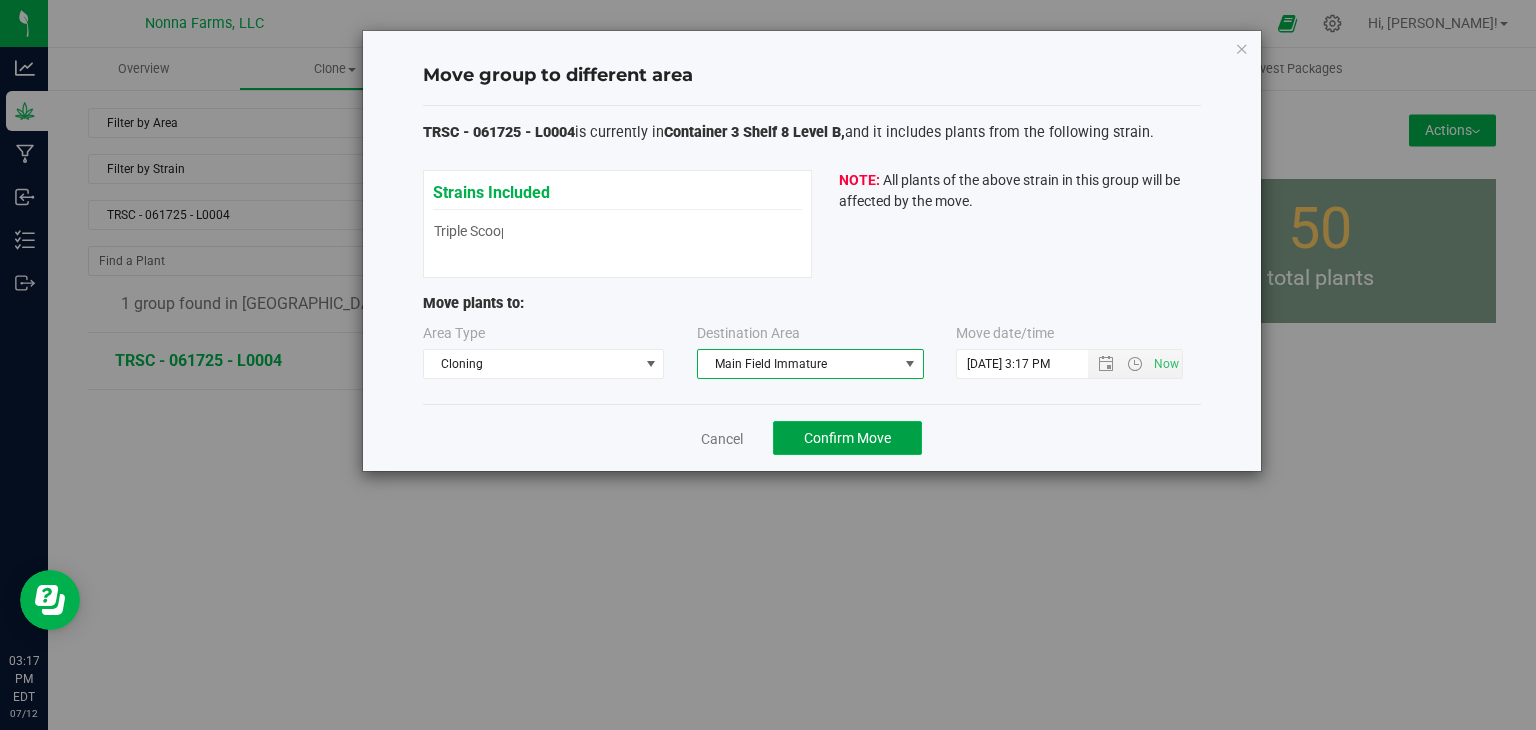 click on "Confirm Move" 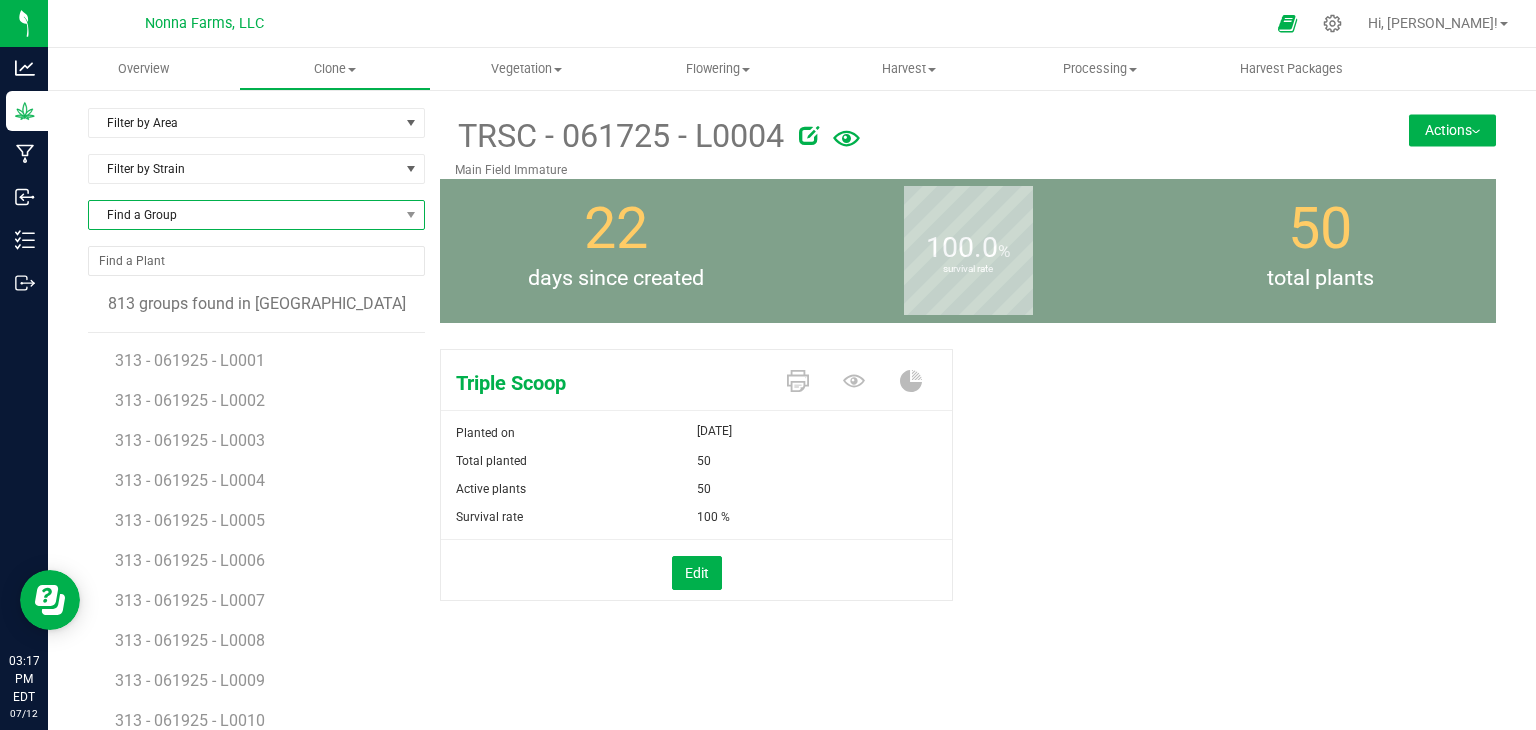 click on "Find a Group" at bounding box center (244, 215) 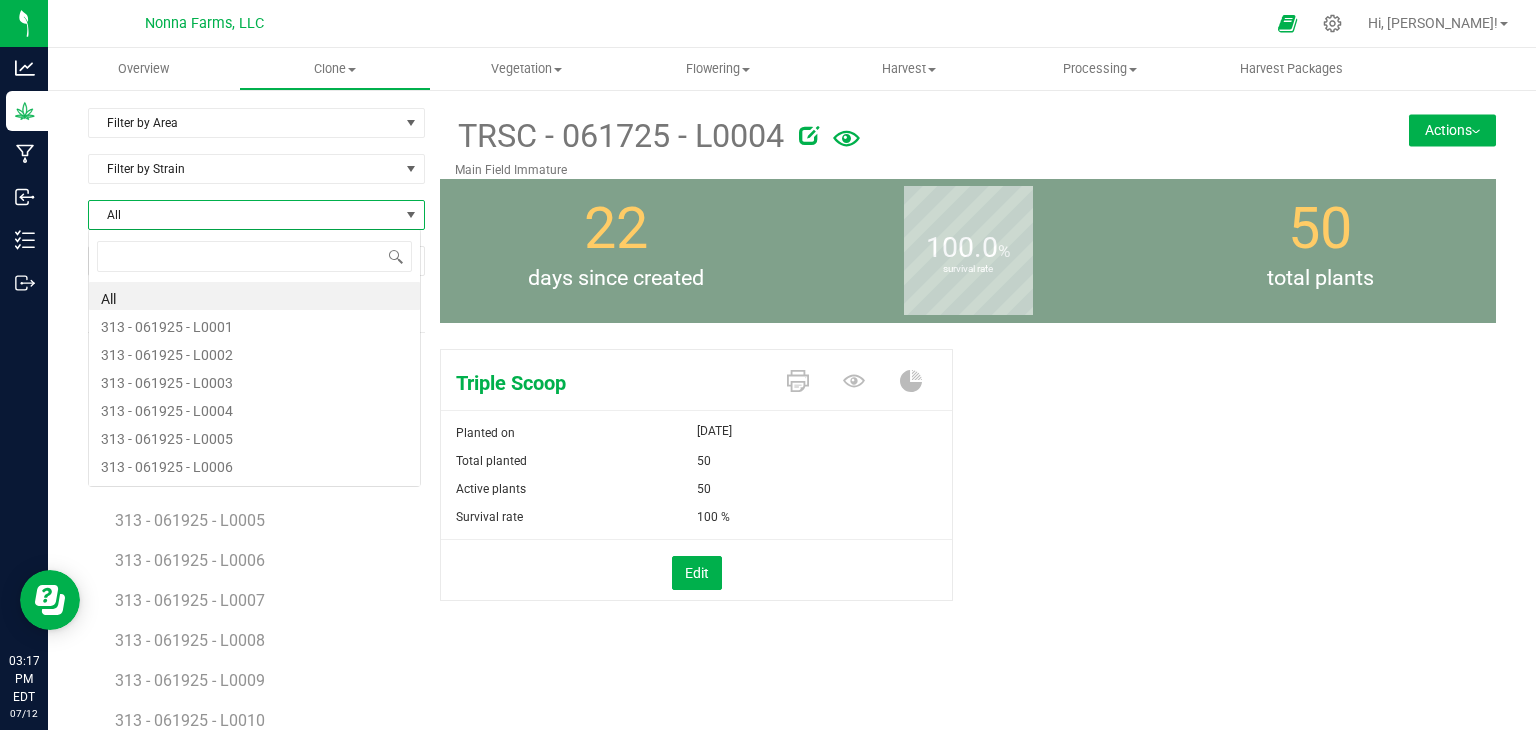 scroll, scrollTop: 99970, scrollLeft: 99666, axis: both 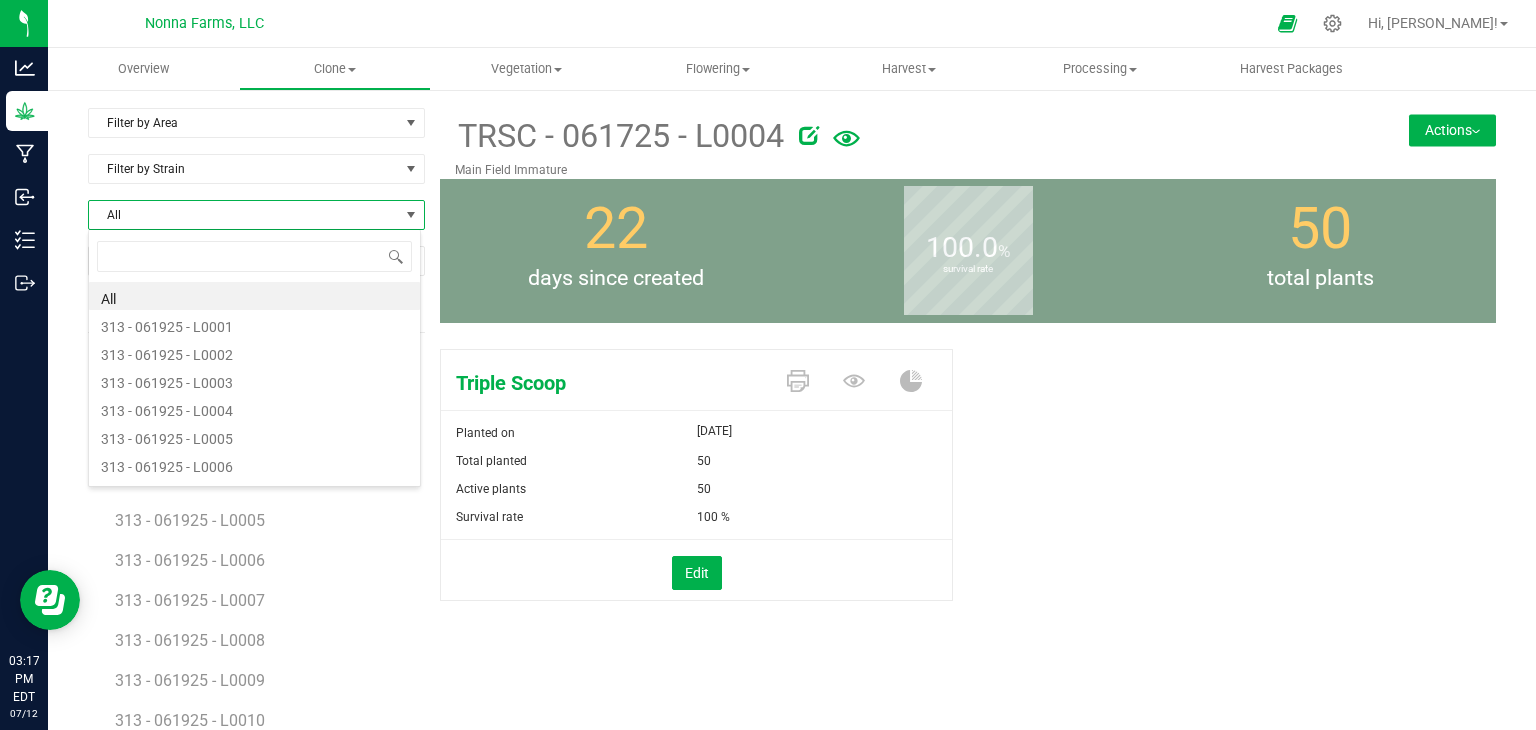 type on "TRSC - 061725 - L0009" 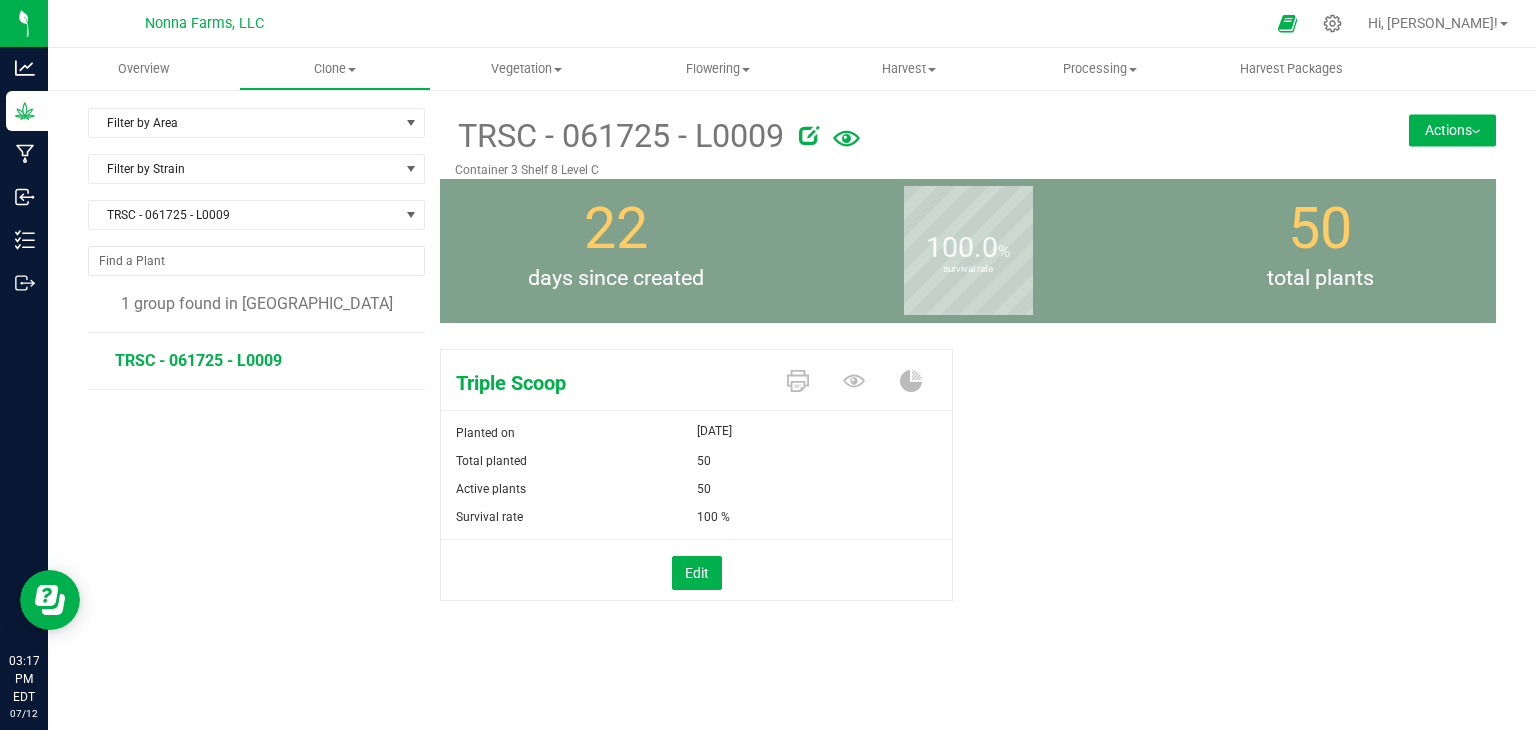 click at bounding box center (1476, 132) 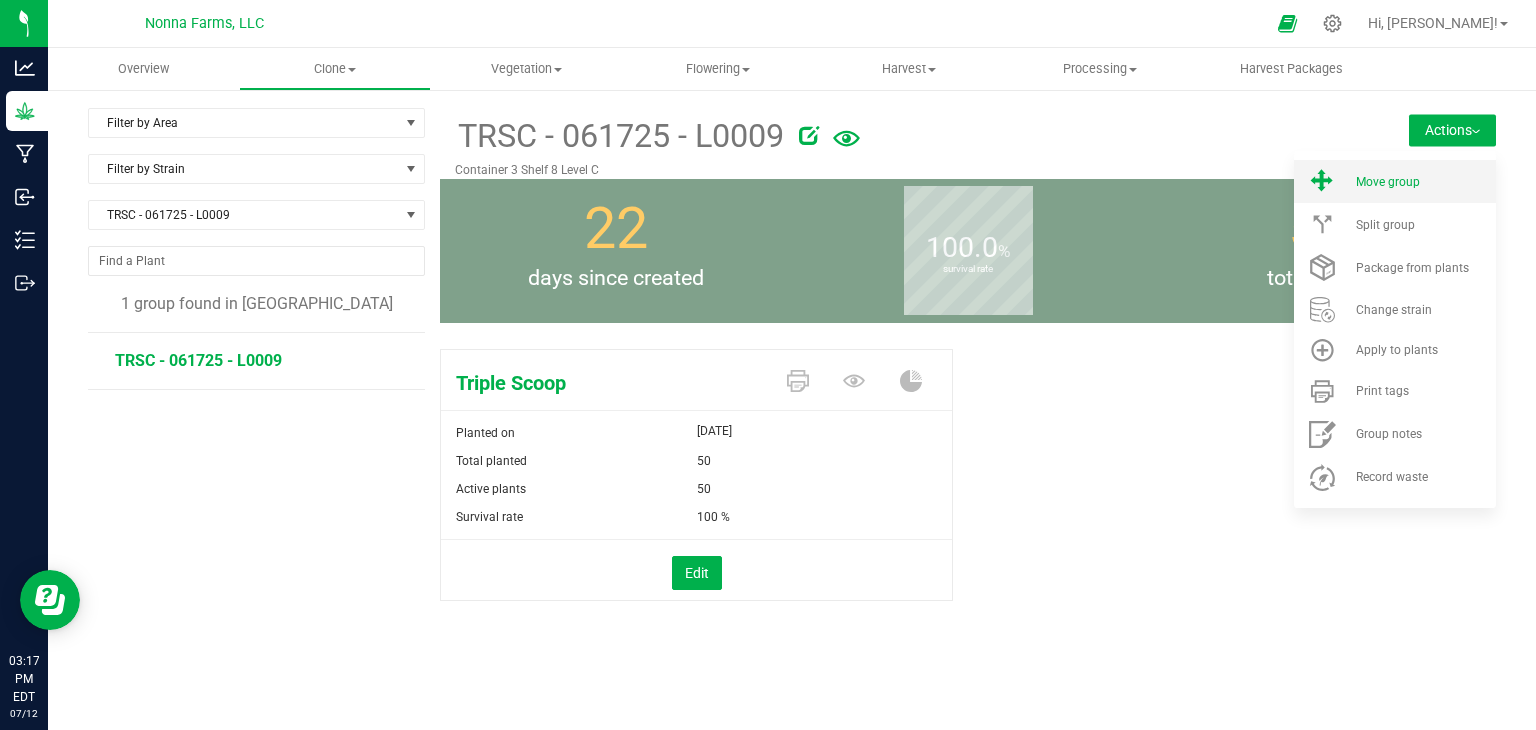 click on "Move group" at bounding box center [1395, 181] 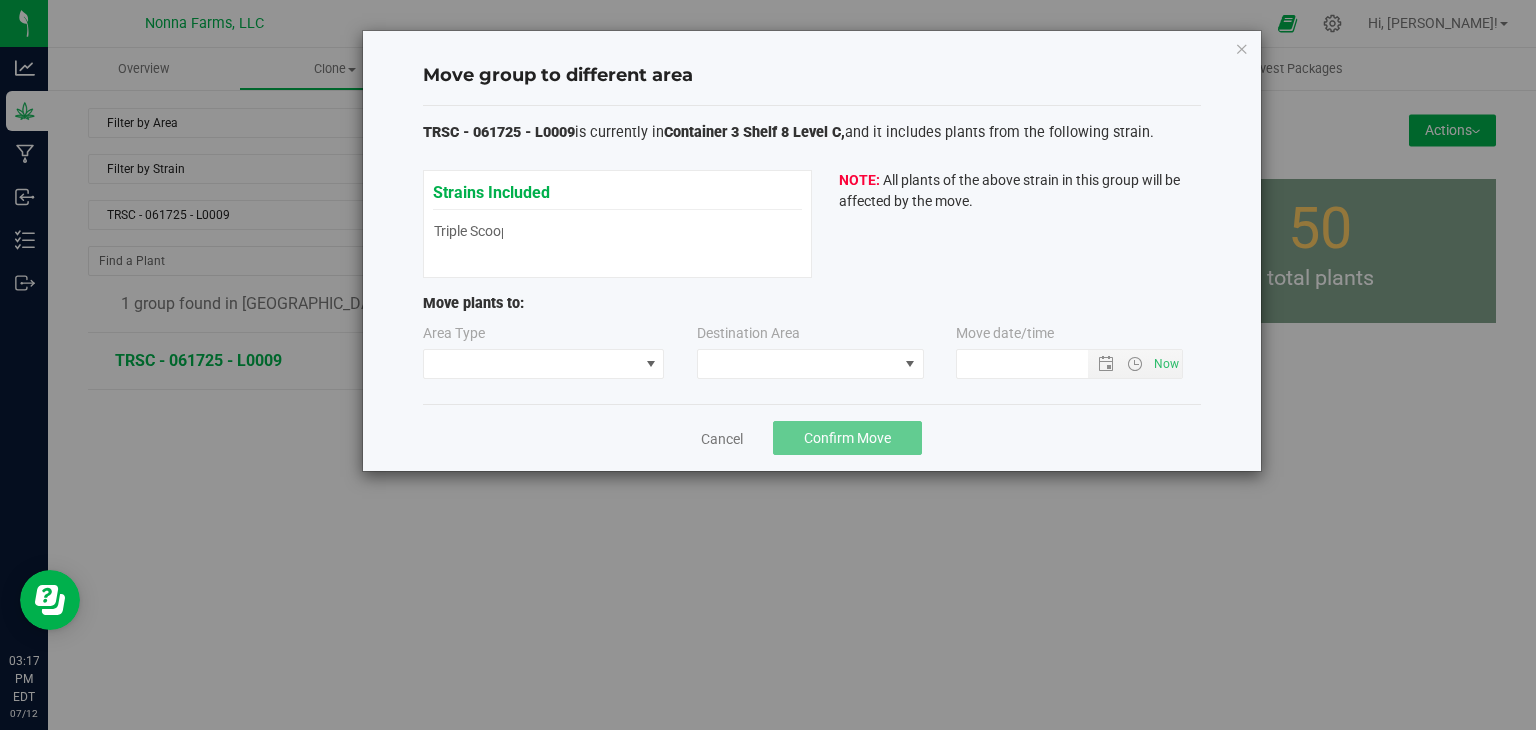 type on "[DATE] 3:17 PM" 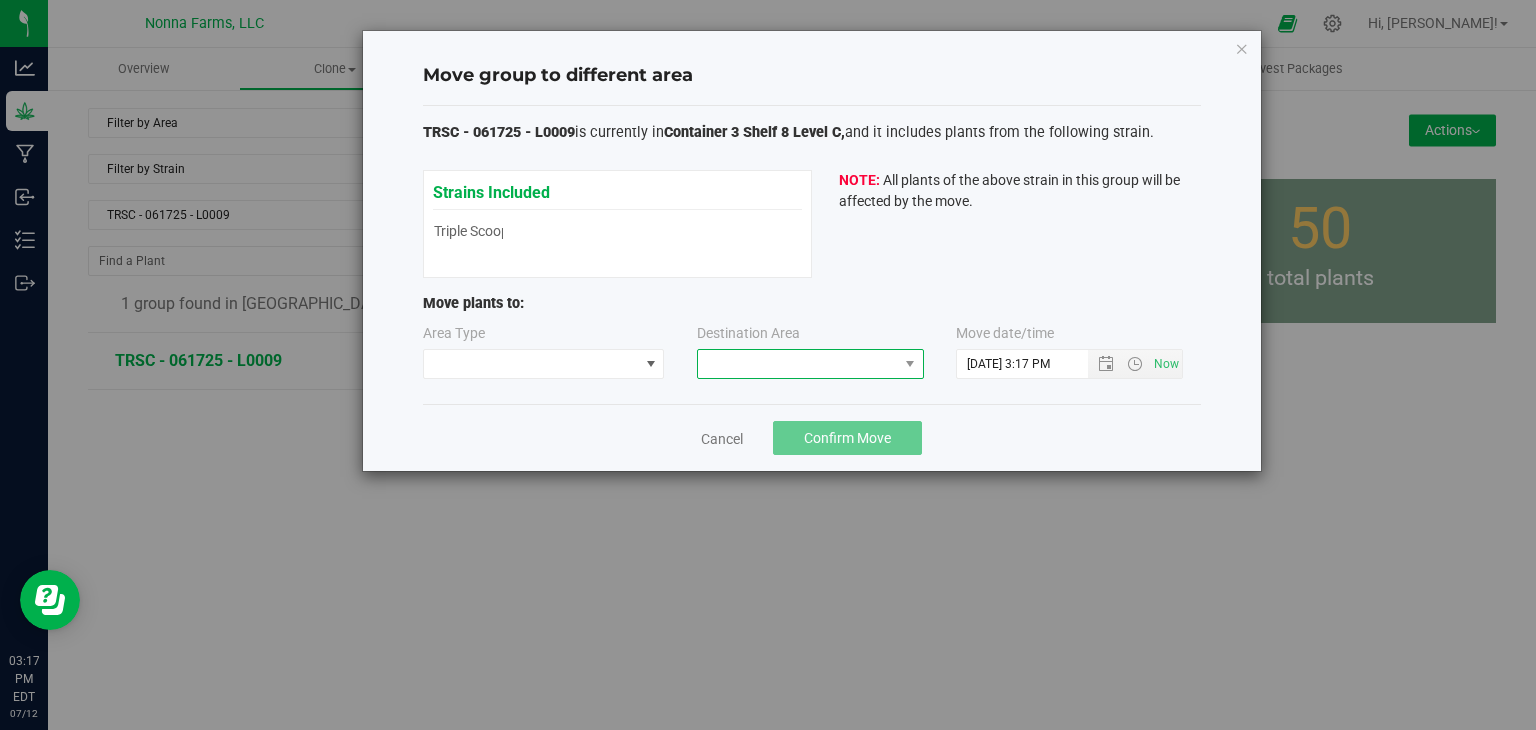 click at bounding box center (798, 364) 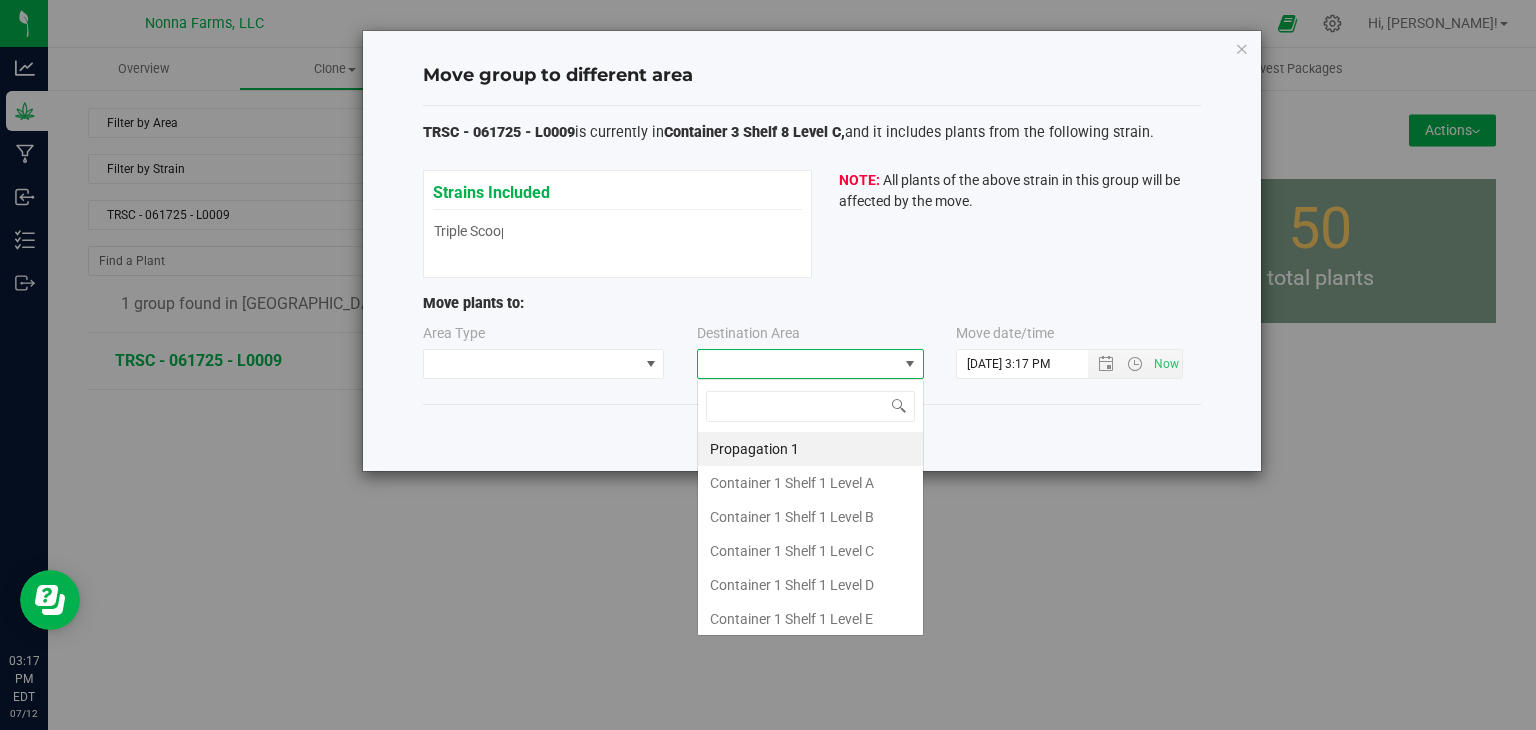 scroll, scrollTop: 99970, scrollLeft: 99772, axis: both 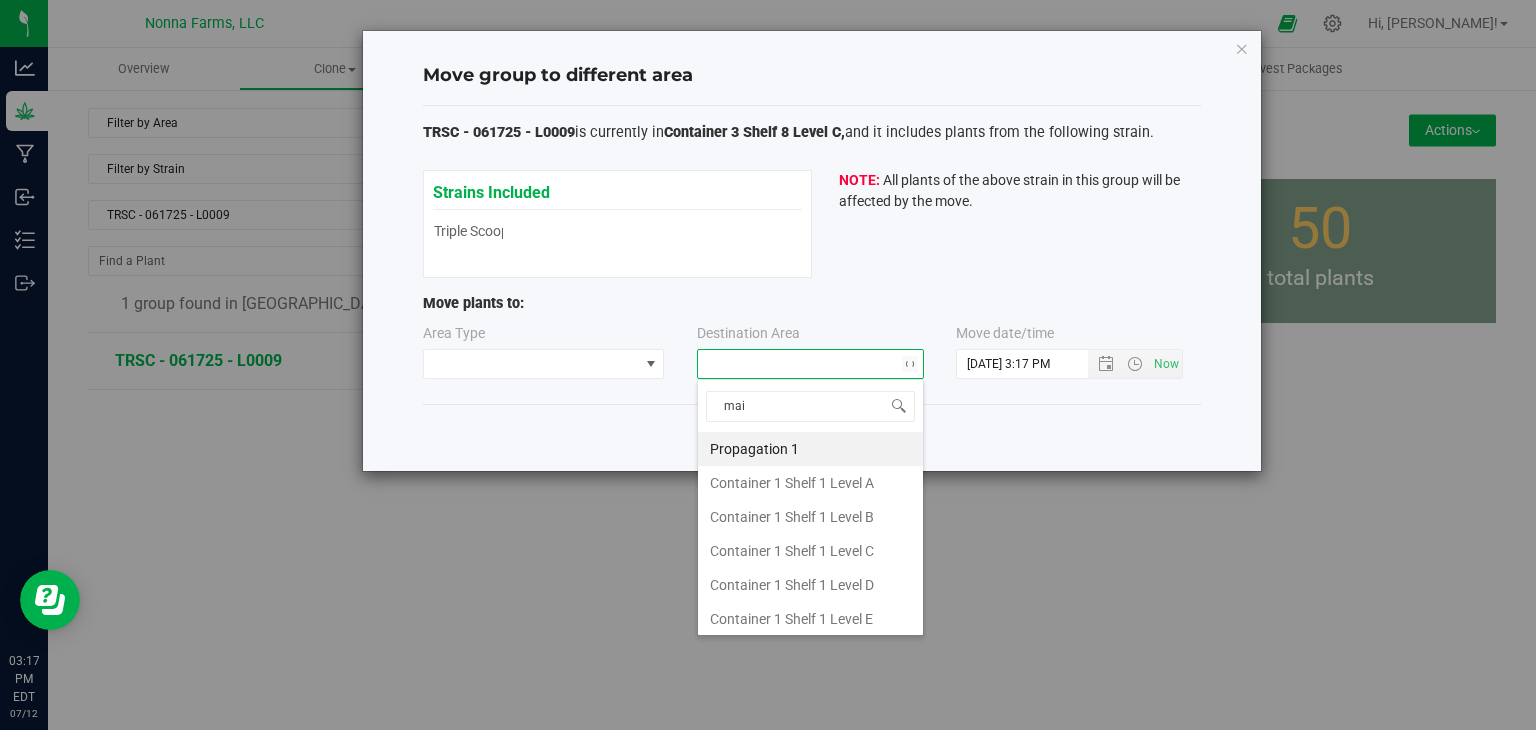 type on "main" 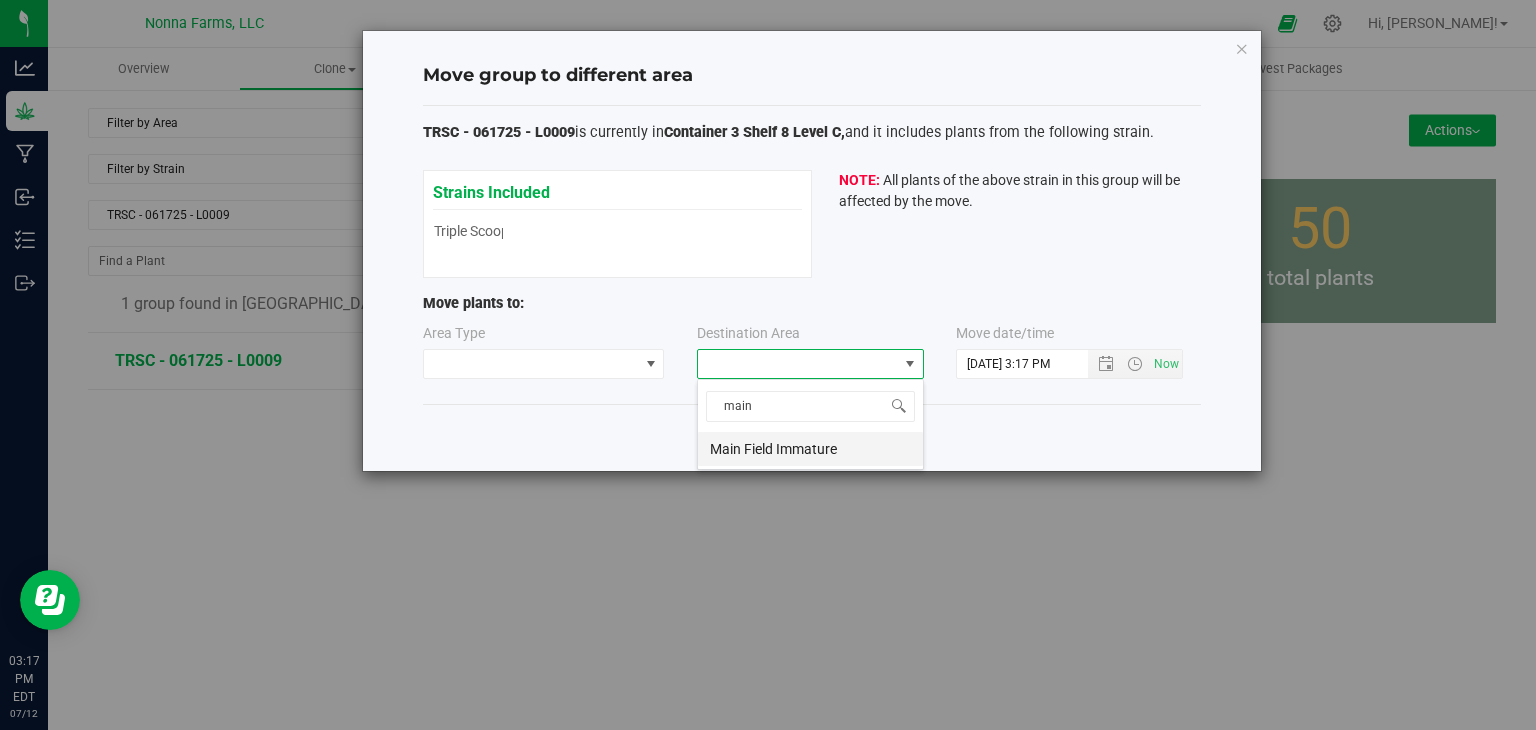 click on "Main Field Immature" at bounding box center (810, 449) 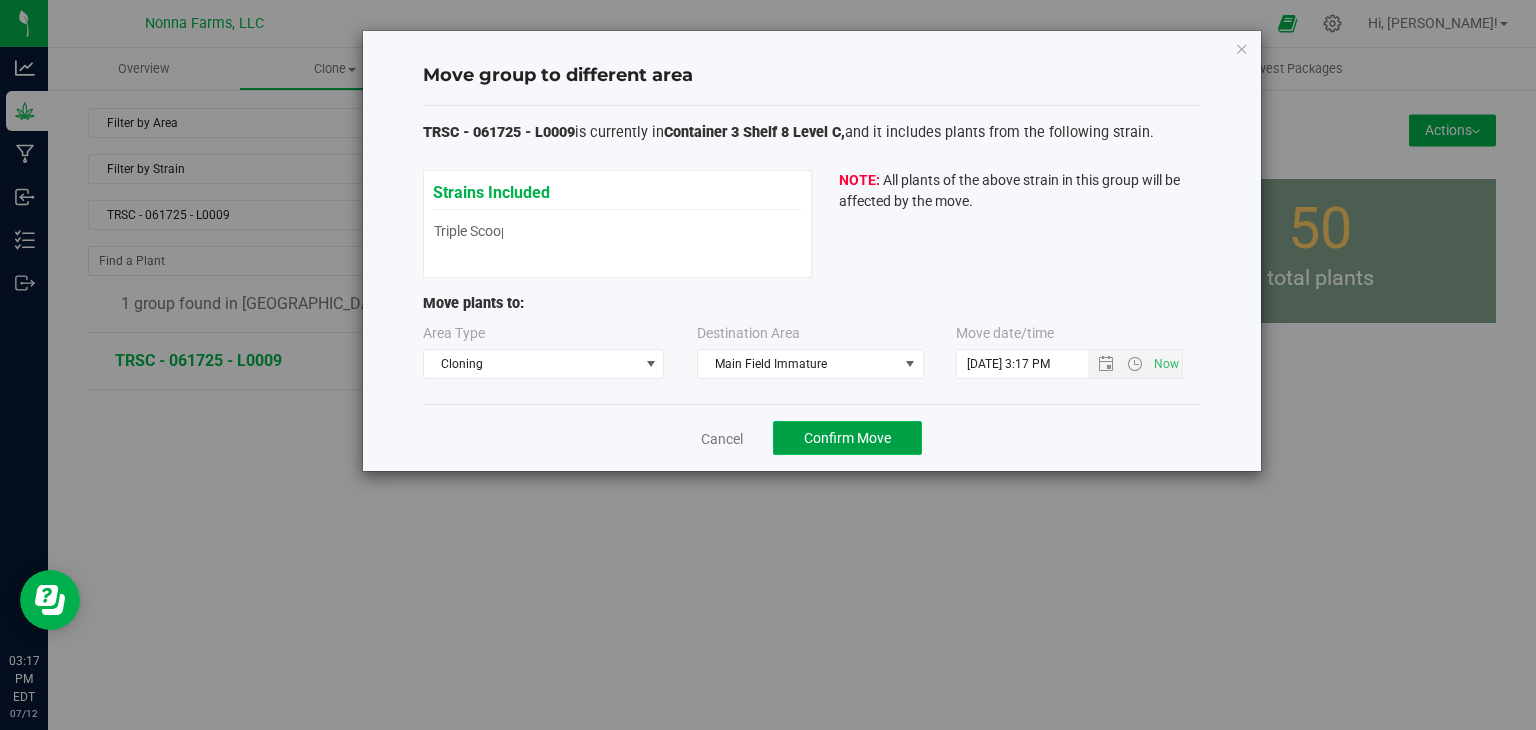 click on "Confirm Move" 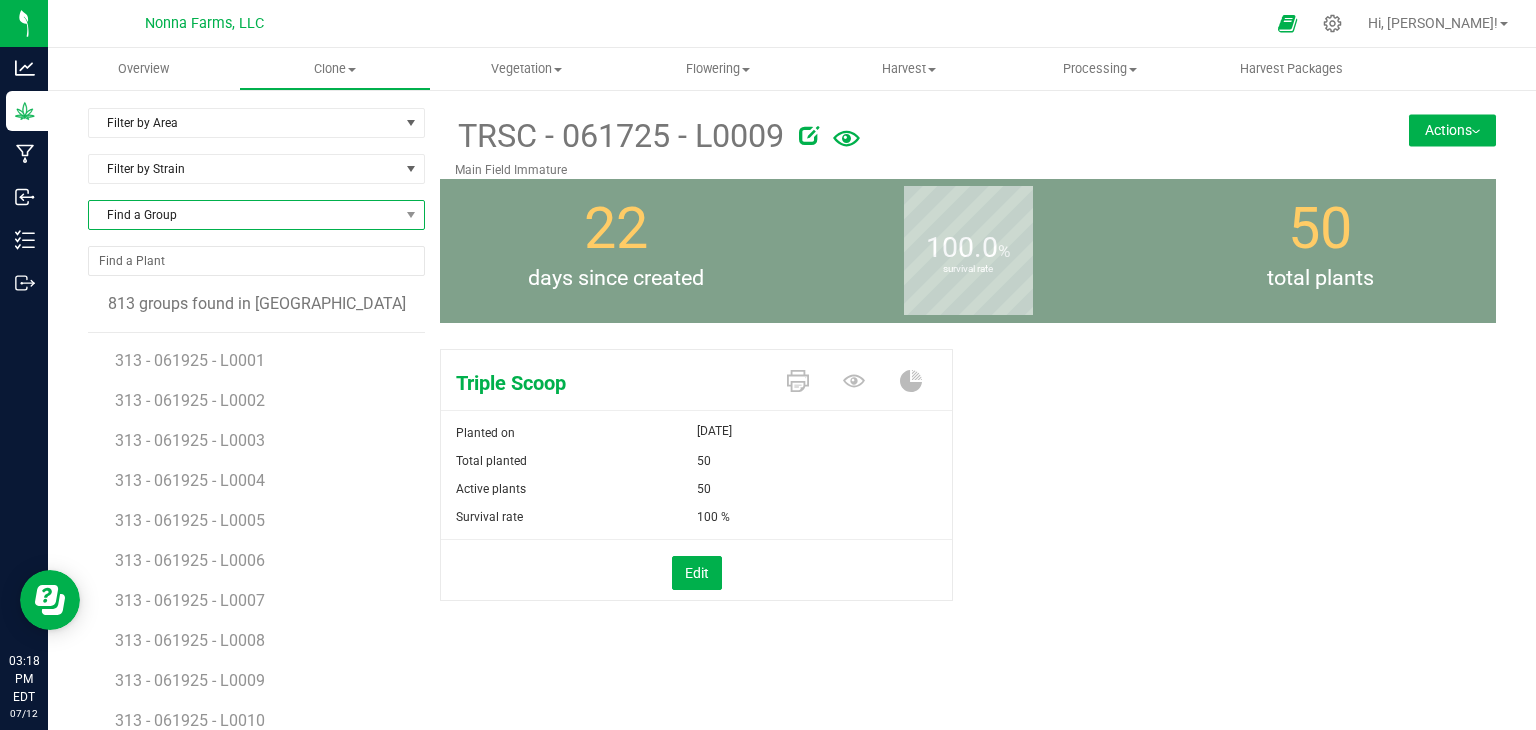 click on "Find a Group" at bounding box center (244, 215) 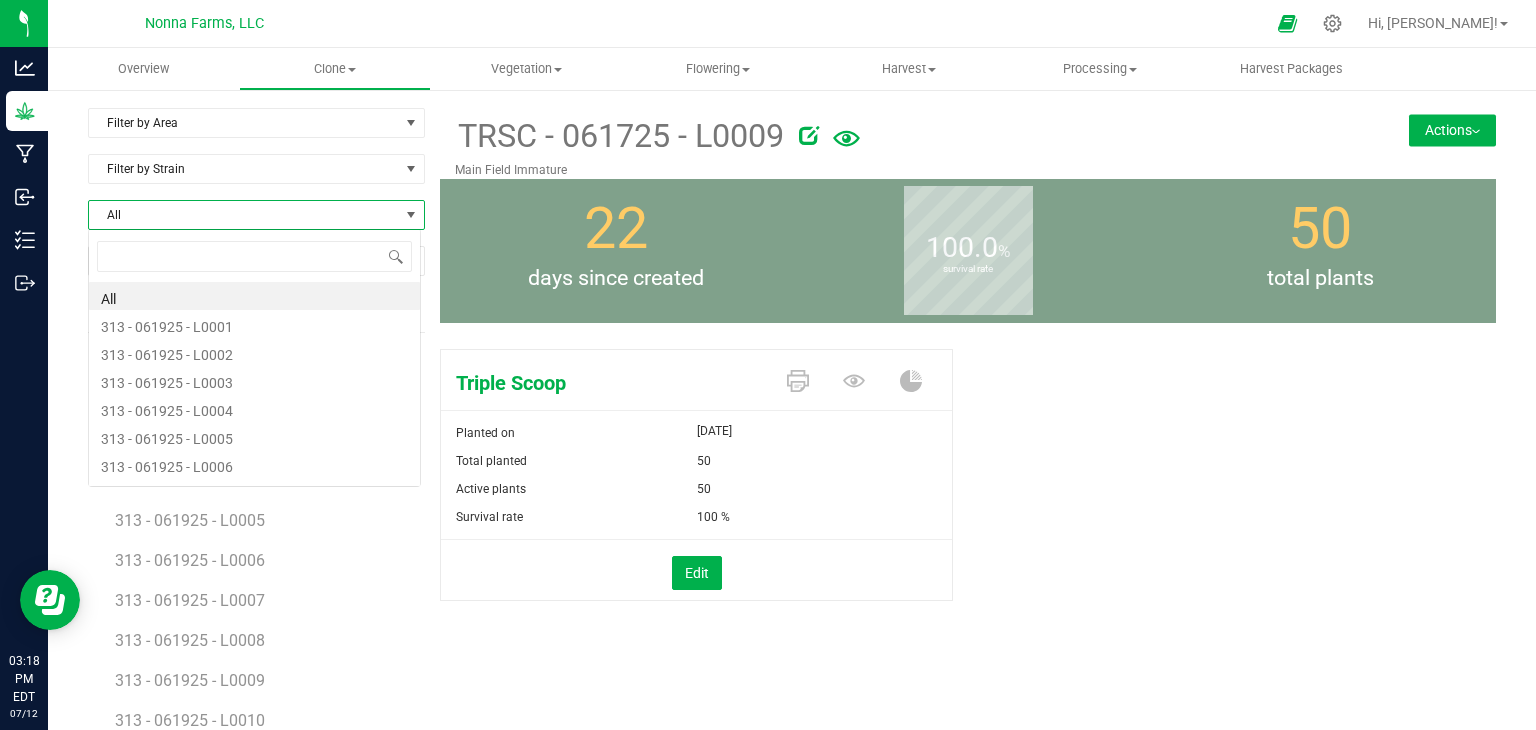 scroll, scrollTop: 99970, scrollLeft: 99666, axis: both 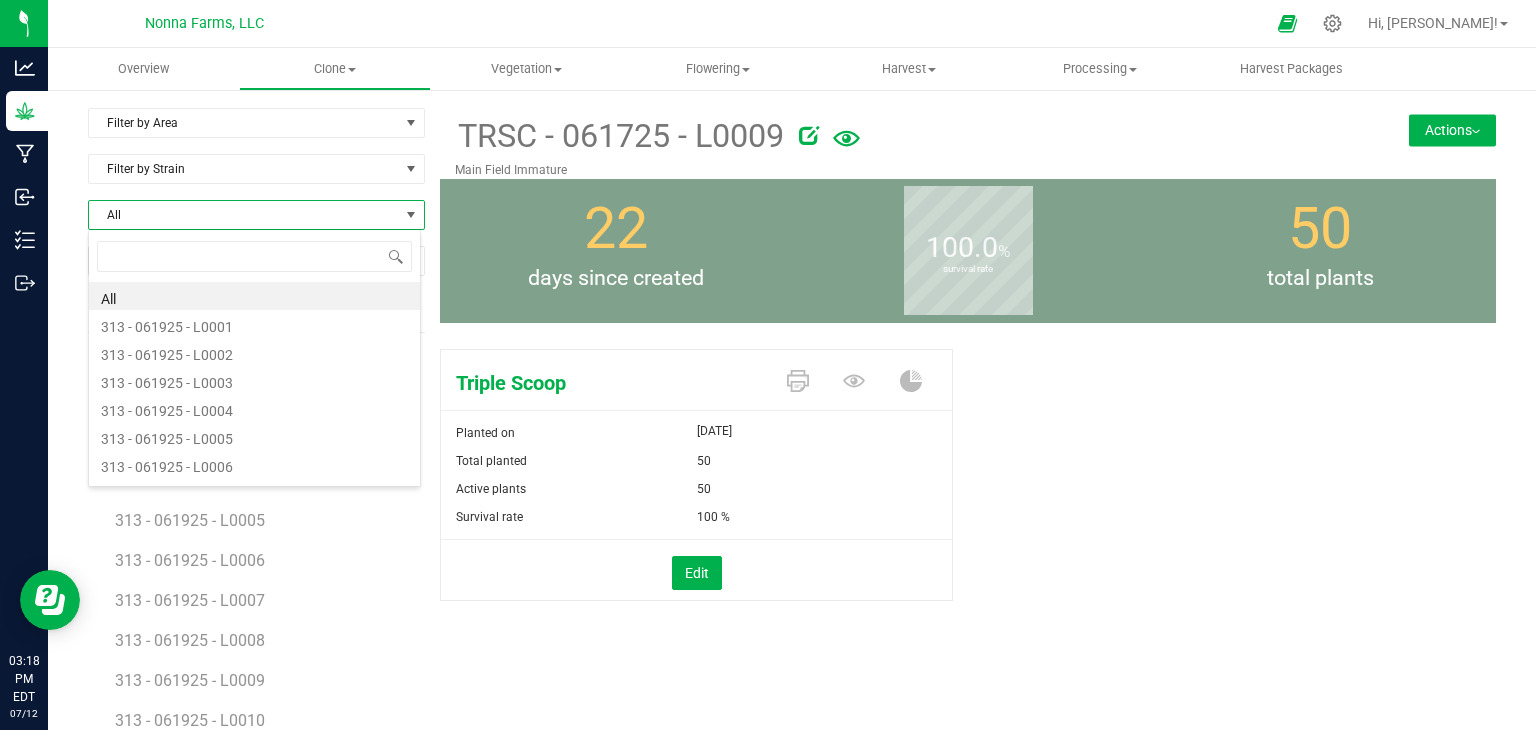 type on "TS - 062125 - L0001" 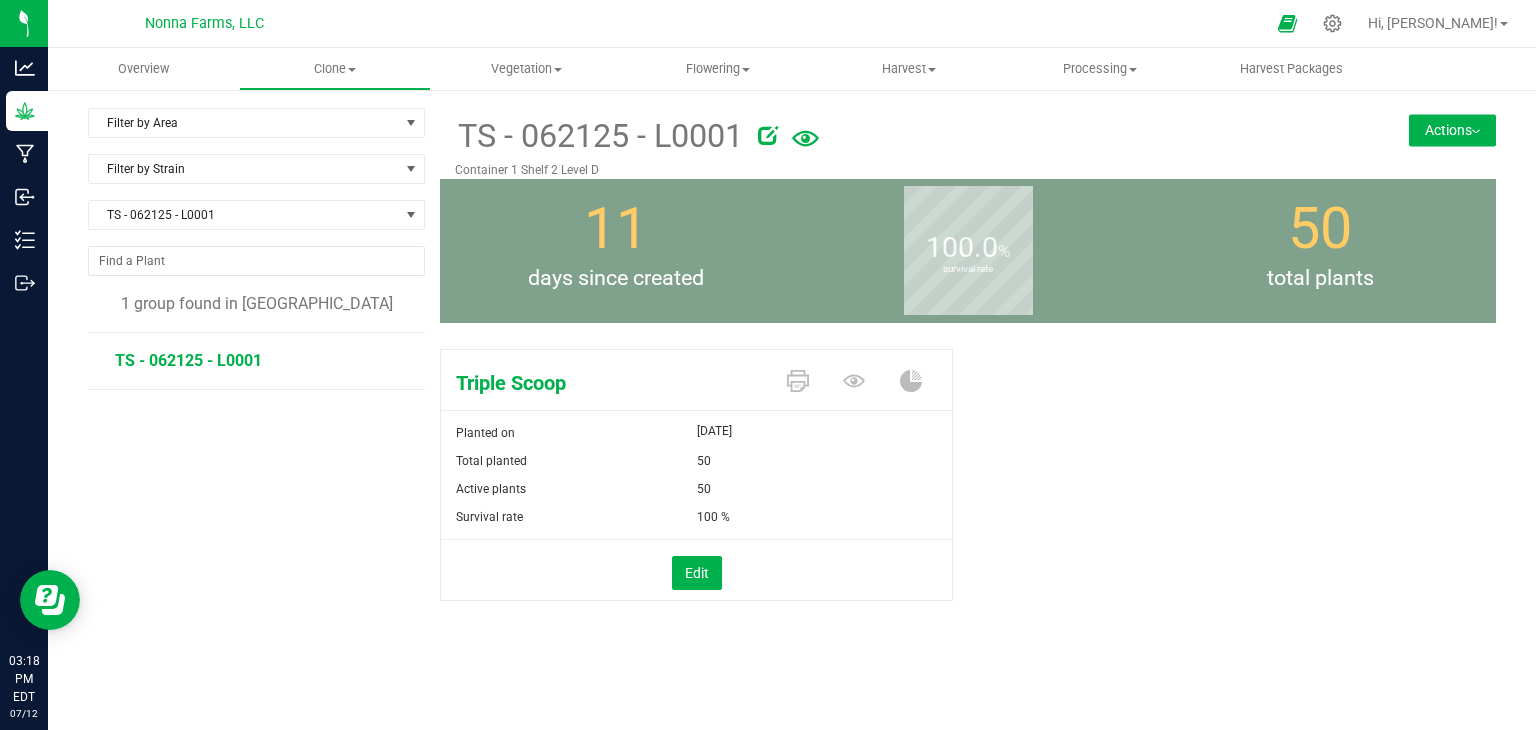 click on "Actions" at bounding box center [1452, 130] 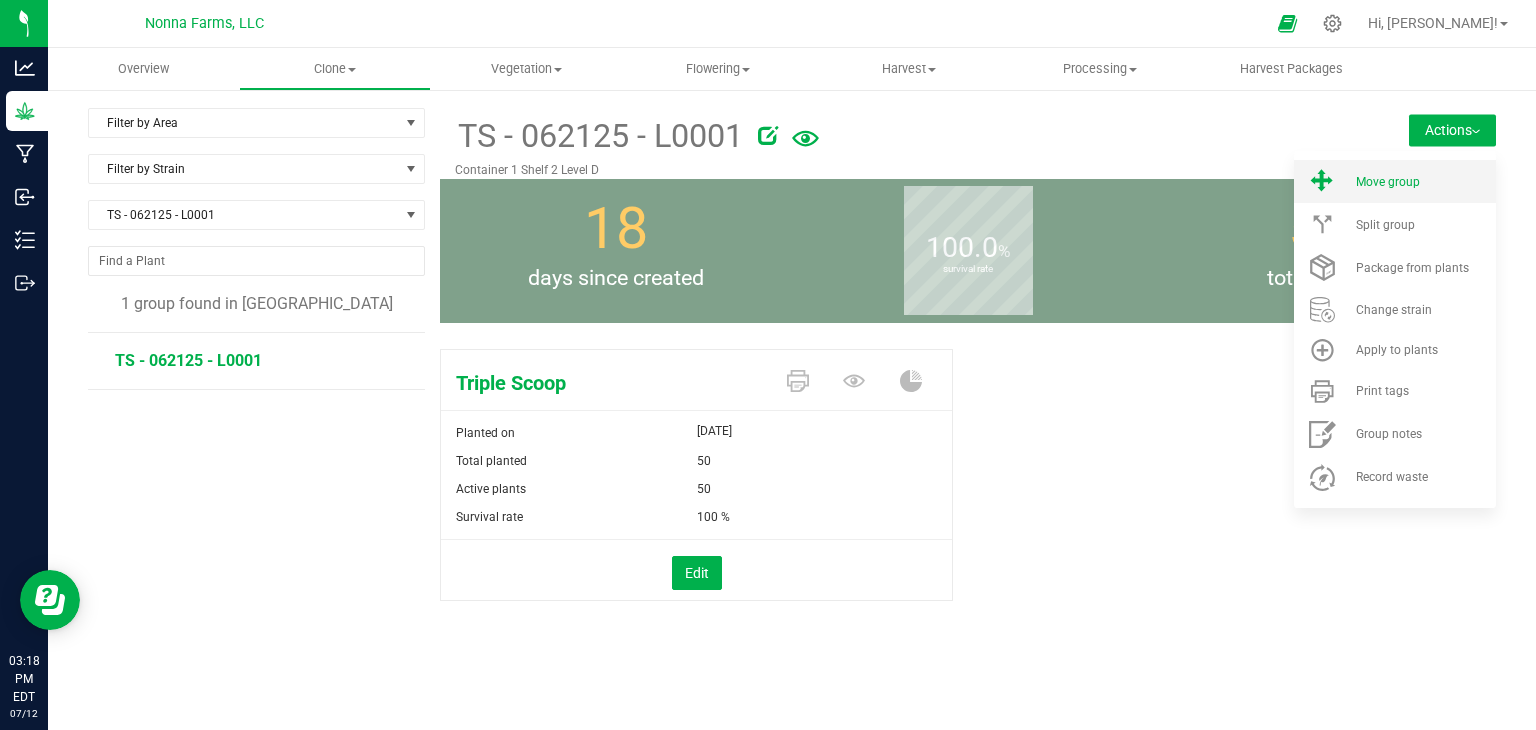 click on "Move group" at bounding box center [1424, 182] 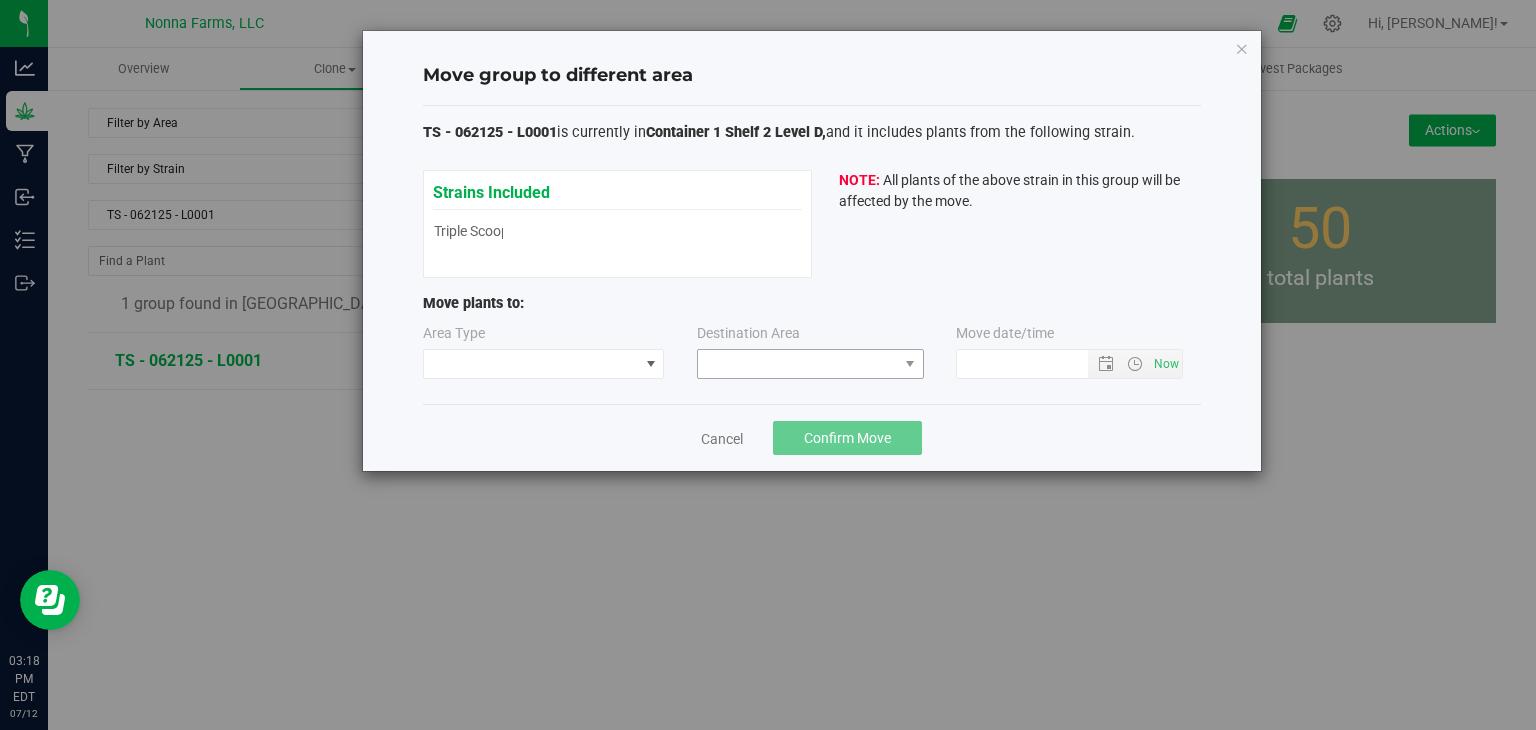 type on "[DATE] 3:18 PM" 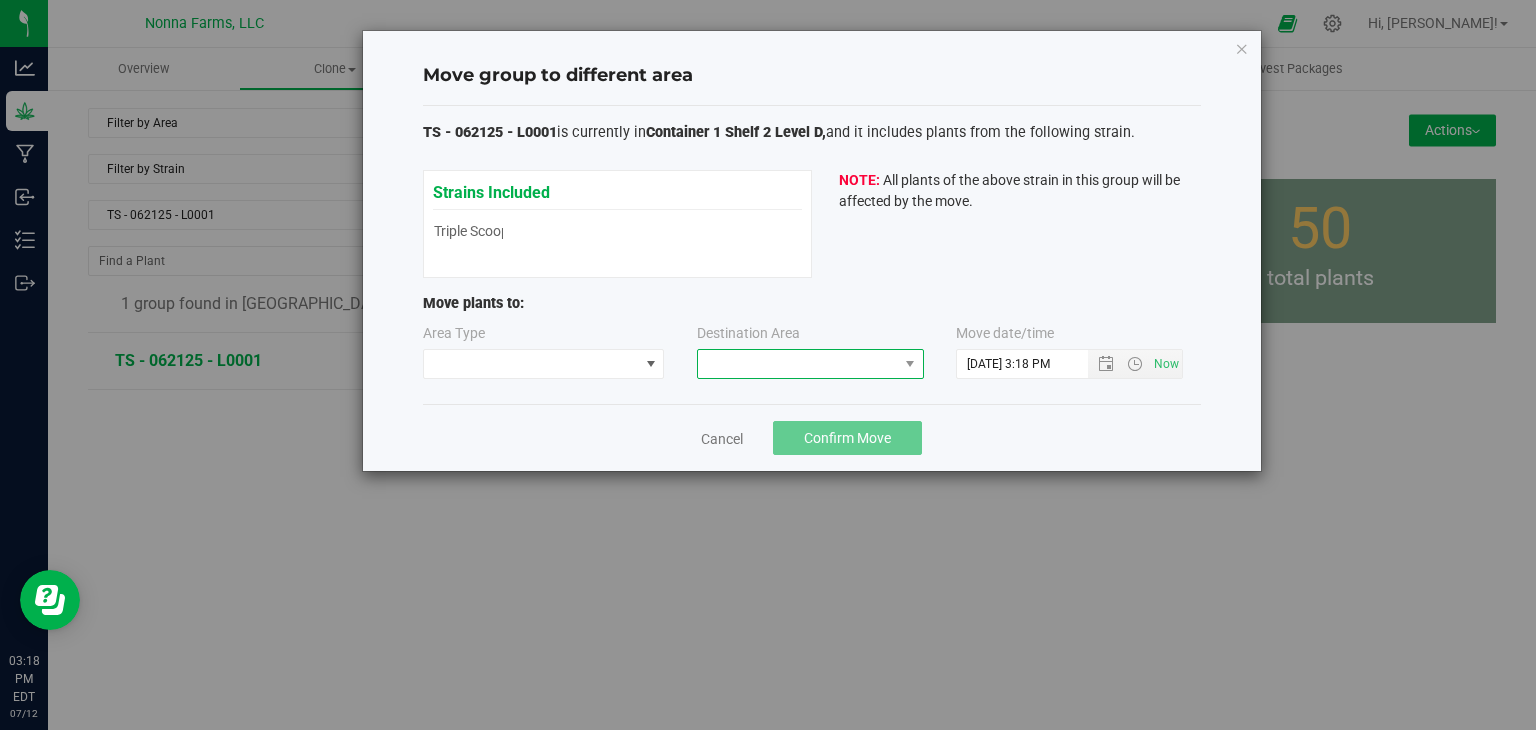 click at bounding box center [798, 364] 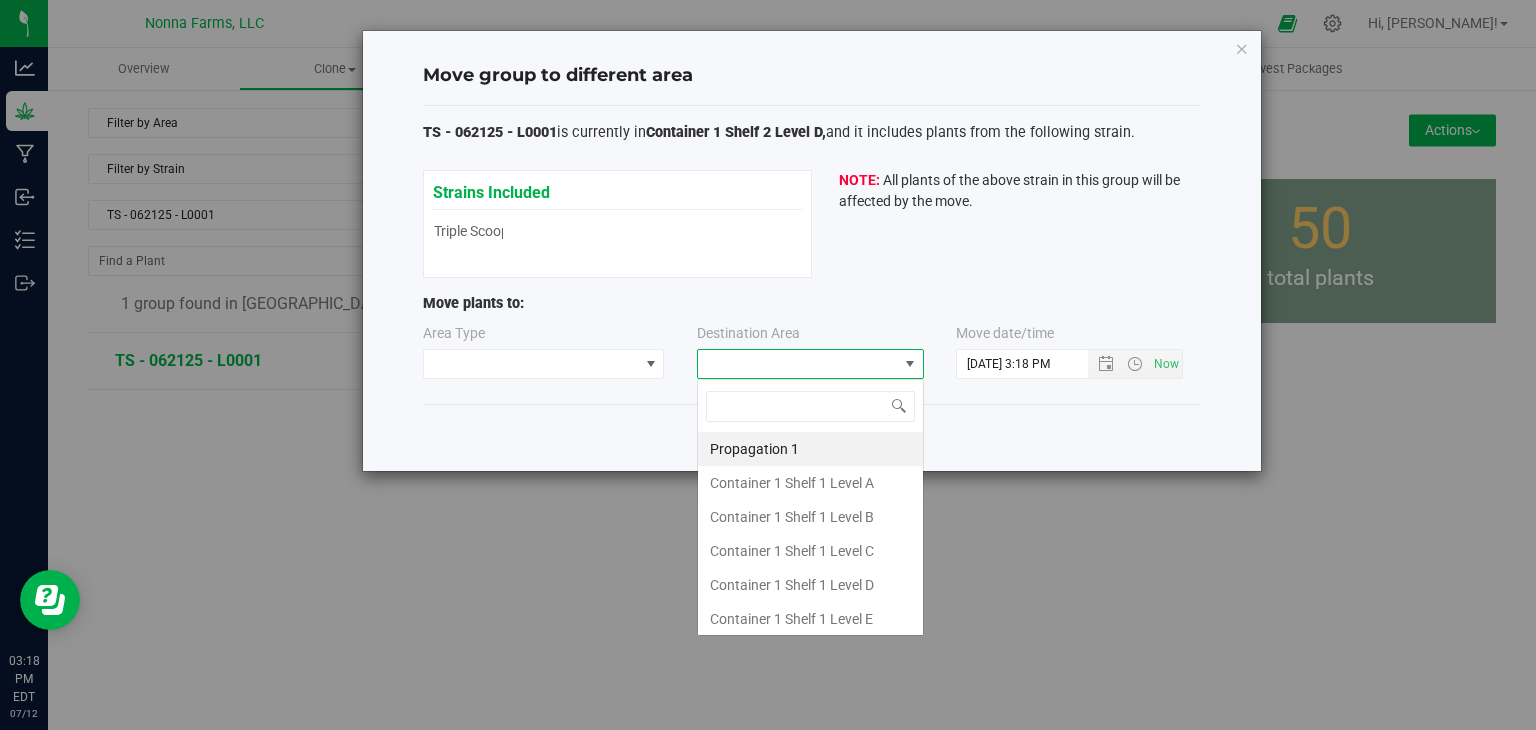 scroll, scrollTop: 99970, scrollLeft: 99772, axis: both 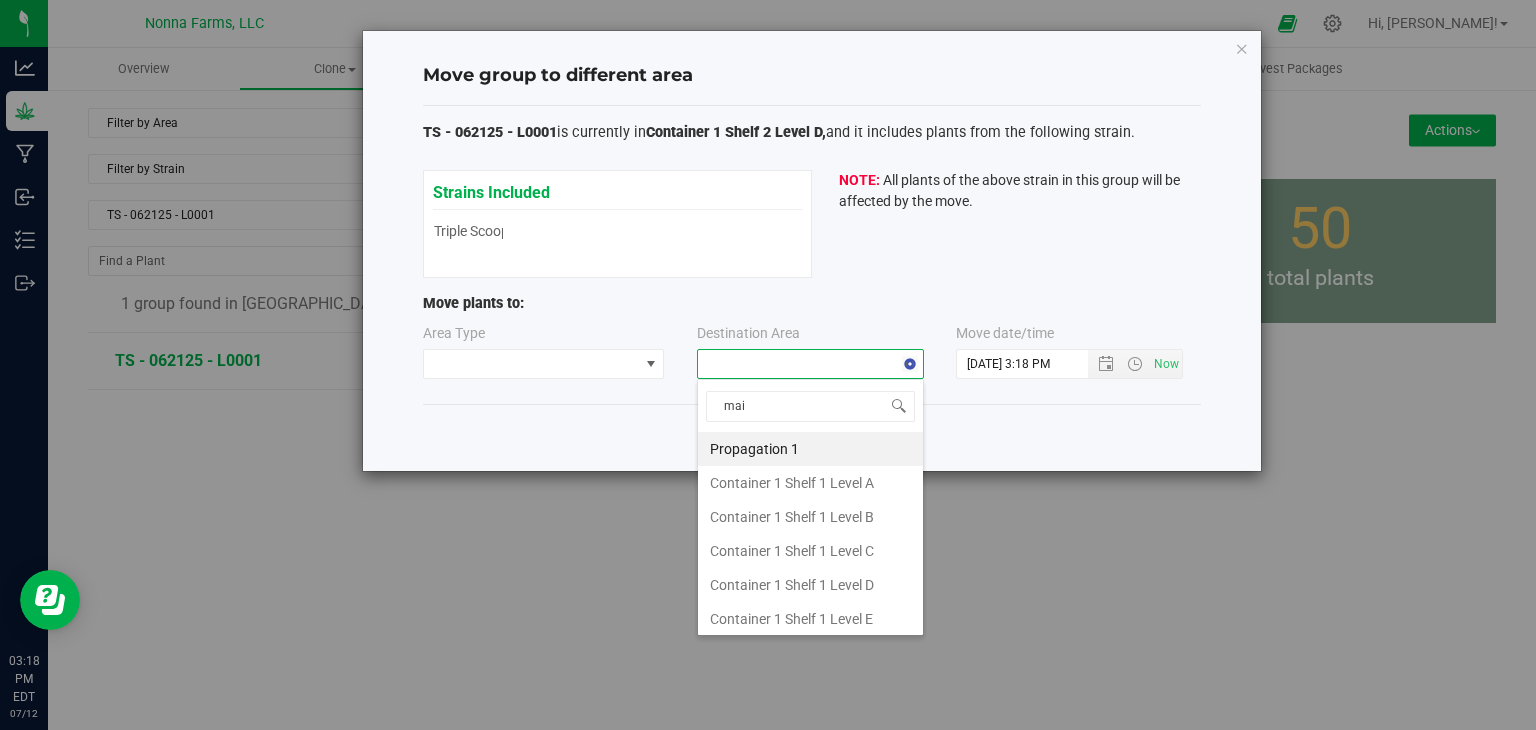 type on "main" 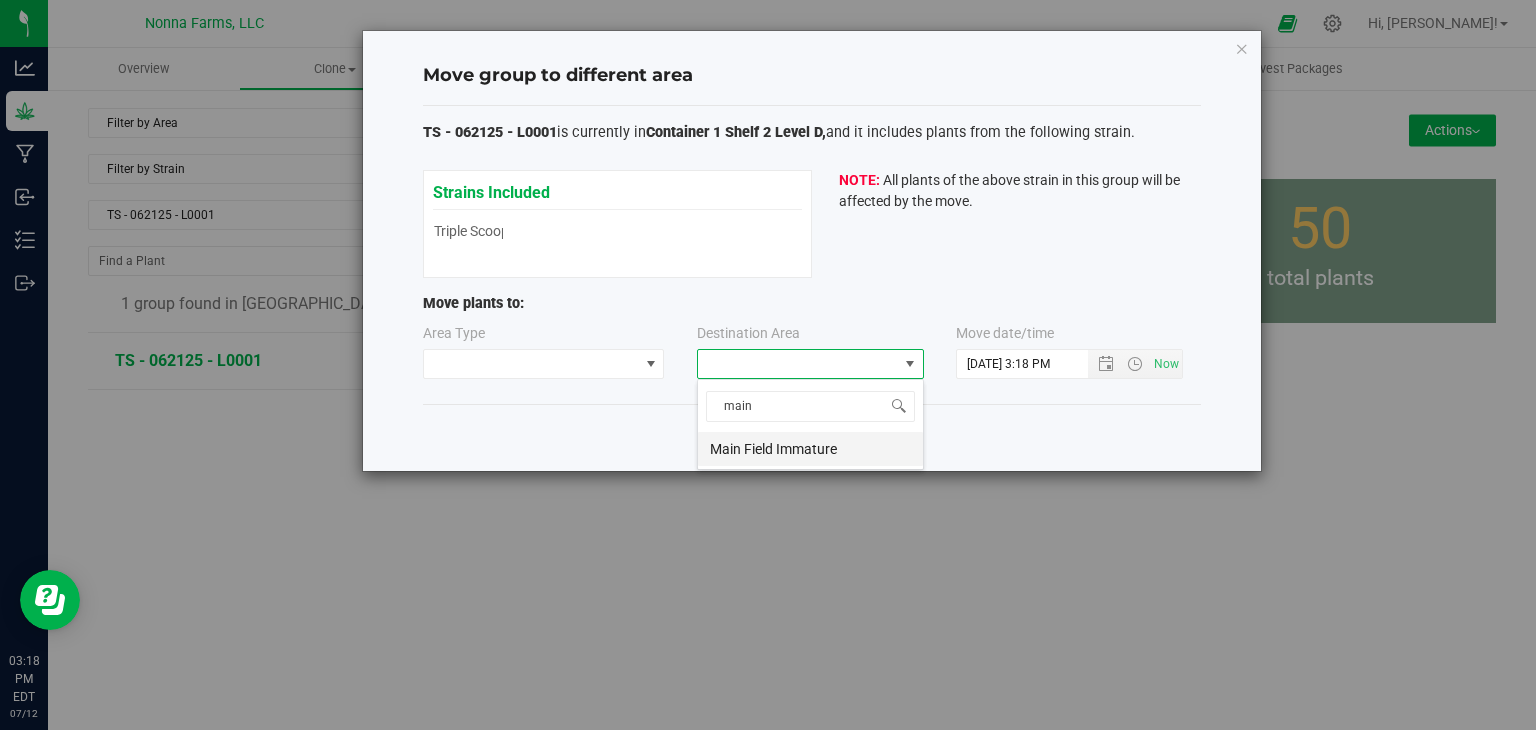click on "Main Field Immature" at bounding box center (810, 449) 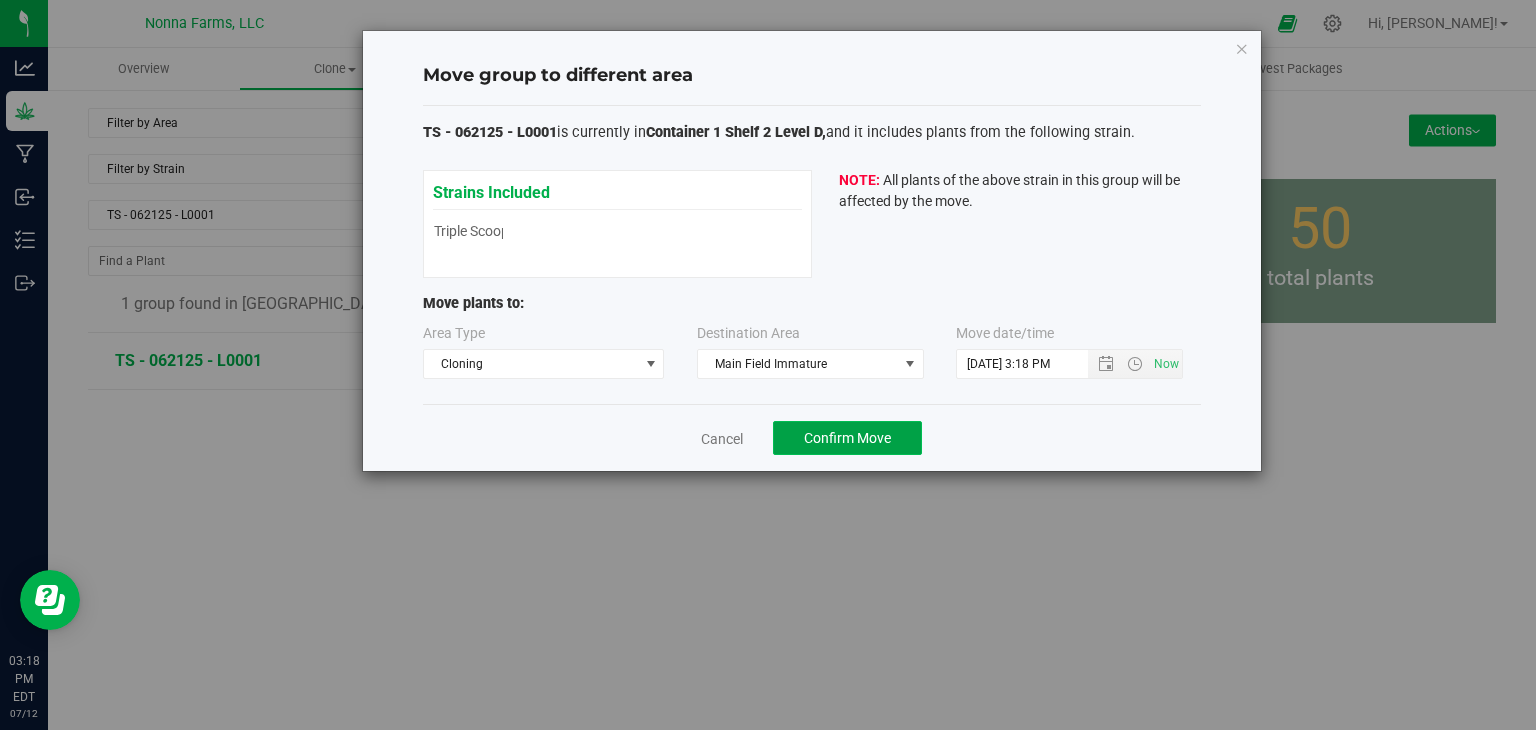 click on "Confirm Move" 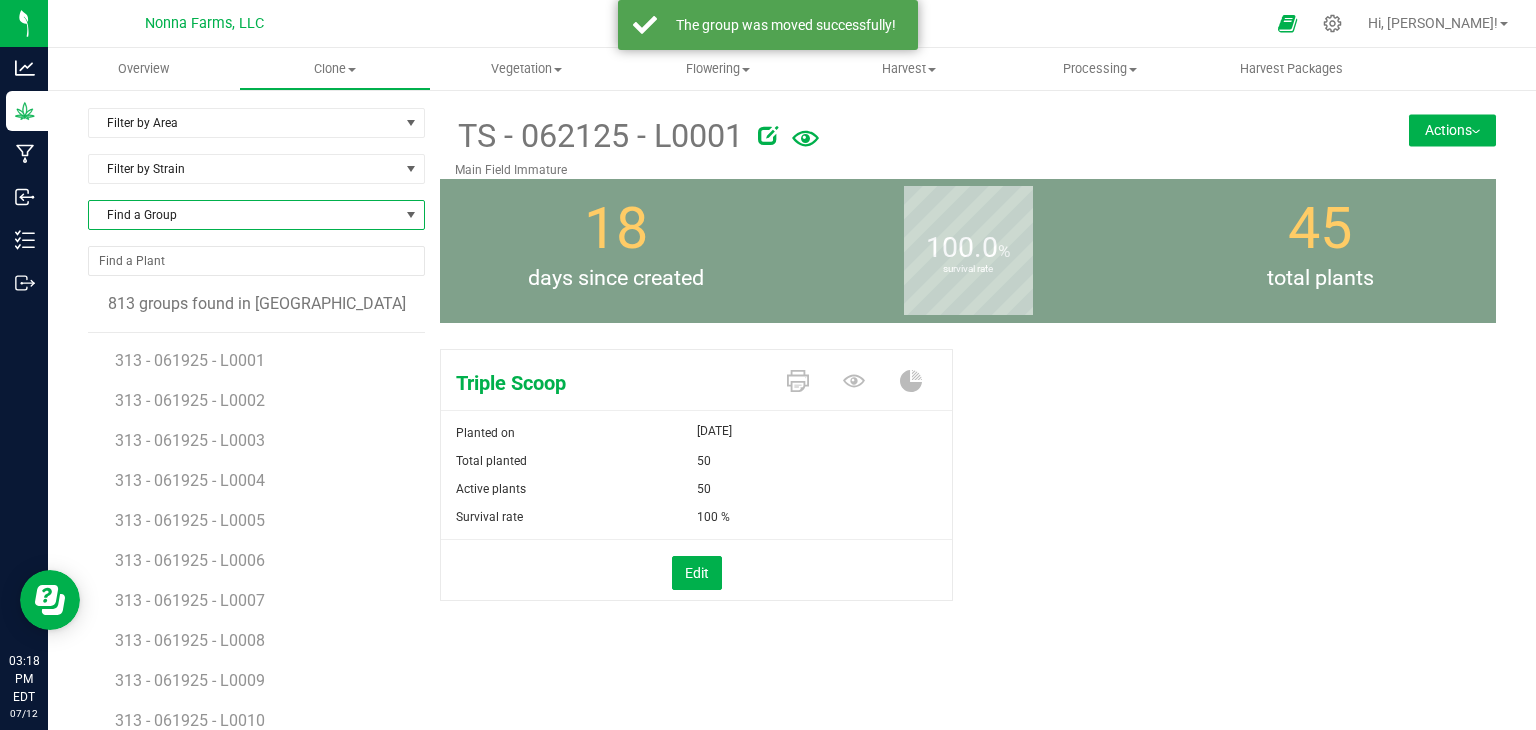 click on "Find a Group" at bounding box center [244, 215] 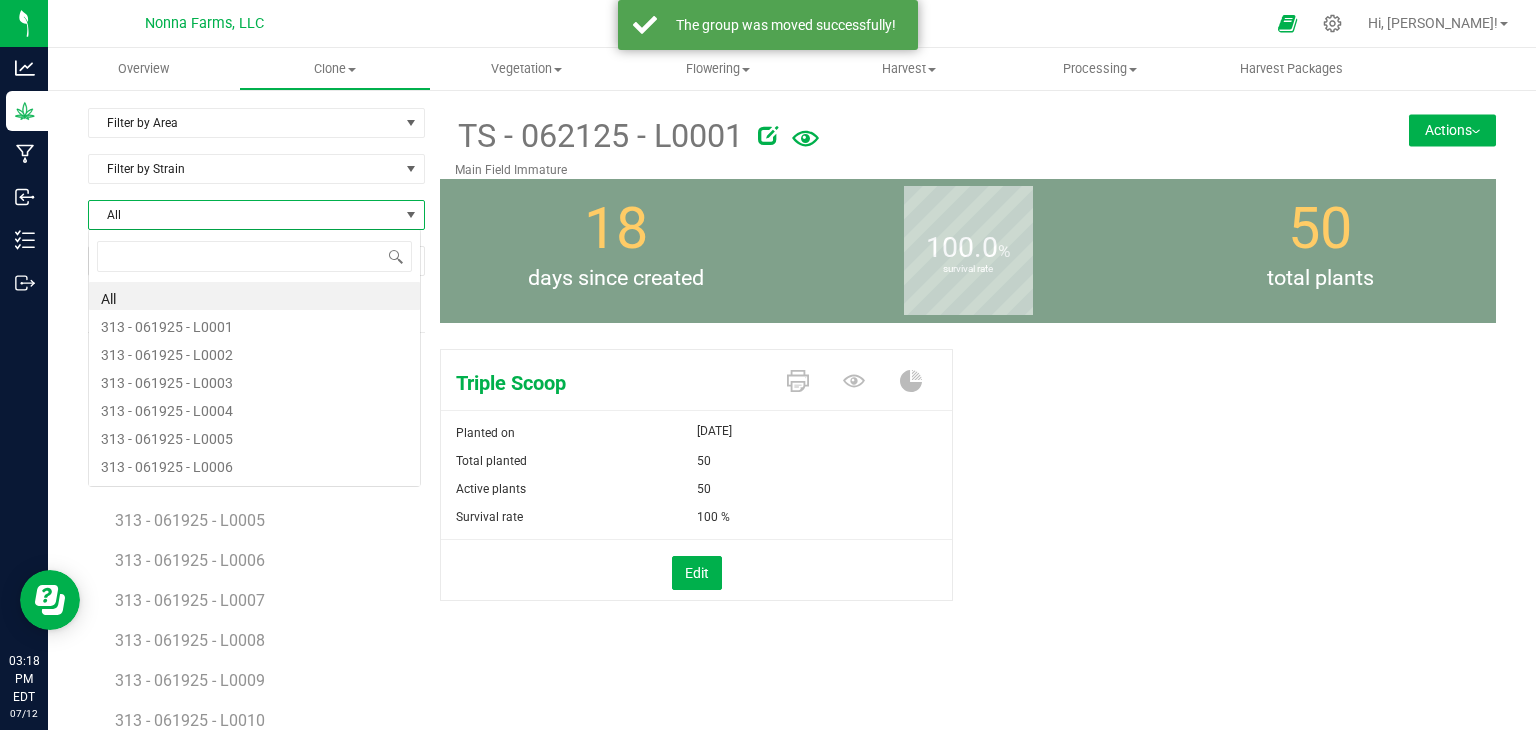 scroll, scrollTop: 99970, scrollLeft: 99666, axis: both 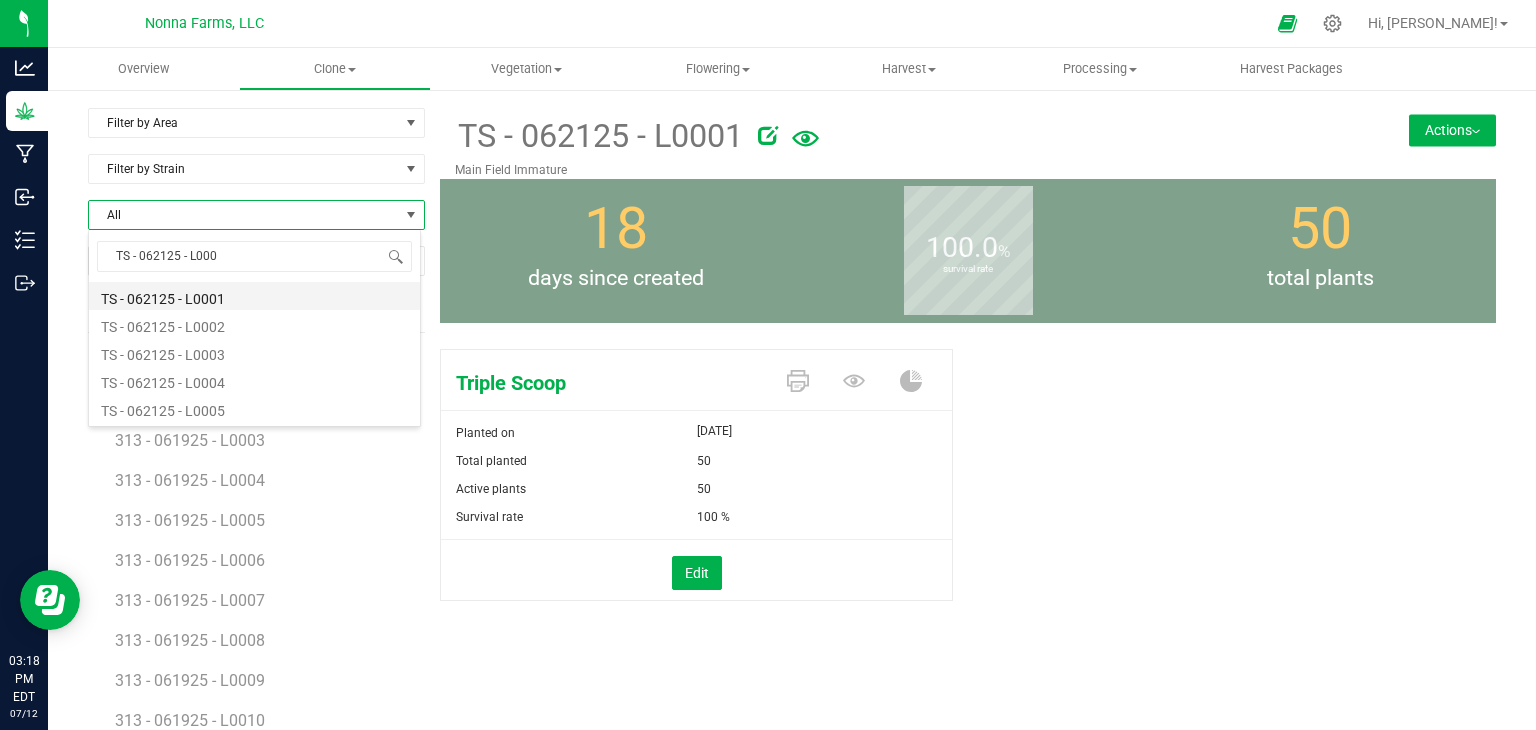 type on "TS - 062125 - L0002" 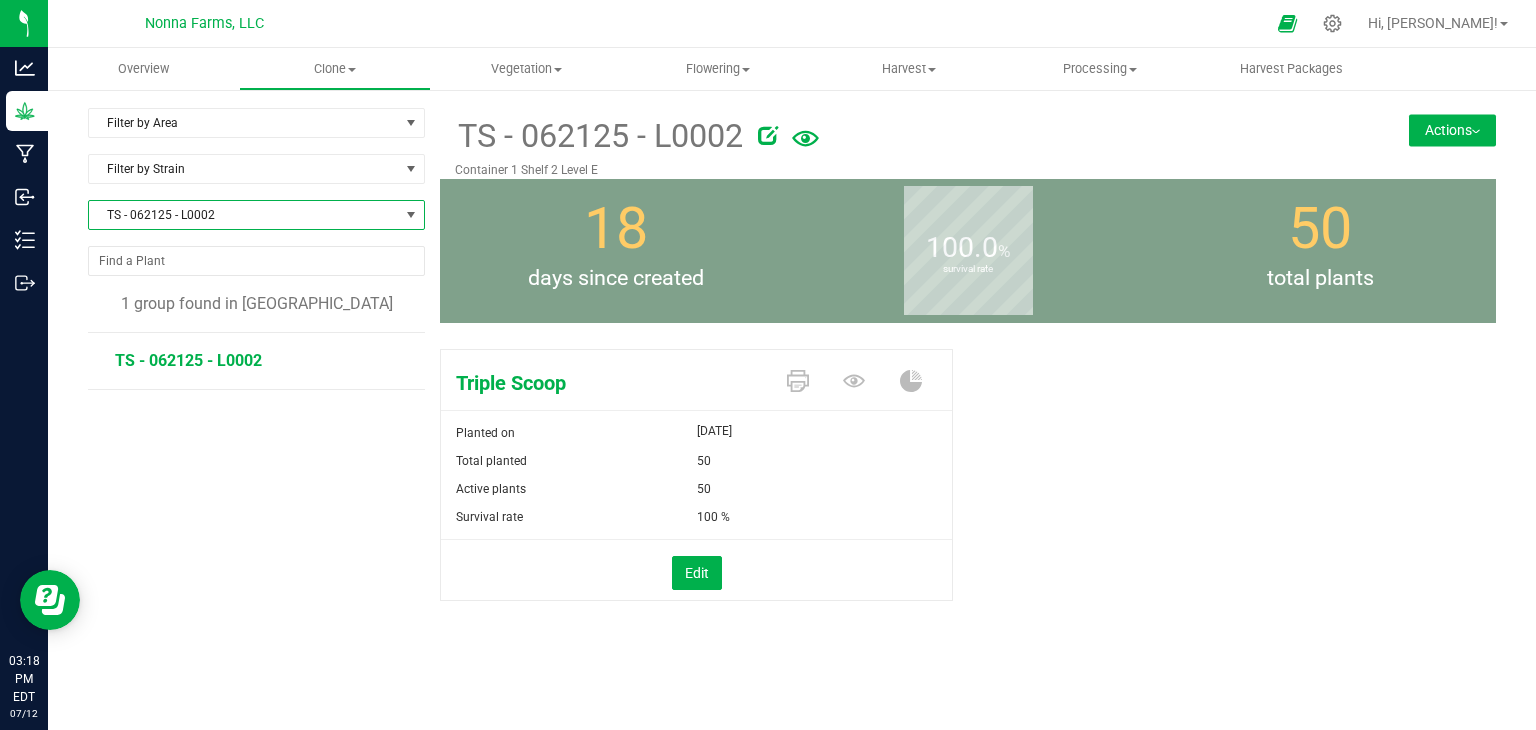 click on "Actions" at bounding box center [1452, 130] 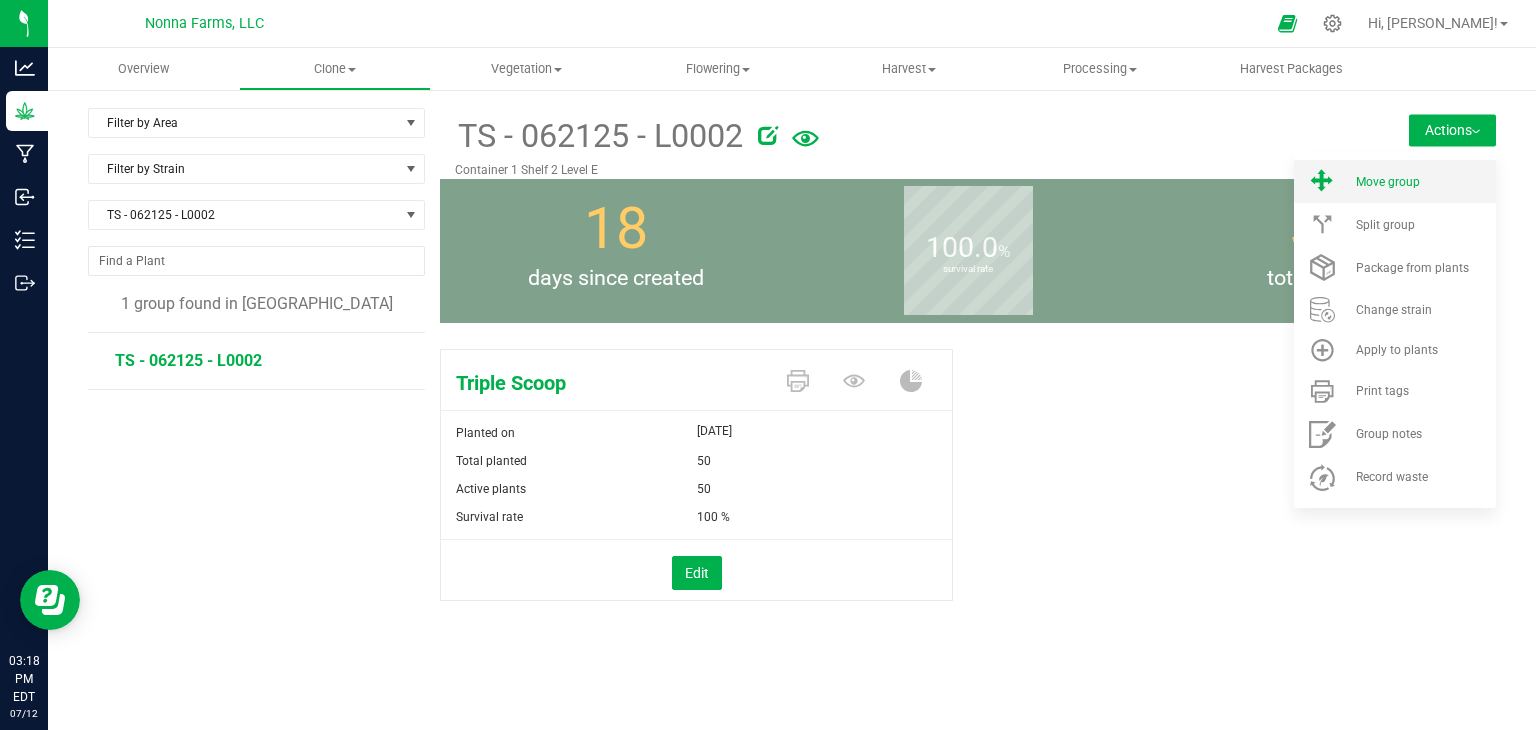 click on "Move group" at bounding box center [1395, 181] 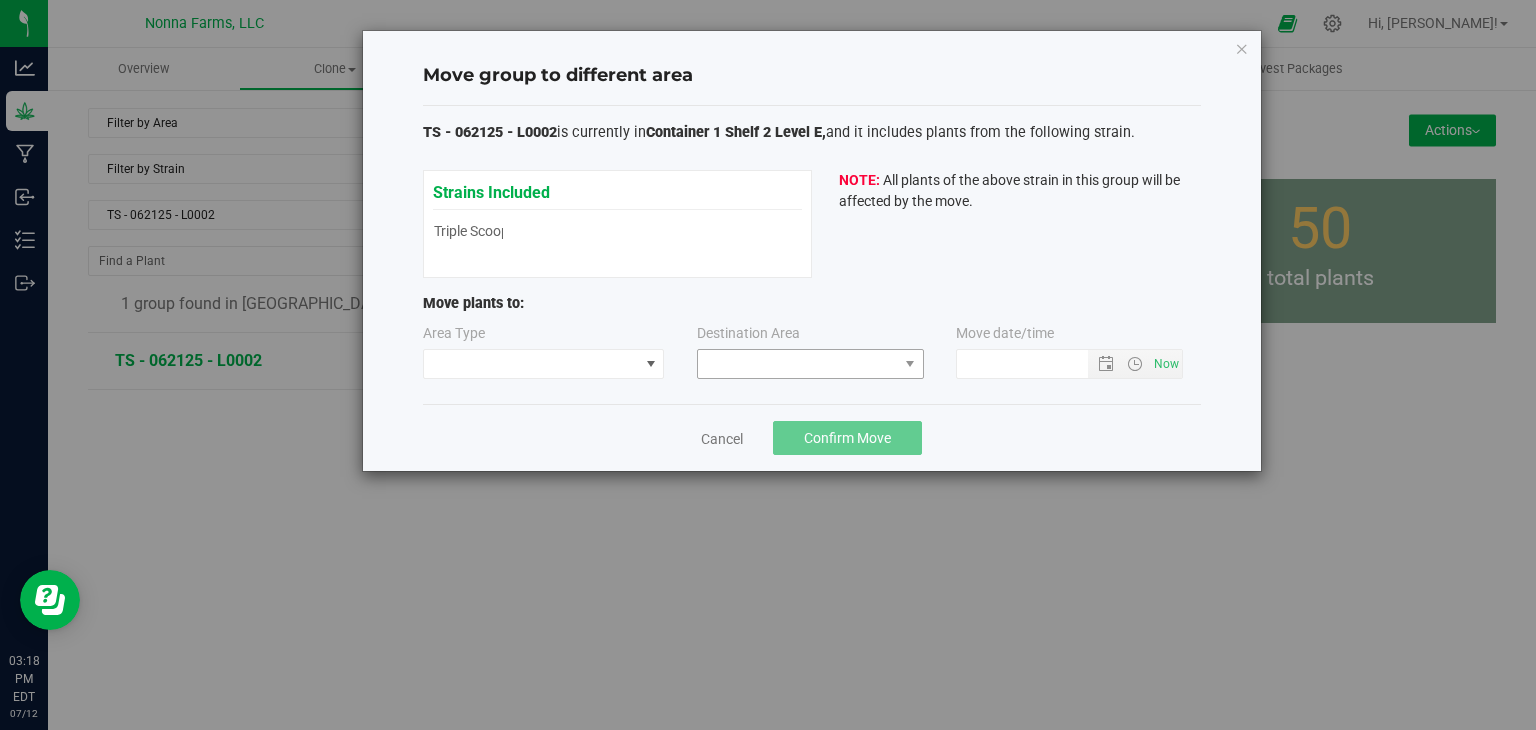 type on "[DATE] 3:18 PM" 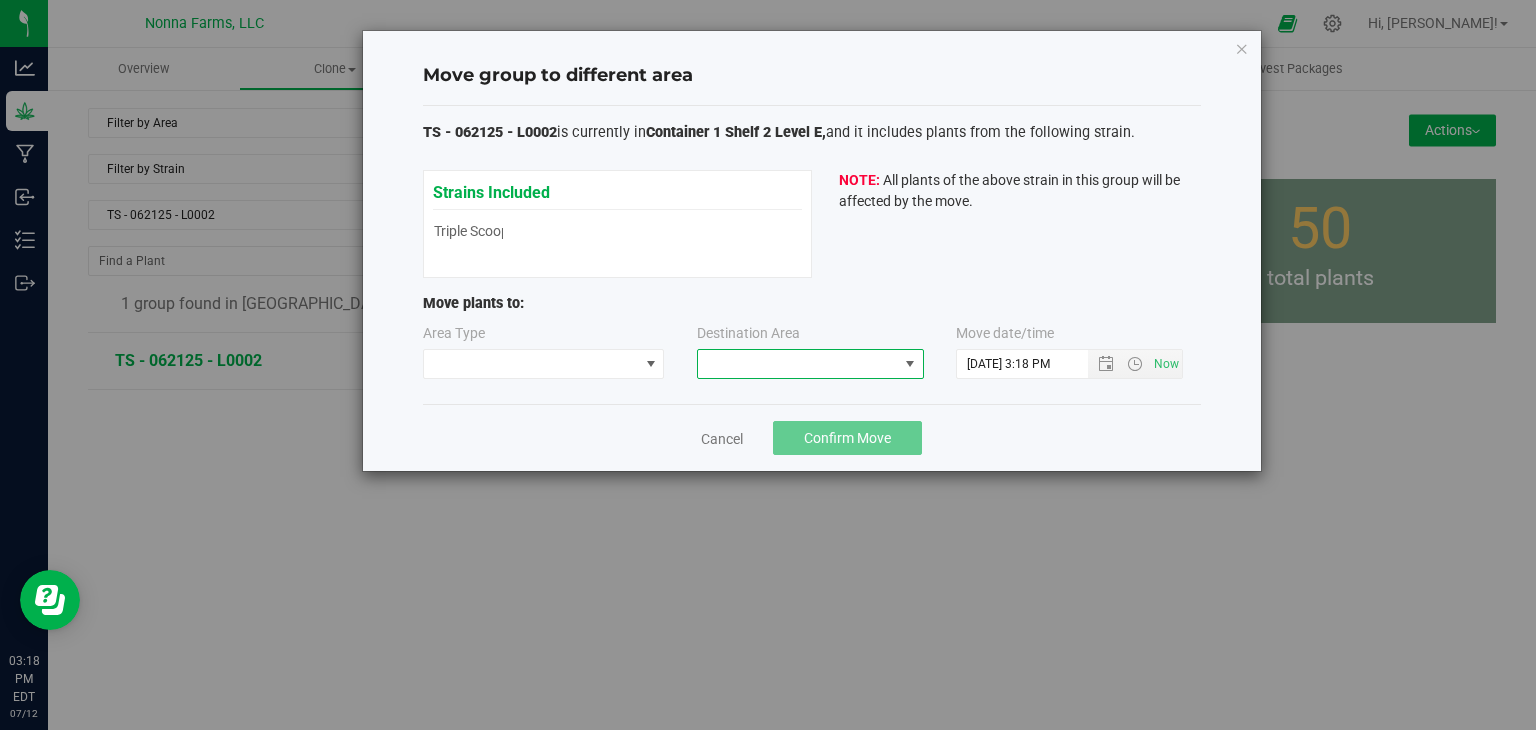 click at bounding box center [798, 364] 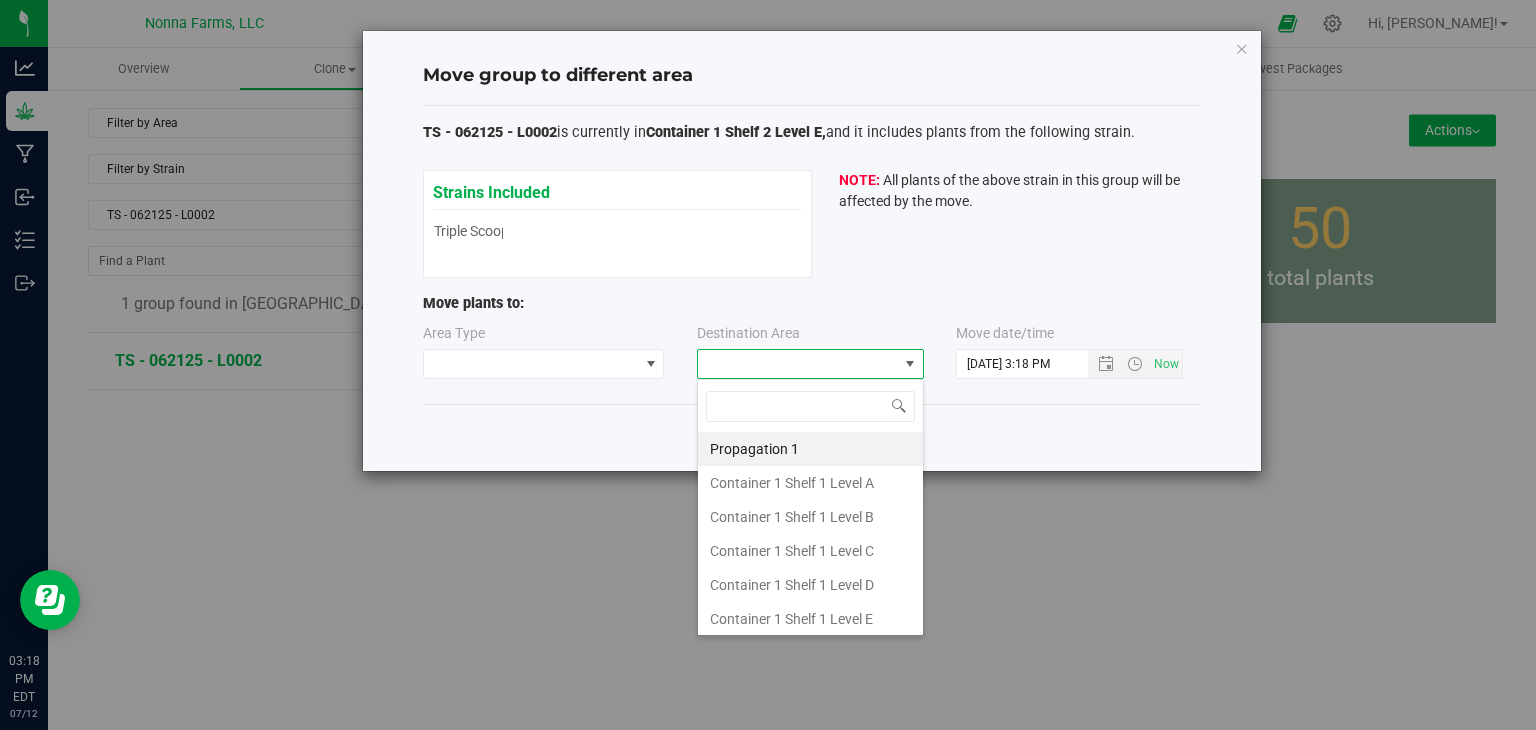 scroll, scrollTop: 99970, scrollLeft: 99772, axis: both 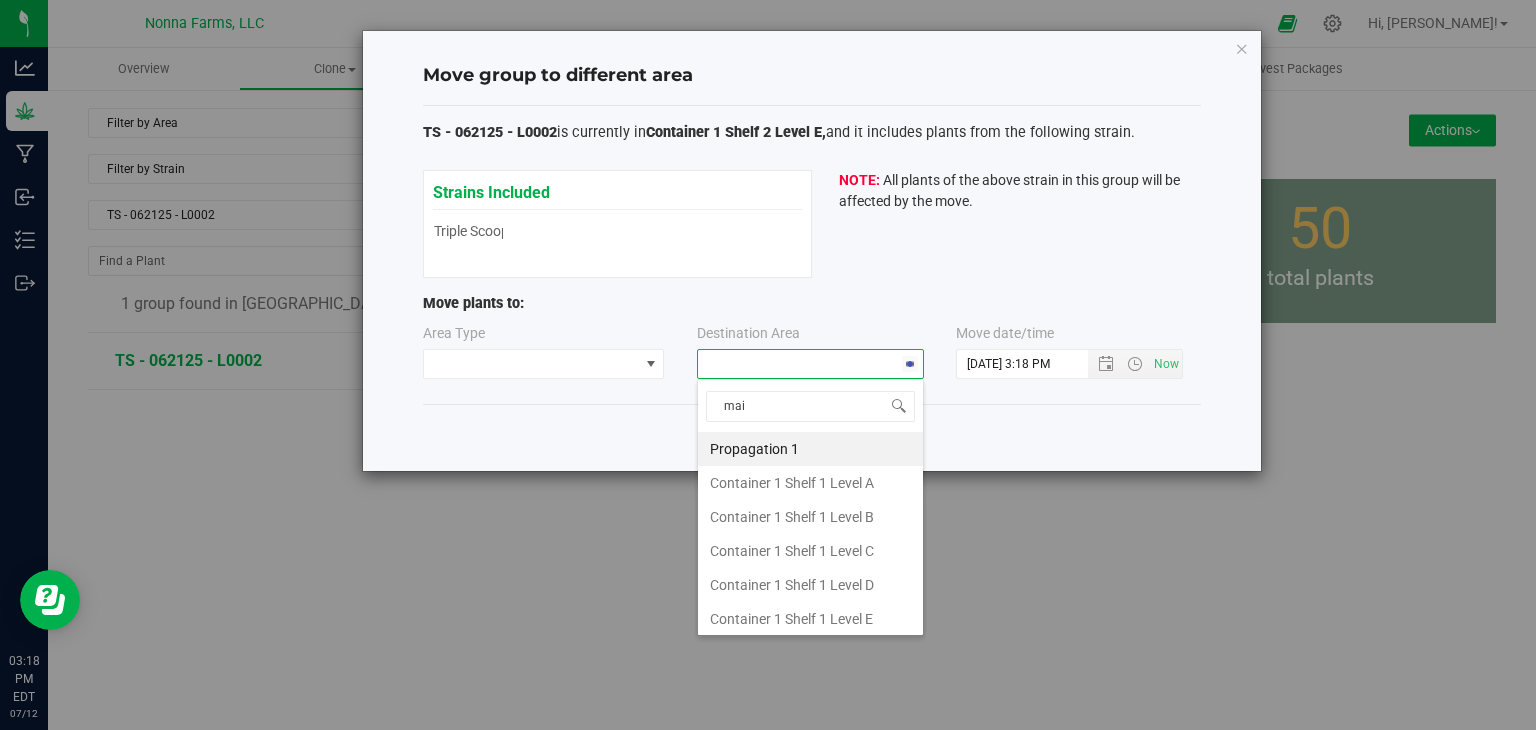 type on "main" 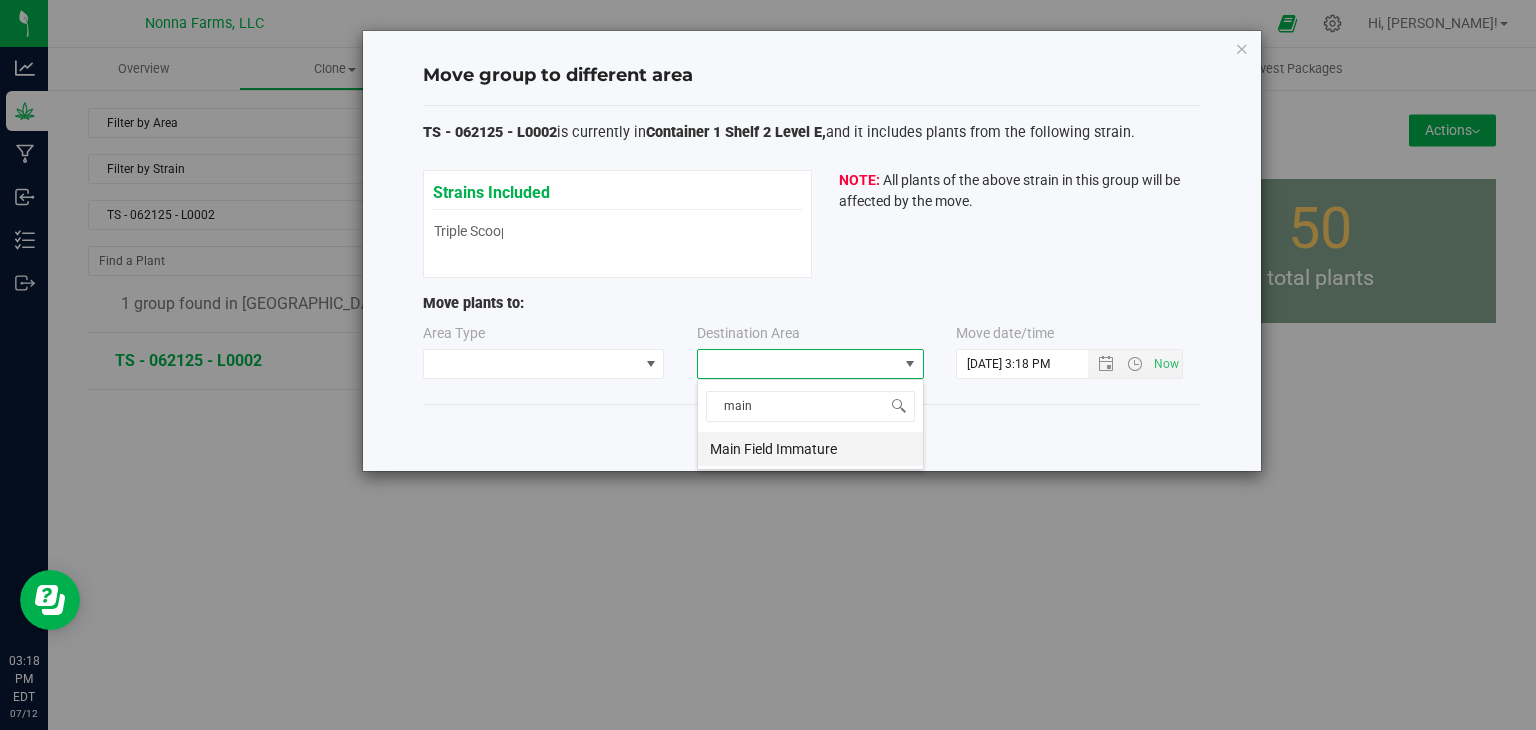 click on "Main Field Immature" at bounding box center (810, 449) 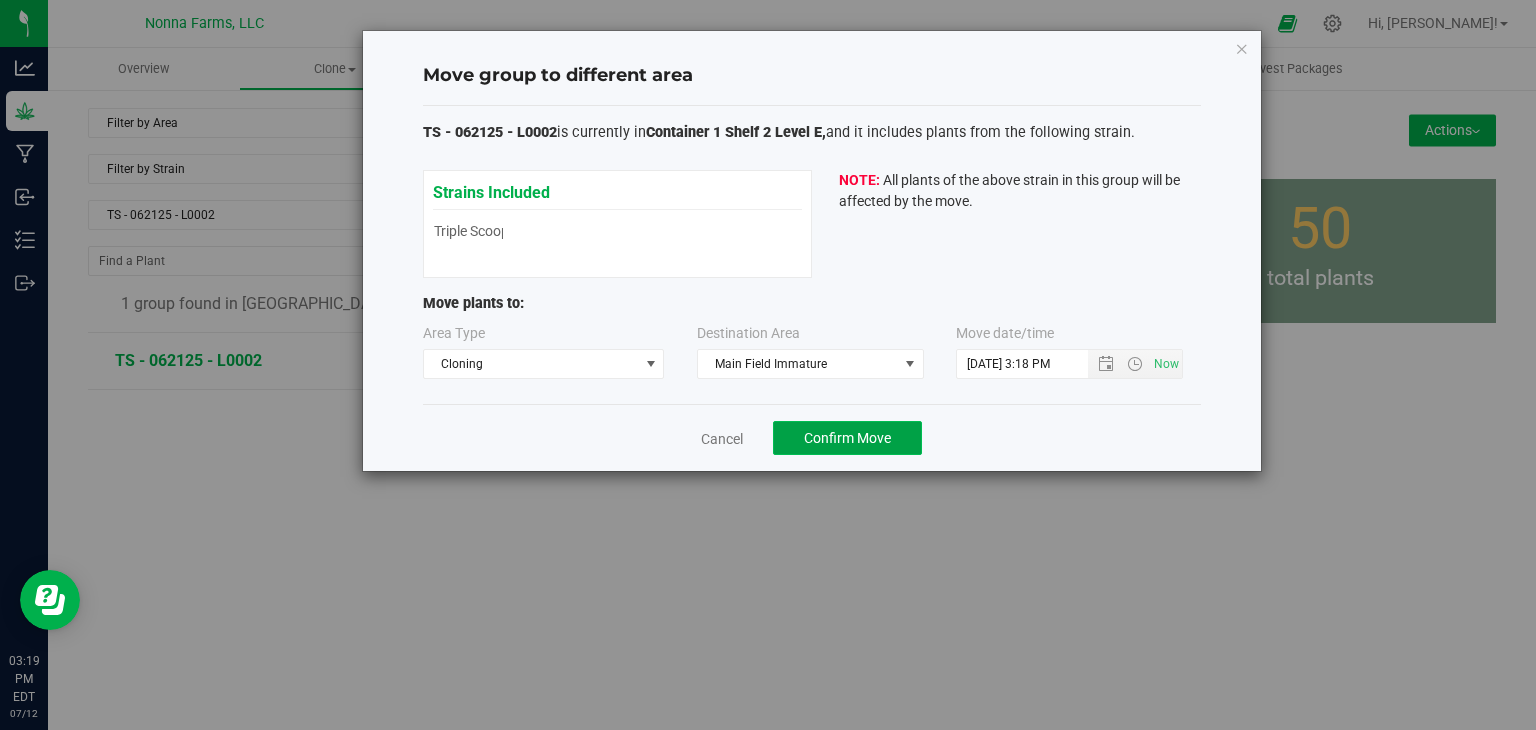 click on "Confirm Move" 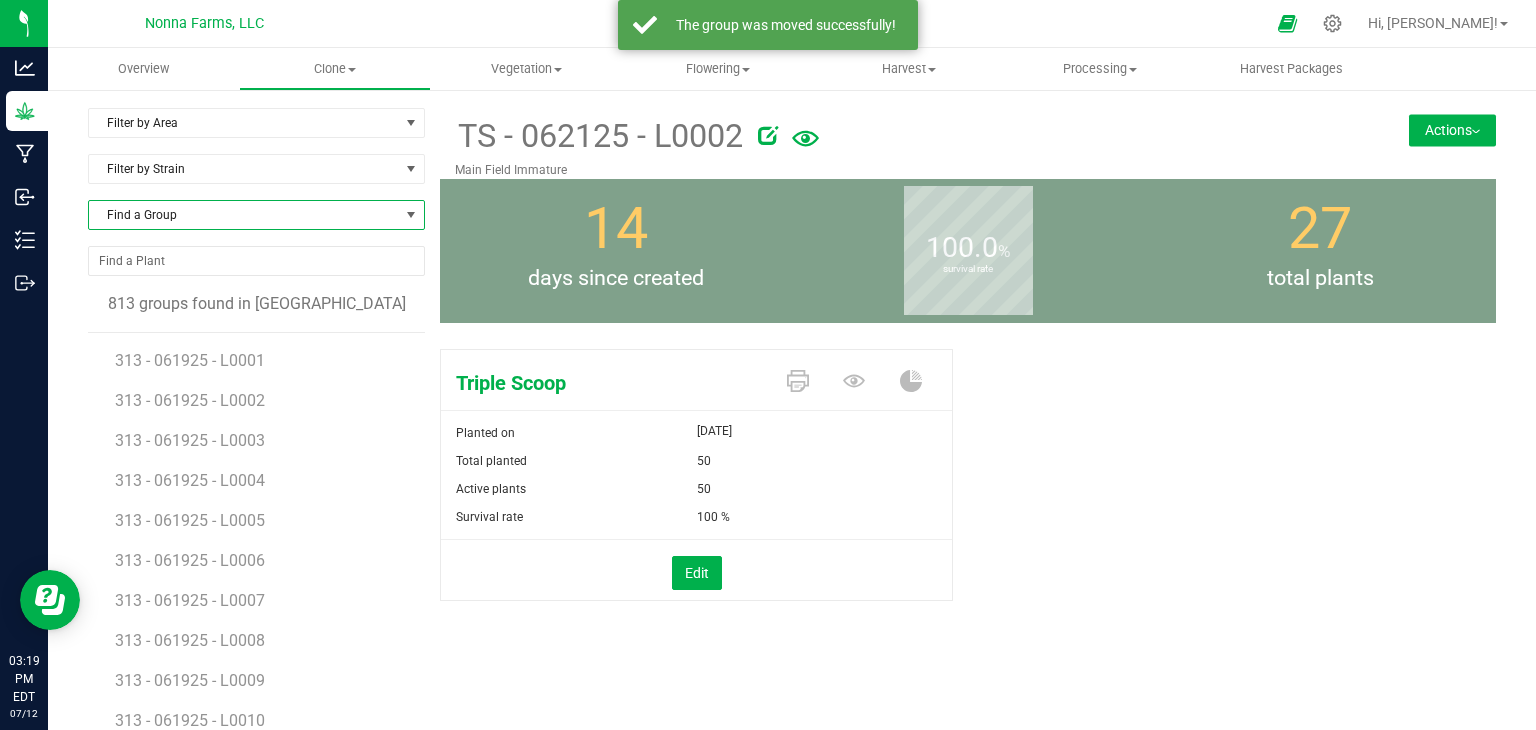 click on "Find a Group" at bounding box center [244, 215] 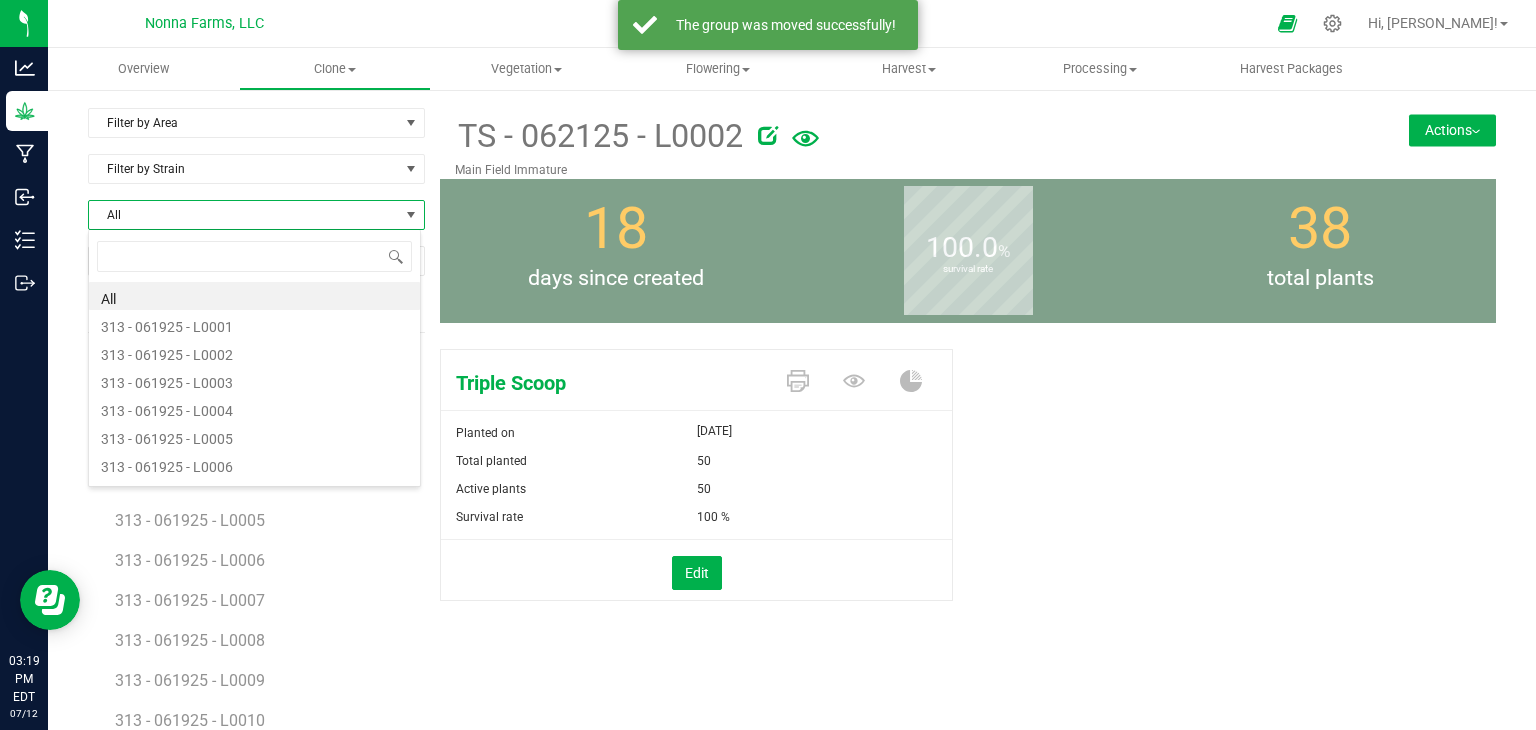 scroll, scrollTop: 99970, scrollLeft: 99666, axis: both 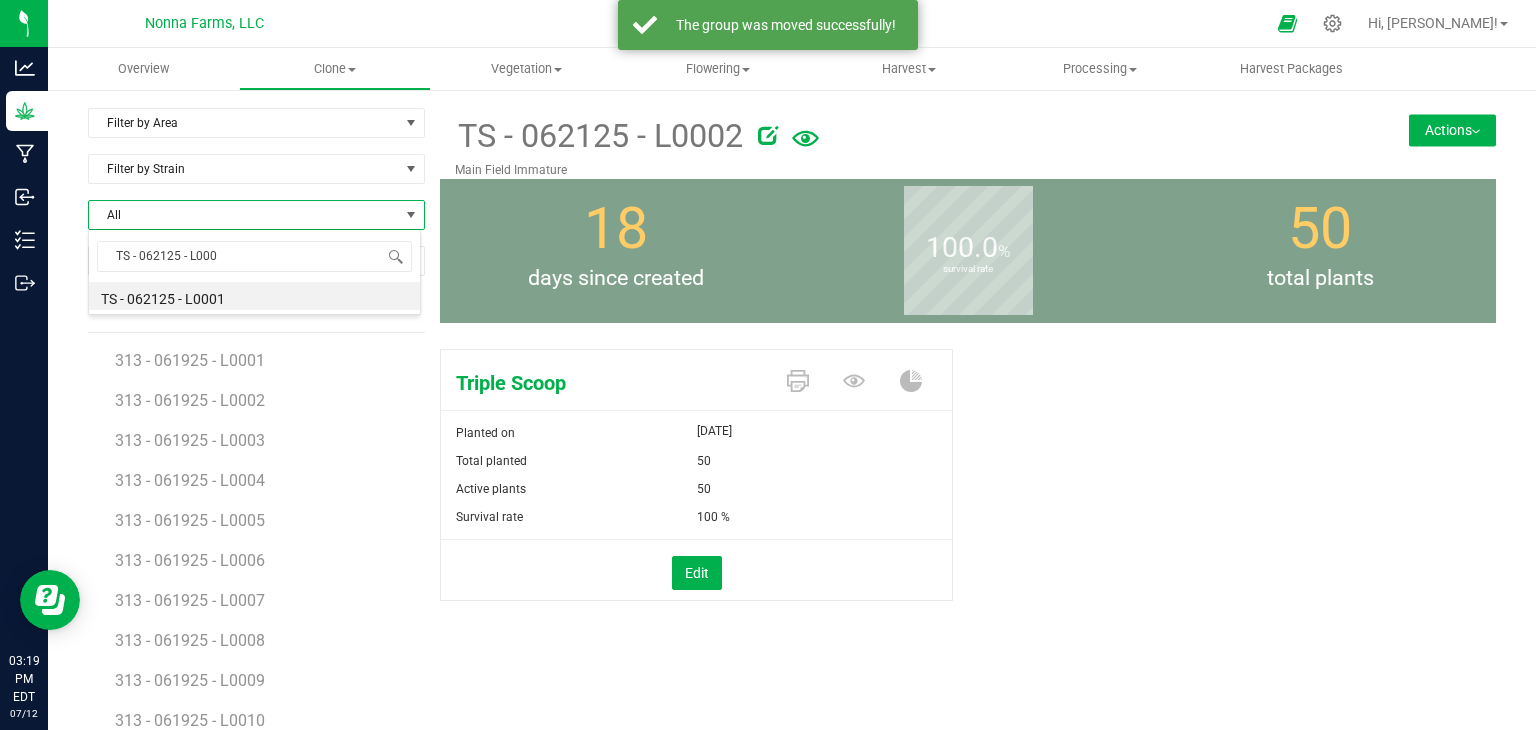 type on "TS - 062125 - L0003" 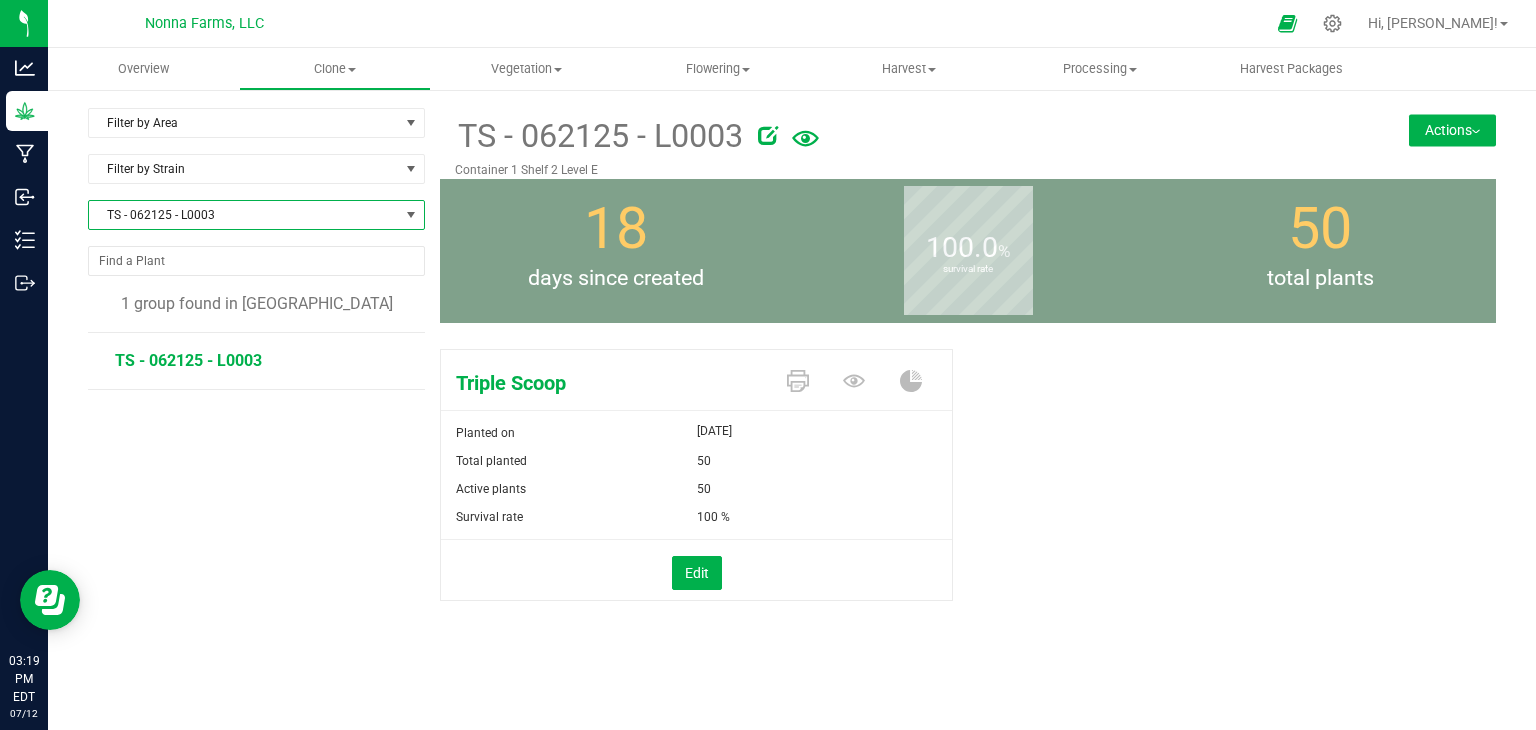 click on "Actions" at bounding box center (1452, 130) 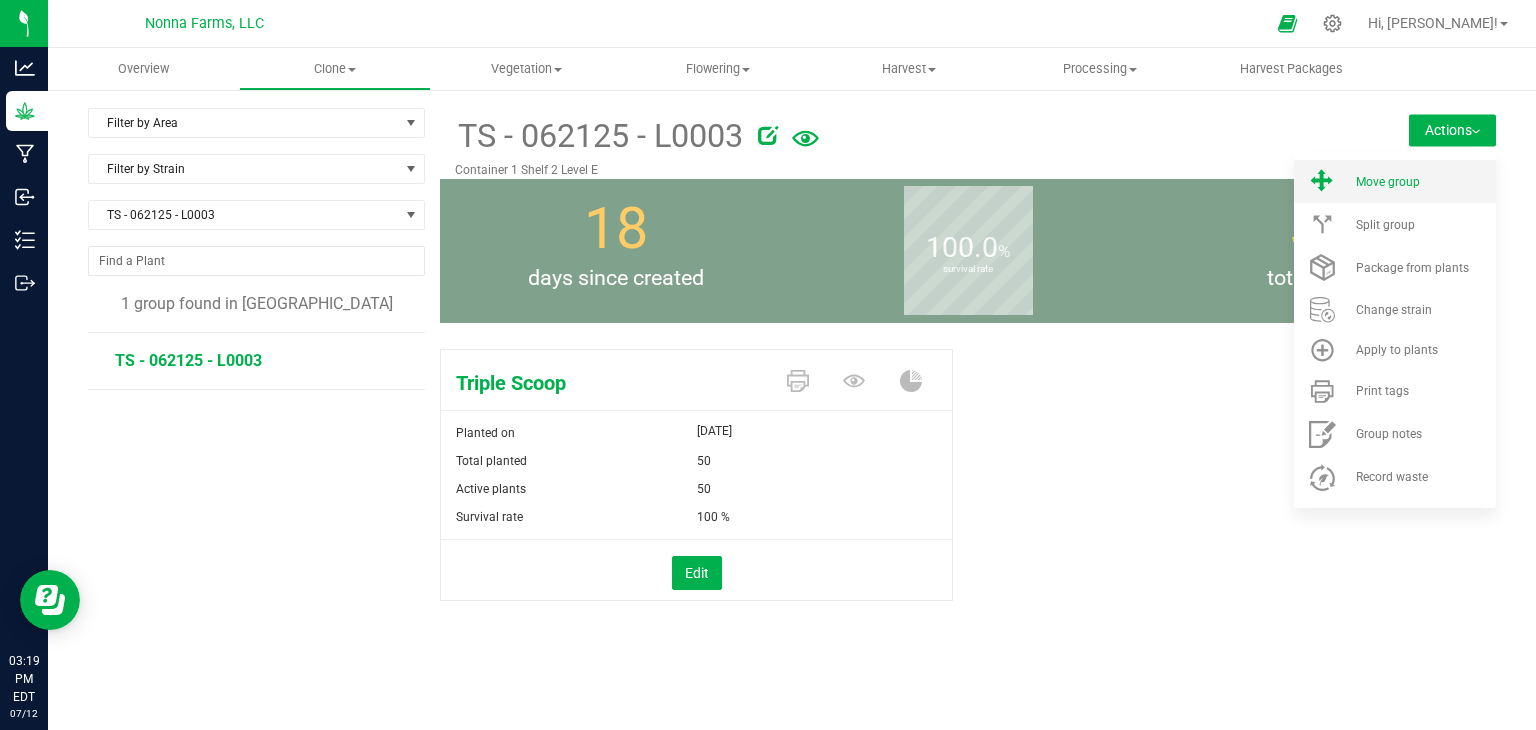 click on "Move group" at bounding box center (1424, 182) 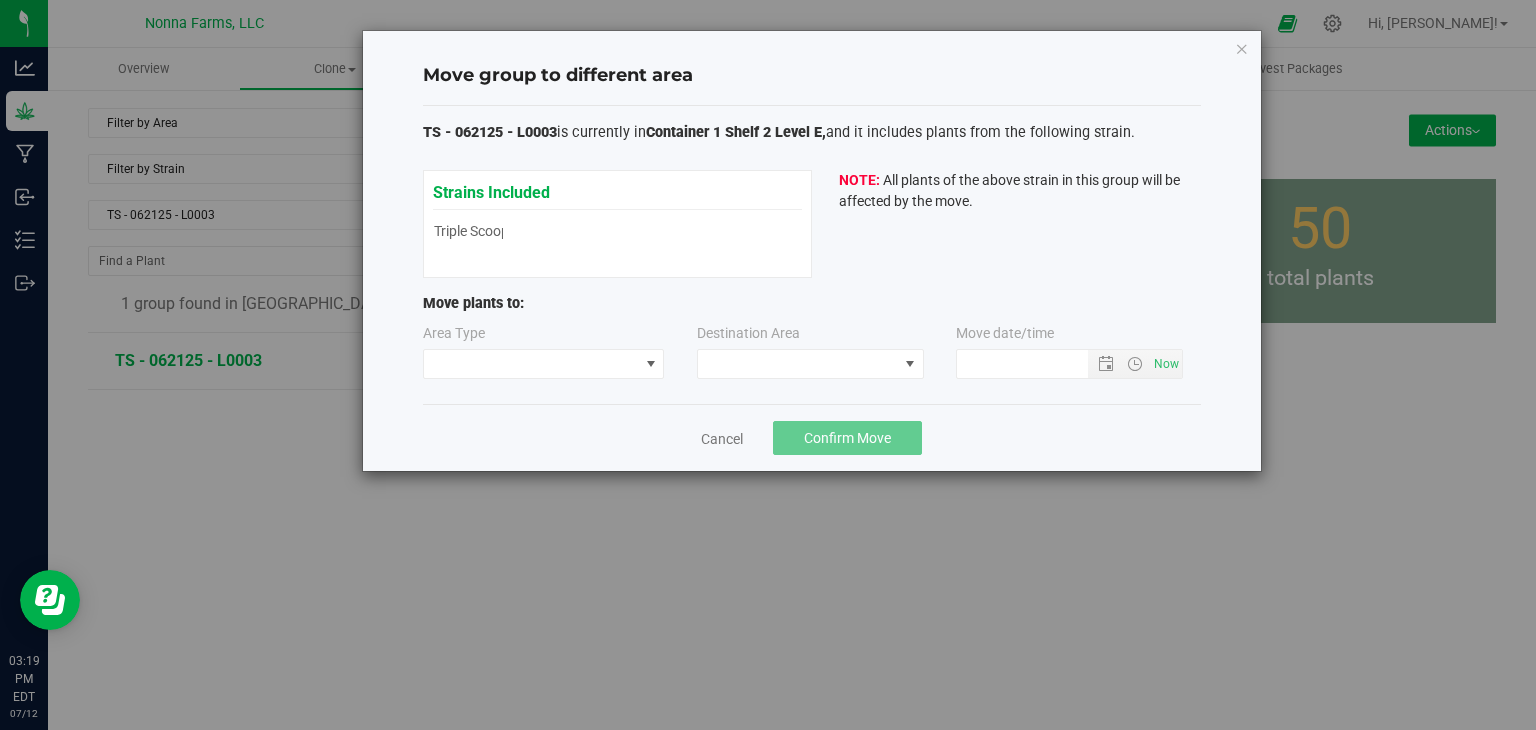 type on "[DATE] 3:19 PM" 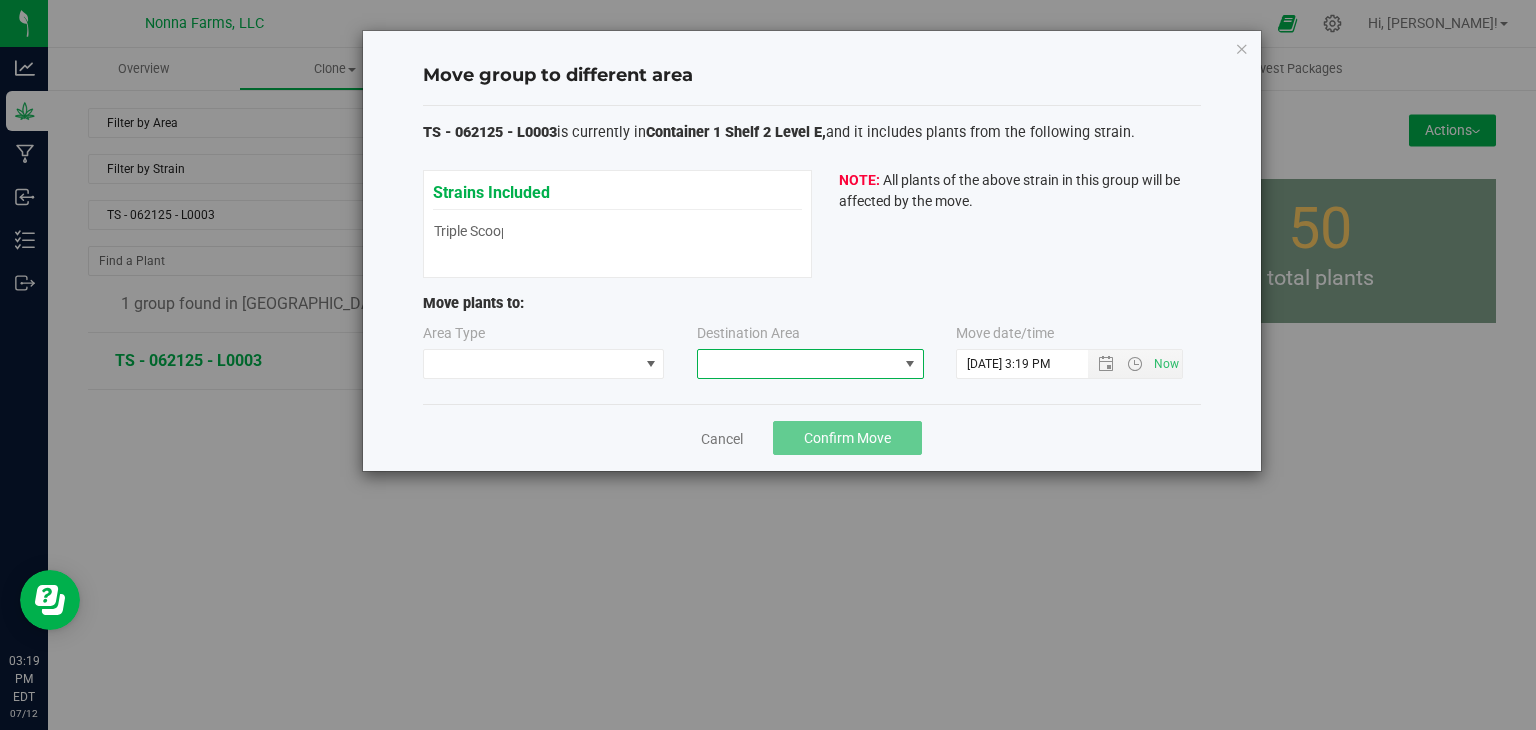 click at bounding box center [798, 364] 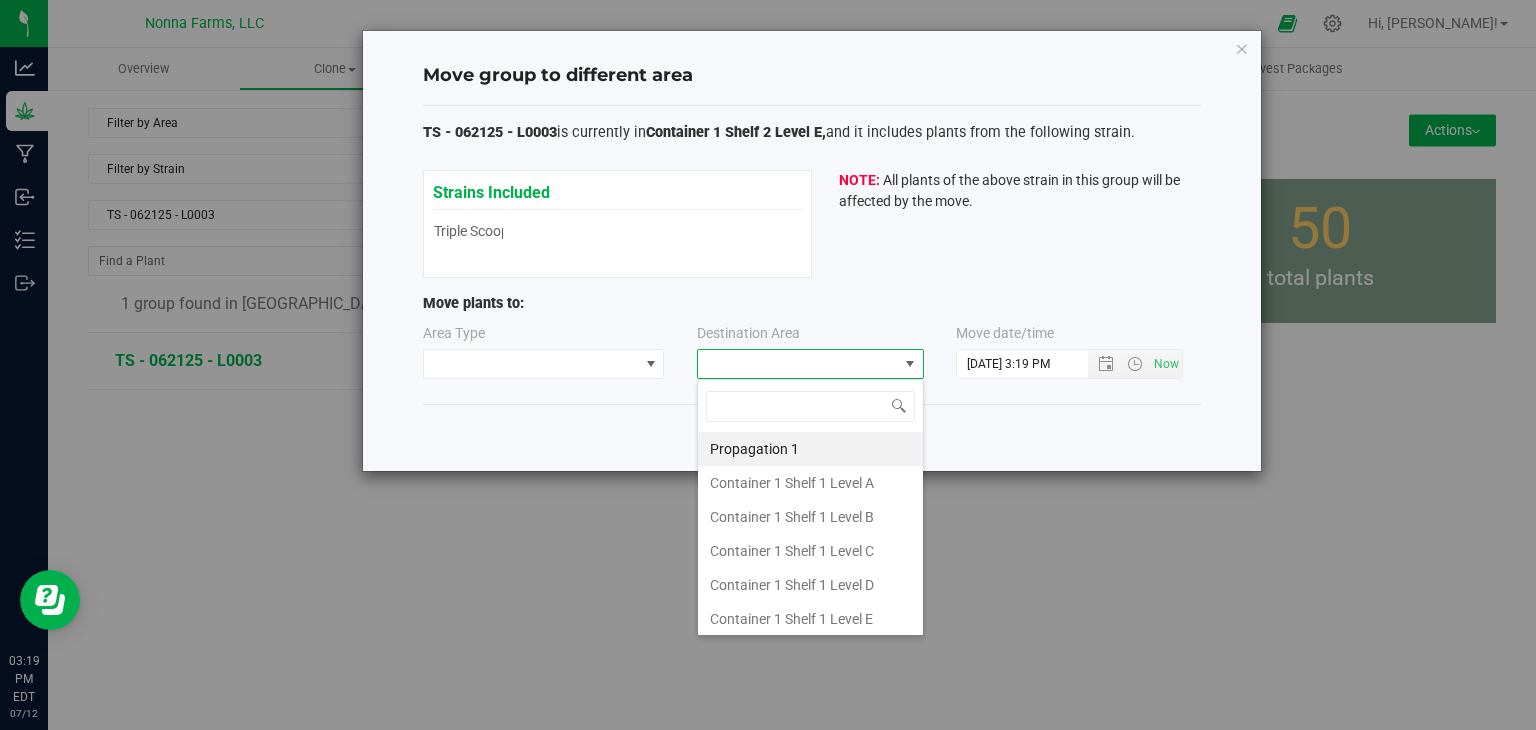scroll, scrollTop: 99970, scrollLeft: 99772, axis: both 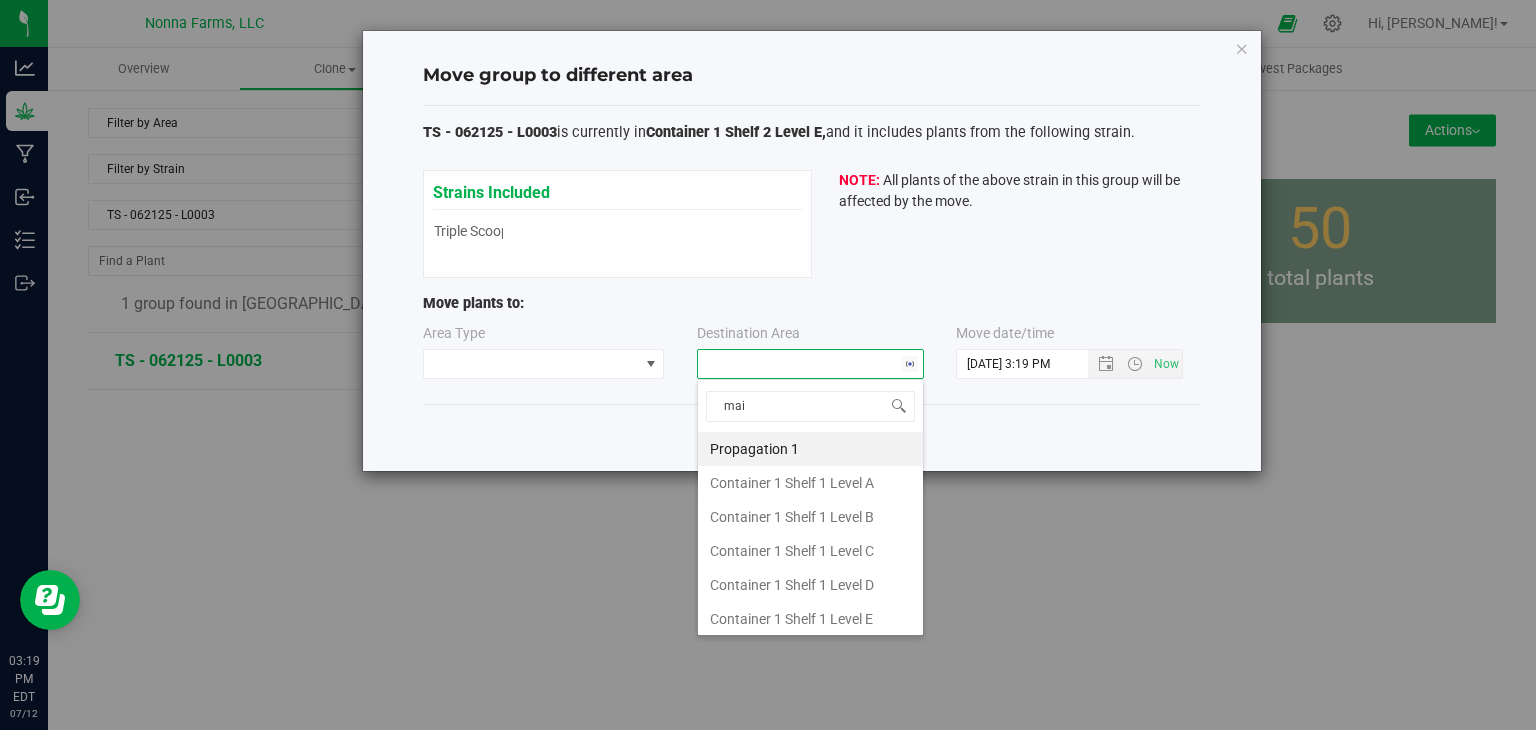 type on "main" 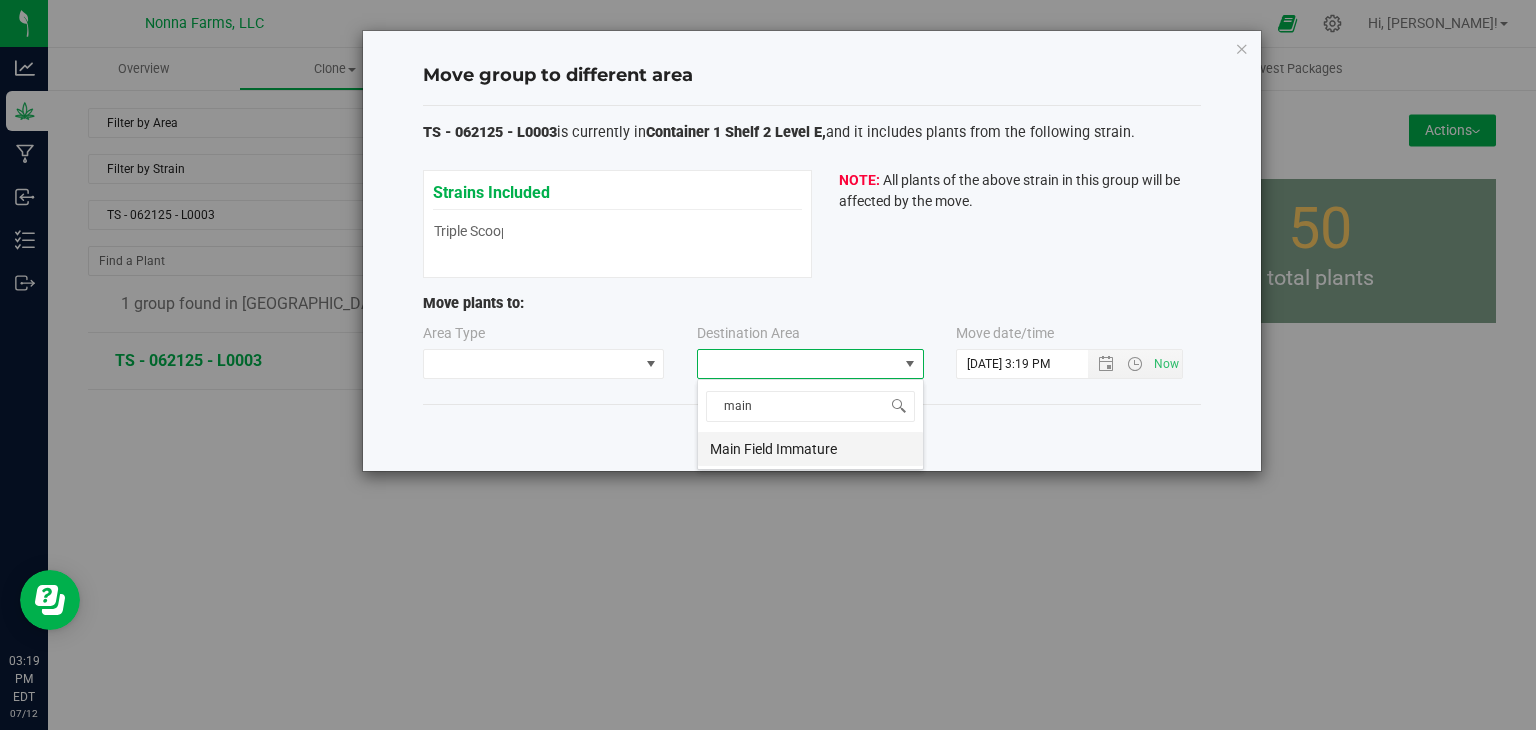 click on "Main Field Immature" at bounding box center (810, 449) 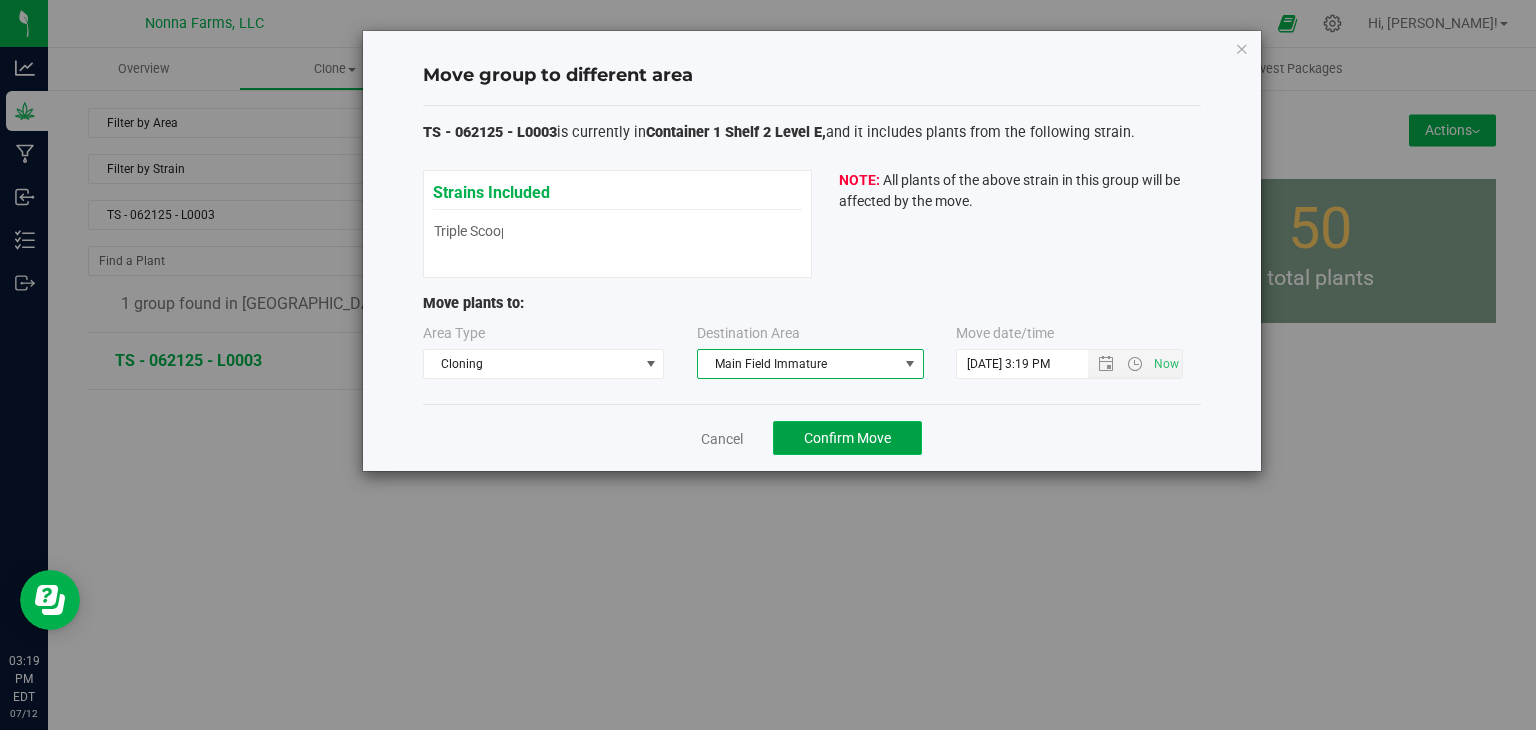 click on "Confirm Move" 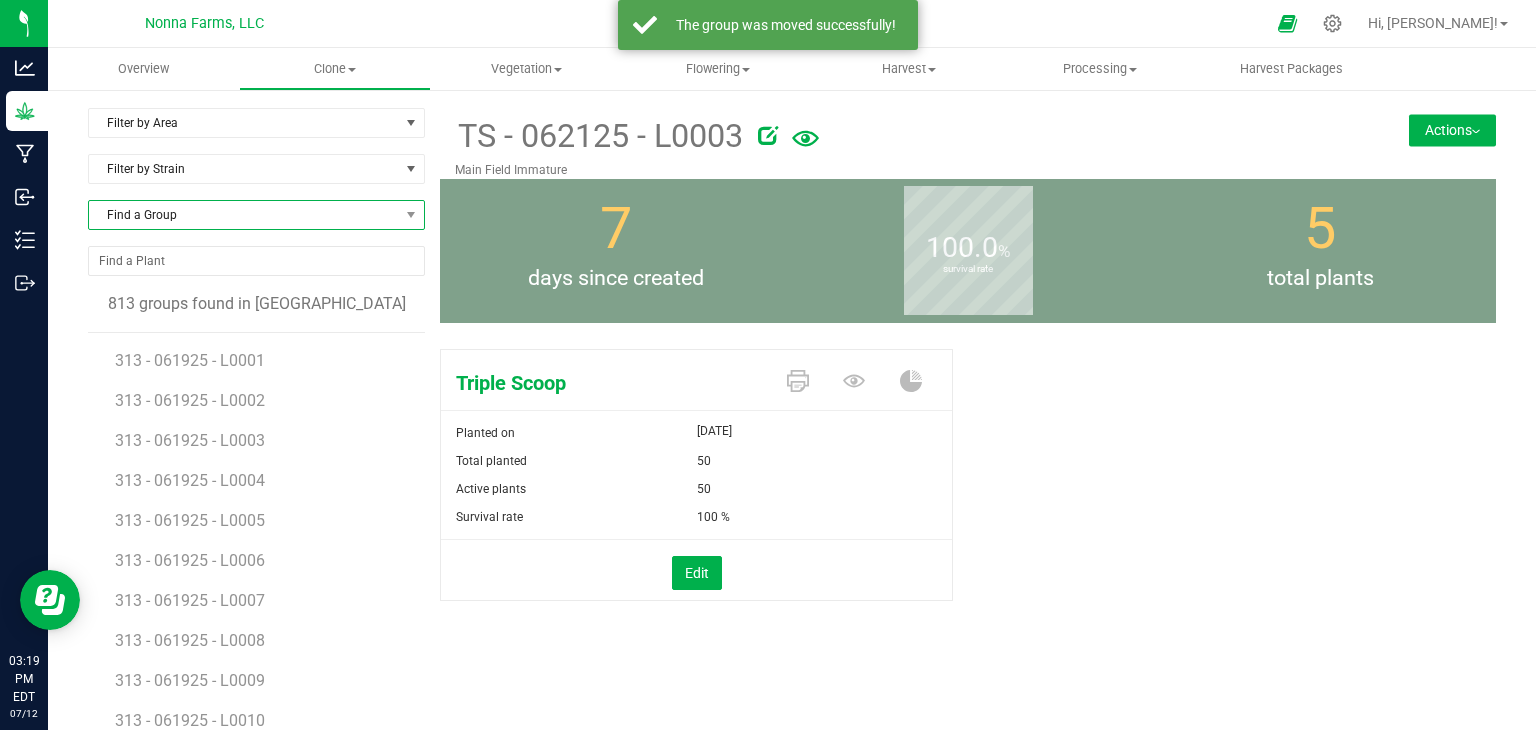 click on "Find a Group" at bounding box center [244, 215] 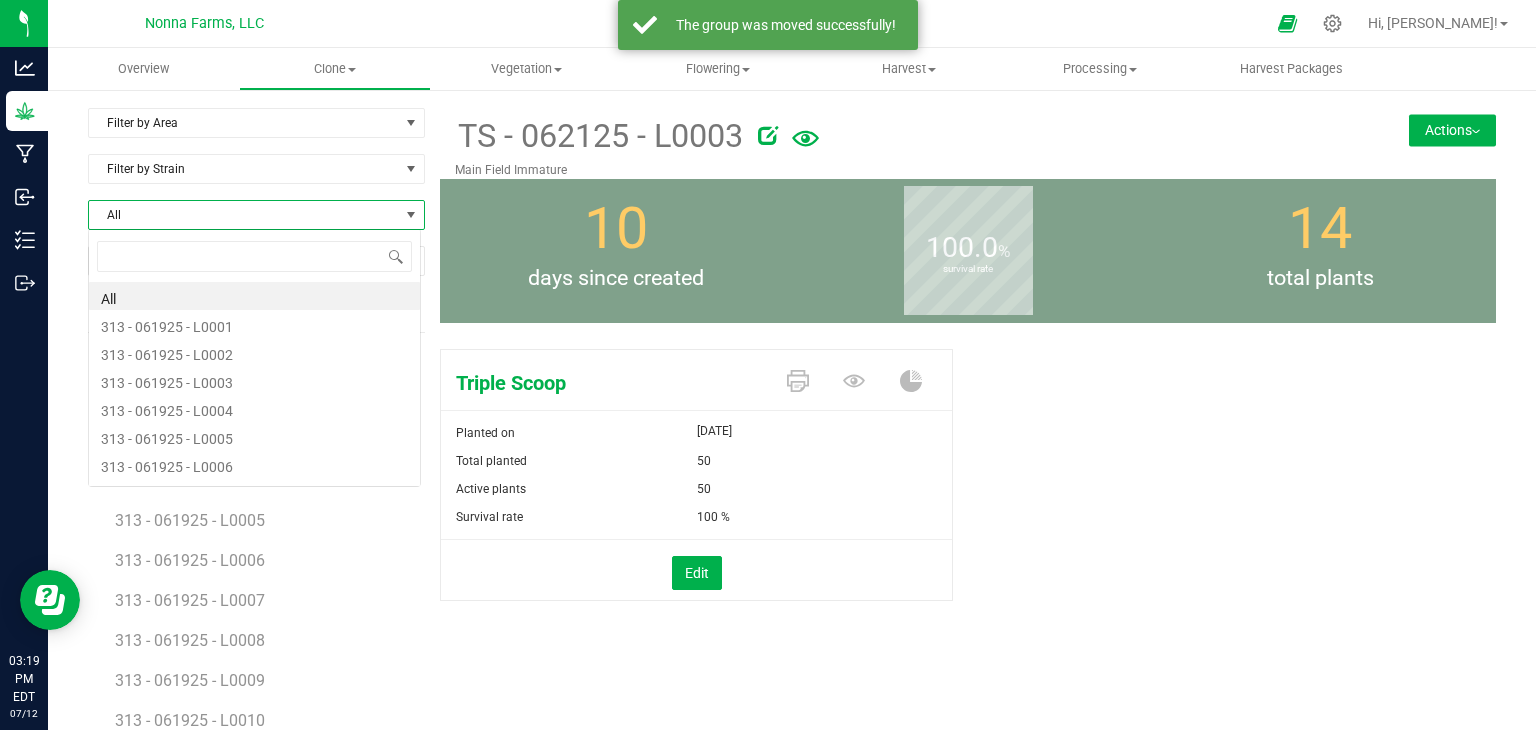 scroll, scrollTop: 99970, scrollLeft: 99666, axis: both 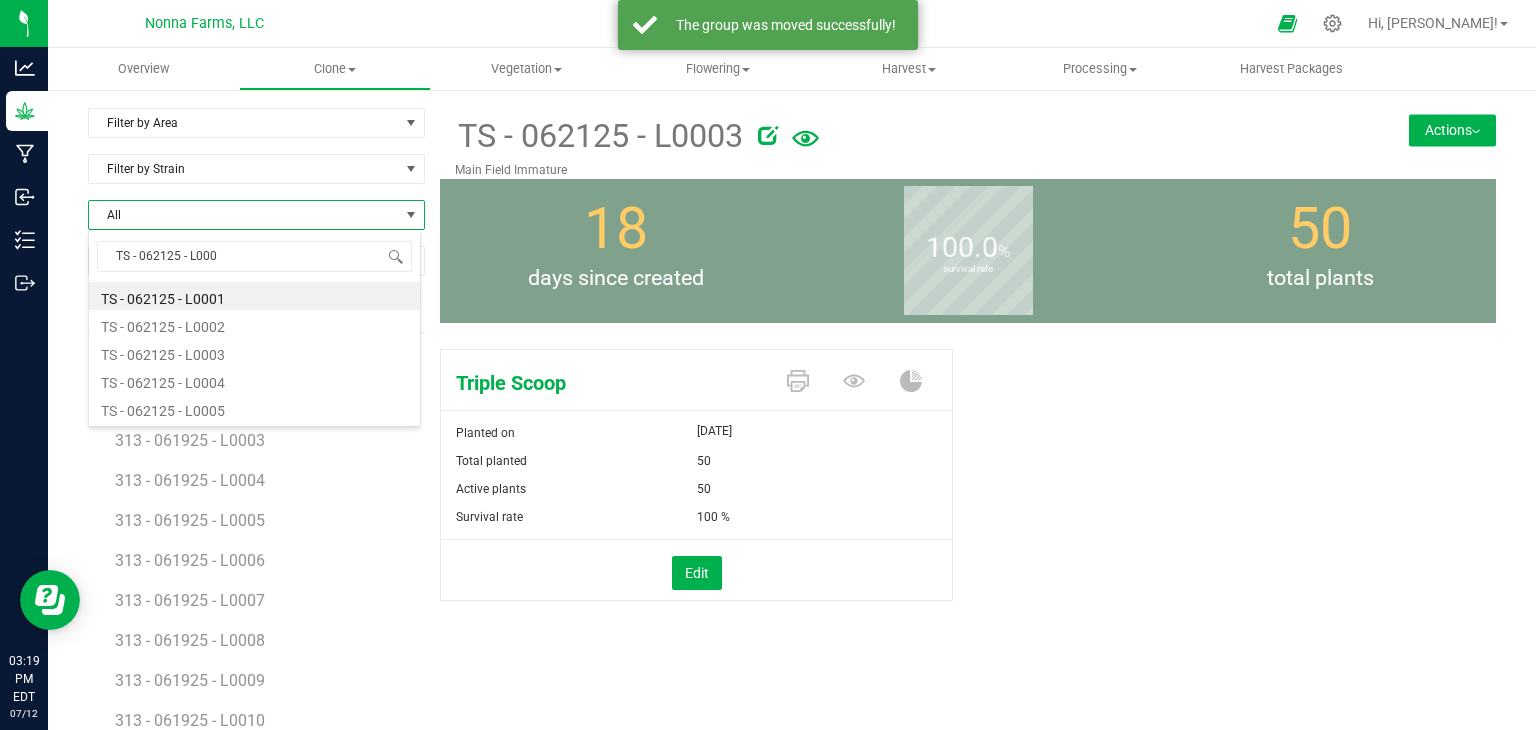 type on "TS - 062125 - L0004" 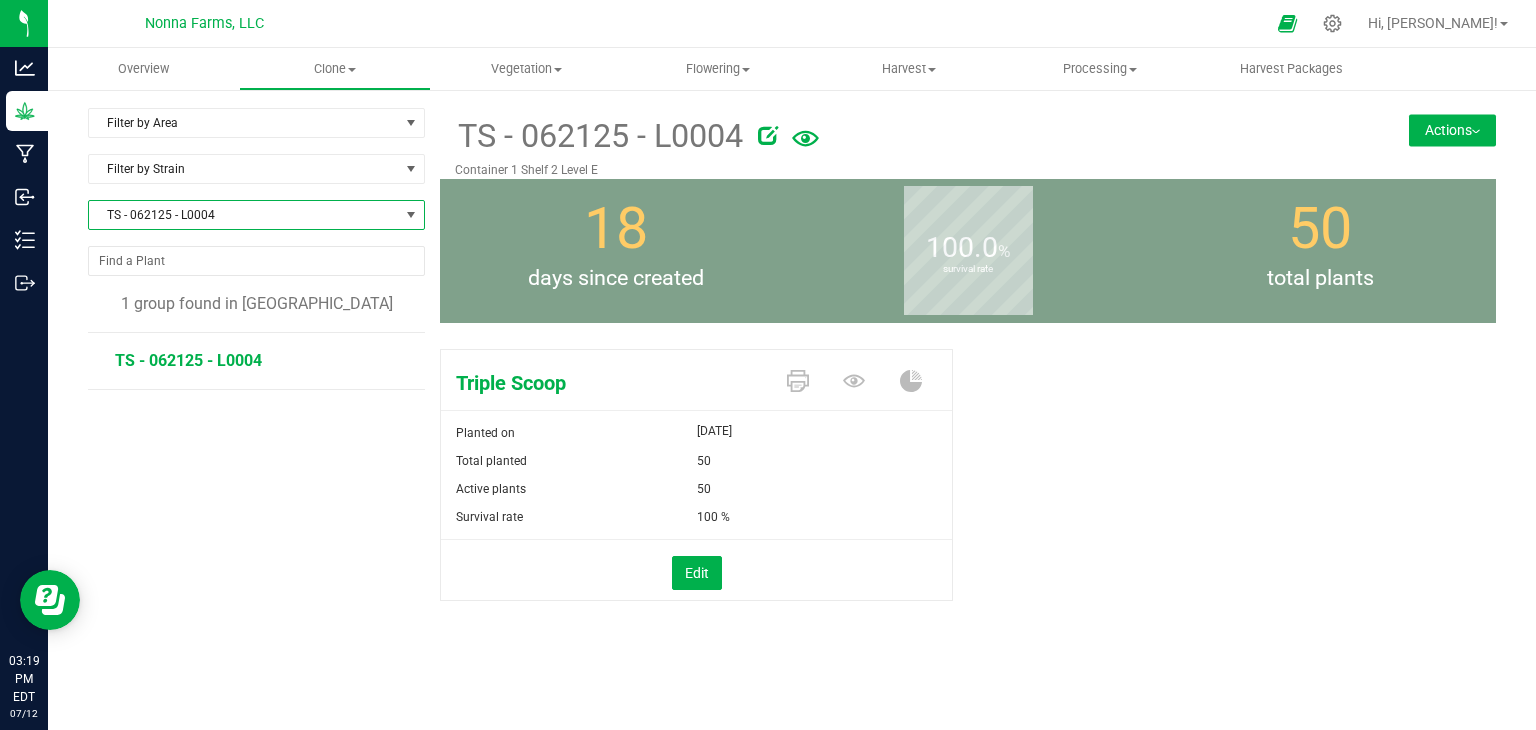 click on "Actions" at bounding box center [1452, 130] 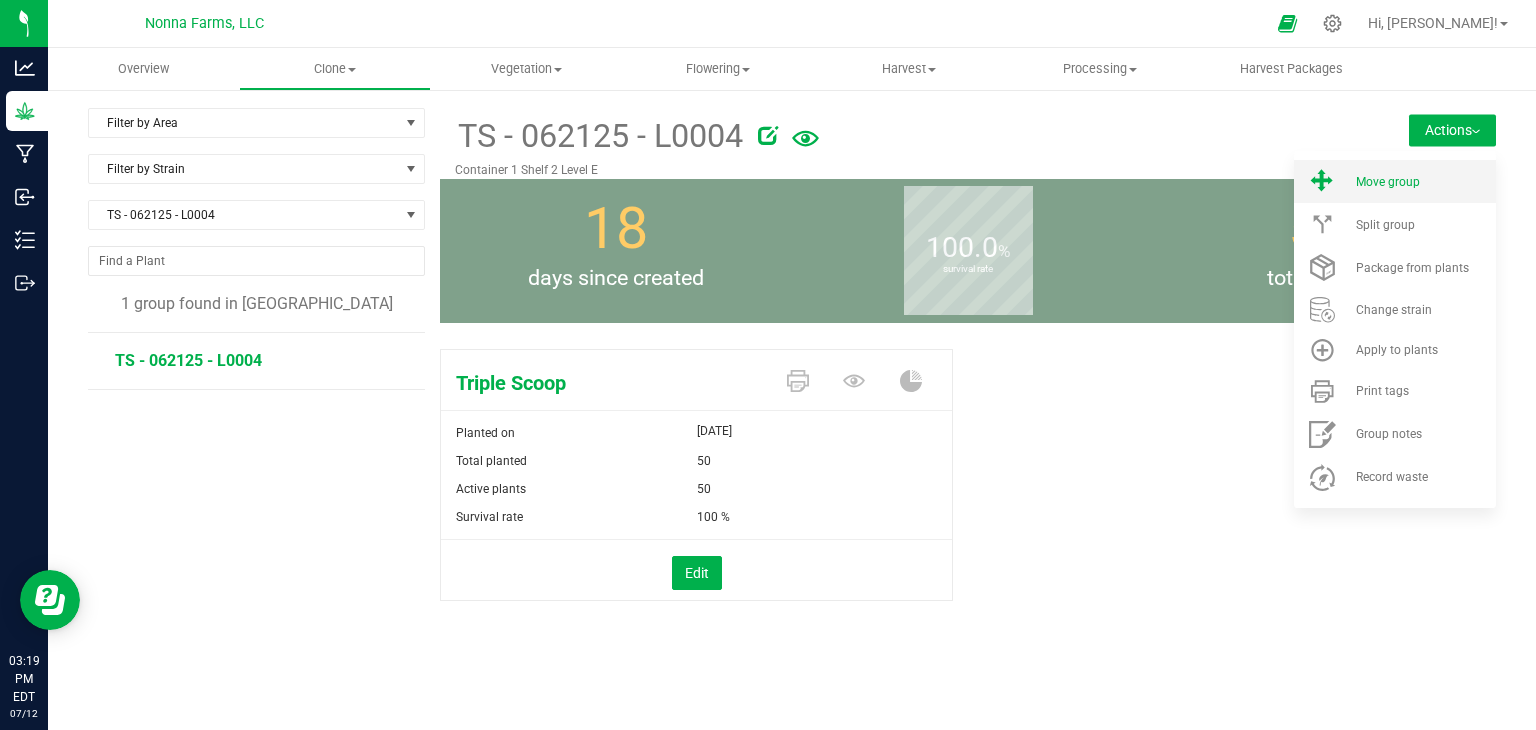 click on "Move group" at bounding box center (1424, 182) 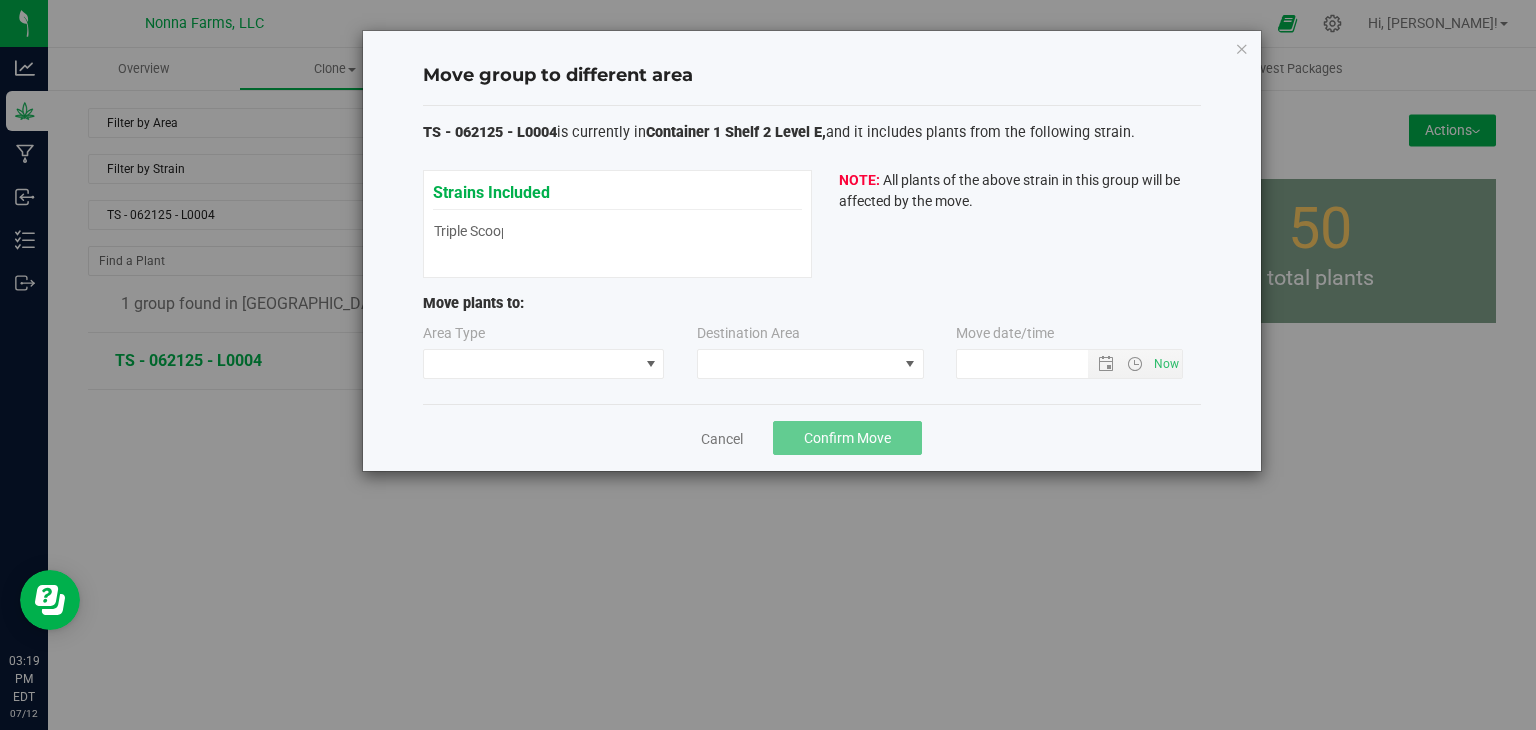 type on "[DATE] 3:19 PM" 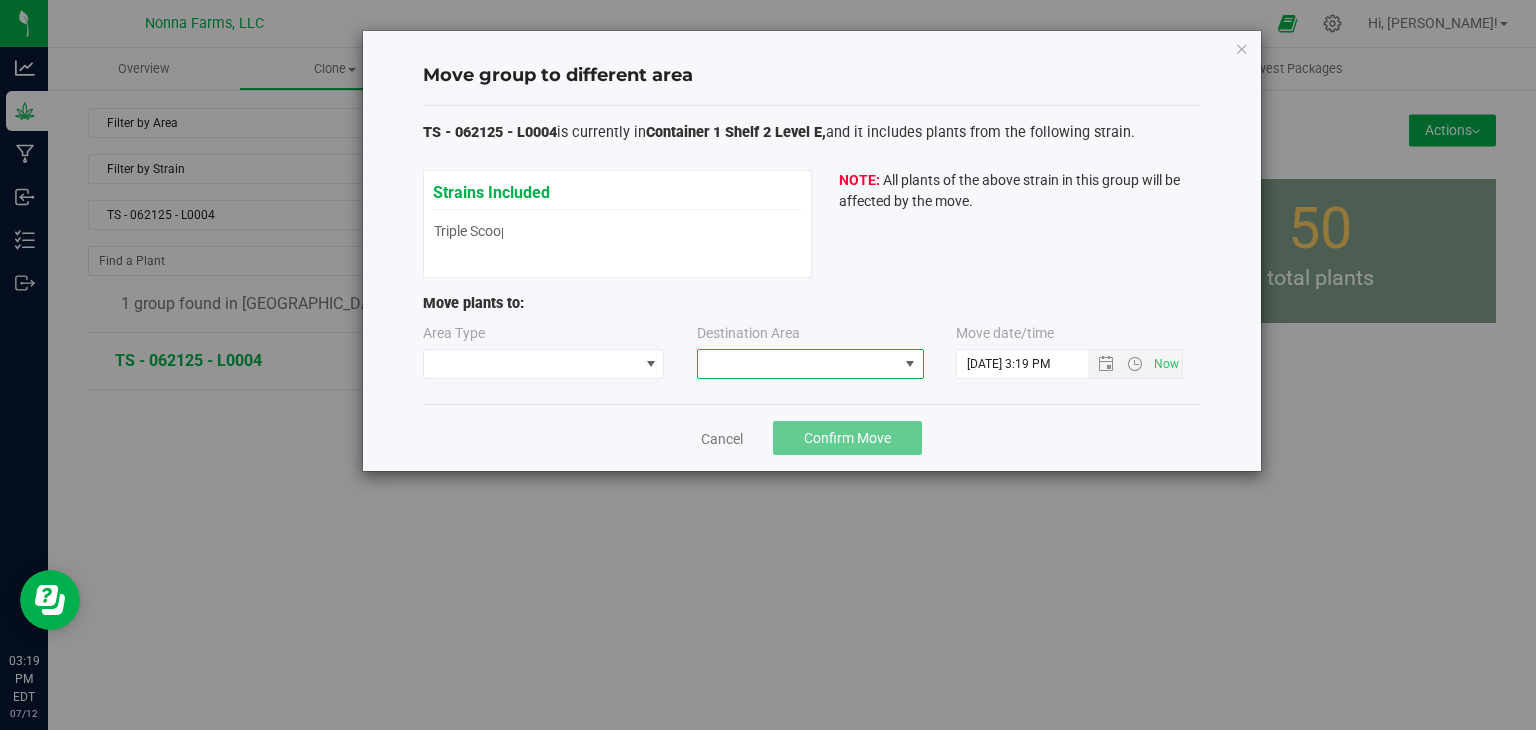click at bounding box center [798, 364] 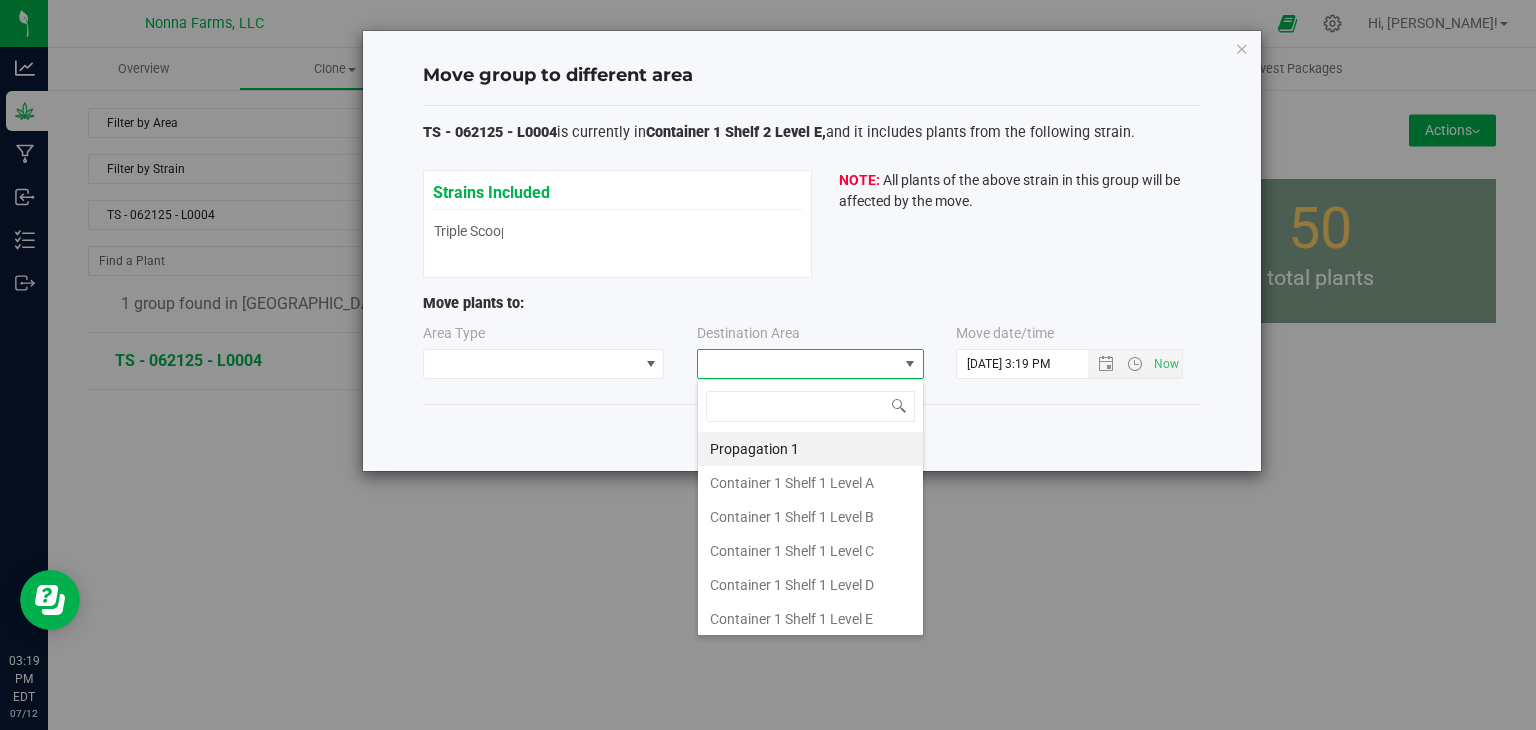 scroll, scrollTop: 99970, scrollLeft: 99772, axis: both 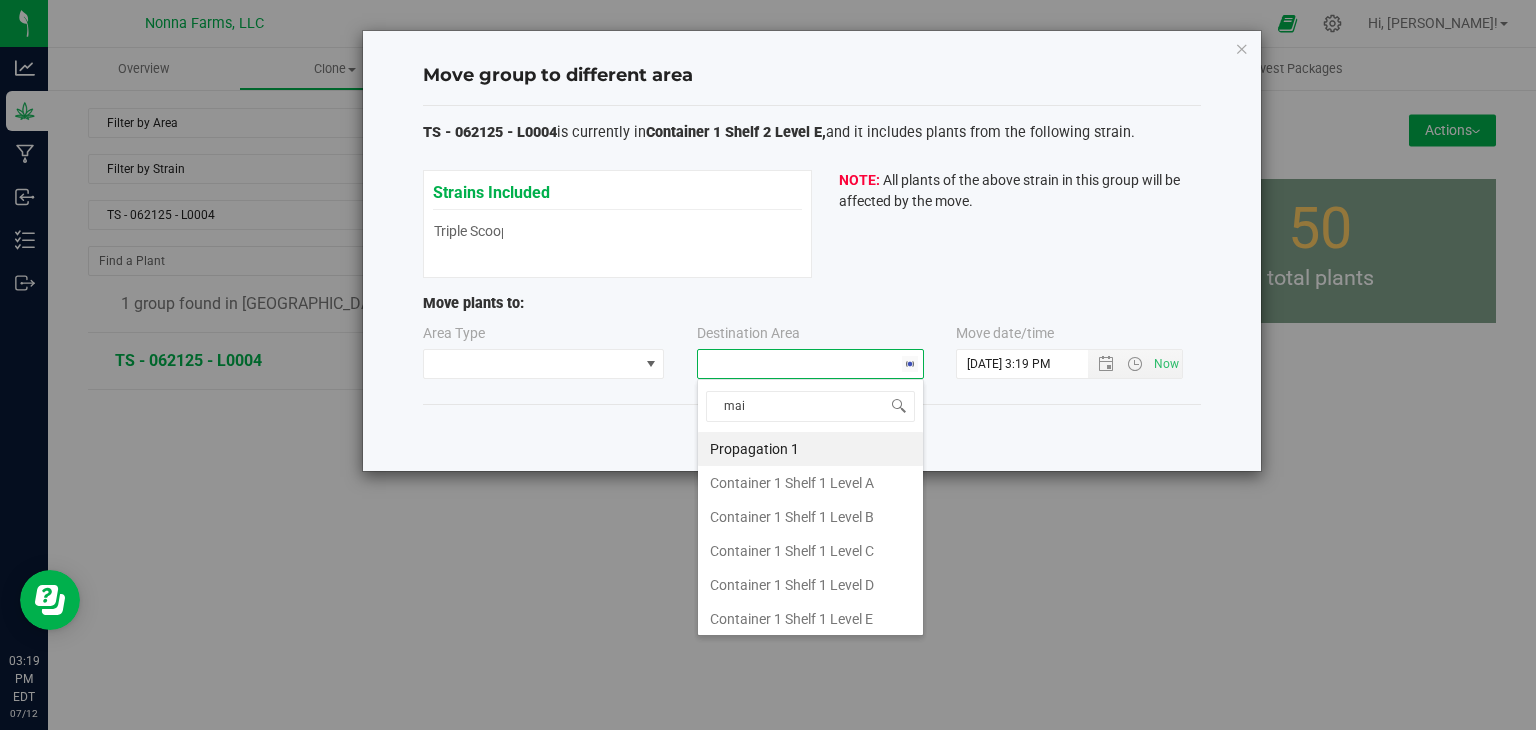 type on "main" 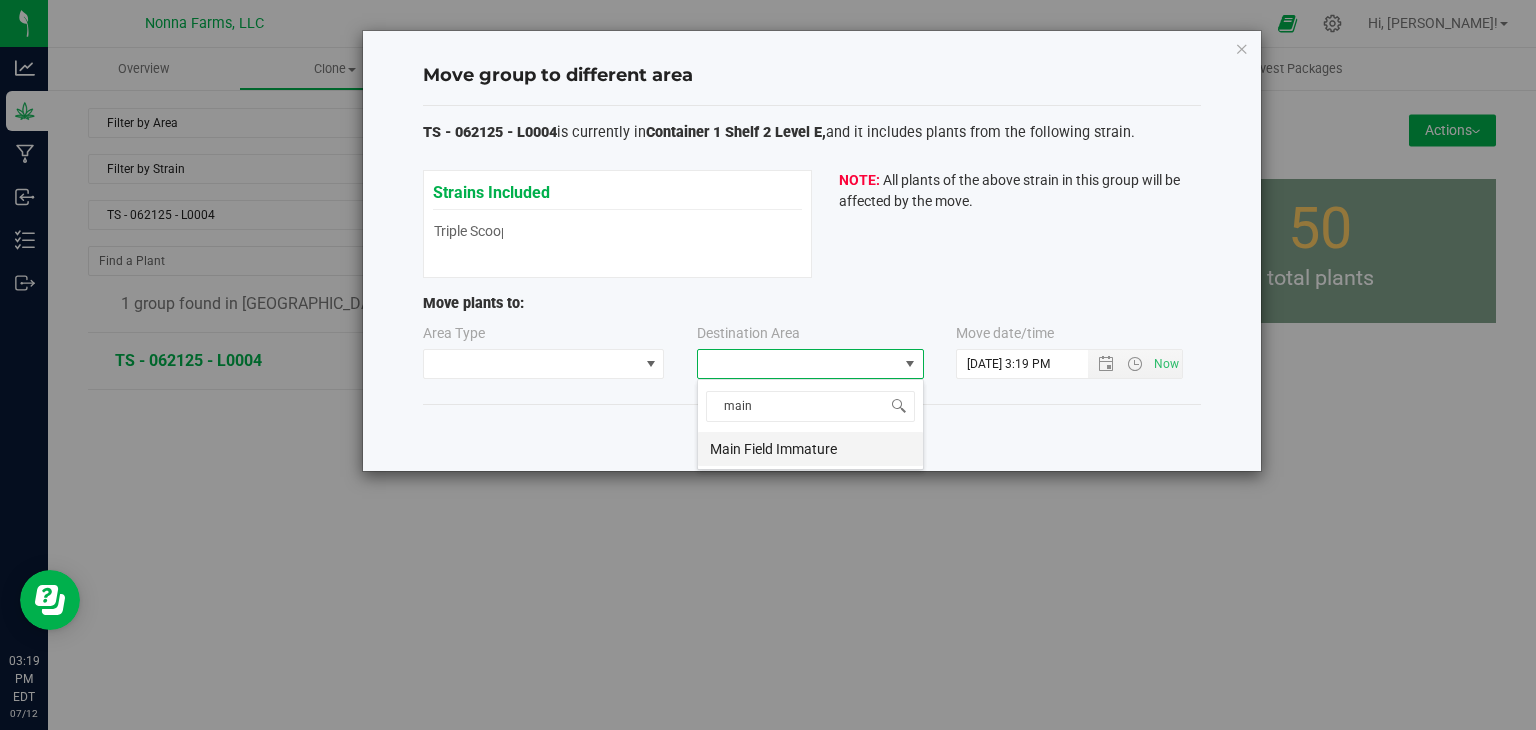 click on "Main Field Immature" at bounding box center (810, 449) 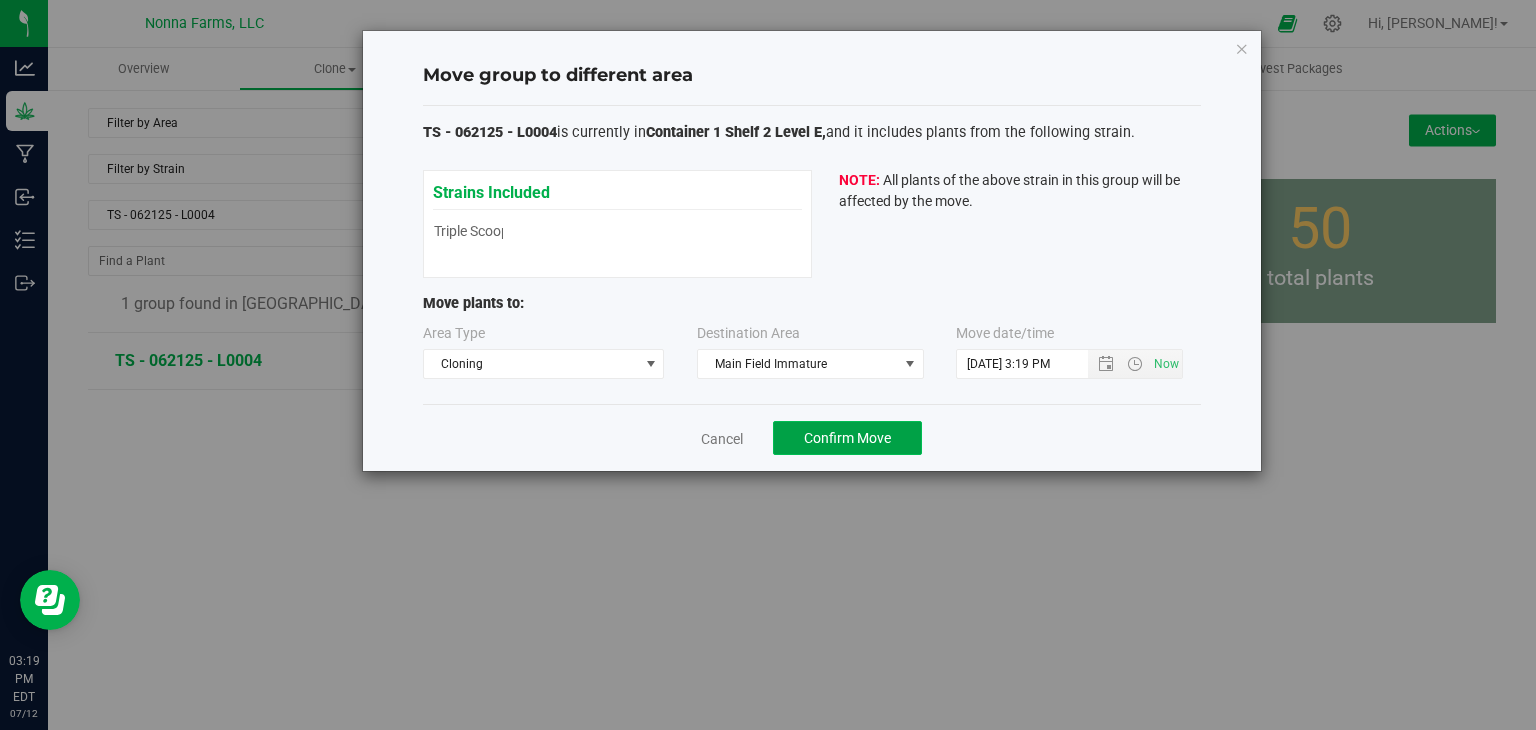click on "Confirm Move" 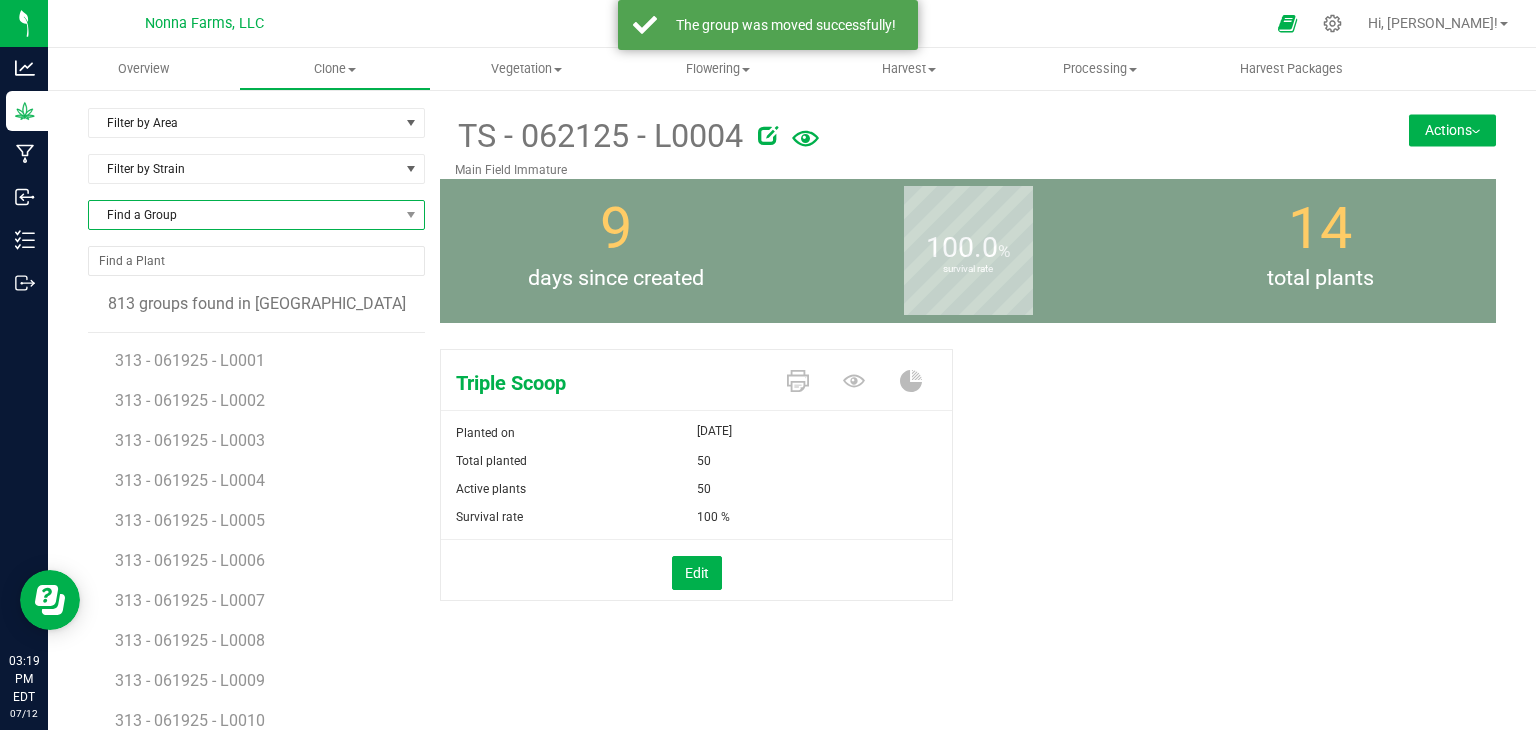 click on "Find a Group" at bounding box center [244, 215] 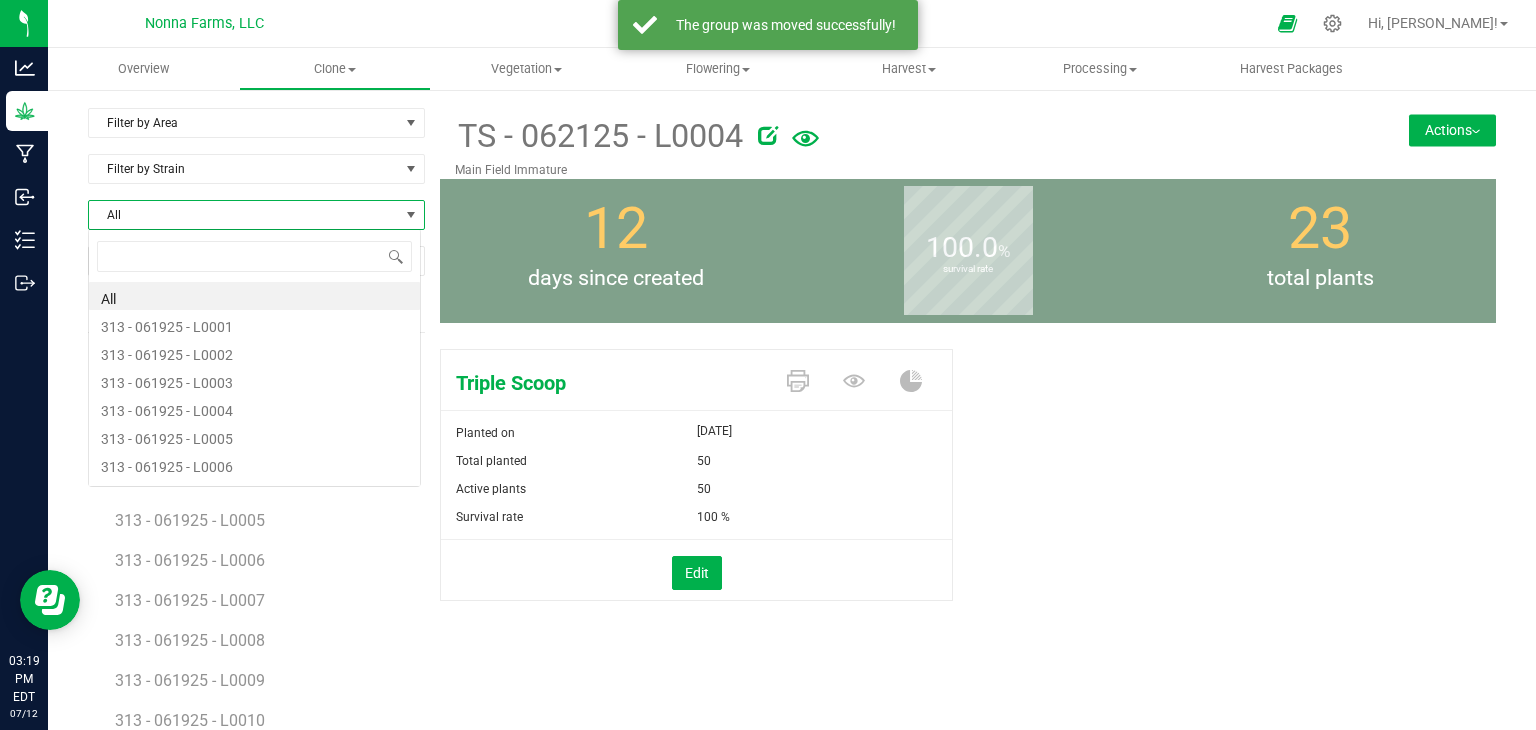 scroll, scrollTop: 99970, scrollLeft: 99666, axis: both 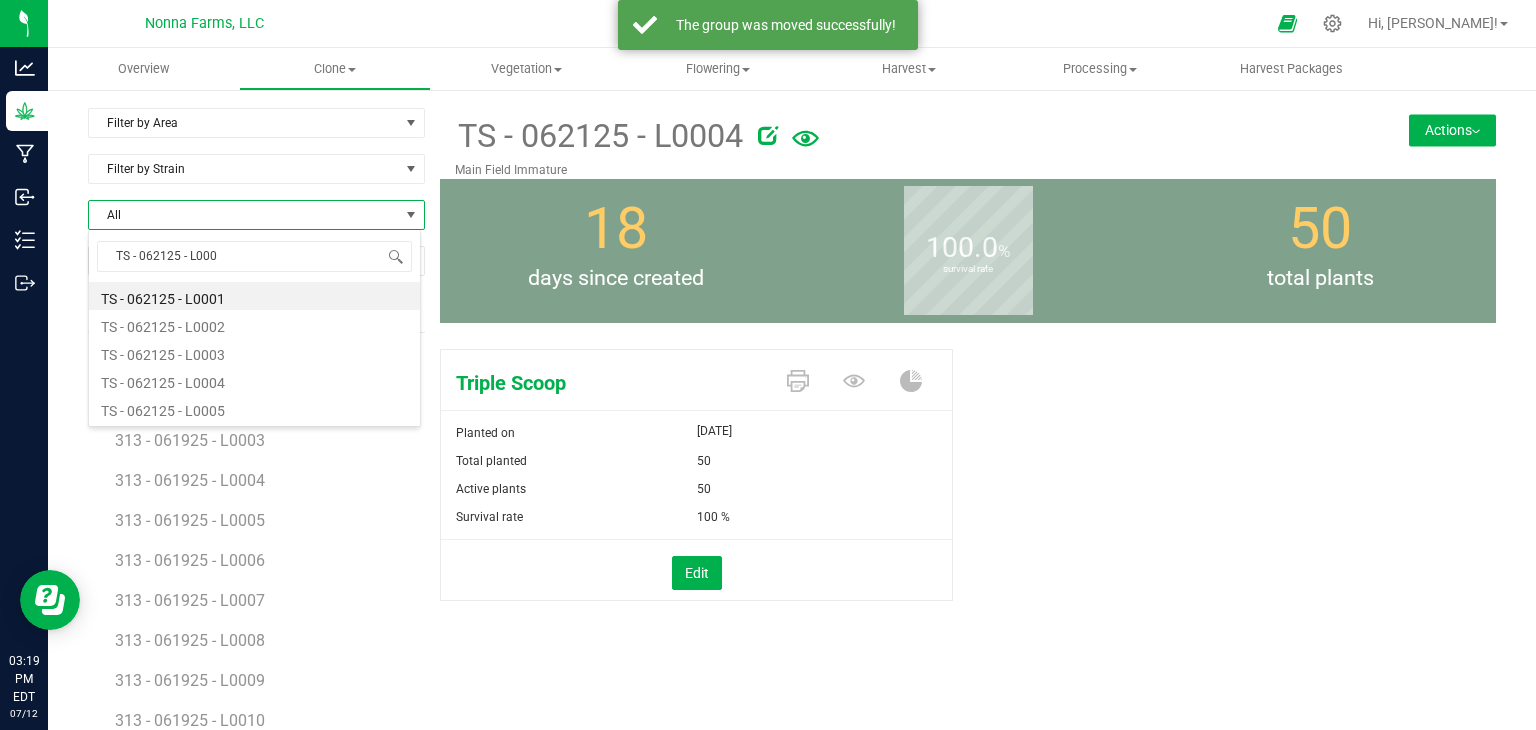 type on "TS - 062125 - L0005" 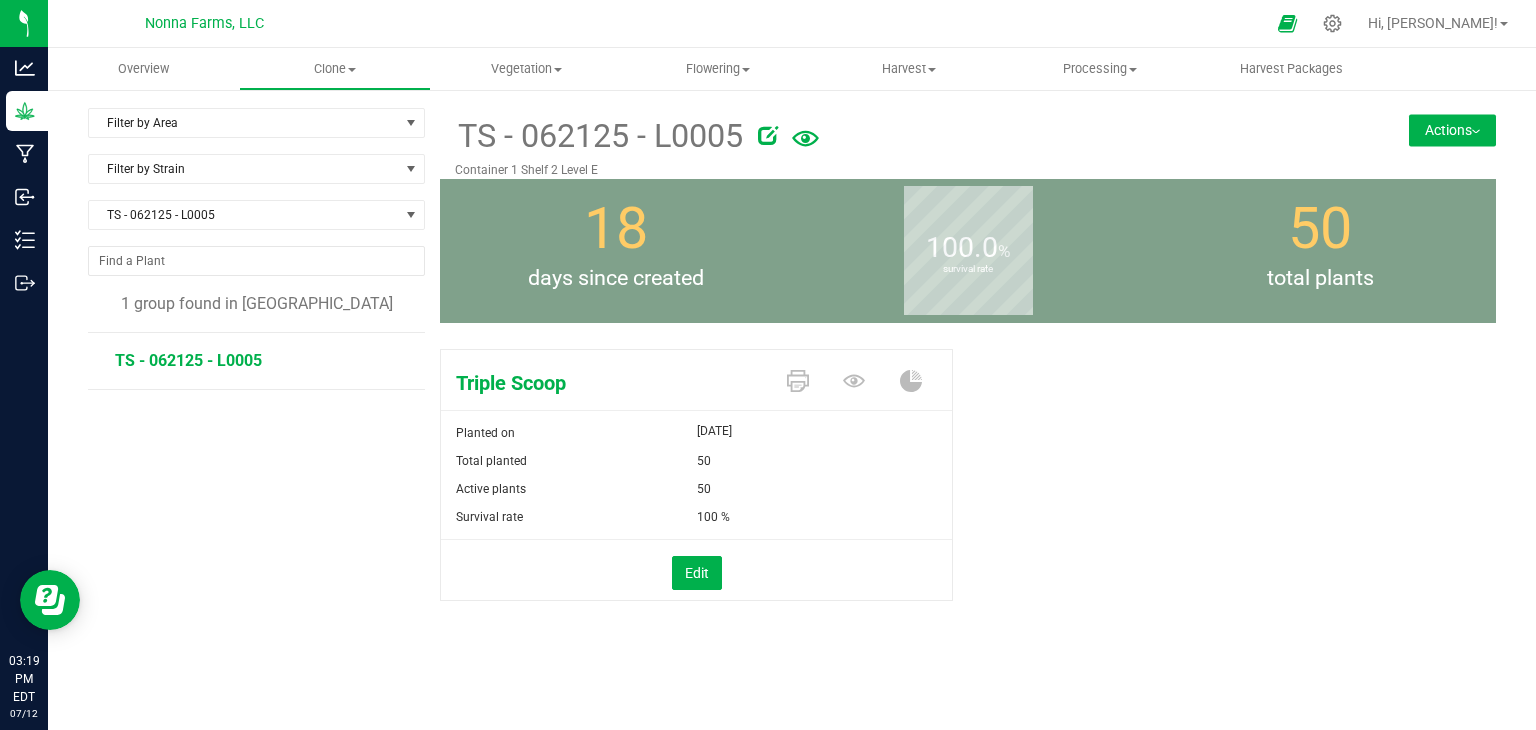 click on "Actions" at bounding box center [1452, 130] 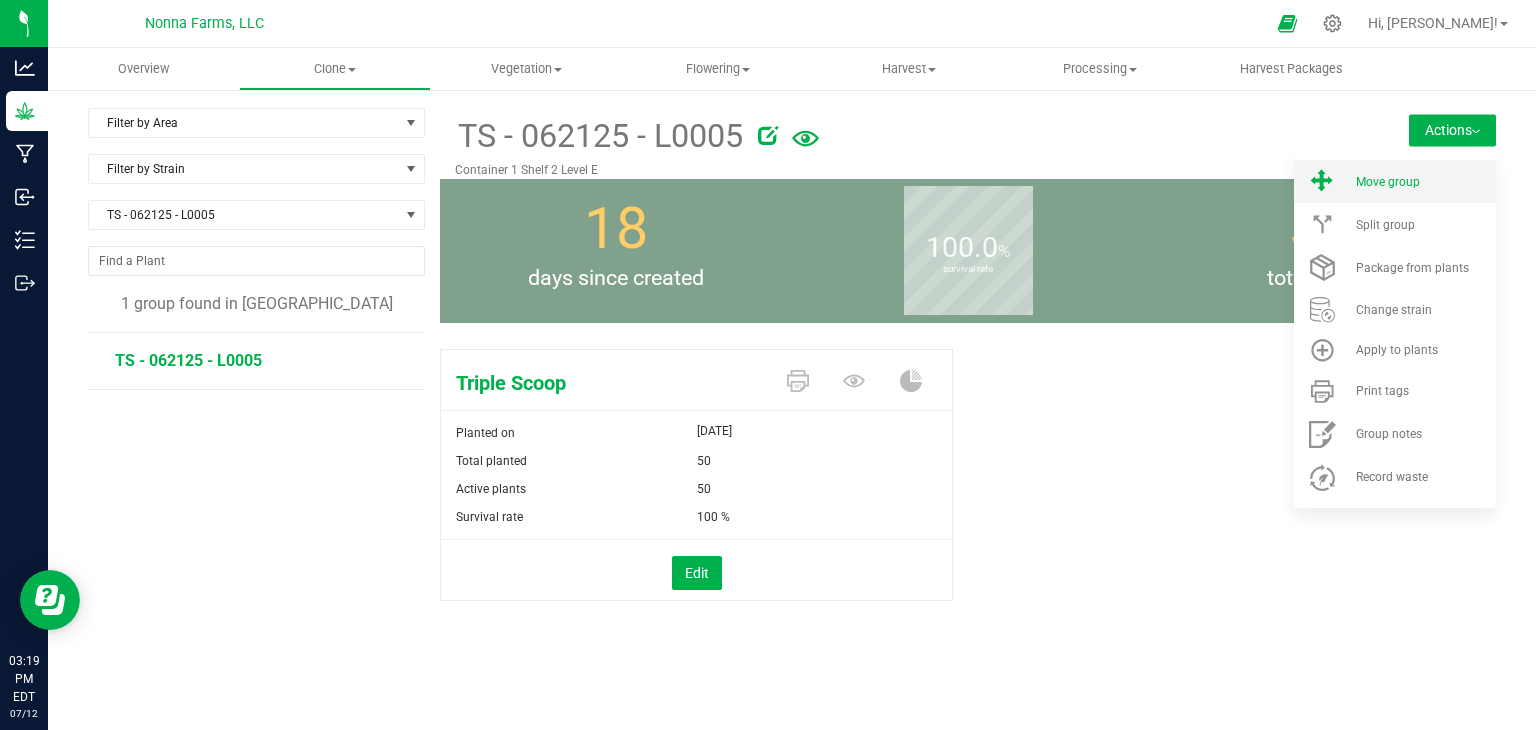 click on "Move group" at bounding box center (1424, 182) 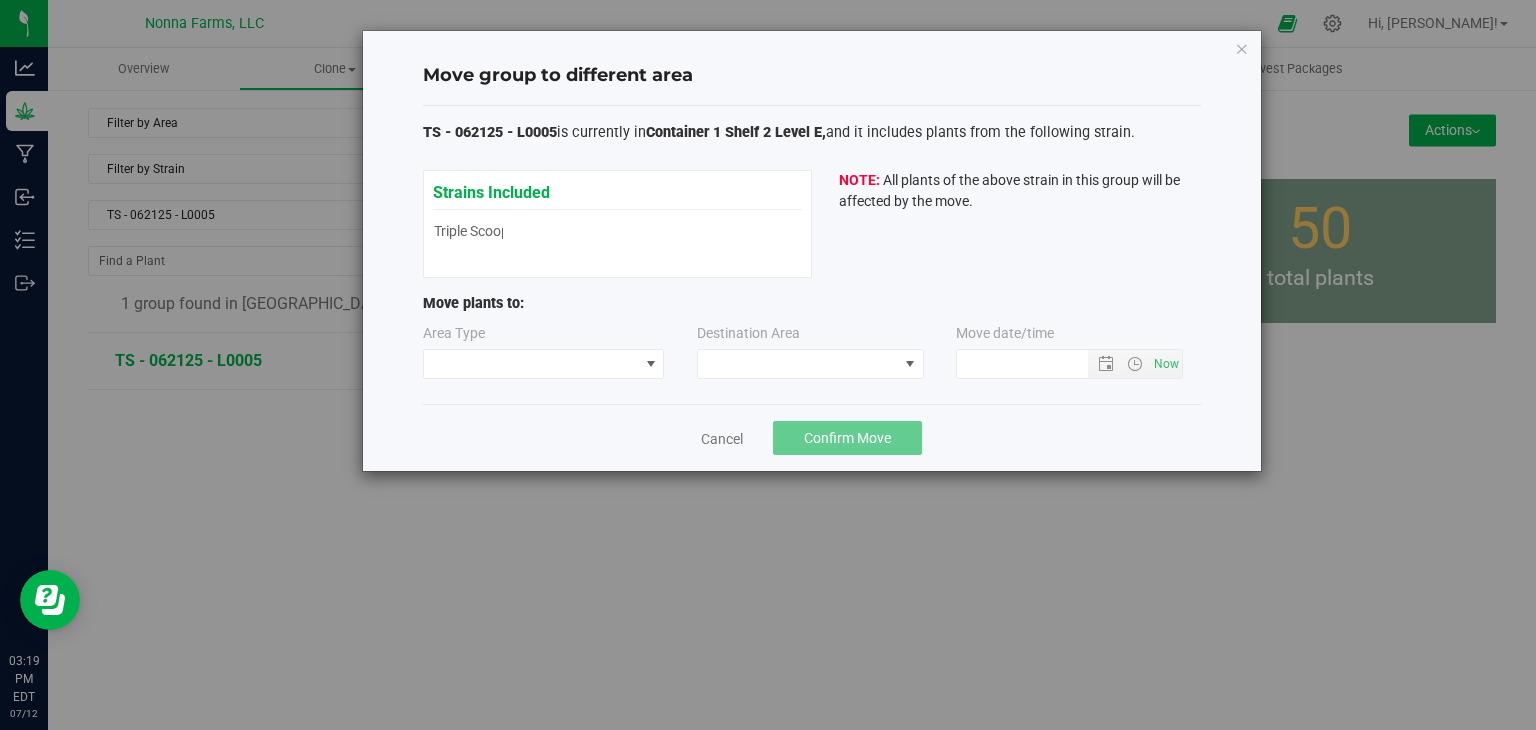 type on "[DATE] 3:19 PM" 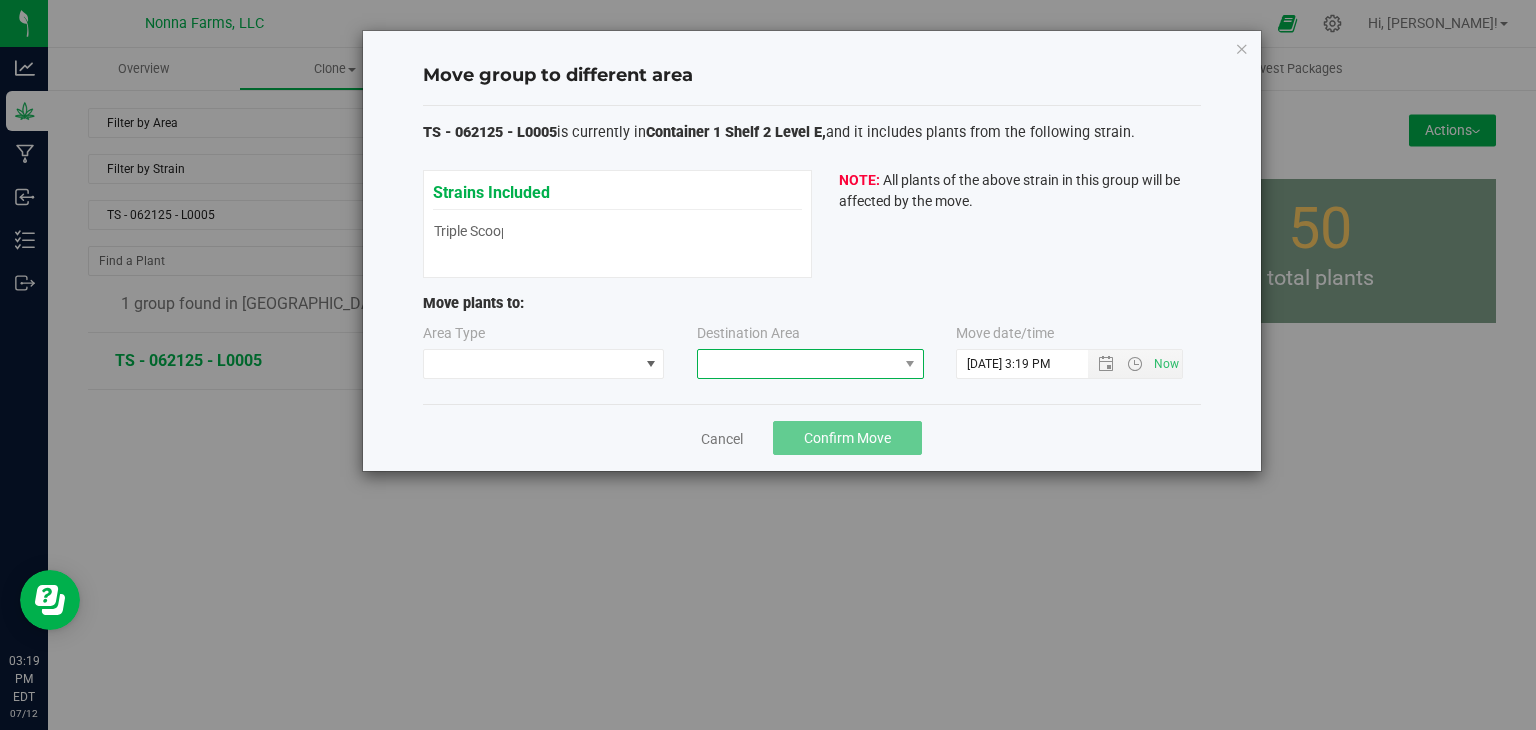 click at bounding box center (798, 364) 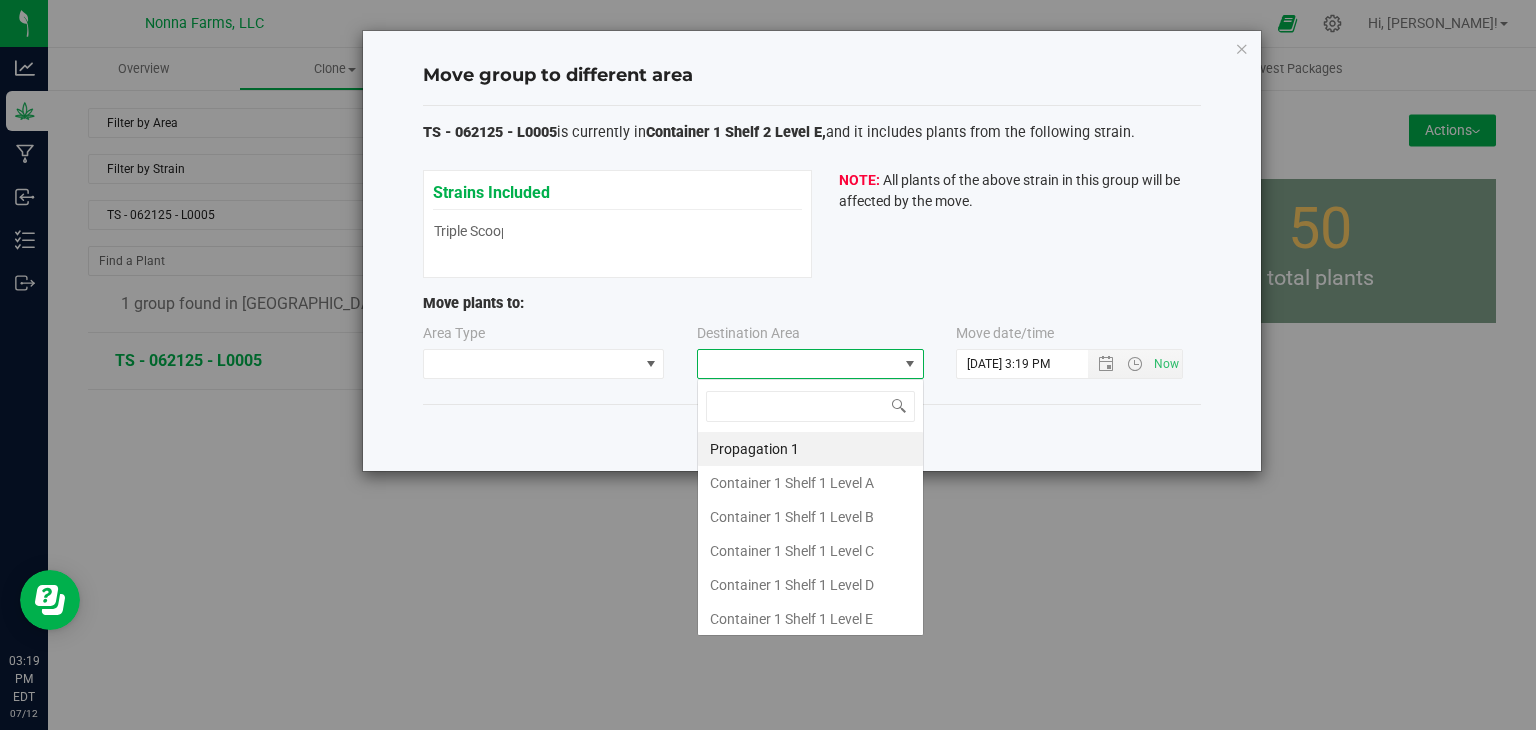 scroll, scrollTop: 99970, scrollLeft: 99772, axis: both 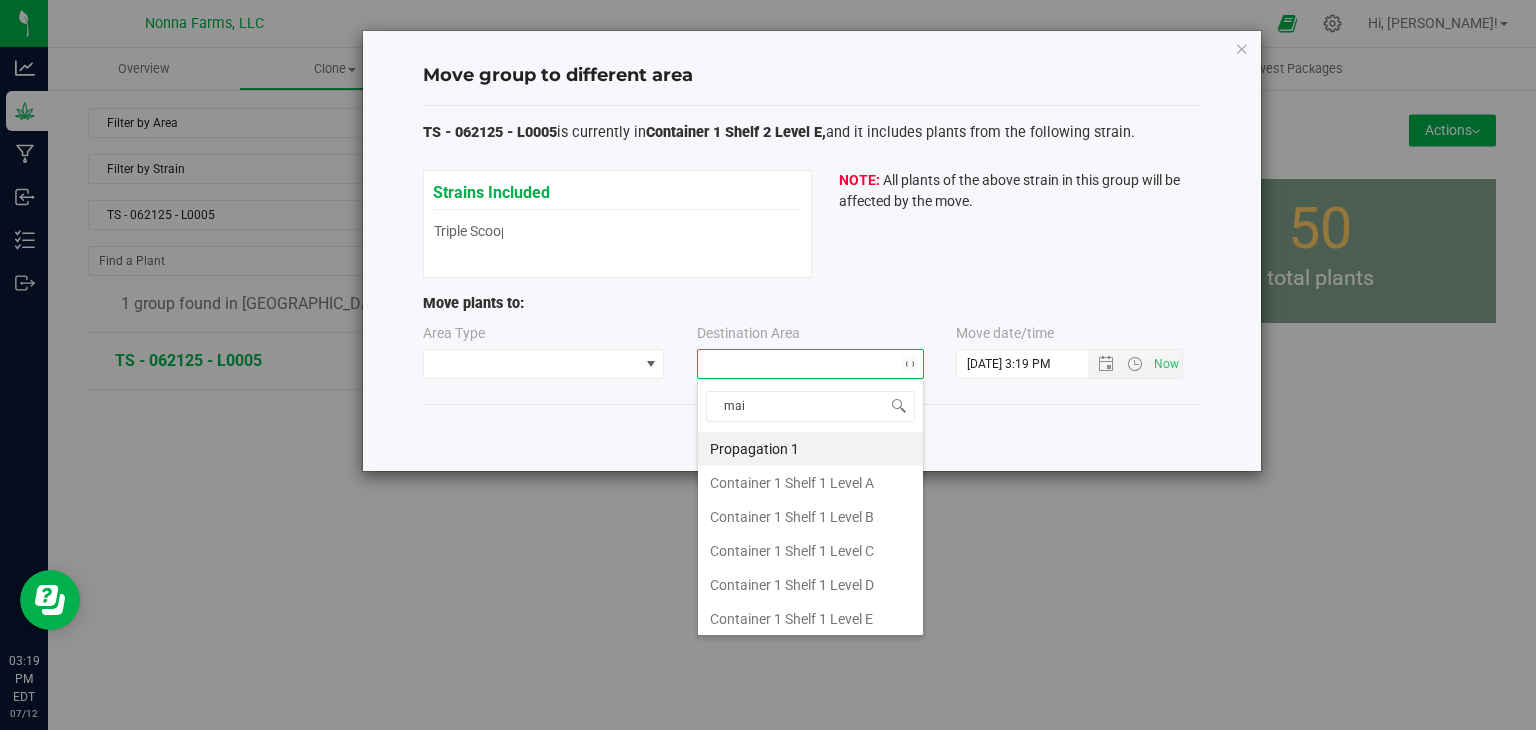type on "main" 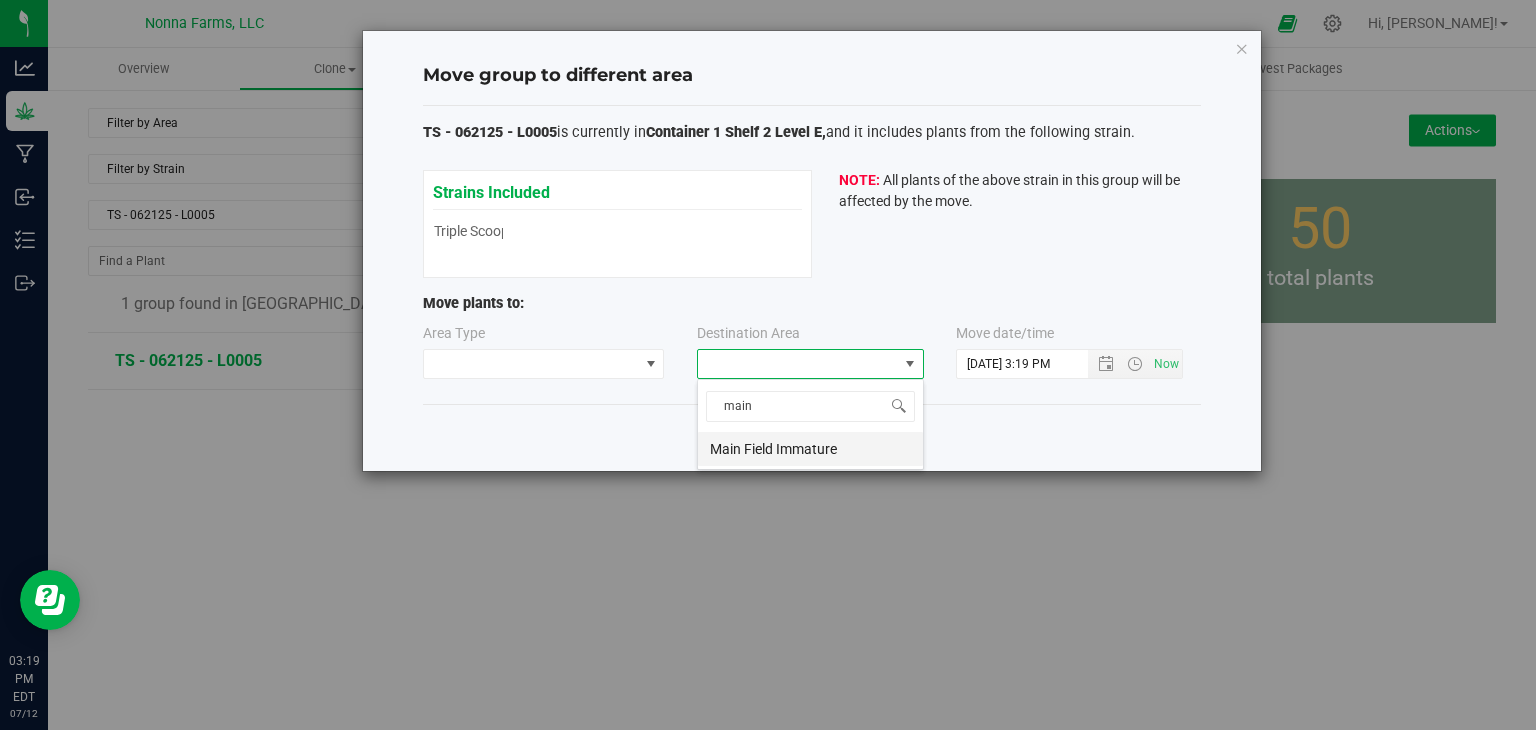 click on "Main Field Immature" at bounding box center [810, 449] 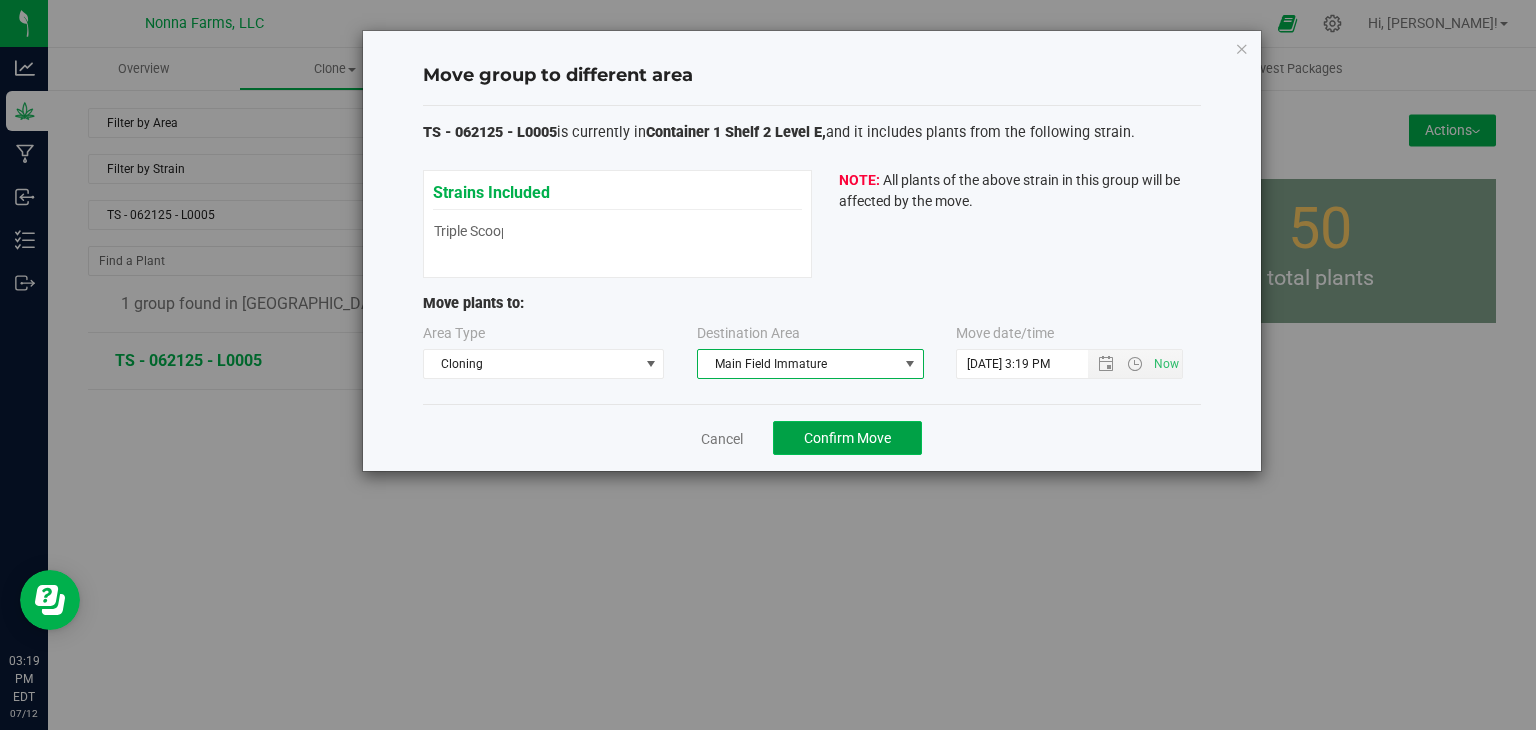 click on "Confirm Move" 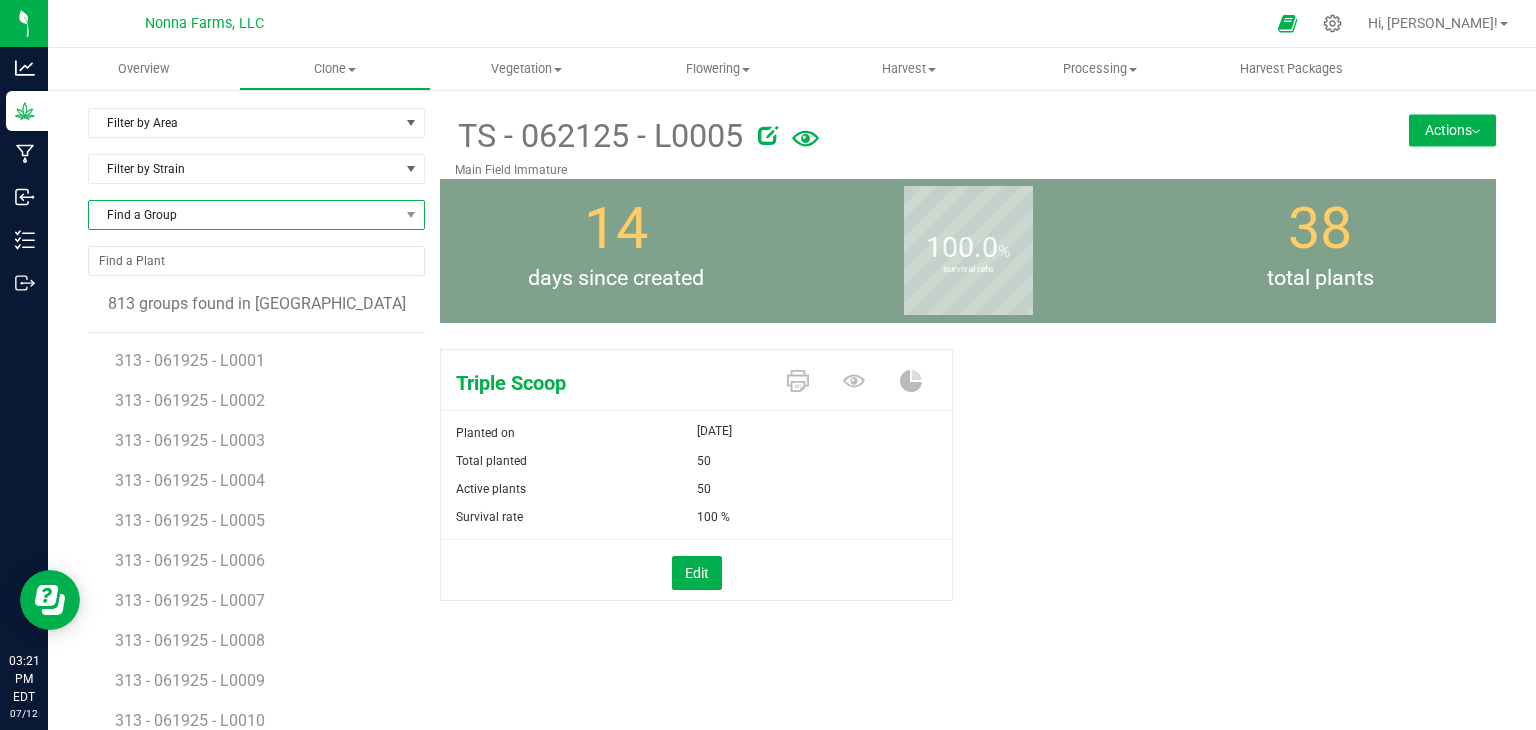 click on "Find a Group" at bounding box center [244, 215] 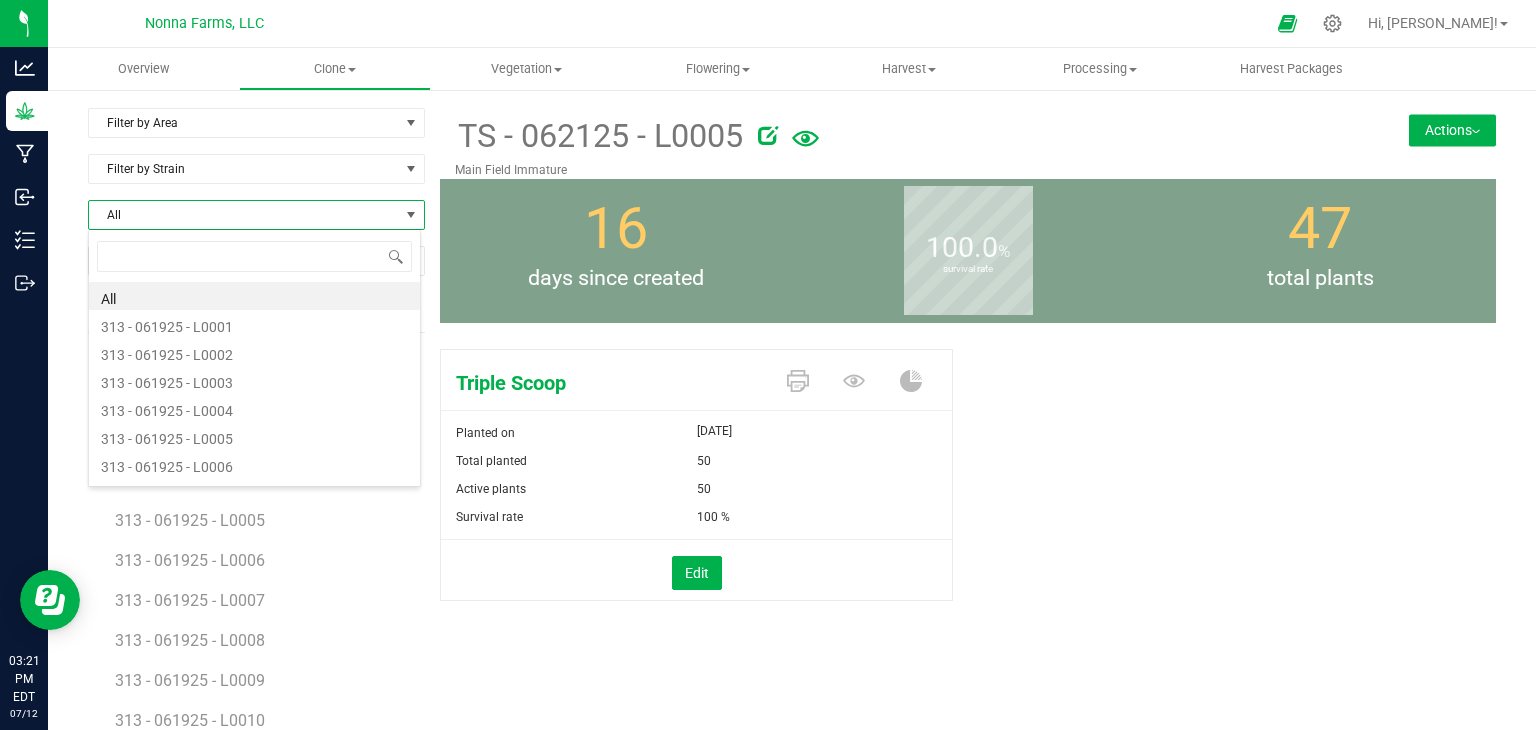 scroll, scrollTop: 99970, scrollLeft: 99666, axis: both 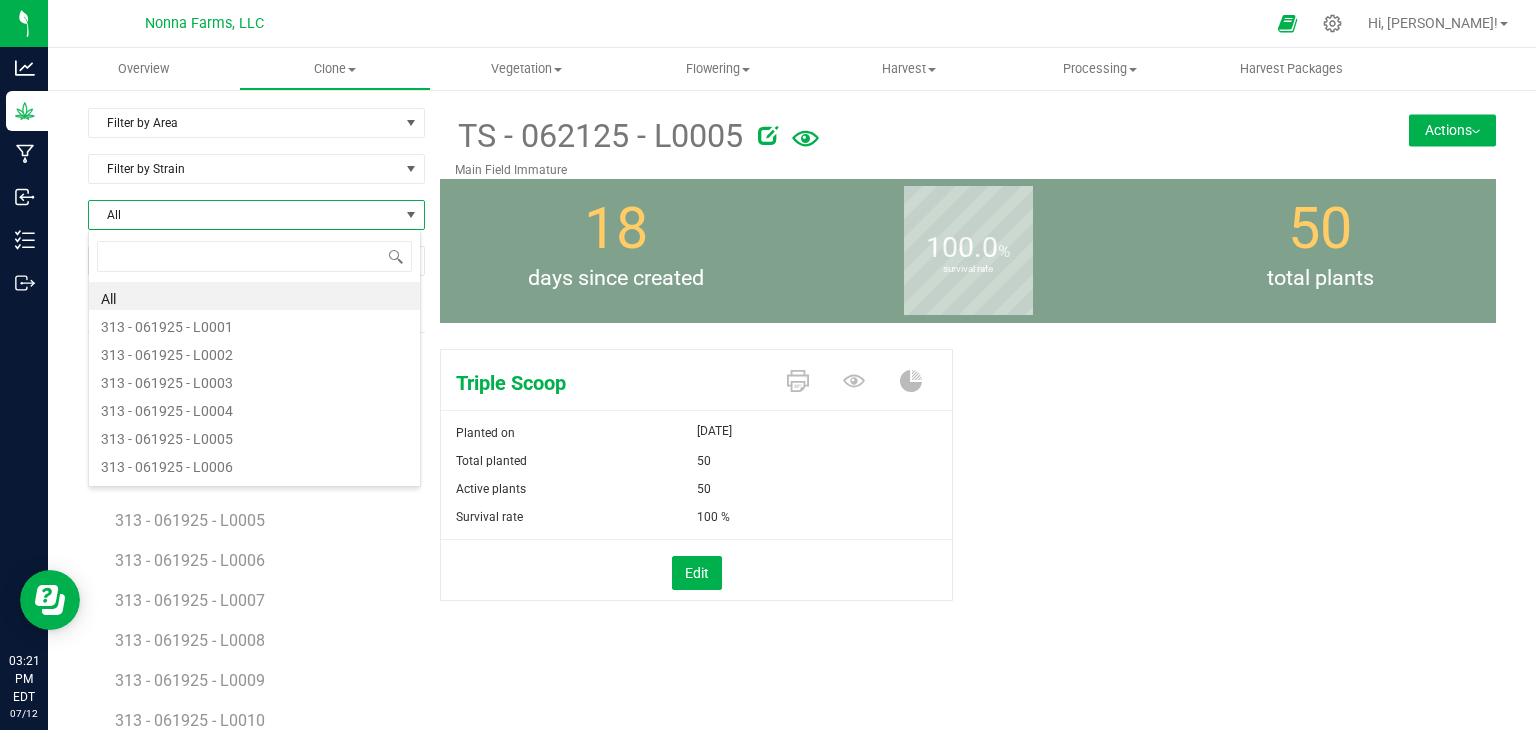 type on "313 - 061925 - L0002" 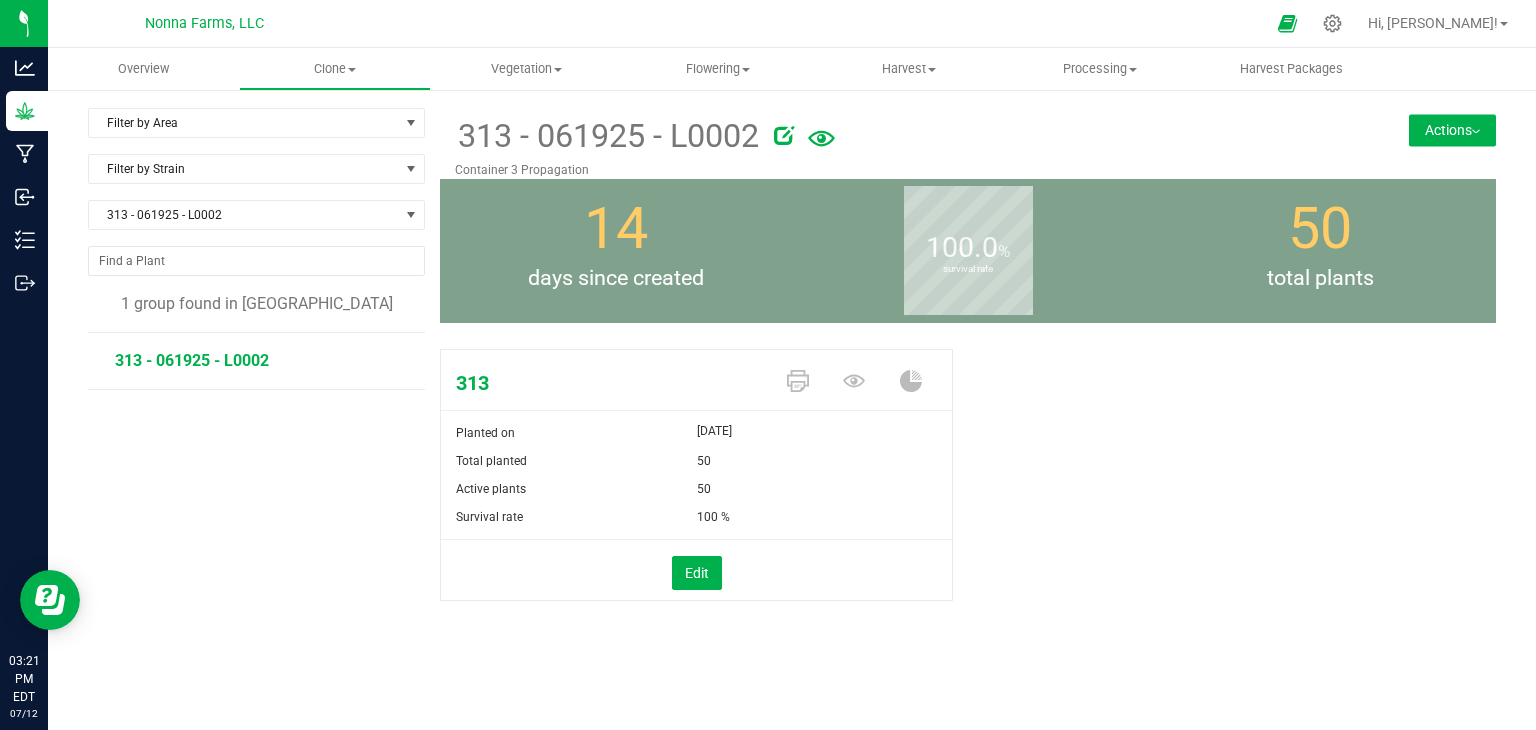 click on "Actions" at bounding box center (1452, 130) 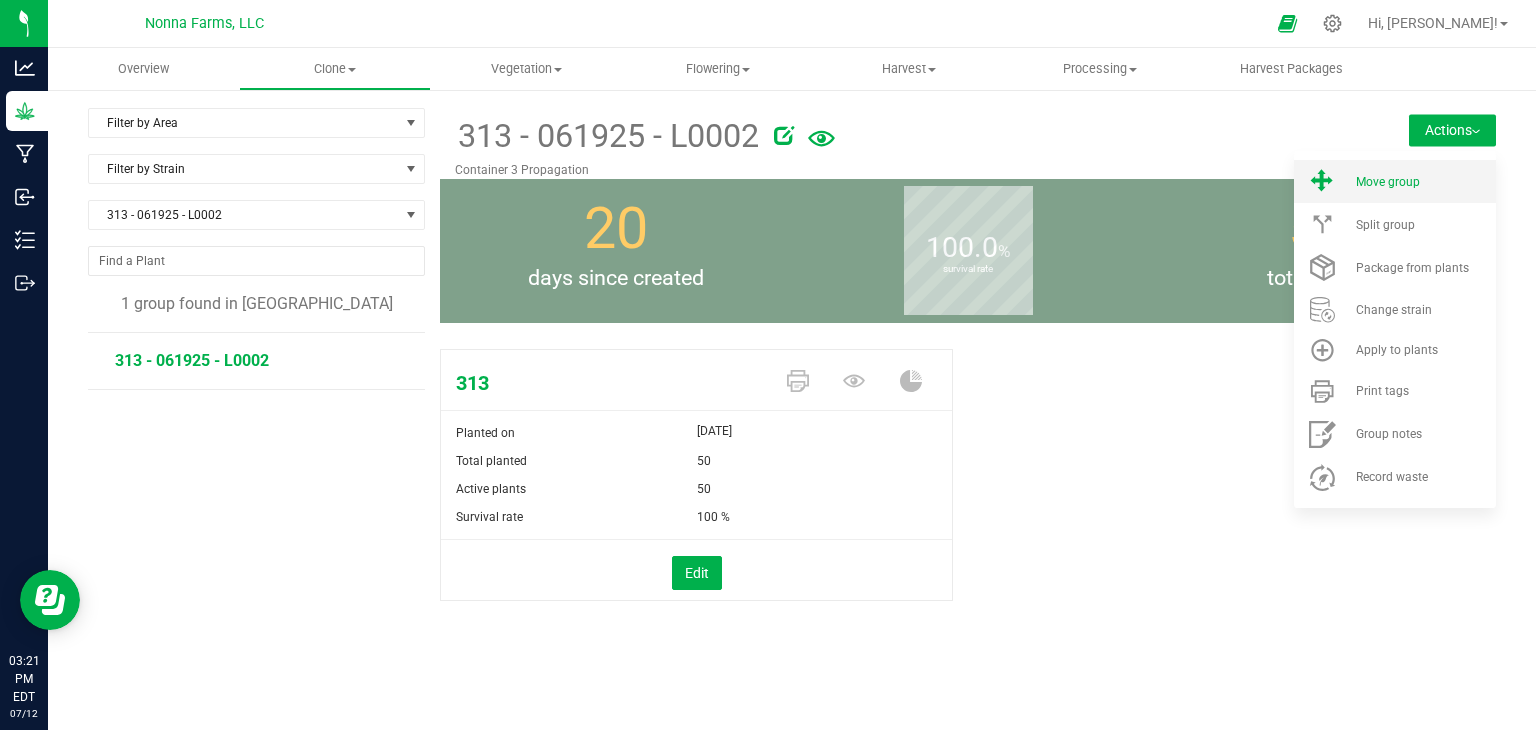 click on "Move group" at bounding box center [1395, 181] 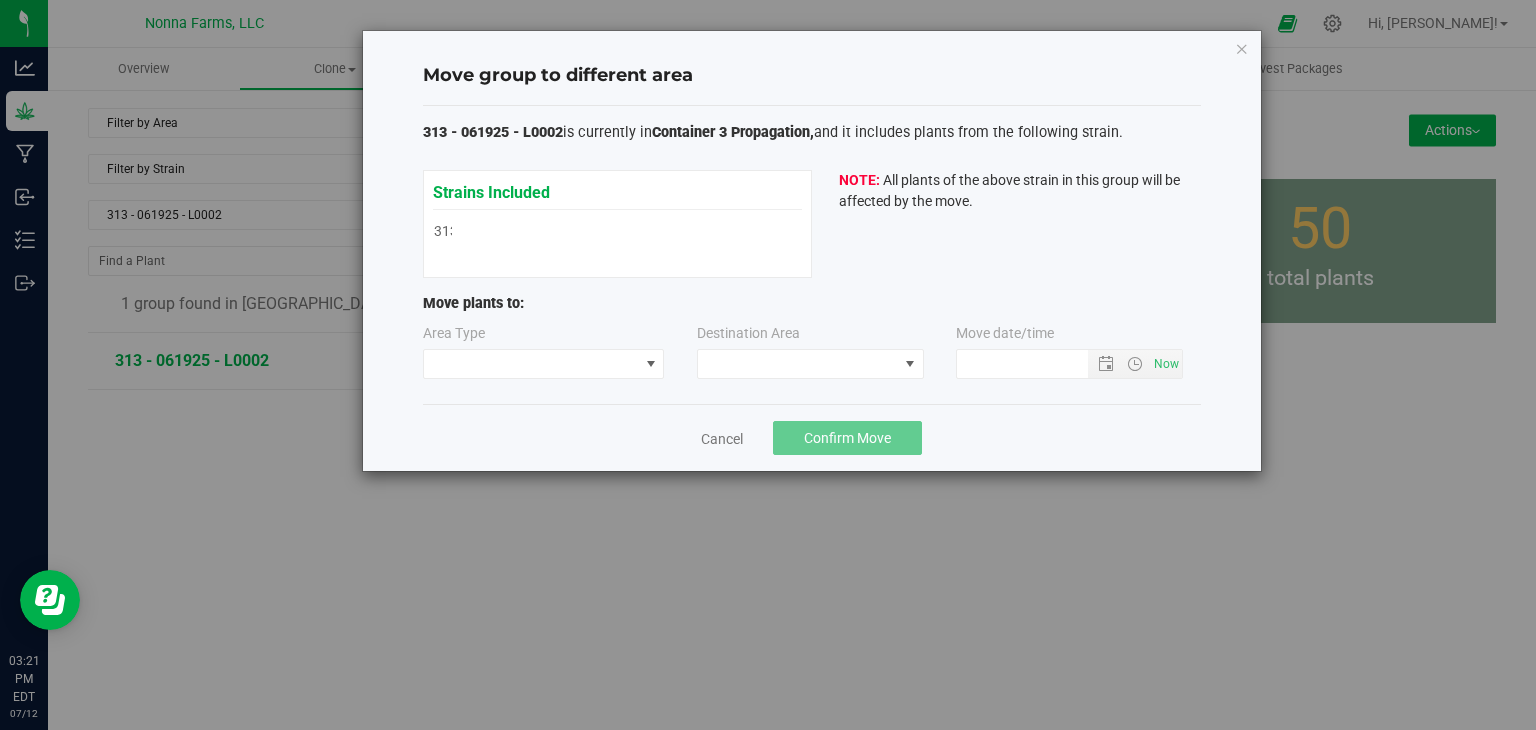 type on "[DATE] 3:21 PM" 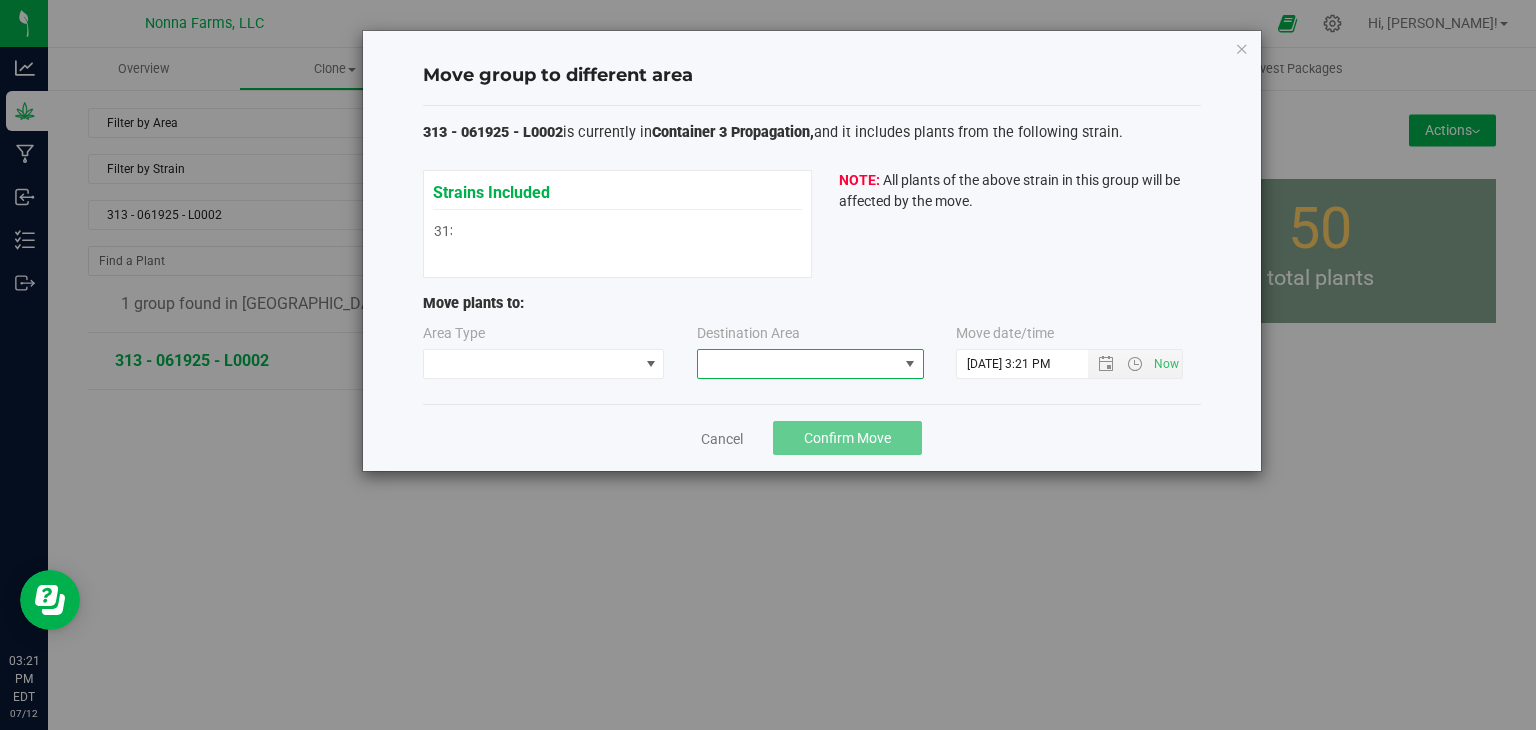 click at bounding box center [798, 364] 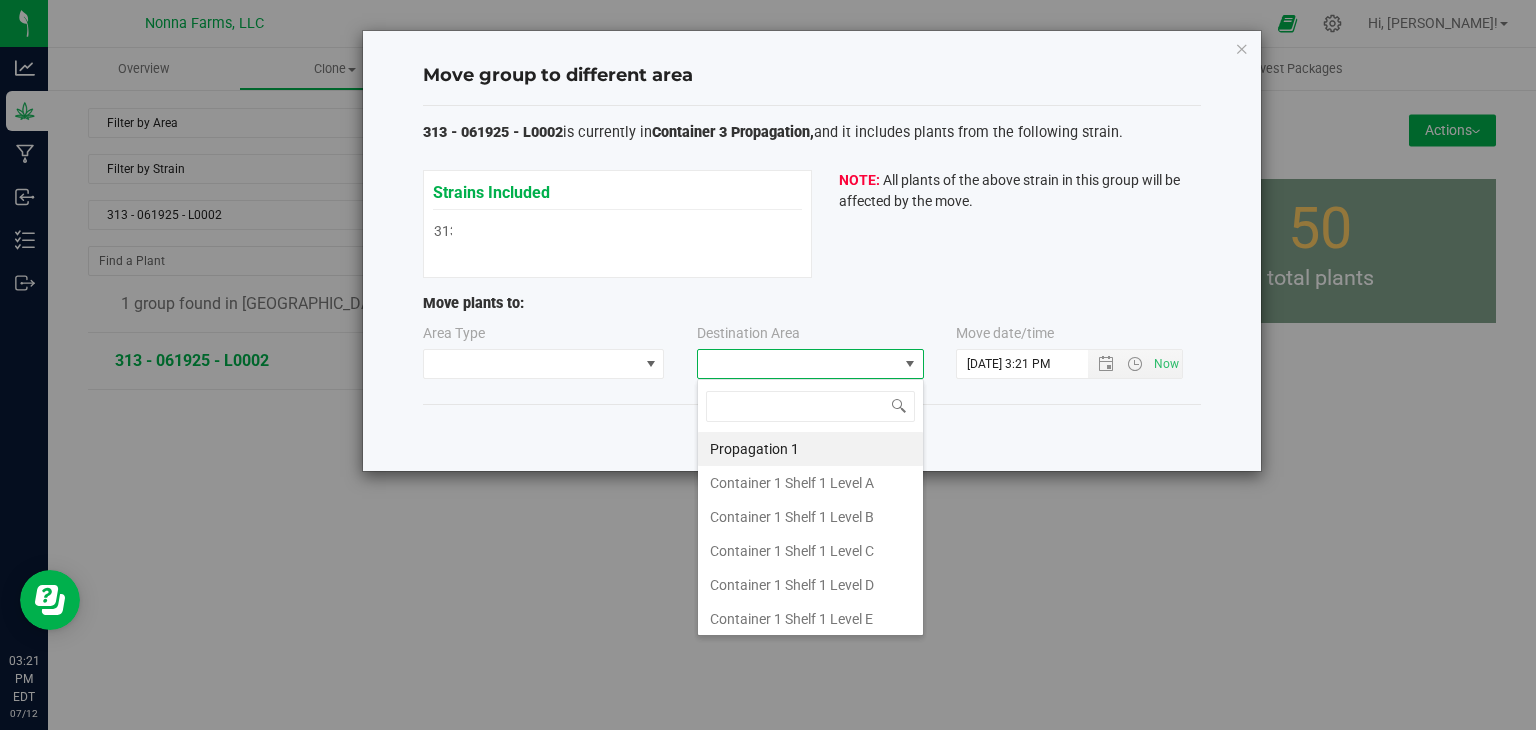 scroll, scrollTop: 99970, scrollLeft: 99772, axis: both 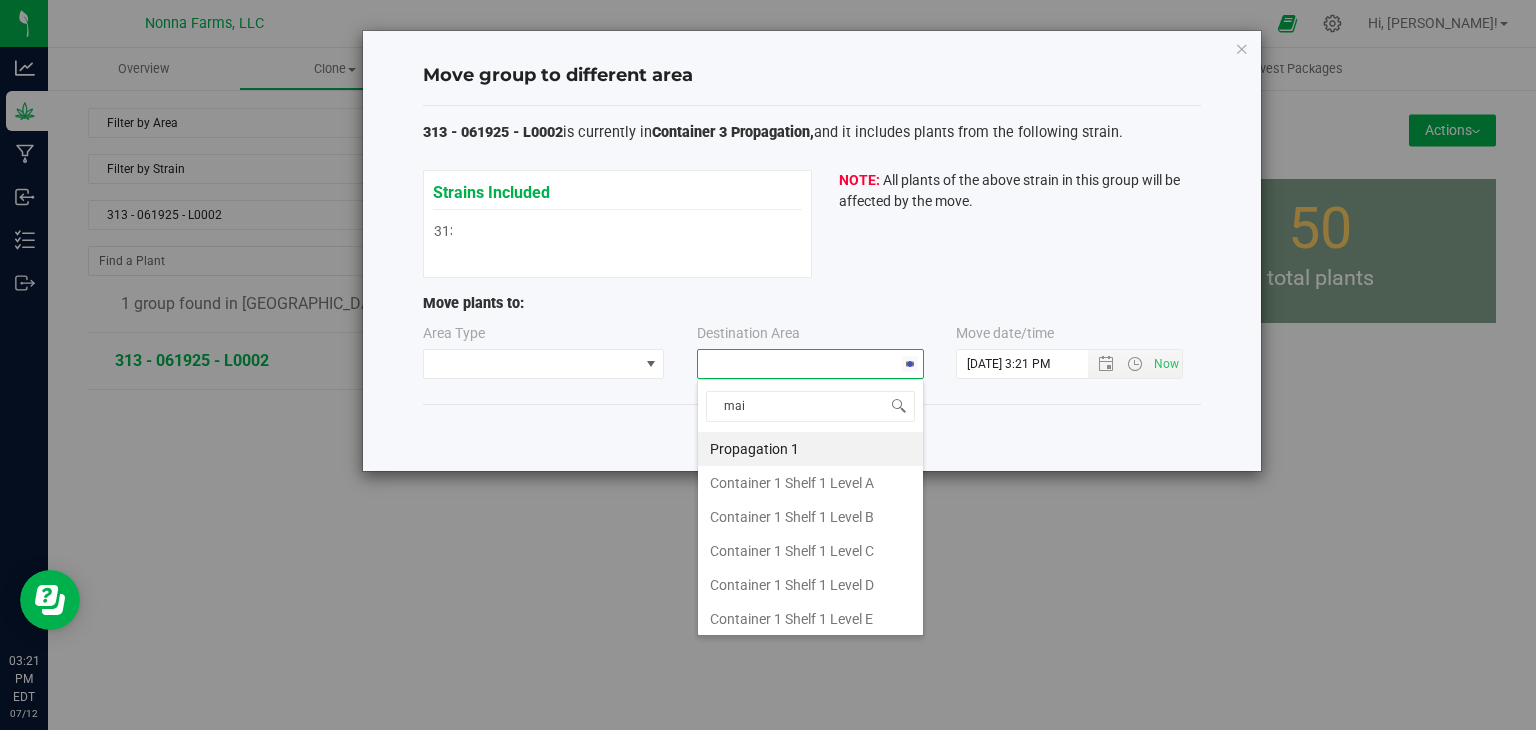 type on "main" 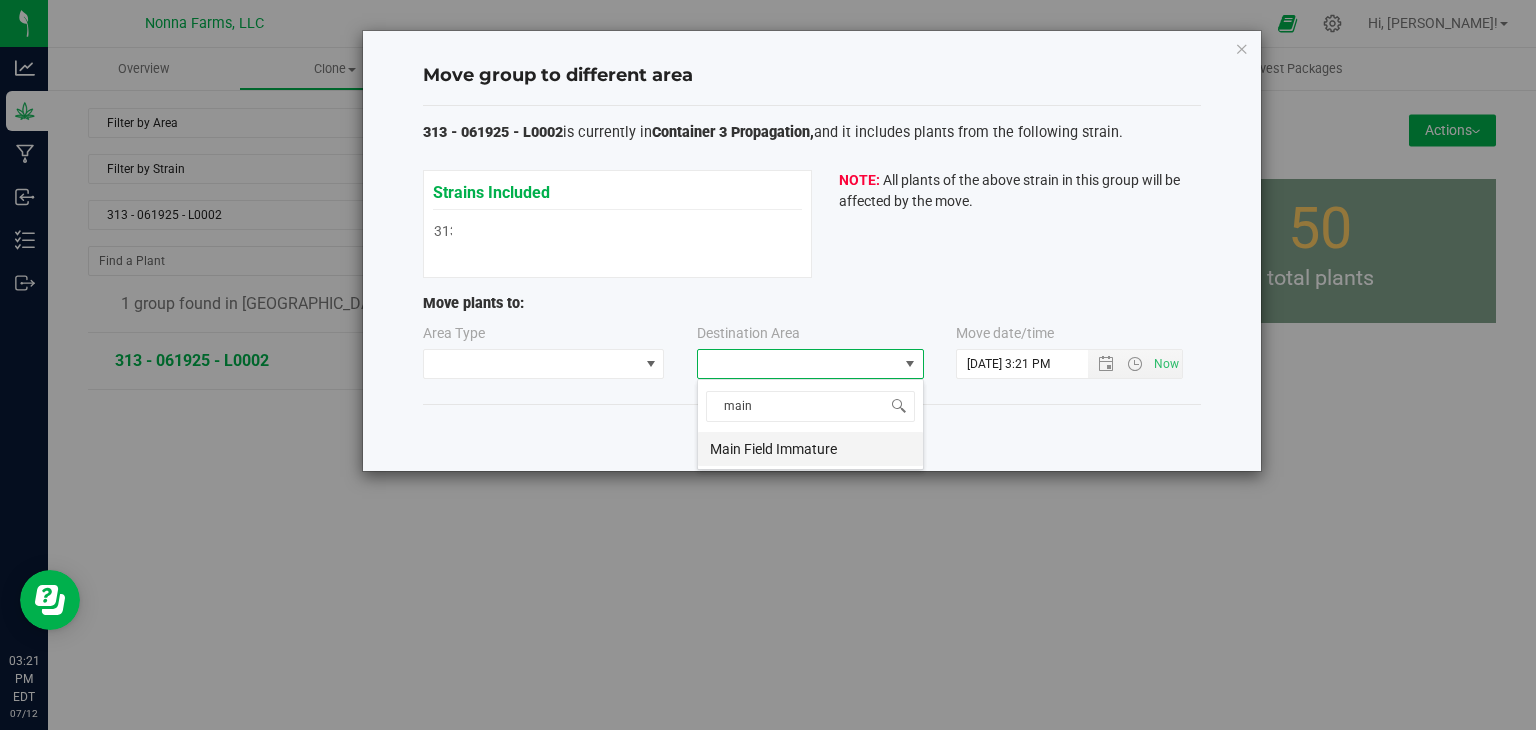 click on "Main Field Immature" at bounding box center [810, 449] 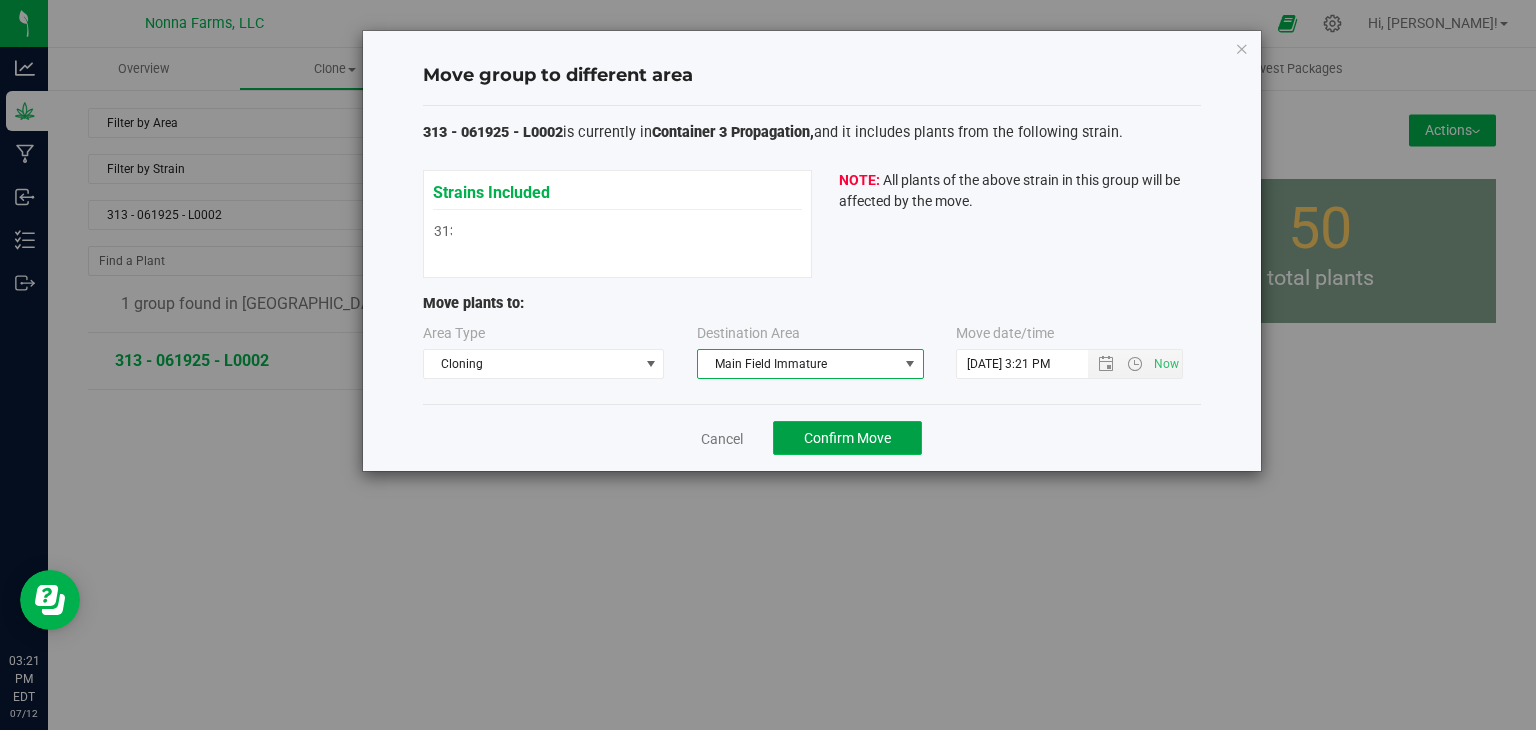 click on "Confirm Move" 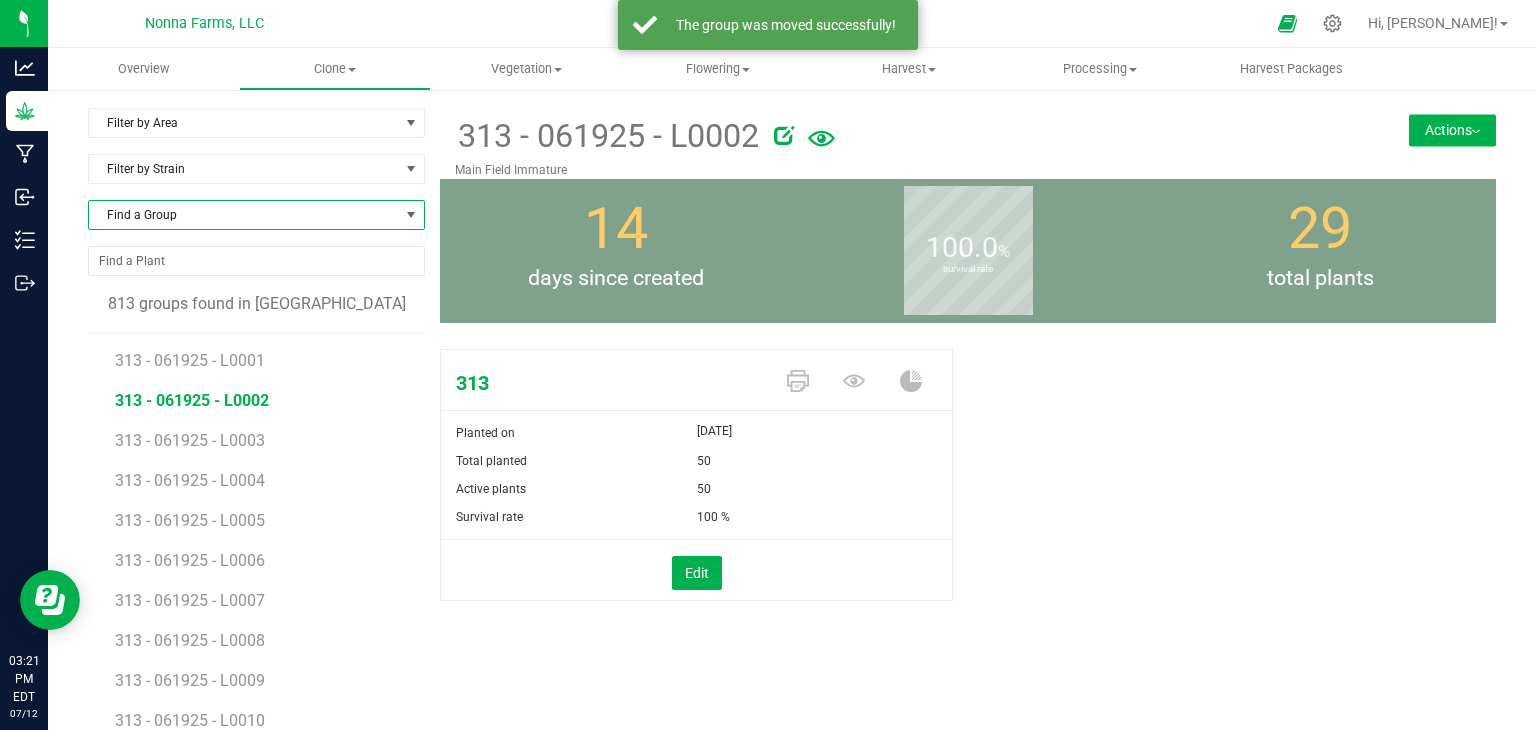 click on "Find a Group" at bounding box center [244, 215] 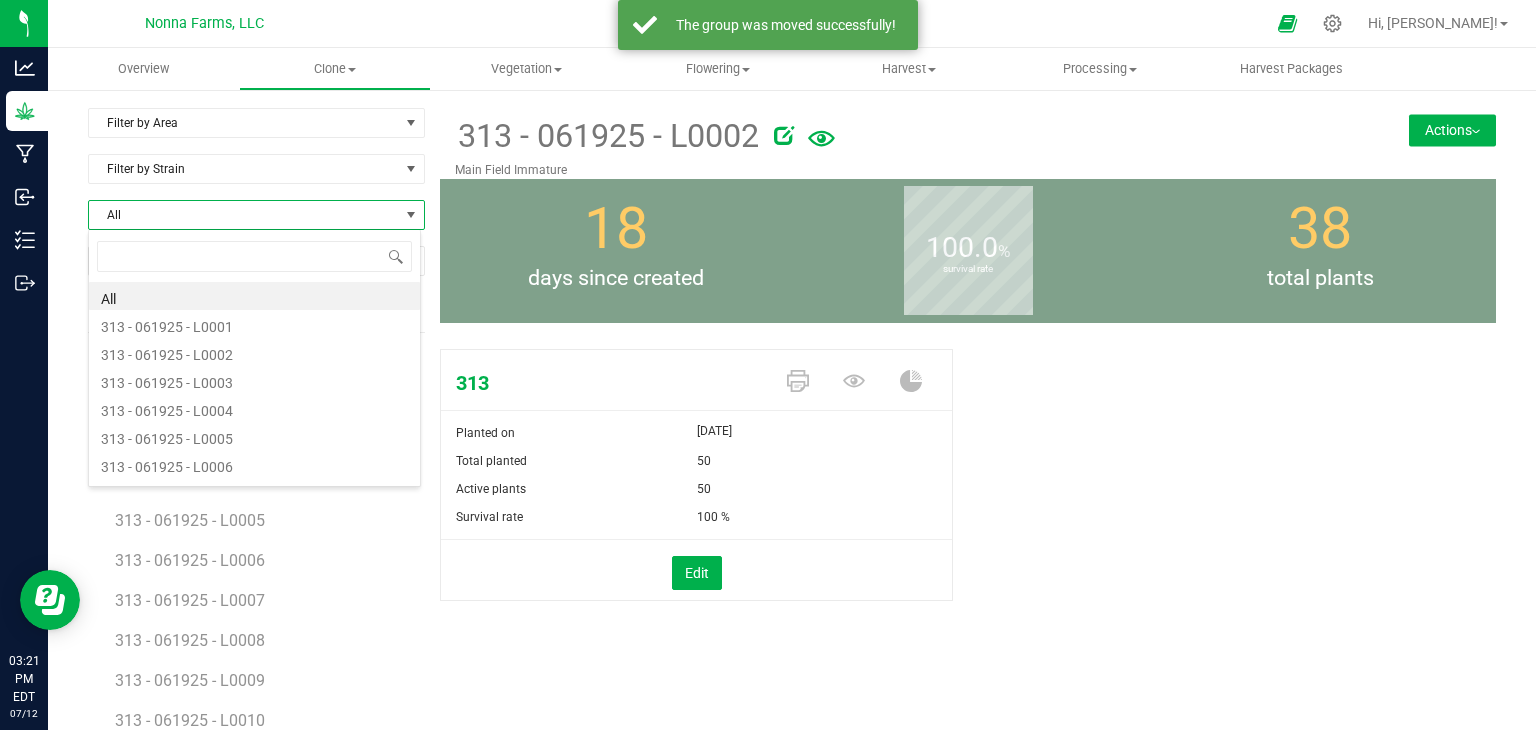 scroll, scrollTop: 99970, scrollLeft: 99666, axis: both 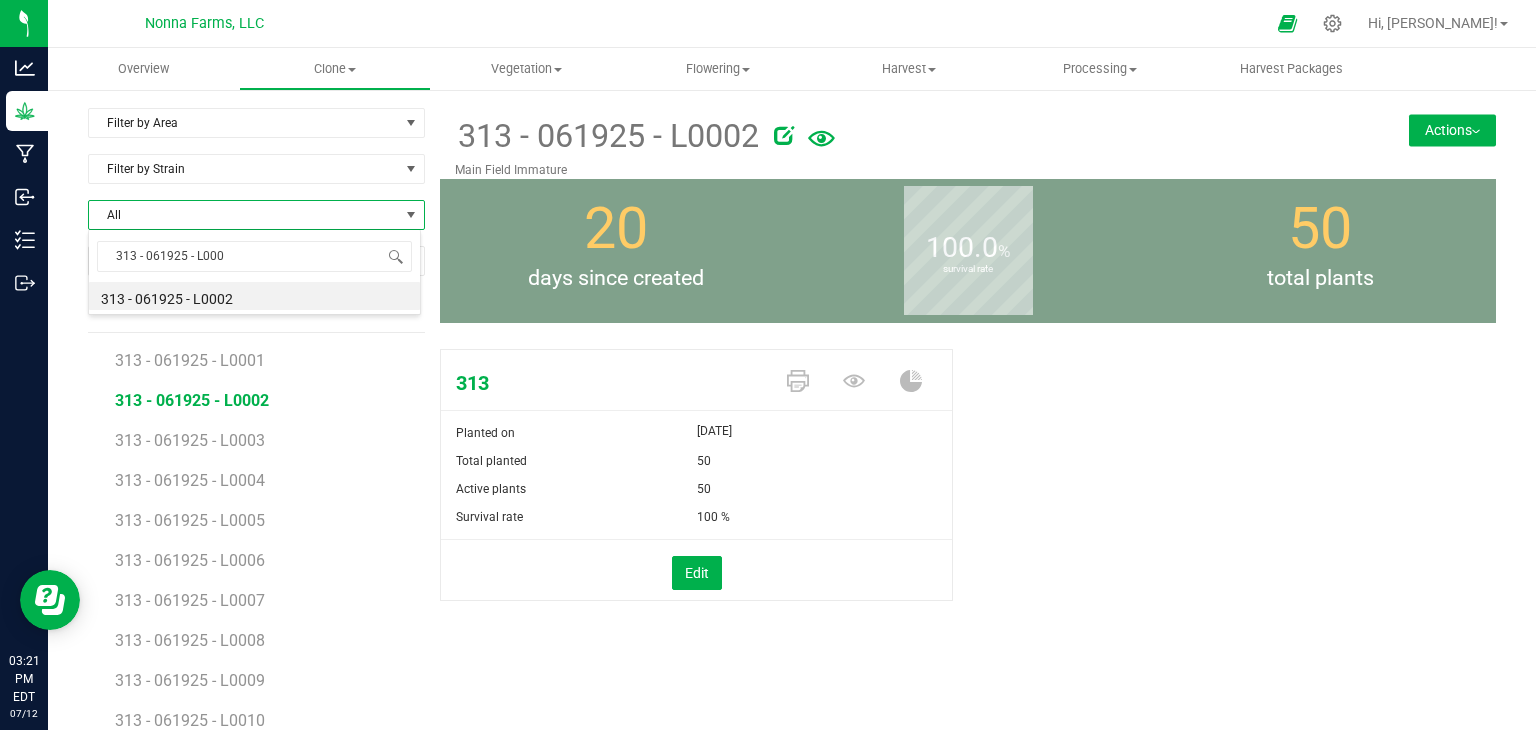 type on "313 - 061925 - L0003" 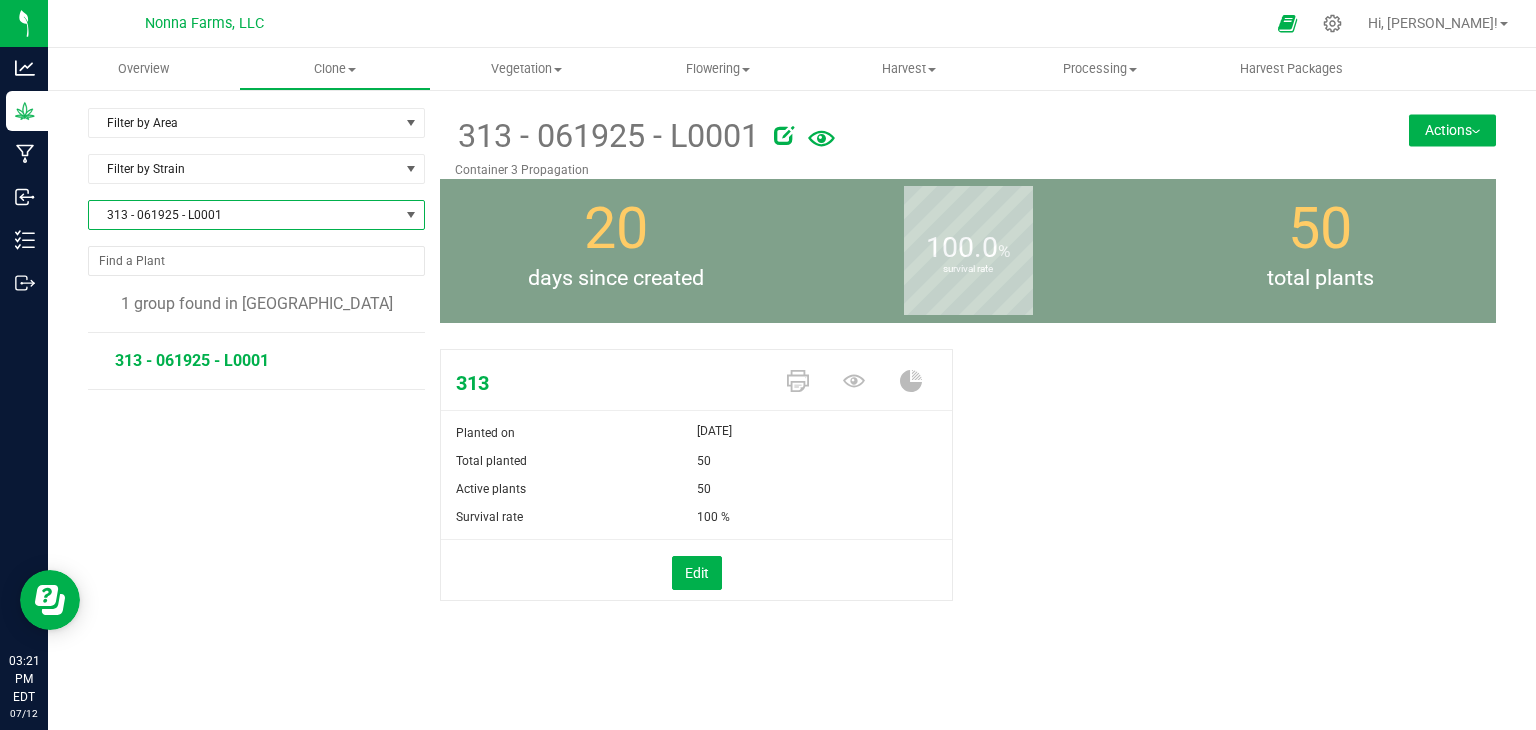 click on "Actions" at bounding box center [1452, 130] 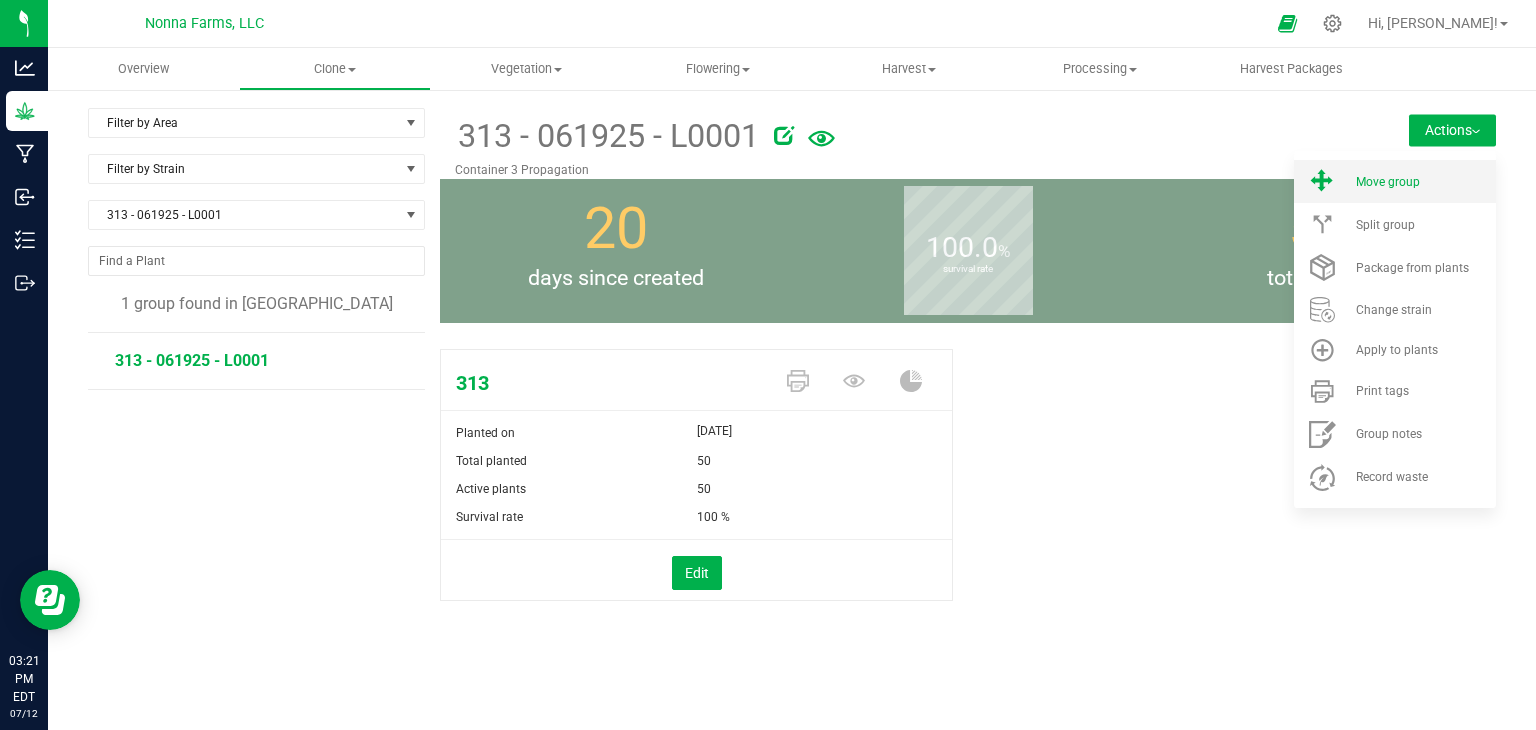 click on "Move group" at bounding box center [1395, 181] 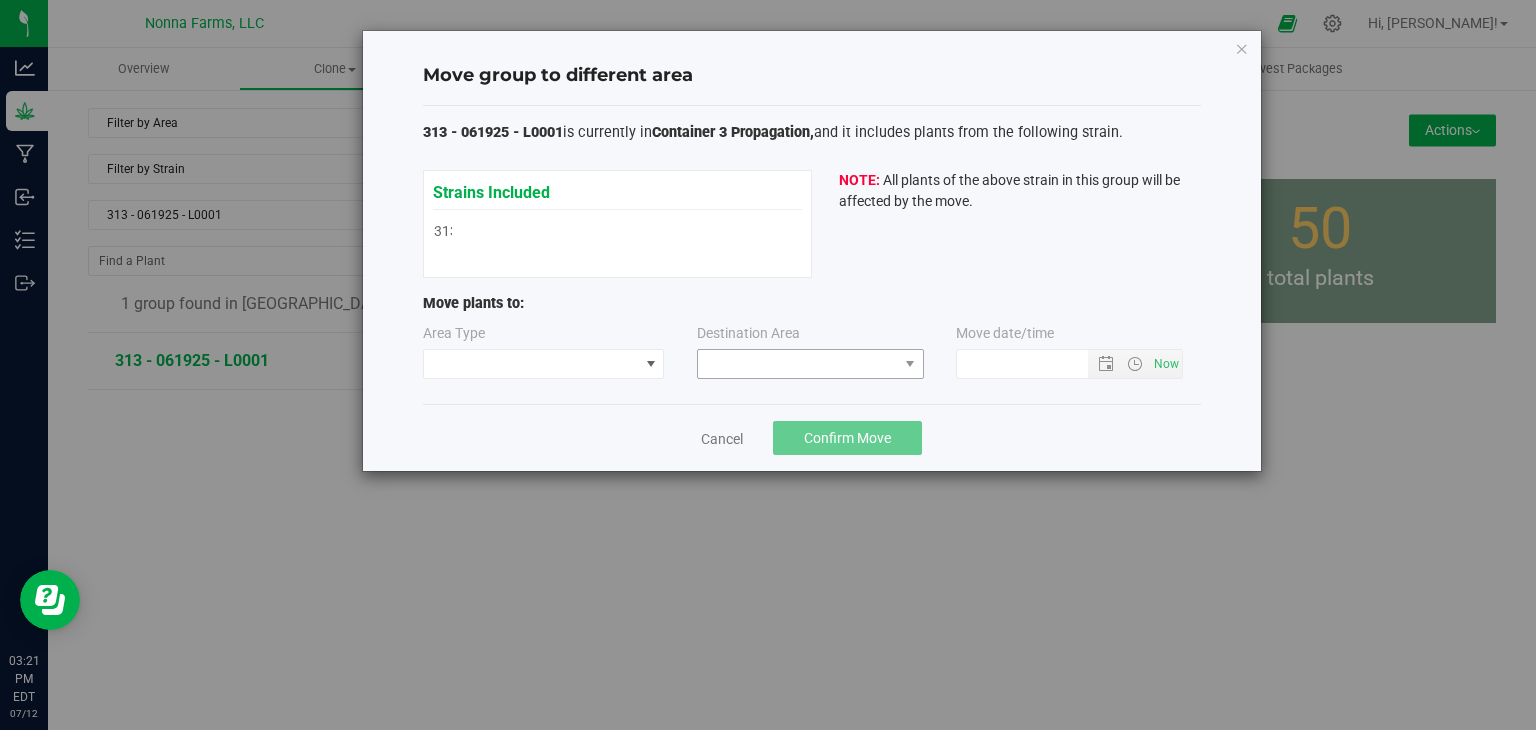 type on "[DATE] 3:21 PM" 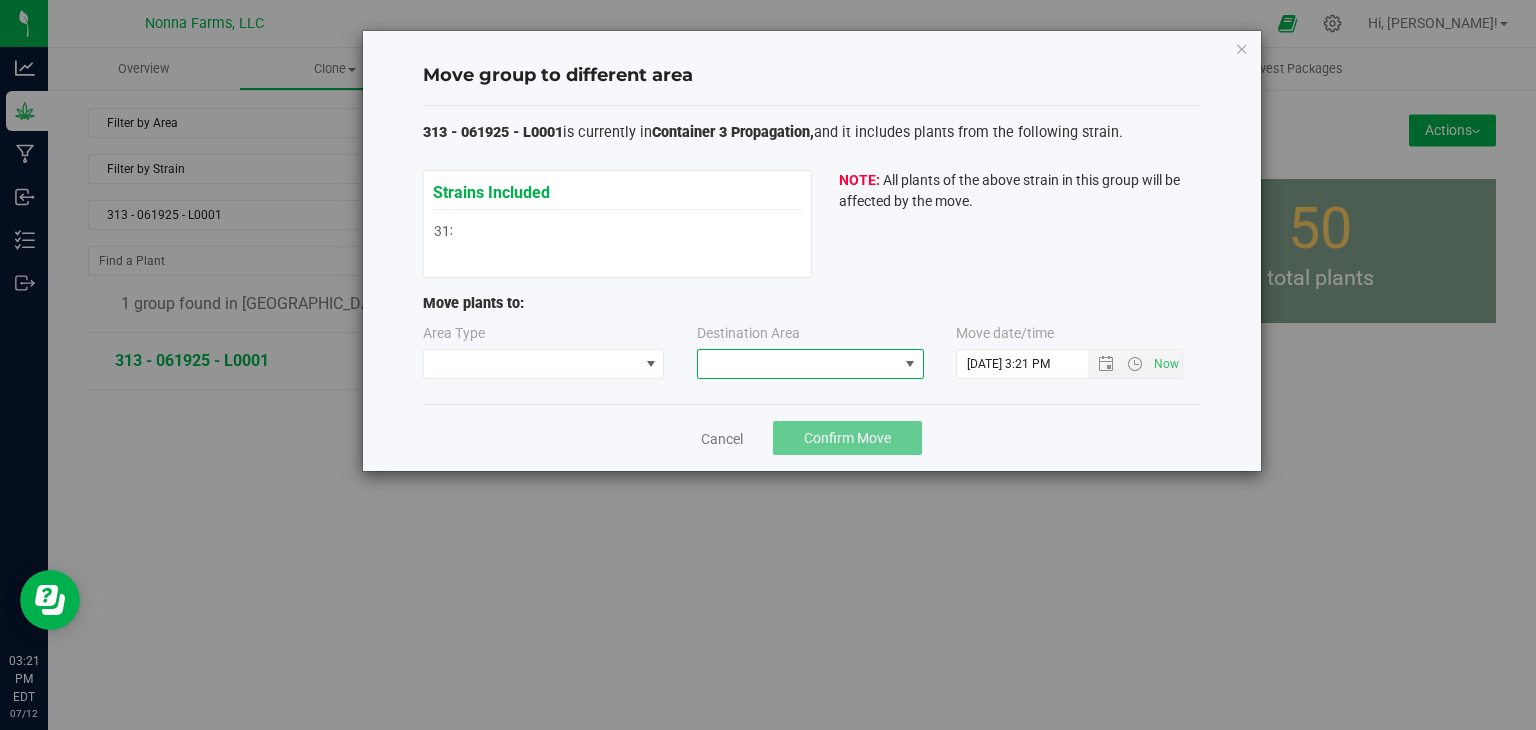 click at bounding box center [798, 364] 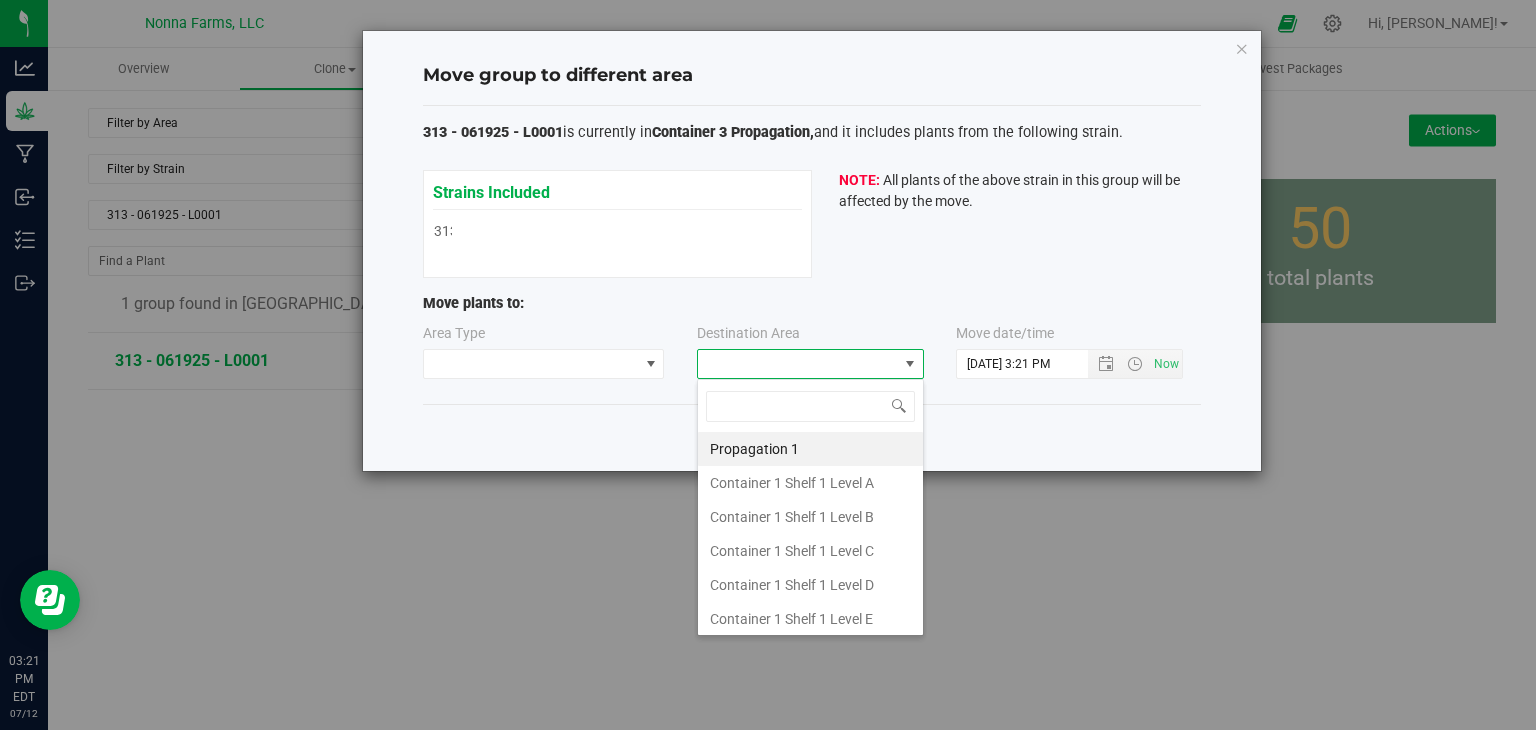 scroll, scrollTop: 99970, scrollLeft: 99772, axis: both 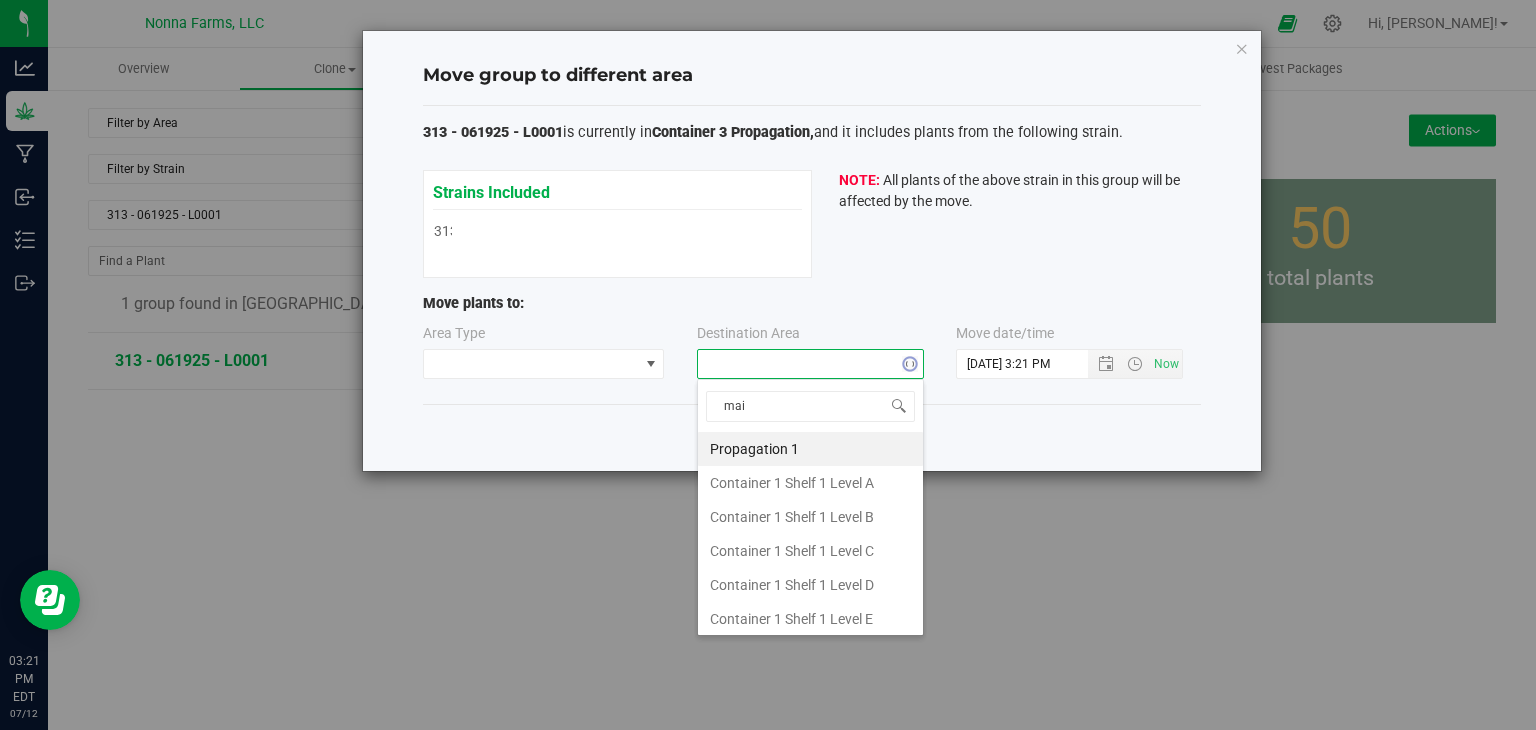 type on "main" 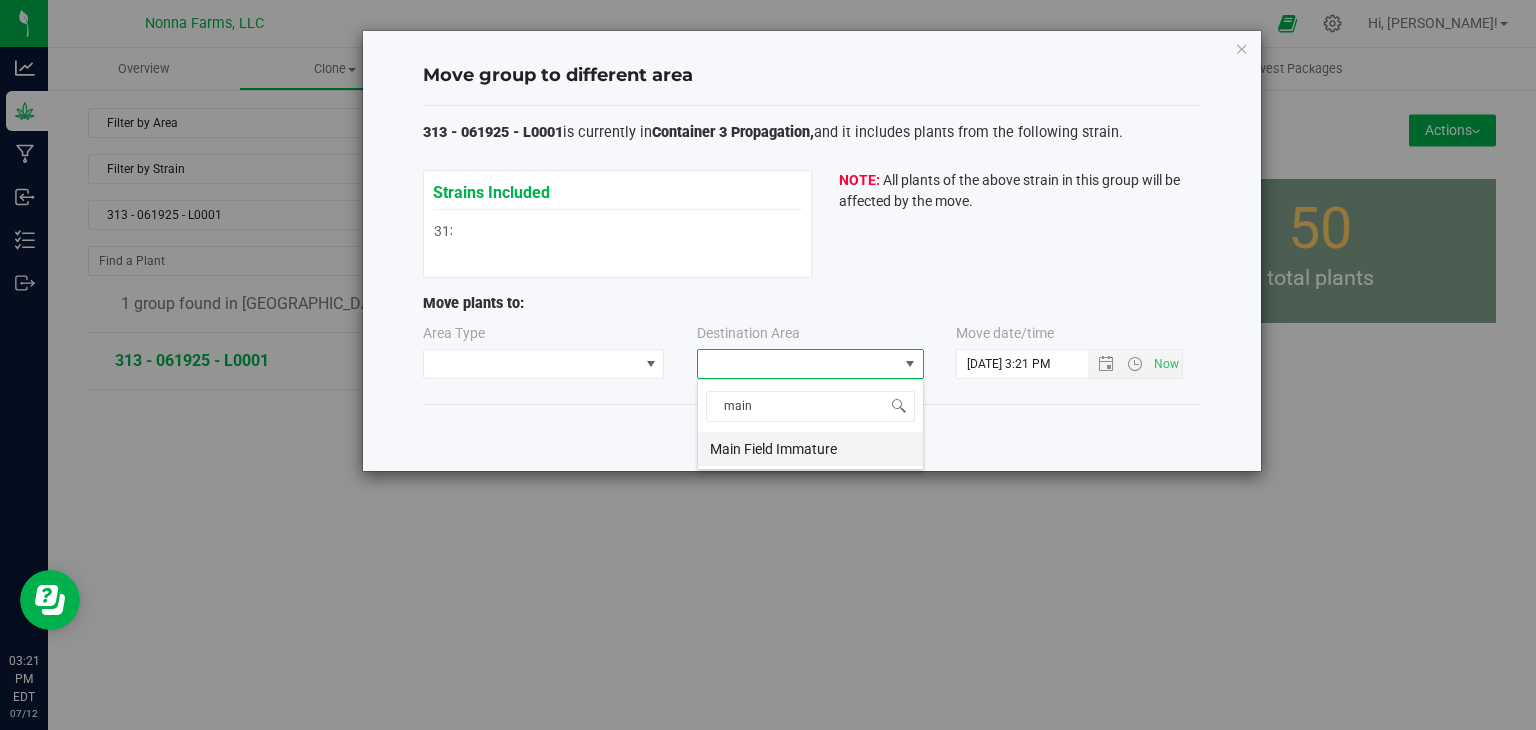 click on "Main Field Immature" at bounding box center [810, 449] 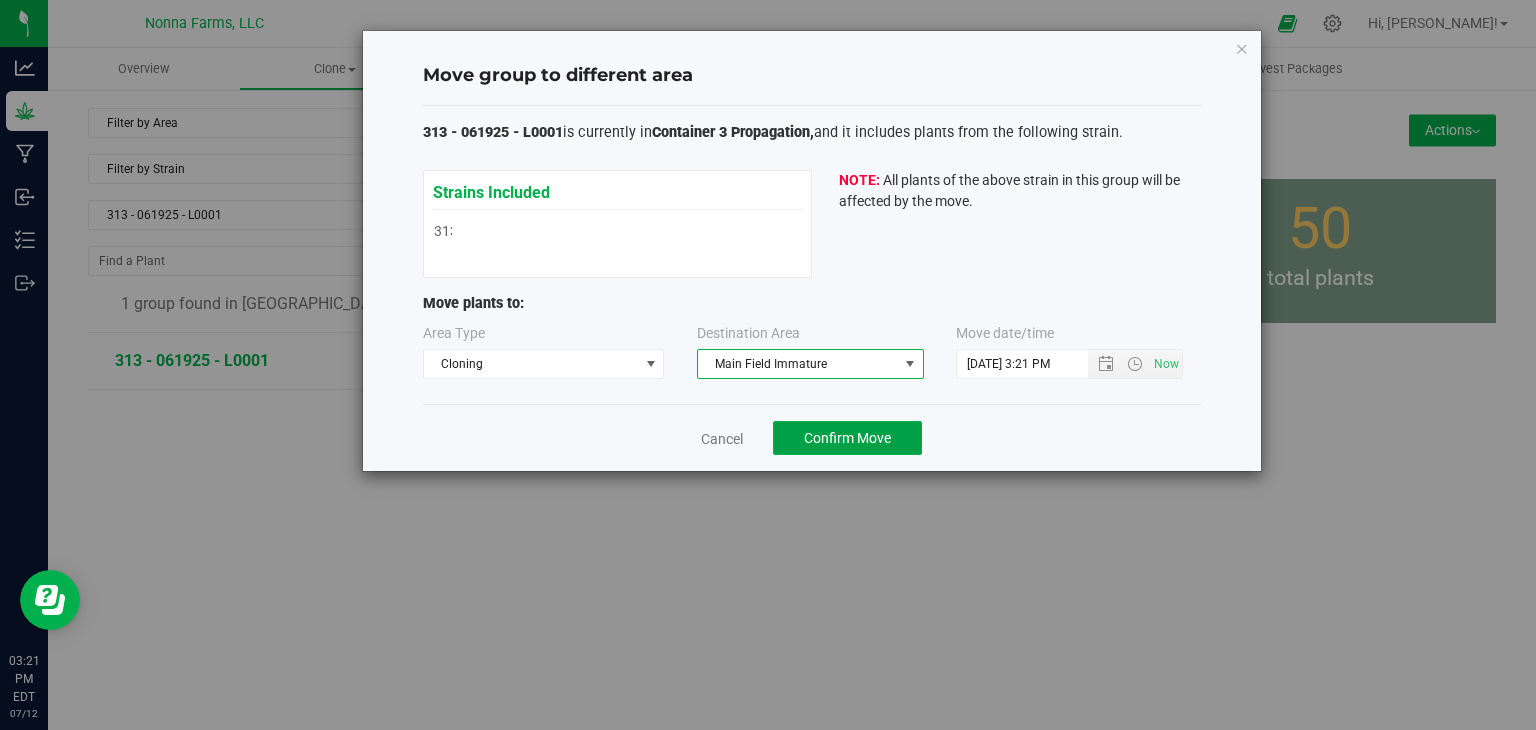 click on "Confirm Move" 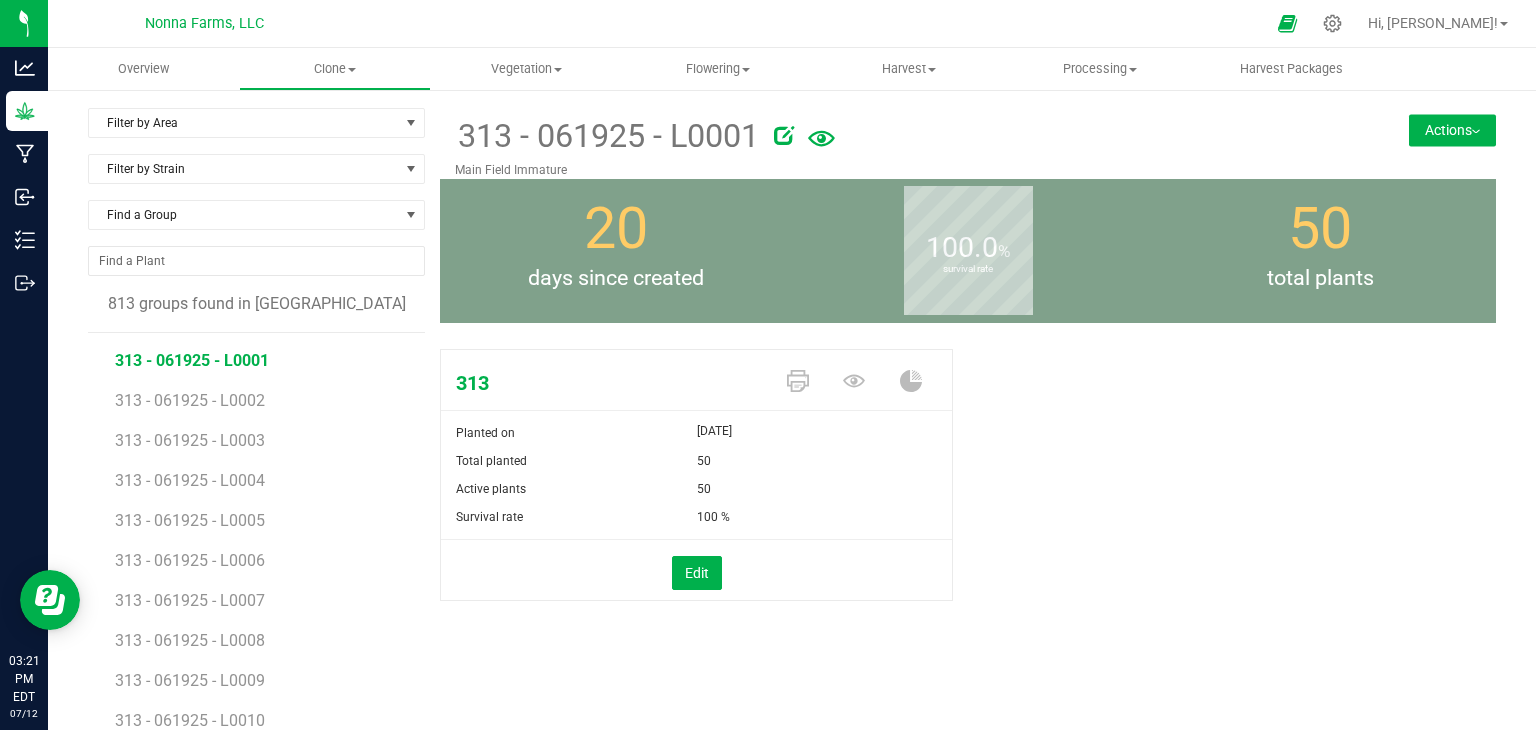 click on "Actions" at bounding box center [1452, 130] 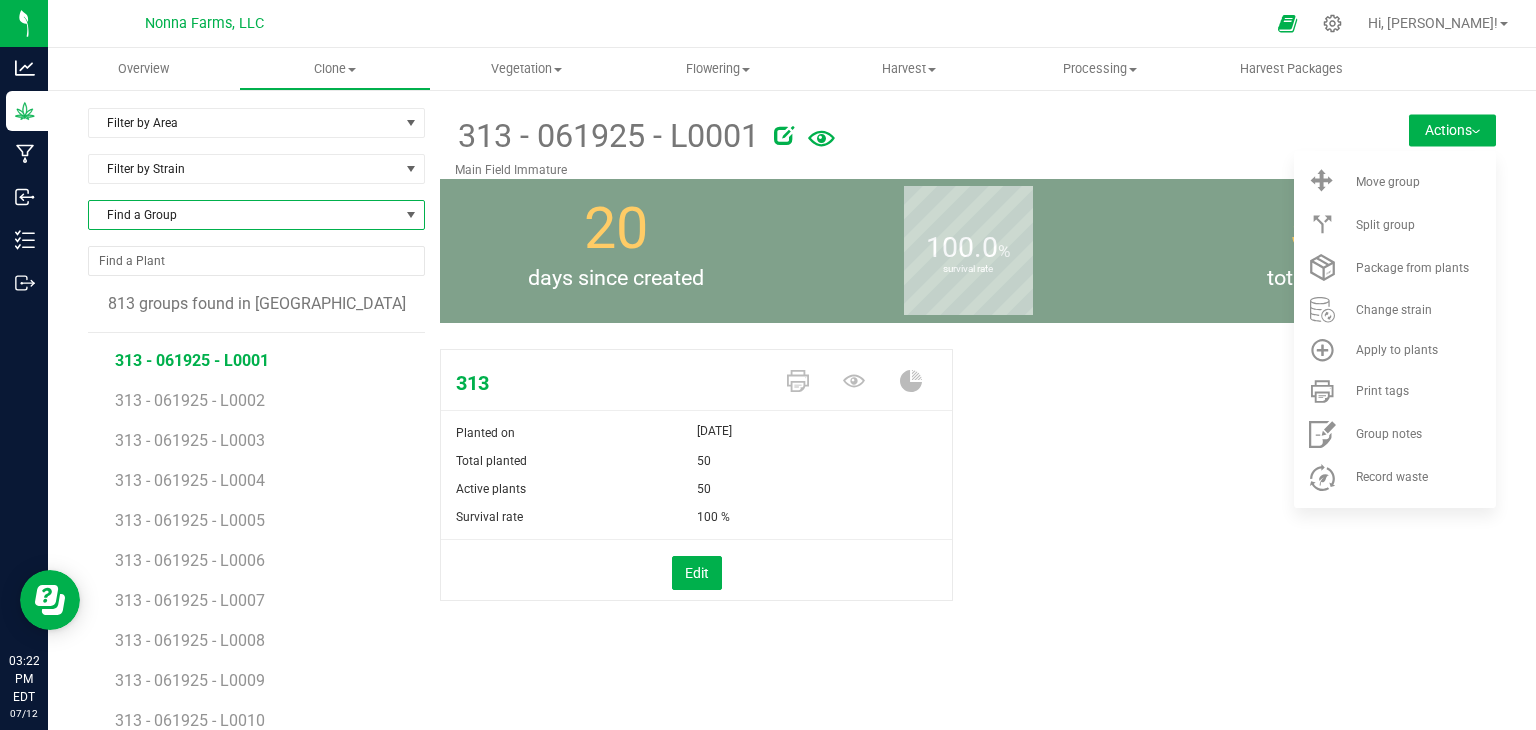 click on "Find a Group" at bounding box center [244, 215] 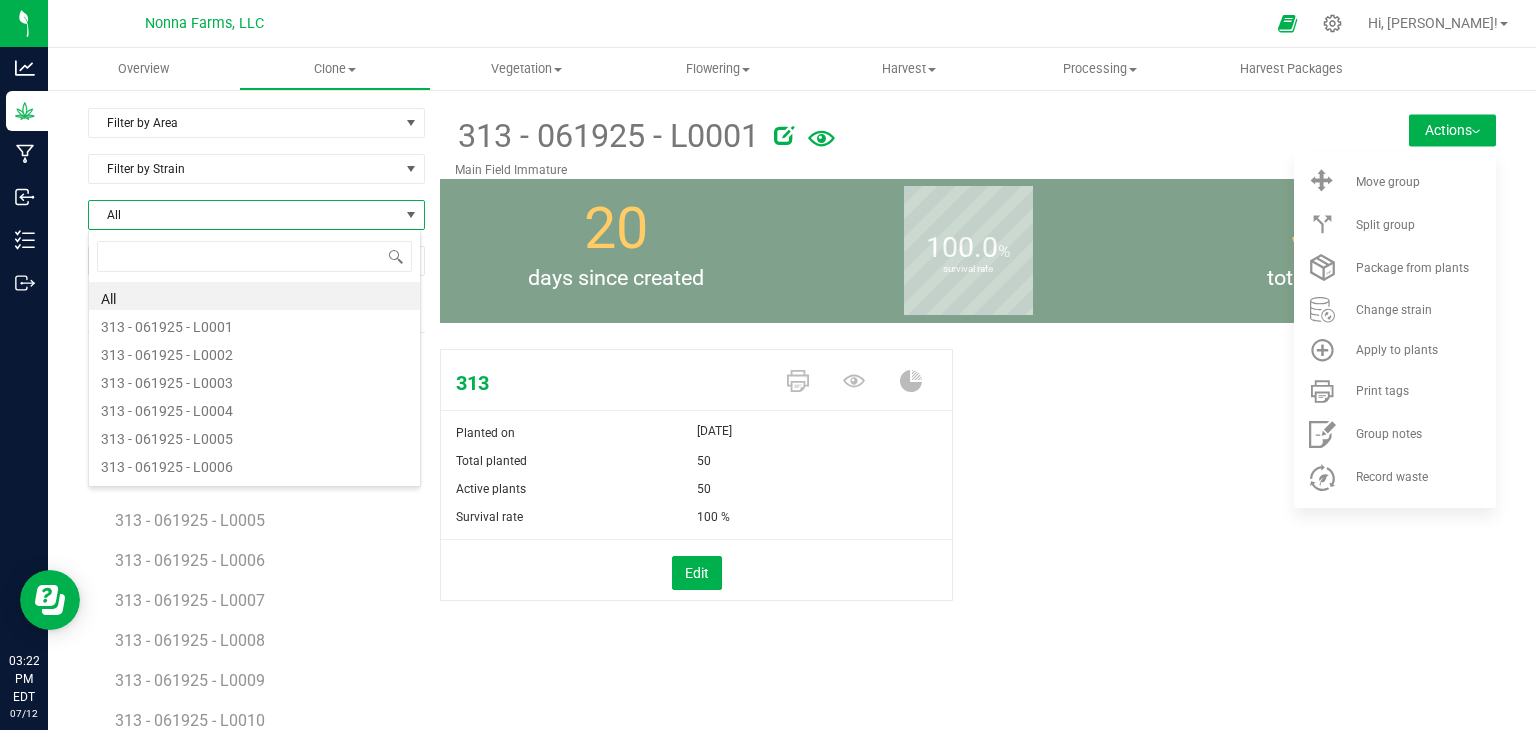 scroll, scrollTop: 99970, scrollLeft: 99666, axis: both 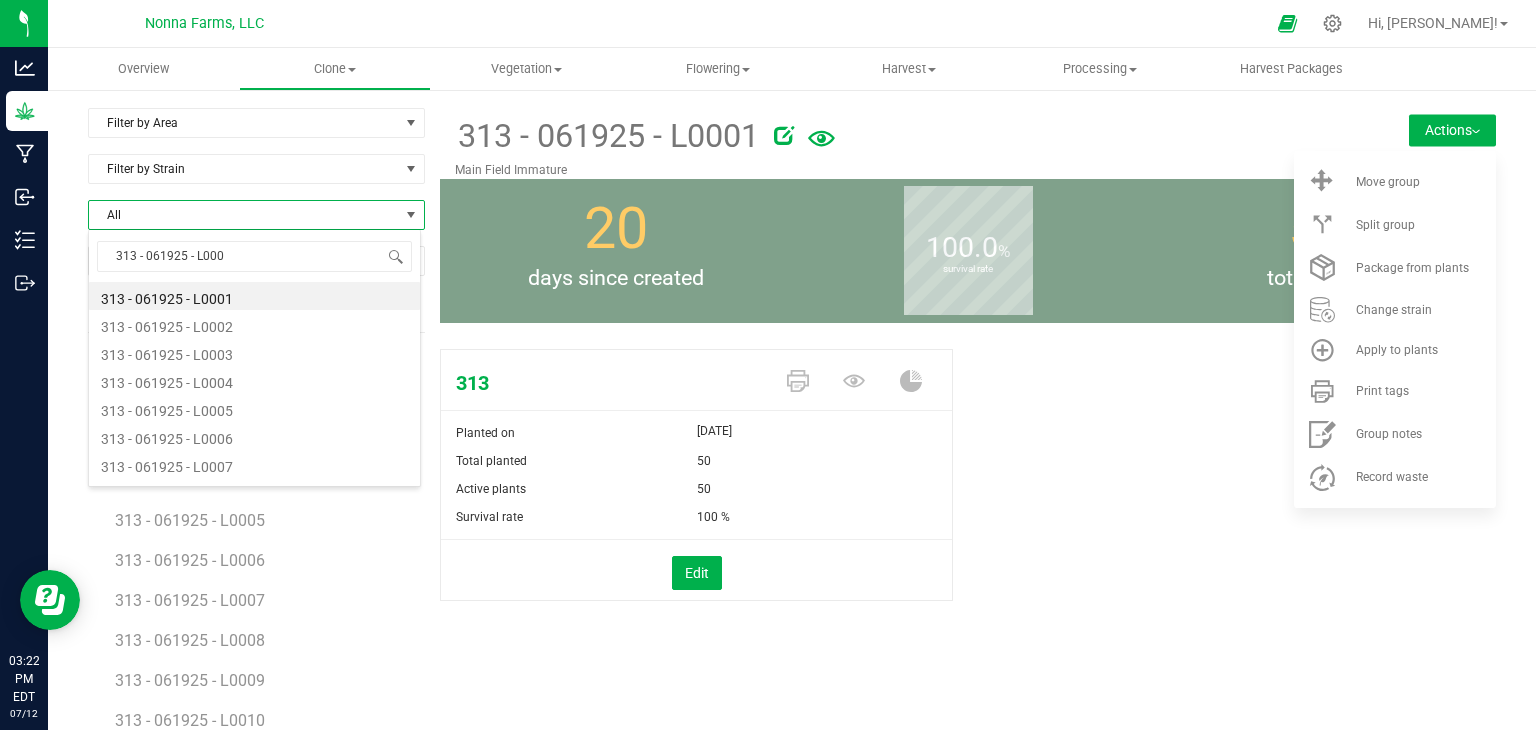 type on "313 - 061925 - L0003" 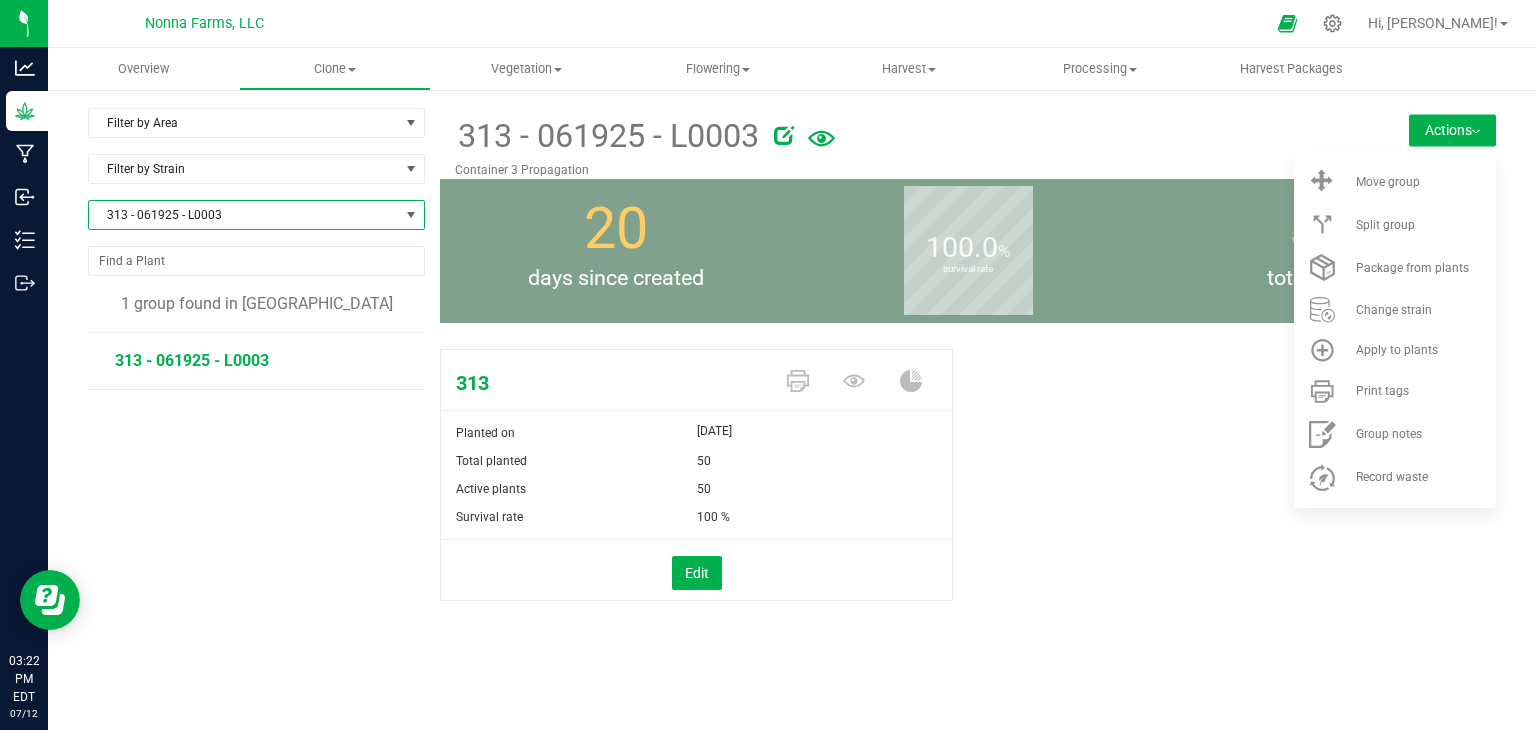 click on "313 - 061925 - L0003" at bounding box center [244, 215] 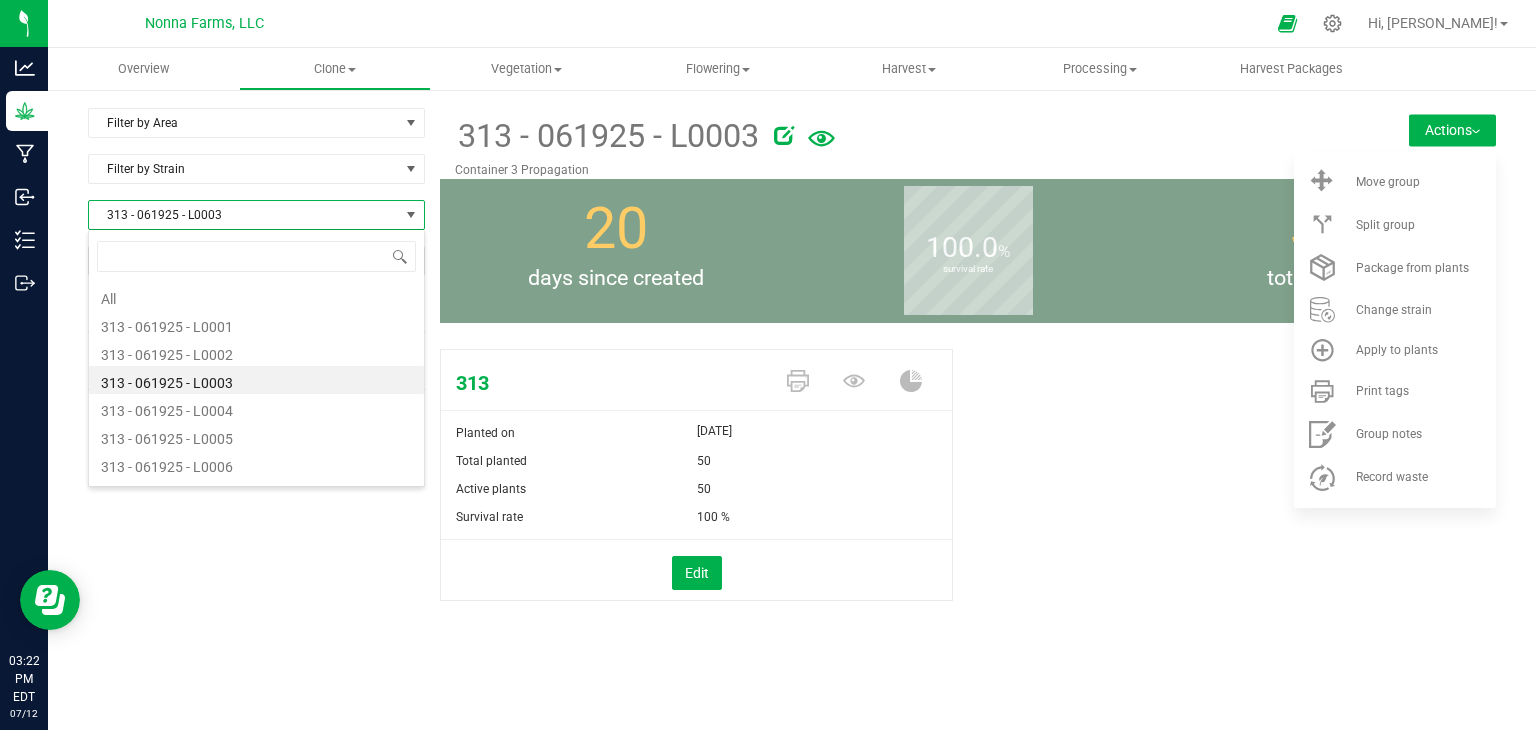scroll, scrollTop: 99970, scrollLeft: 99663, axis: both 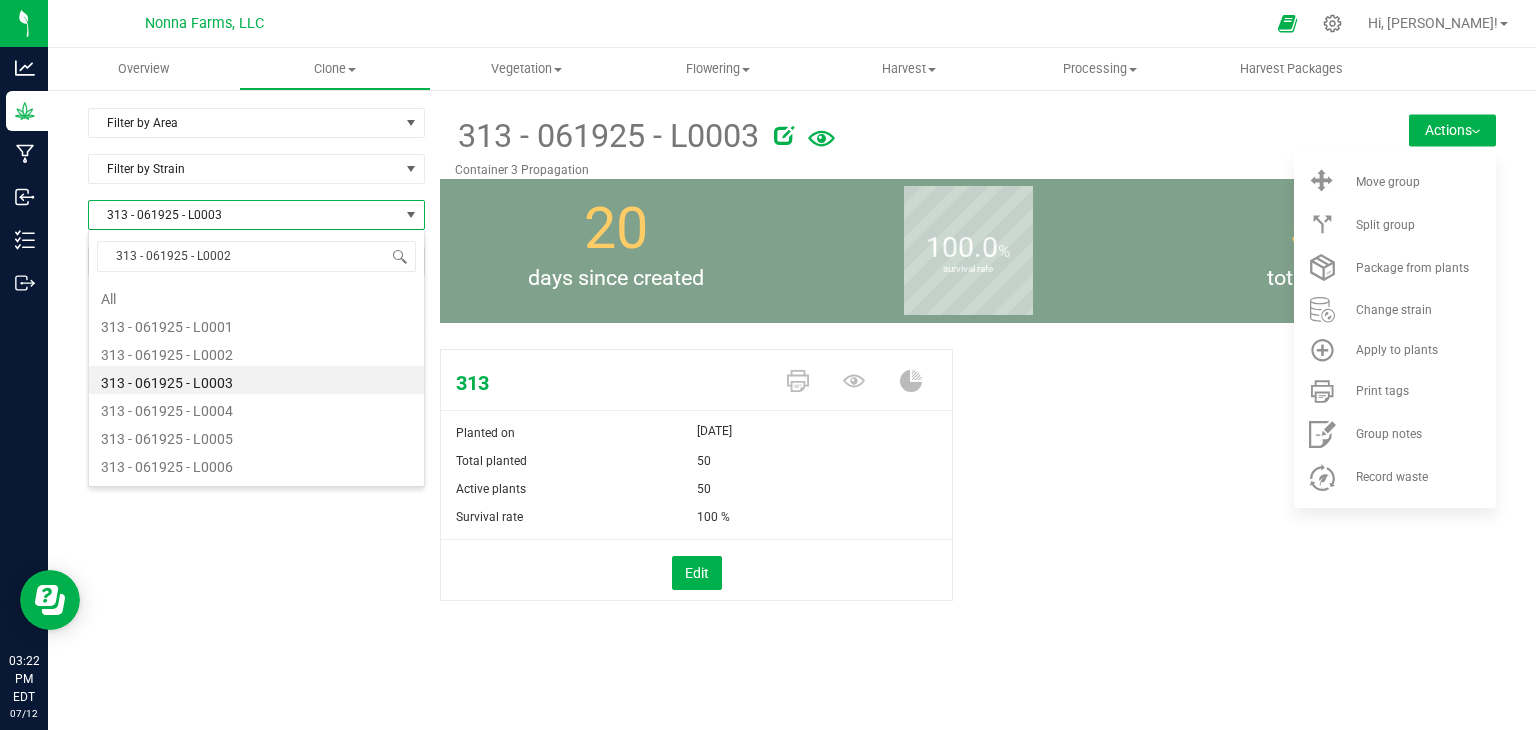 type on "313 - 061925 - L000" 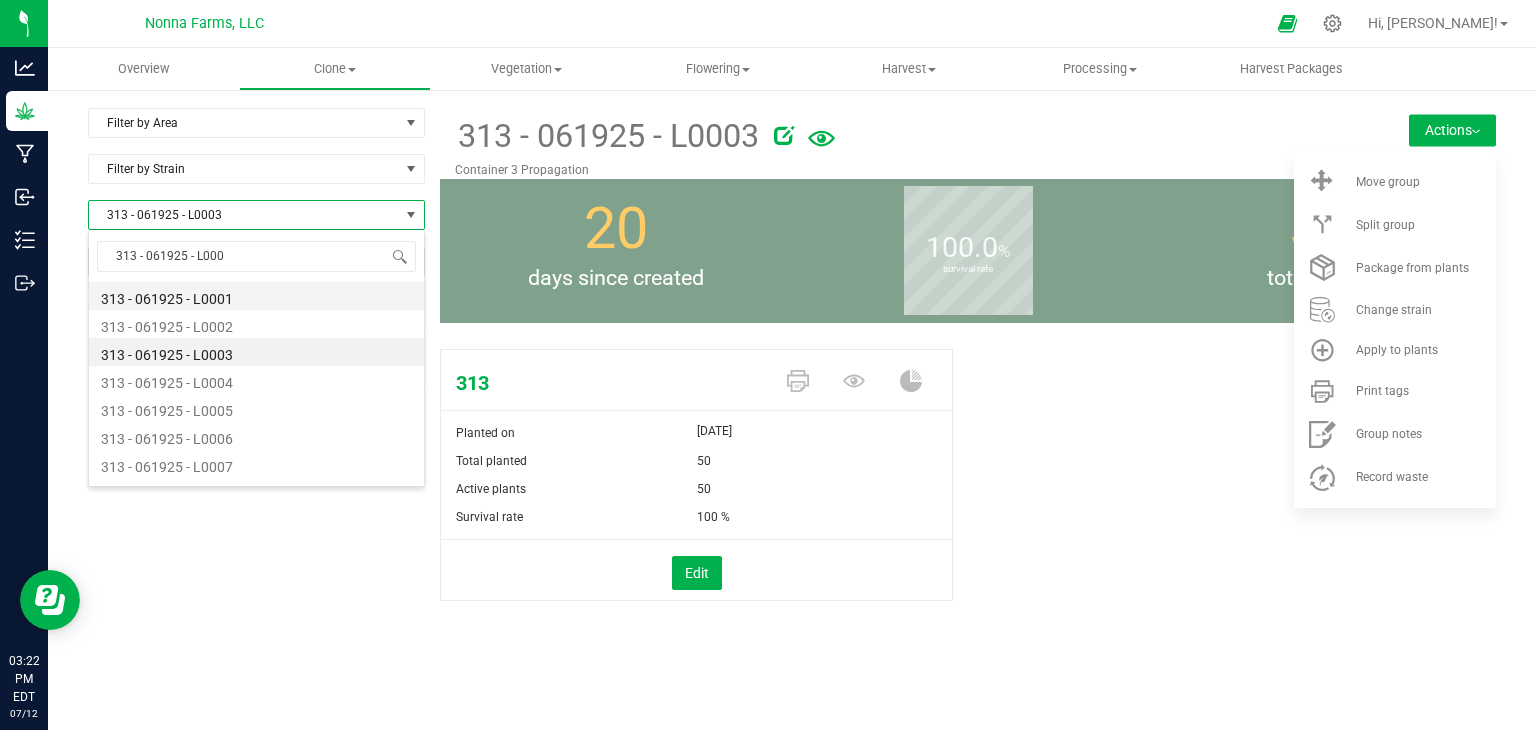click on "313 - 061925 - L0001" at bounding box center (256, 296) 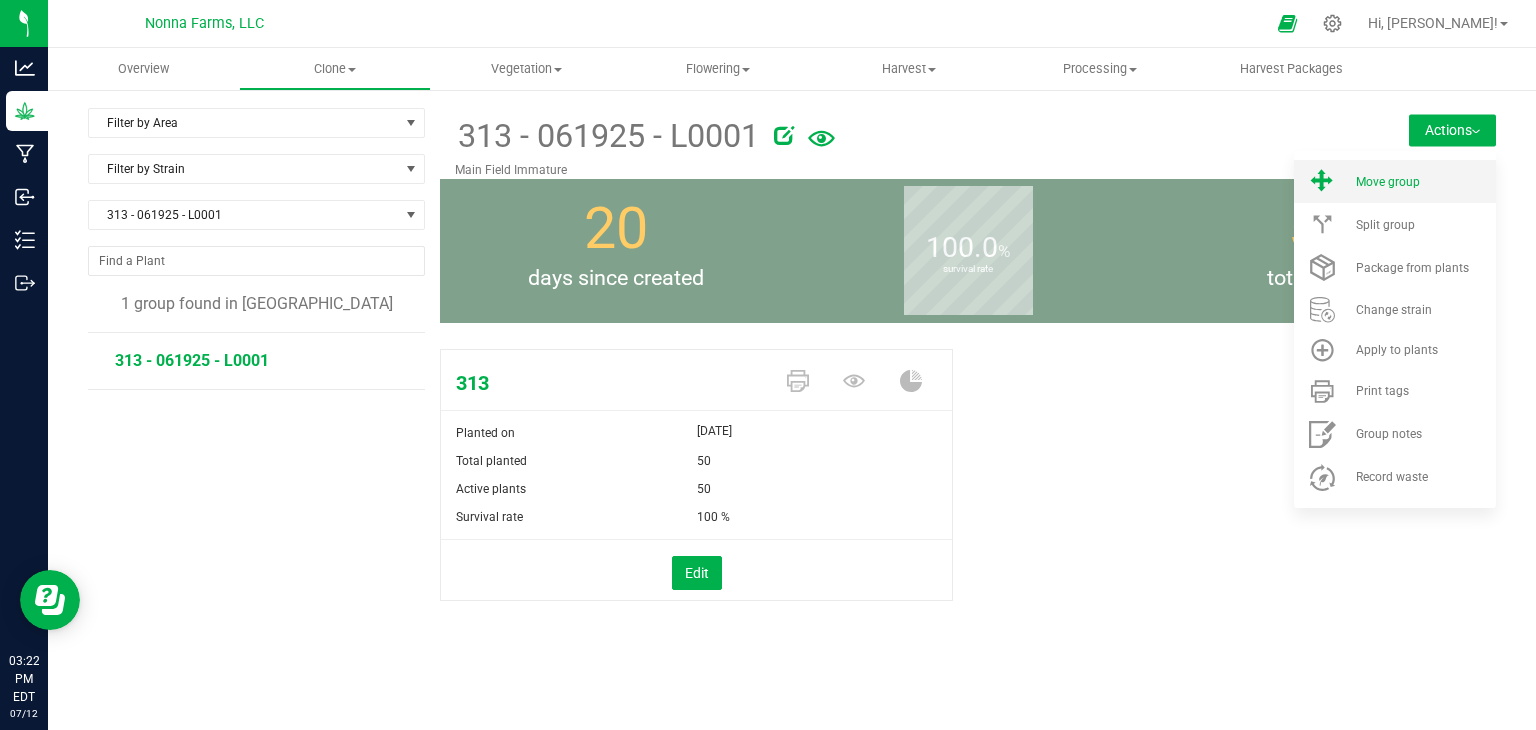 click on "Move group" at bounding box center [1388, 182] 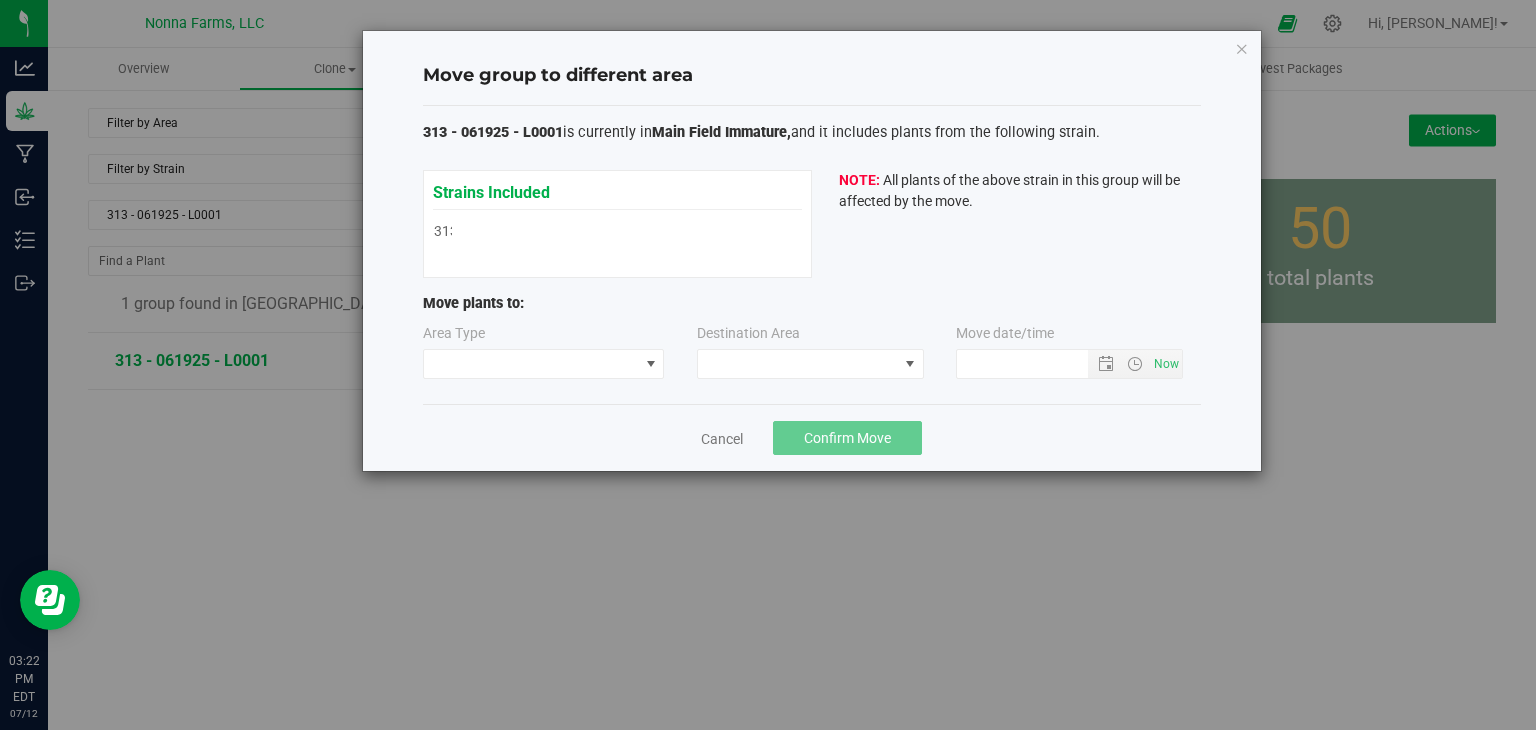 type on "[DATE] 3:22 PM" 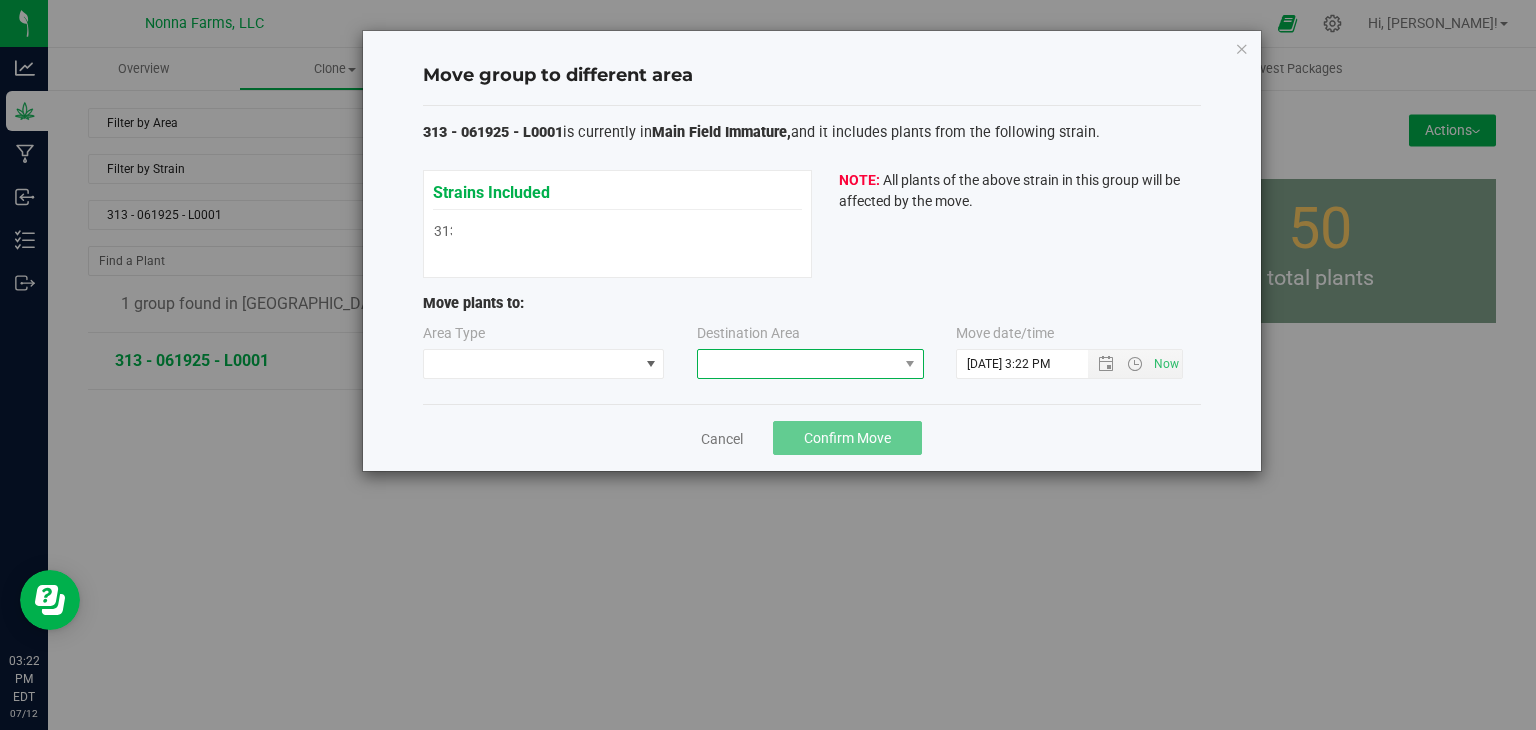 click at bounding box center [798, 364] 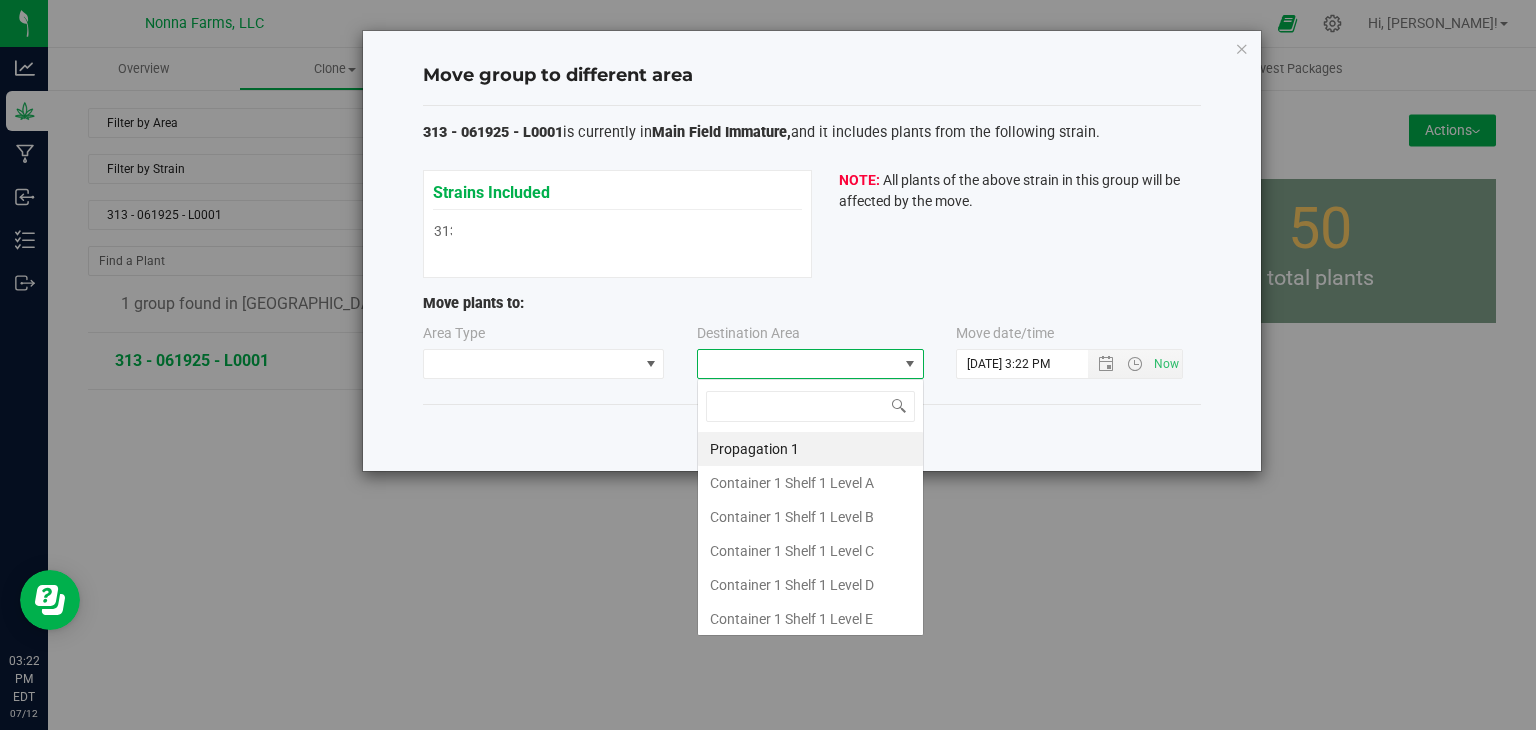 scroll, scrollTop: 99970, scrollLeft: 99772, axis: both 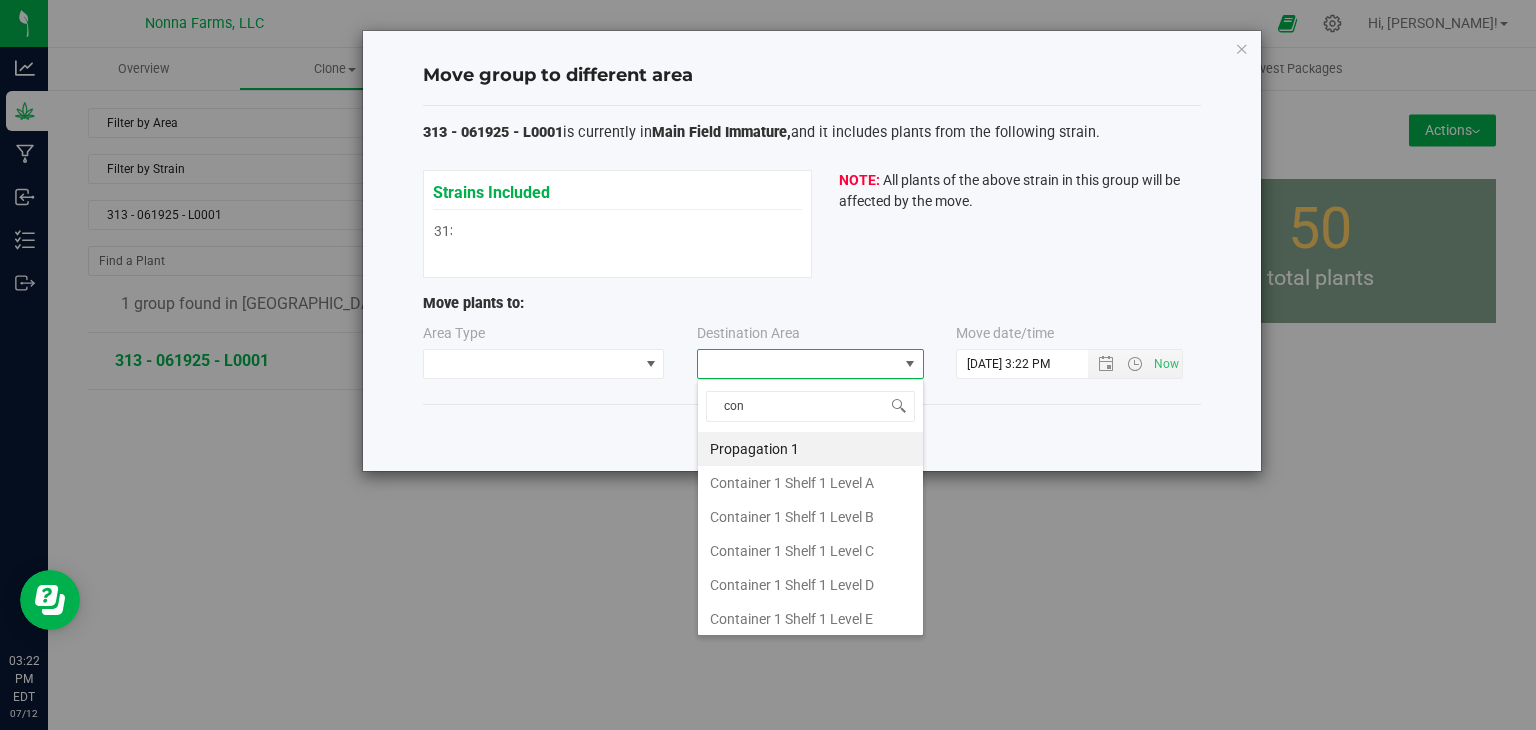 type on "cont" 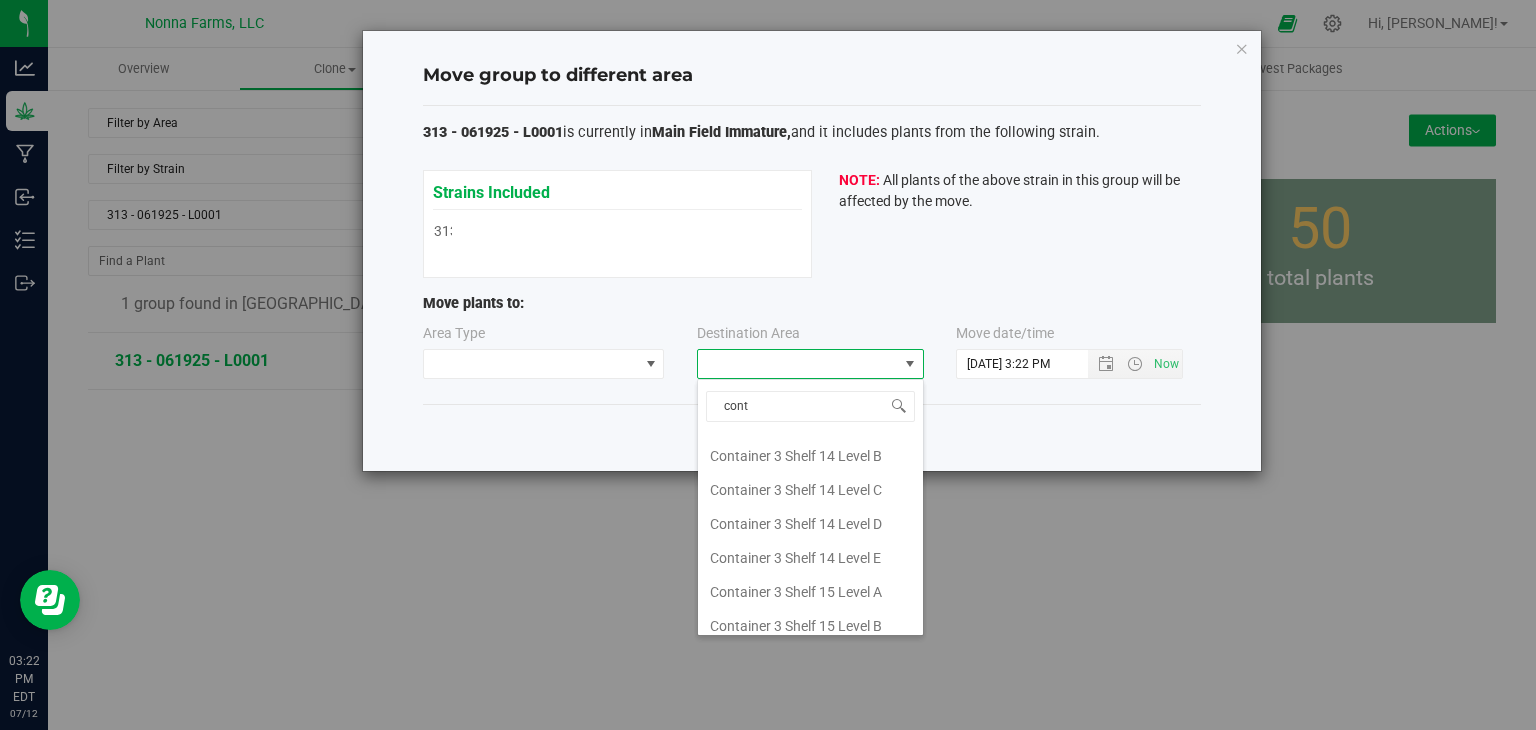 scroll, scrollTop: 8972, scrollLeft: 0, axis: vertical 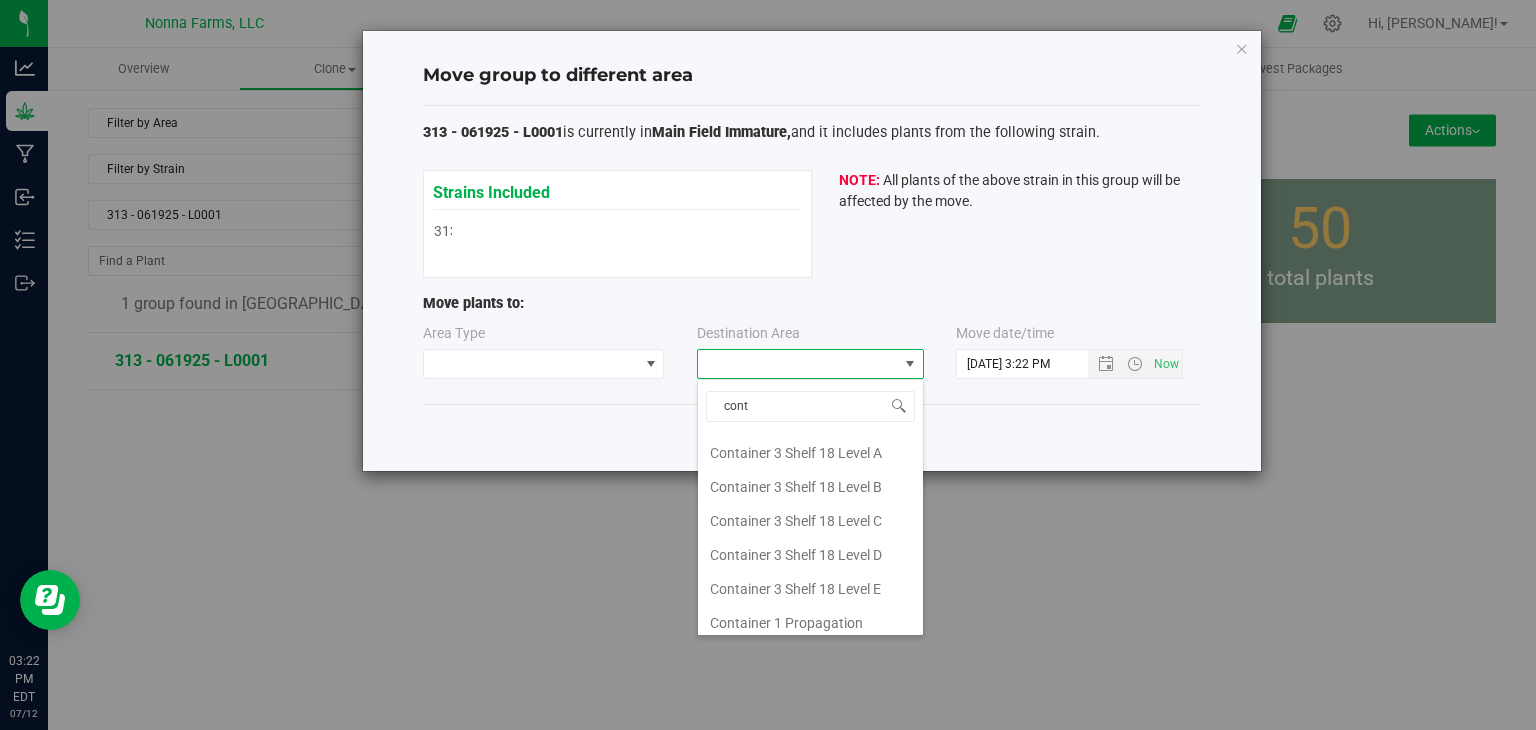 click on "Container 3 Propagation" at bounding box center [810, 691] 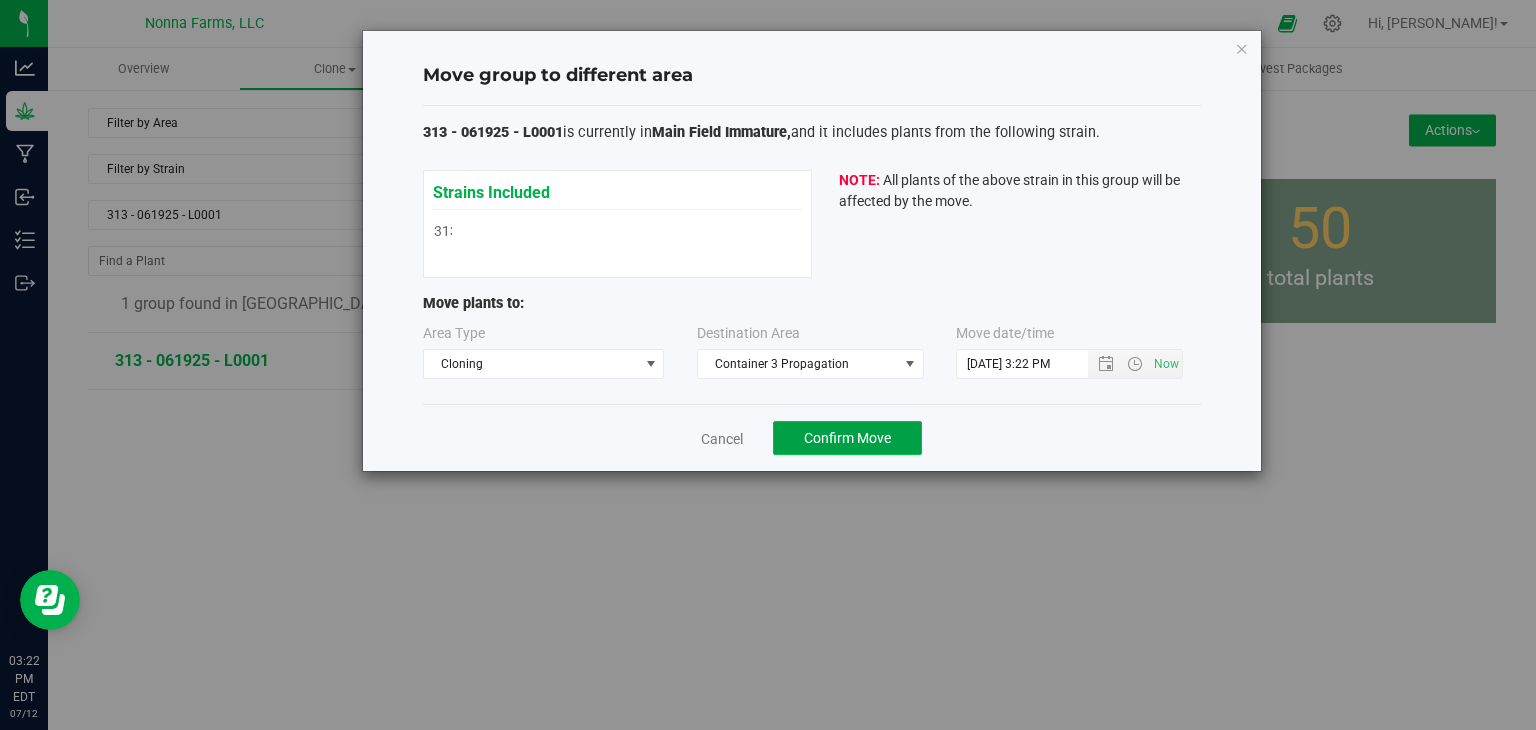 click on "Confirm Move" 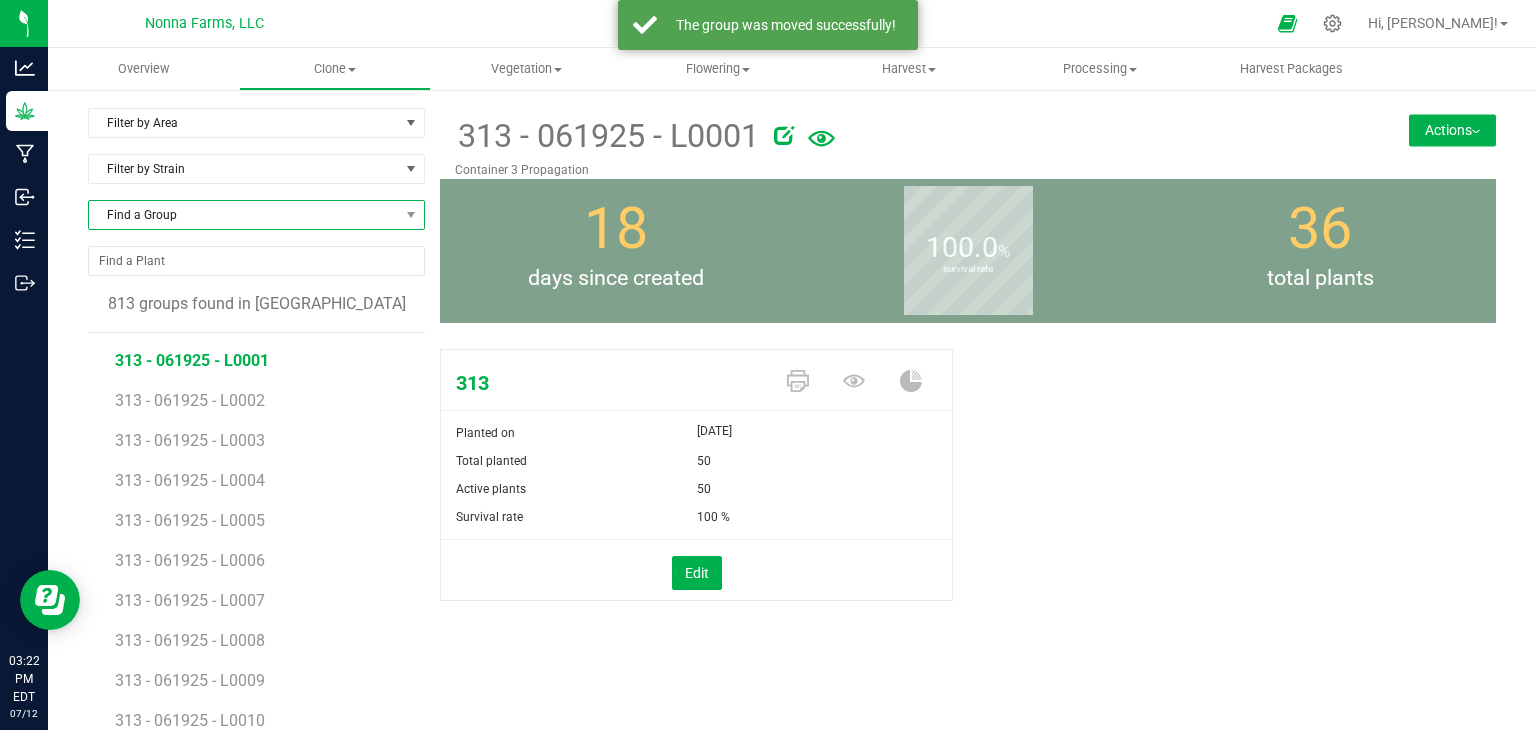click on "Find a Group" at bounding box center (244, 215) 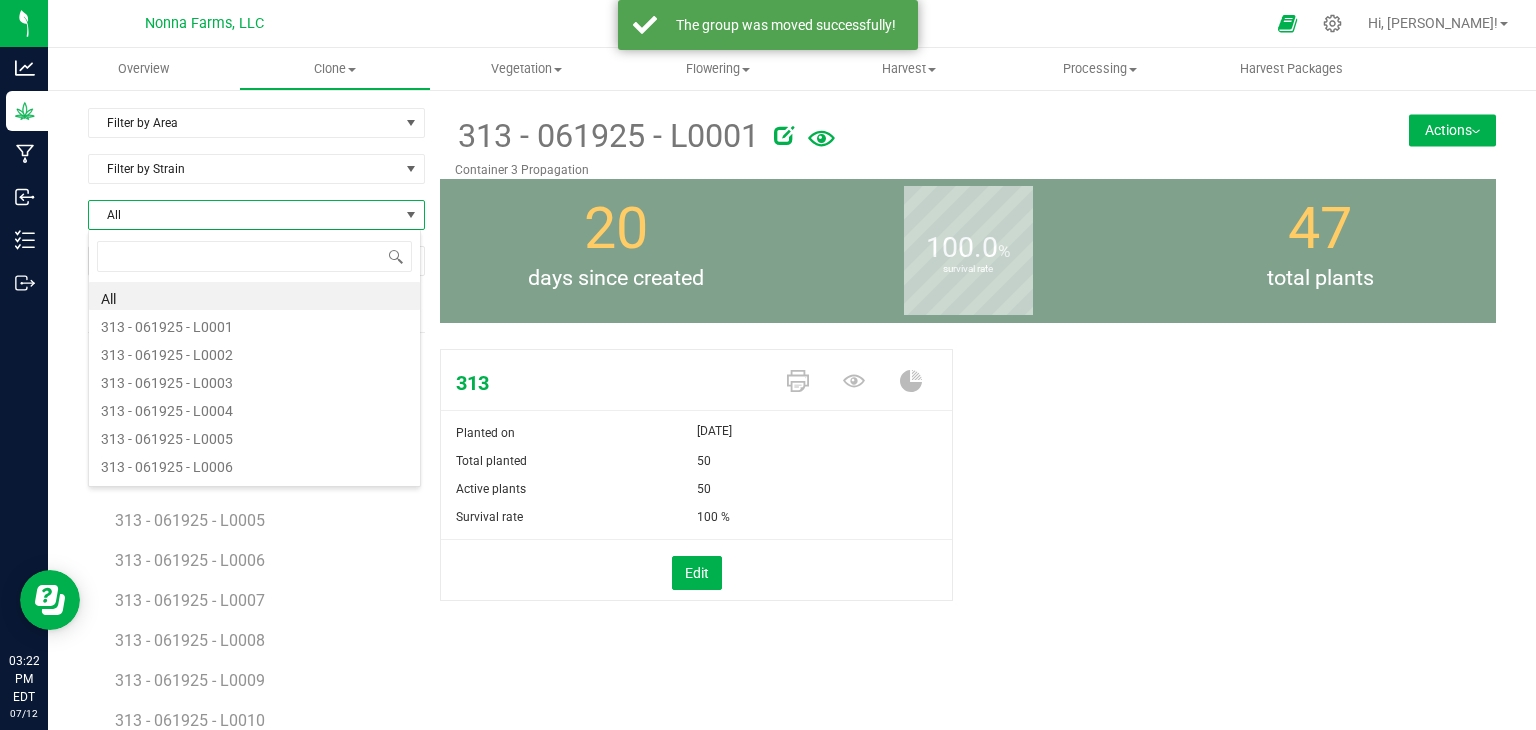 scroll, scrollTop: 99970, scrollLeft: 99666, axis: both 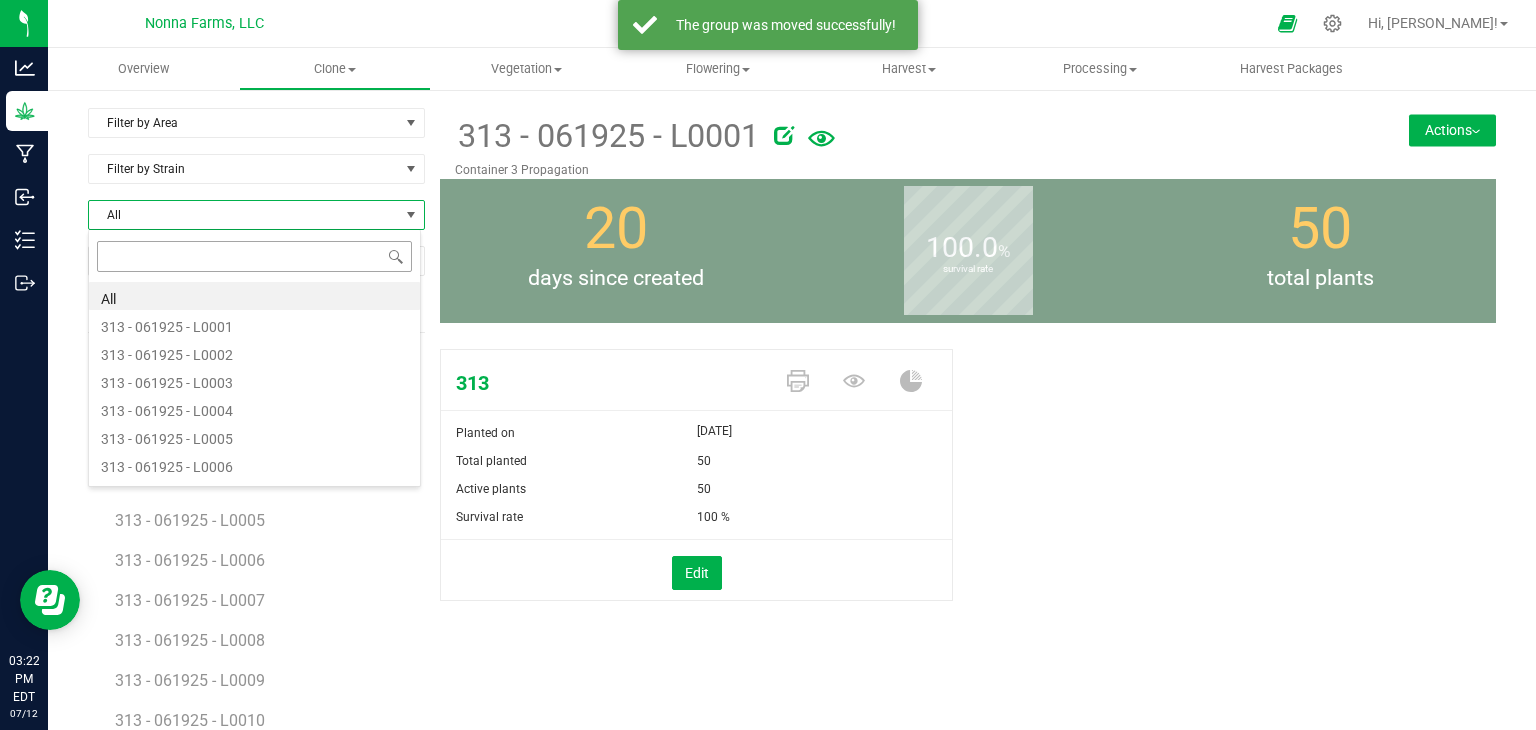 type on "313 - 061925 - L0002" 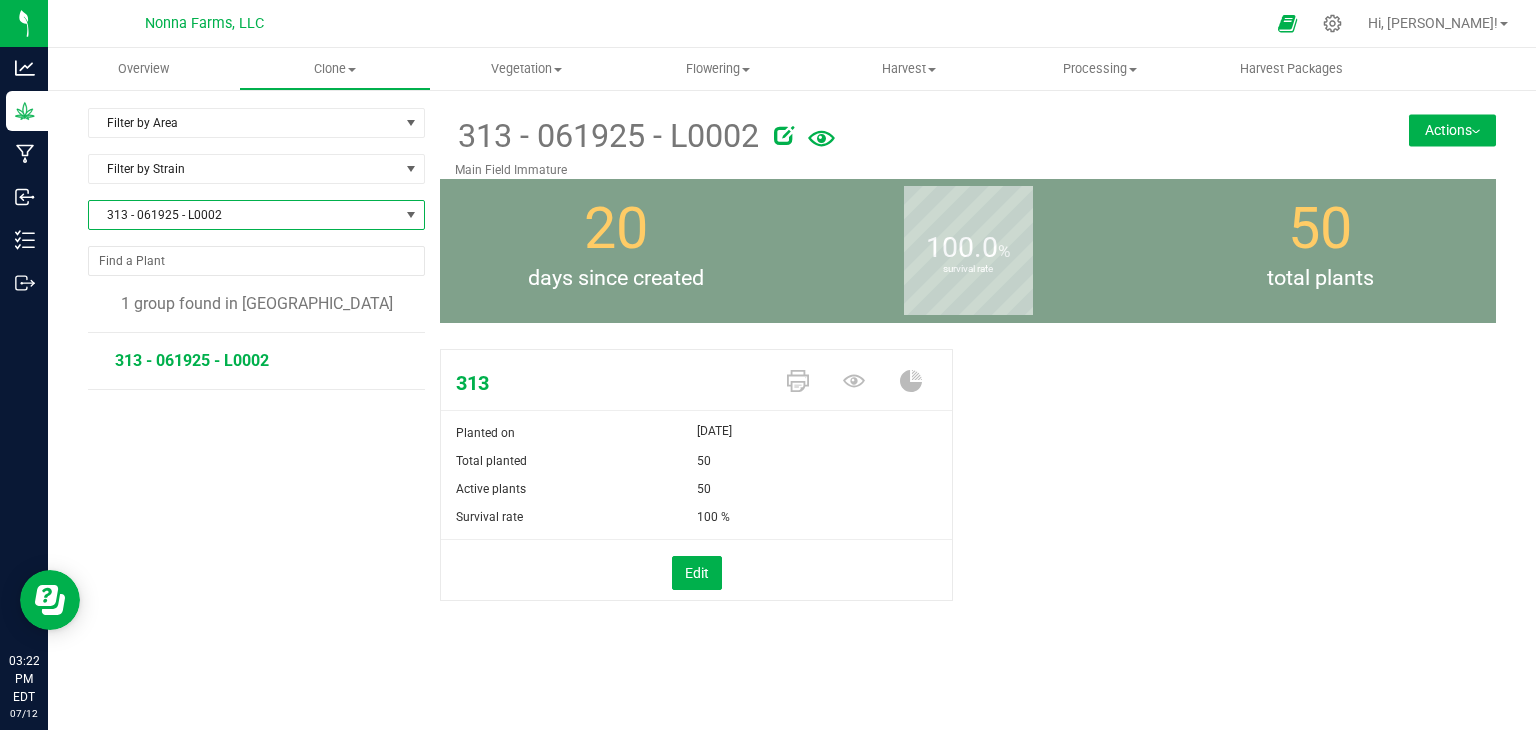 click on "313 - 061925 - L0002" at bounding box center (244, 215) 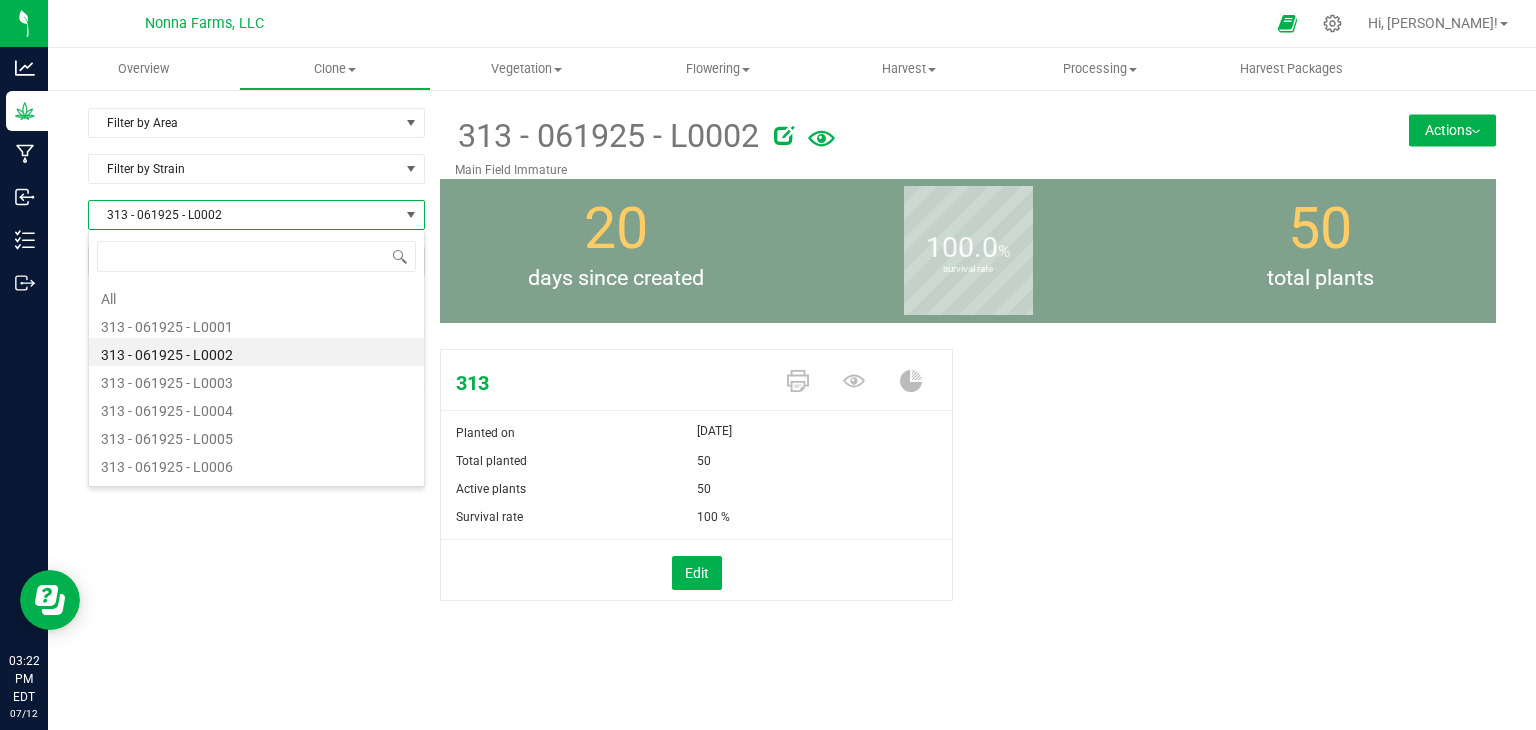 scroll, scrollTop: 99970, scrollLeft: 99663, axis: both 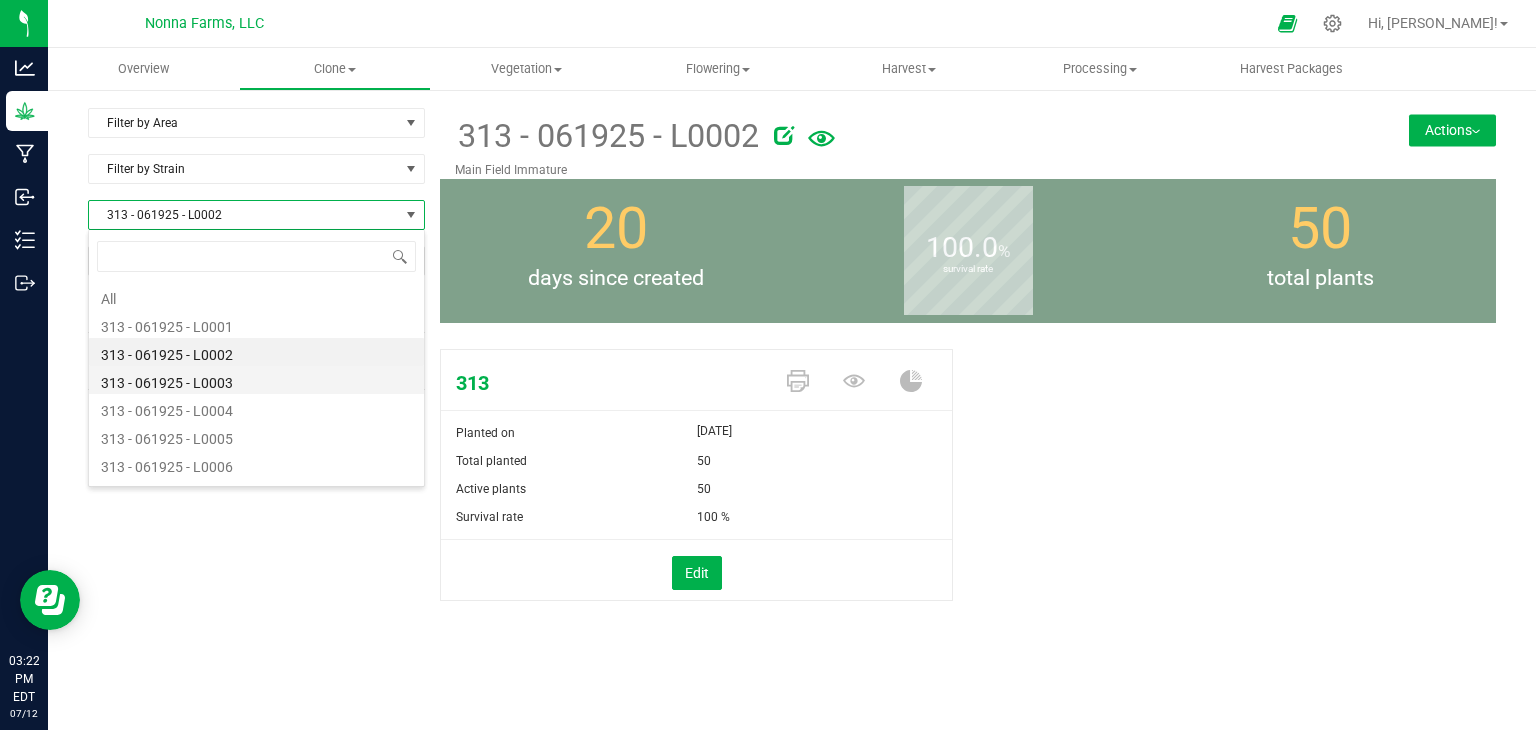 click on "313 - 061925 - L0003" at bounding box center (256, 380) 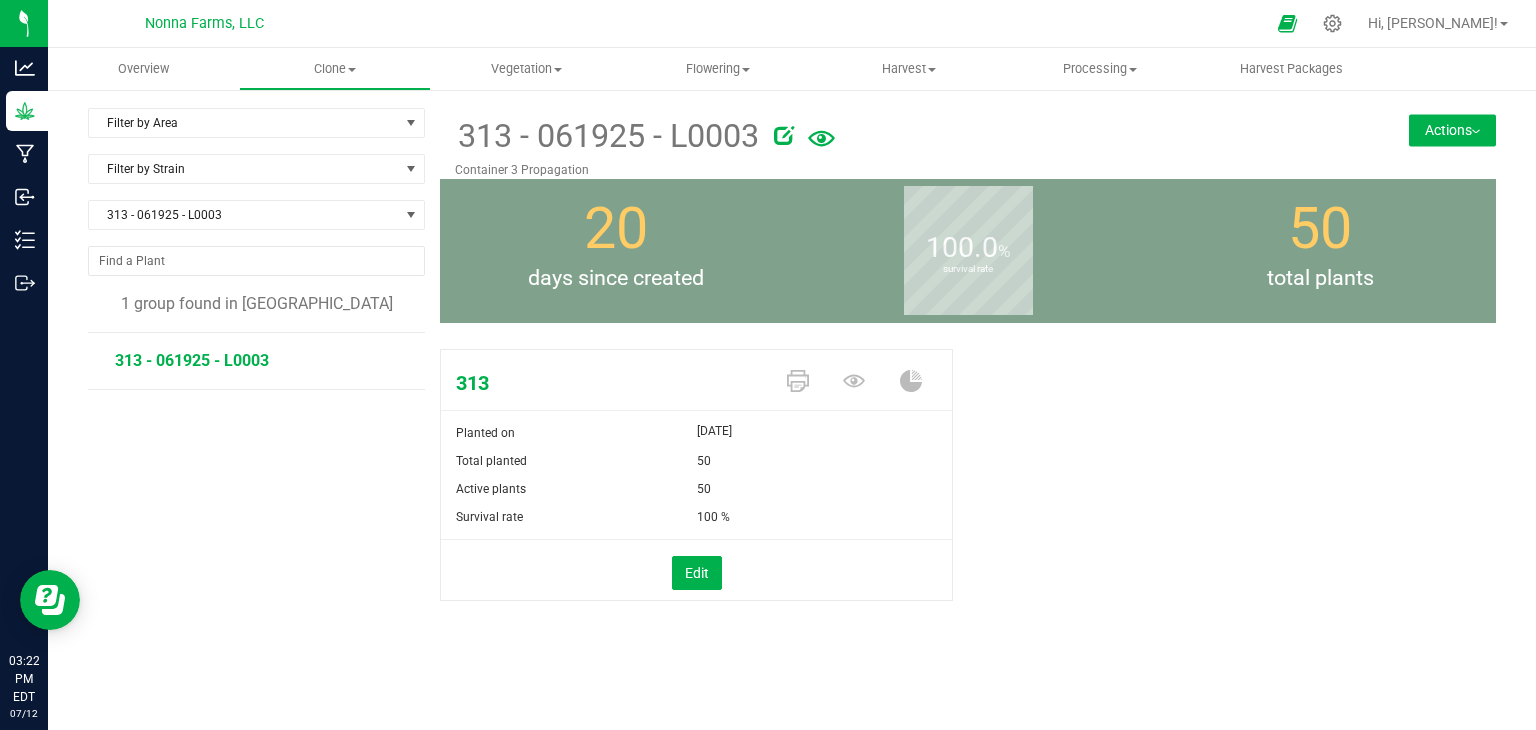click on "Actions" at bounding box center [1452, 130] 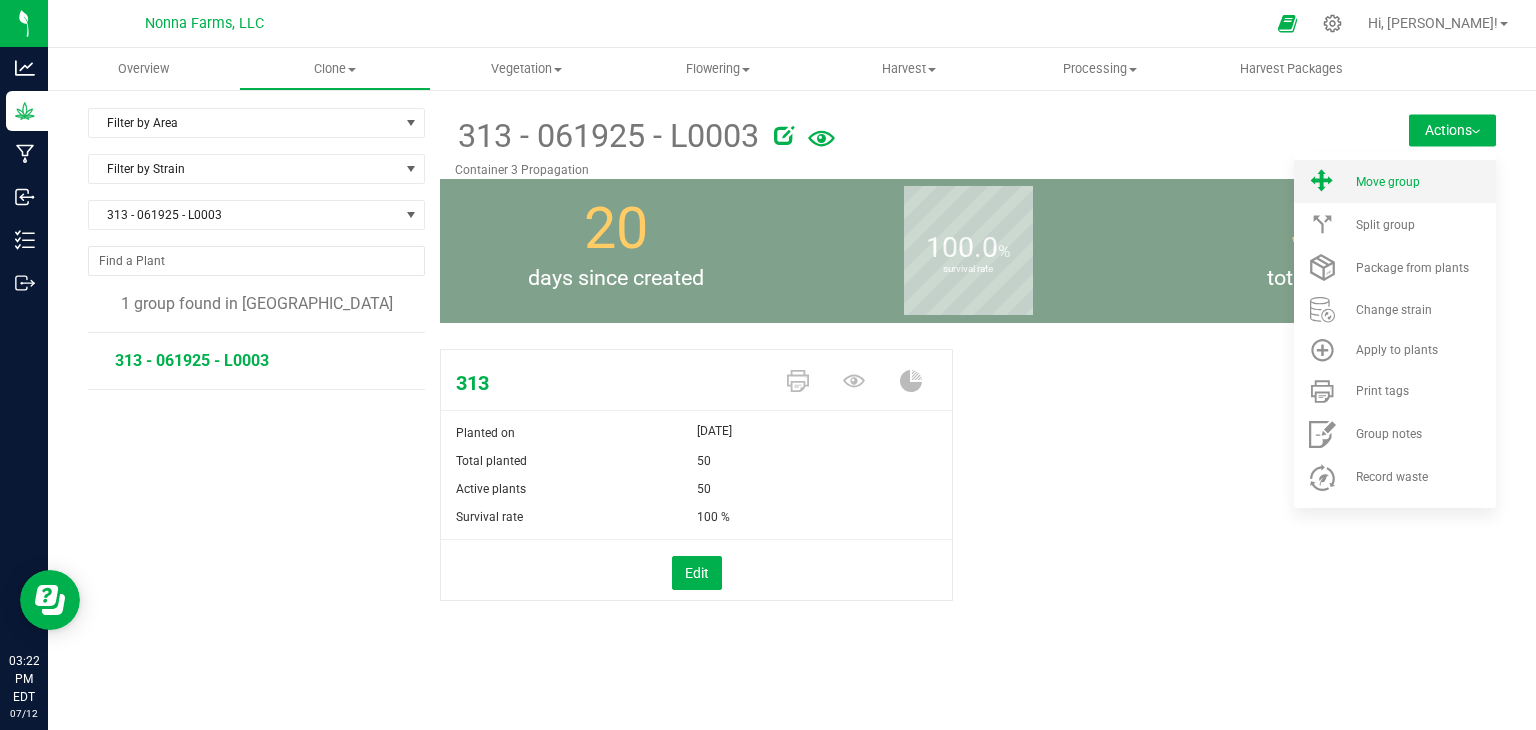 click on "Move group" at bounding box center [1395, 181] 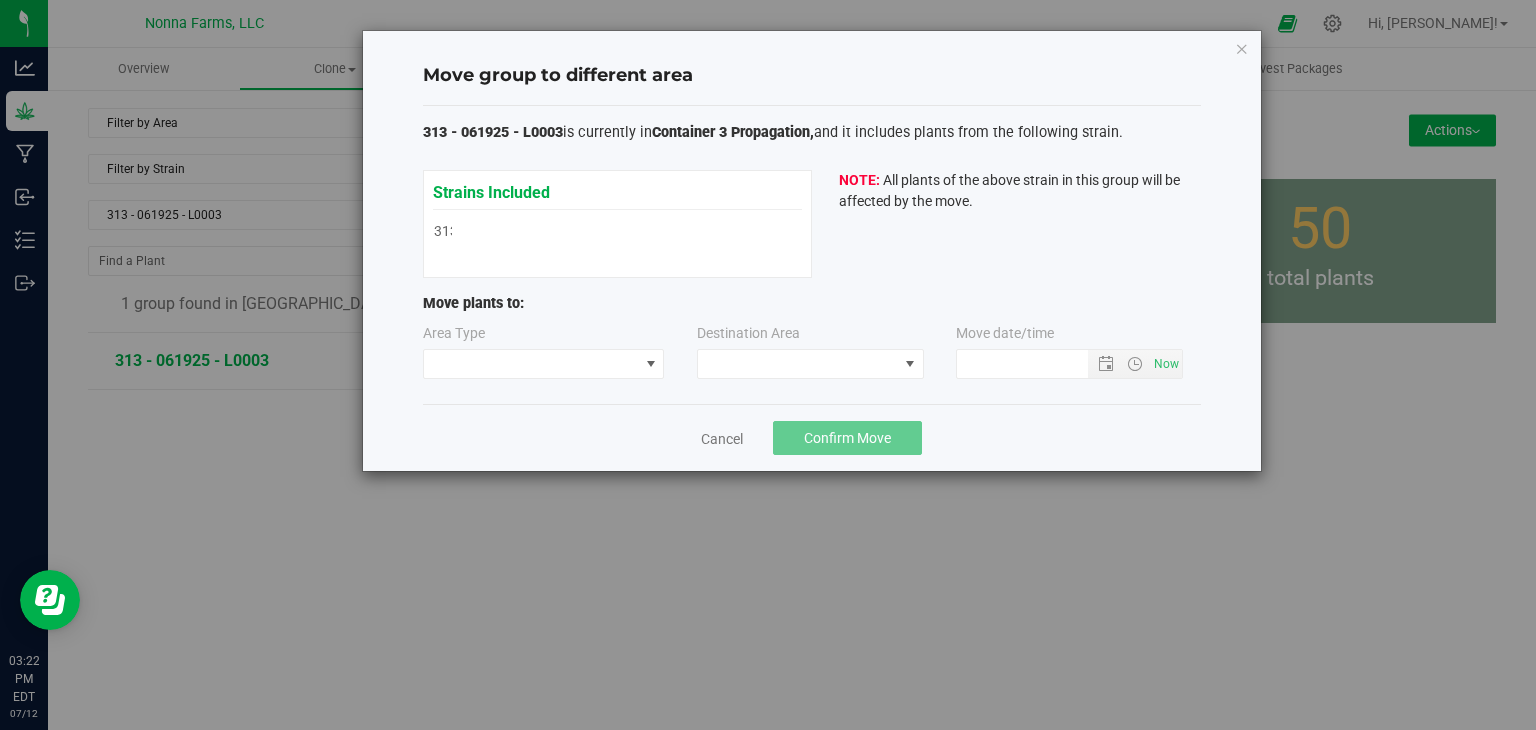 type on "[DATE] 3:22 PM" 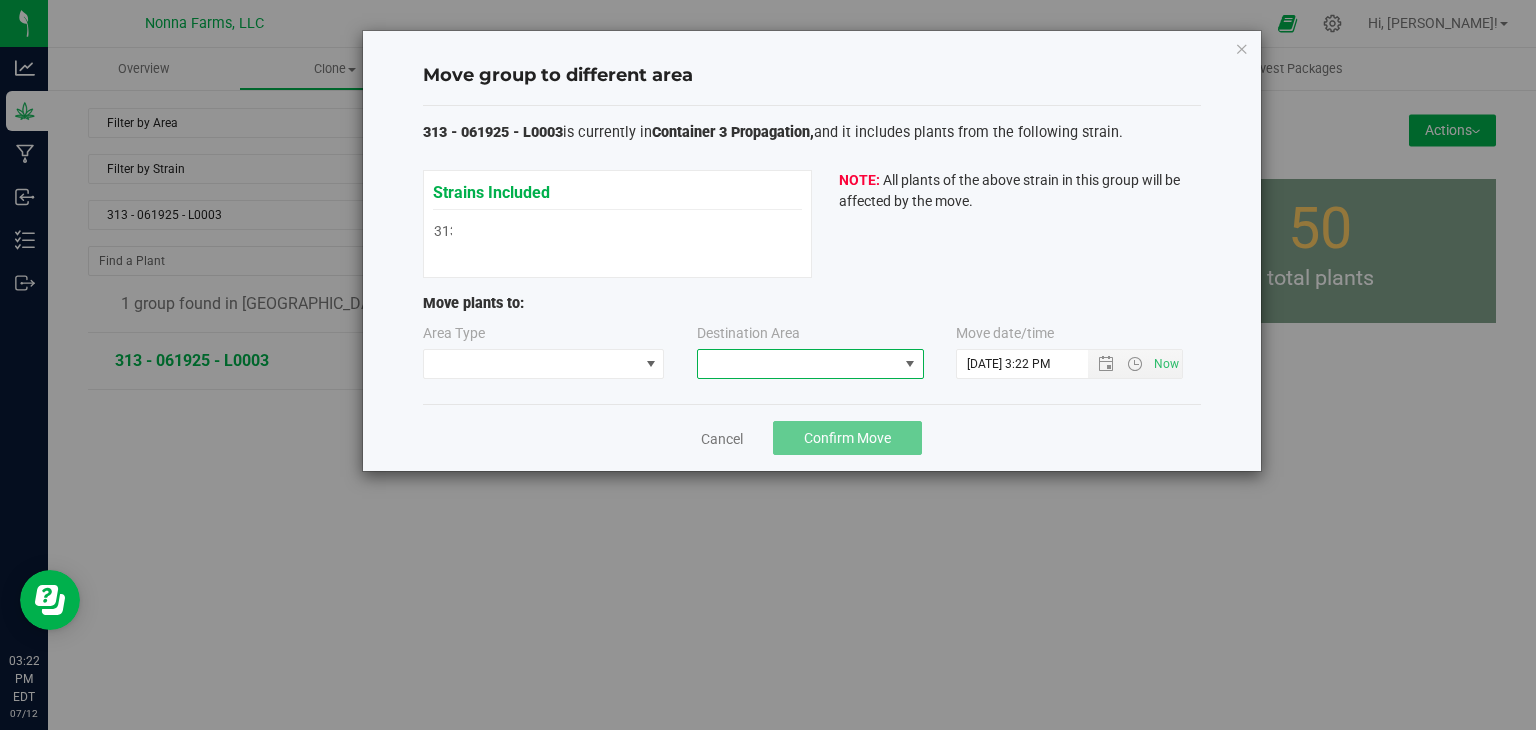 click at bounding box center (798, 364) 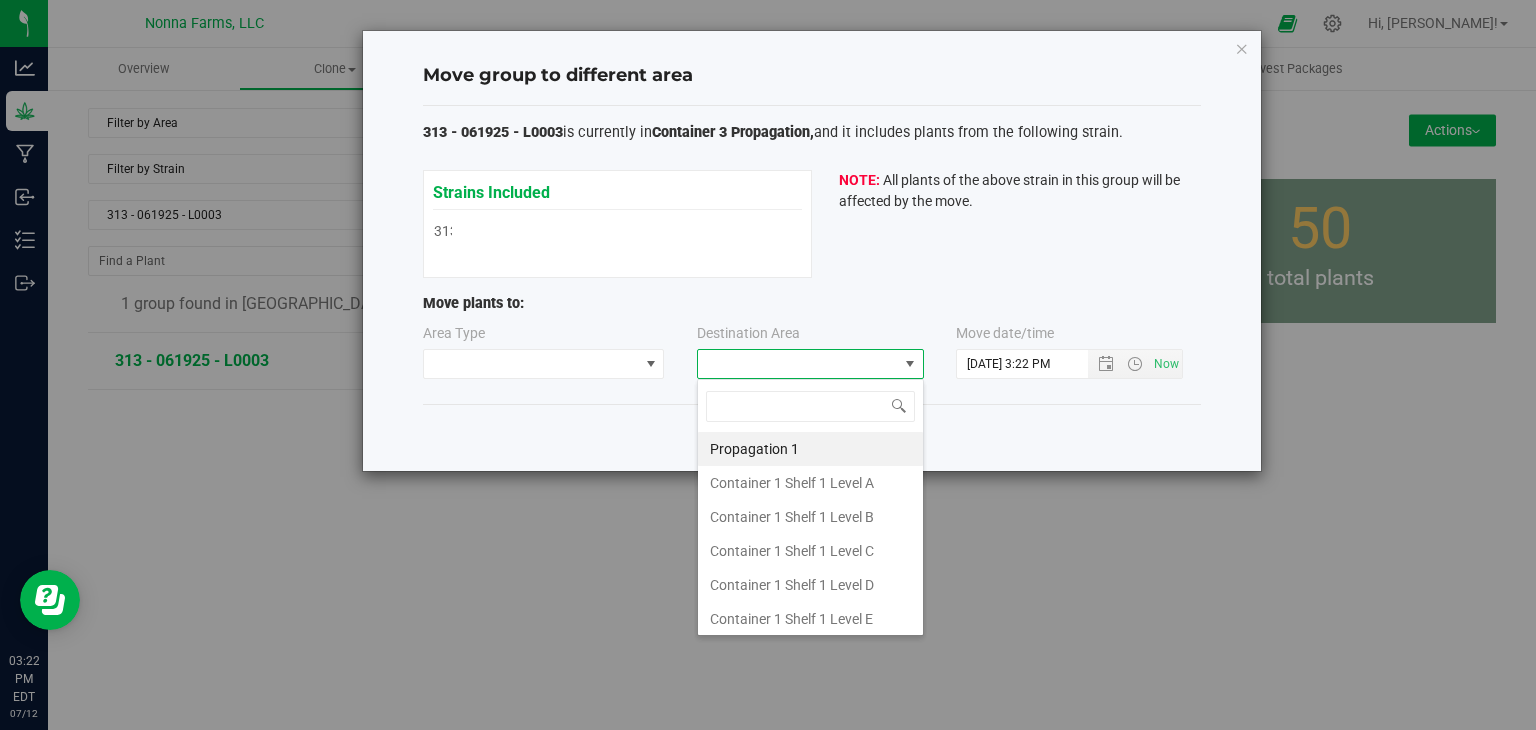 scroll, scrollTop: 99970, scrollLeft: 99772, axis: both 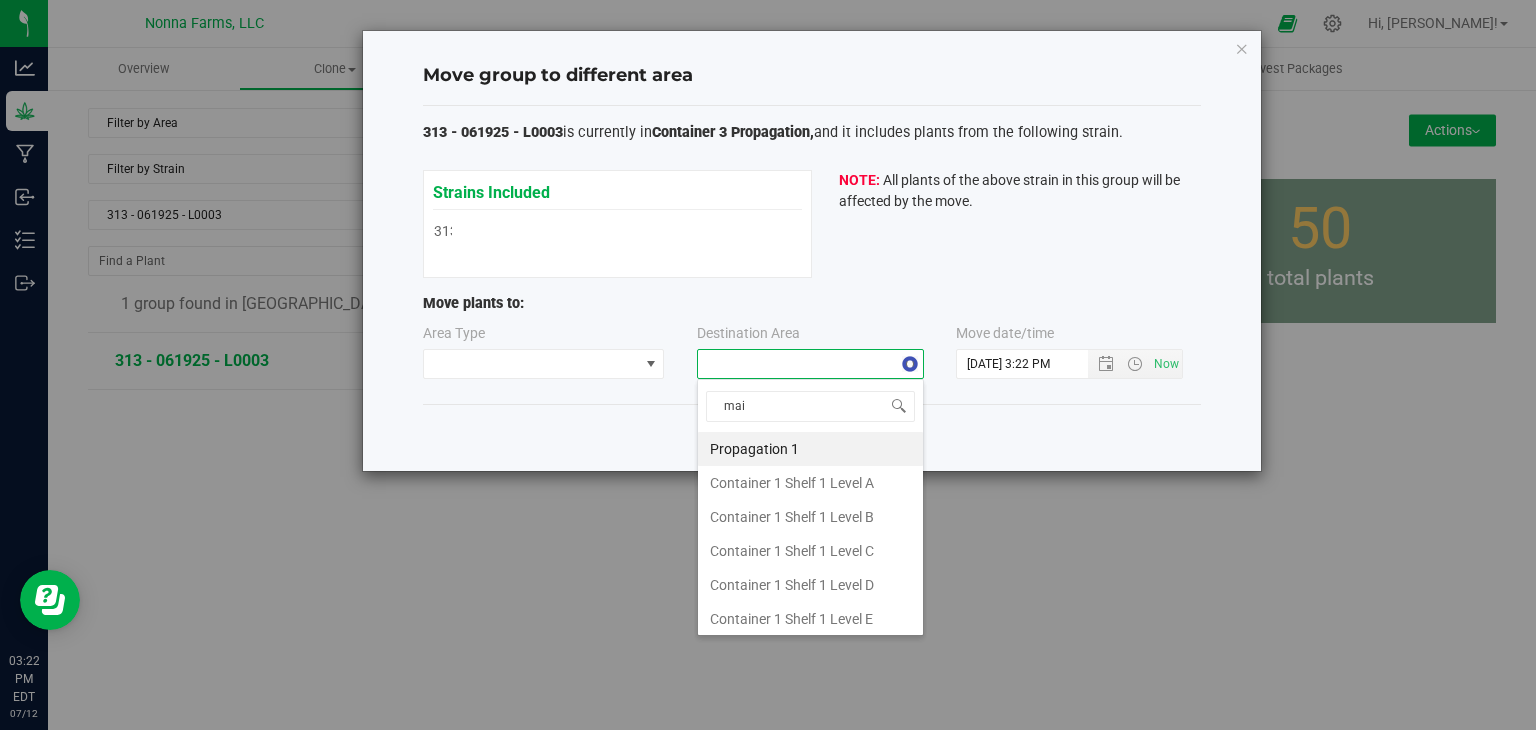 type on "main" 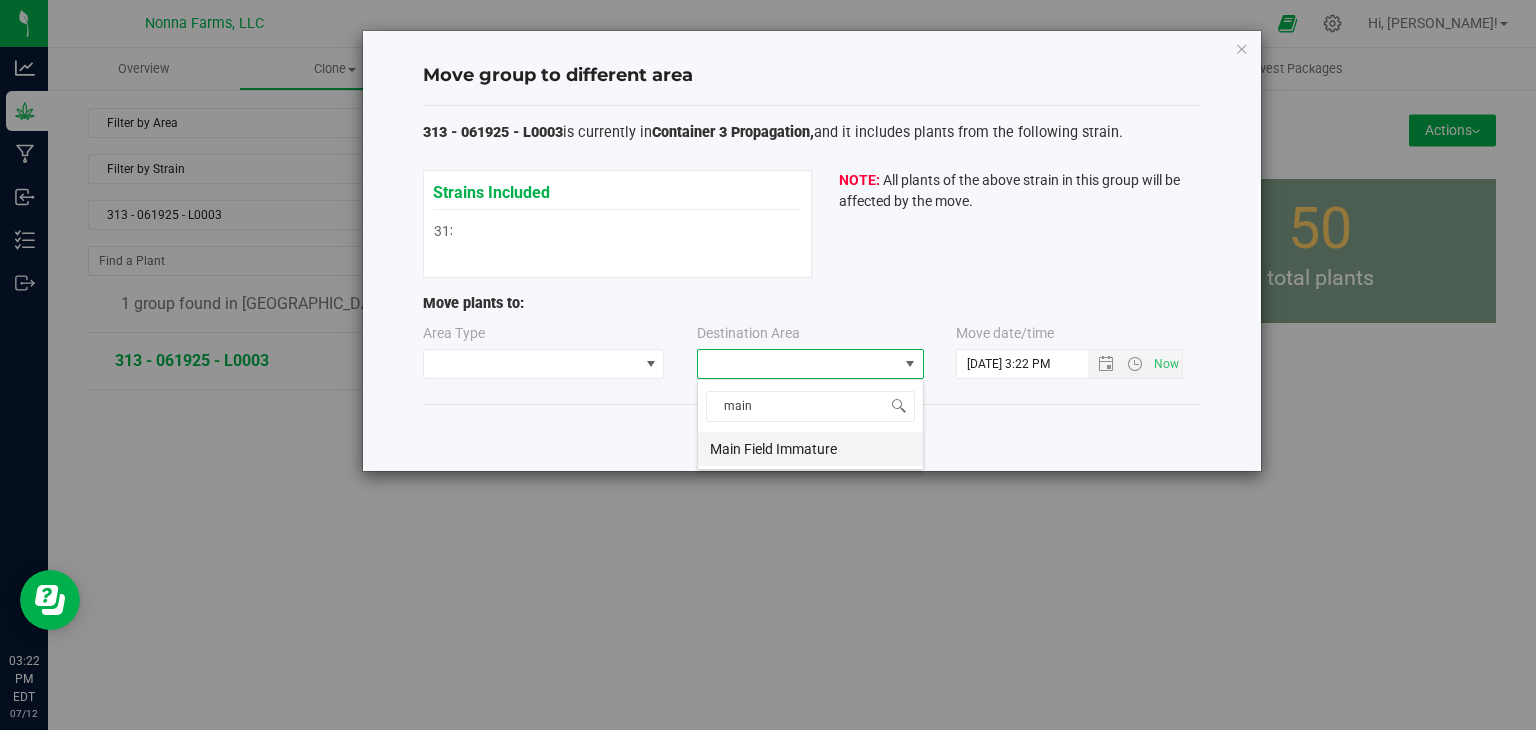click on "Main Field Immature" at bounding box center (810, 449) 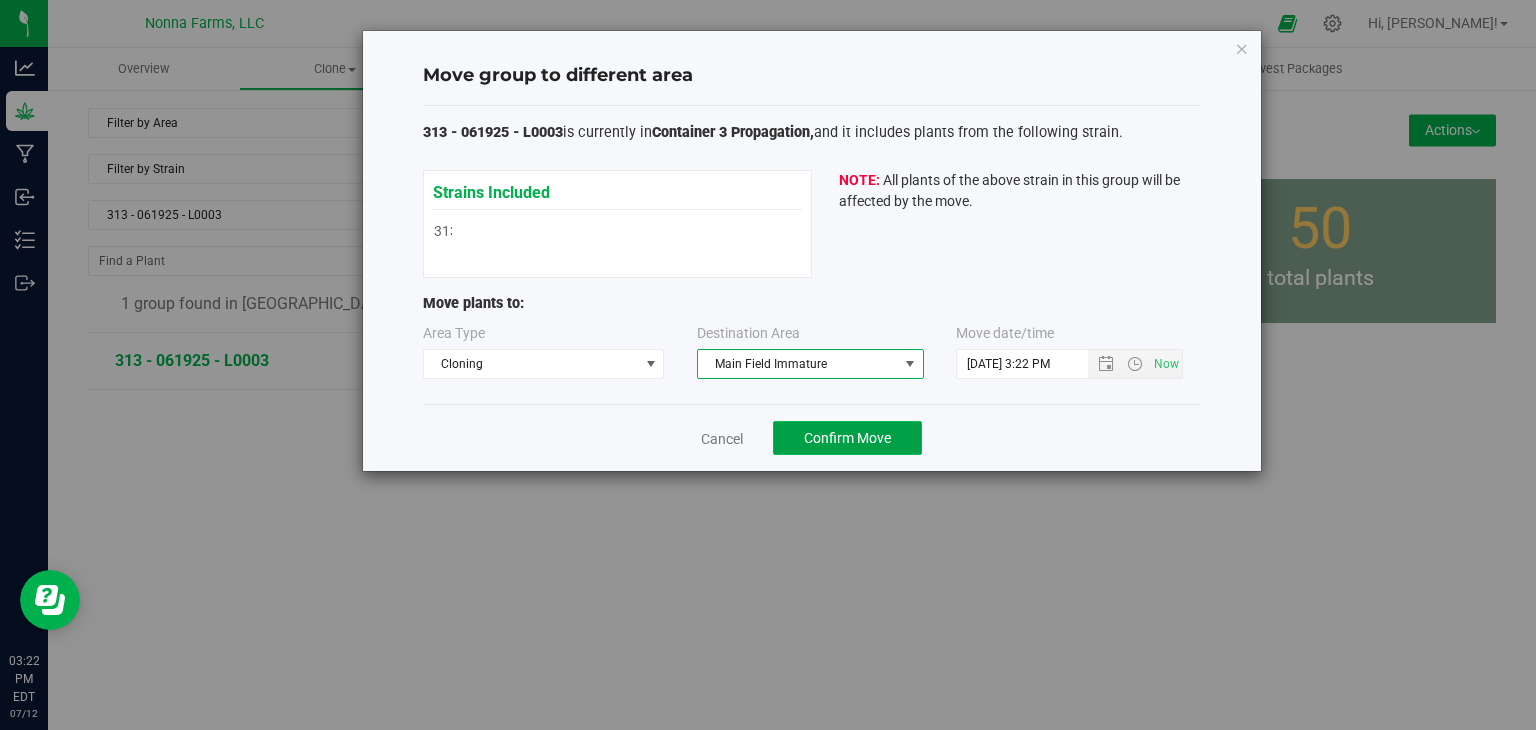 click on "Confirm Move" 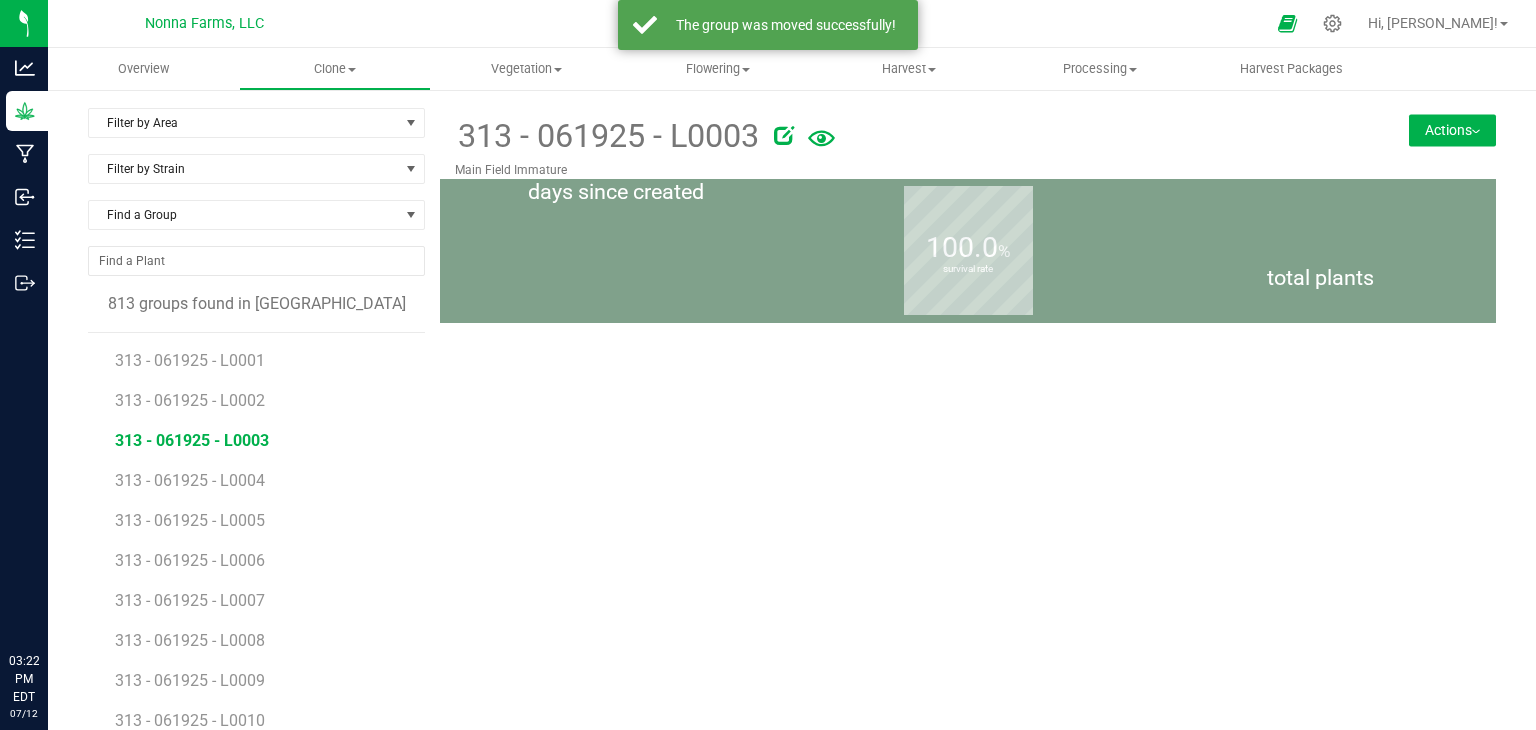 scroll, scrollTop: 0, scrollLeft: 0, axis: both 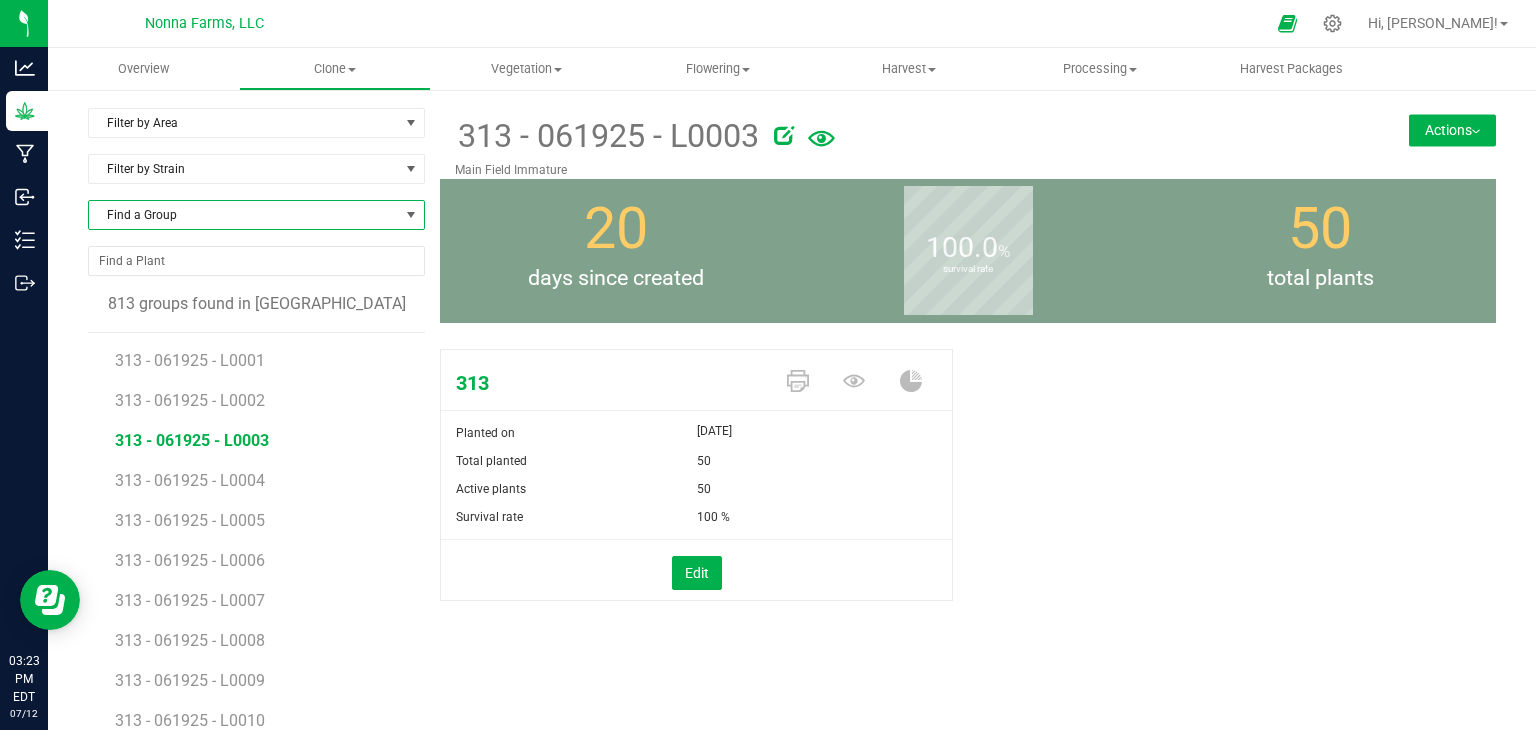 click on "Find a Group" at bounding box center (244, 215) 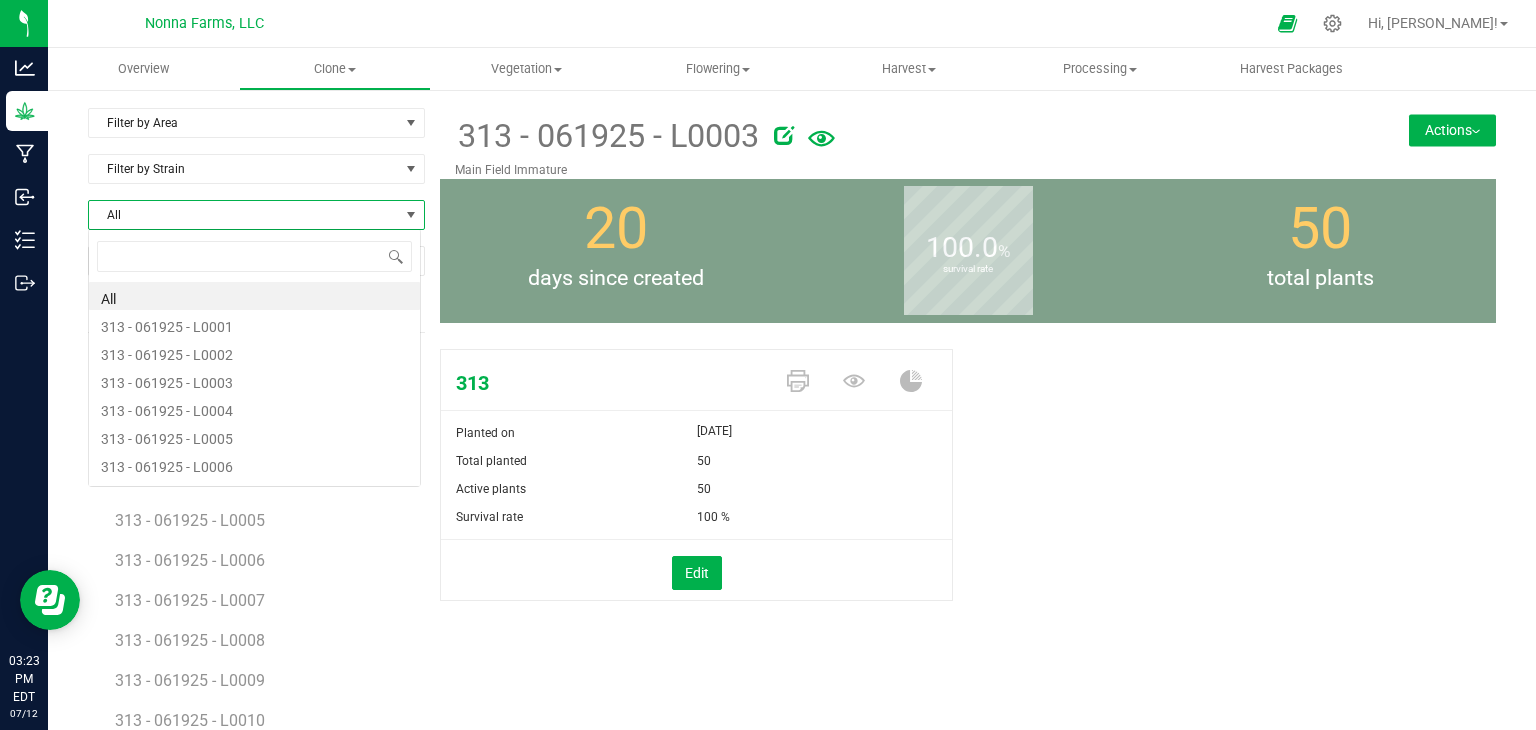 scroll, scrollTop: 99970, scrollLeft: 99666, axis: both 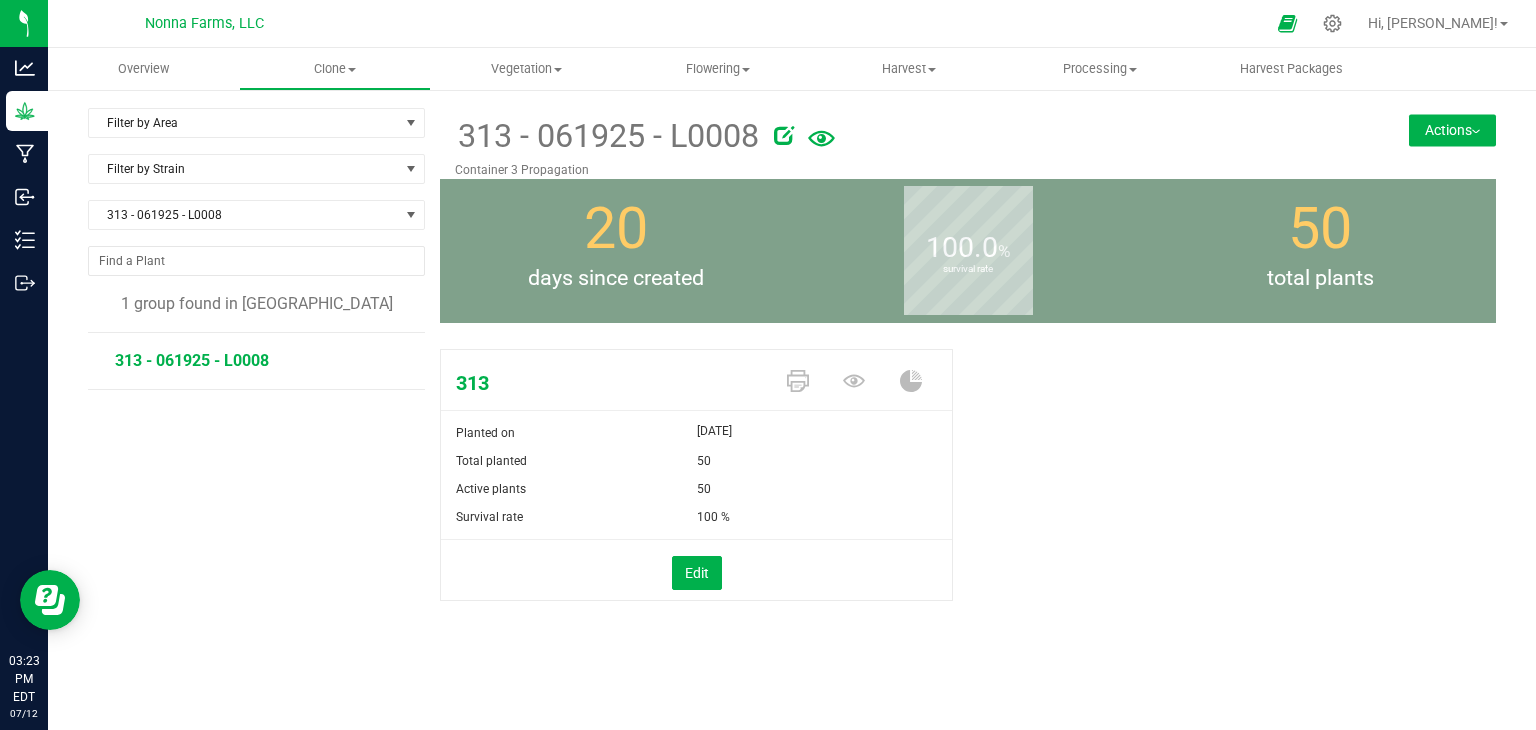 click on "Actions" at bounding box center (1452, 130) 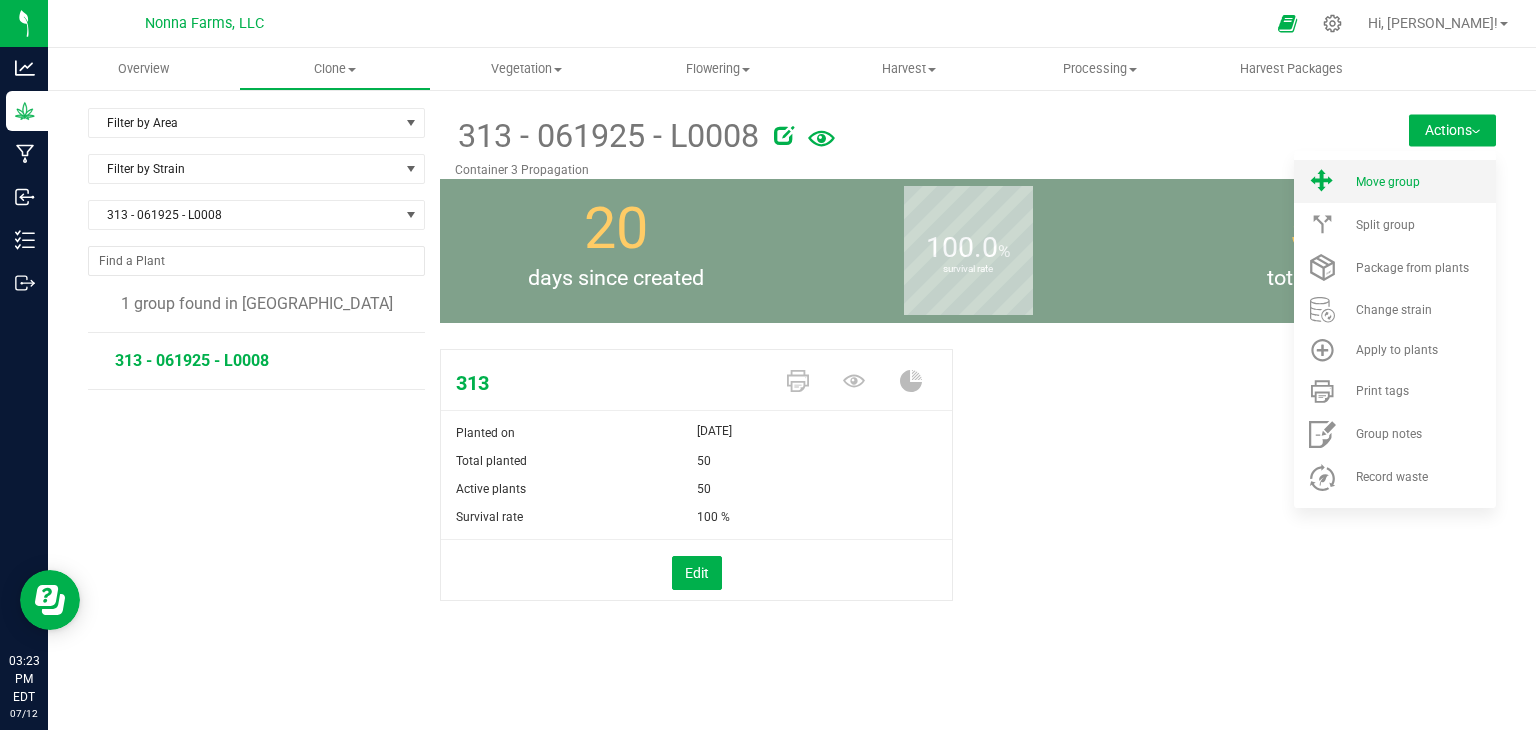 click on "Move group" at bounding box center (1395, 181) 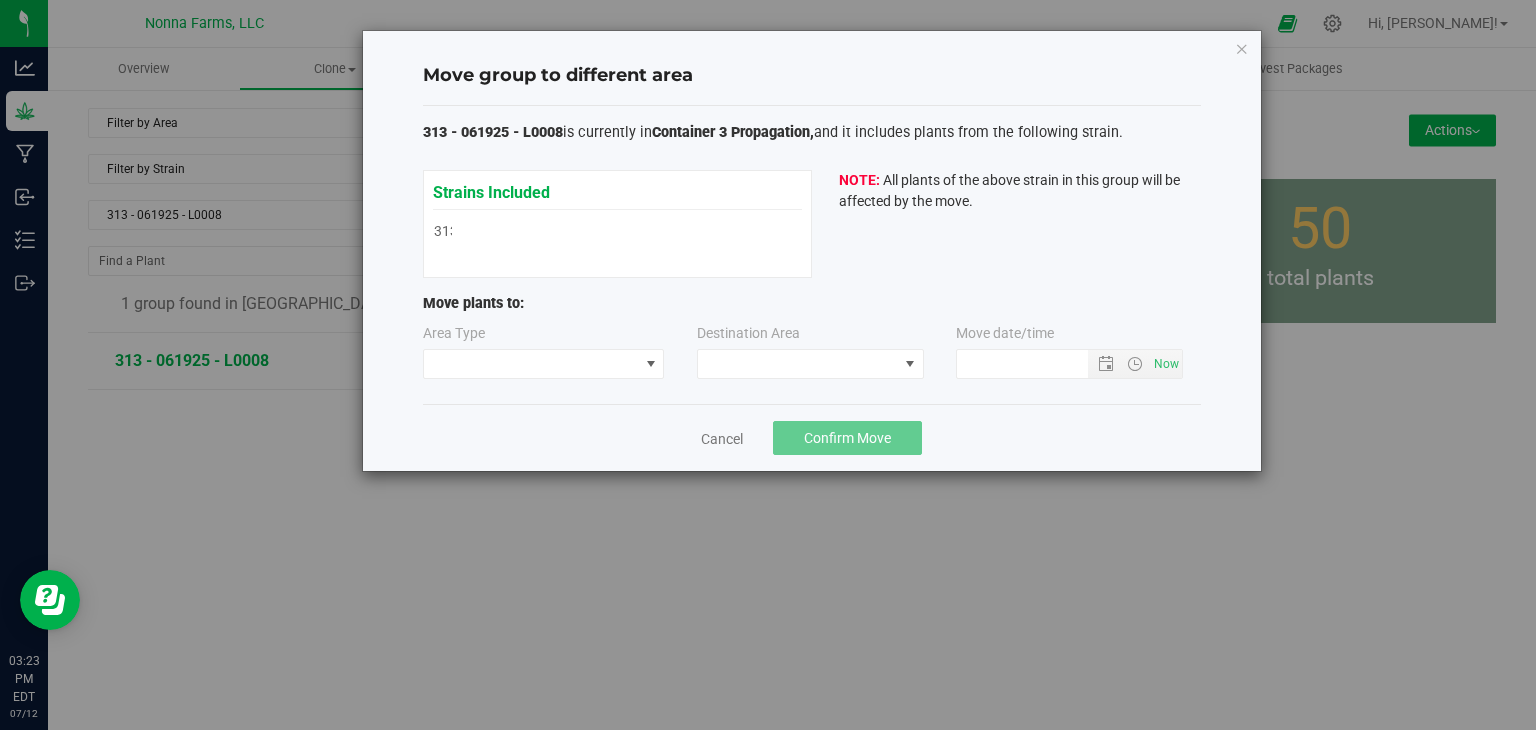 type on "7/12/2025 3:23 PM" 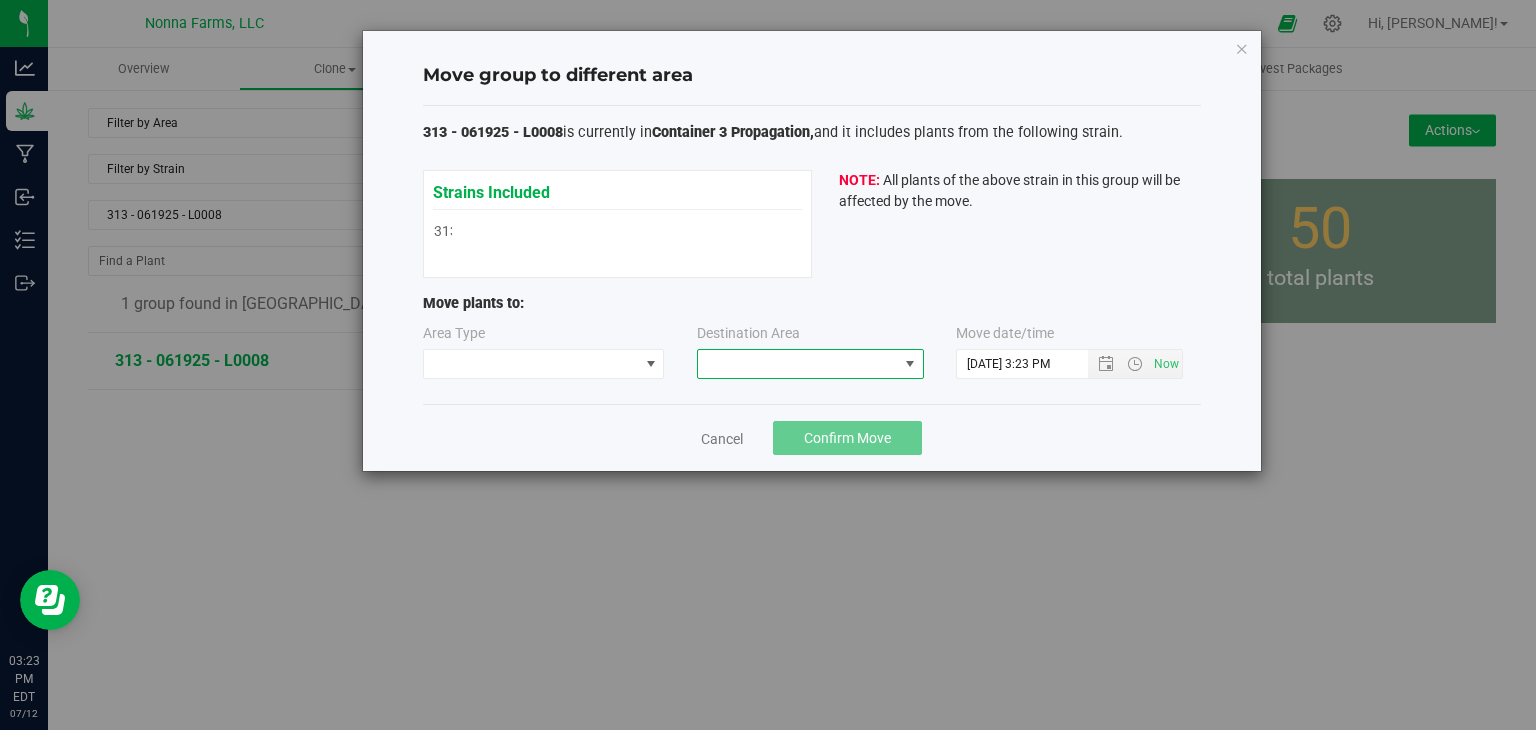 click at bounding box center (798, 364) 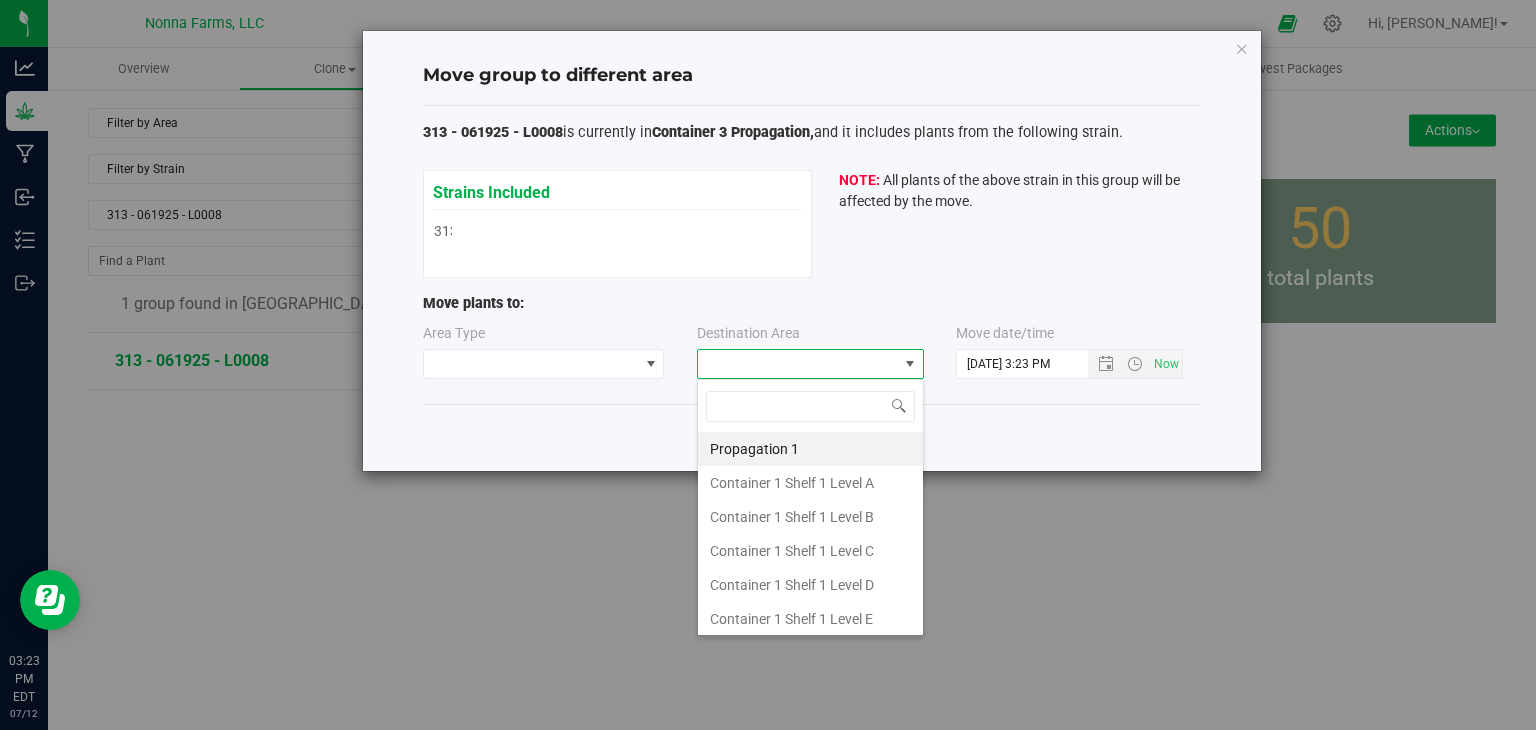 scroll, scrollTop: 99970, scrollLeft: 99772, axis: both 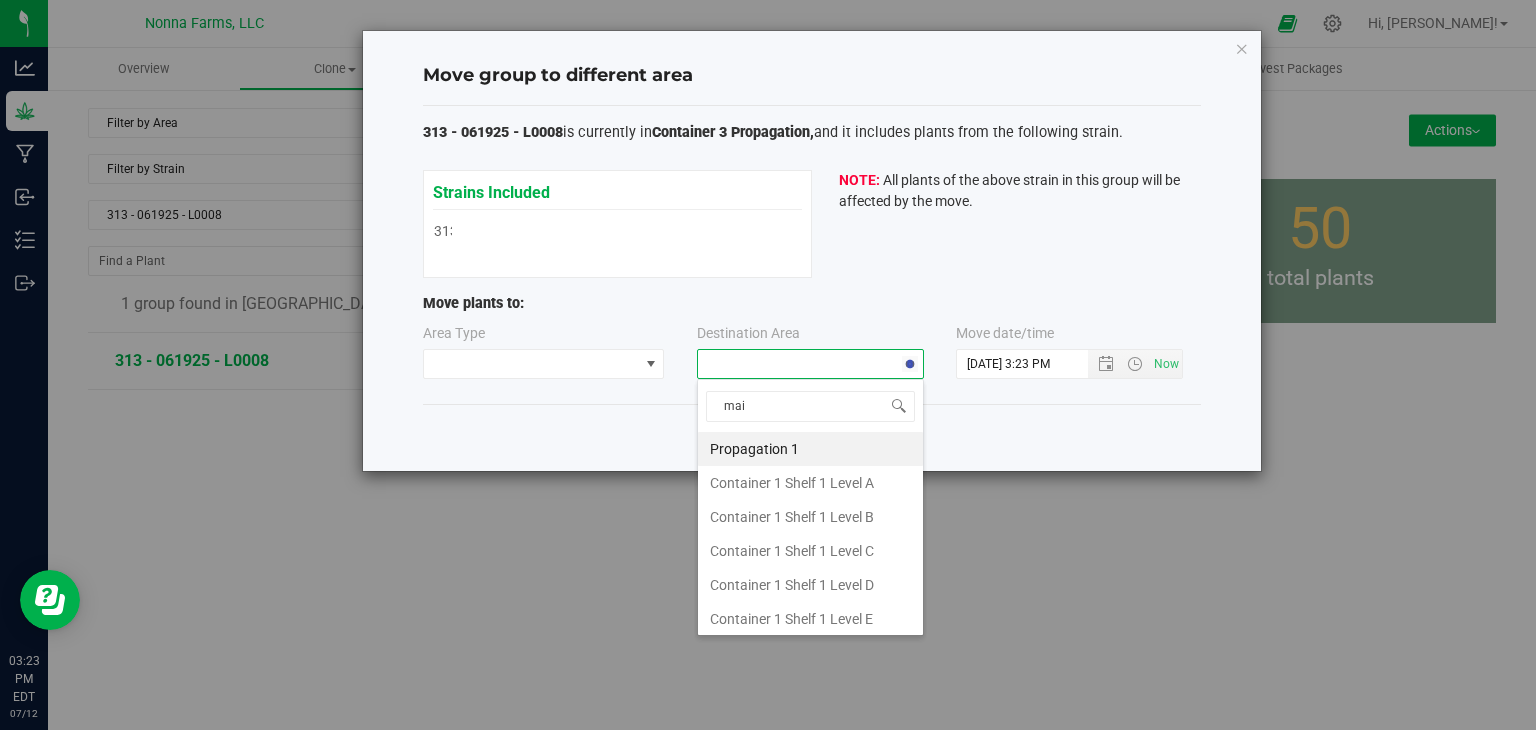 type on "main" 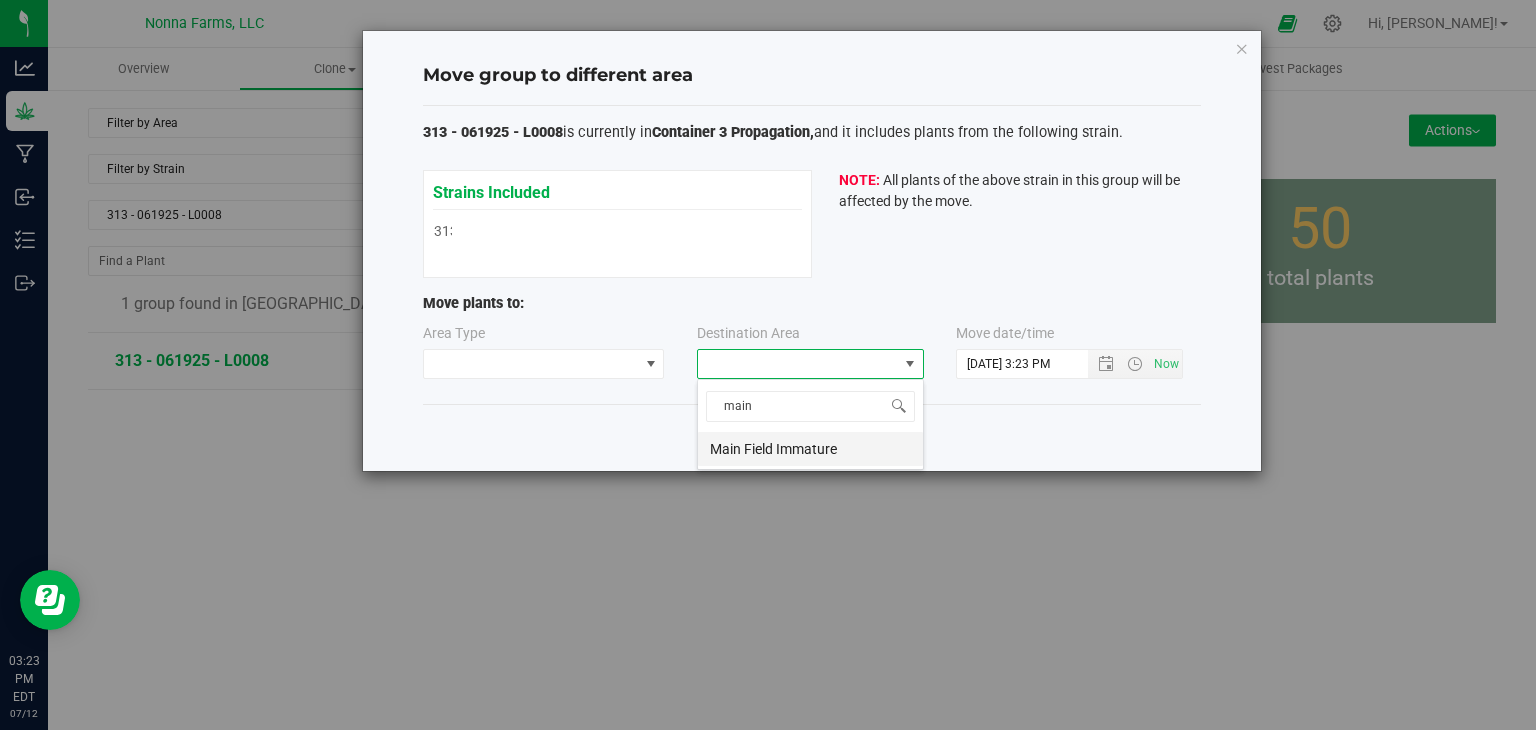 click on "Main Field Immature" at bounding box center (810, 449) 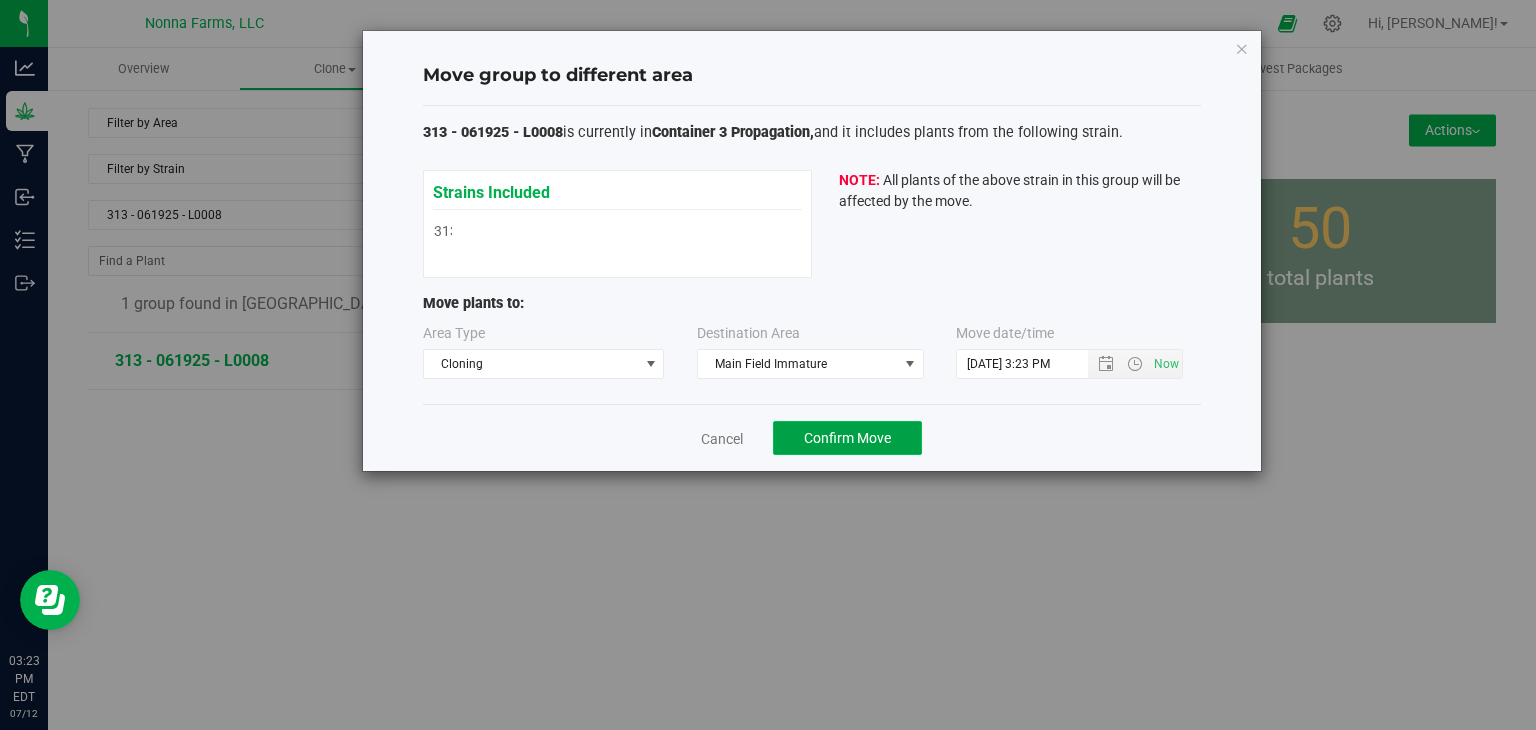 click on "Confirm Move" 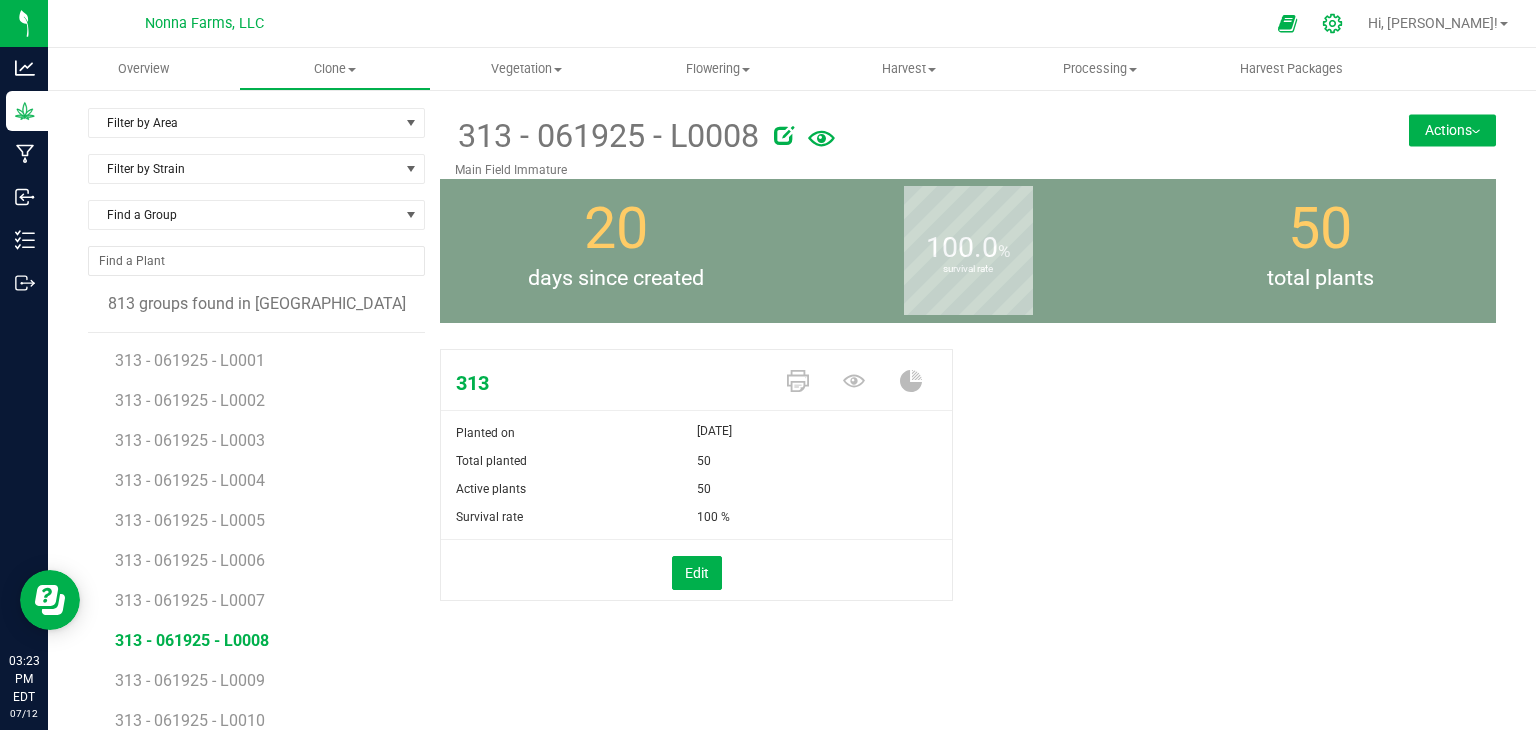click 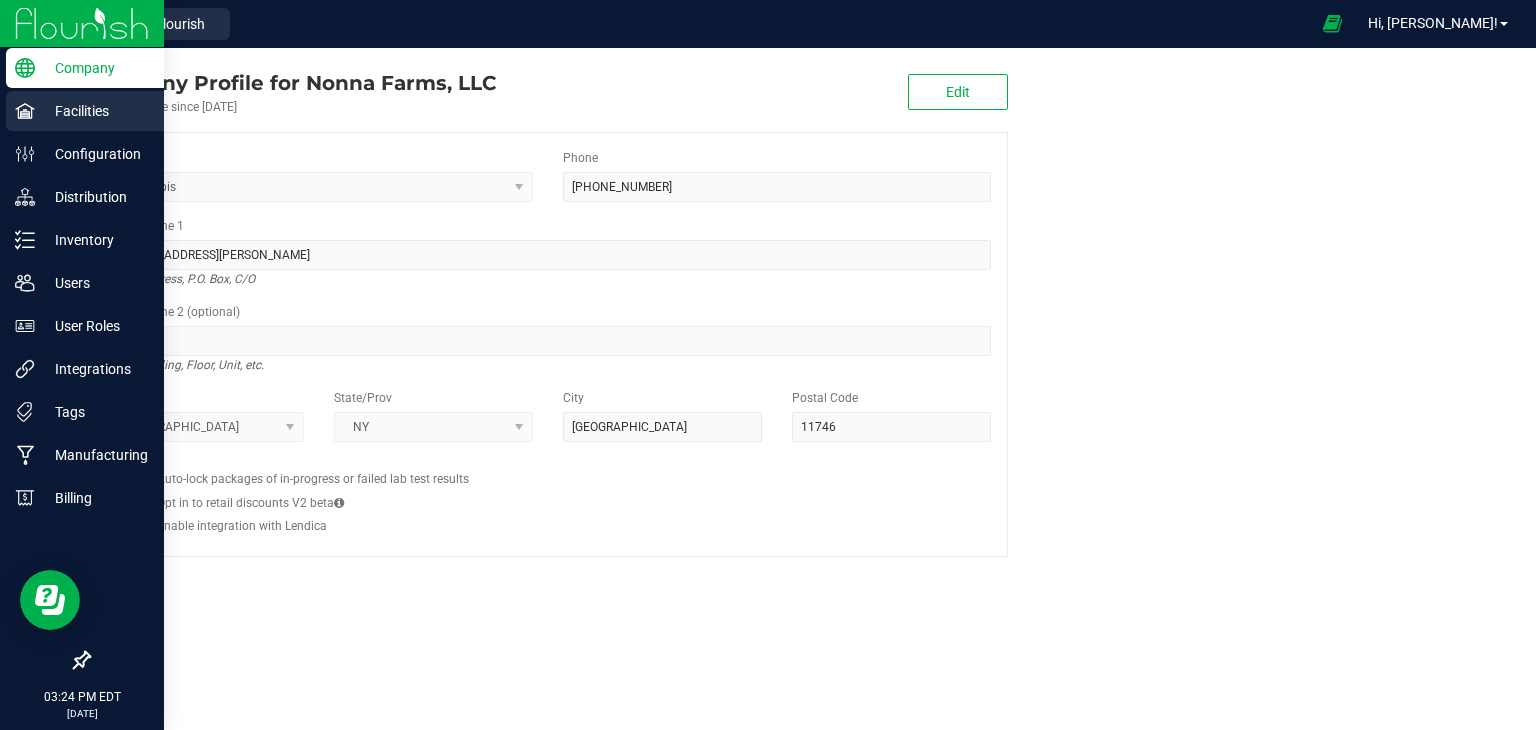 click on "Facilities" at bounding box center [95, 111] 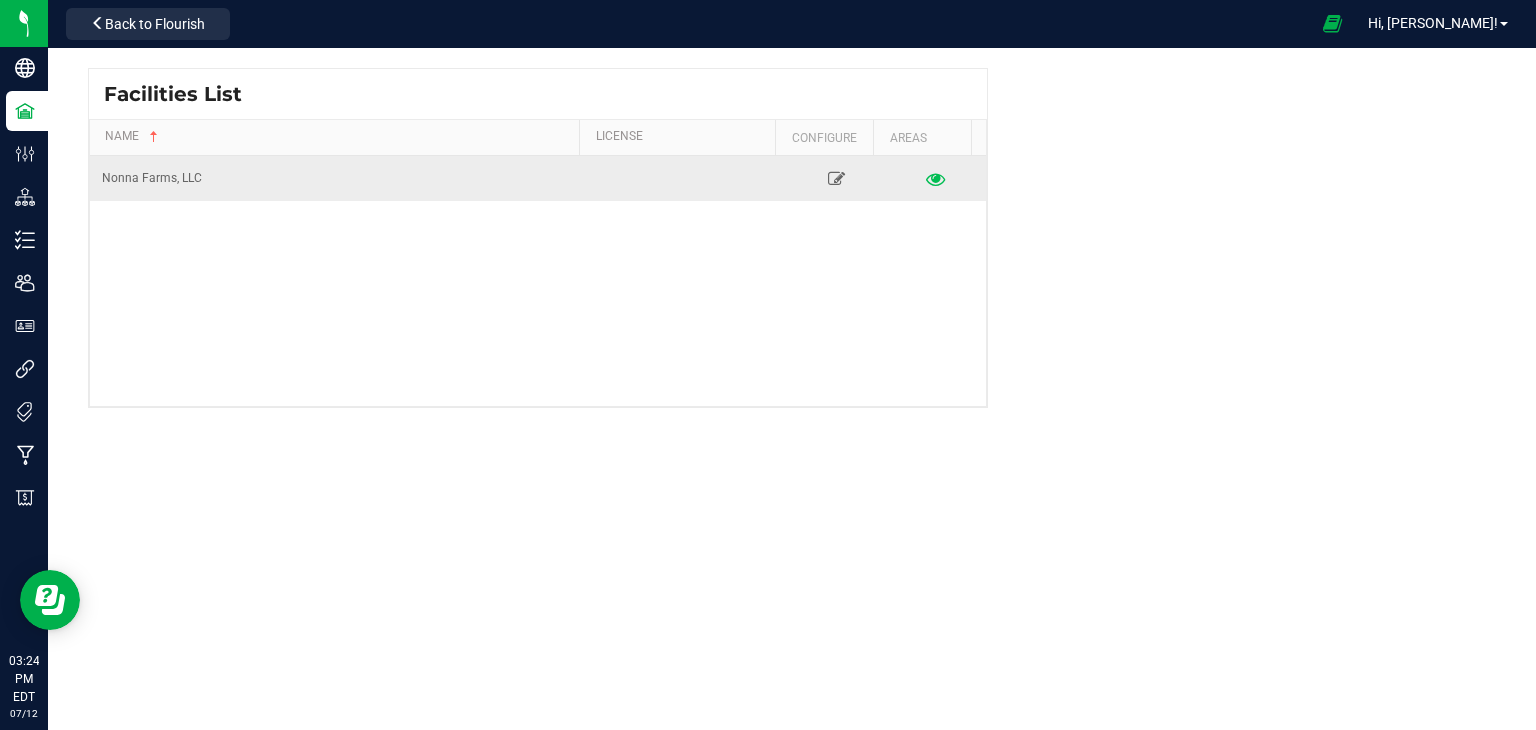 click at bounding box center (936, 178) 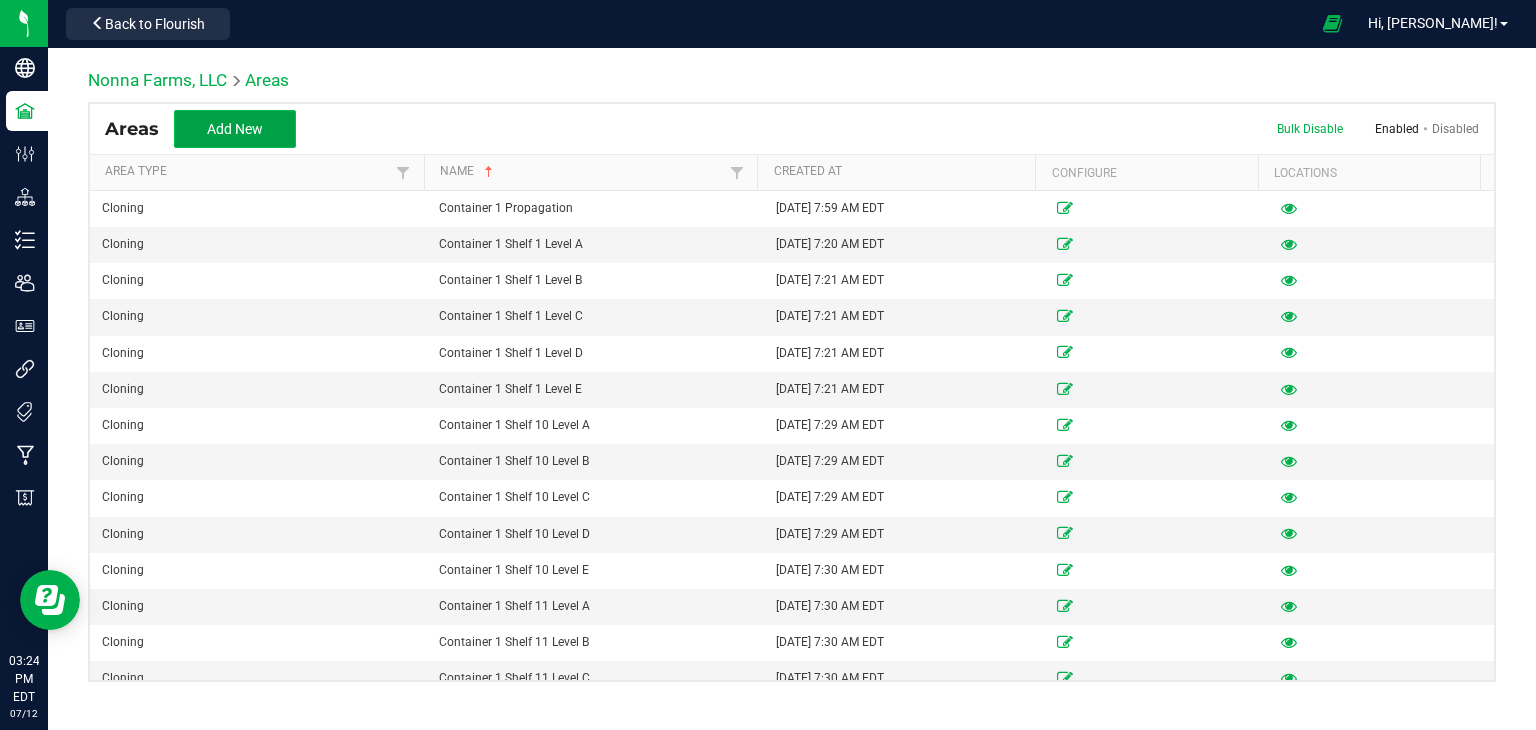 click on "Add New" at bounding box center (235, 129) 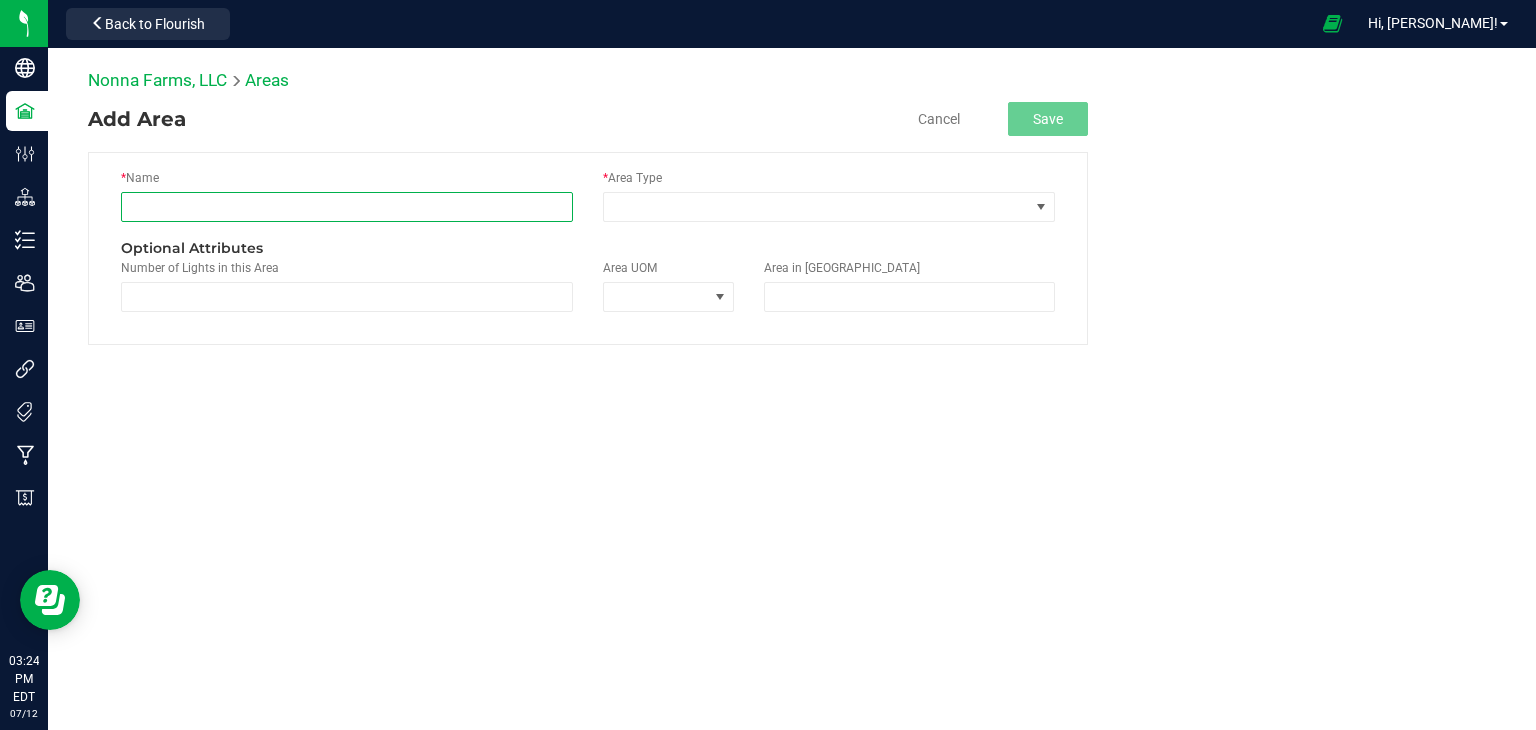 click at bounding box center (347, 207) 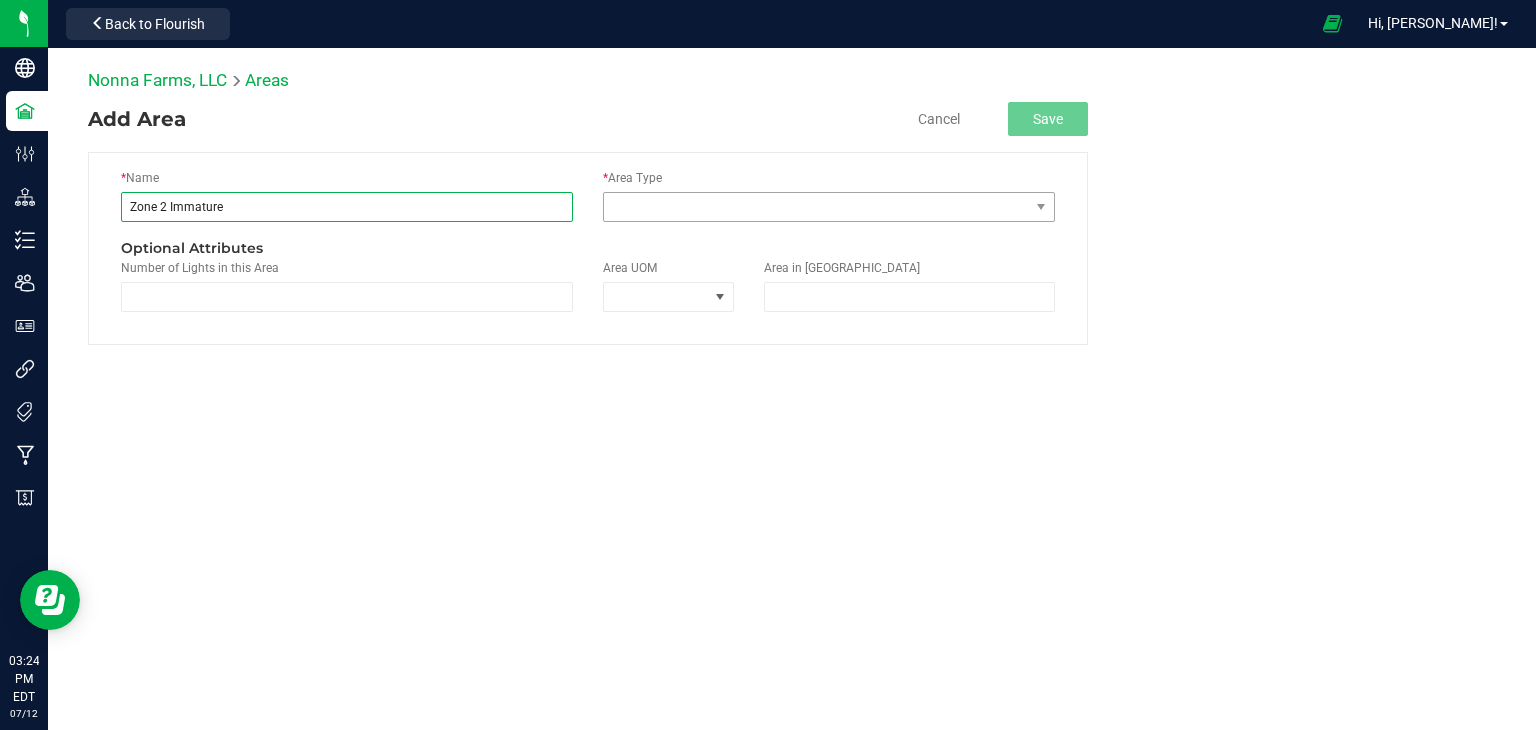 type on "Zone 2 Immature" 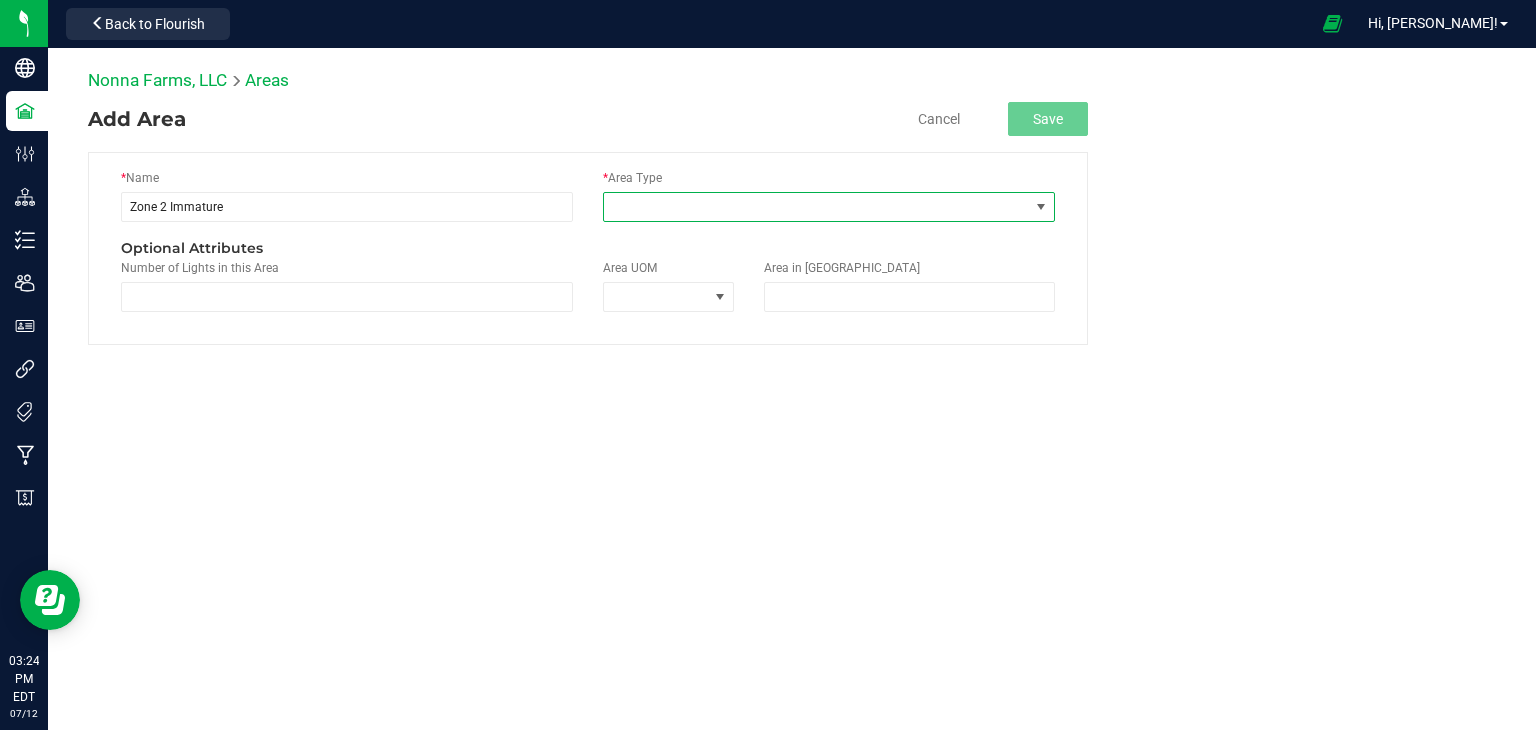 click at bounding box center (816, 207) 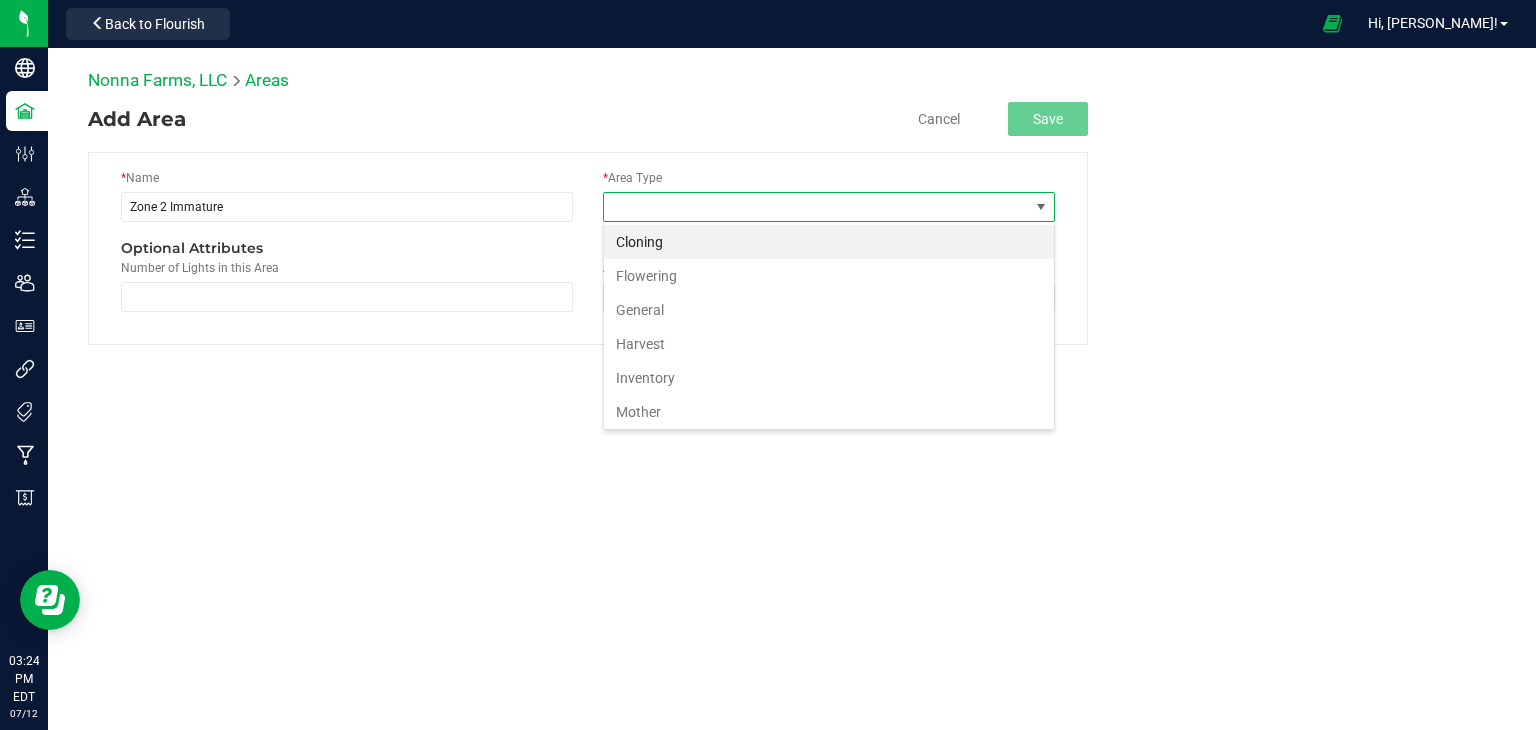 scroll, scrollTop: 99970, scrollLeft: 99548, axis: both 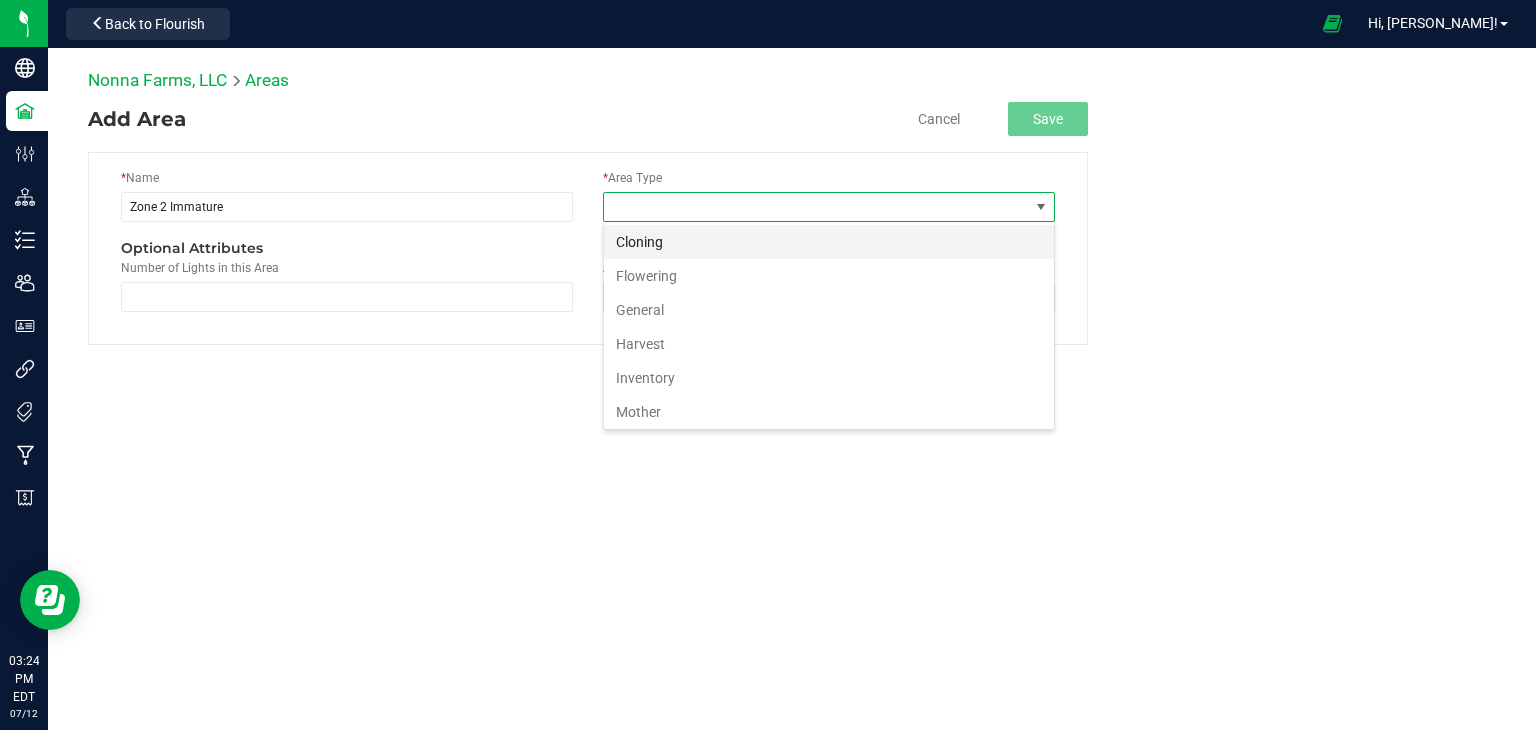 click on "Cloning" at bounding box center (829, 242) 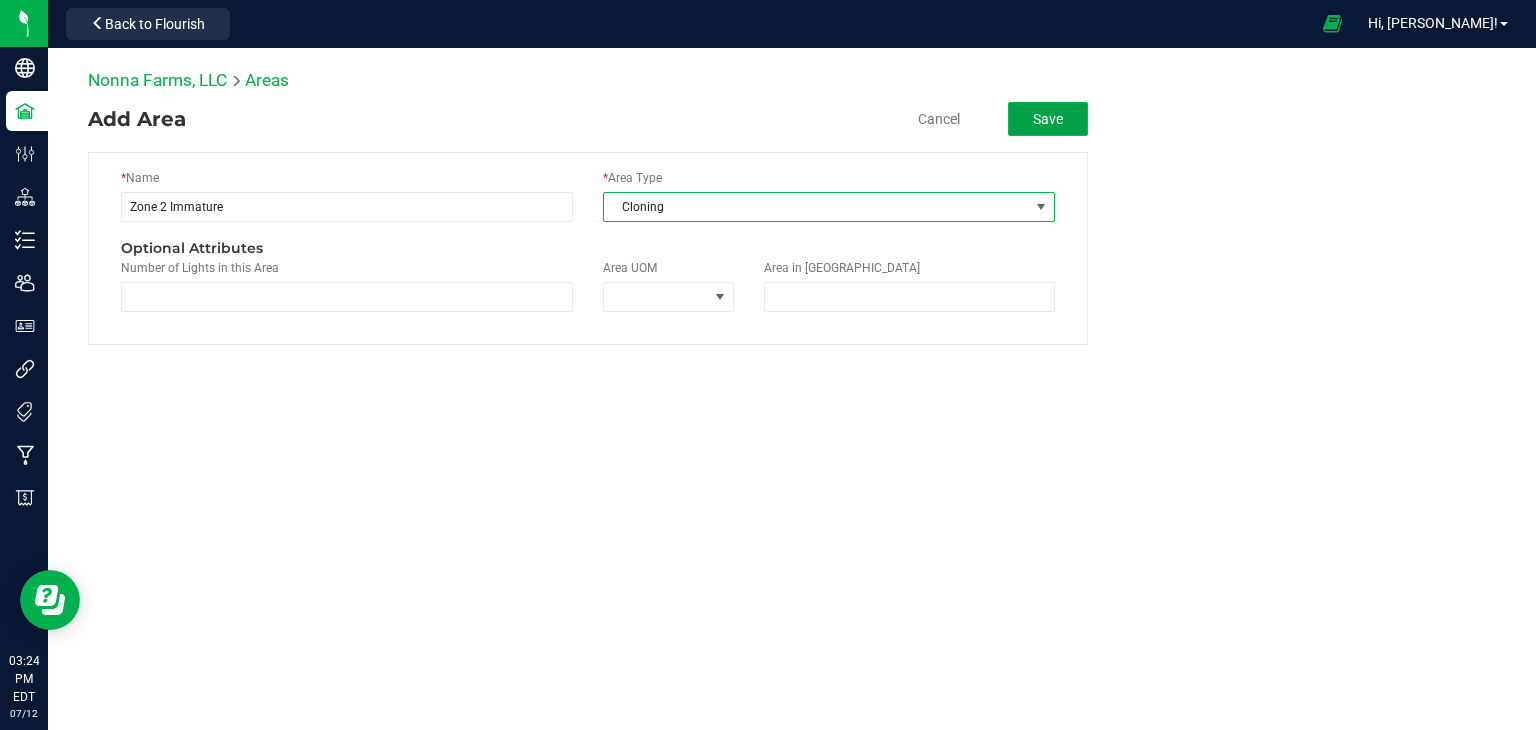 click on "Save" at bounding box center [1048, 119] 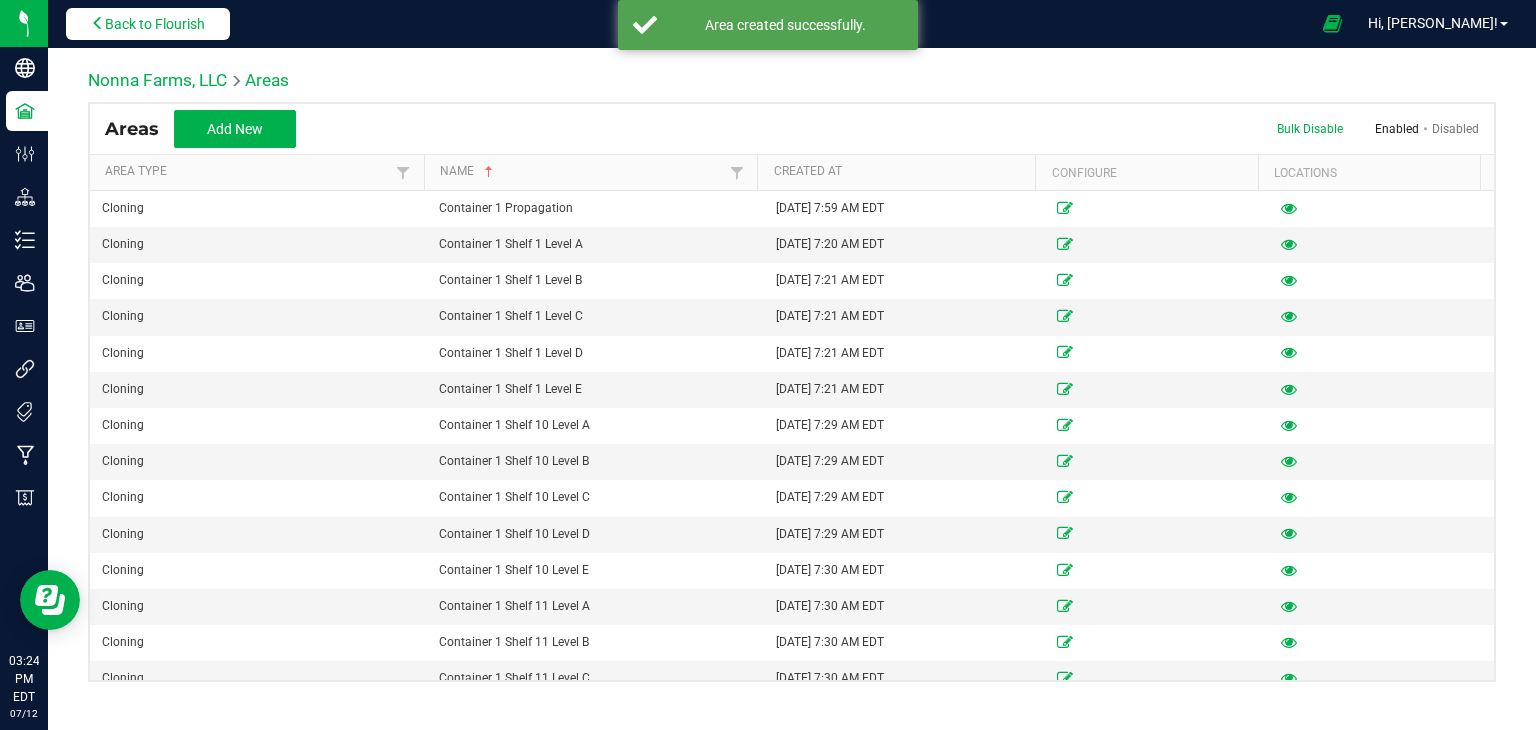 click on "Back to Flourish" at bounding box center (155, 24) 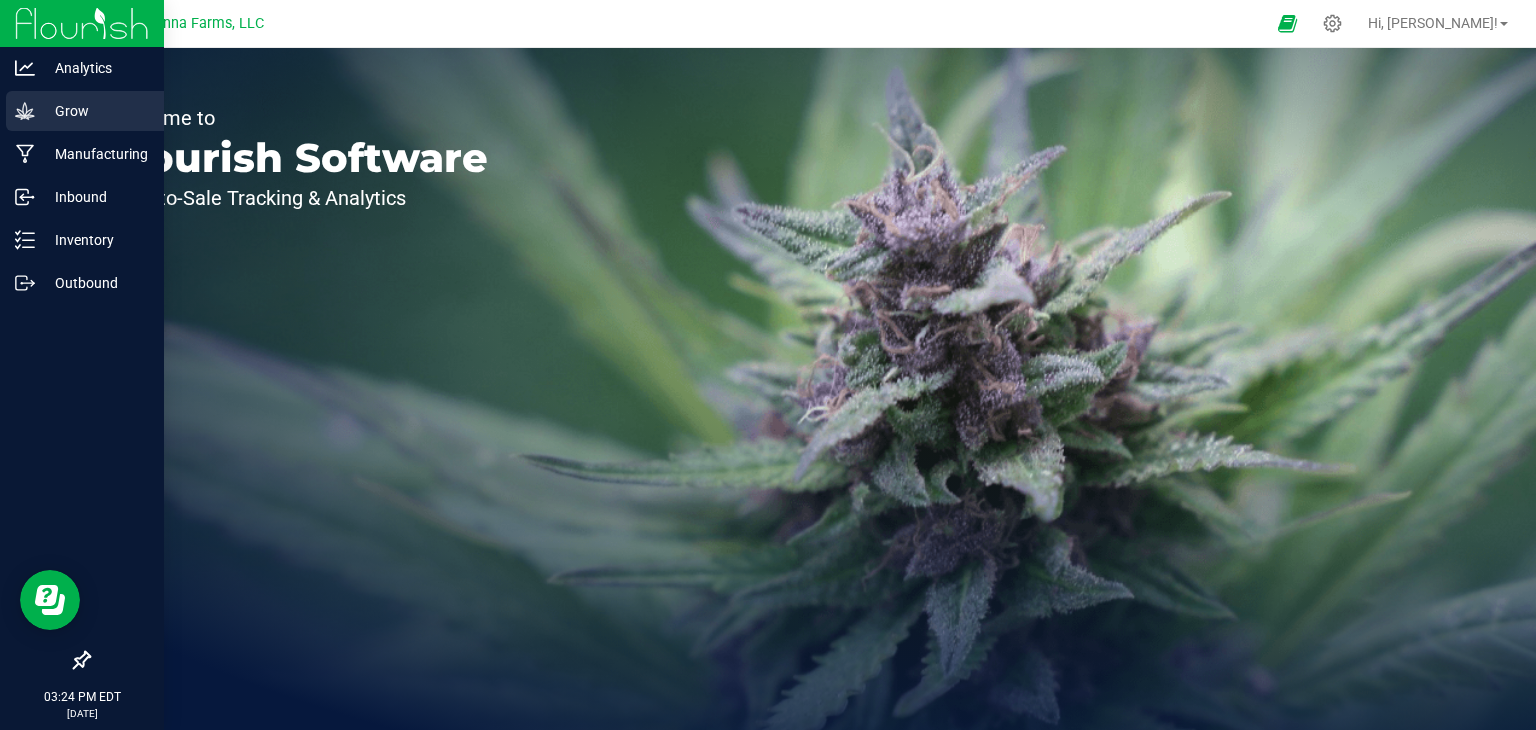 click 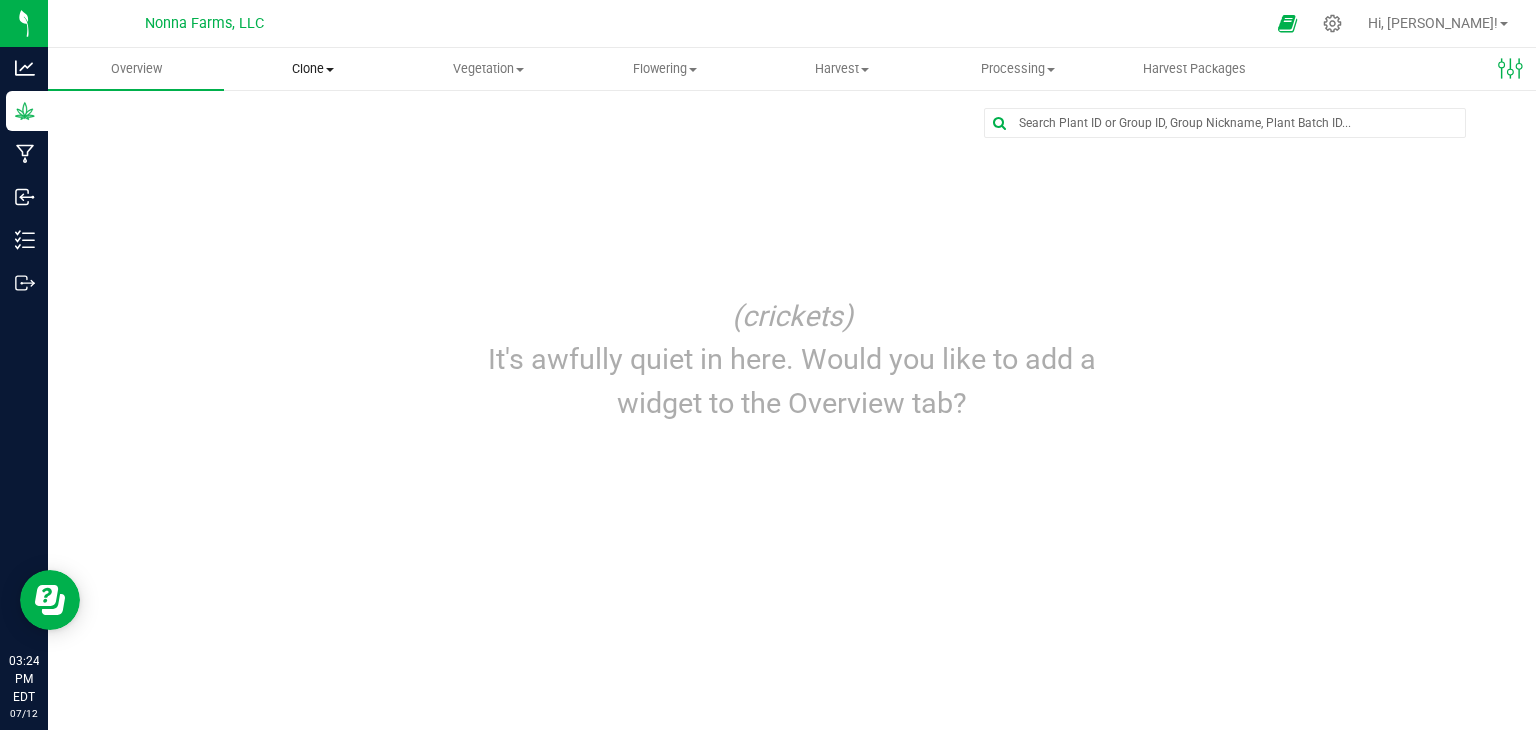 click at bounding box center [330, 70] 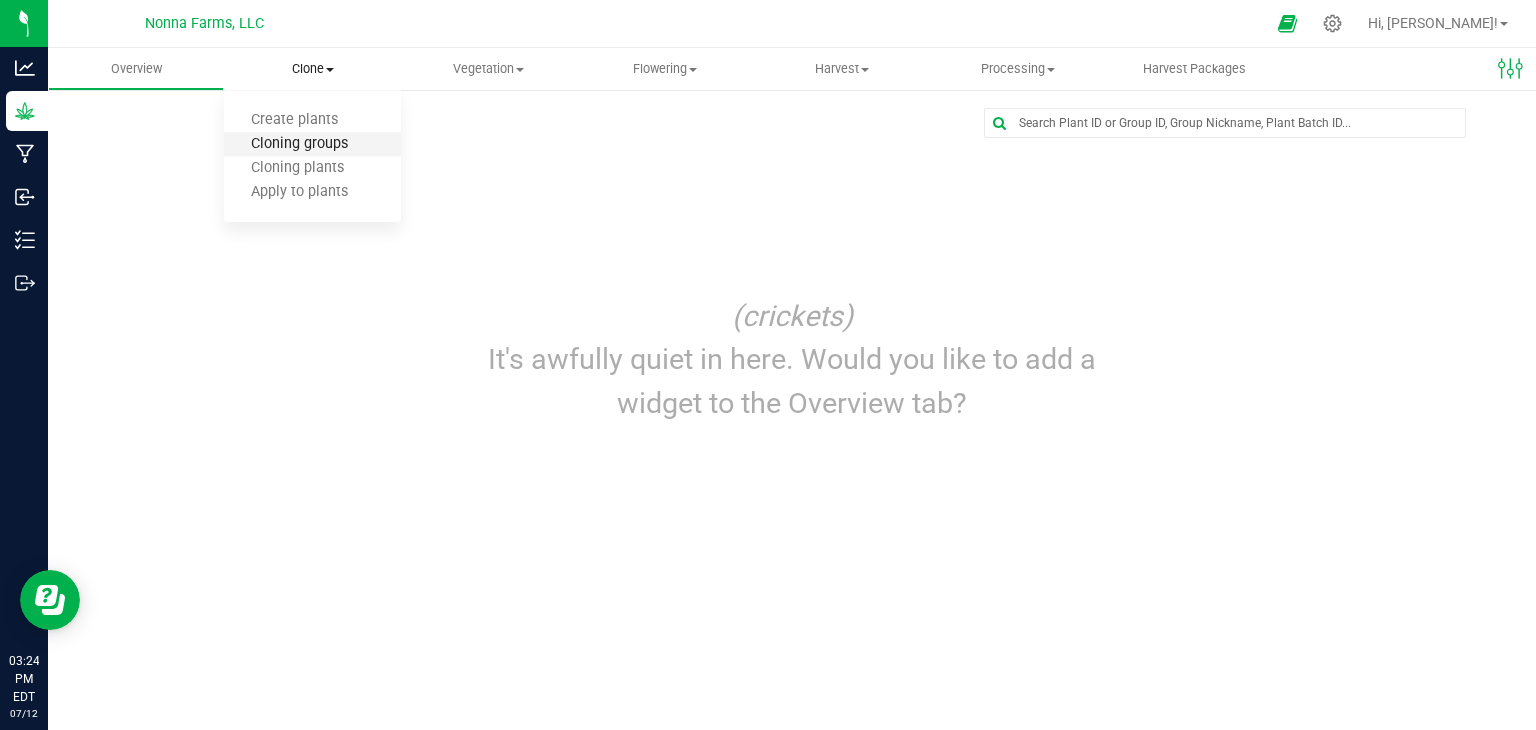 click on "Cloning groups" at bounding box center [299, 144] 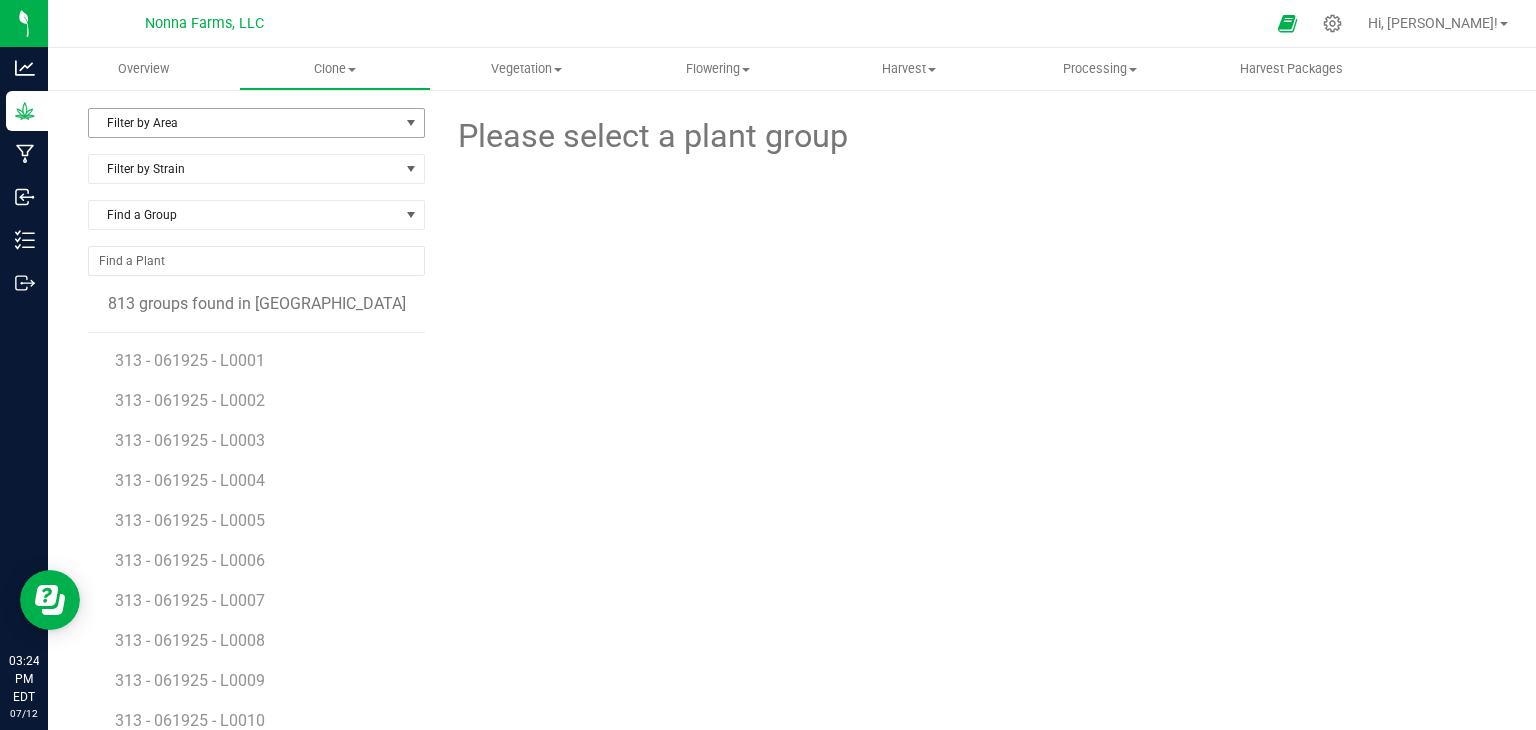 click on "Filter by Area" at bounding box center [244, 123] 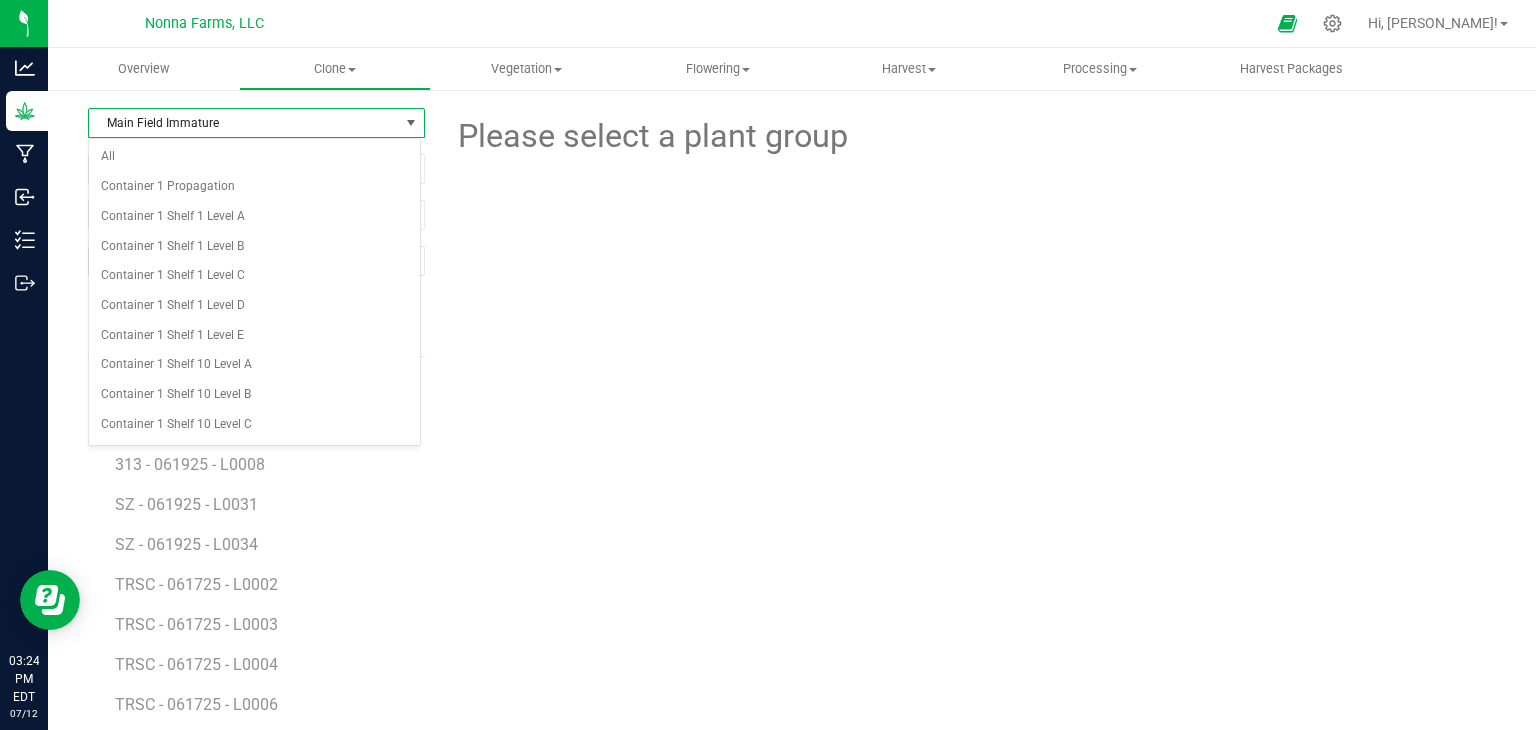 scroll, scrollTop: 7790, scrollLeft: 0, axis: vertical 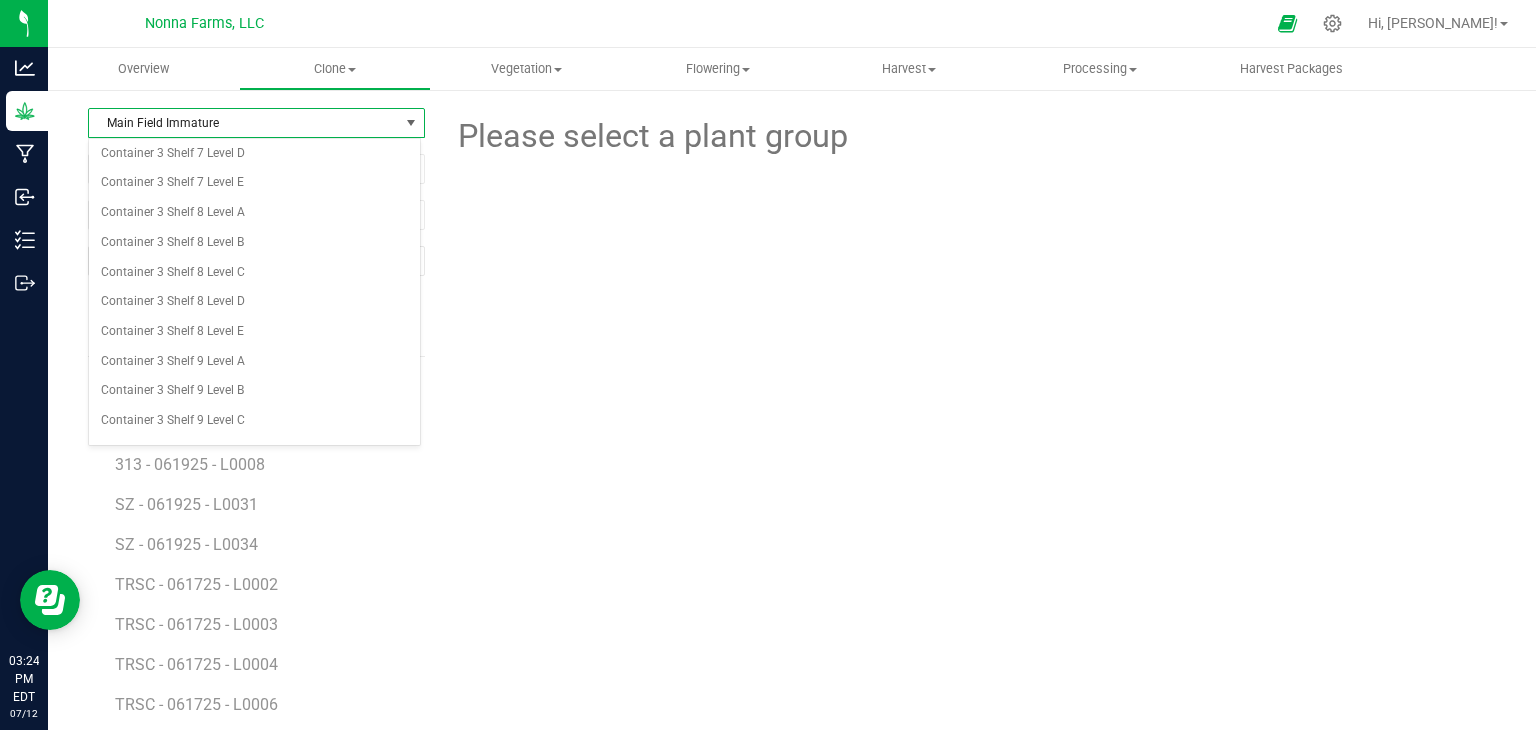 click on "Main Field Immature" at bounding box center [254, 540] 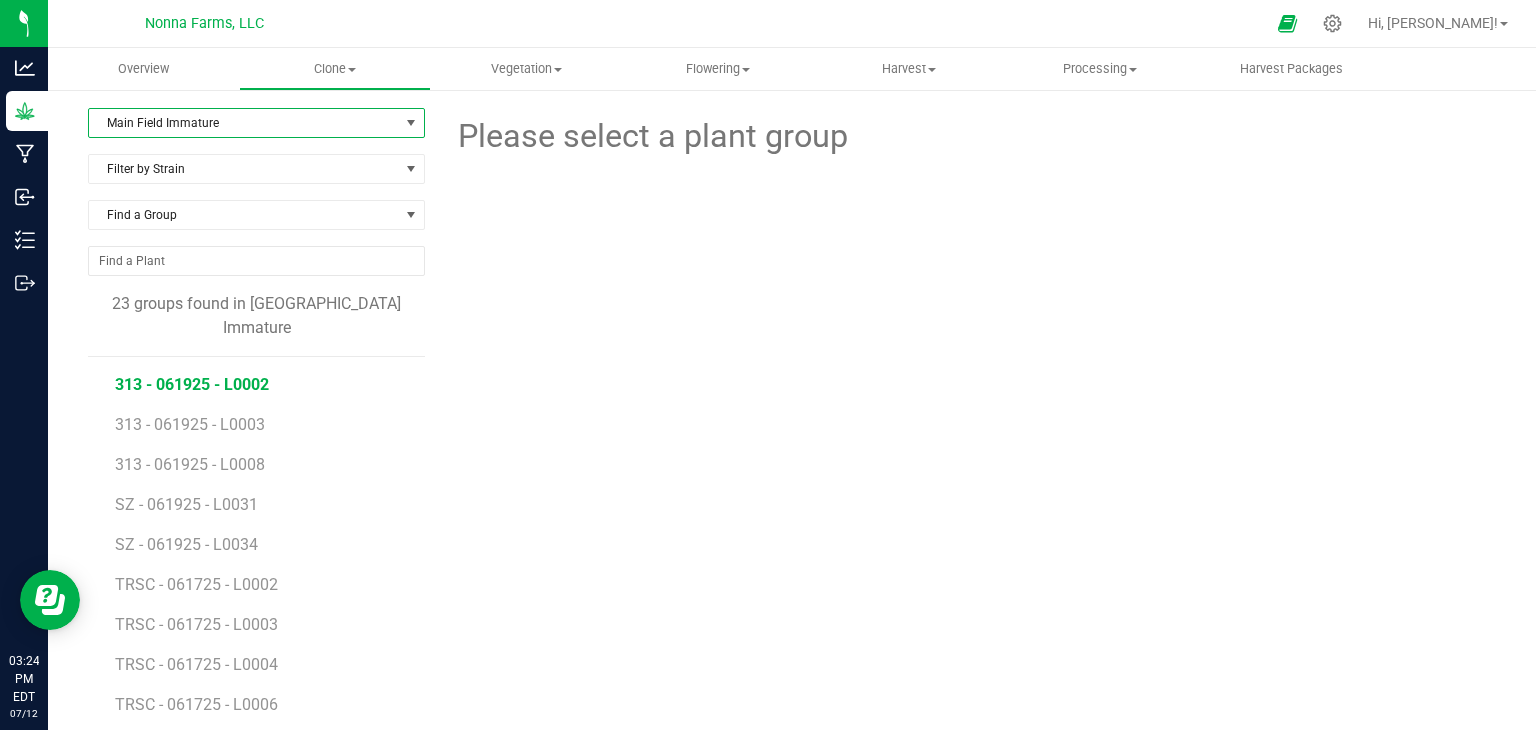 click on "313 - 061925 - L0002" at bounding box center [192, 384] 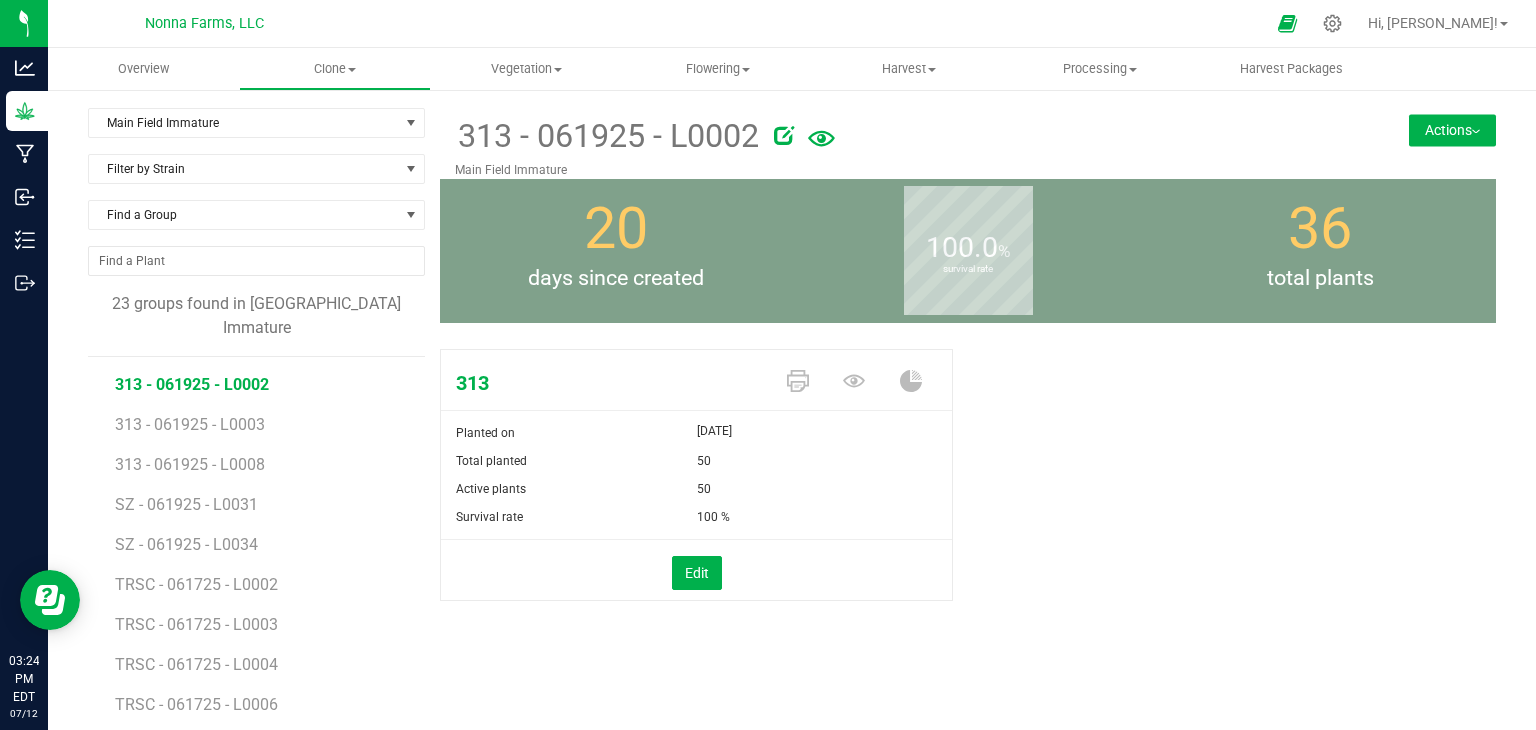 click on "Actions" at bounding box center [1452, 130] 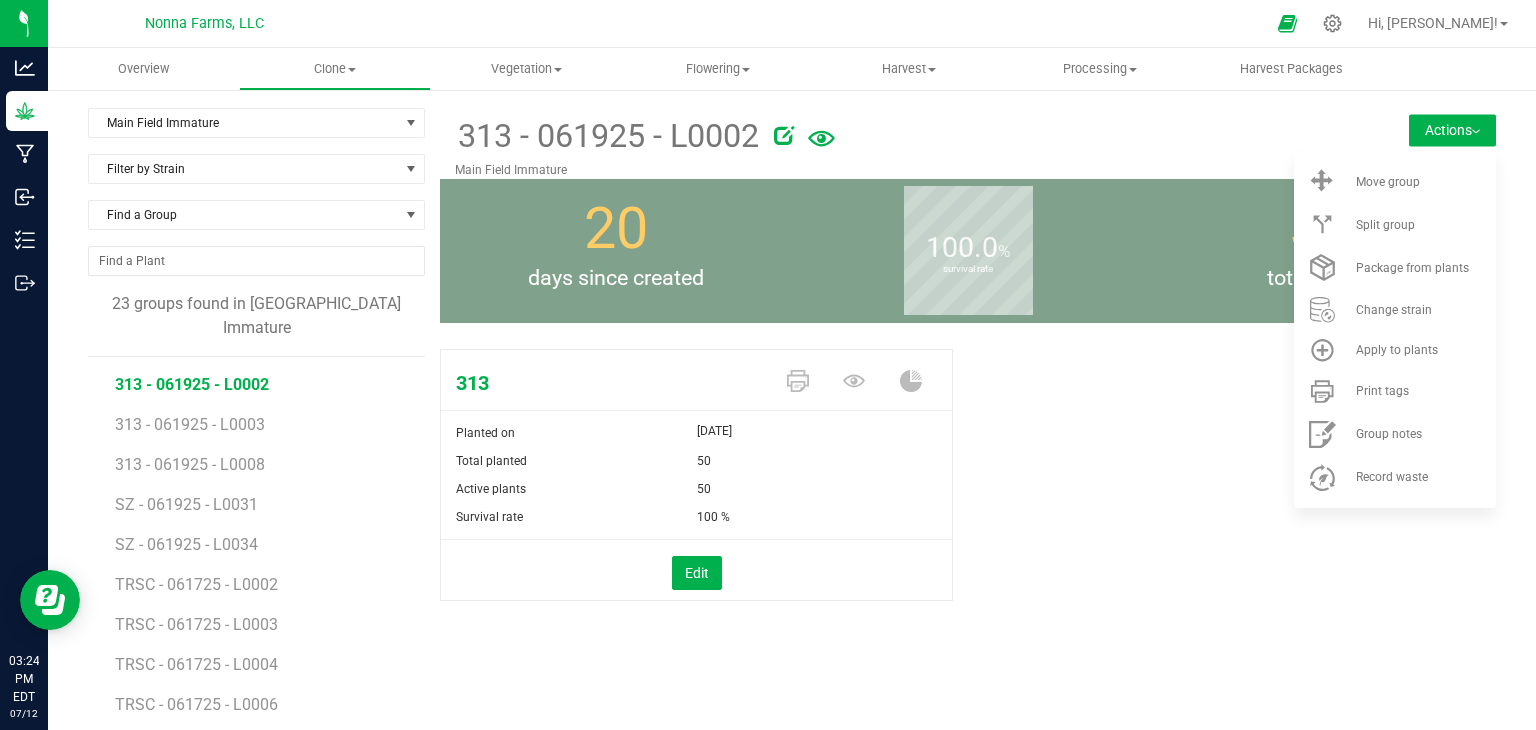 click on "Move group
Split group
Package from plants" at bounding box center (1395, 329) 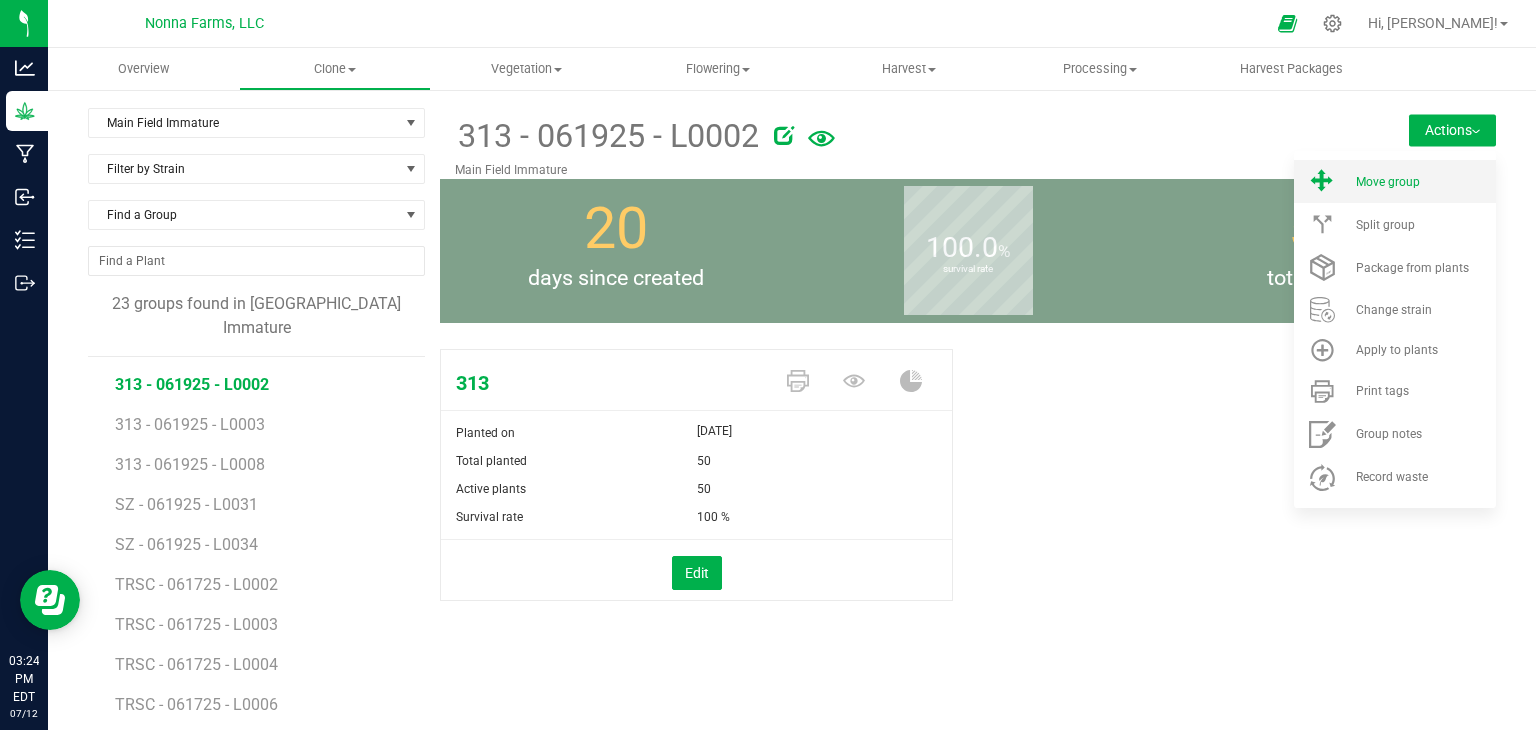 click on "Move group" at bounding box center (1424, 182) 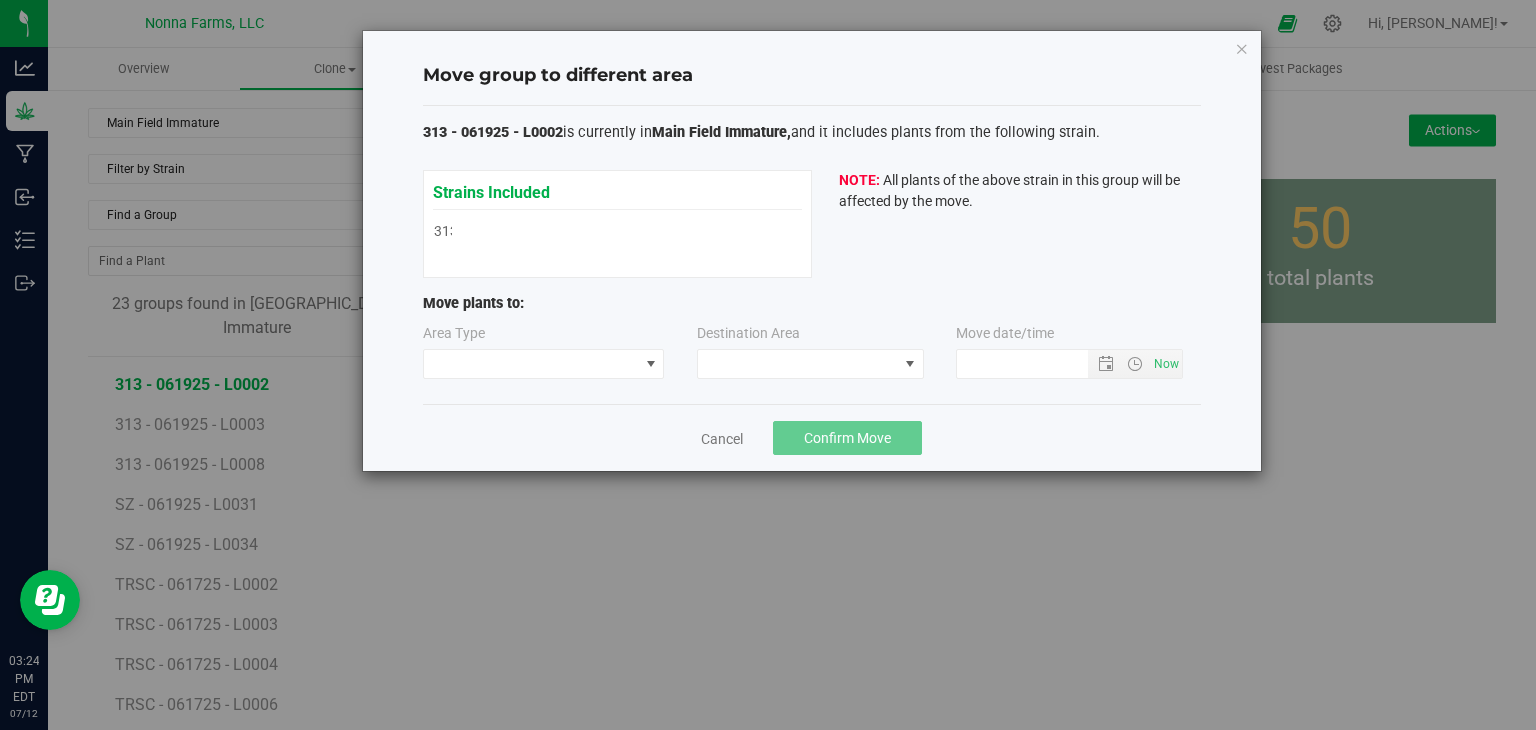 type on "7/12/2025 3:24 PM" 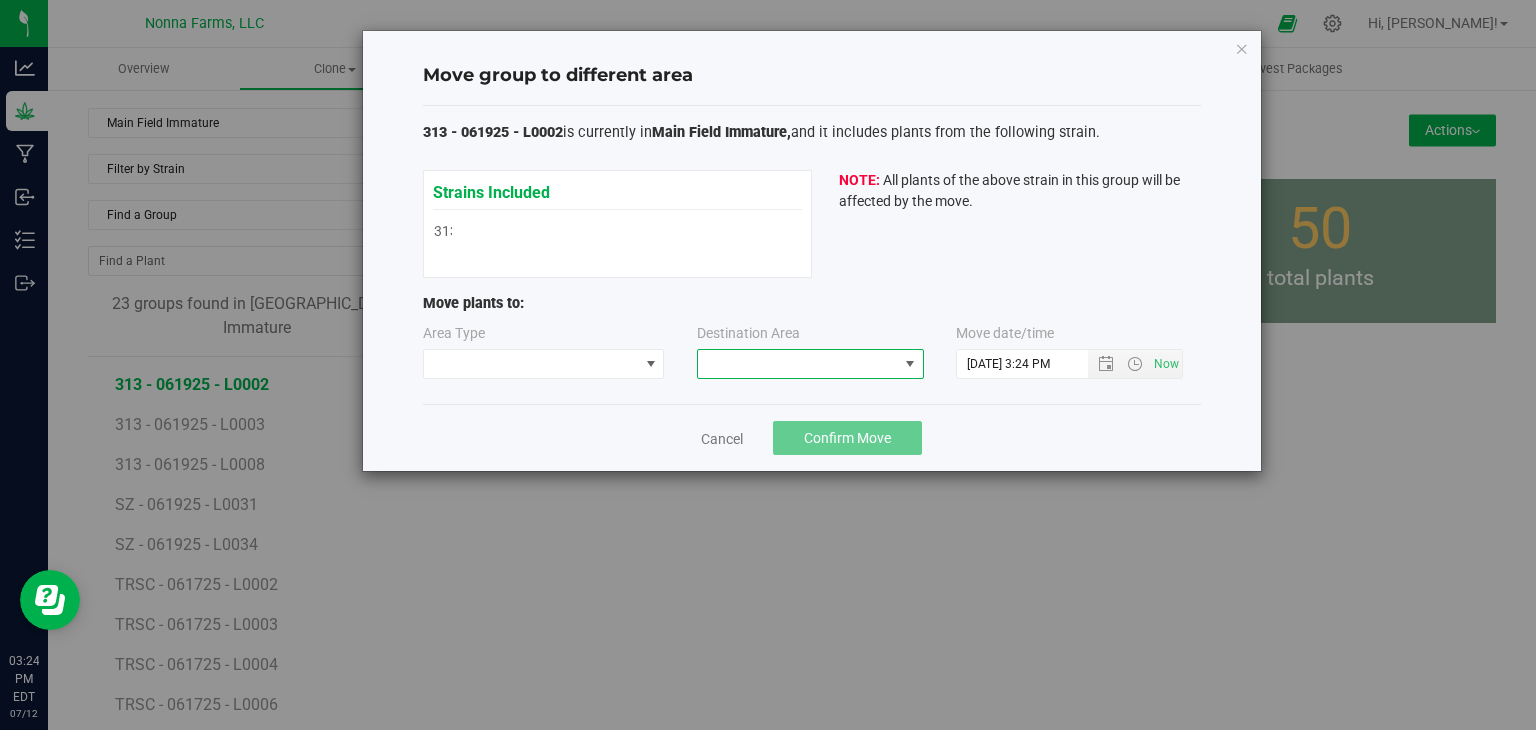 click at bounding box center [798, 364] 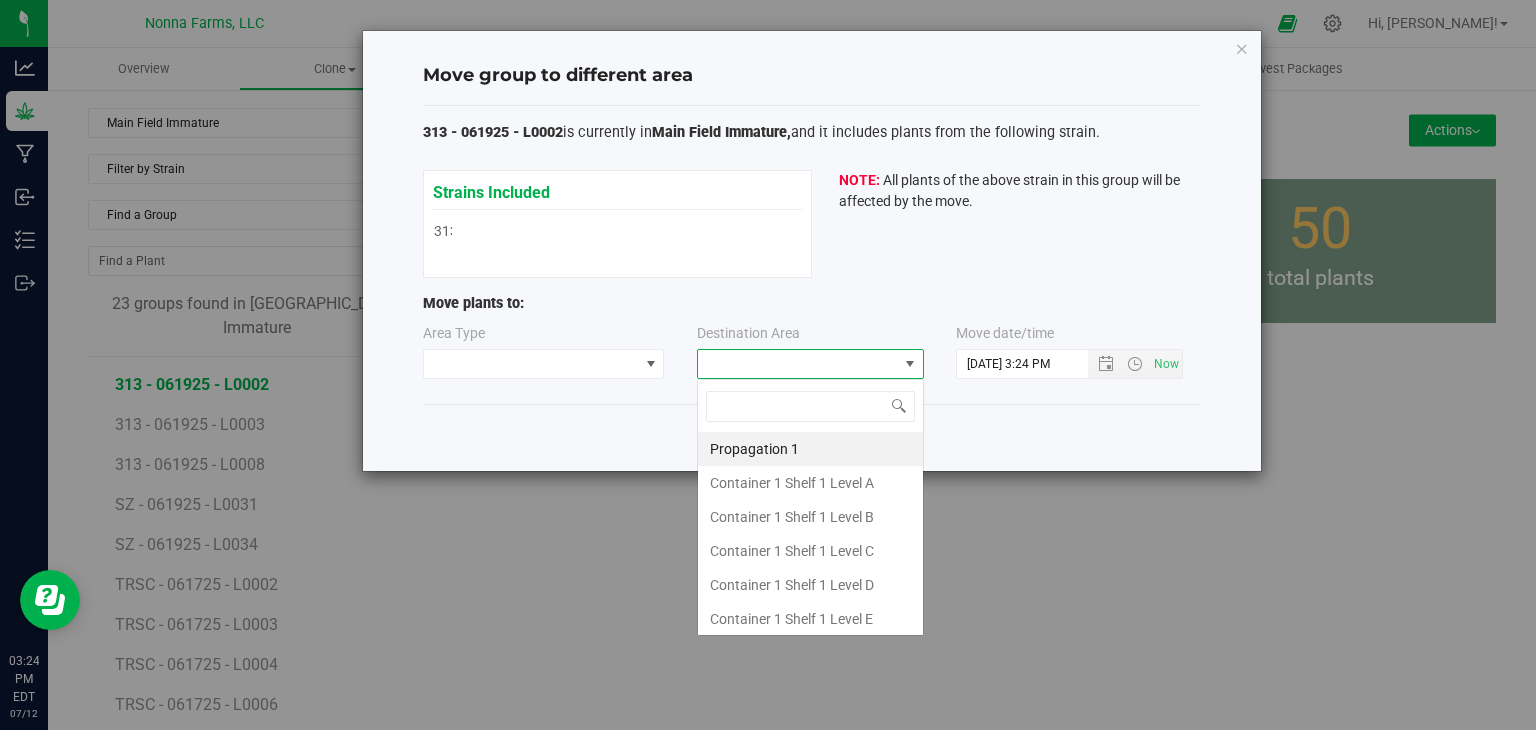 scroll, scrollTop: 99970, scrollLeft: 99772, axis: both 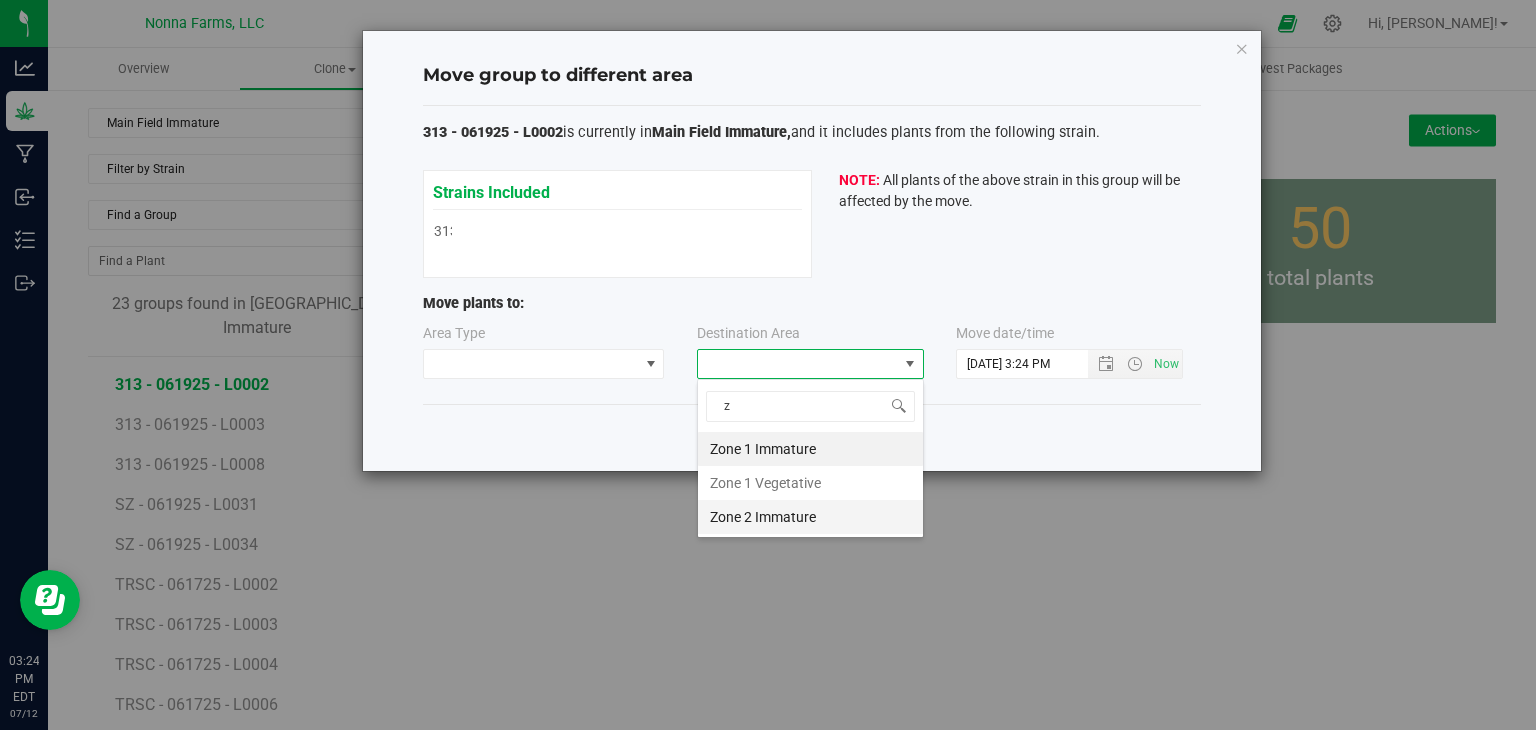 click on "Zone 2 Immature" at bounding box center (810, 517) 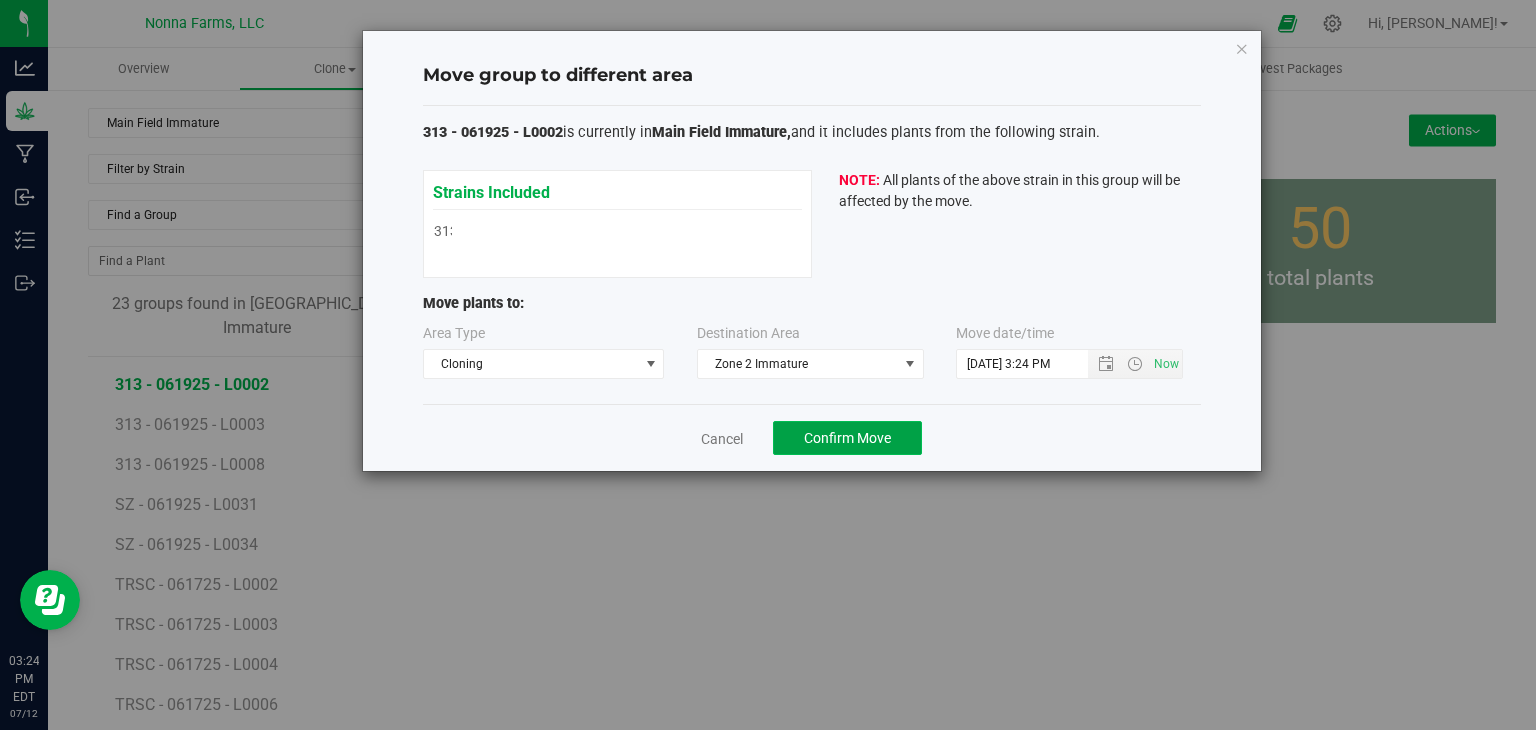 click on "Confirm Move" 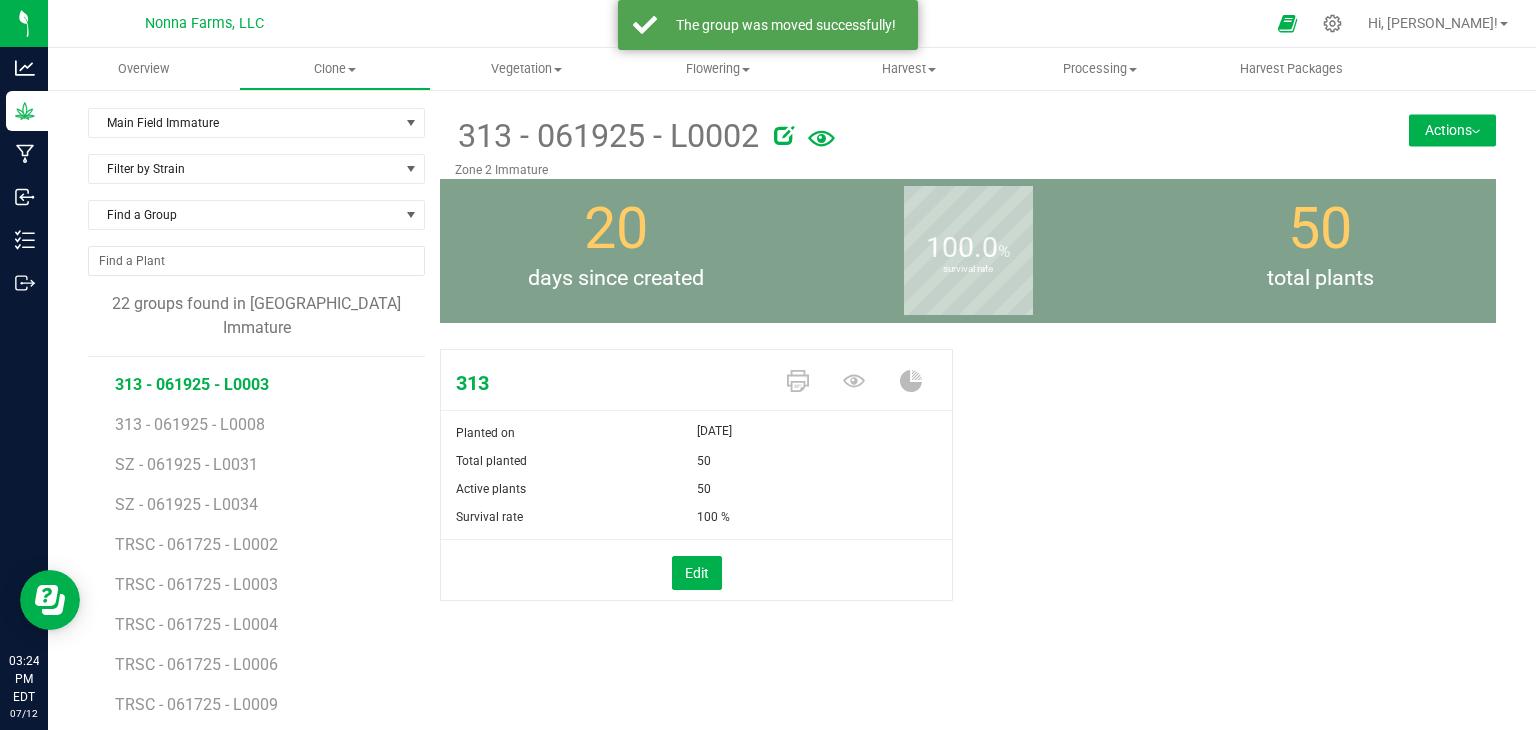 click on "313 - 061925 - L0003" at bounding box center (192, 384) 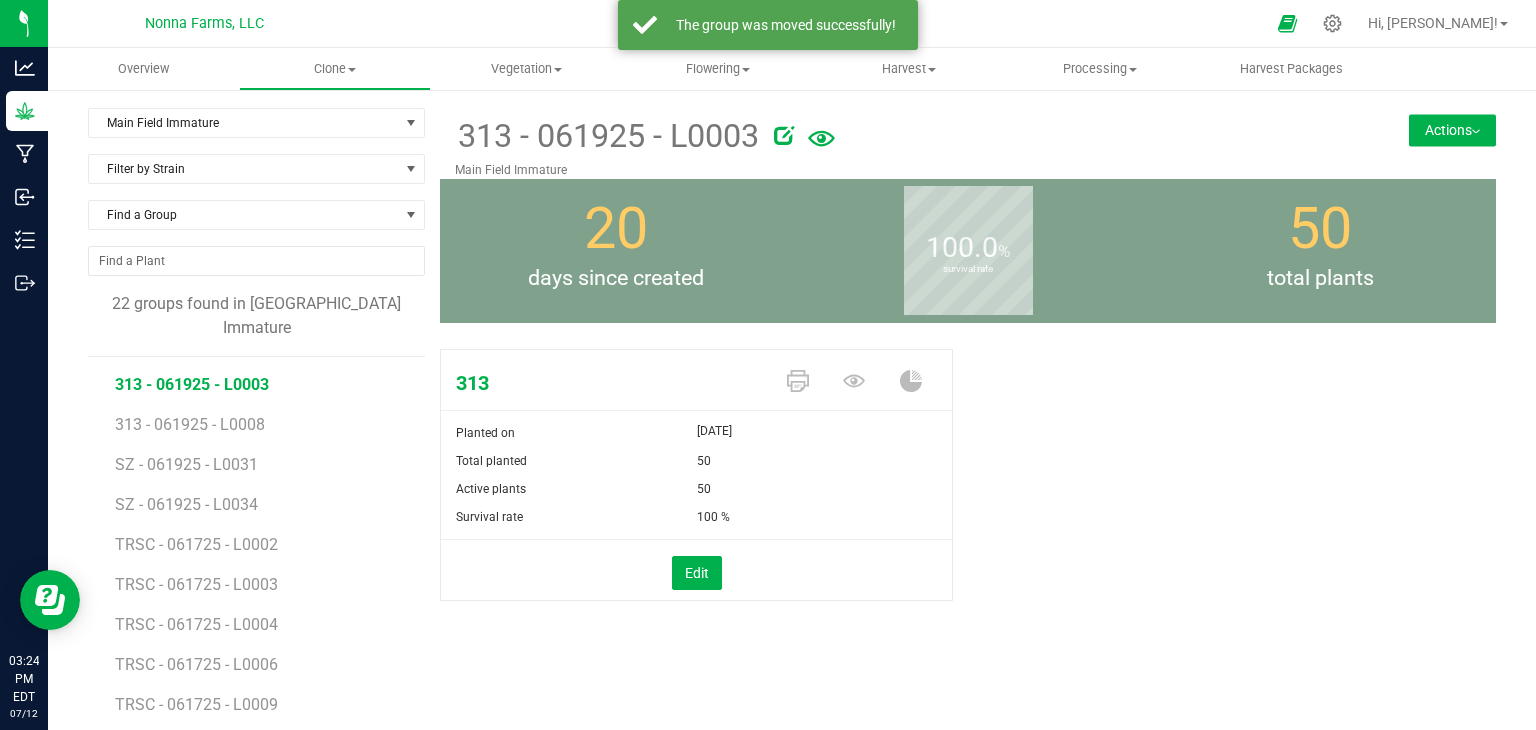 click on "Actions" at bounding box center [1452, 130] 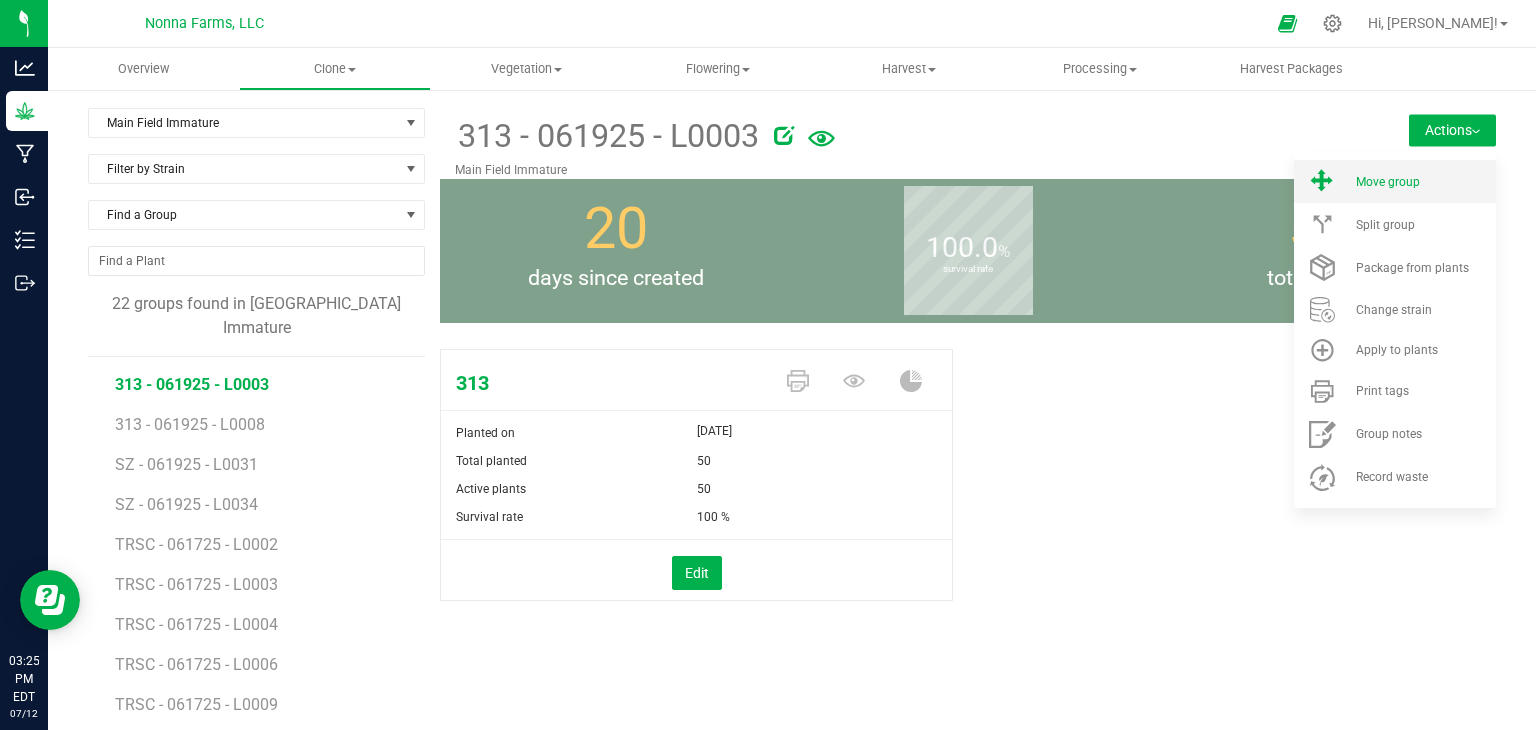 click on "Move group" at bounding box center (1424, 182) 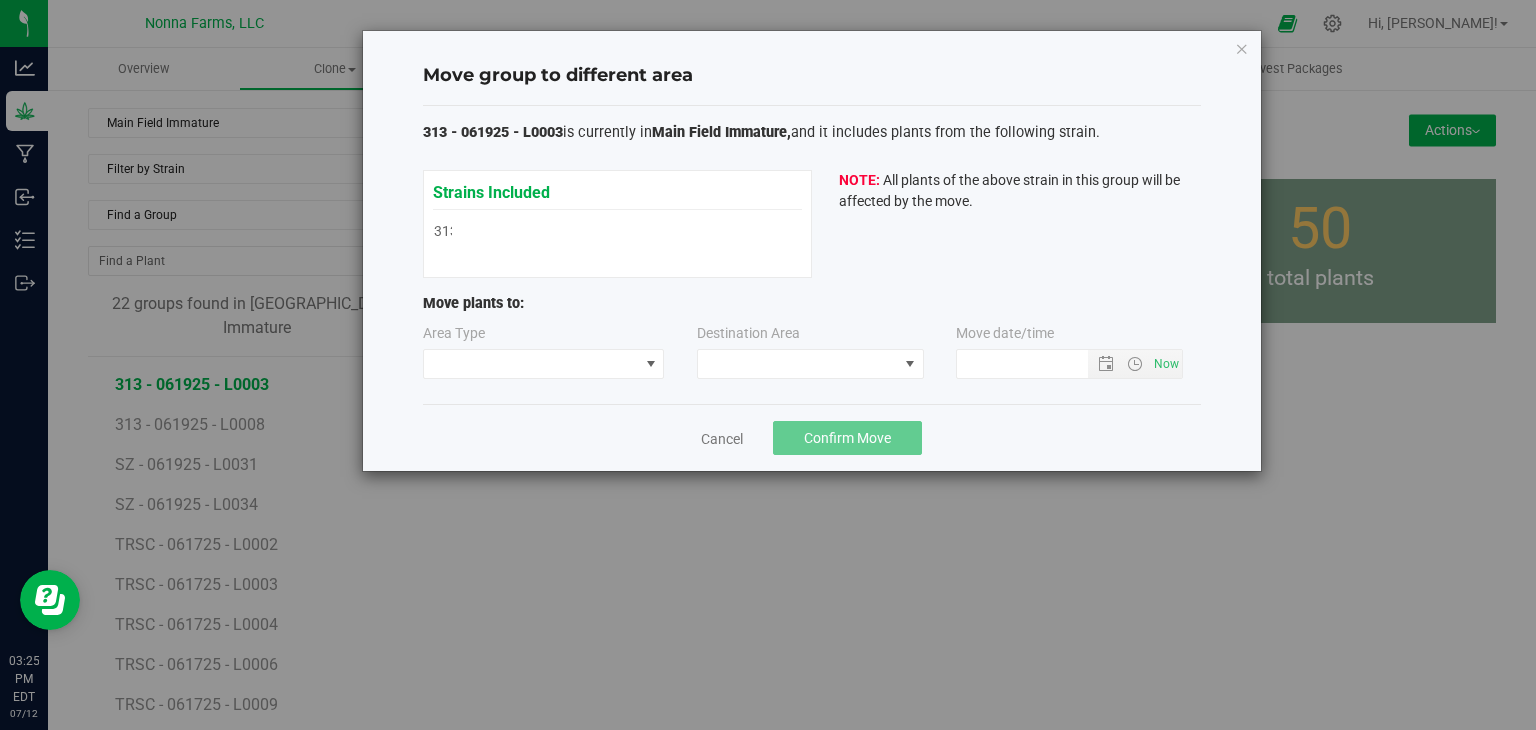 type on "7/12/2025 3:25 PM" 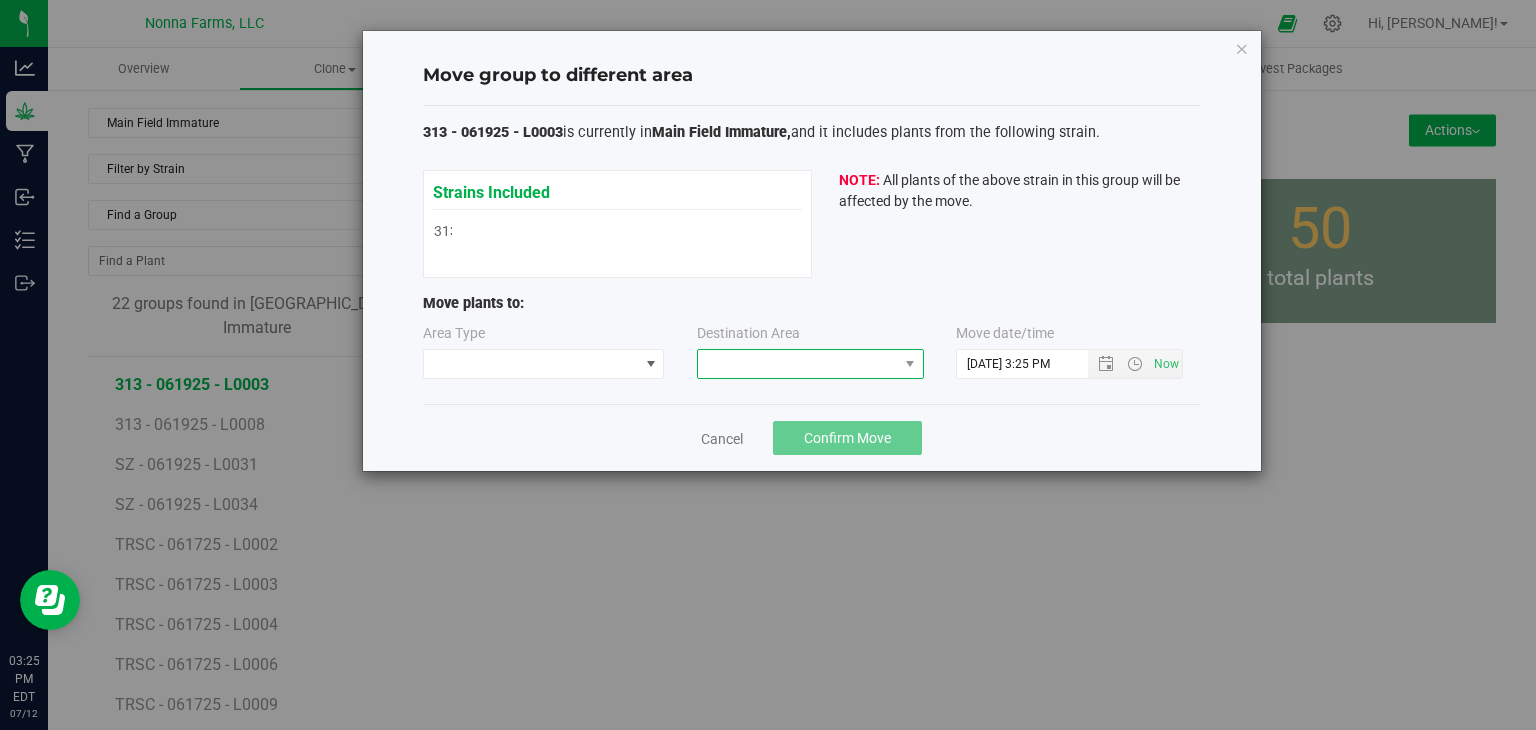 click at bounding box center [798, 364] 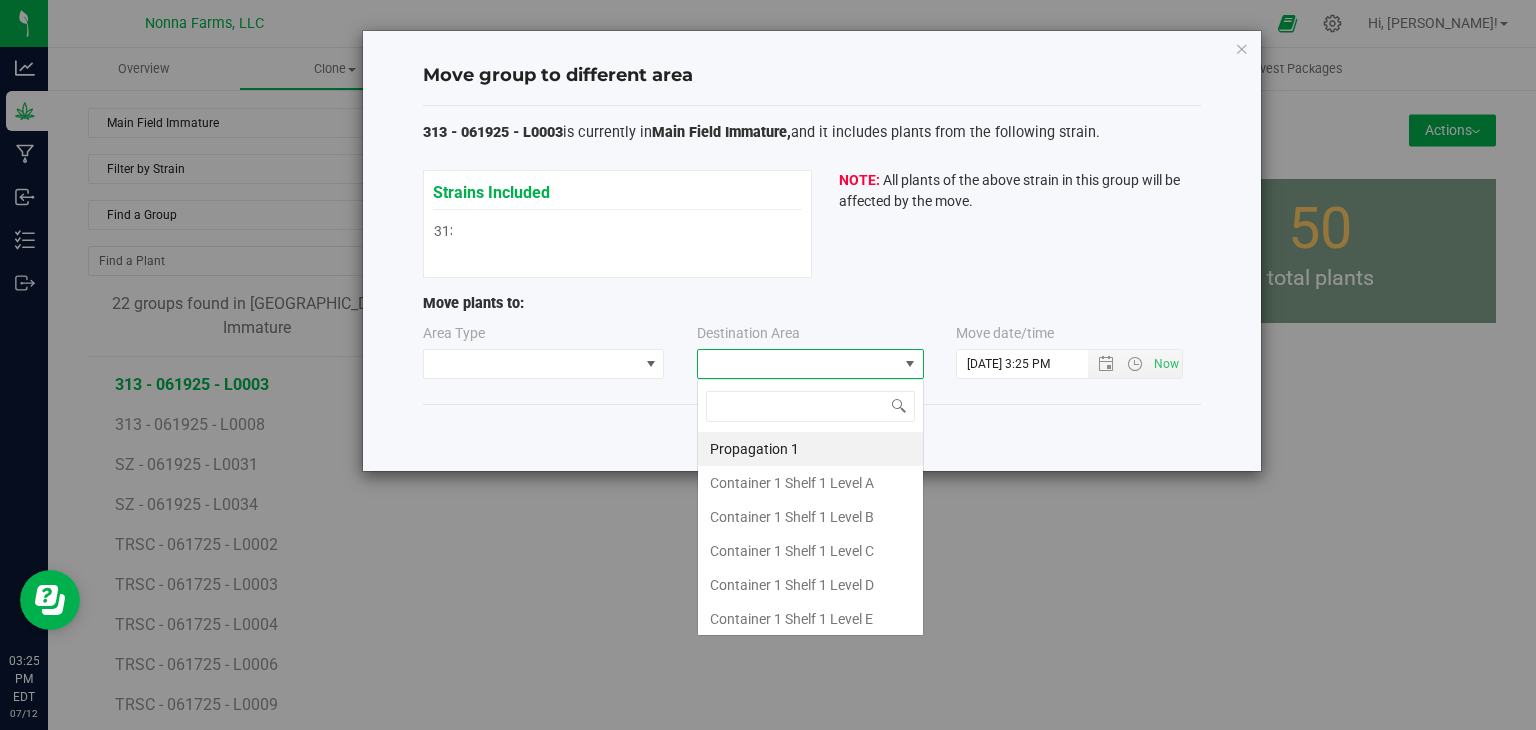 scroll, scrollTop: 99970, scrollLeft: 99772, axis: both 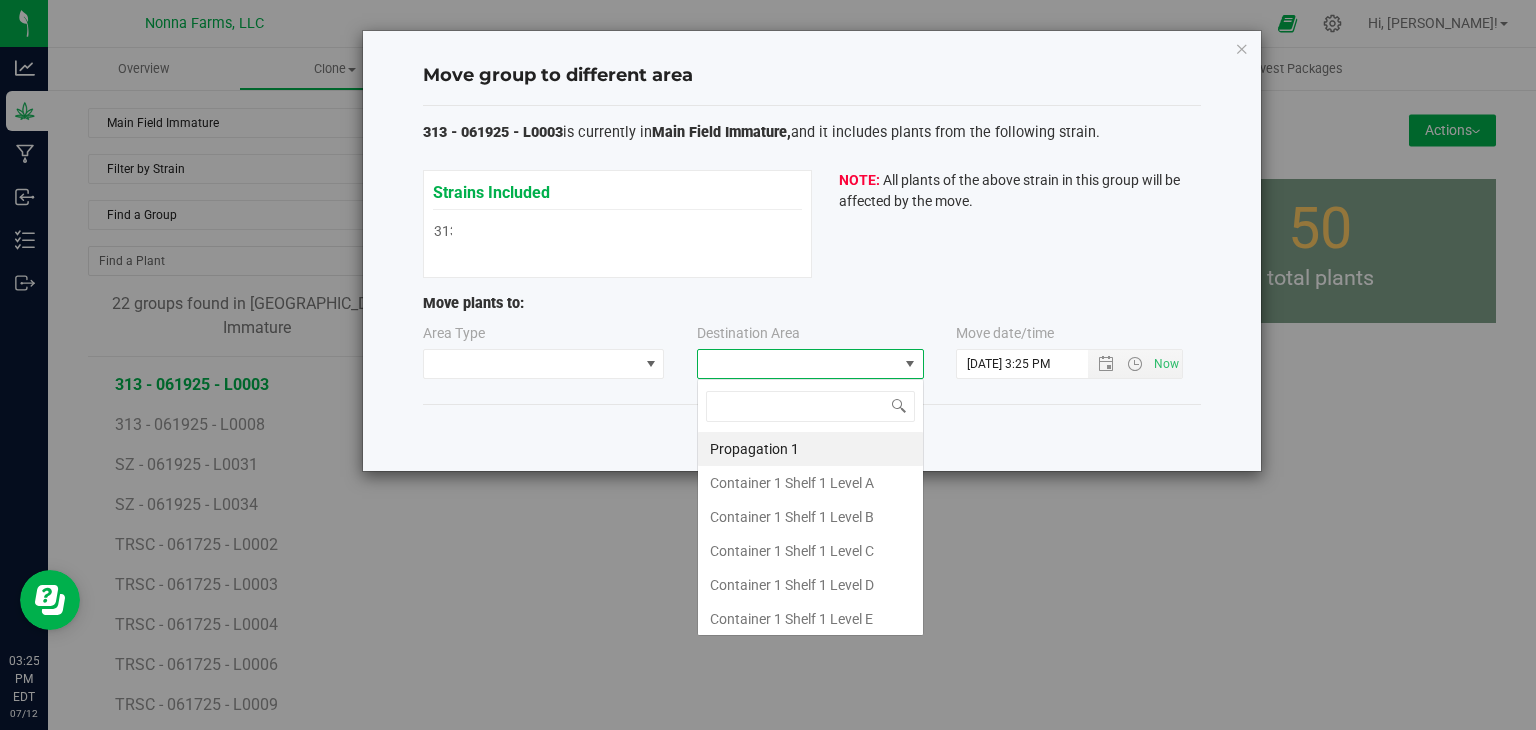 type on "z" 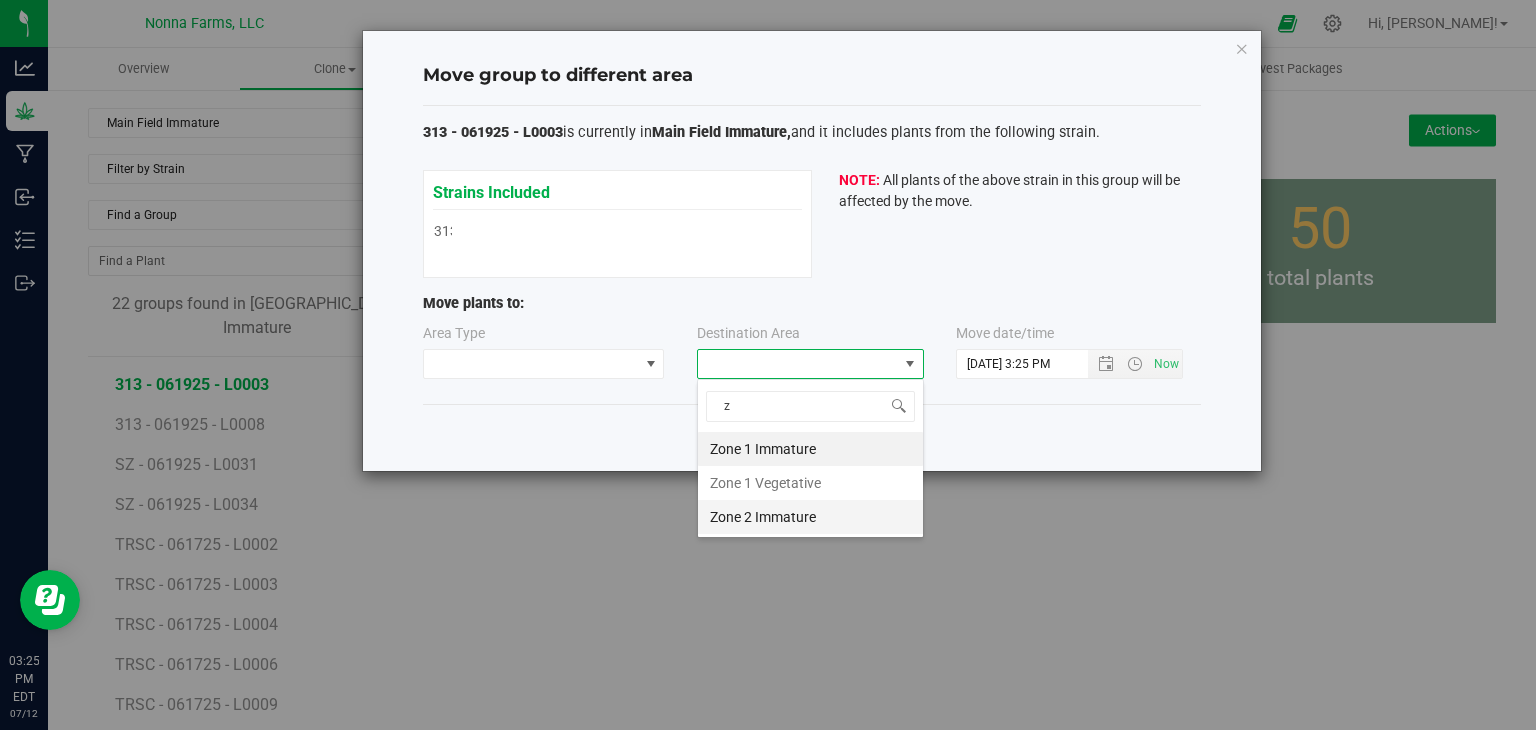click on "Zone 2 Immature" at bounding box center [810, 517] 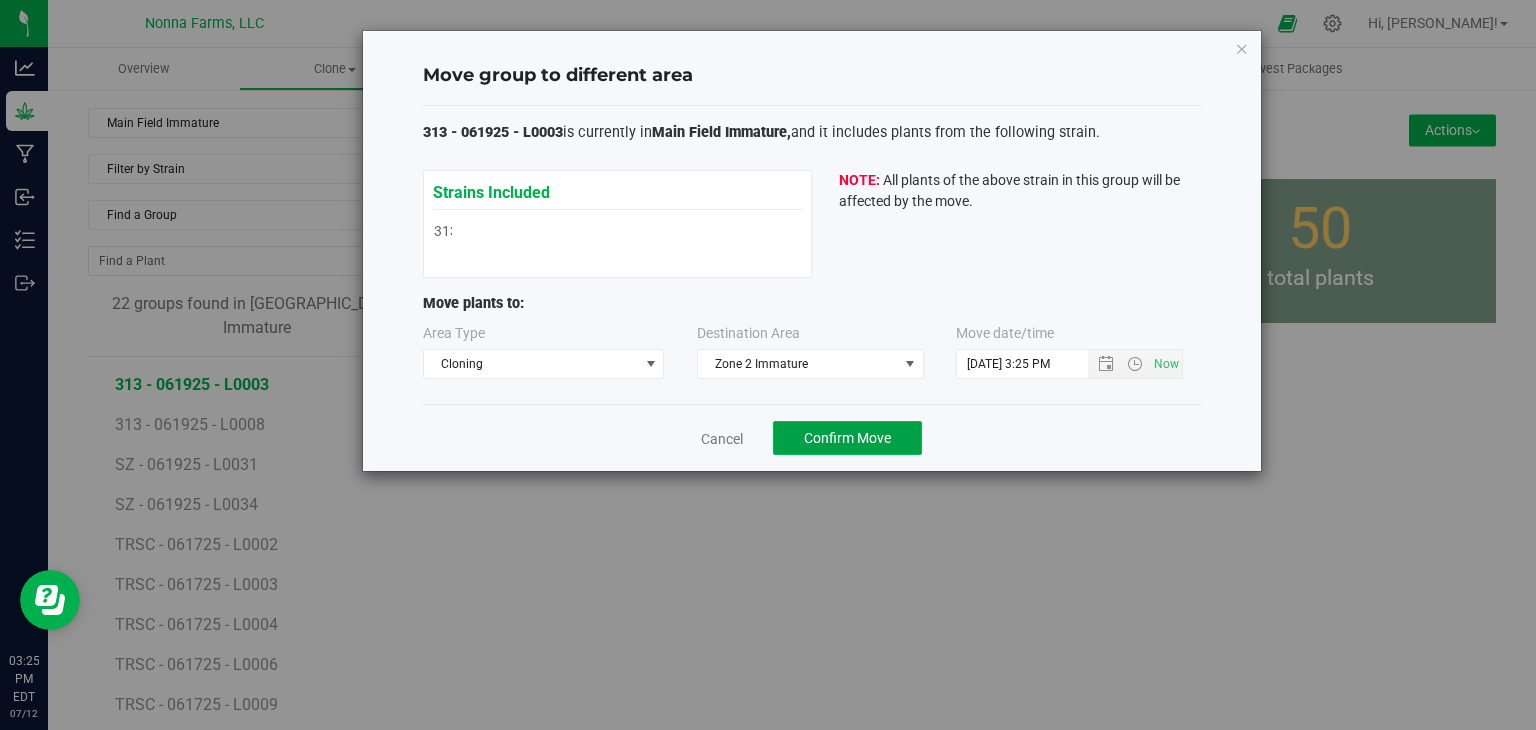 click on "Confirm Move" 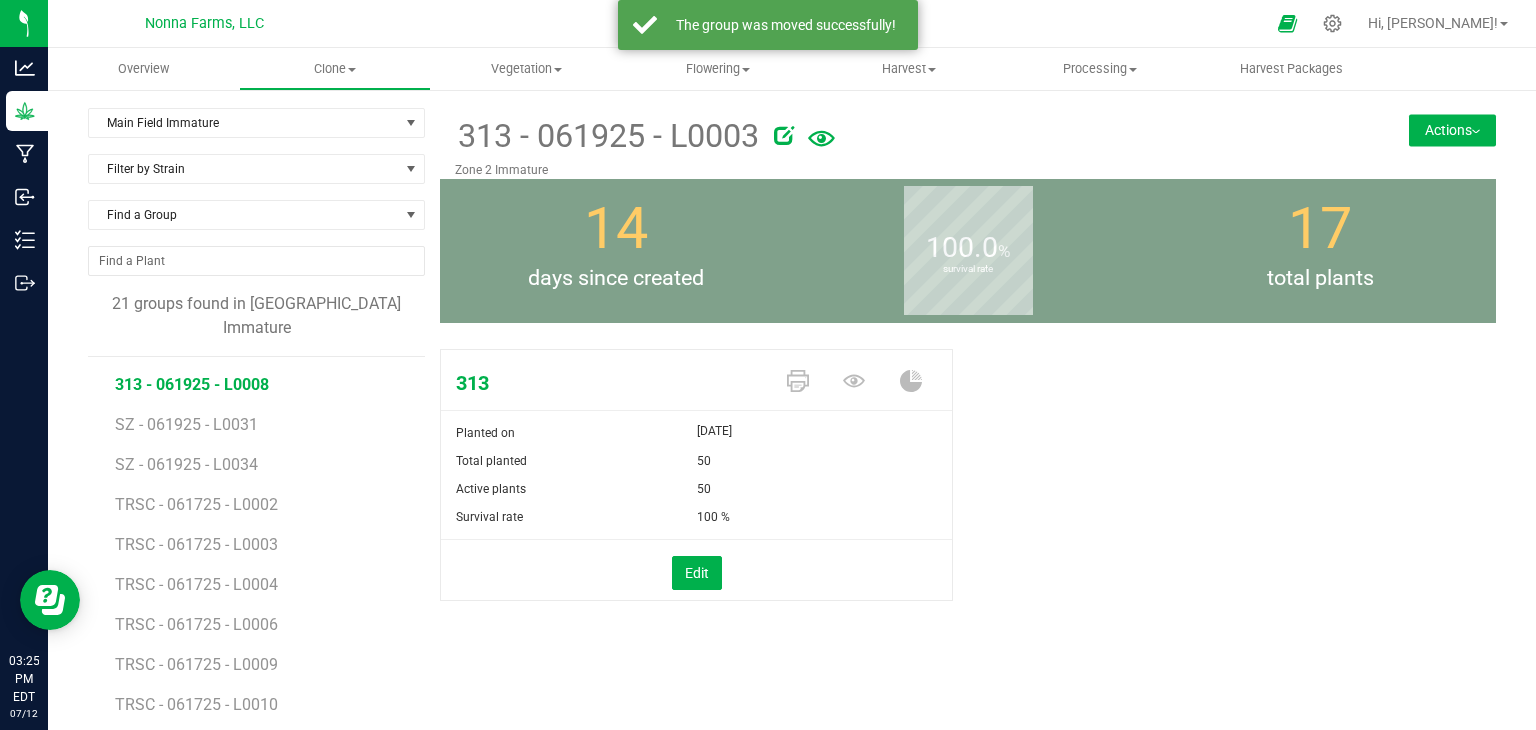 click on "313 - 061925 - L0008" at bounding box center [192, 384] 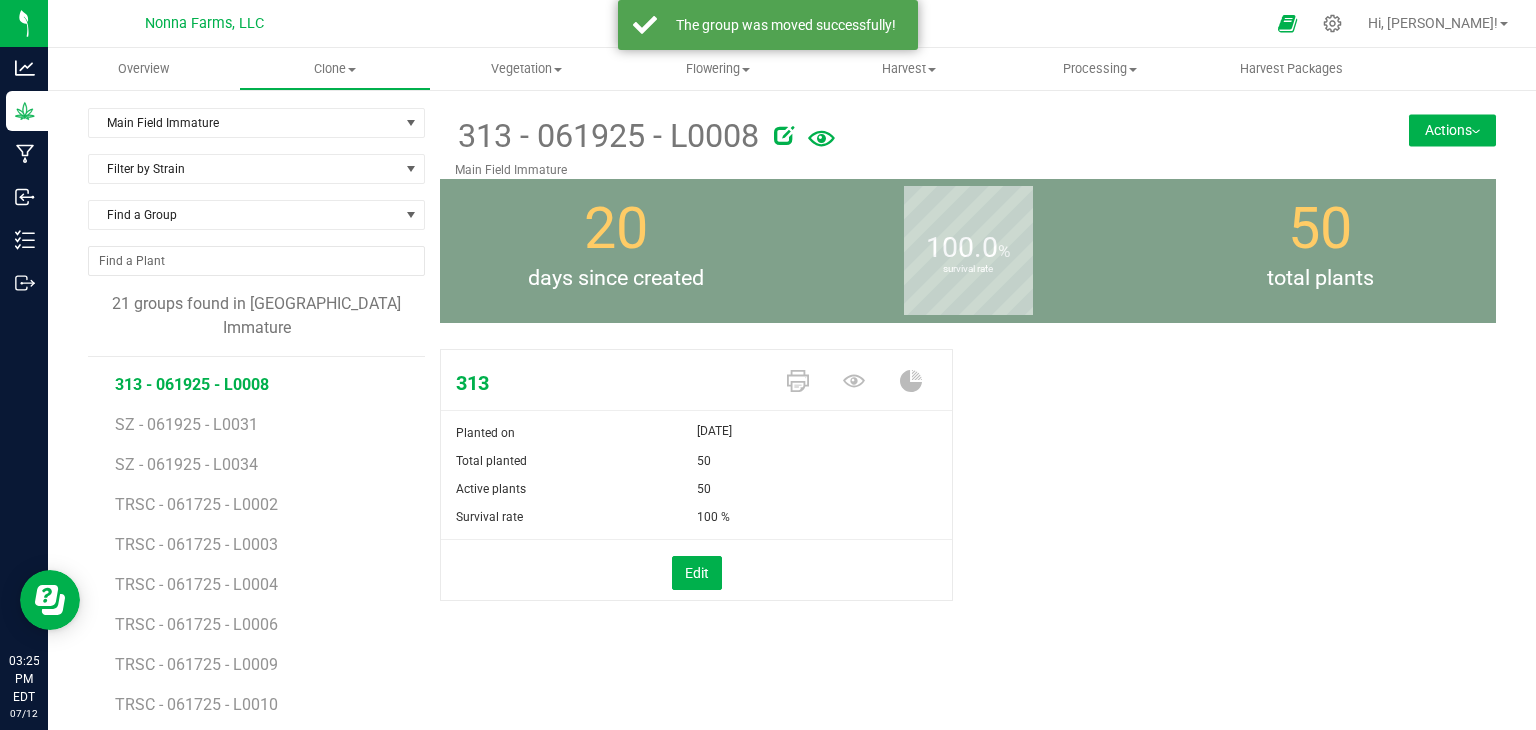 click on "Actions" at bounding box center (1452, 130) 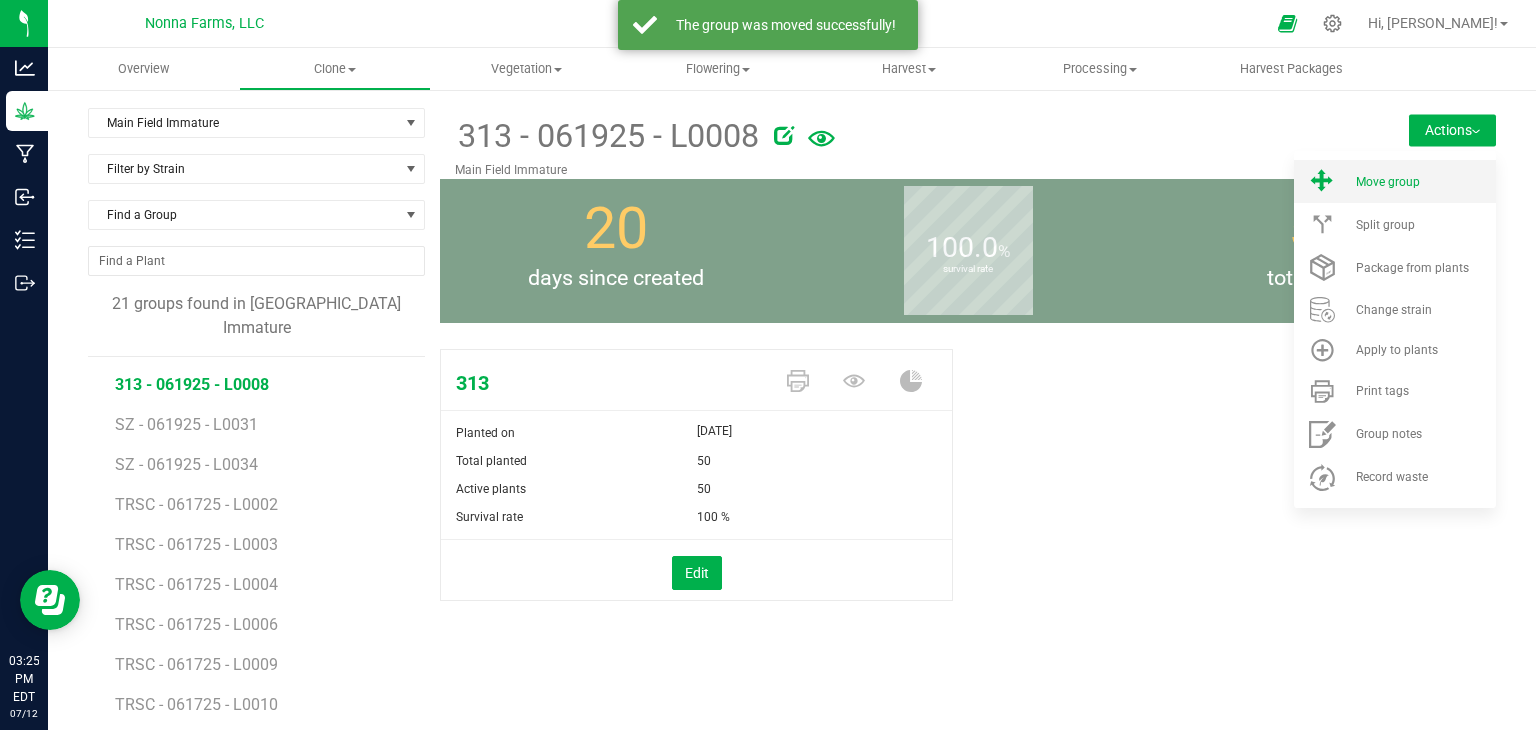 click on "Move group" at bounding box center [1395, 181] 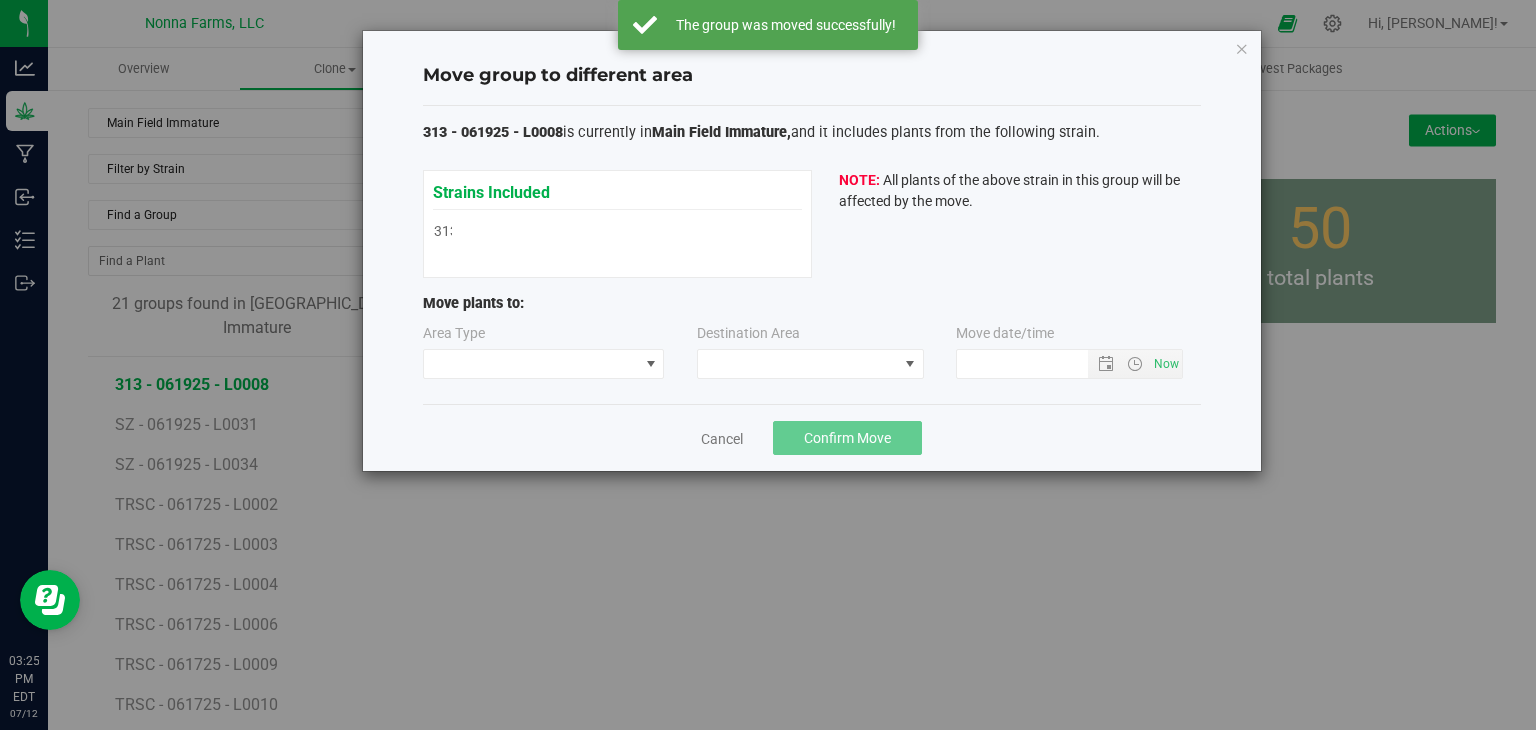 type on "7/12/2025 3:25 PM" 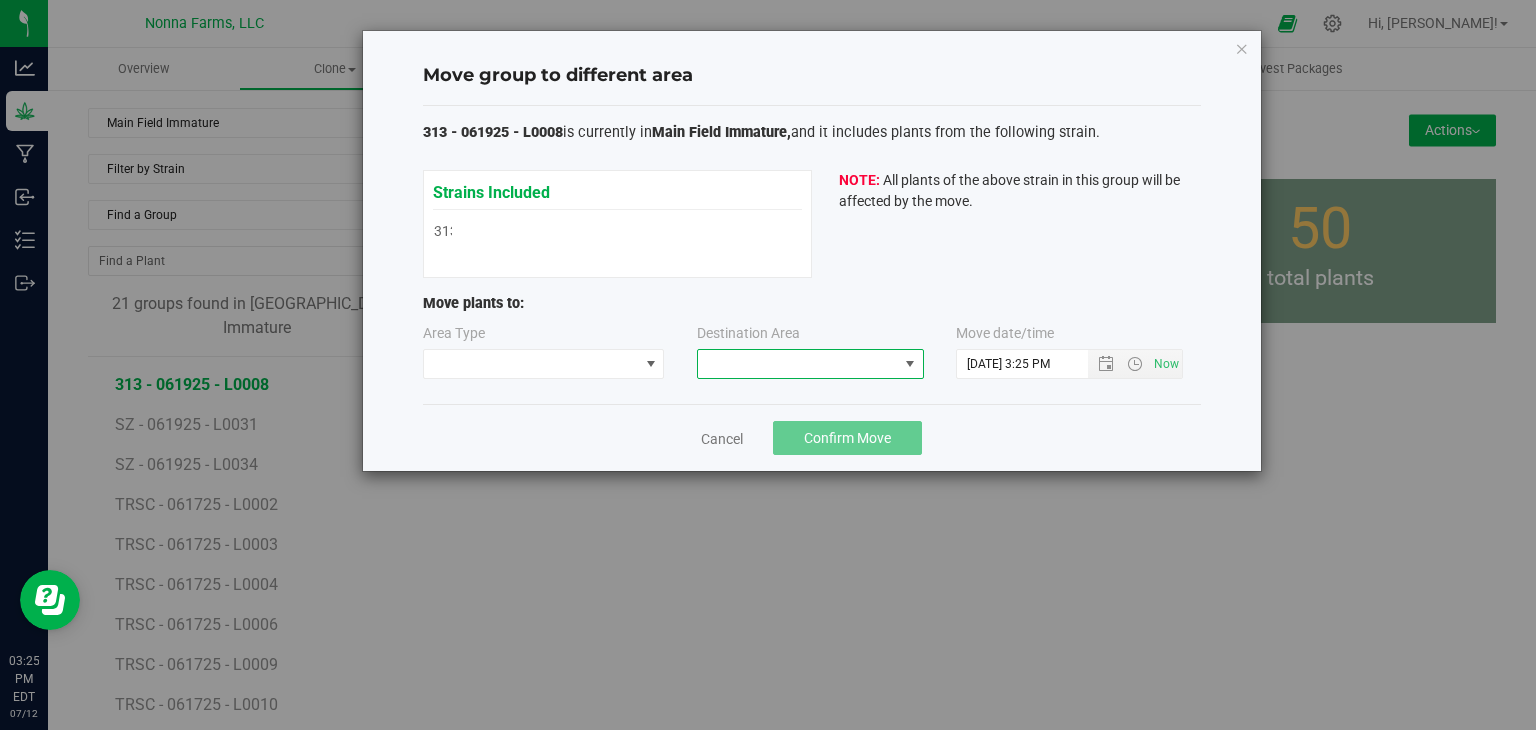 click at bounding box center (798, 364) 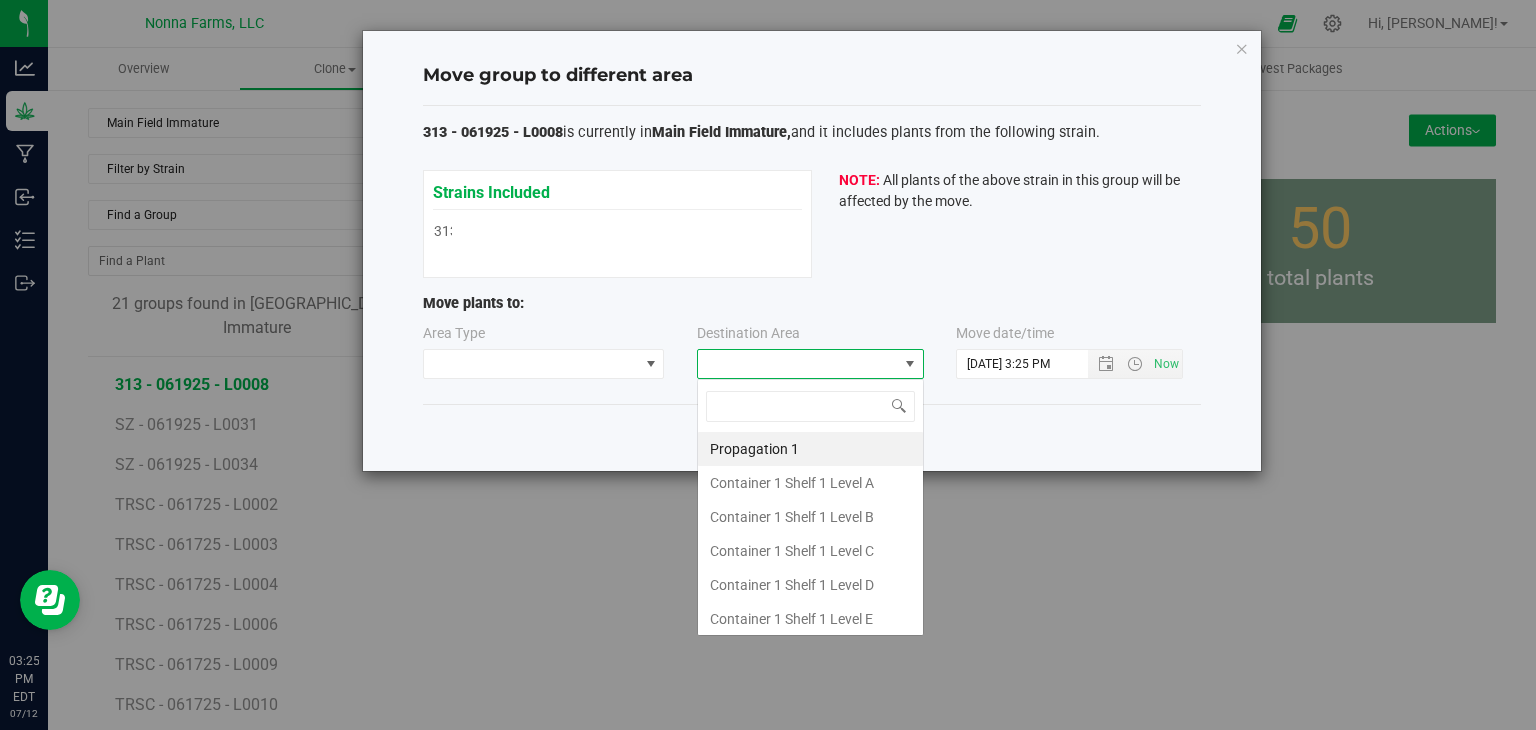 type on "z" 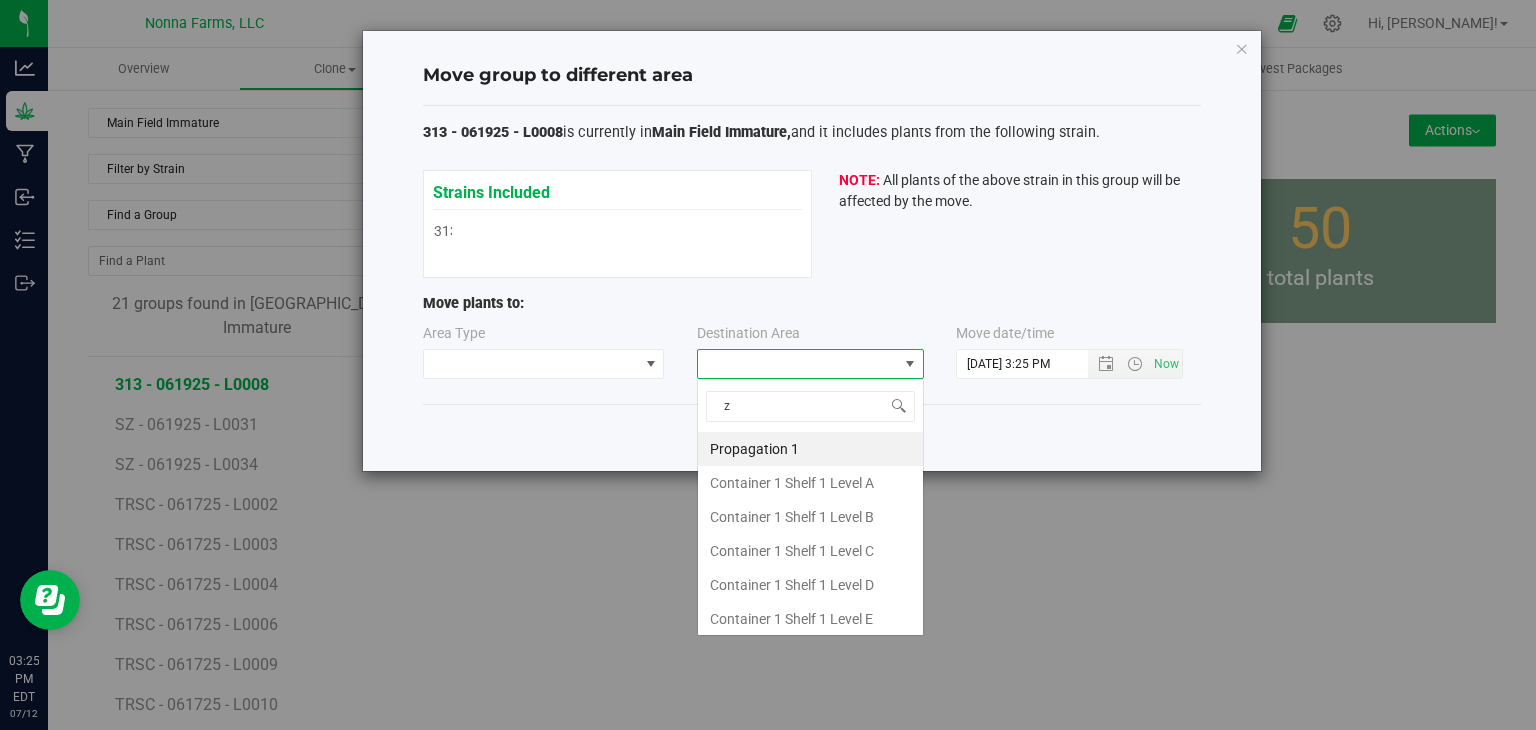 scroll, scrollTop: 99970, scrollLeft: 99772, axis: both 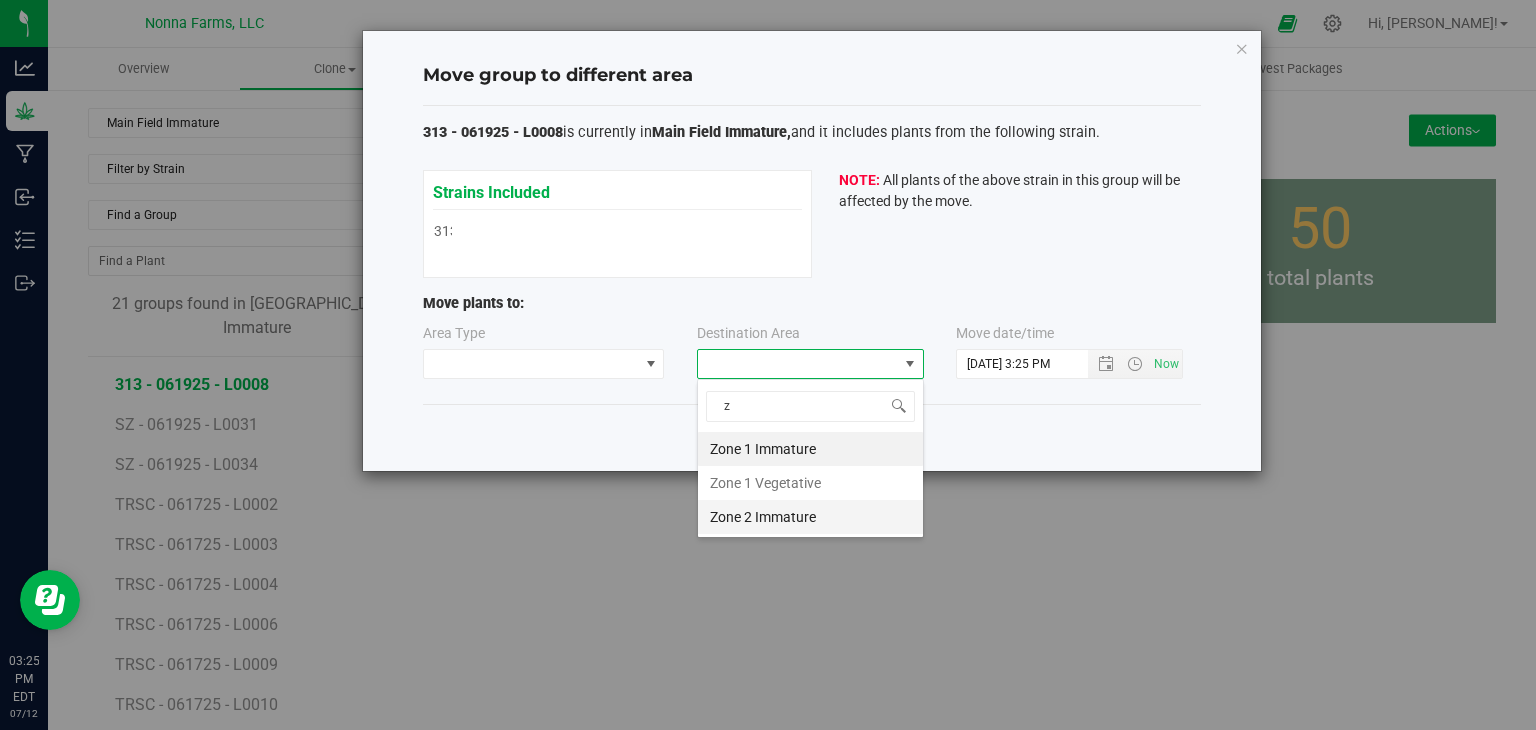 click on "Zone 2 Immature" at bounding box center [810, 517] 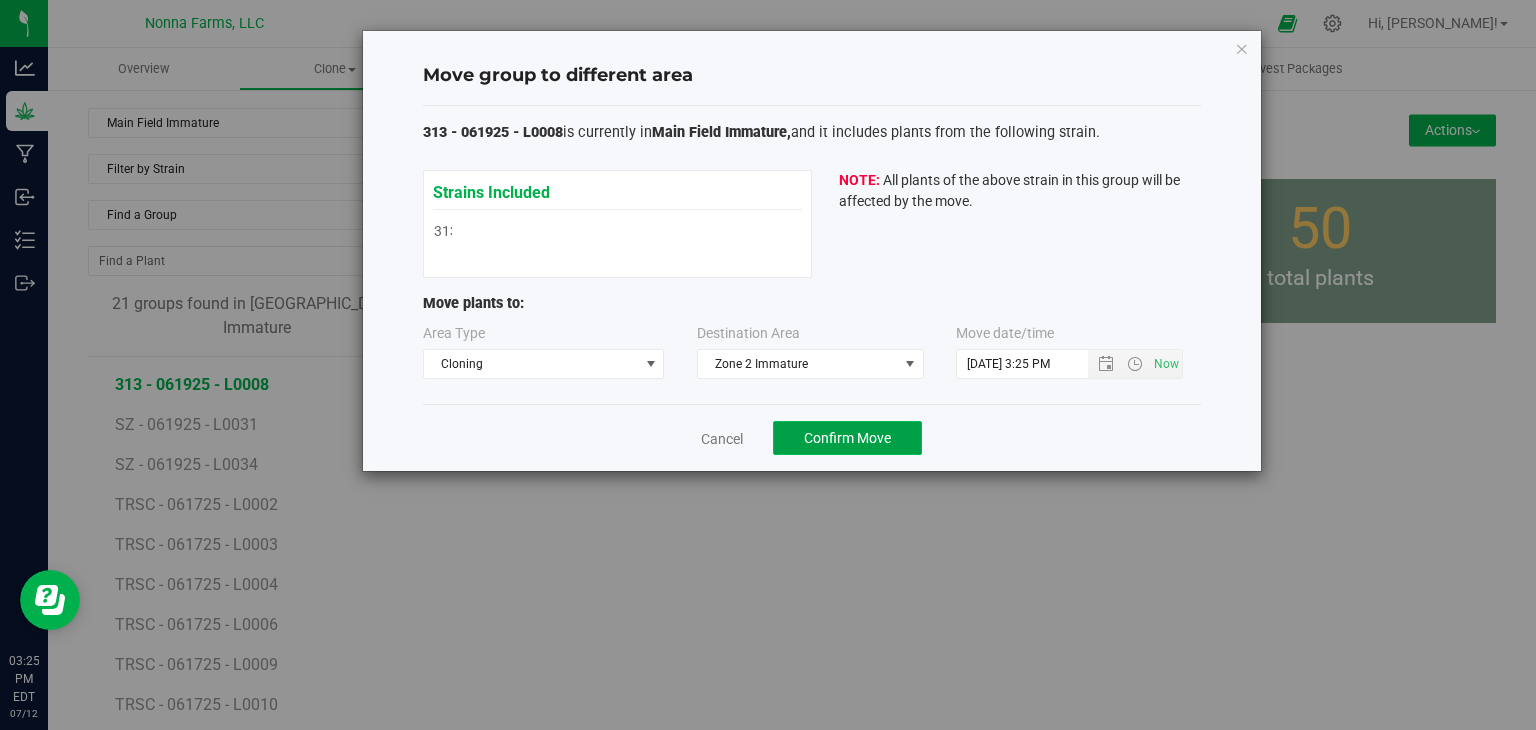 click on "Confirm Move" 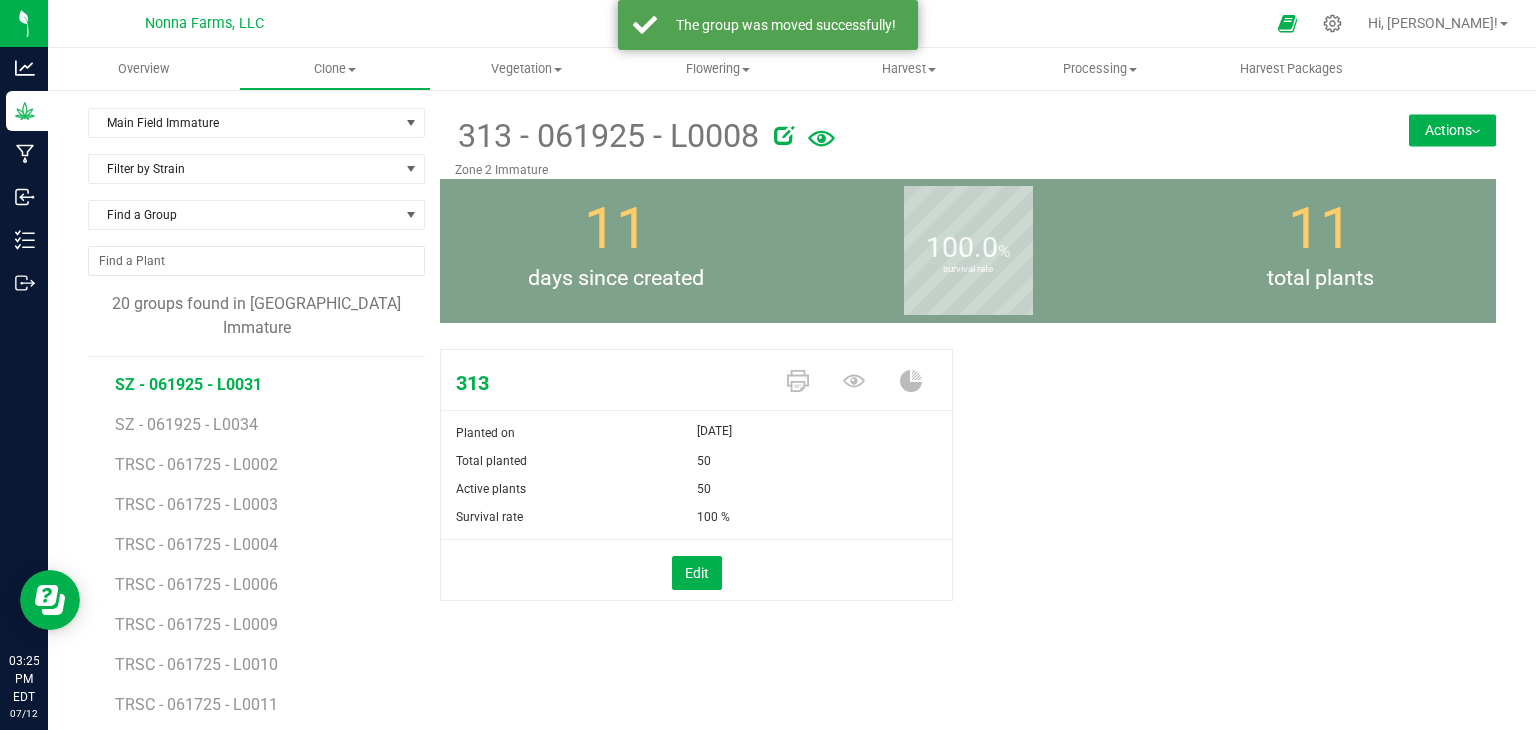 click on "SZ - 061925 - L0031" at bounding box center [188, 384] 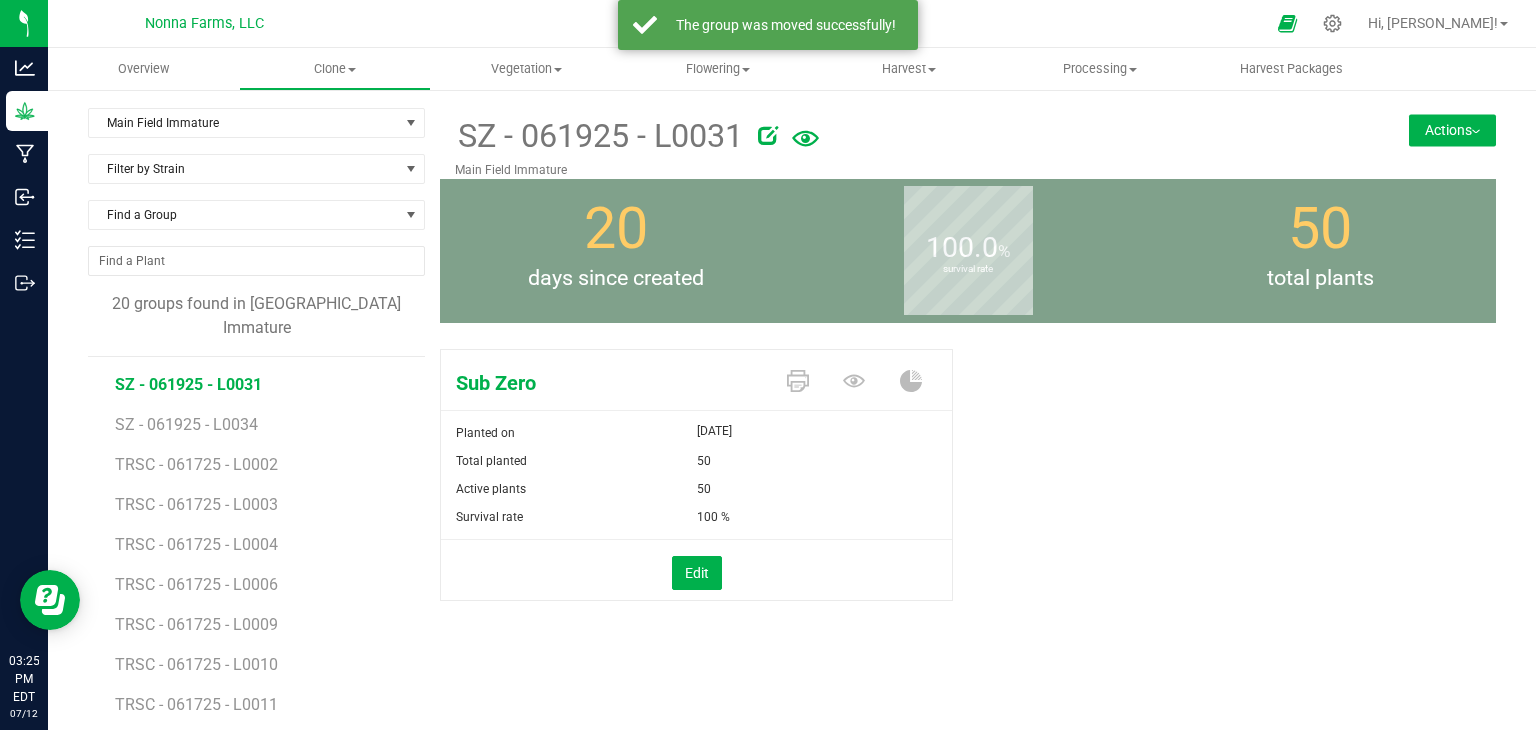 click on "Actions" at bounding box center (1452, 130) 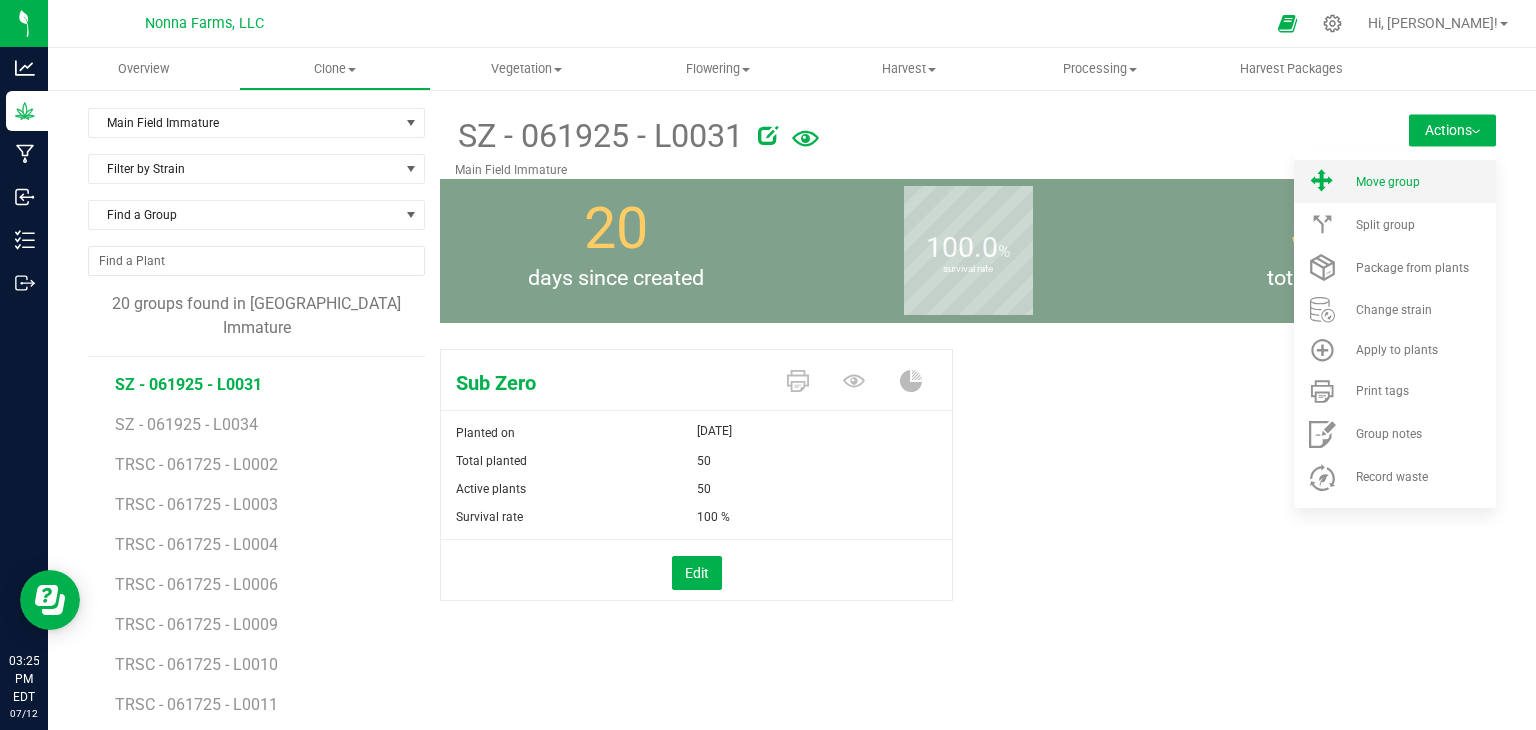 click on "Move group" at bounding box center (1395, 181) 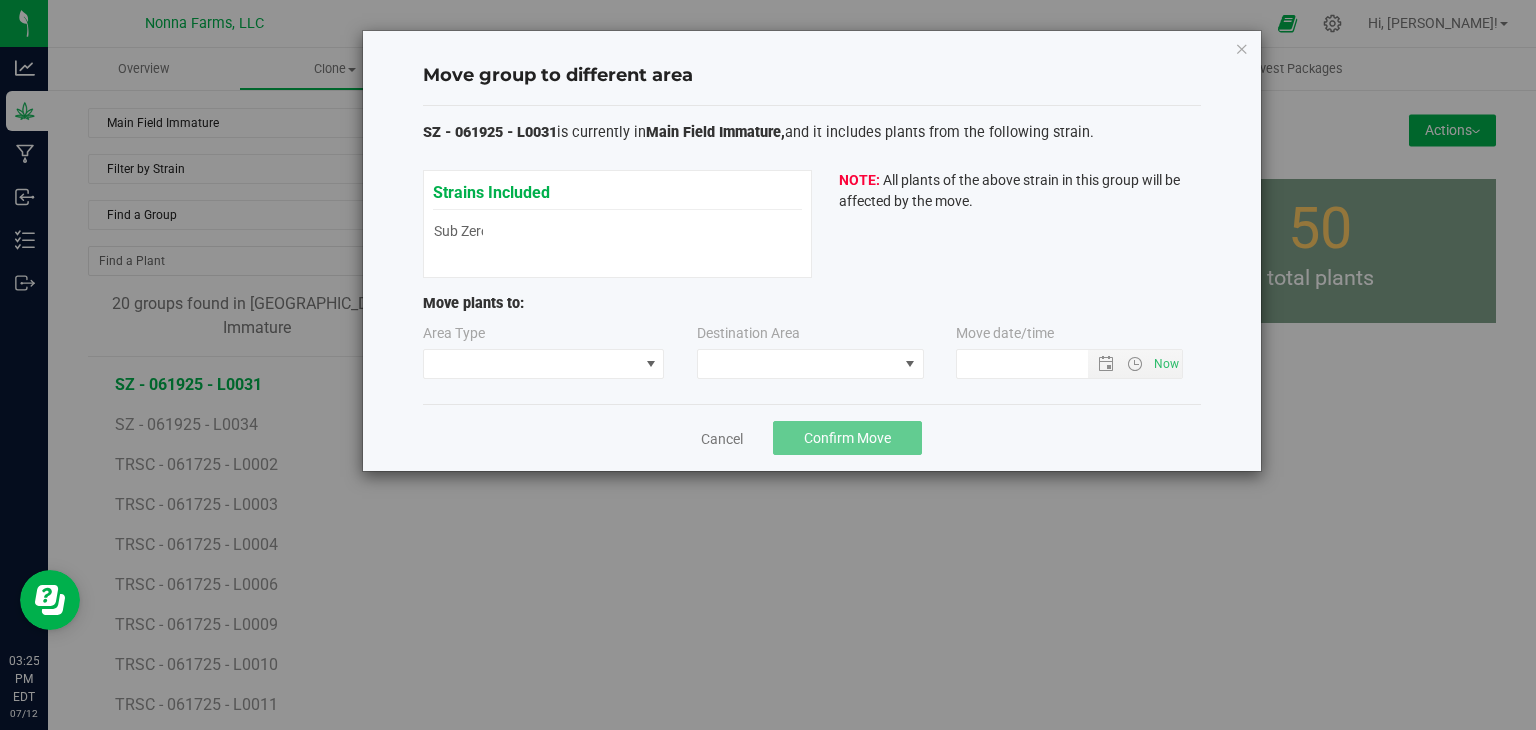 type on "7/12/2025 3:25 PM" 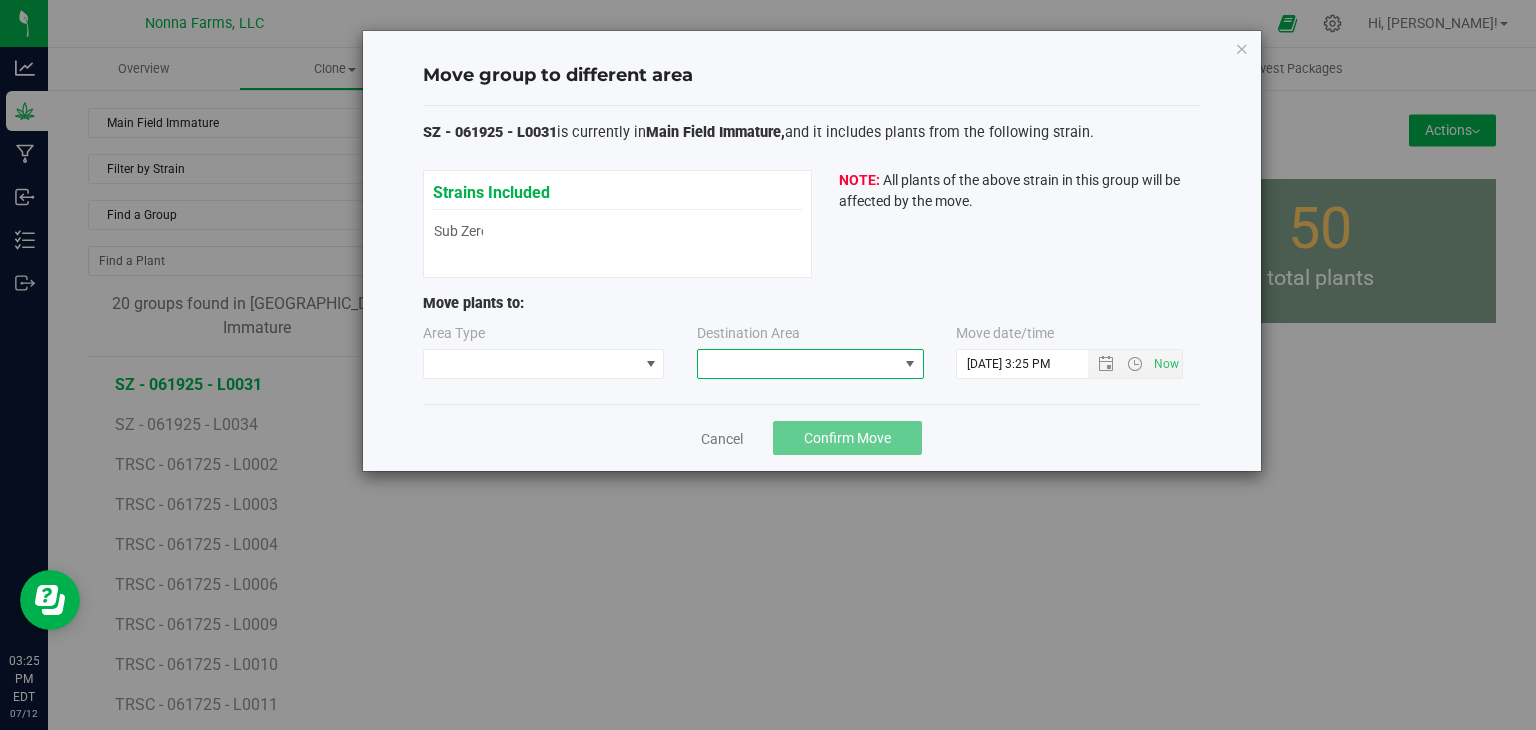 click at bounding box center (798, 364) 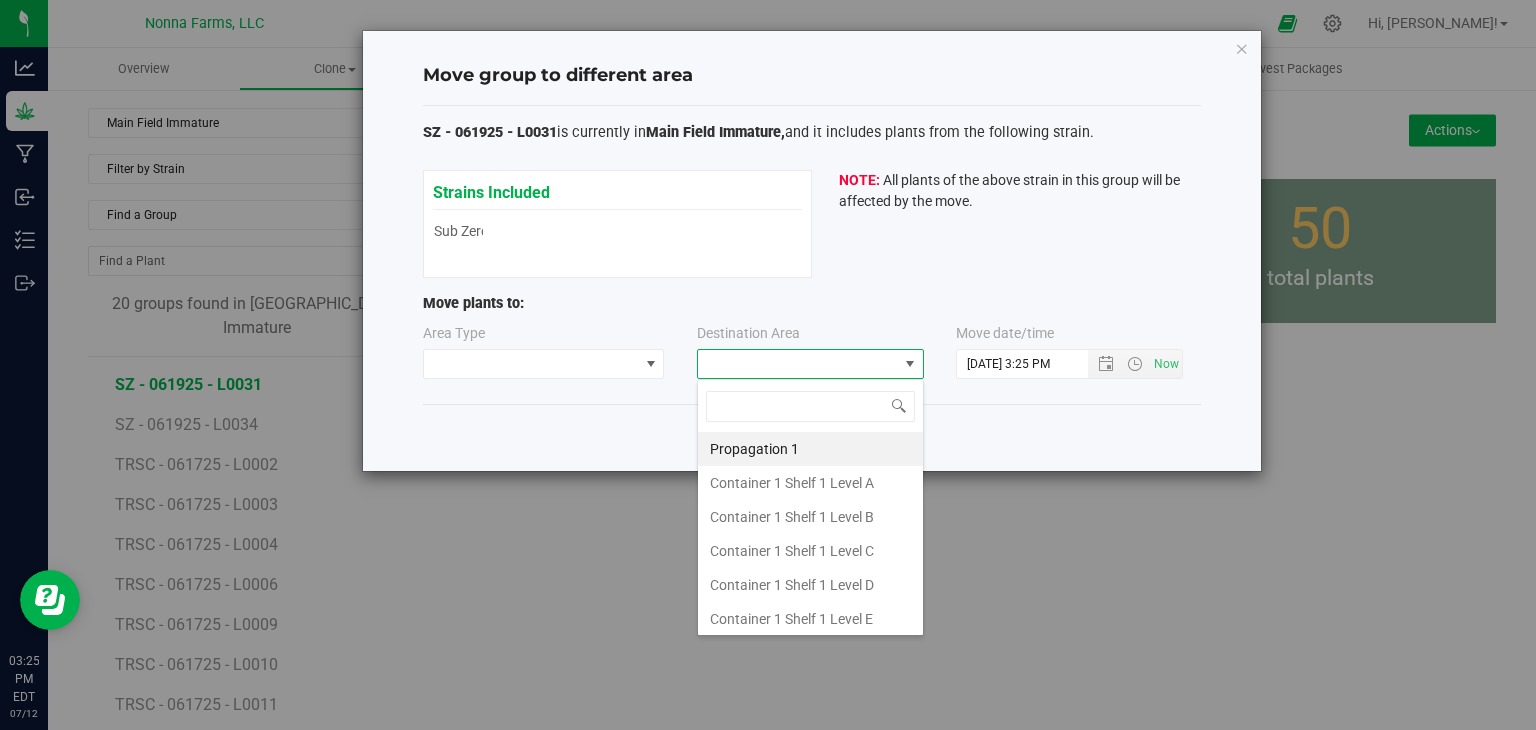 type on "z" 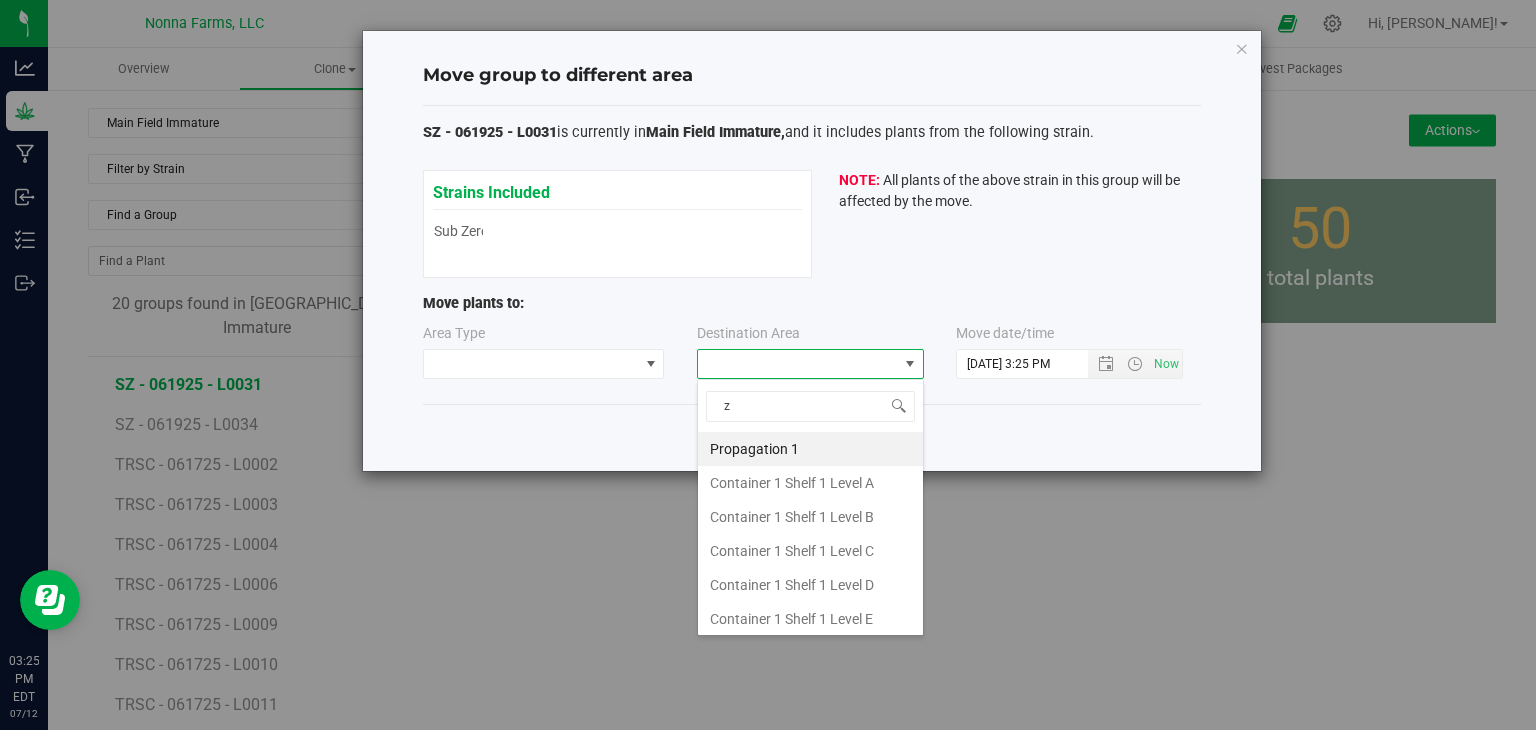 scroll, scrollTop: 99970, scrollLeft: 99772, axis: both 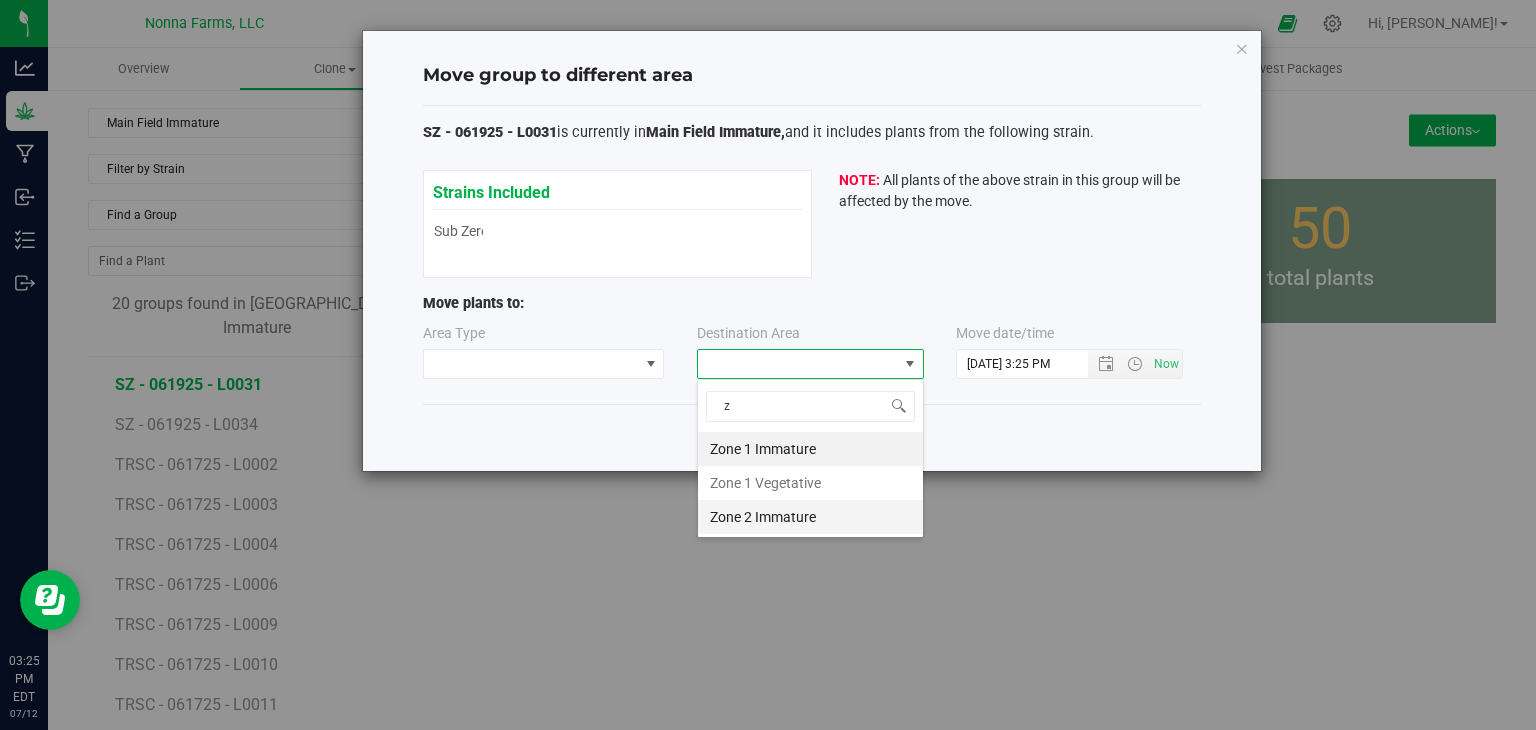 click on "Zone 2 Immature" at bounding box center [810, 517] 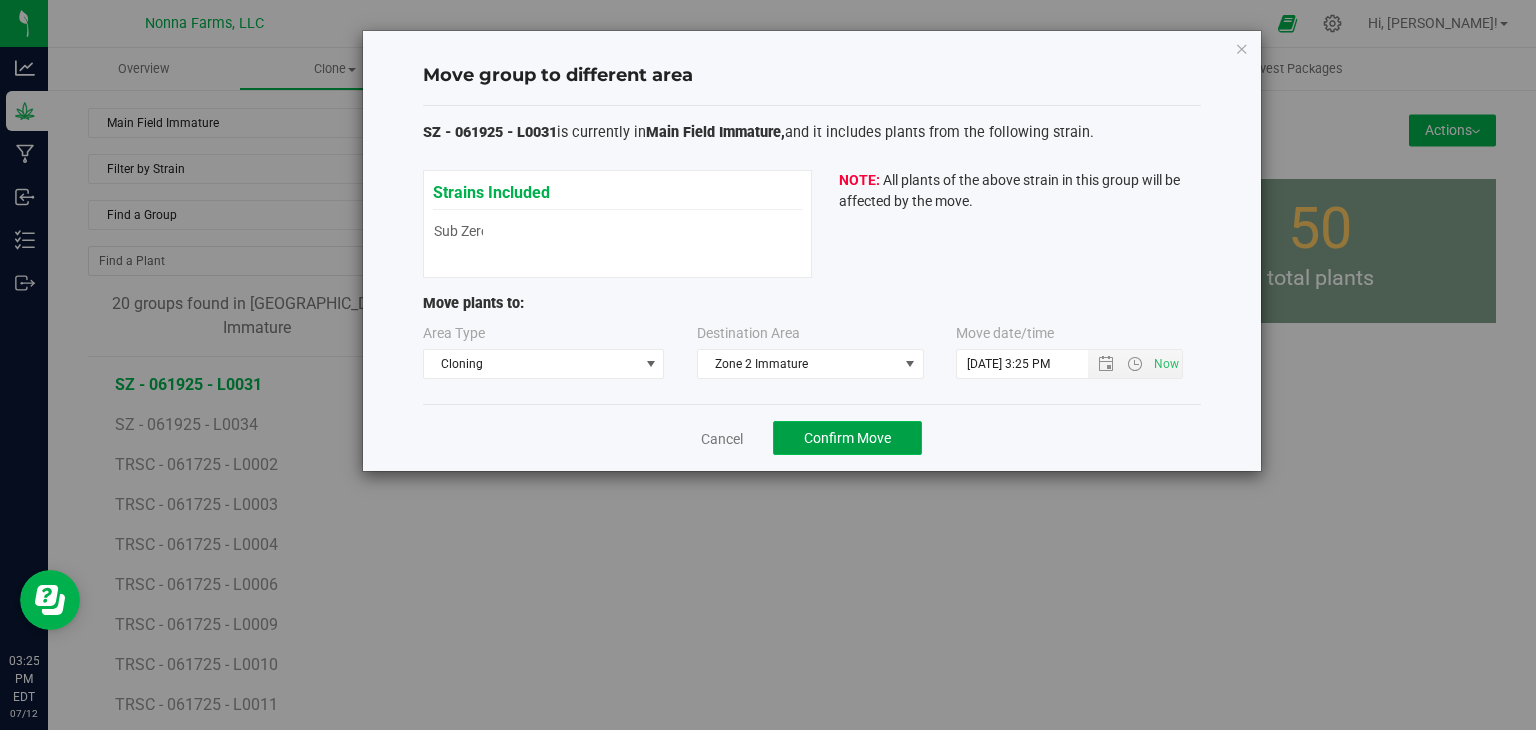 click on "Confirm Move" 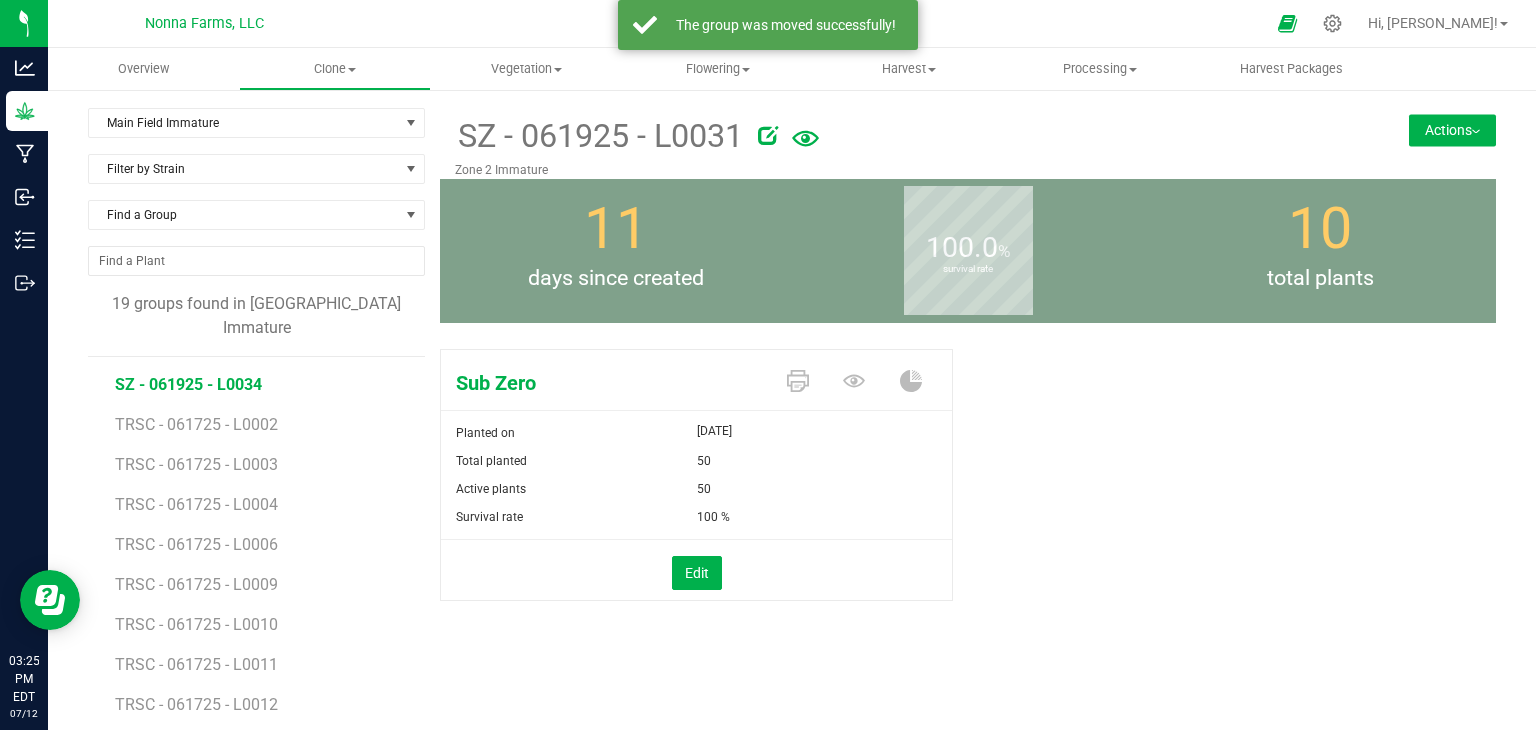 click on "SZ - 061925 - L0034" at bounding box center [188, 384] 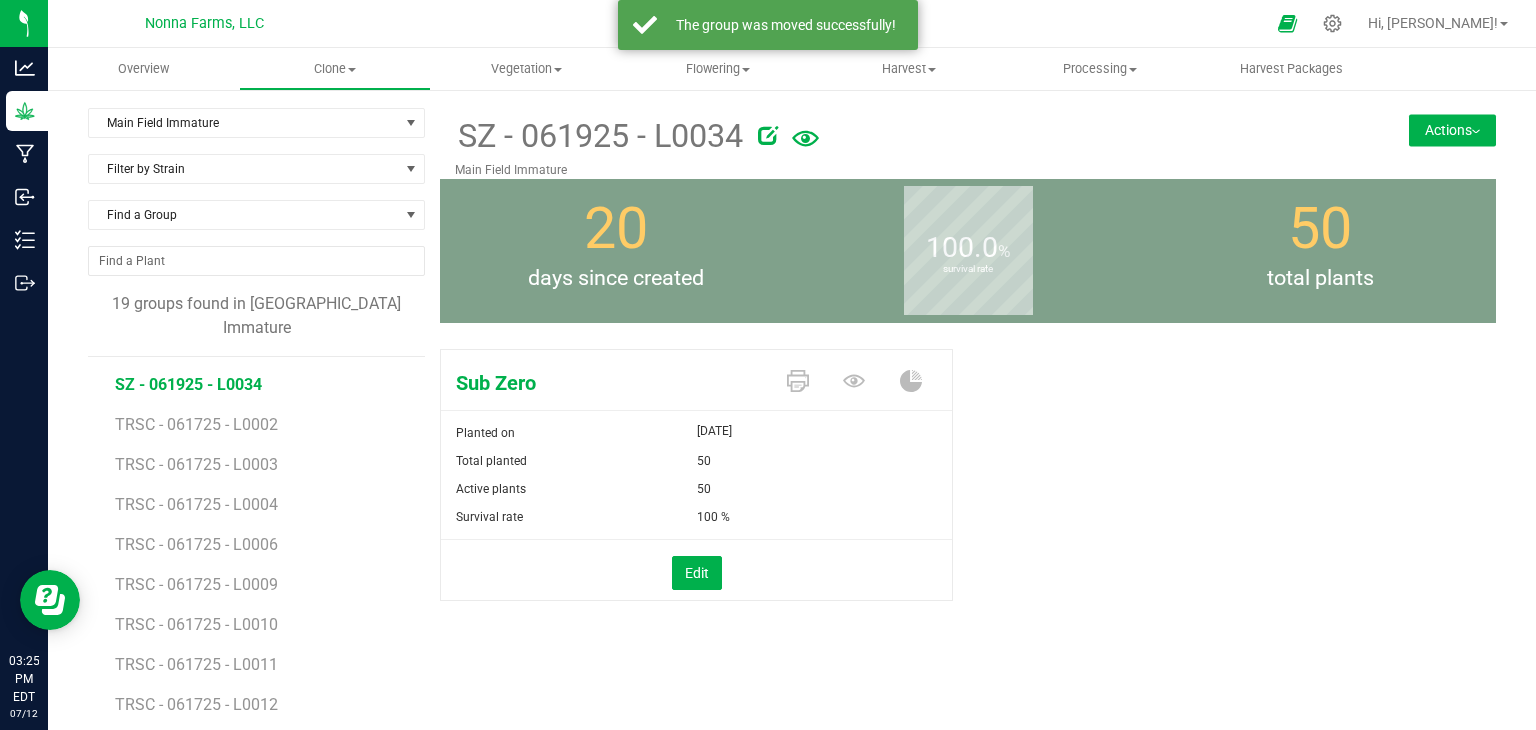 click on "Actions" at bounding box center [1452, 130] 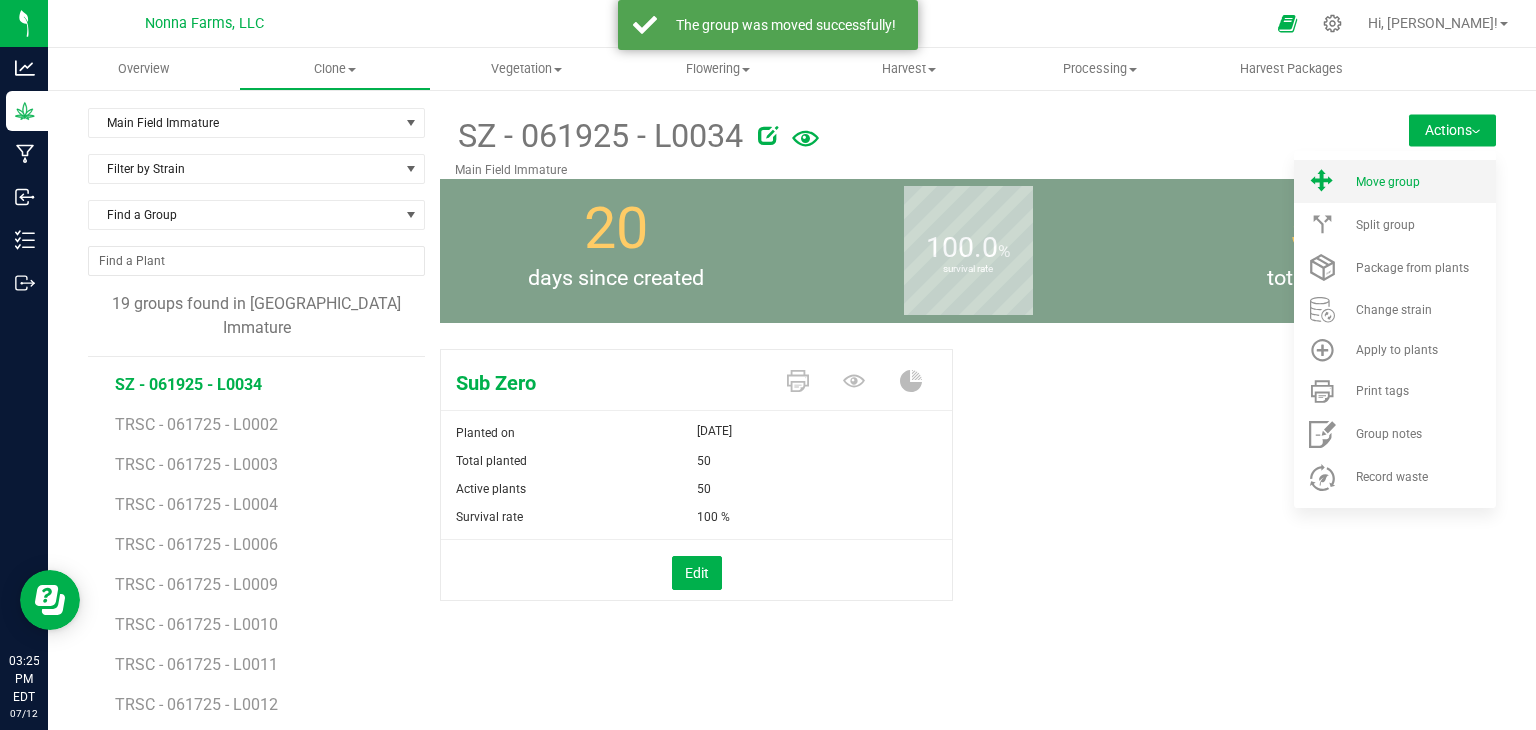 click on "Move group" at bounding box center (1395, 181) 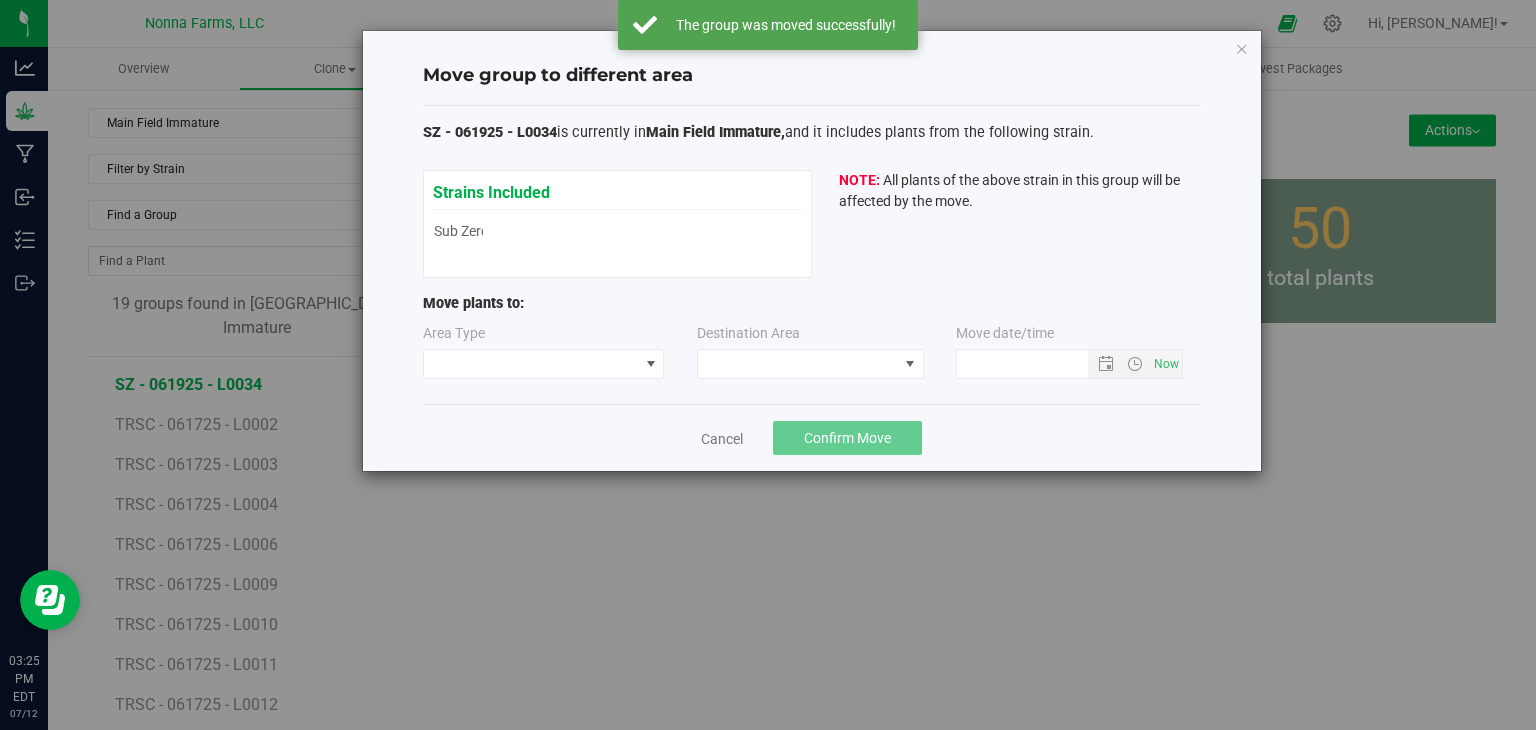 type on "7/12/2025 3:25 PM" 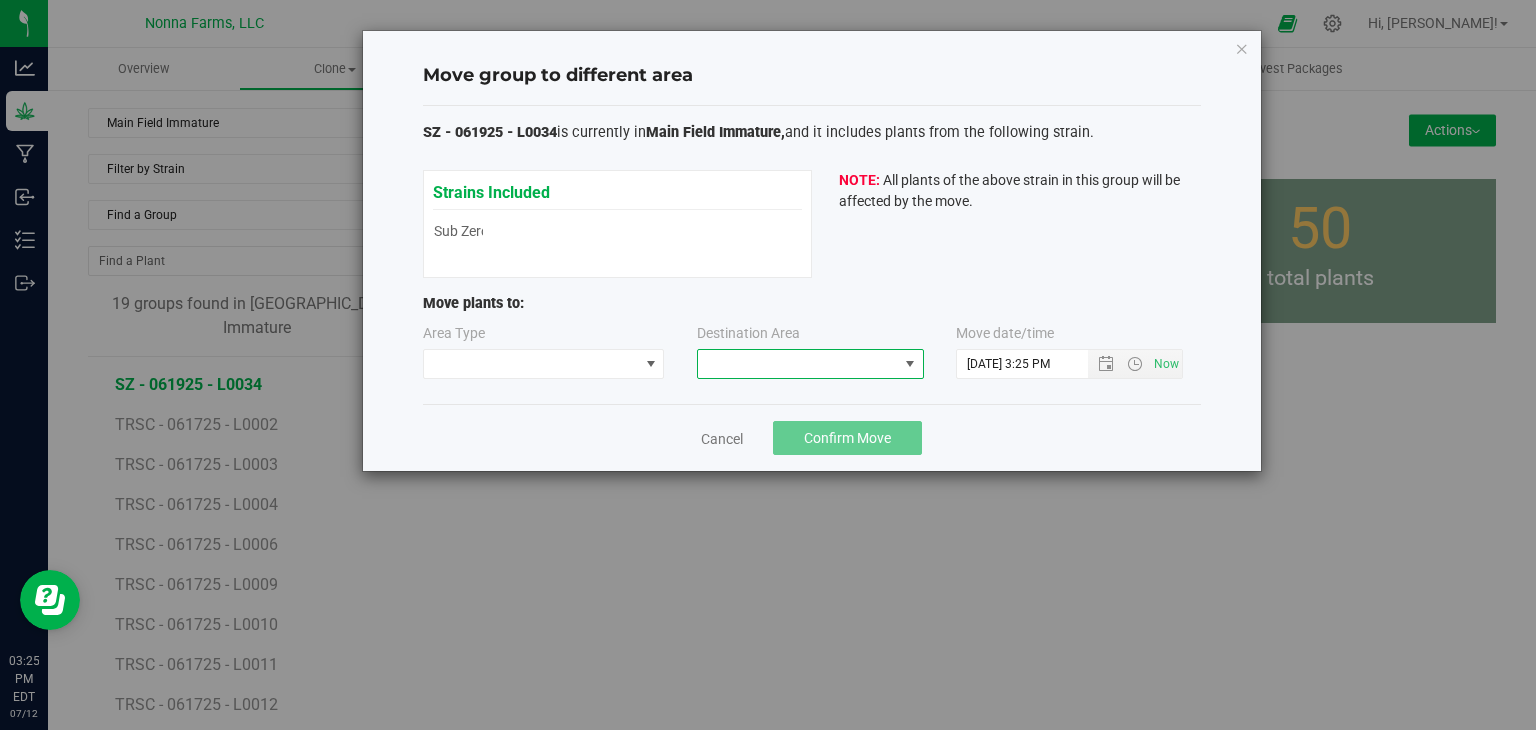 click at bounding box center [798, 364] 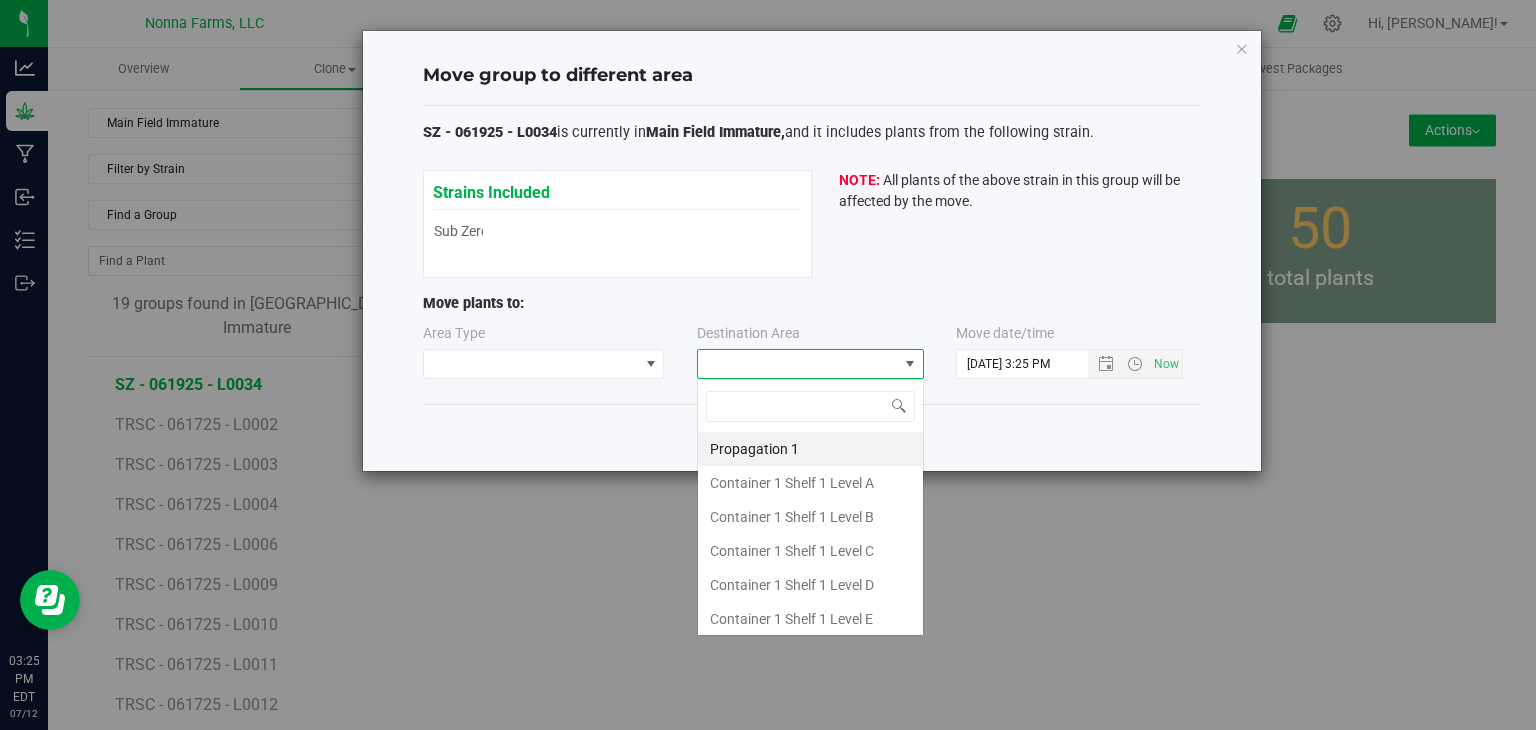 scroll, scrollTop: 99970, scrollLeft: 99772, axis: both 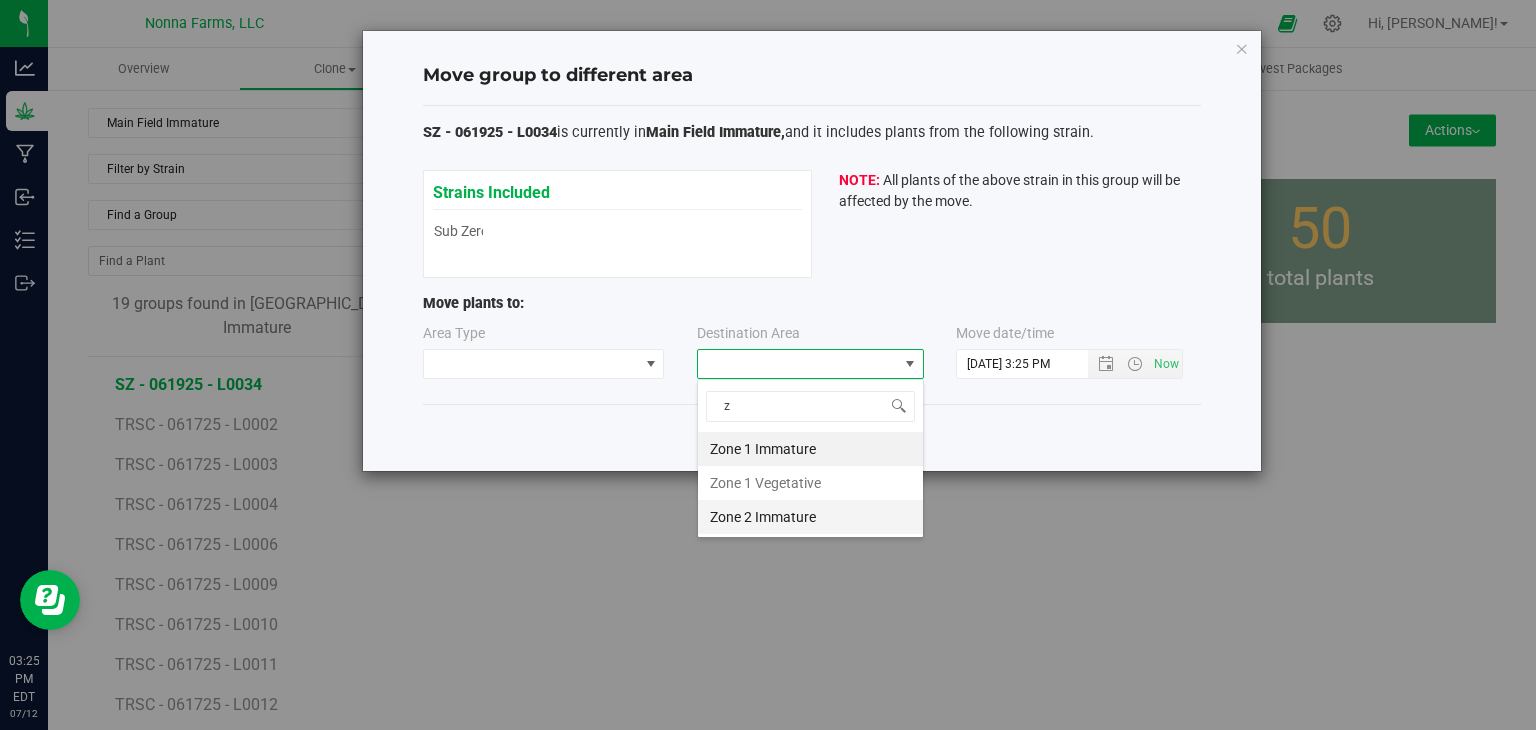 click on "Zone 2 Immature" at bounding box center [810, 517] 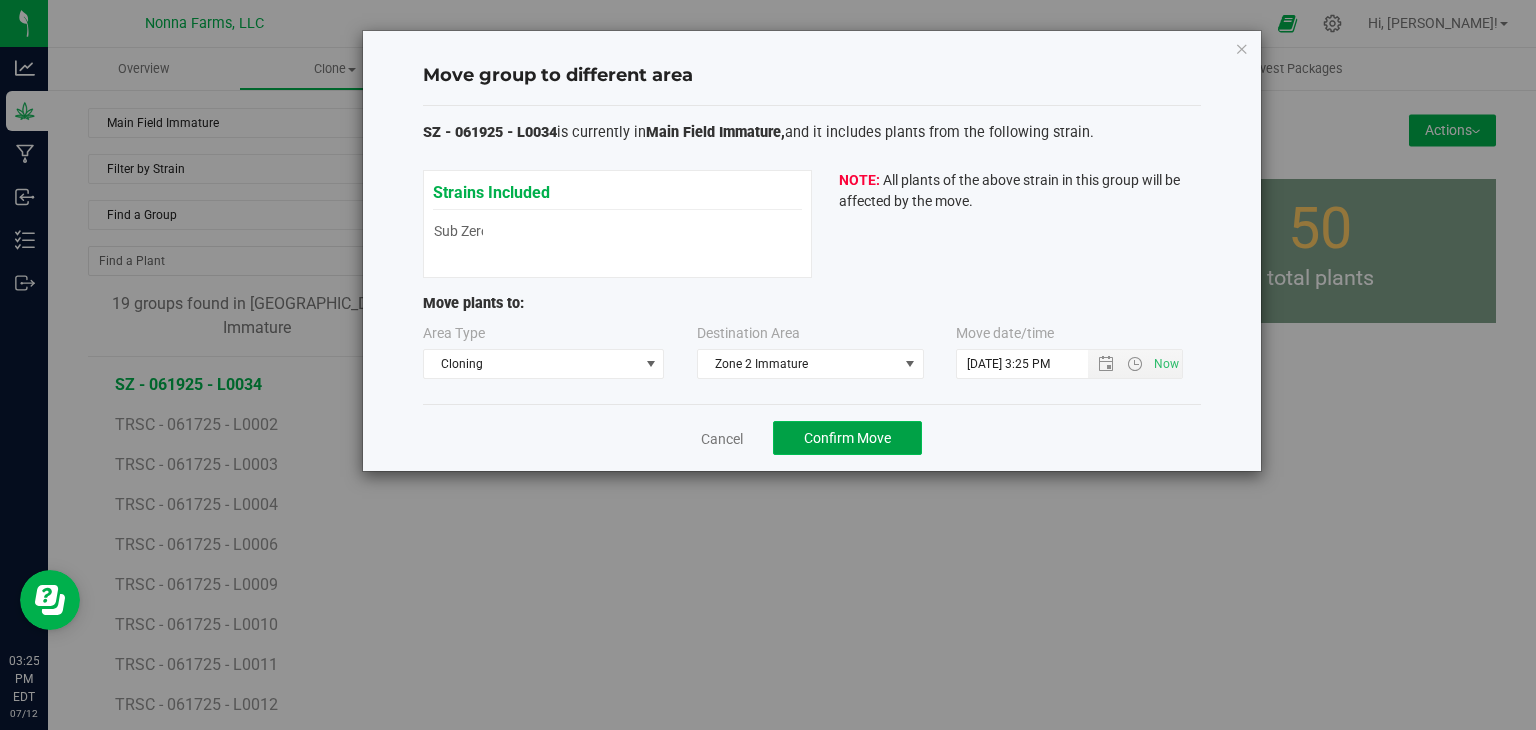 click on "Confirm Move" 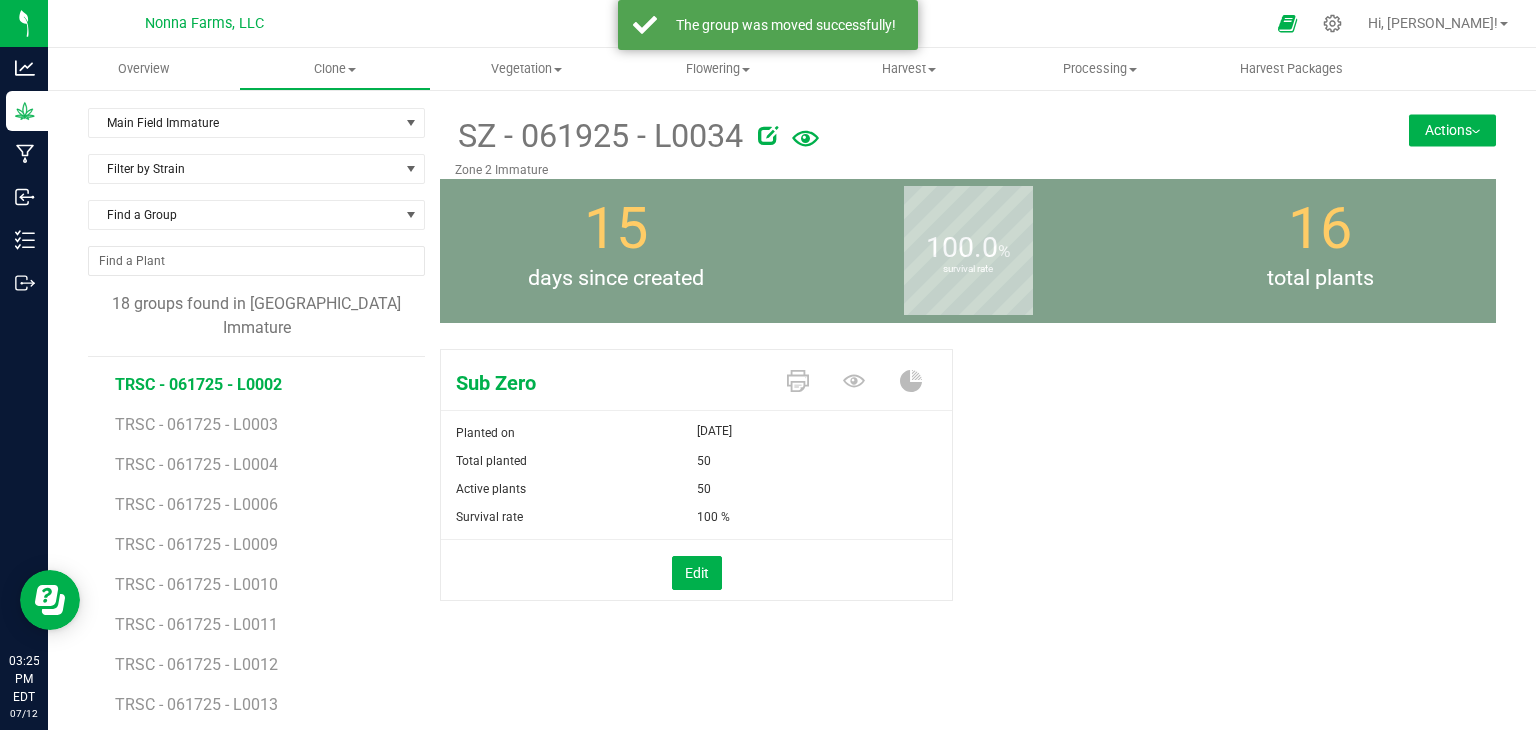 click on "TRSC - 061725 - L0002" at bounding box center (198, 384) 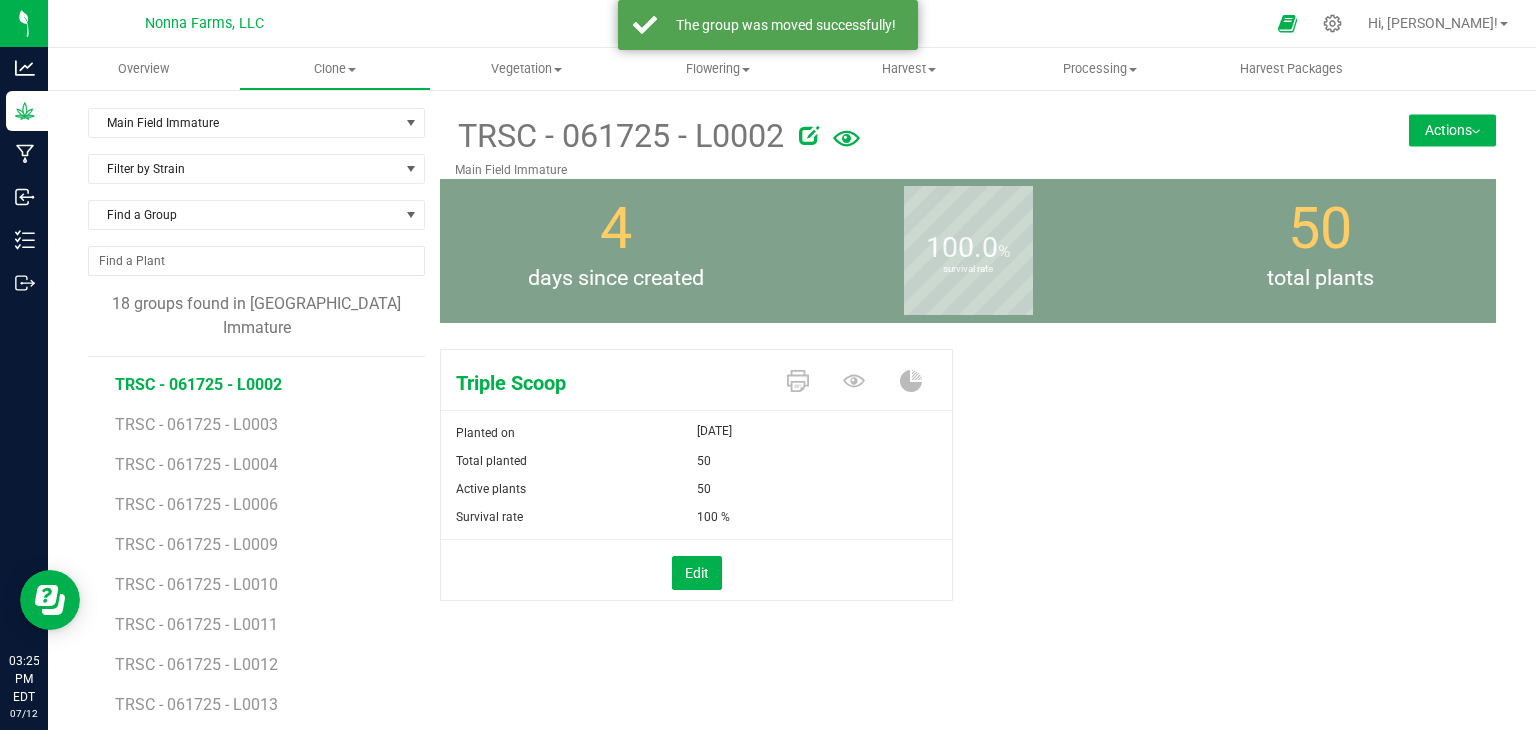 click on "Actions" at bounding box center [1452, 130] 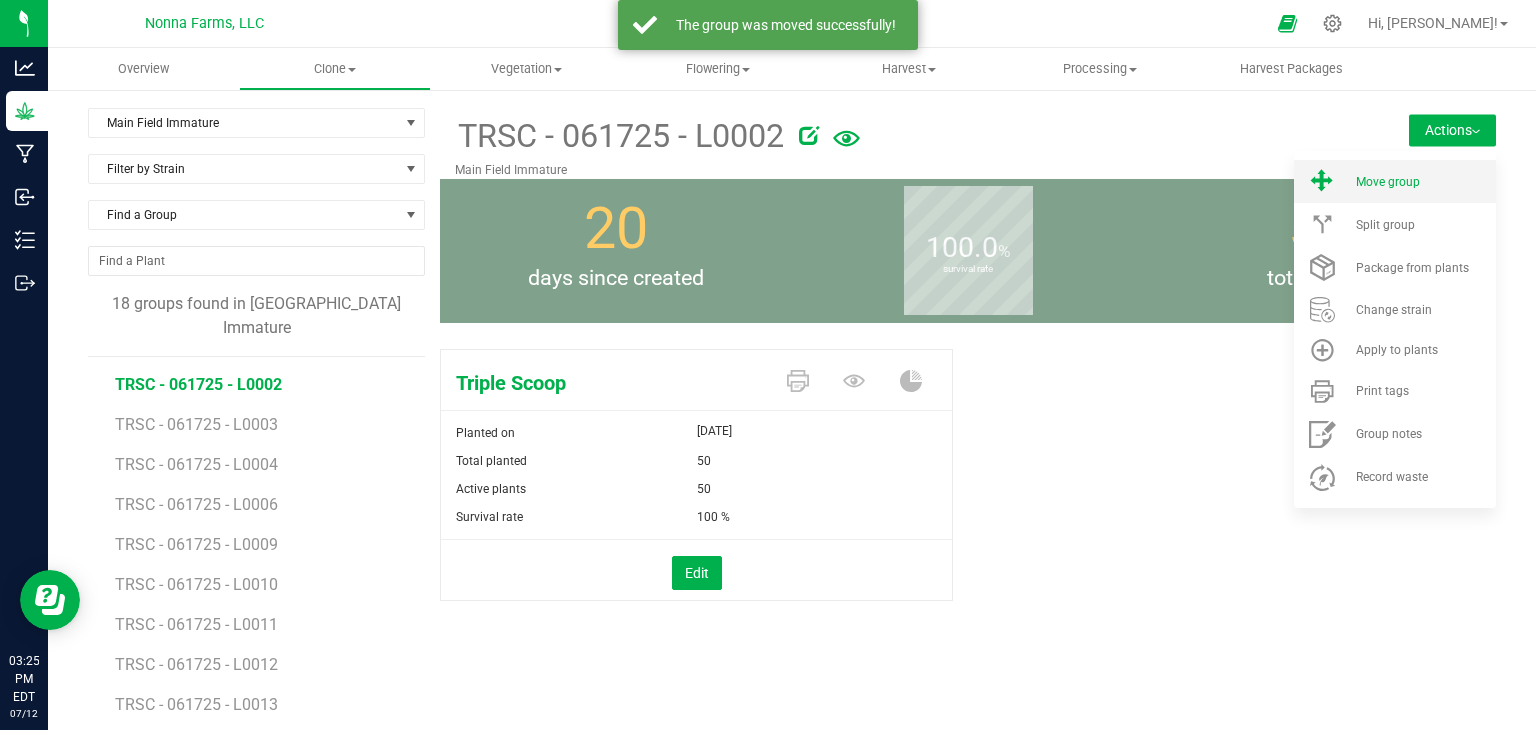 click on "Move group" at bounding box center (1395, 181) 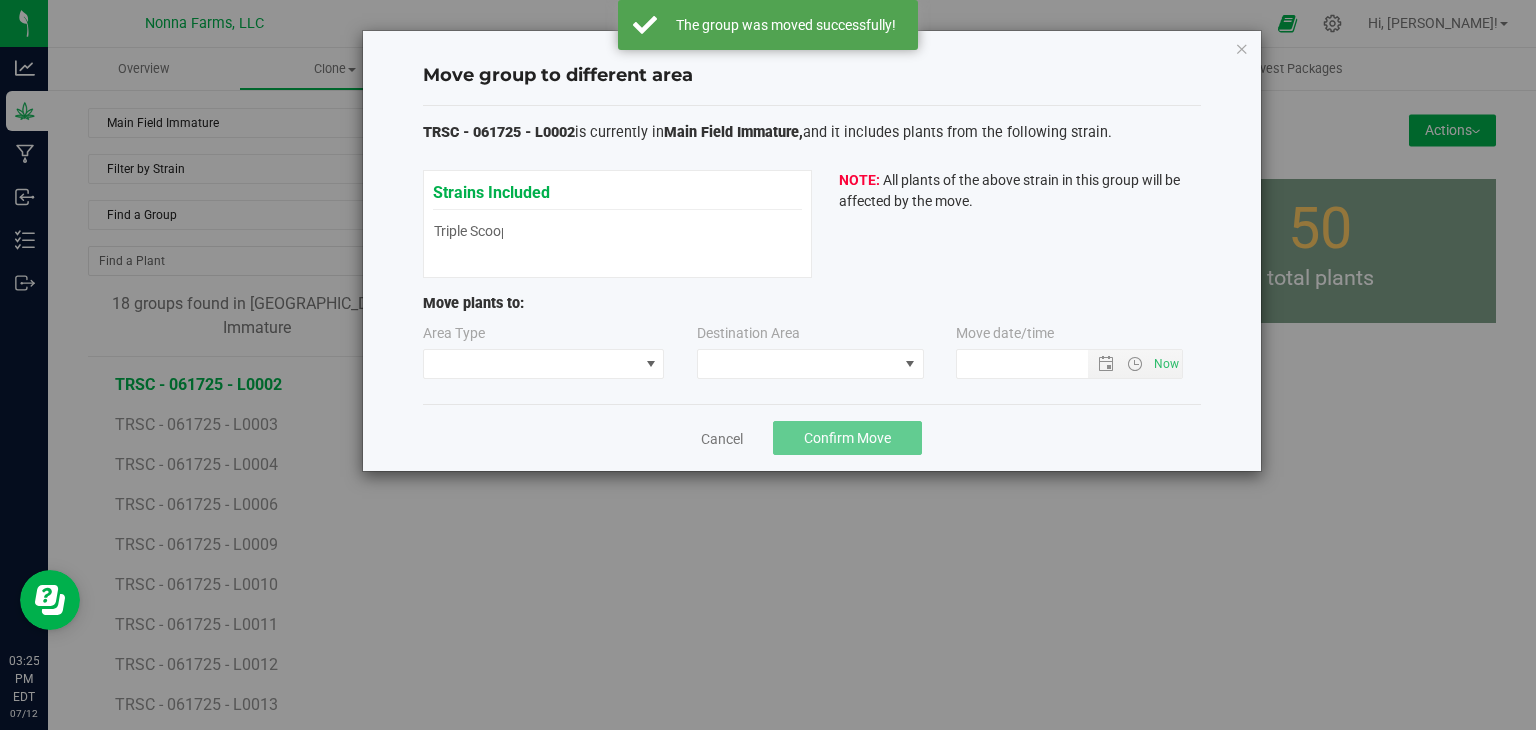 type on "7/12/2025 3:25 PM" 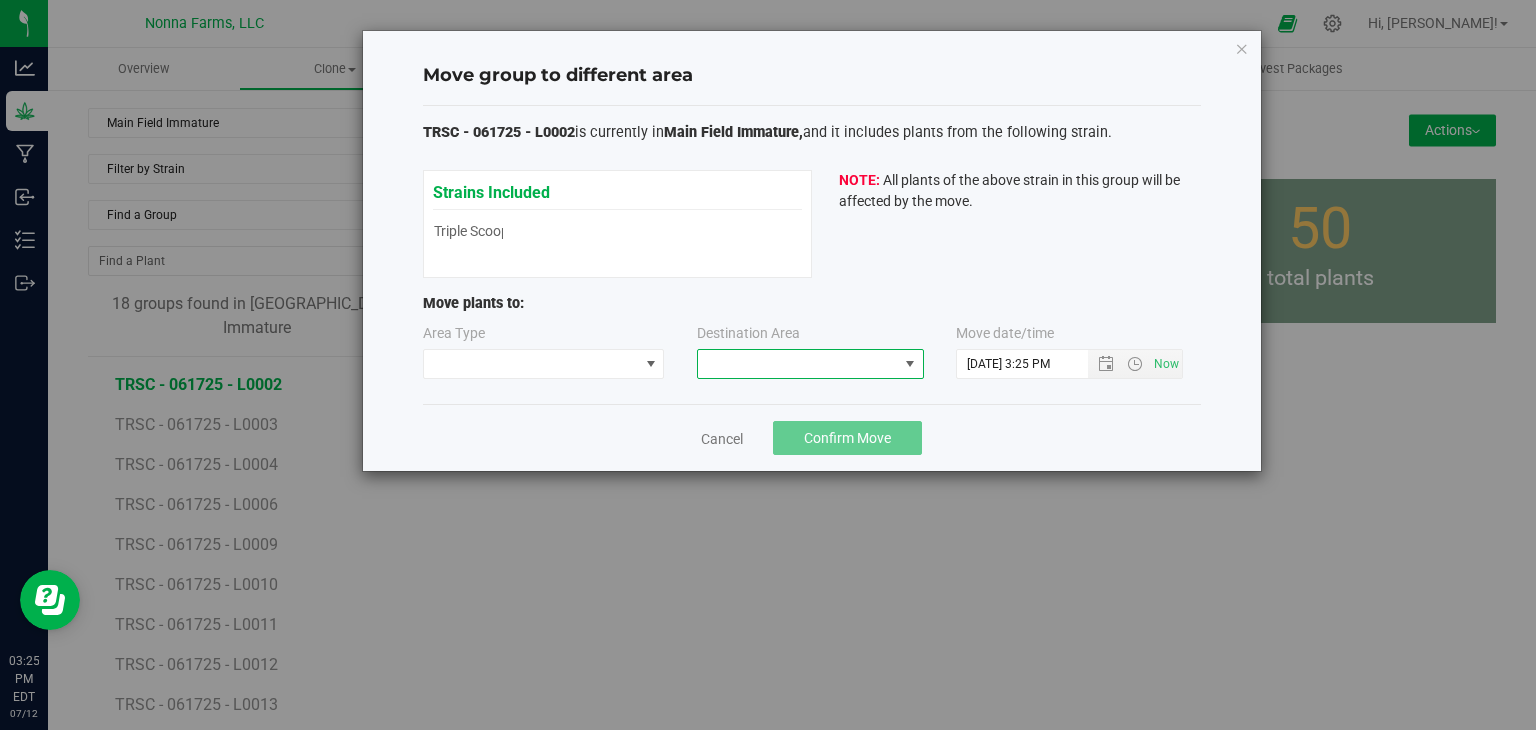 click at bounding box center [798, 364] 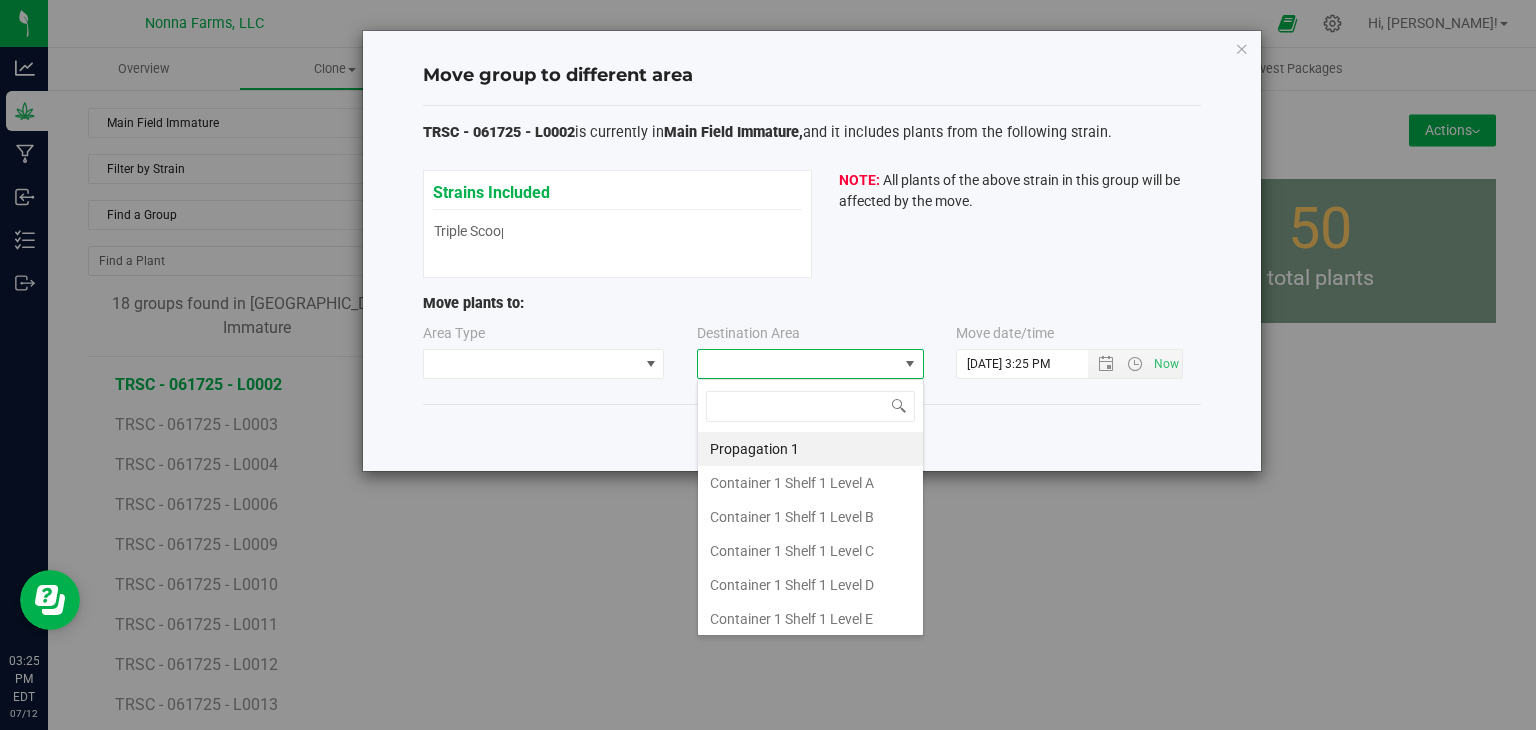 scroll, scrollTop: 99970, scrollLeft: 99772, axis: both 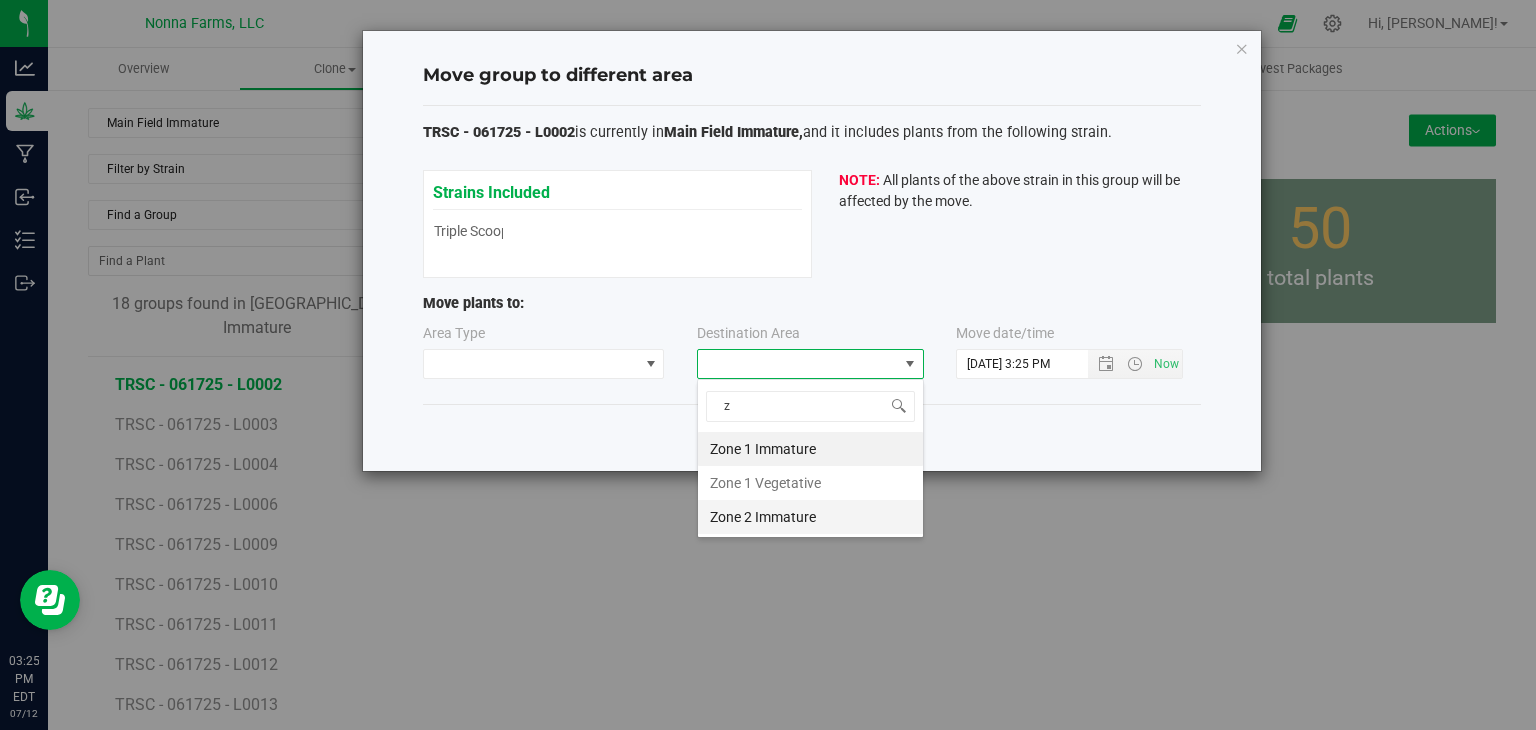 click on "Zone 2 Immature" at bounding box center (810, 517) 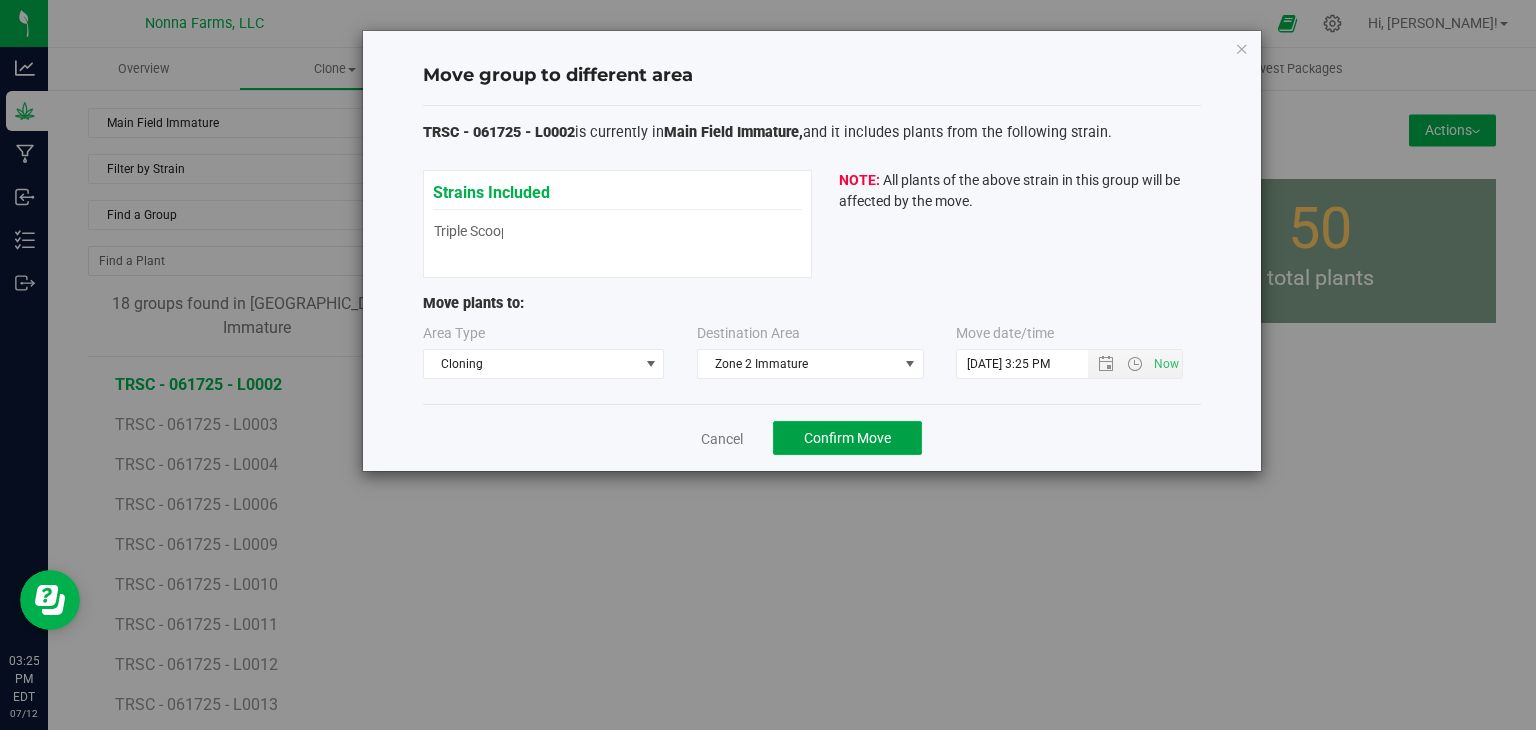 click on "Confirm Move" 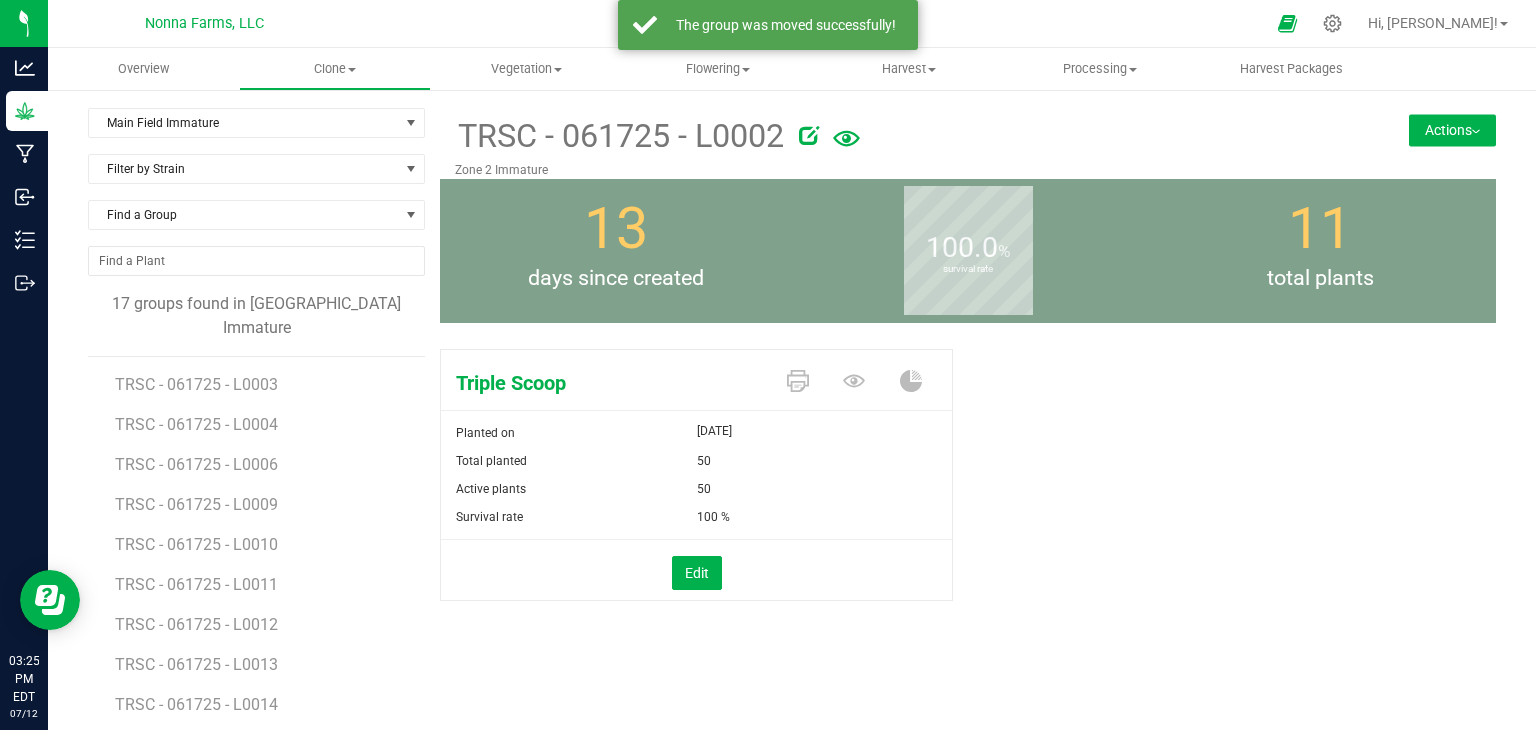 click on "Actions" at bounding box center (1452, 130) 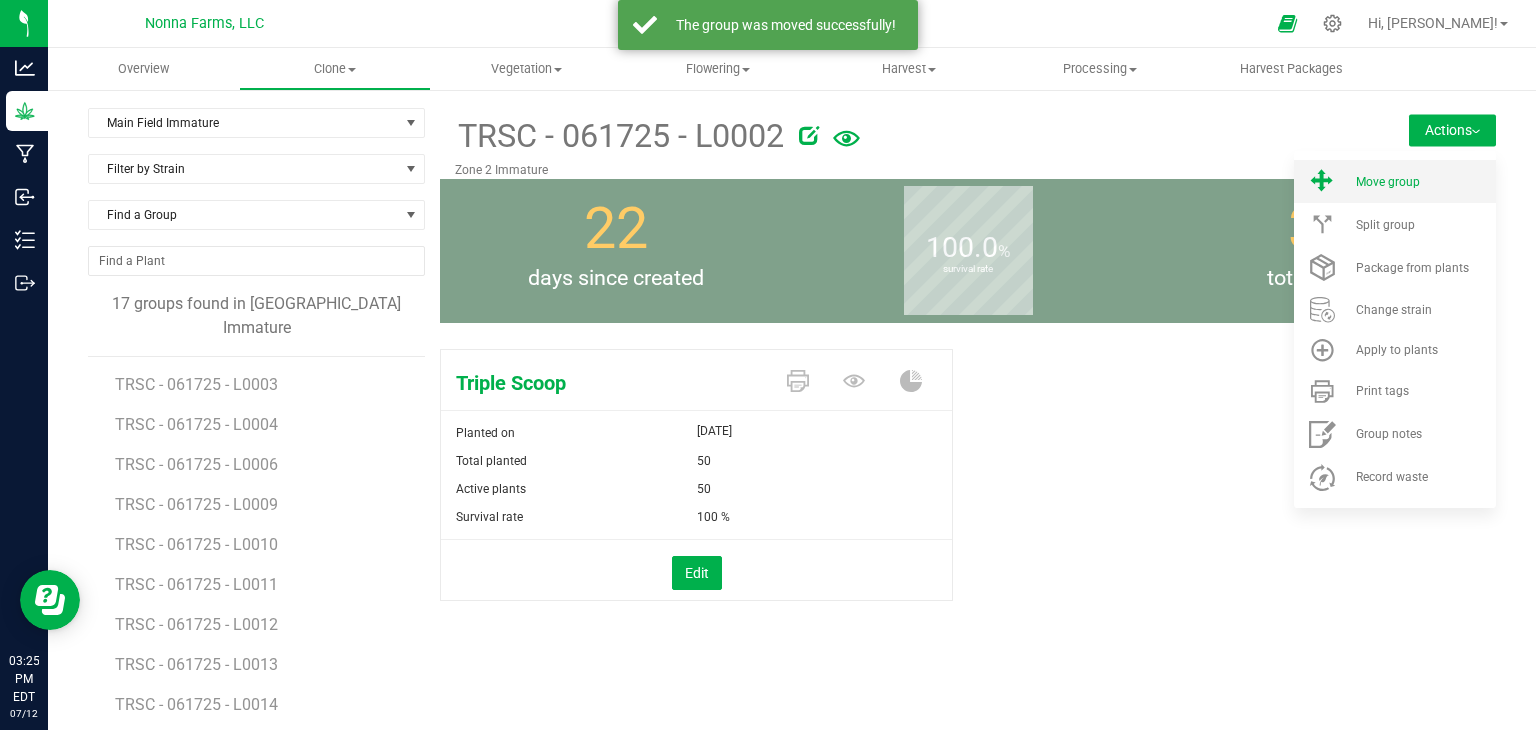 click on "Move group" at bounding box center (1395, 181) 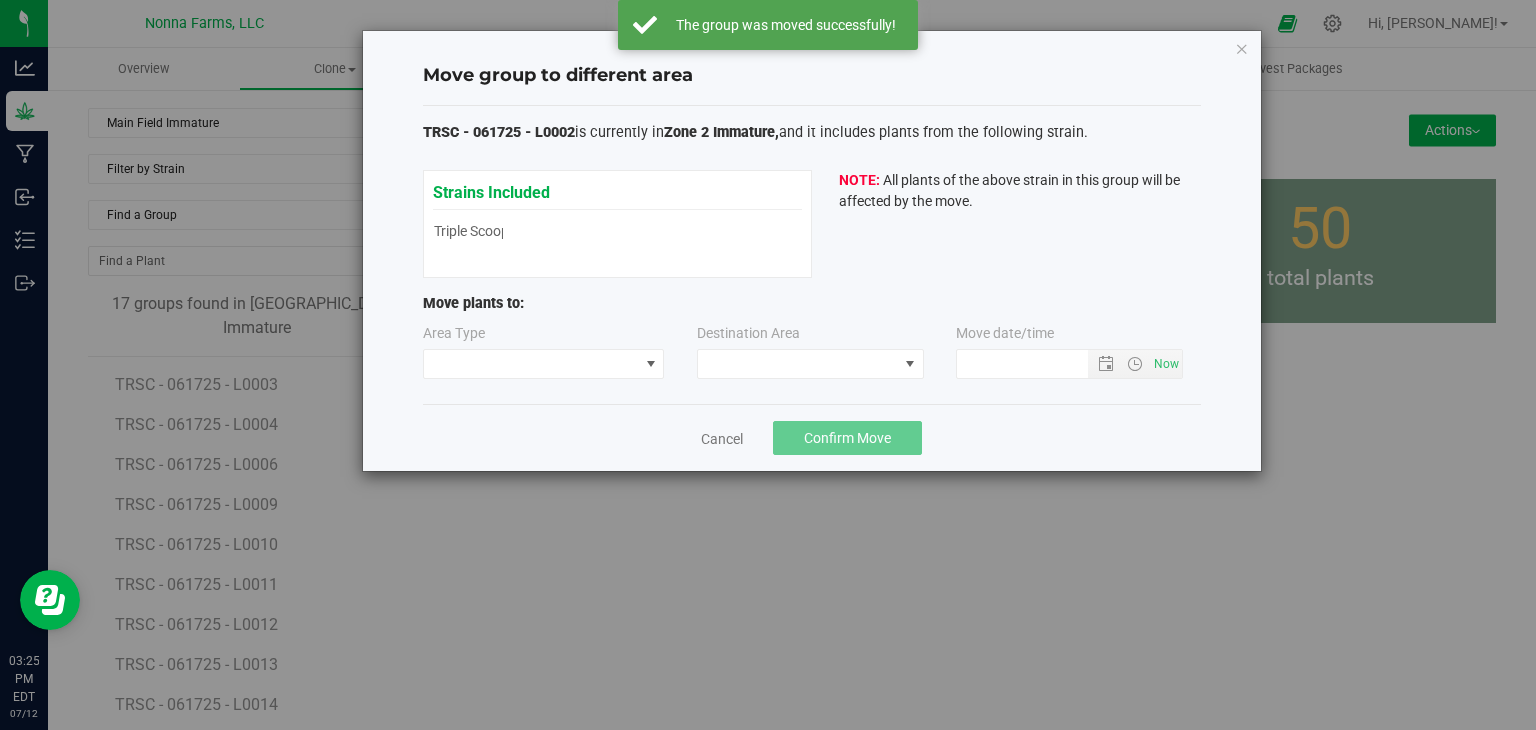 type on "7/12/2025 3:25 PM" 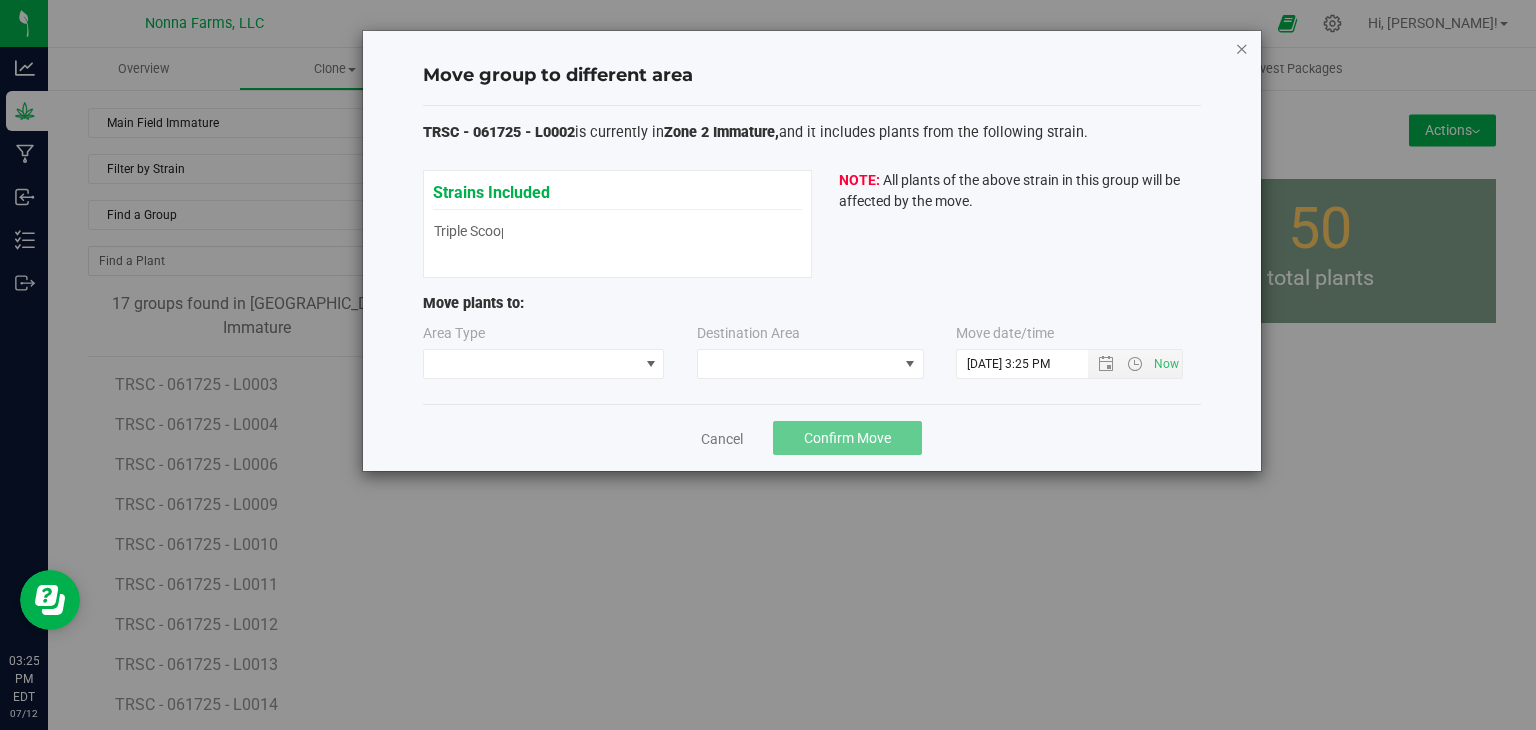 click at bounding box center [1242, 48] 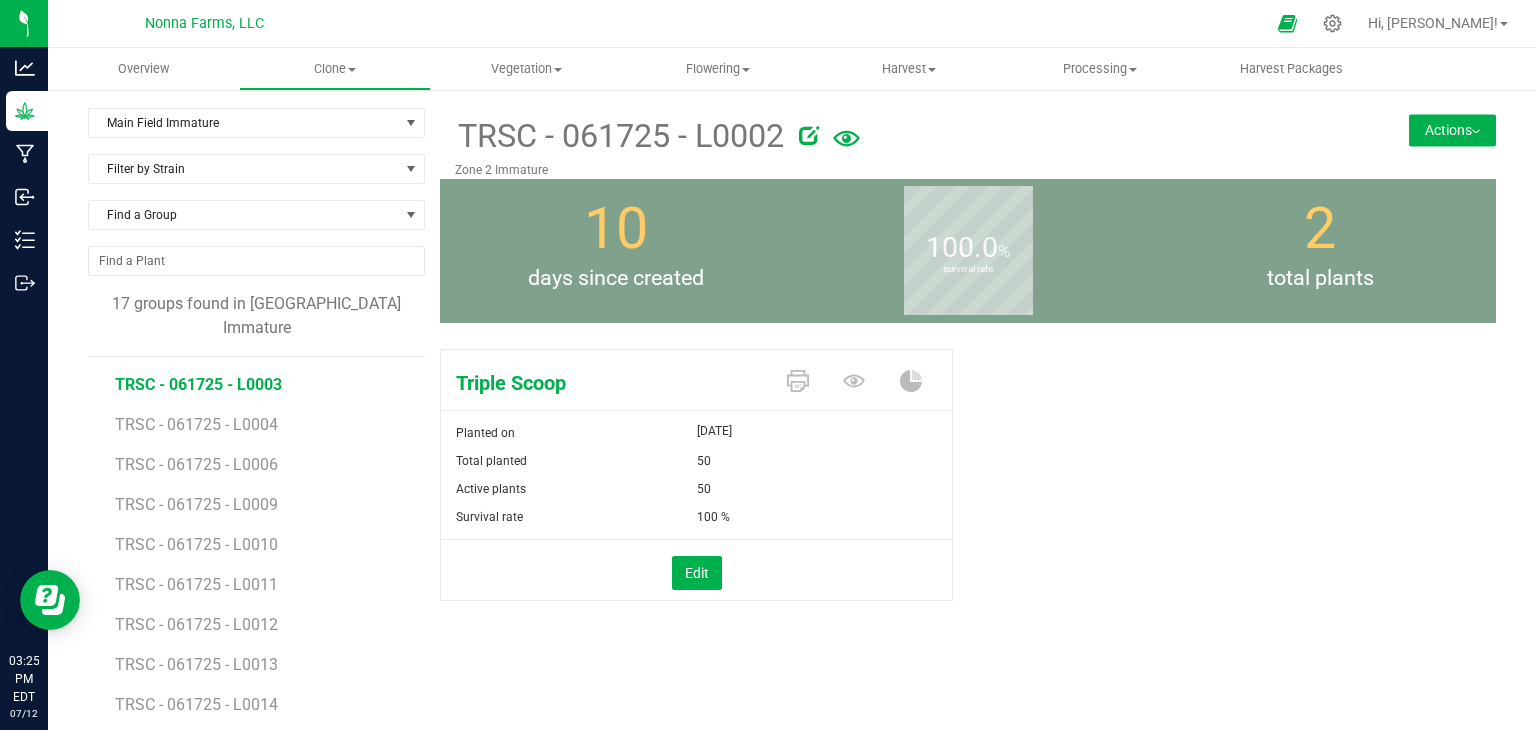 click on "TRSC - 061725 - L0003" at bounding box center [198, 384] 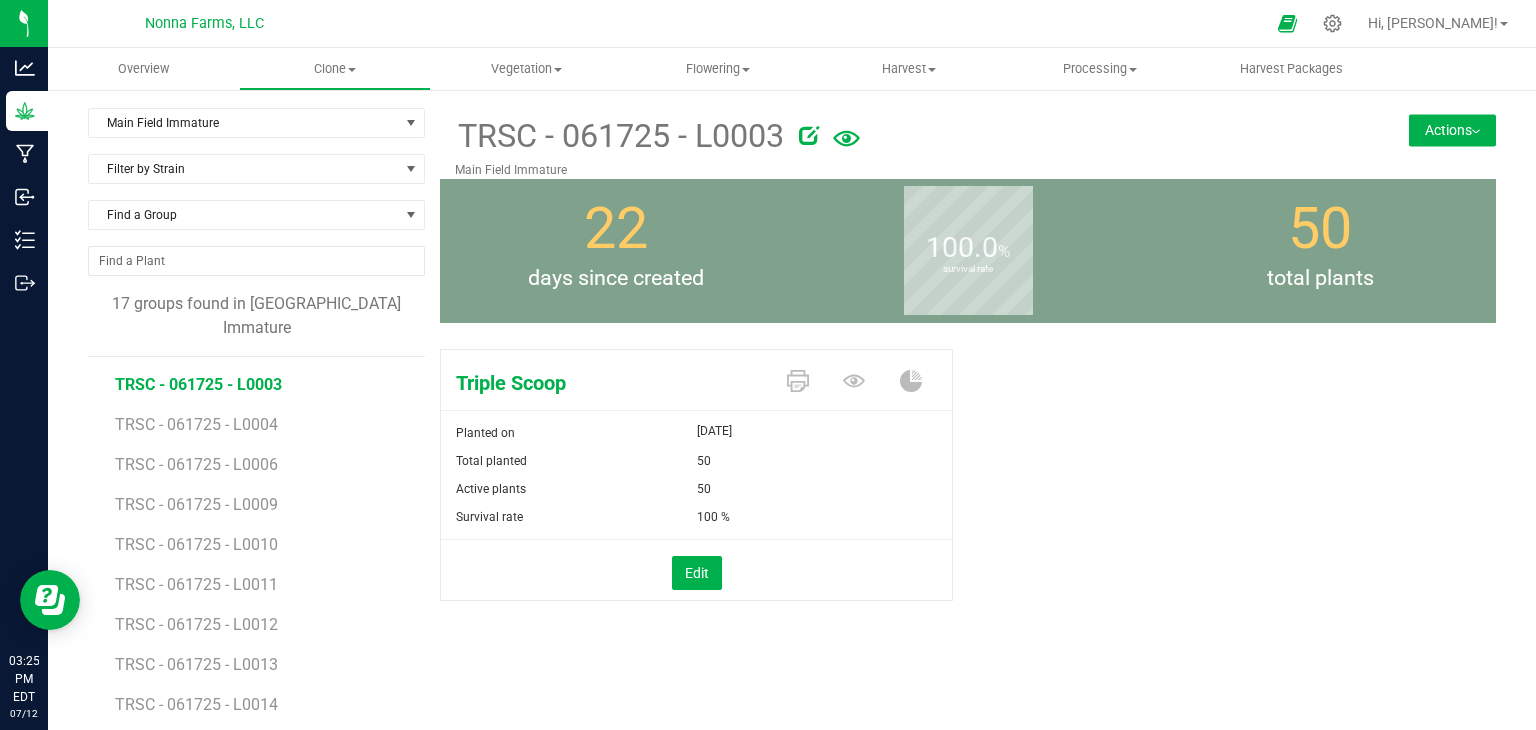 click on "Actions" at bounding box center [1452, 130] 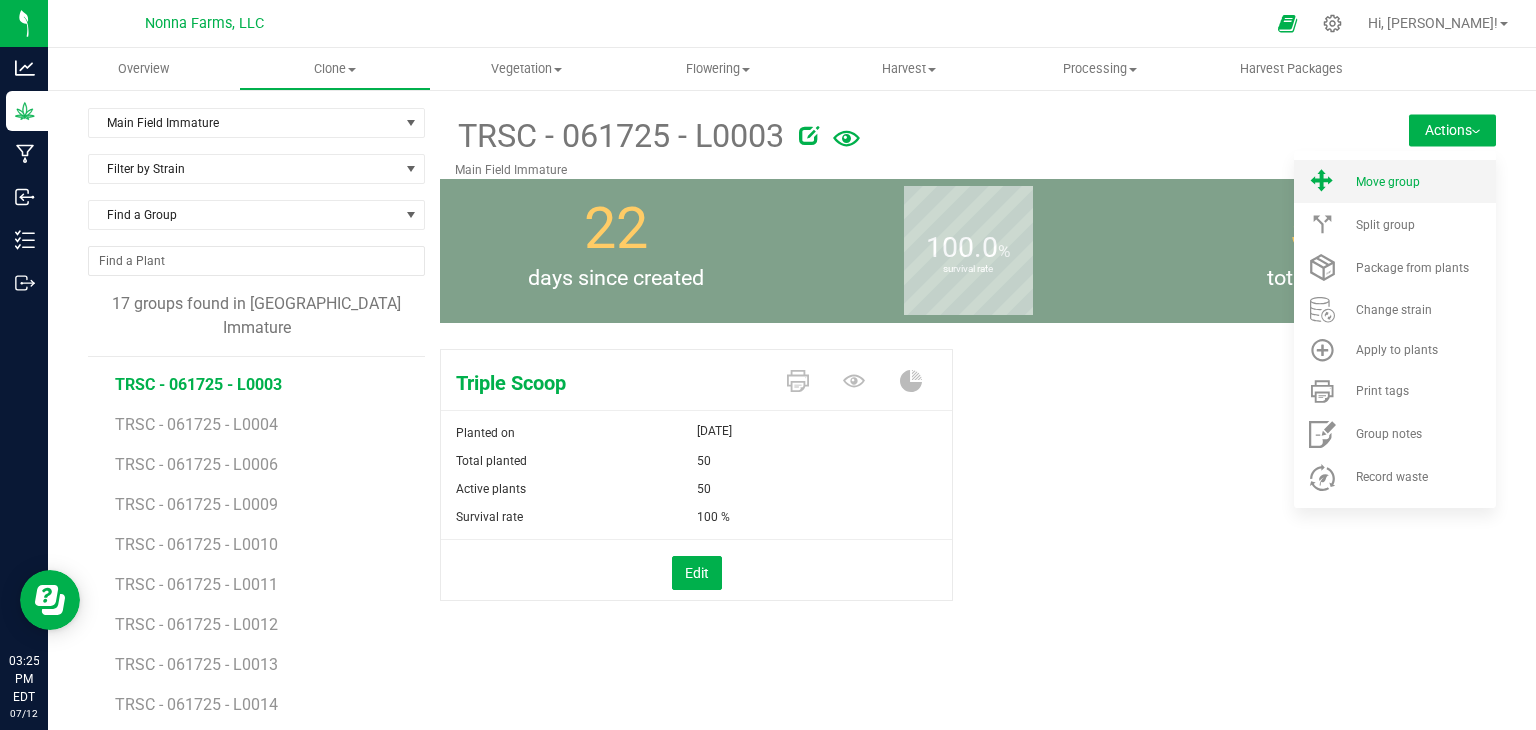 click on "Move group" at bounding box center [1395, 181] 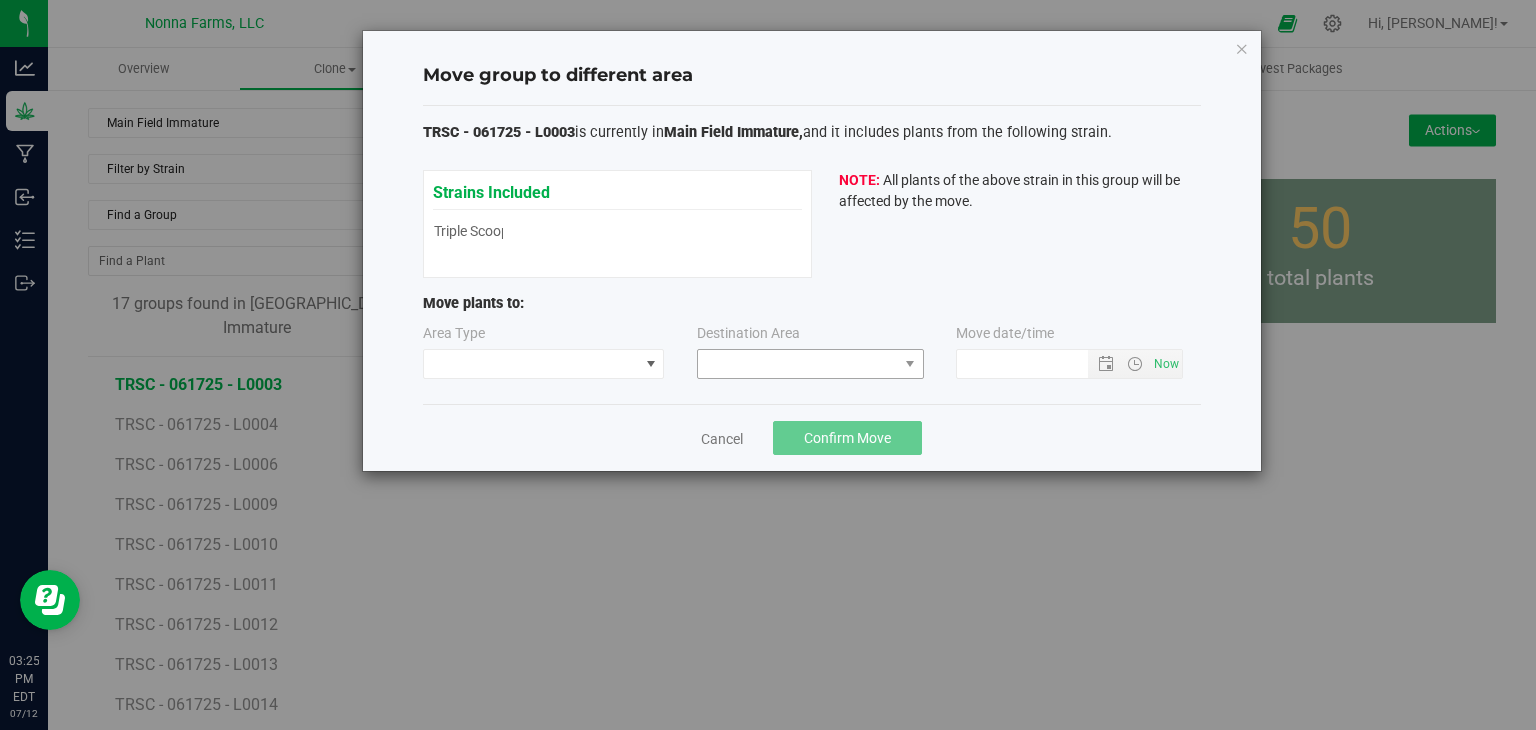 type on "7/12/2025 3:25 PM" 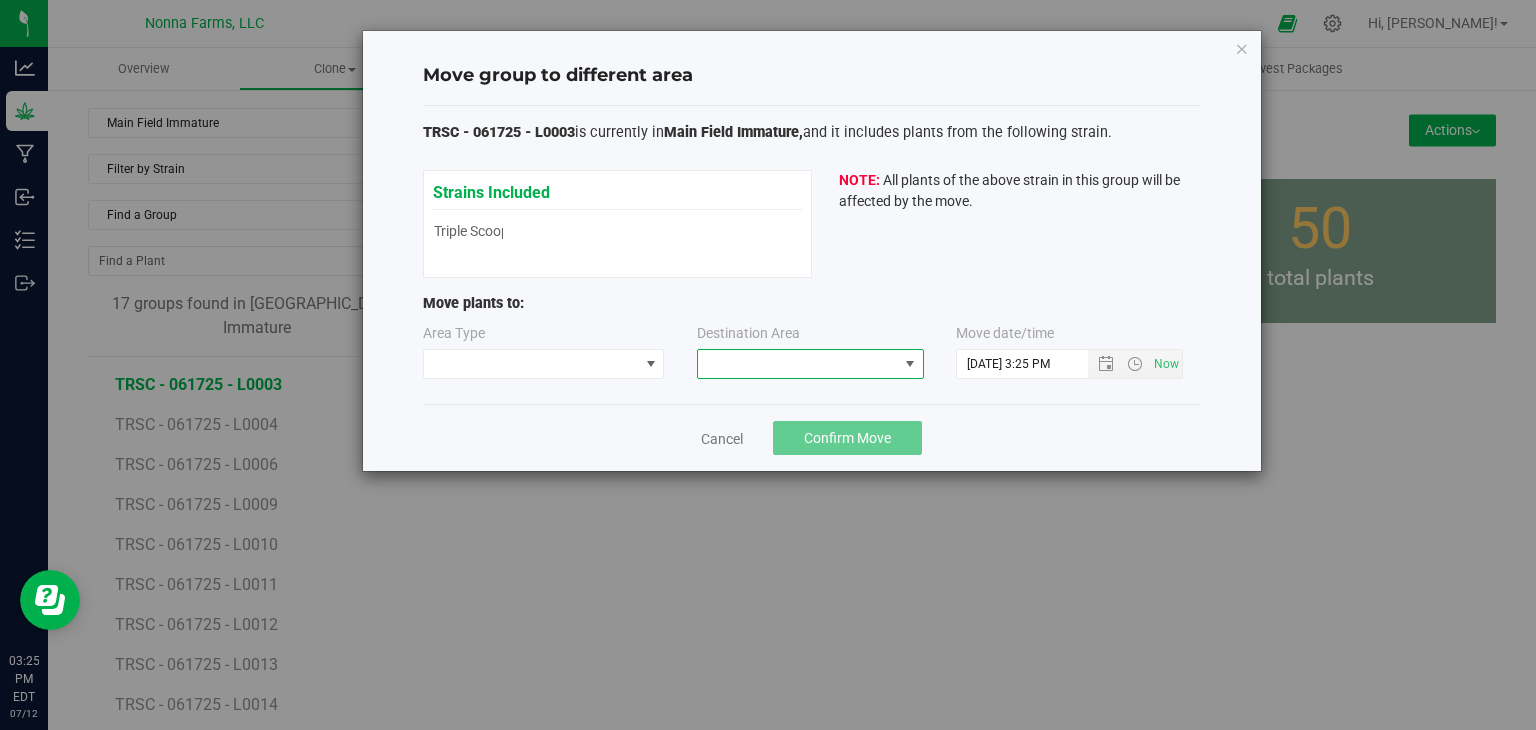 click at bounding box center [798, 364] 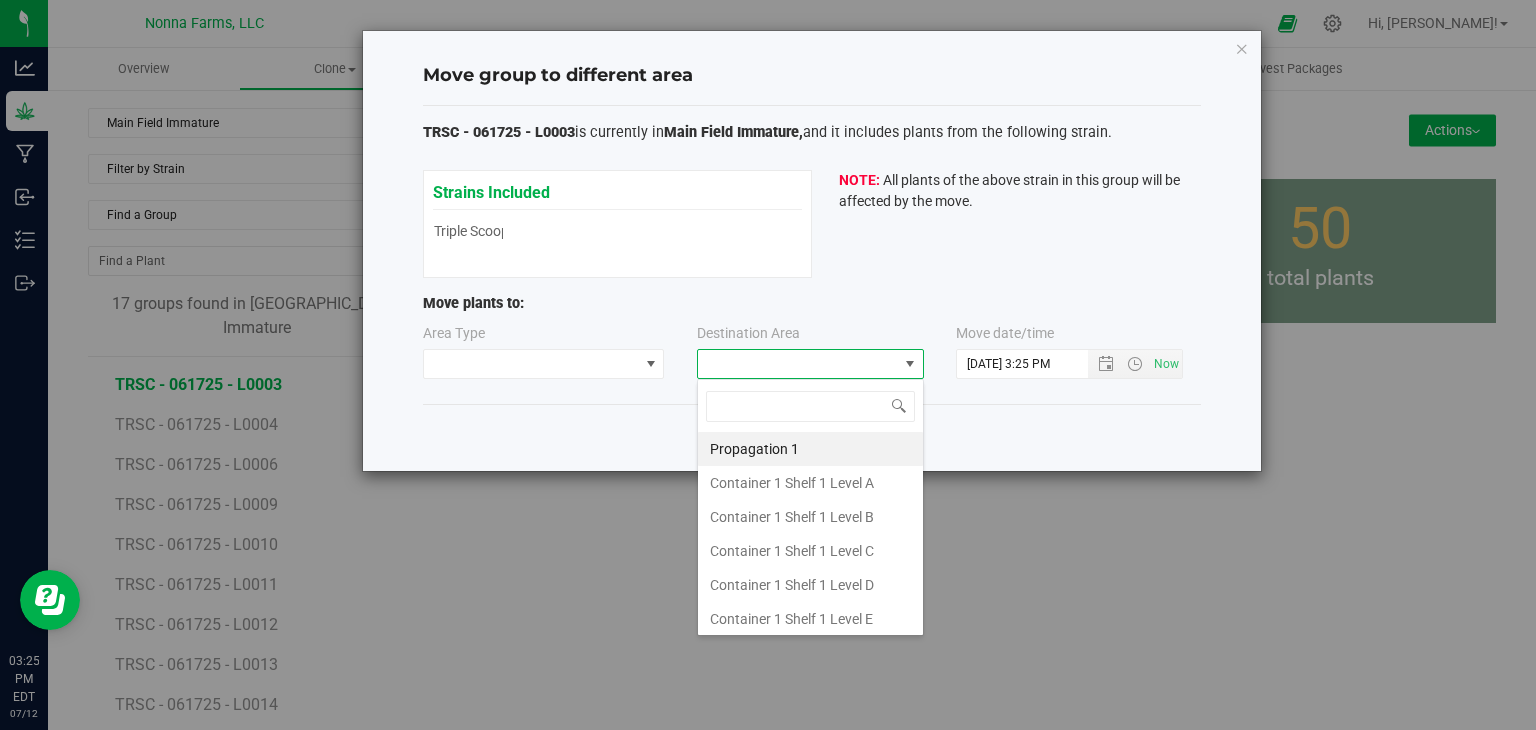 scroll, scrollTop: 99970, scrollLeft: 99772, axis: both 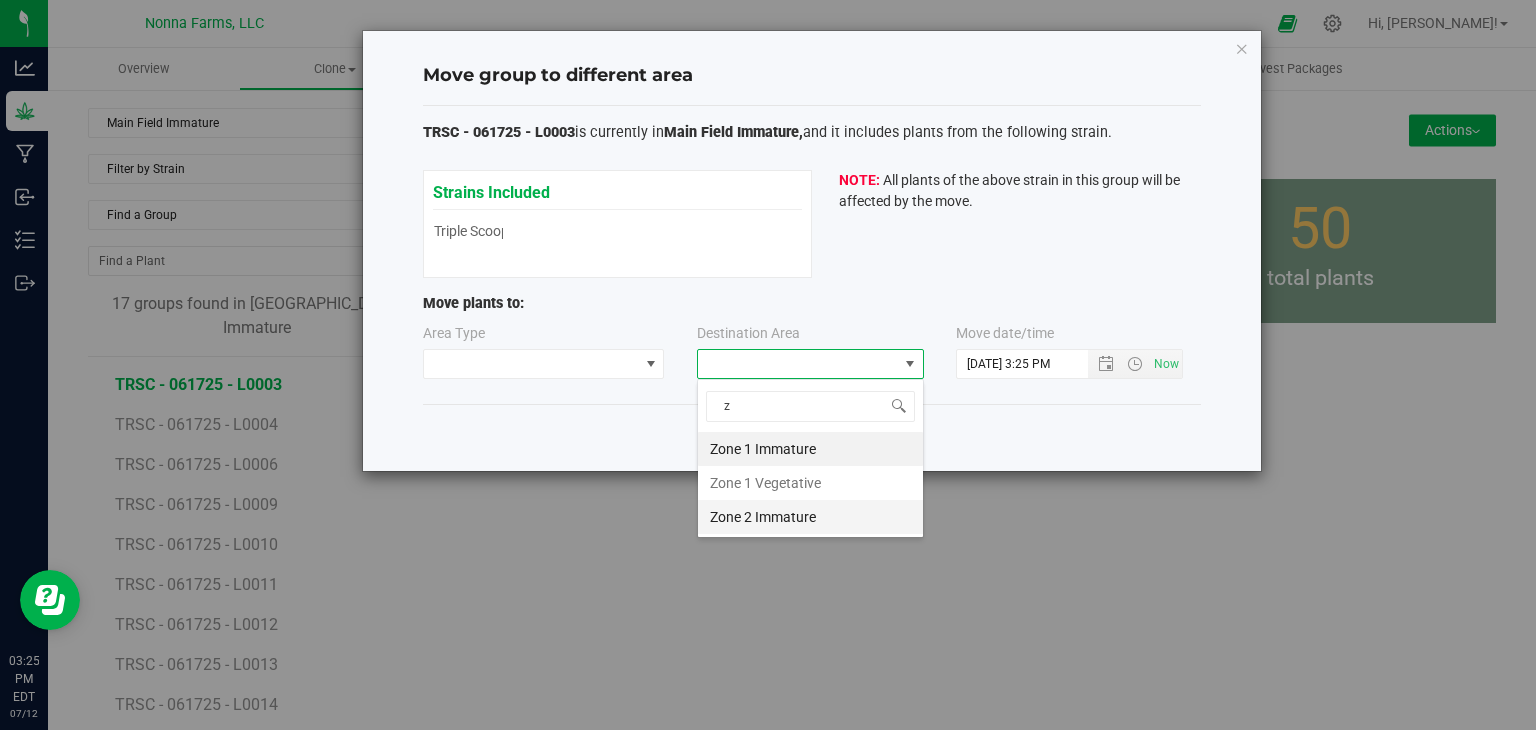 click on "Zone 2 Immature" at bounding box center (810, 517) 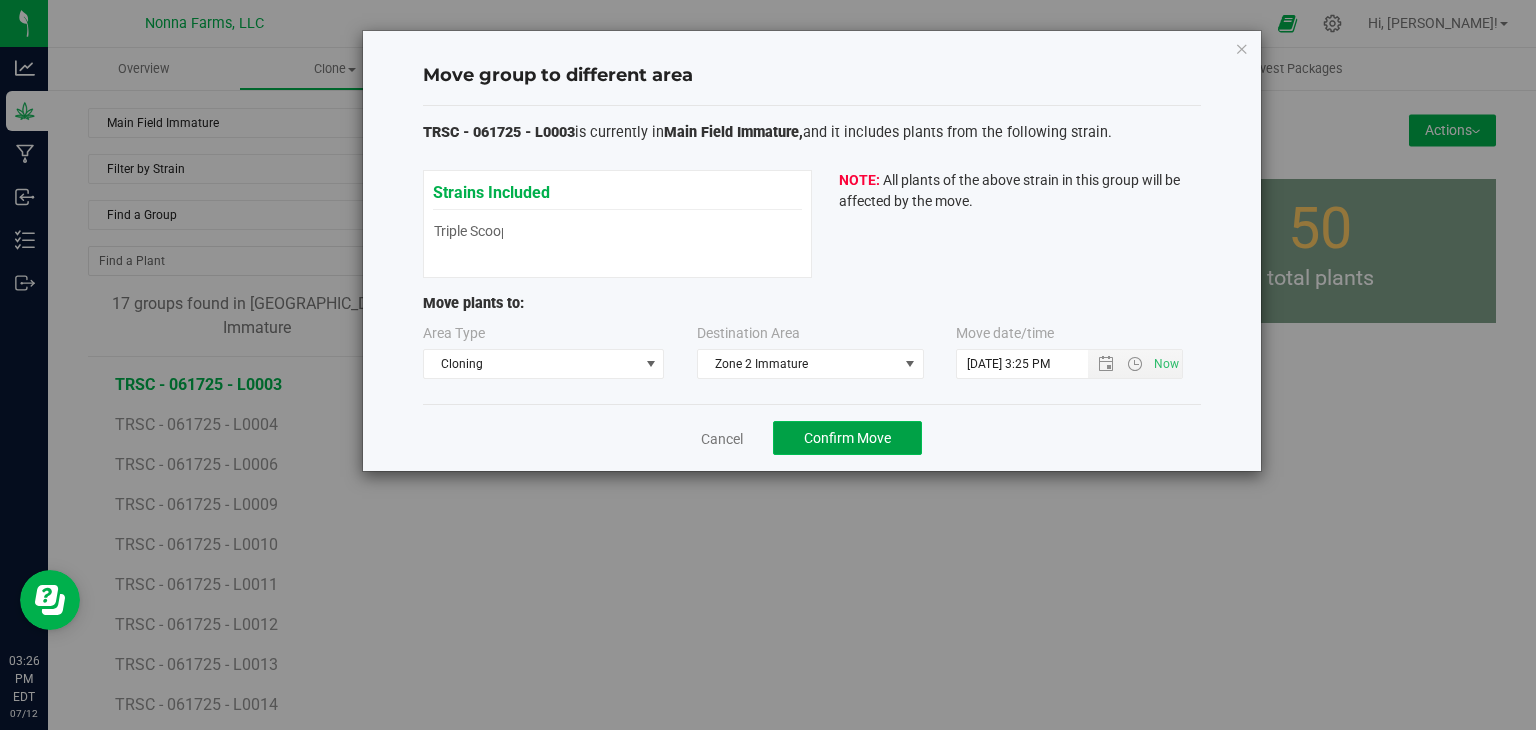 click on "Confirm Move" 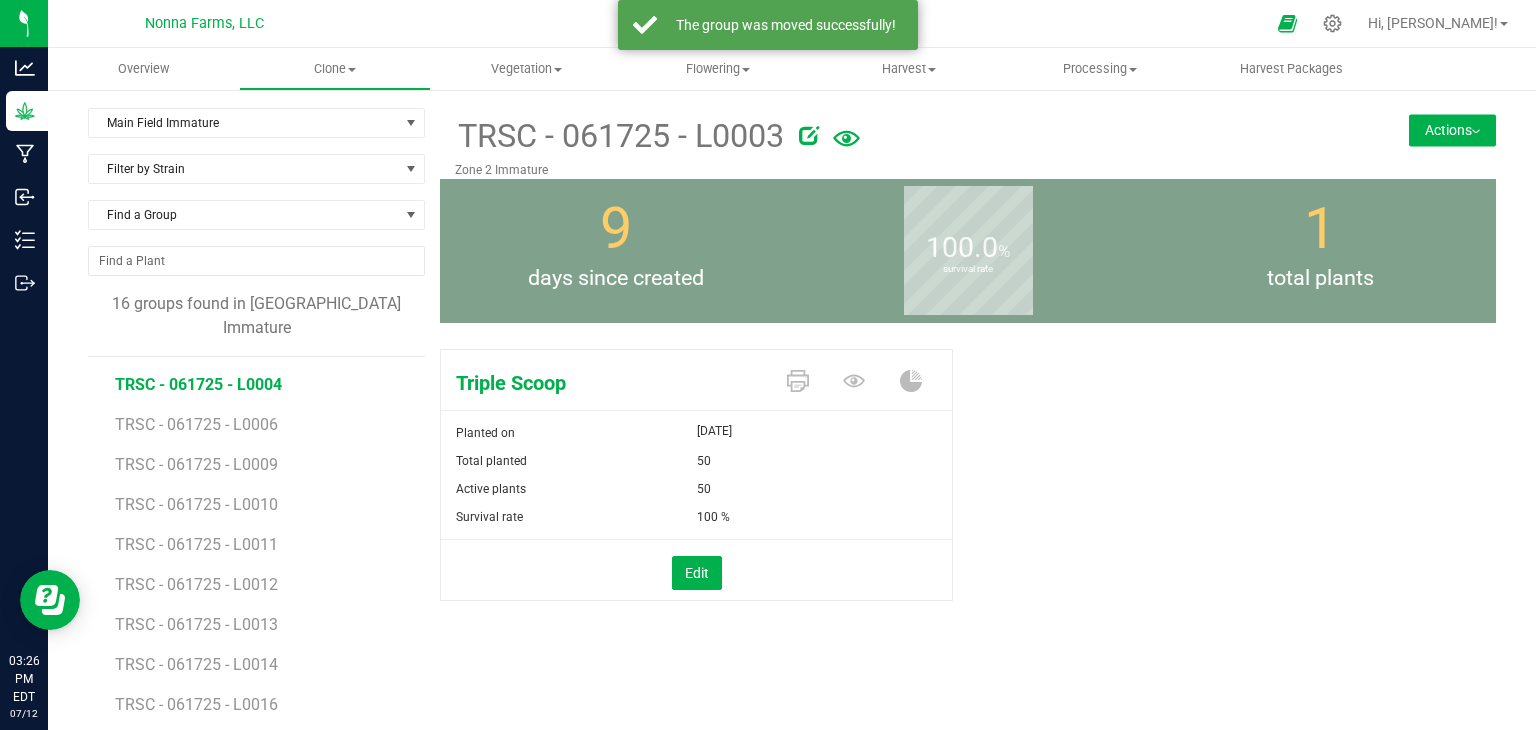 click on "TRSC - 061725 - L0004" at bounding box center [198, 384] 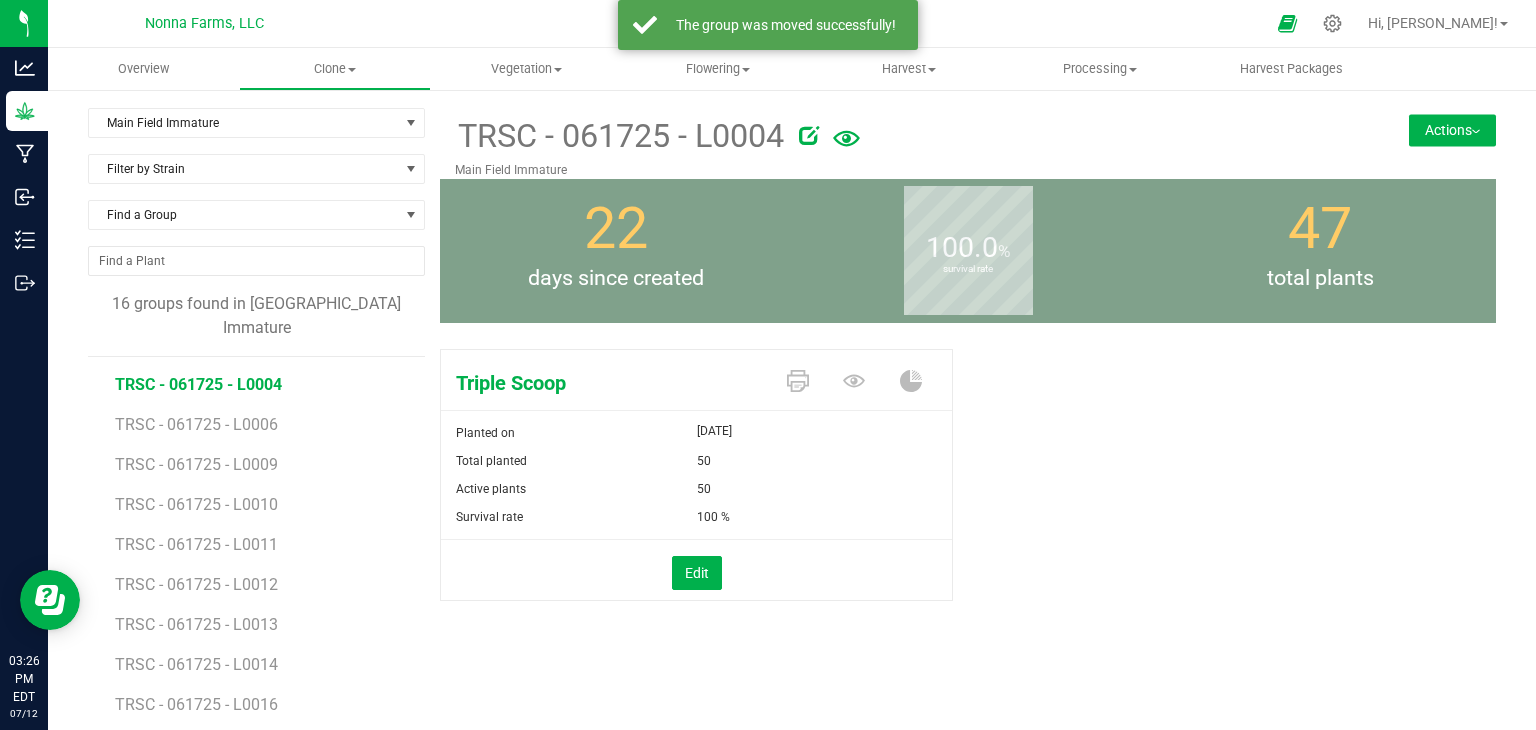 click on "Actions" at bounding box center [1452, 130] 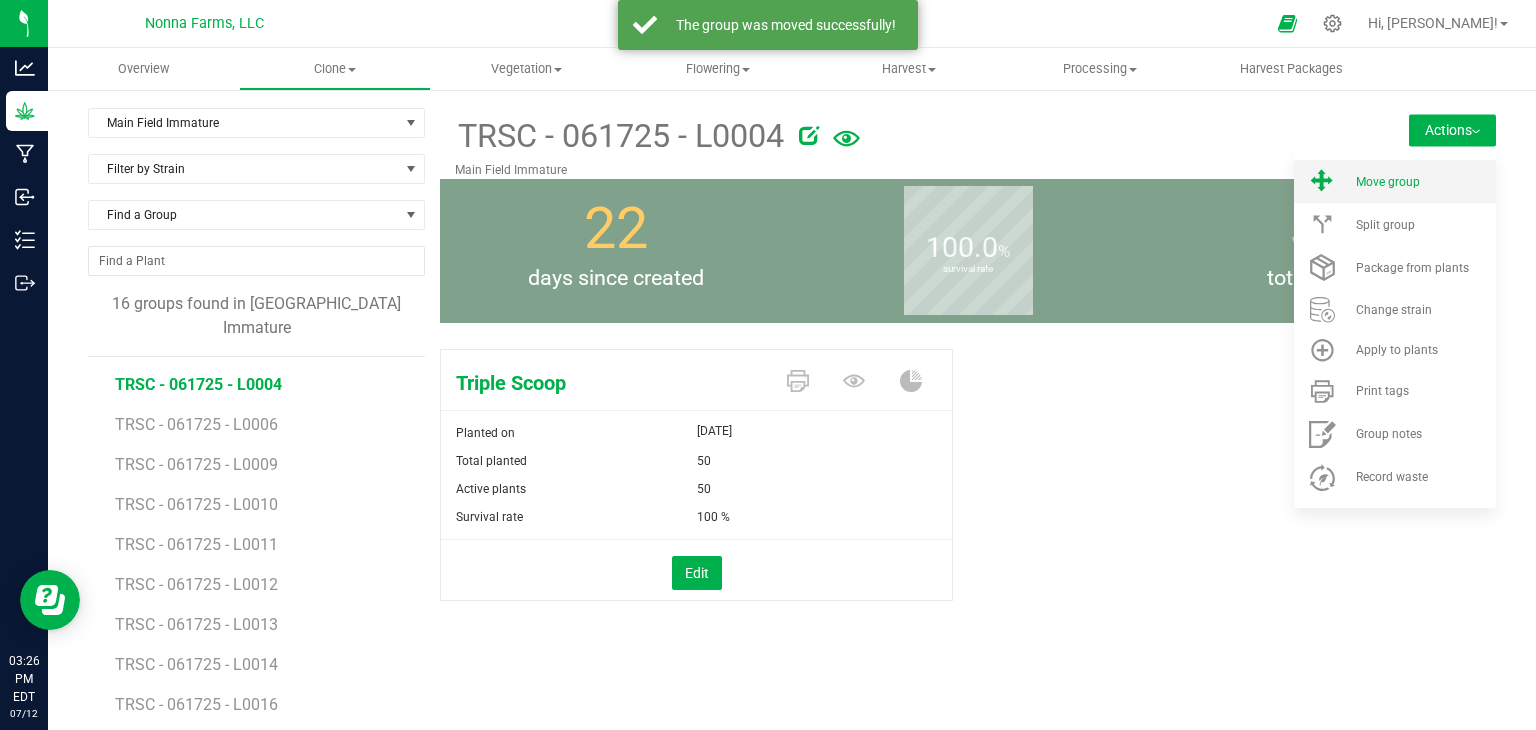 click on "Move group" at bounding box center (1424, 182) 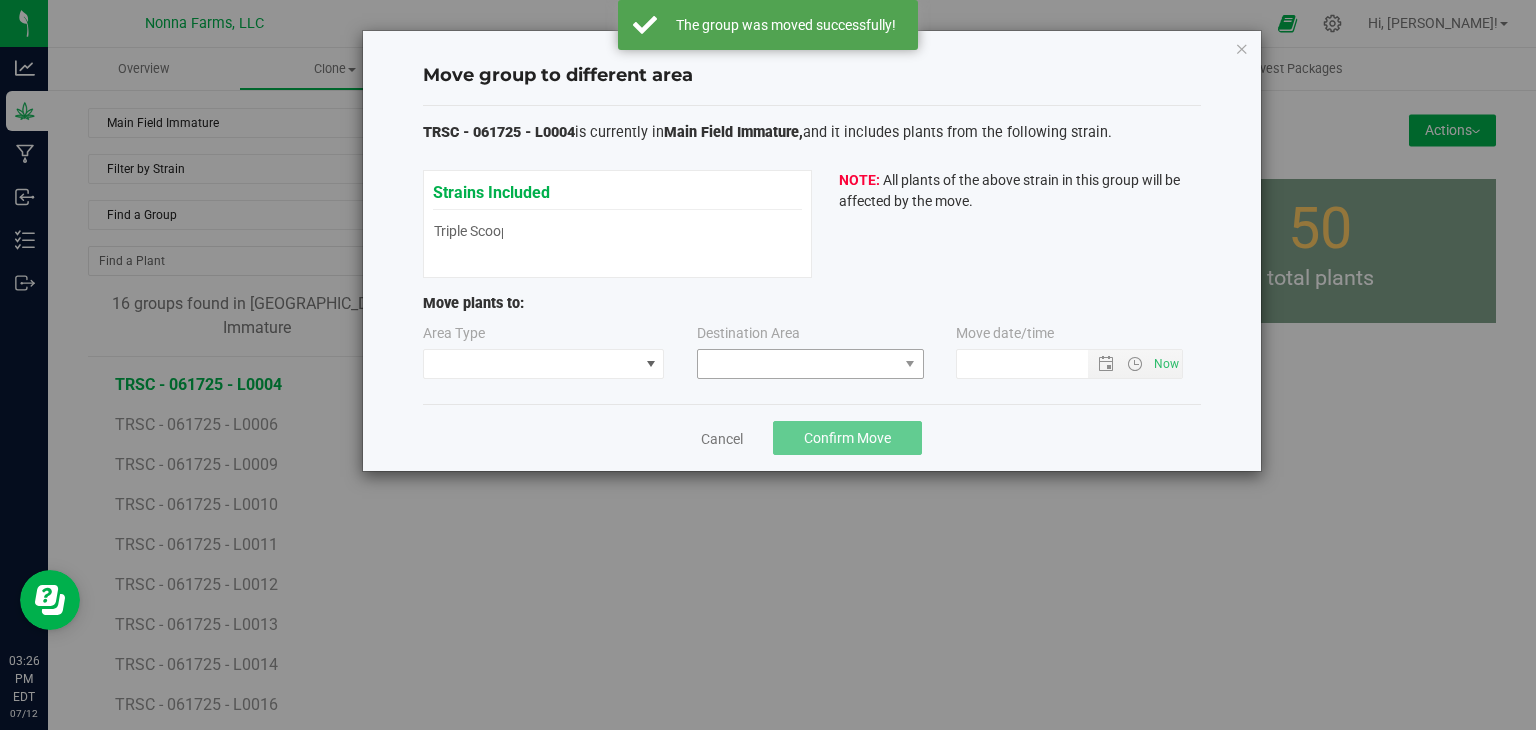 type on "7/12/2025 3:26 PM" 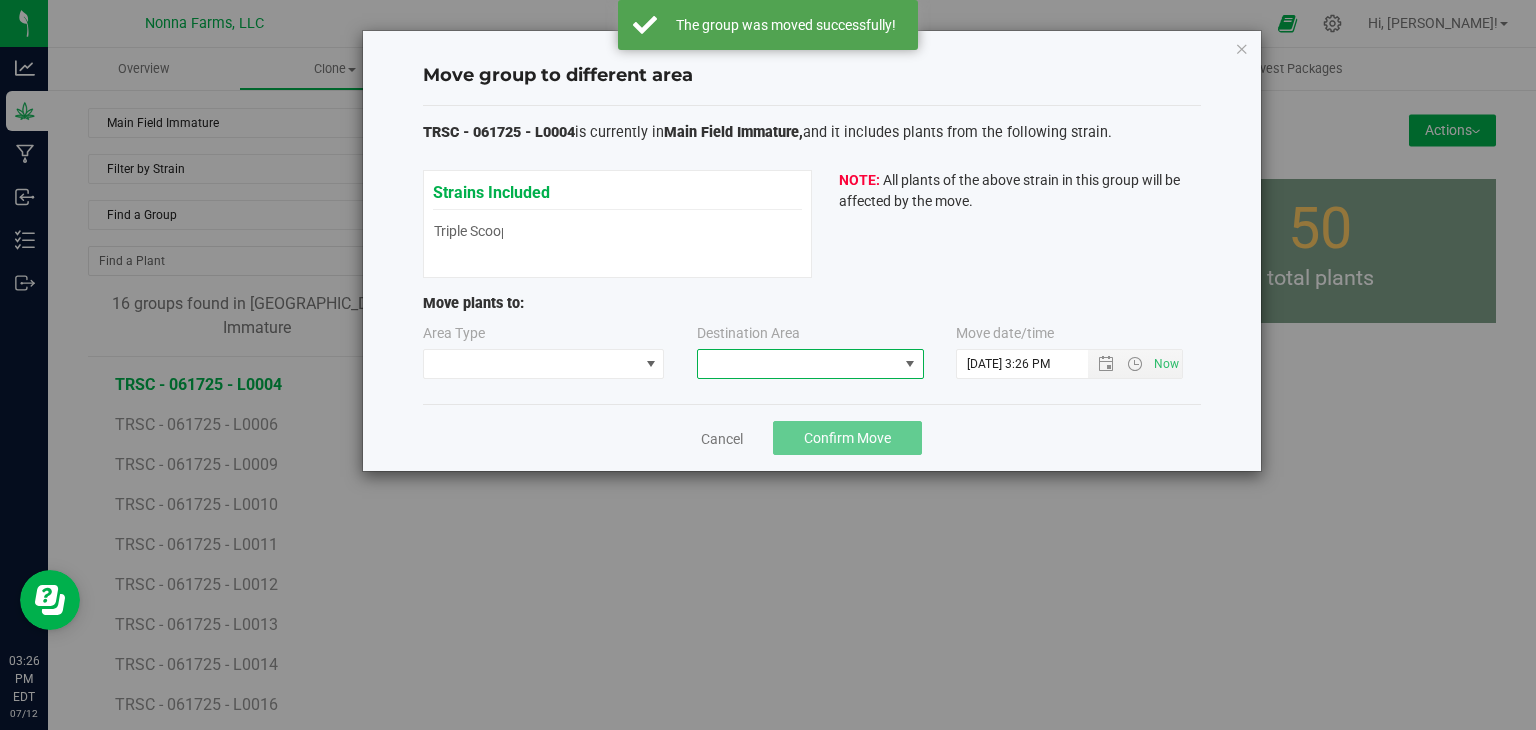 click at bounding box center [798, 364] 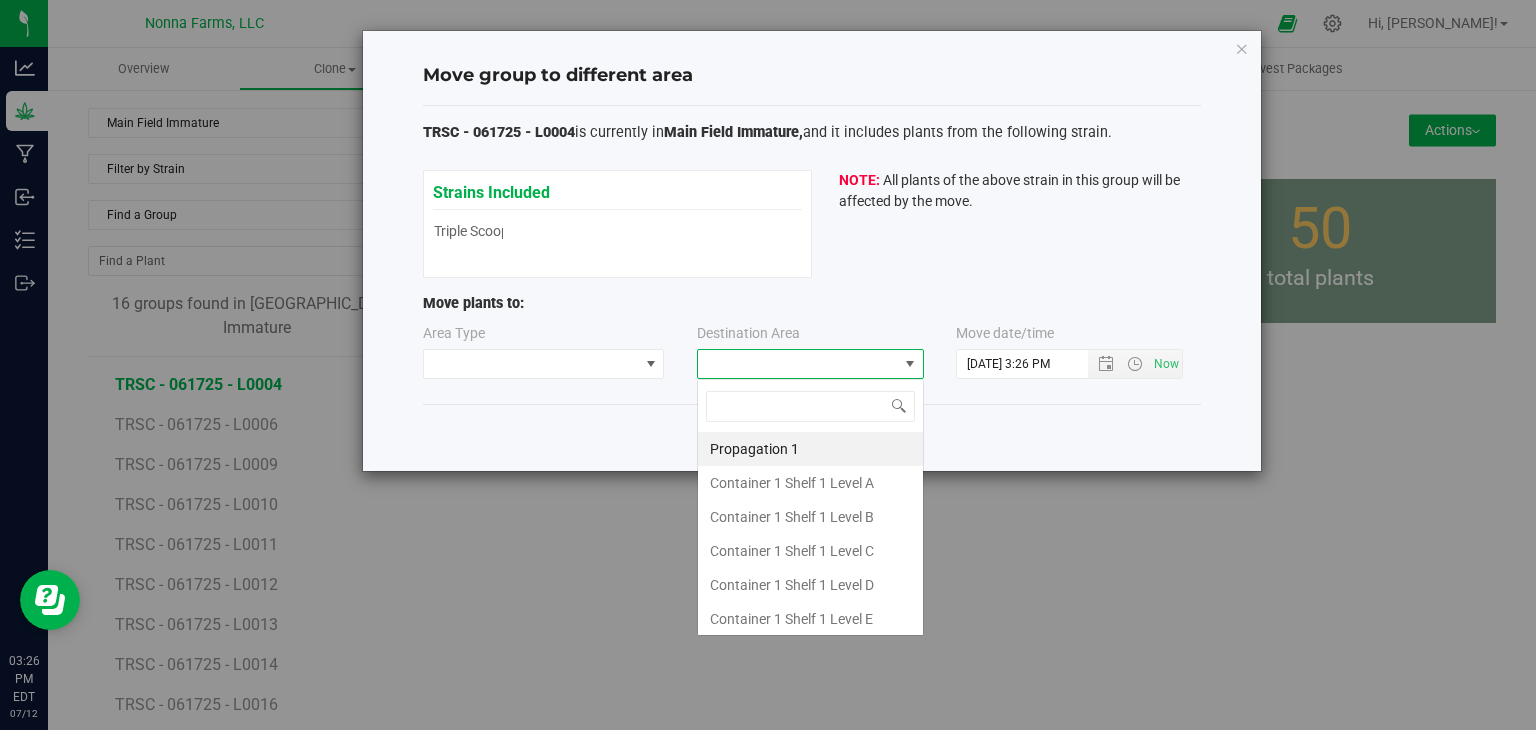 scroll, scrollTop: 99970, scrollLeft: 99772, axis: both 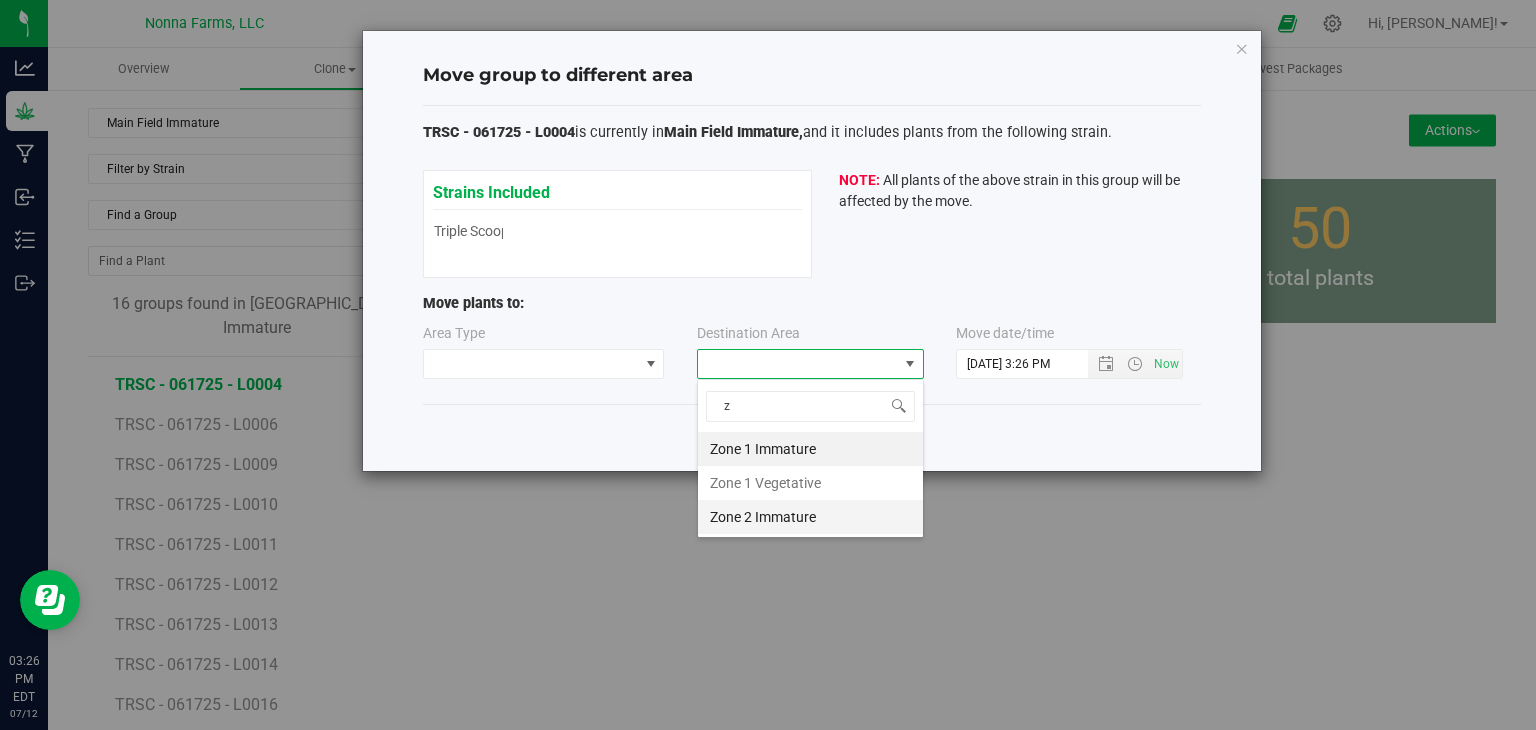 click on "Zone 2 Immature" at bounding box center [810, 517] 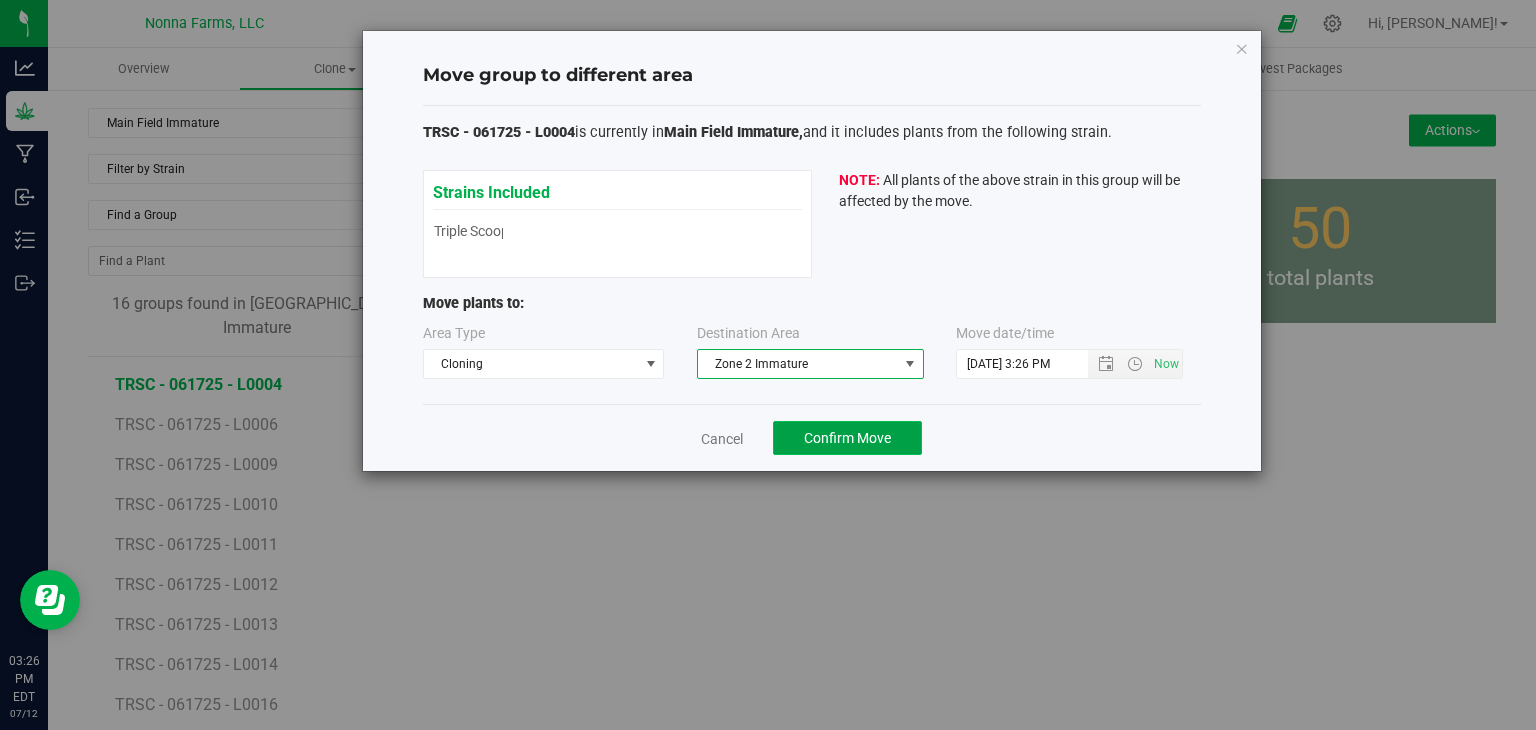 click on "Confirm Move" 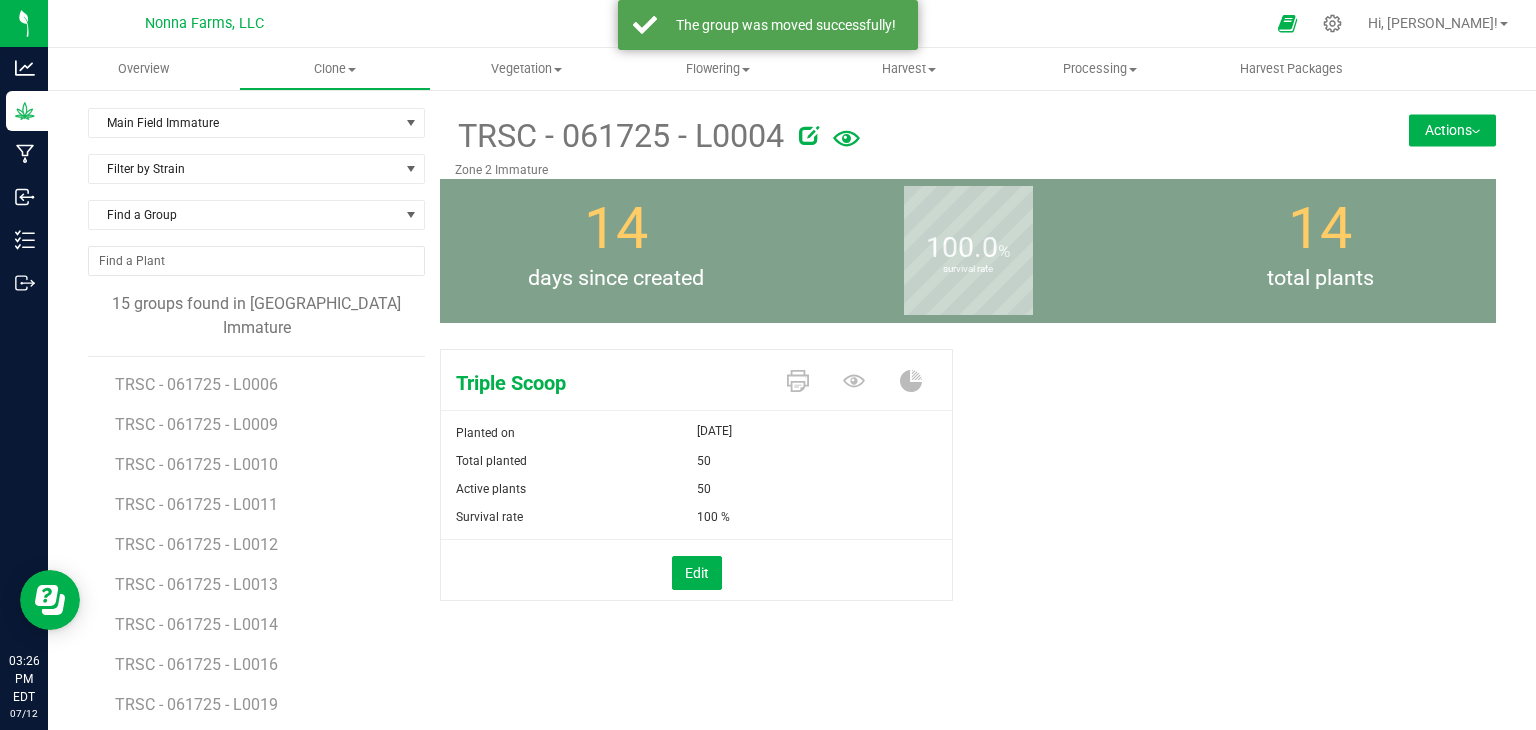 click on "TRSC - 061725 - L0006" at bounding box center [263, 377] 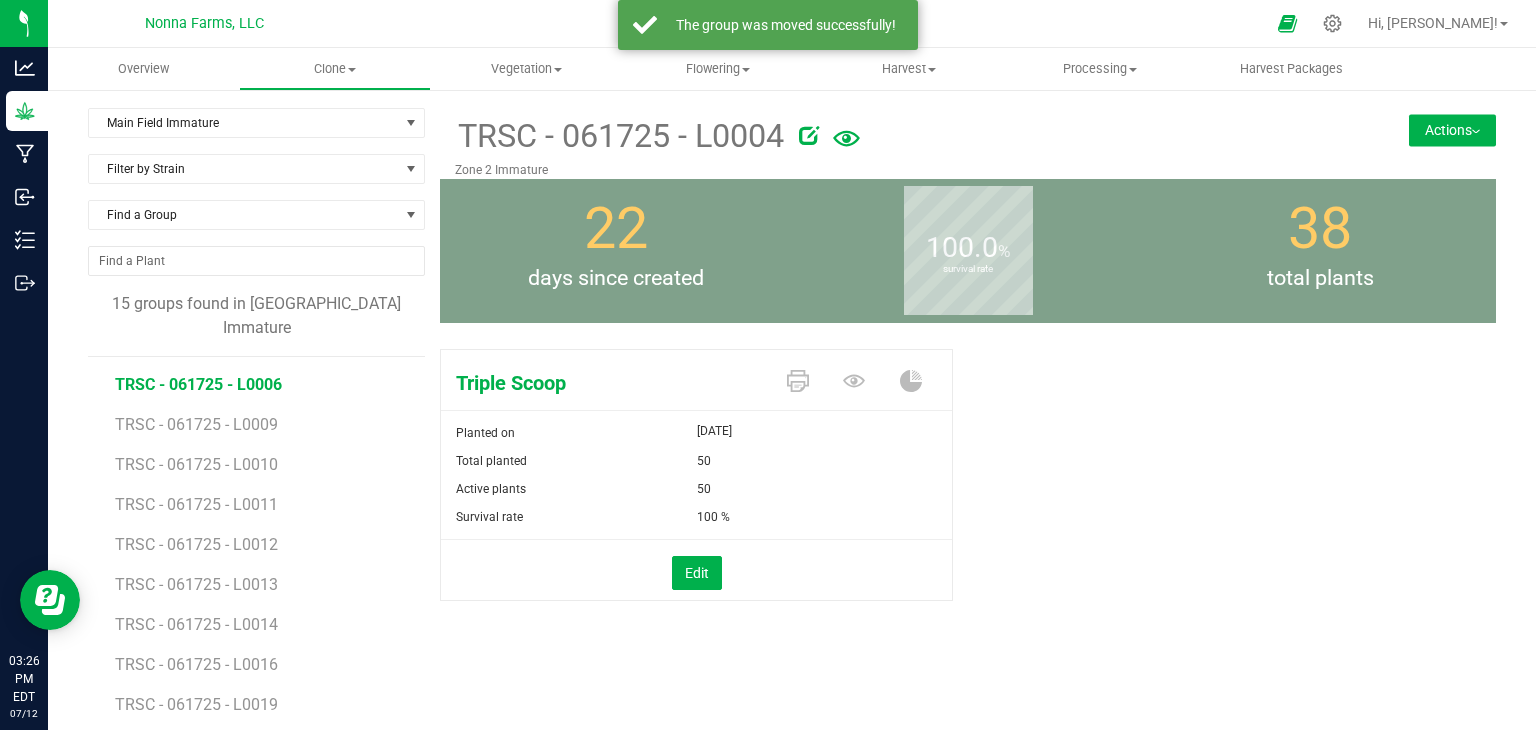 click on "TRSC - 061725 - L0006" at bounding box center (198, 384) 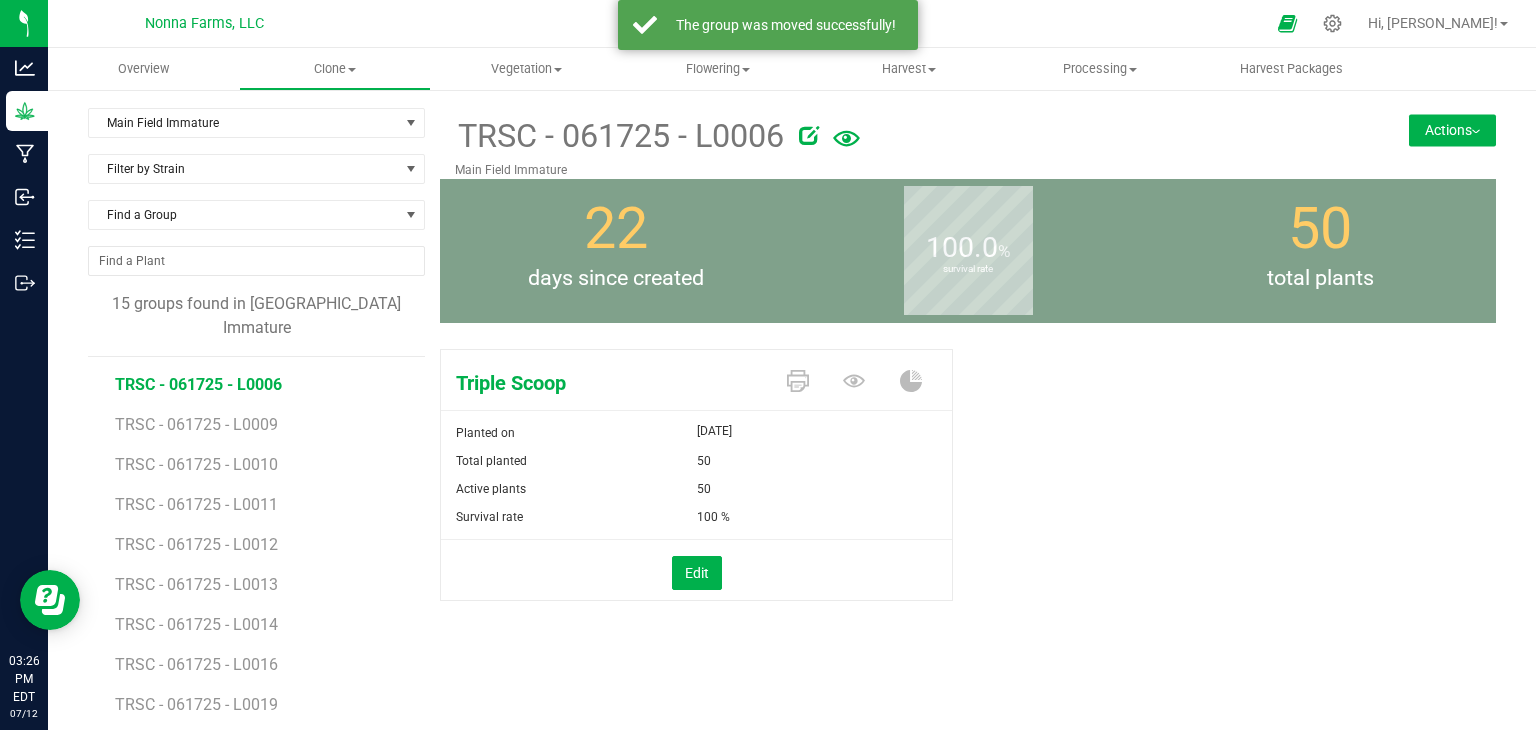 click on "Actions" at bounding box center [1452, 130] 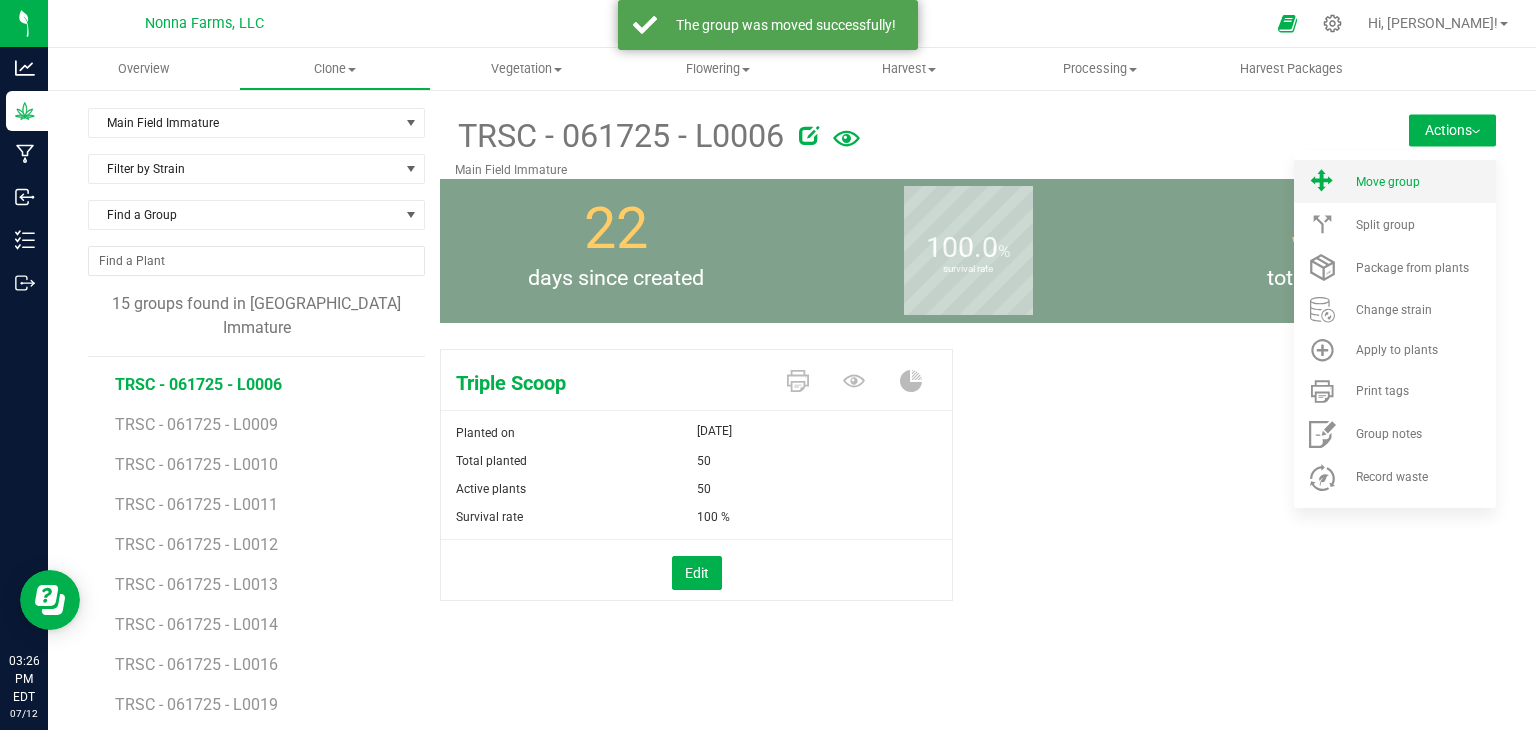 click on "Move group" at bounding box center [1388, 182] 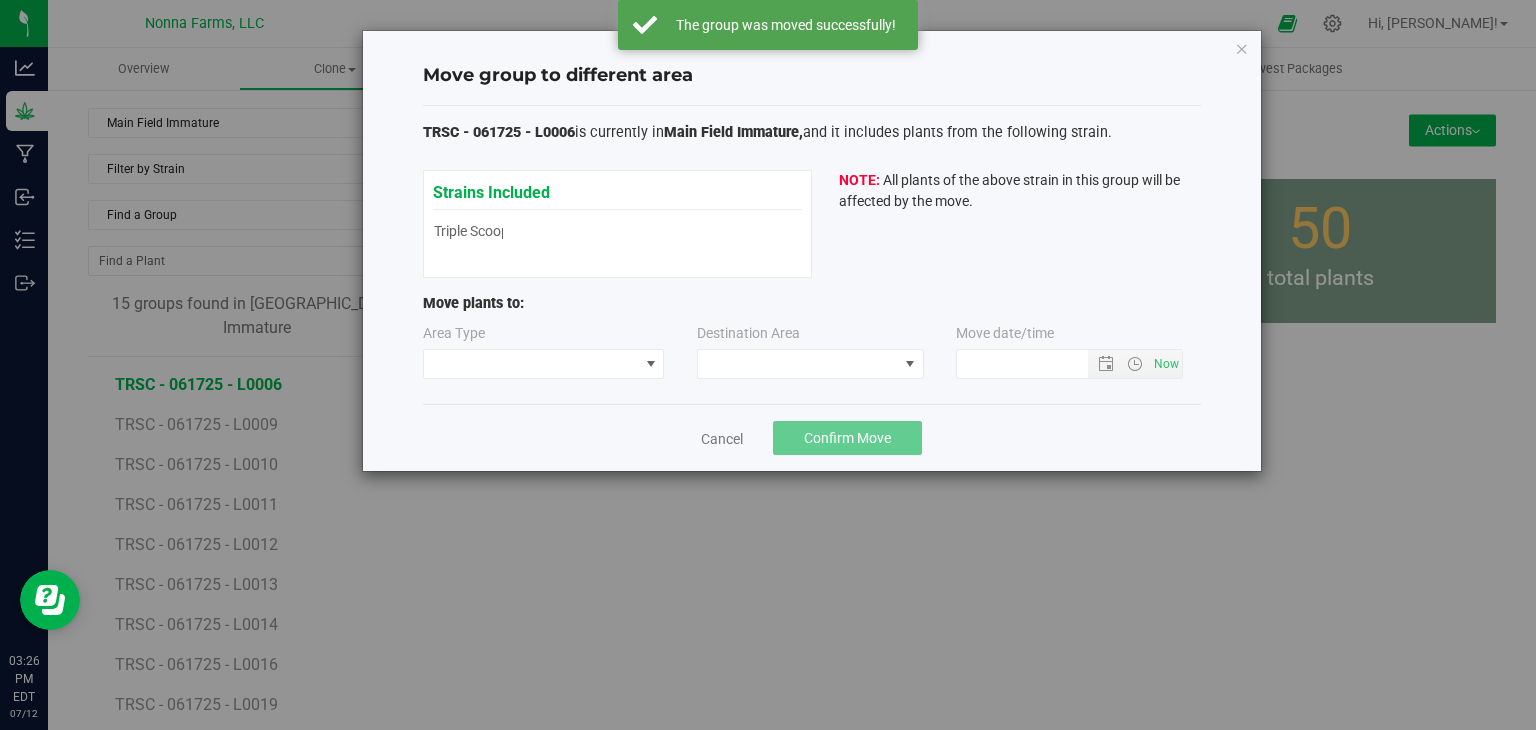 type on "7/12/2025 3:26 PM" 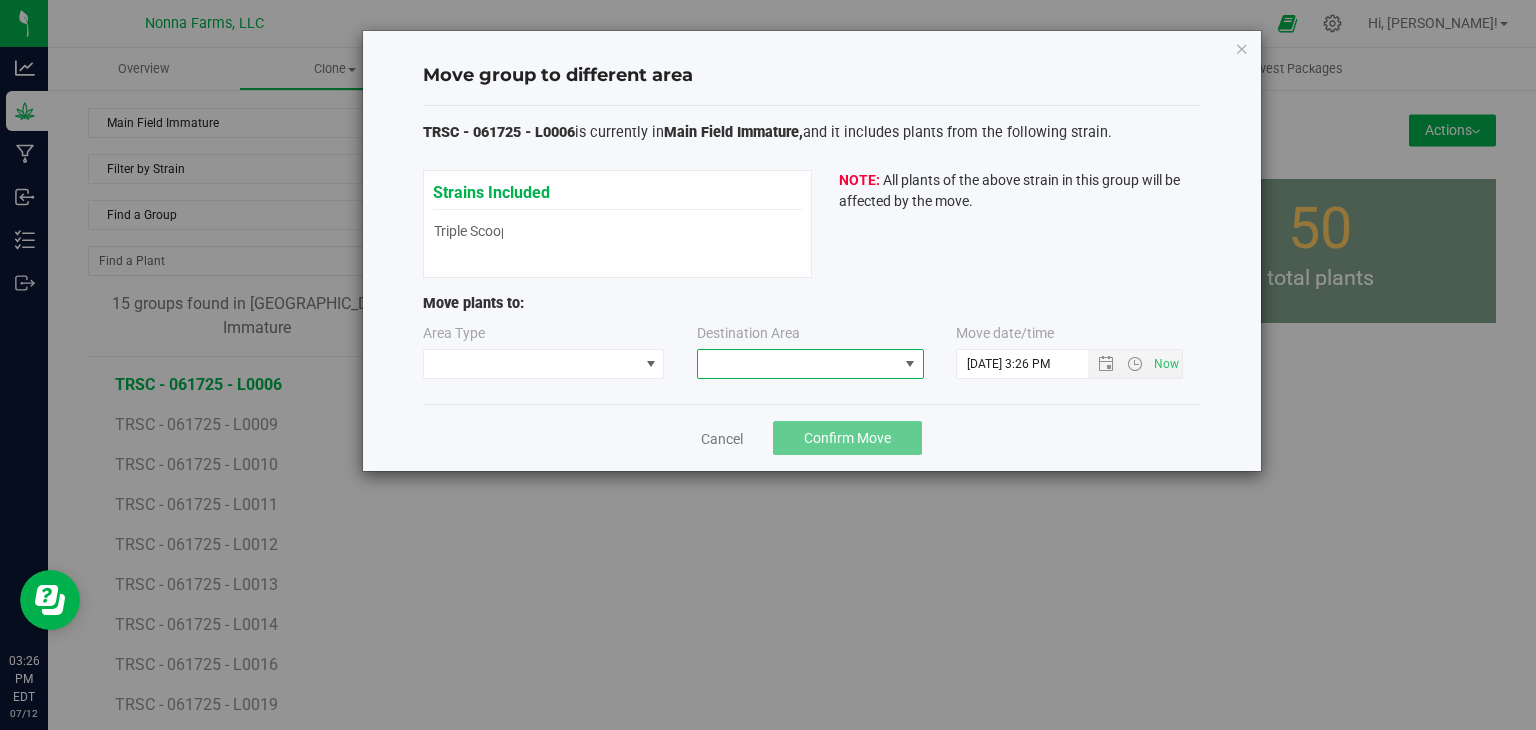 click at bounding box center [798, 364] 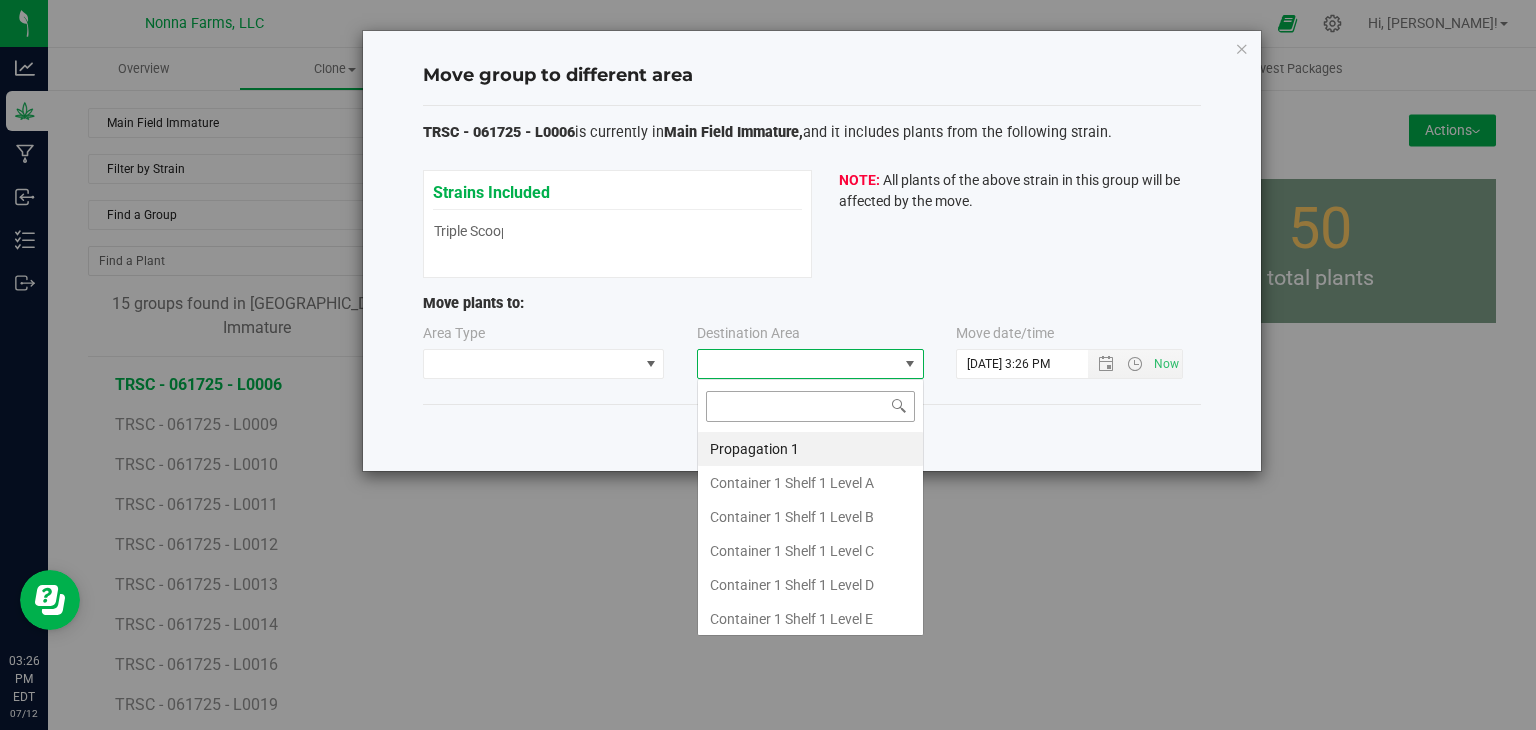 scroll, scrollTop: 99970, scrollLeft: 99772, axis: both 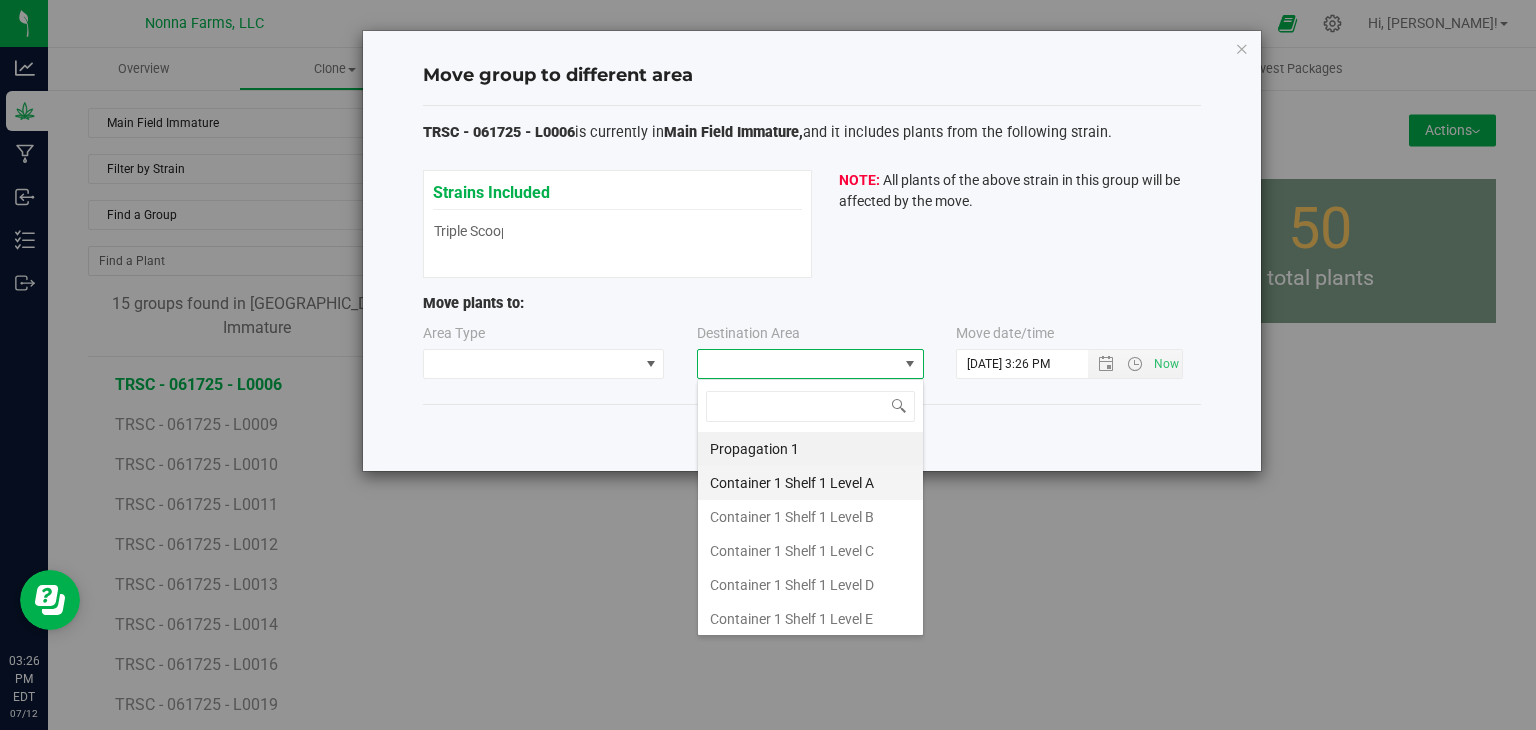 type on "z" 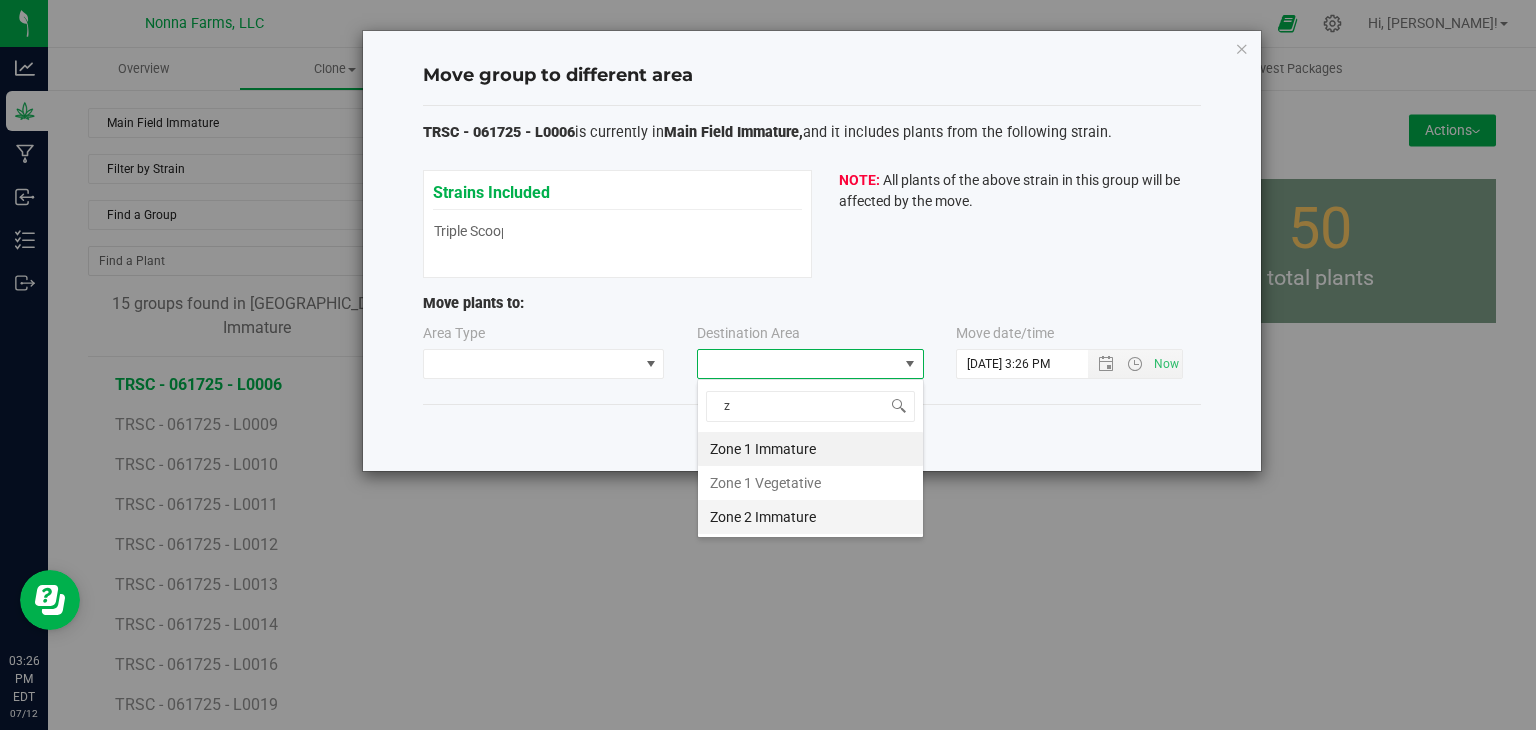 click on "Zone 2 Immature" at bounding box center (810, 517) 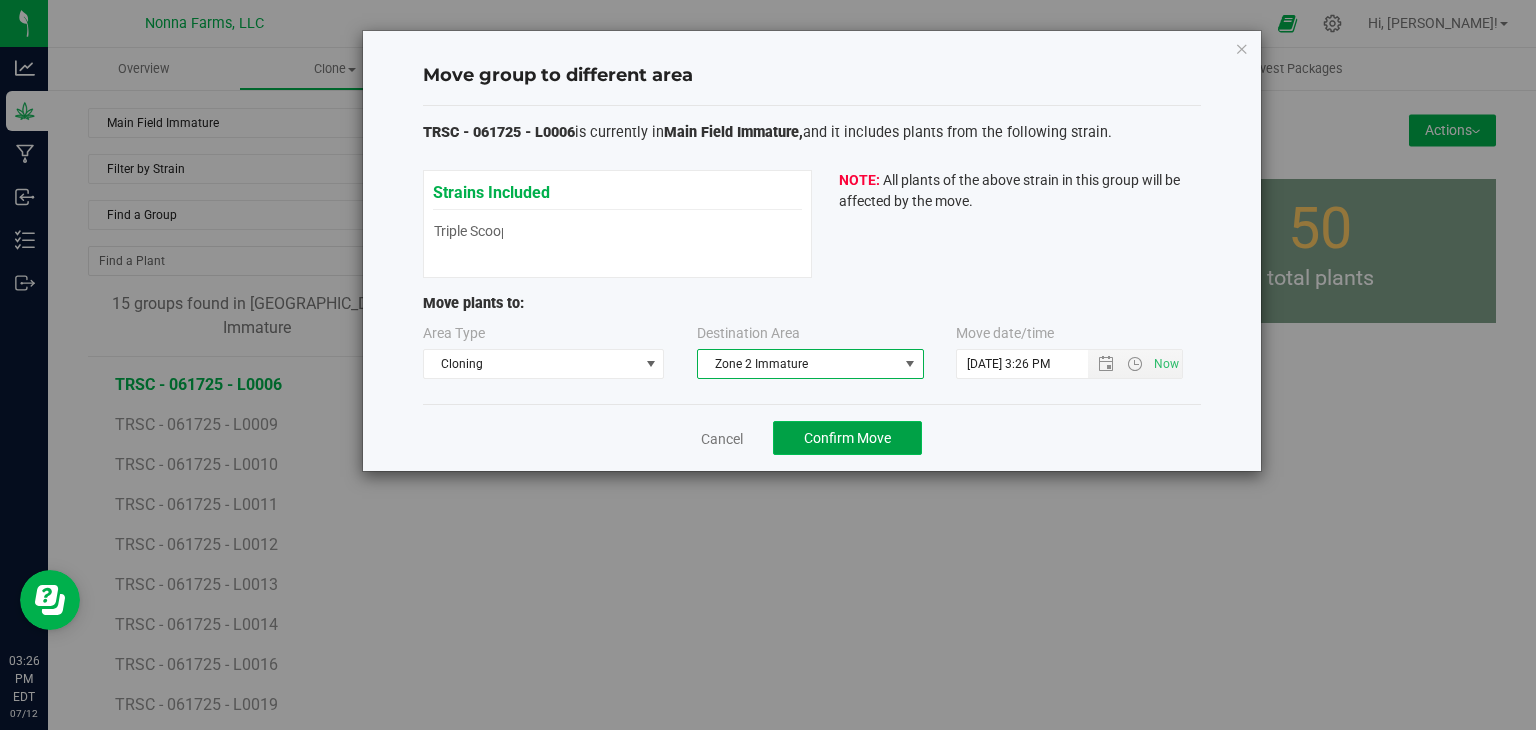 click on "Confirm Move" 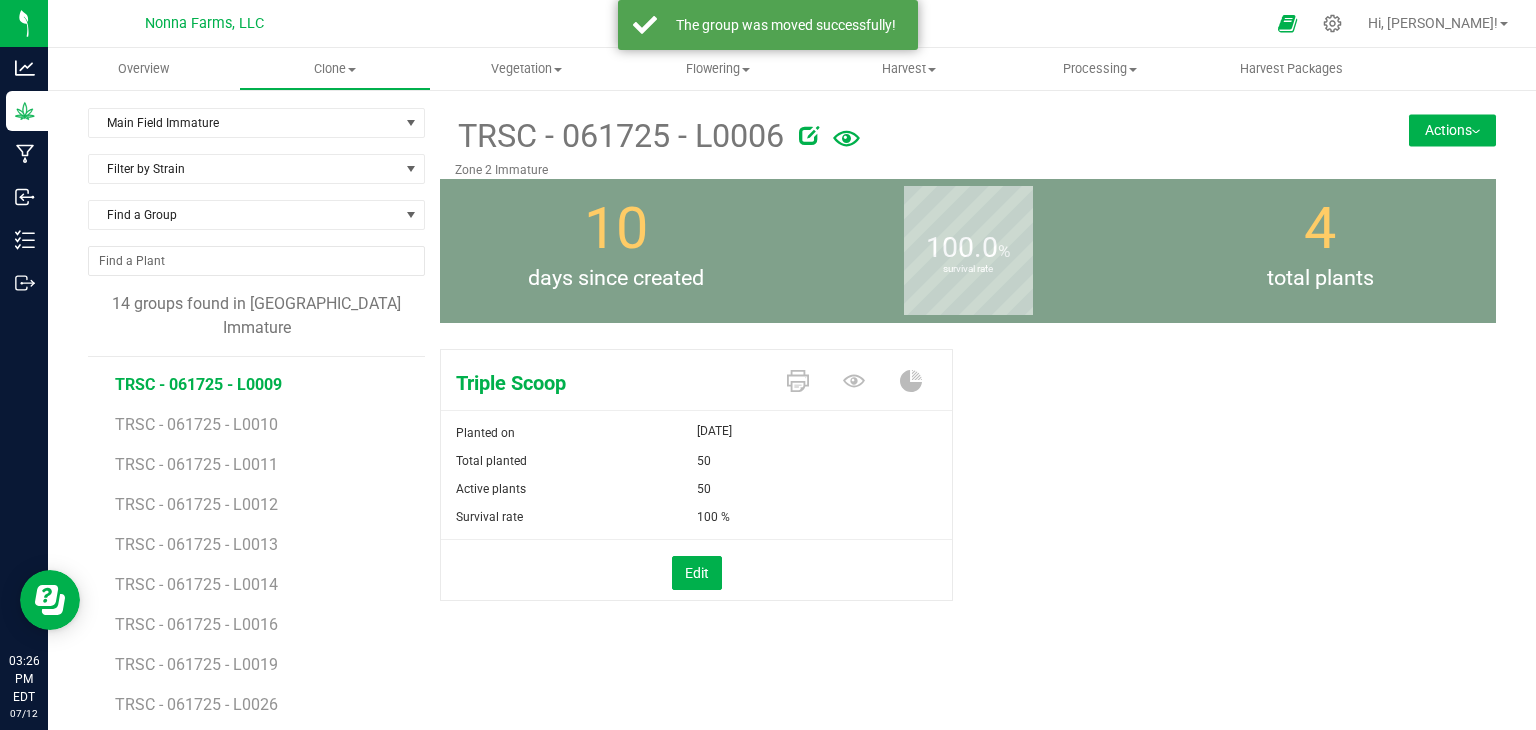 click on "TRSC - 061725 - L0009" at bounding box center (198, 384) 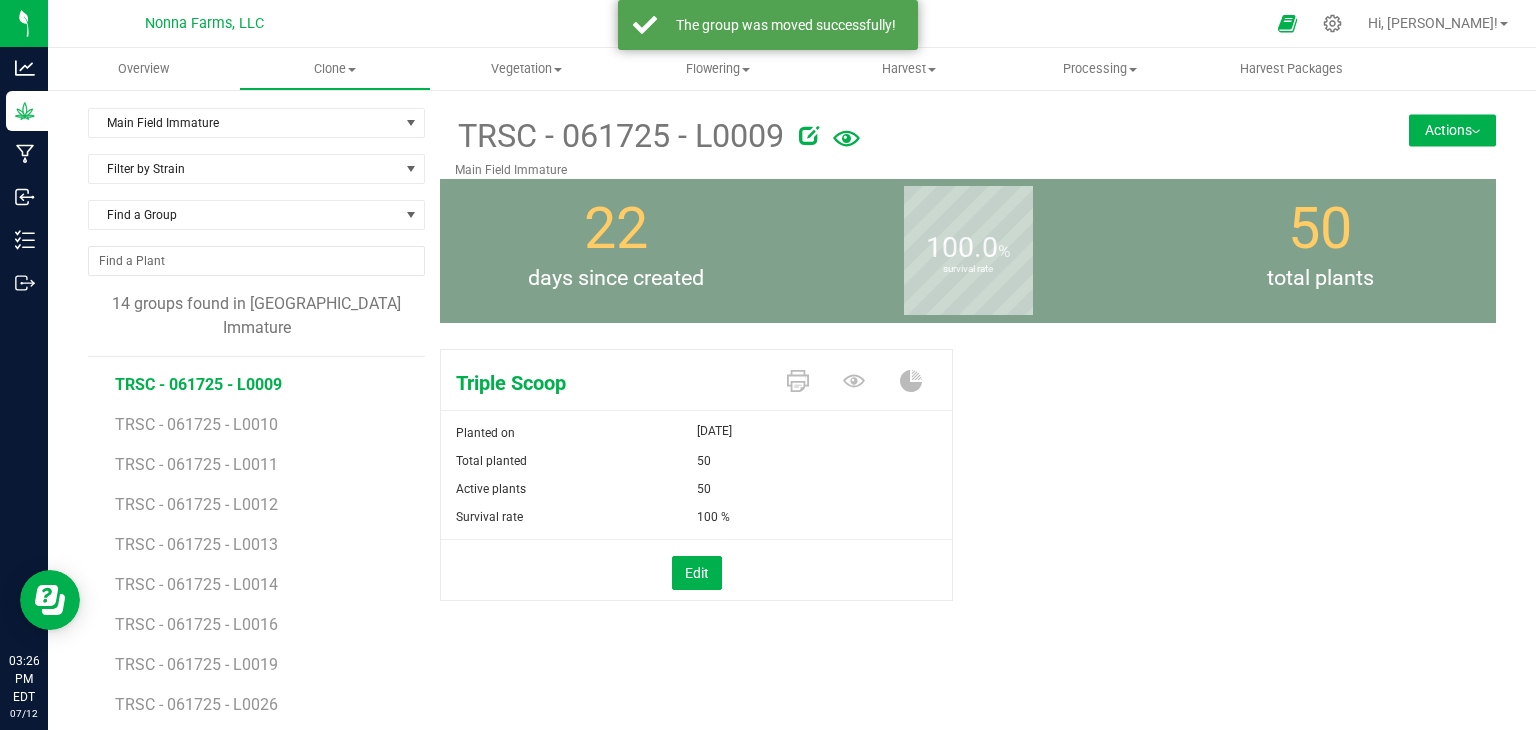 drag, startPoint x: 1440, startPoint y: 129, endPoint x: 1436, endPoint y: 150, distance: 21.377558 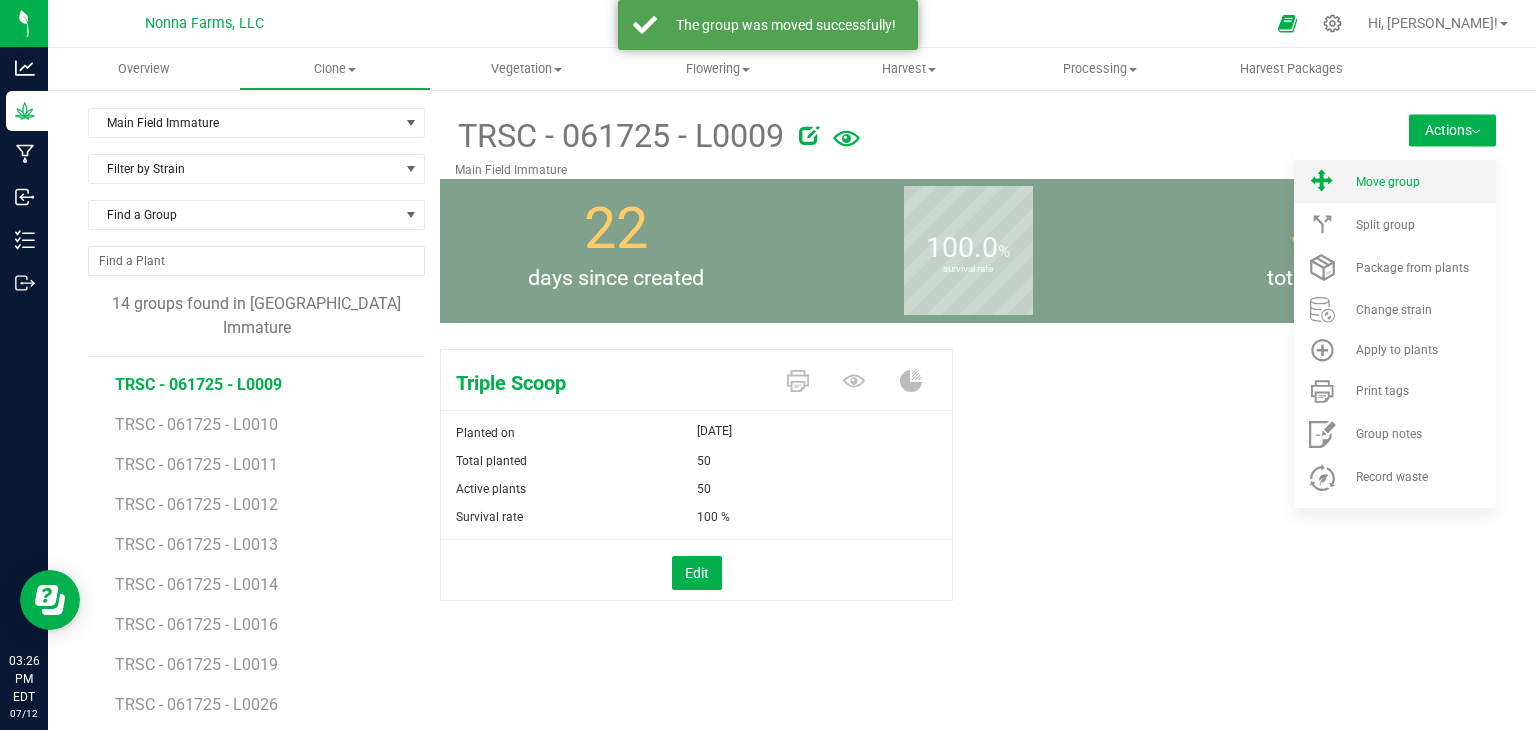click on "Move group" at bounding box center (1395, 181) 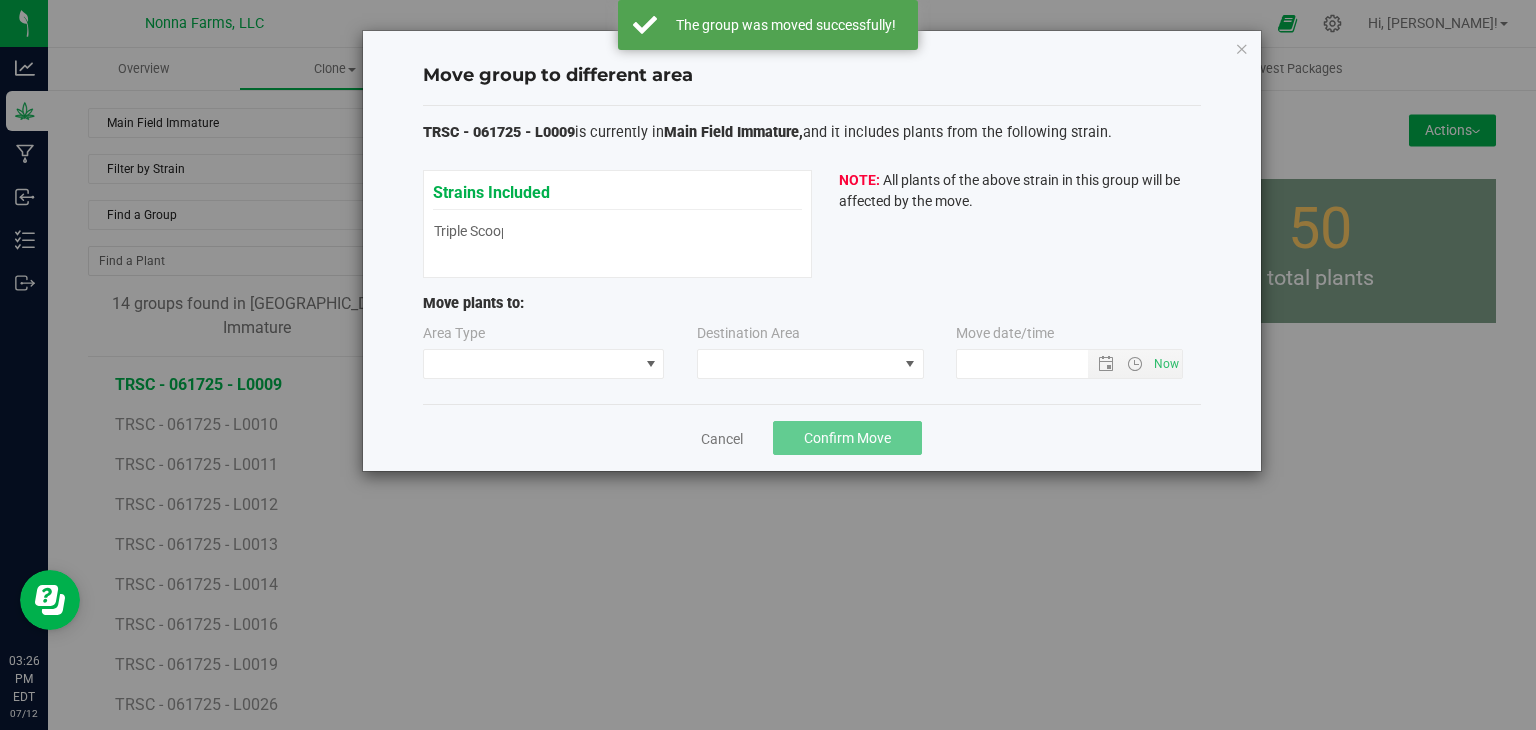type on "7/12/2025 3:26 PM" 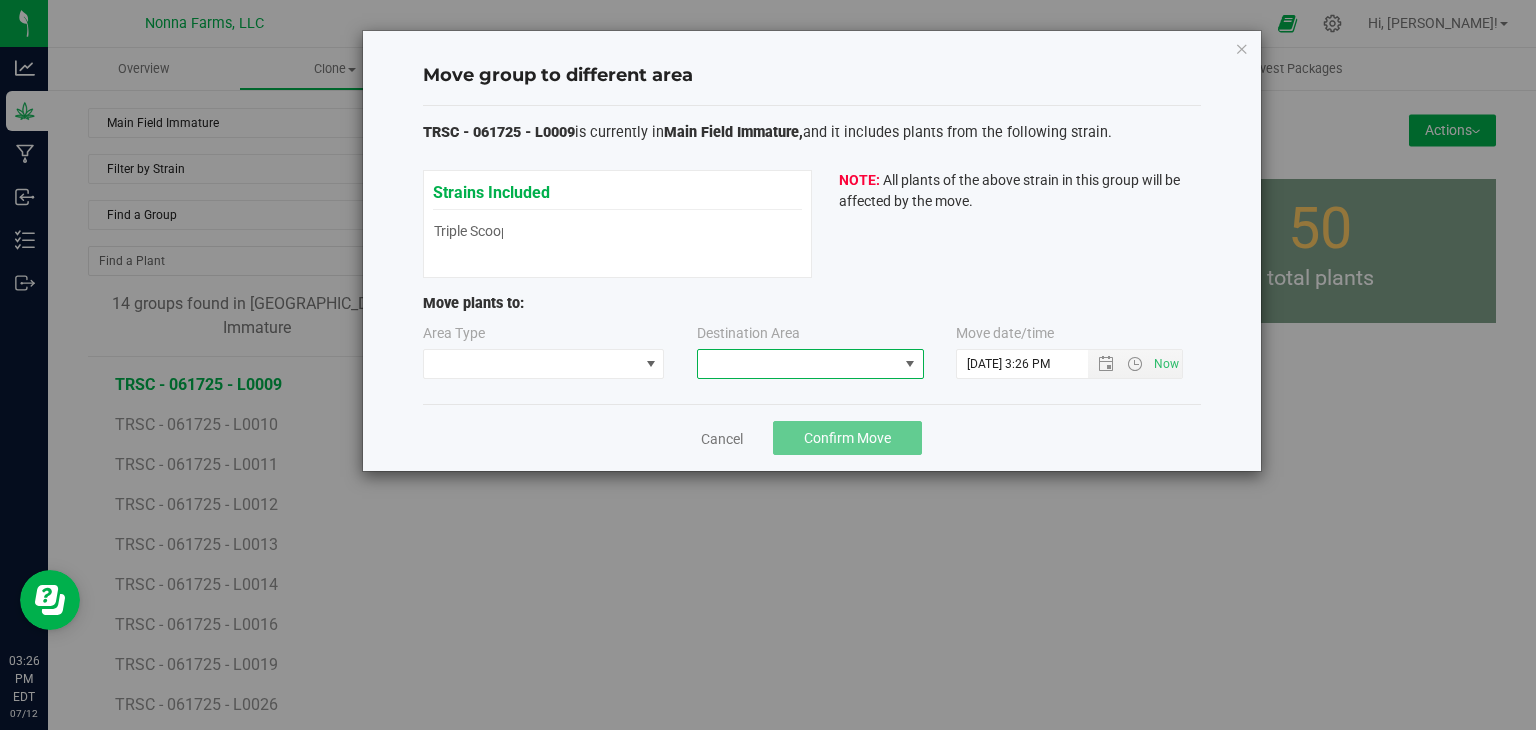 click at bounding box center (798, 364) 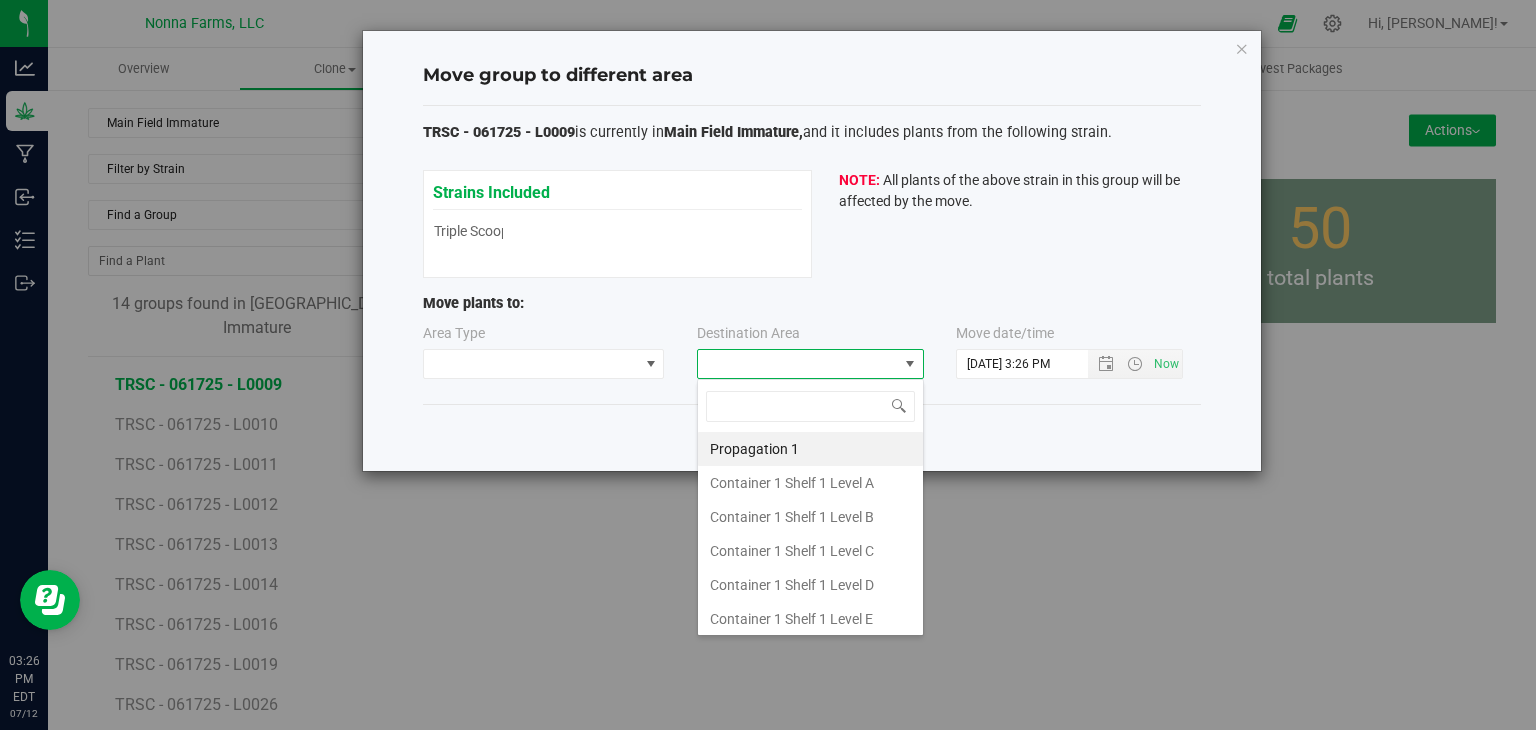 scroll, scrollTop: 99970, scrollLeft: 99772, axis: both 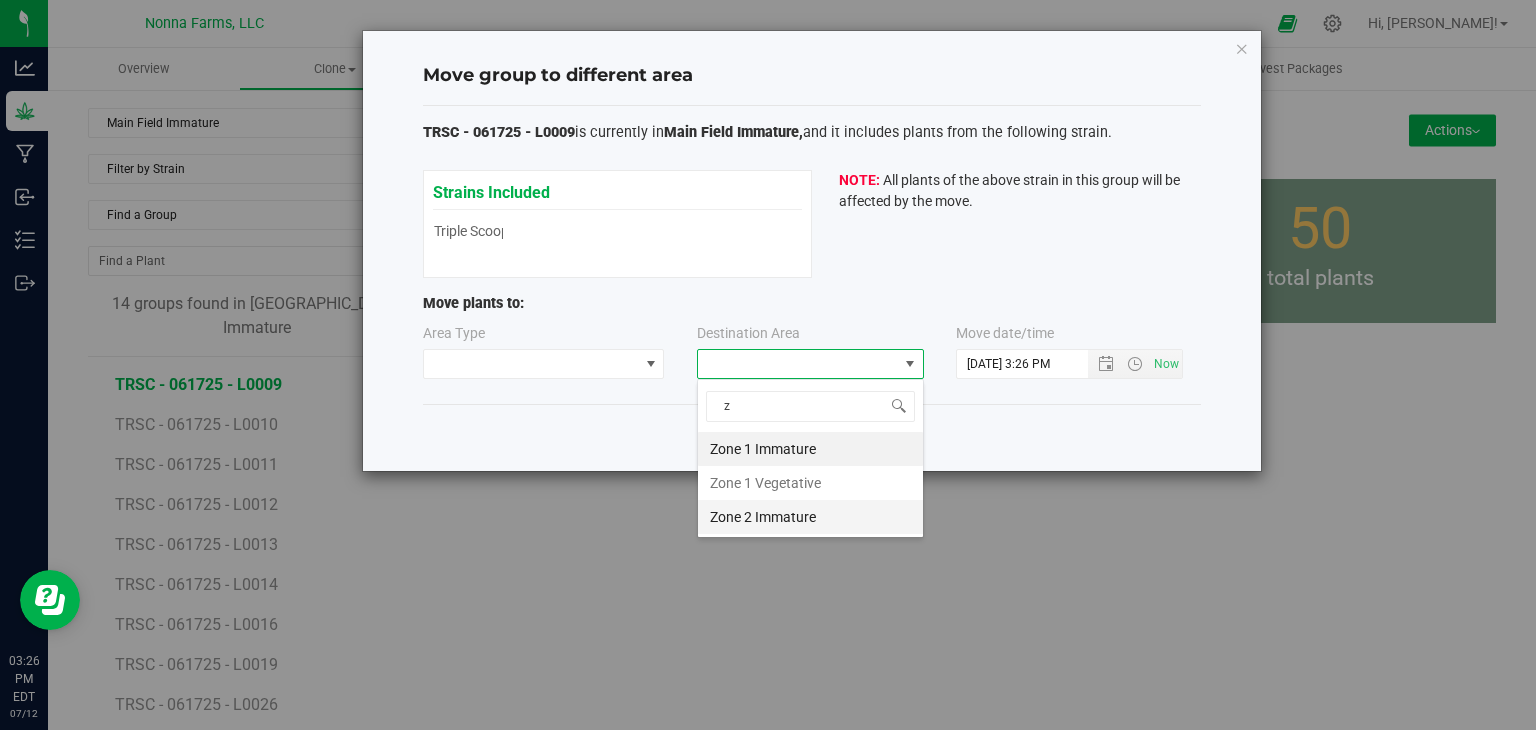 click on "Zone 2 Immature" at bounding box center [810, 517] 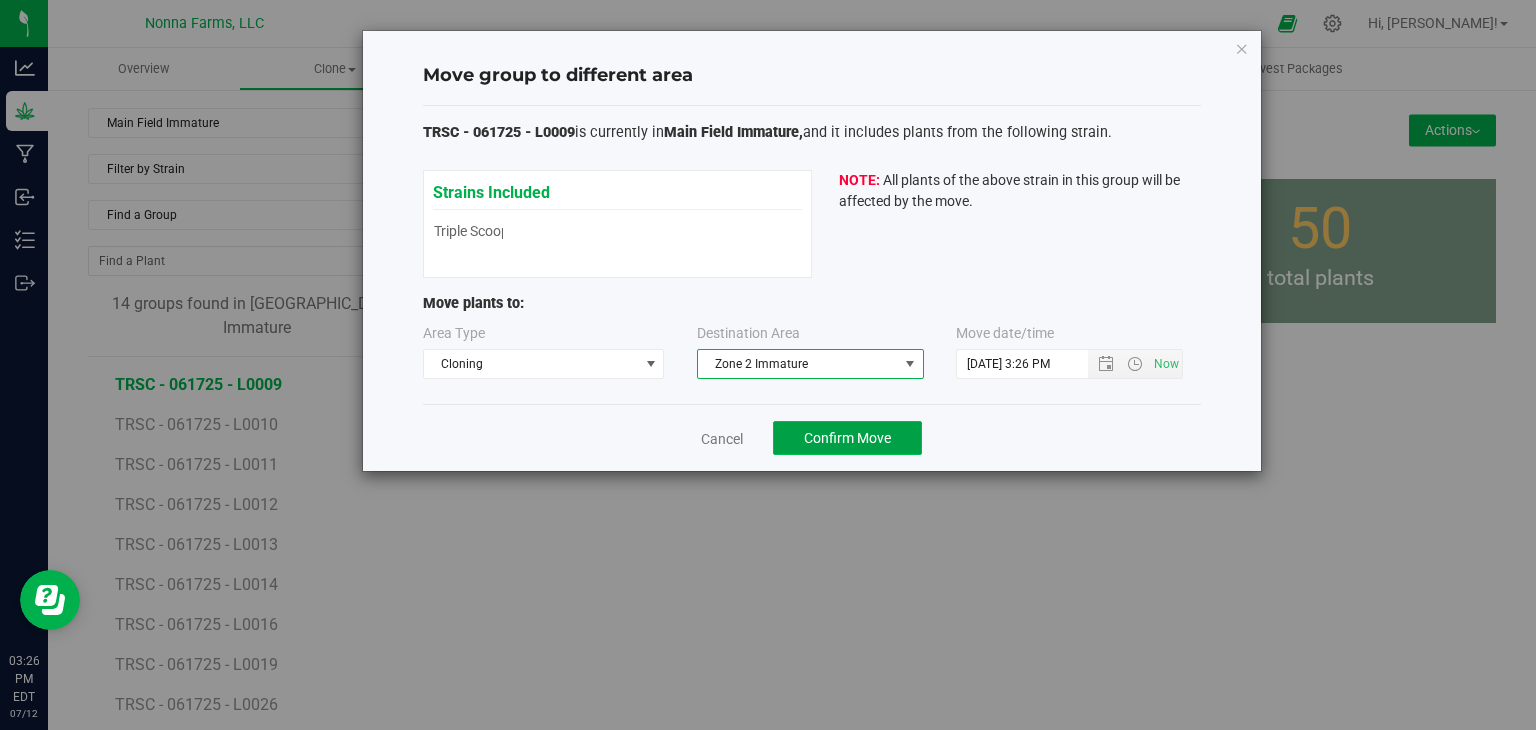 click on "Confirm Move" 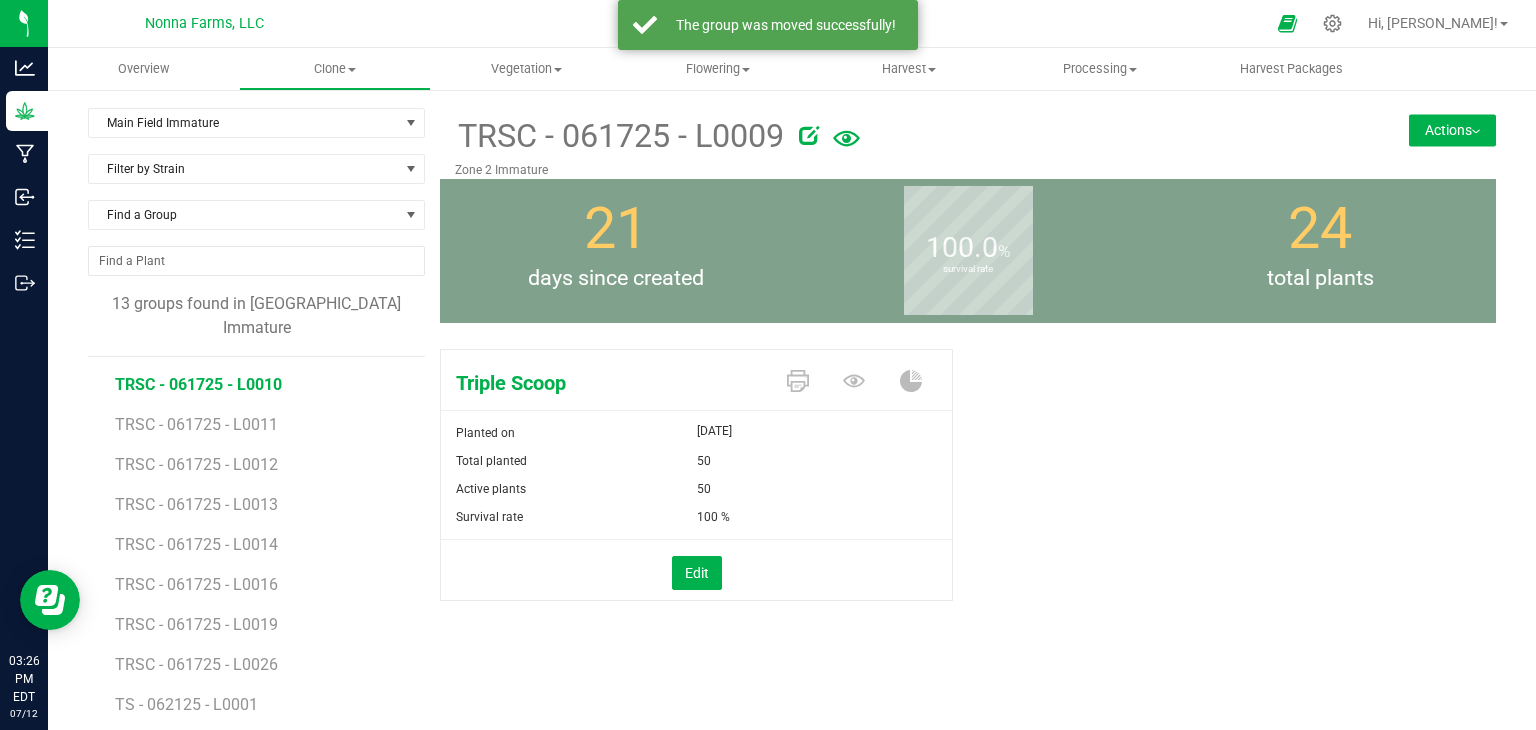 click on "TRSC - 061725 - L0010" at bounding box center [198, 384] 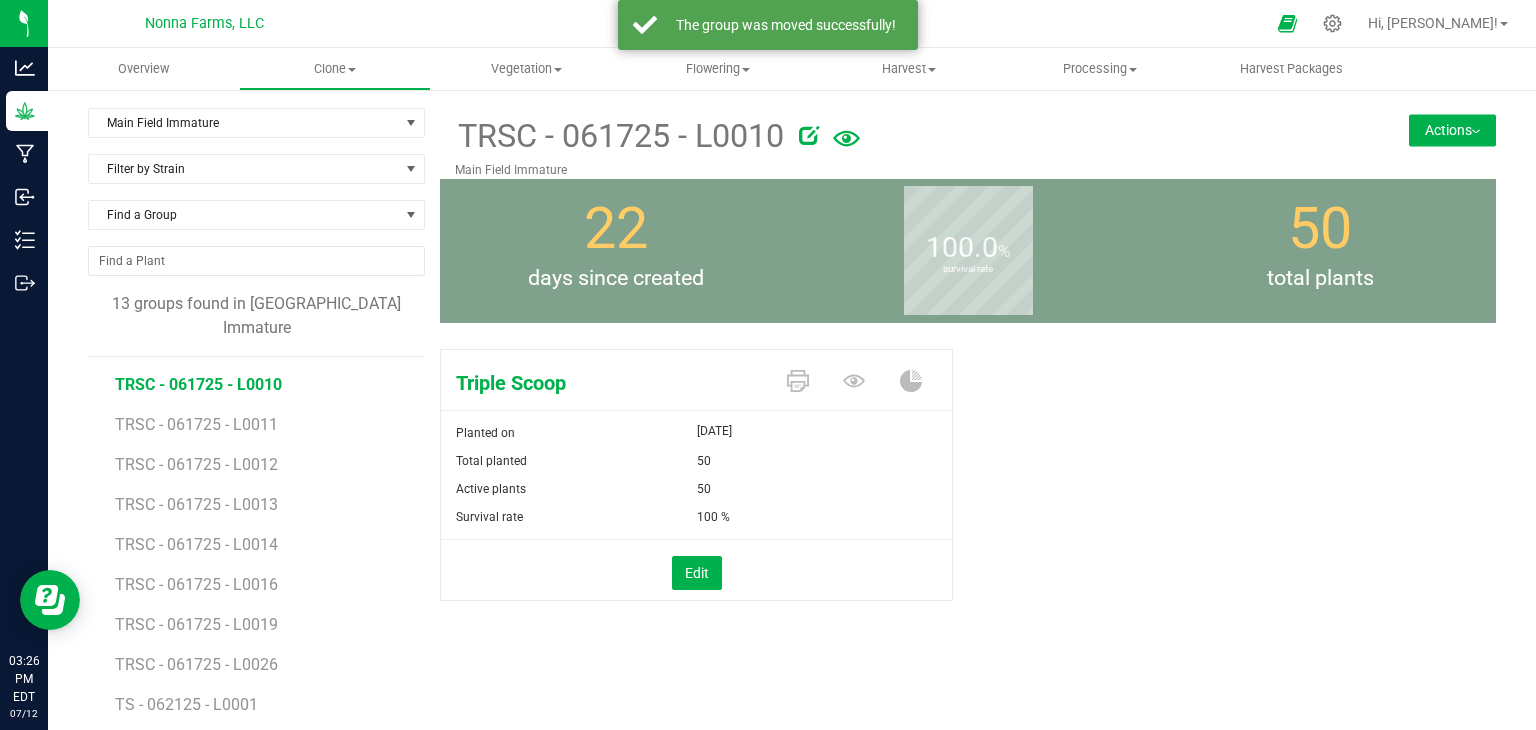 click on "Actions" at bounding box center [1452, 130] 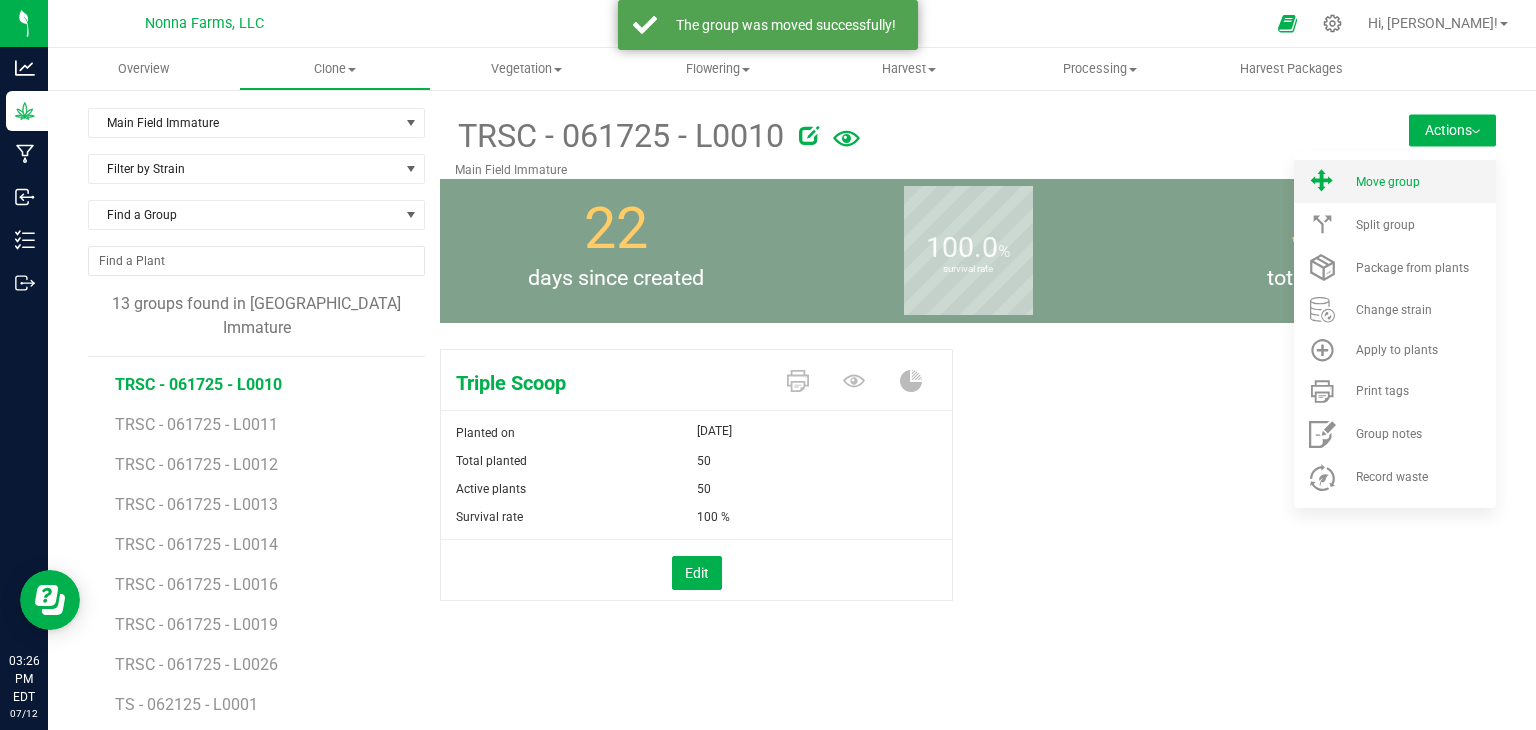 click on "Move group" at bounding box center (1395, 181) 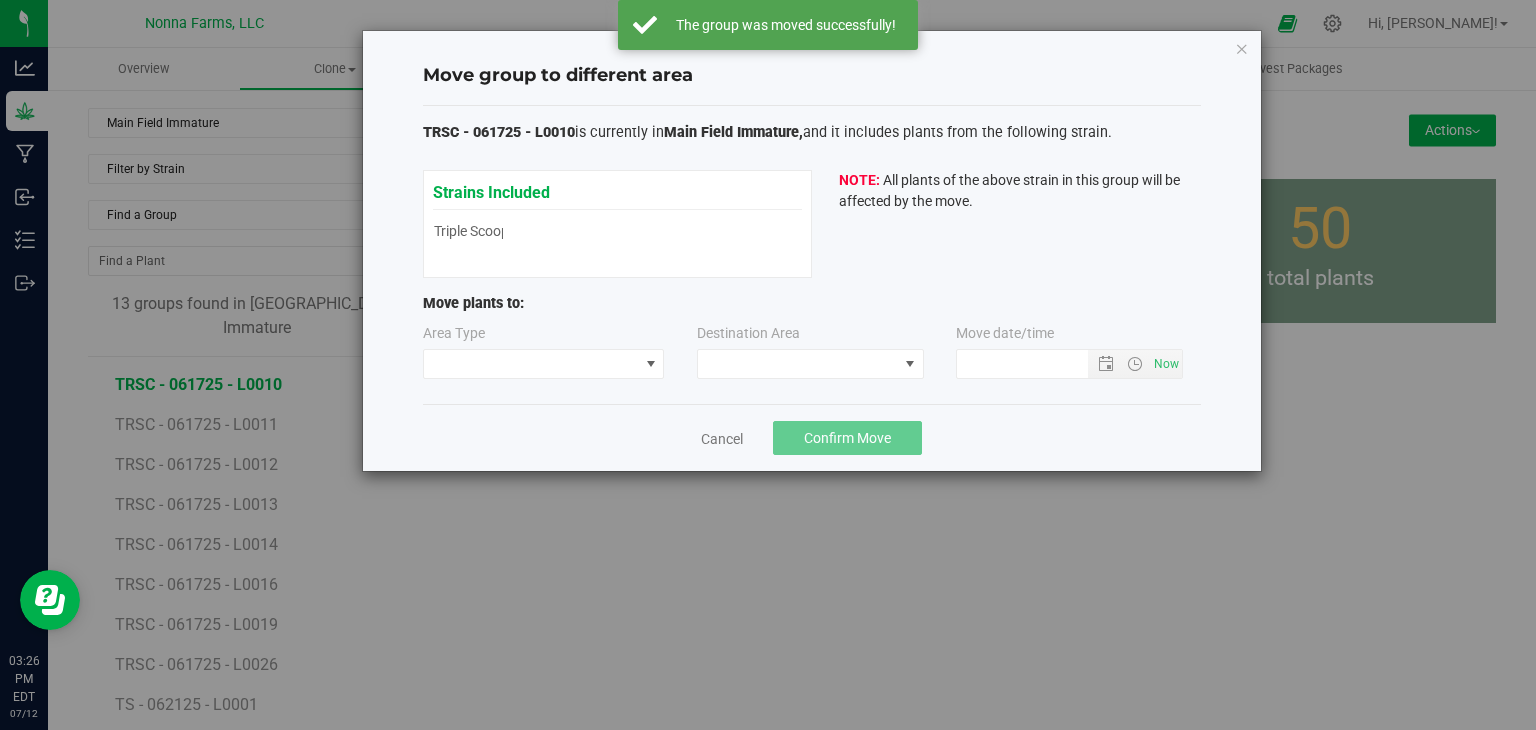 type on "7/12/2025 3:26 PM" 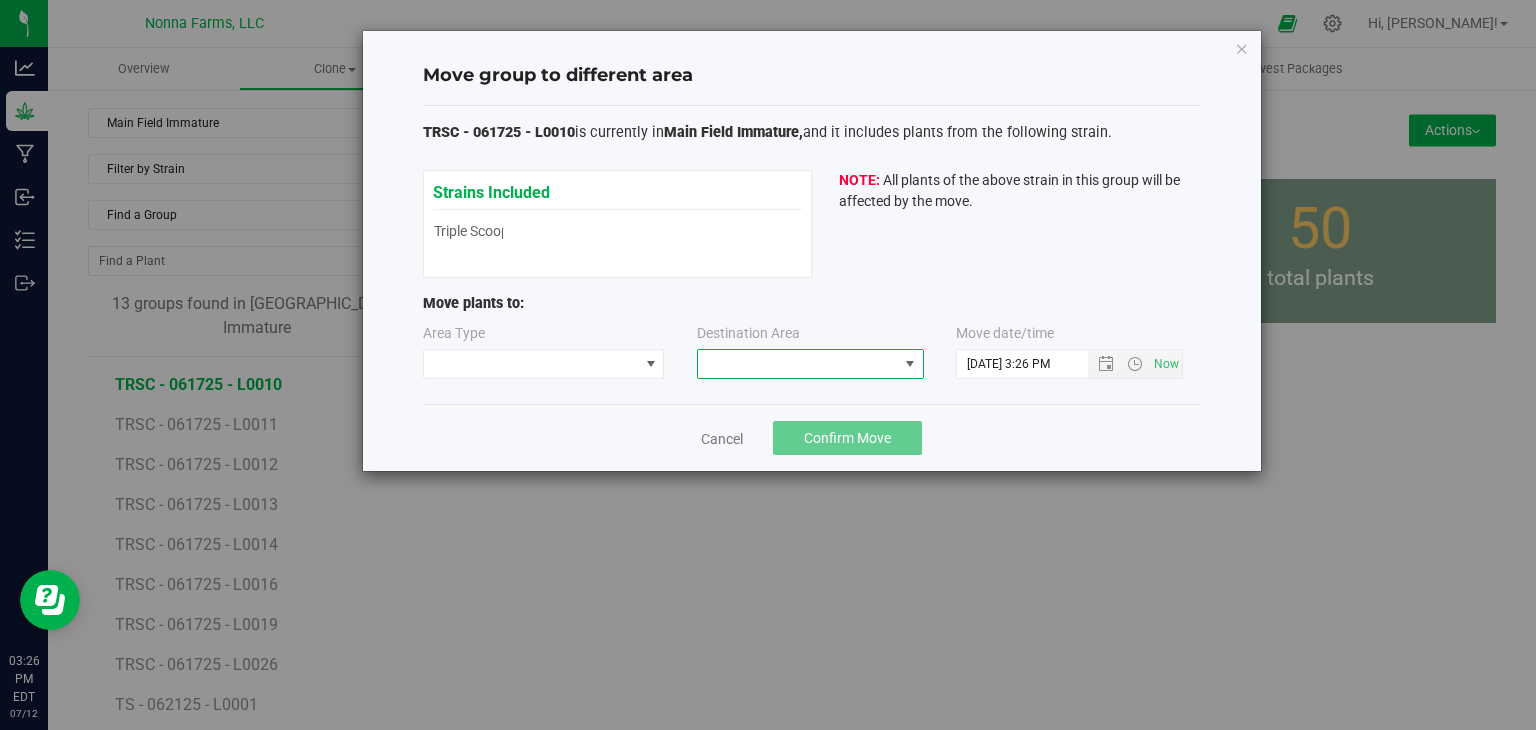 click at bounding box center (798, 364) 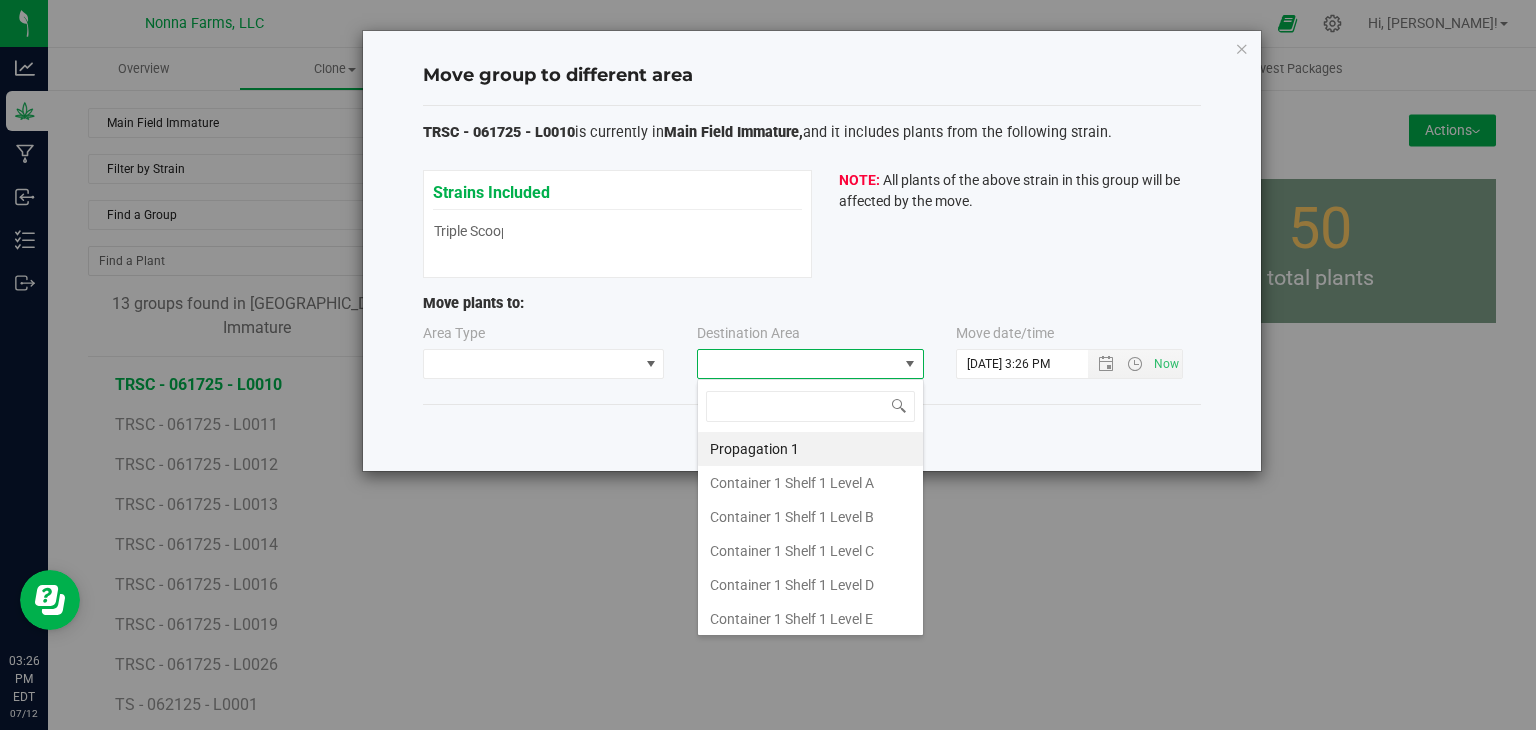 scroll, scrollTop: 99970, scrollLeft: 99772, axis: both 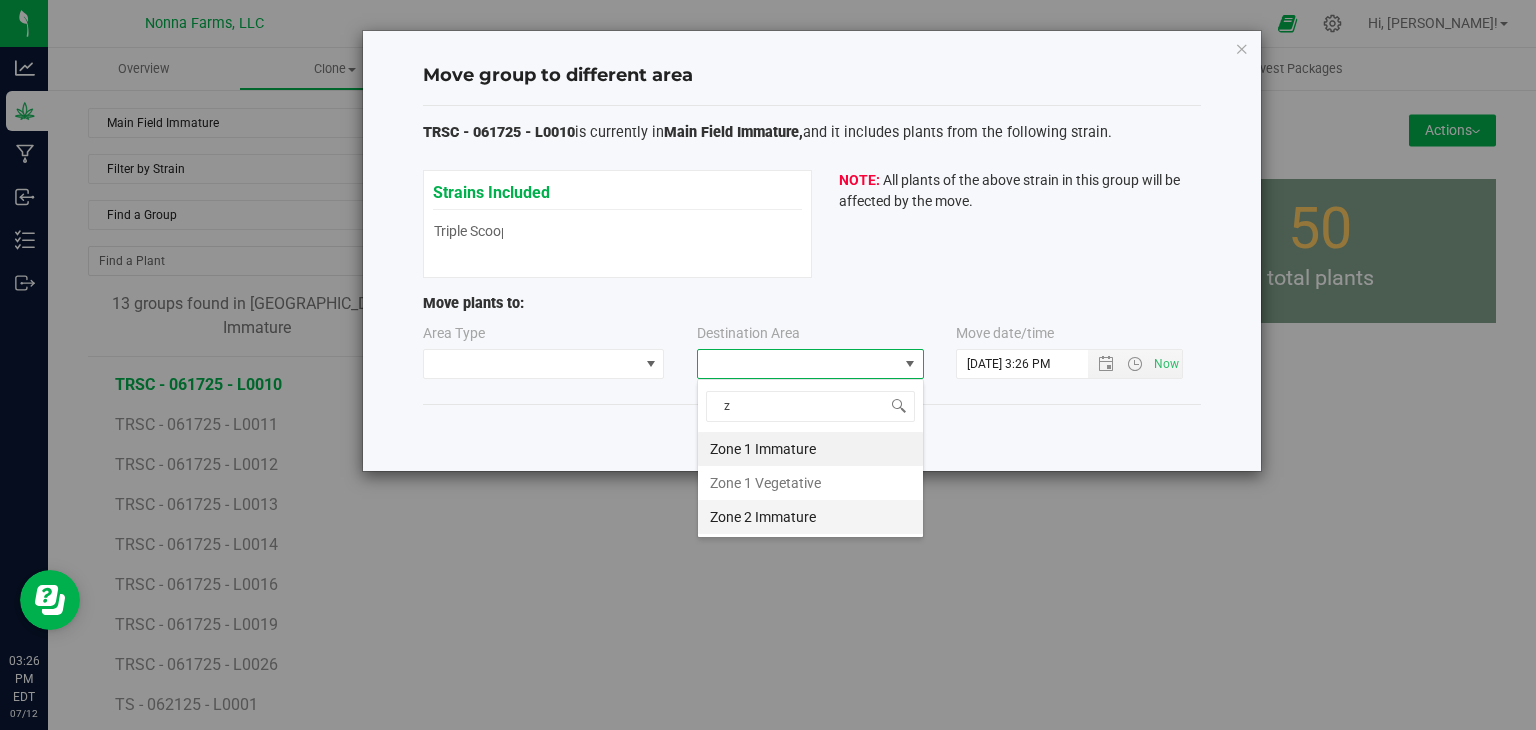 click on "Zone 2 Immature" at bounding box center [810, 517] 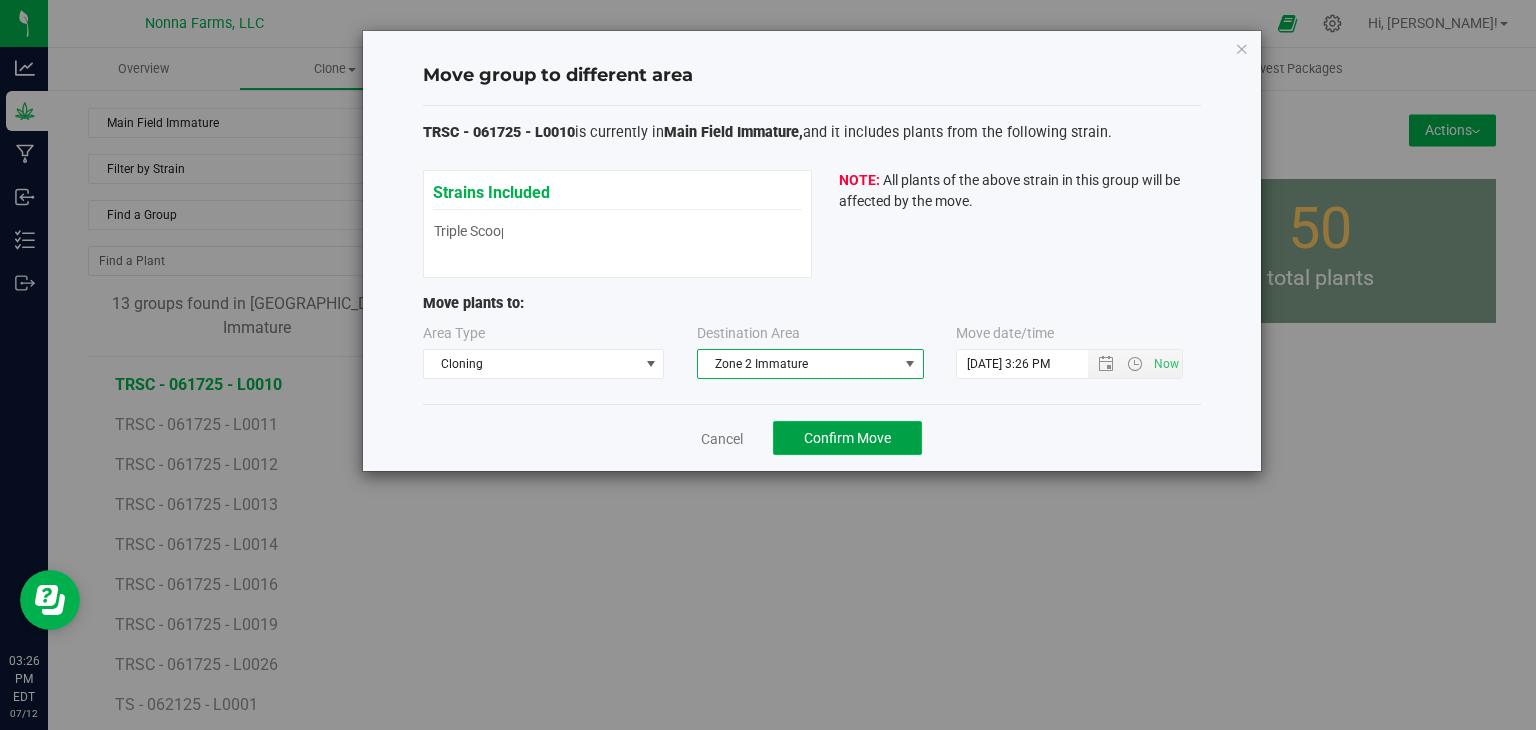click on "Confirm Move" 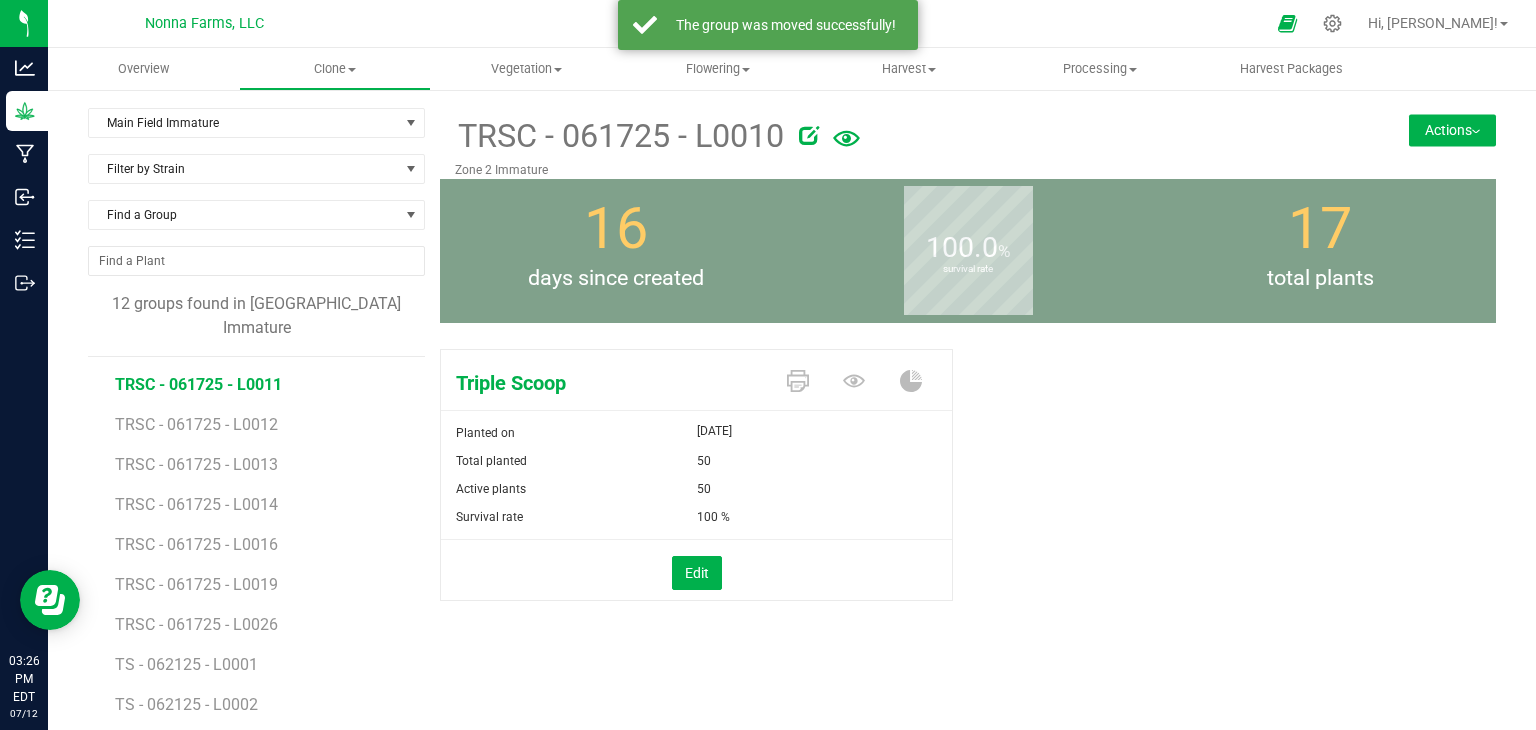 click on "TRSC - 061725 - L0011" at bounding box center [198, 384] 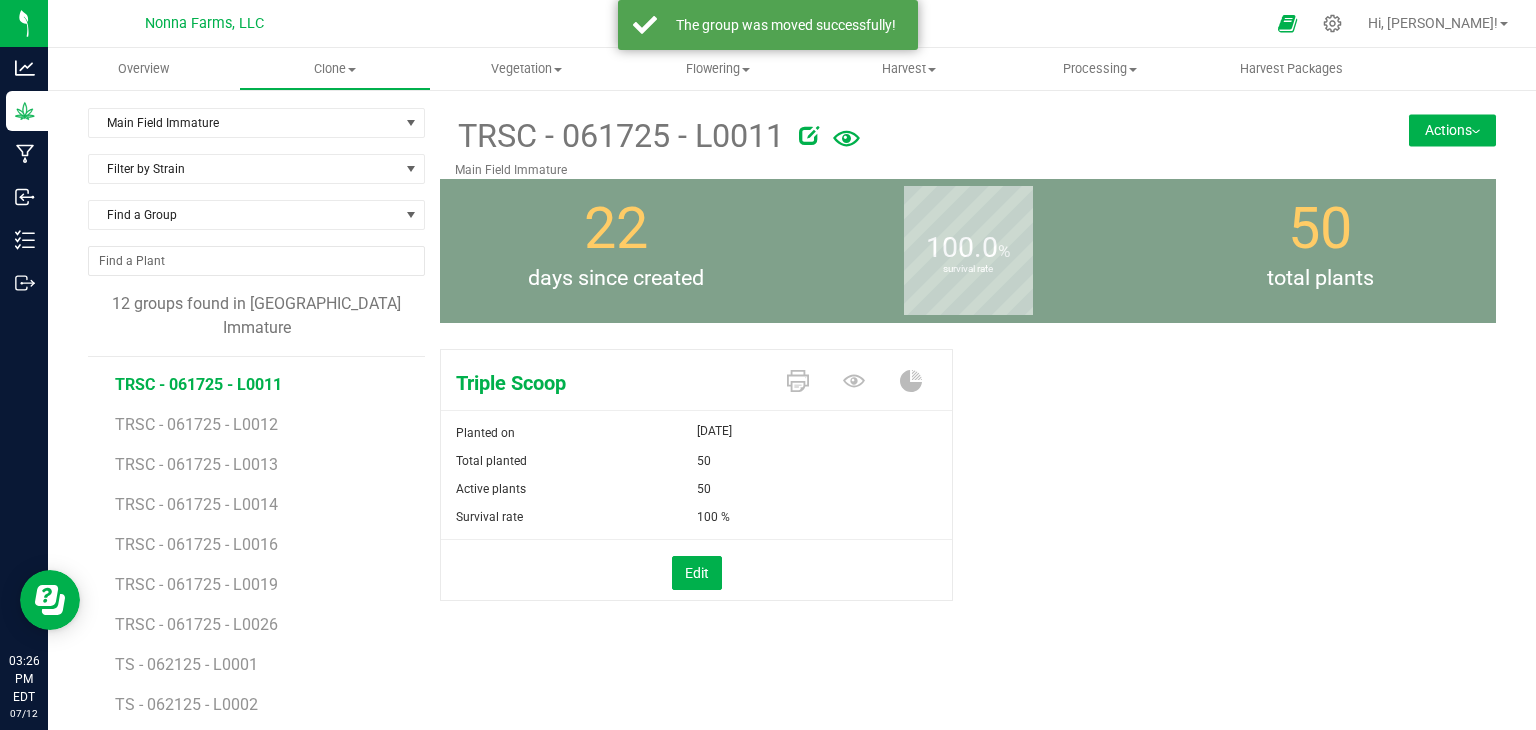 click on "Actions" at bounding box center [1452, 130] 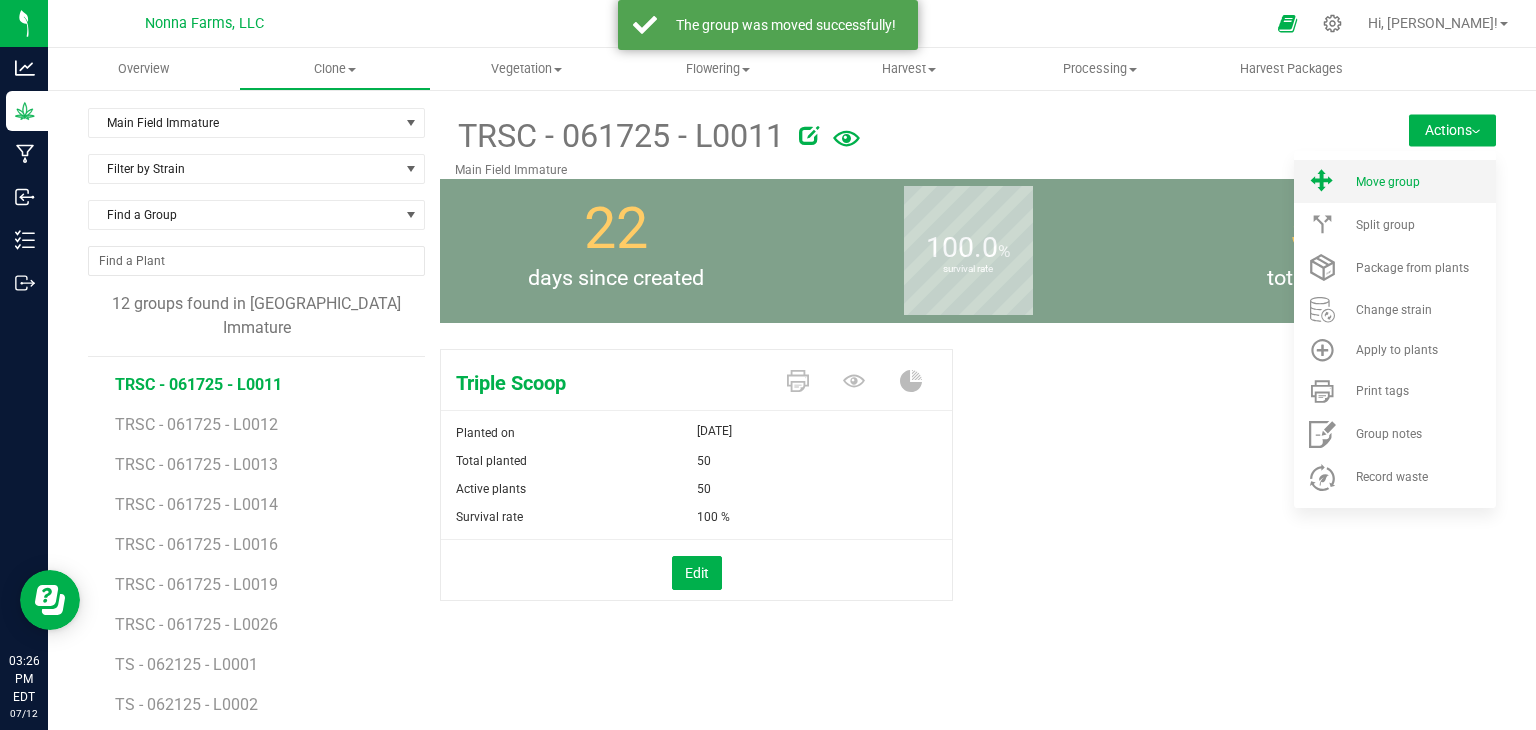 click on "Move group" at bounding box center (1424, 182) 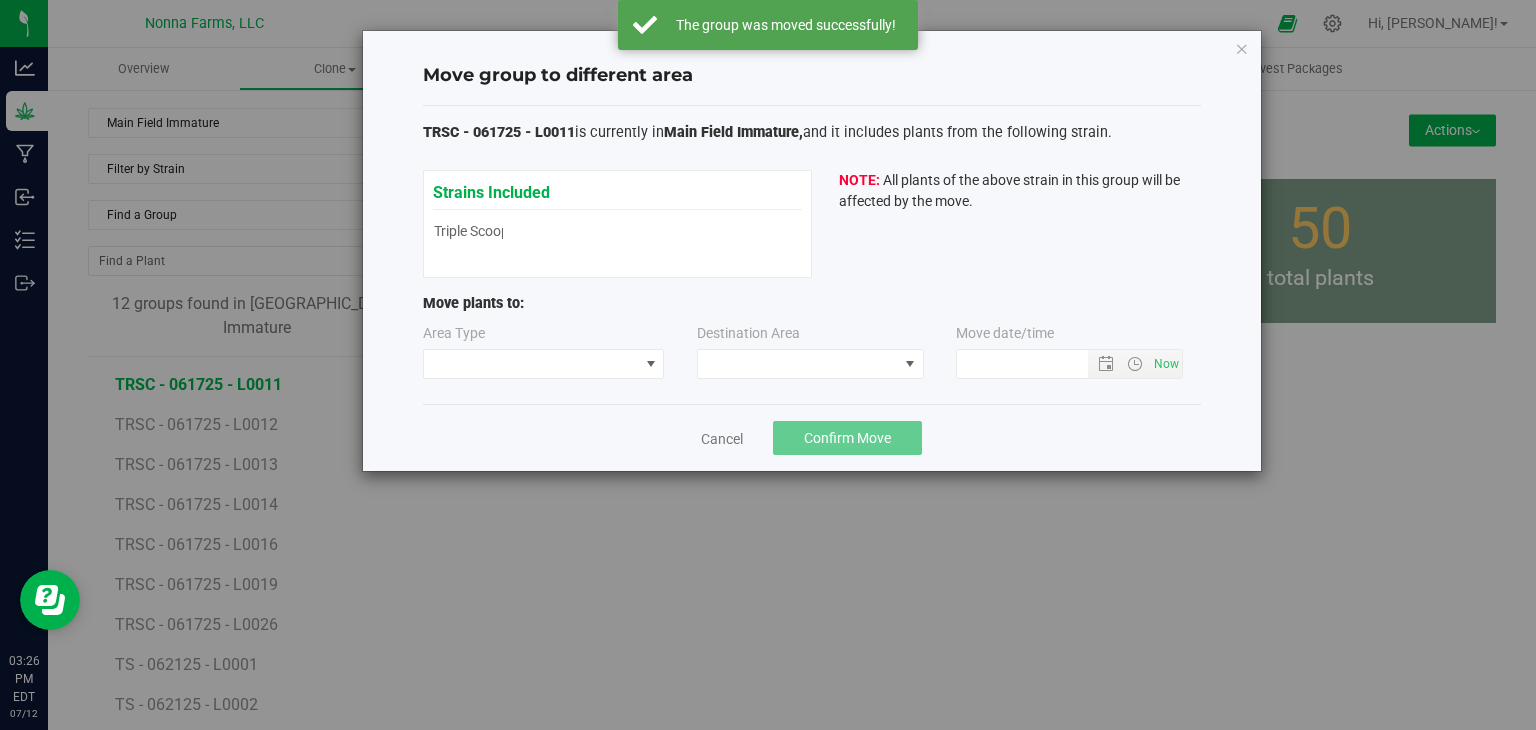 type on "7/12/2025 3:26 PM" 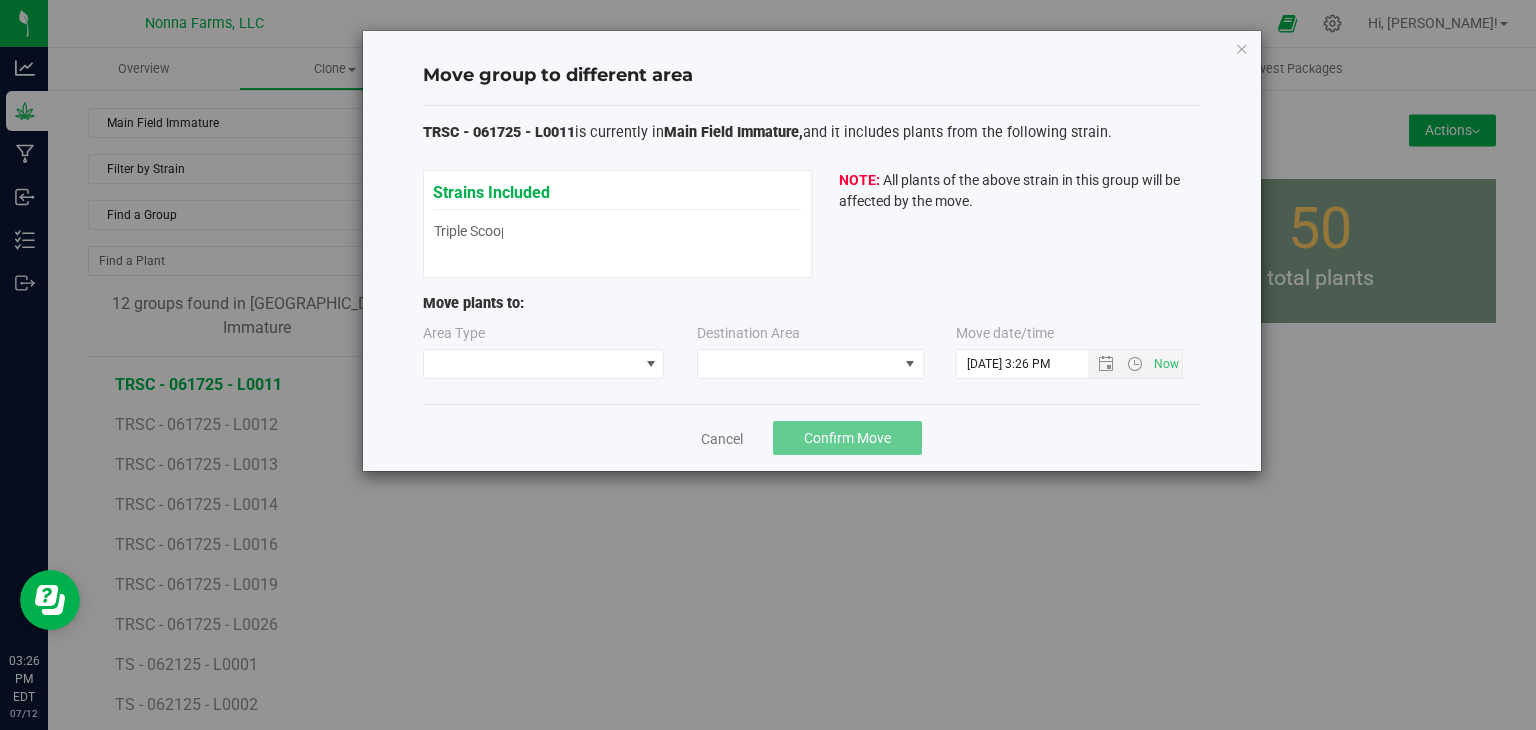 click on "Destination Area" at bounding box center [811, 351] 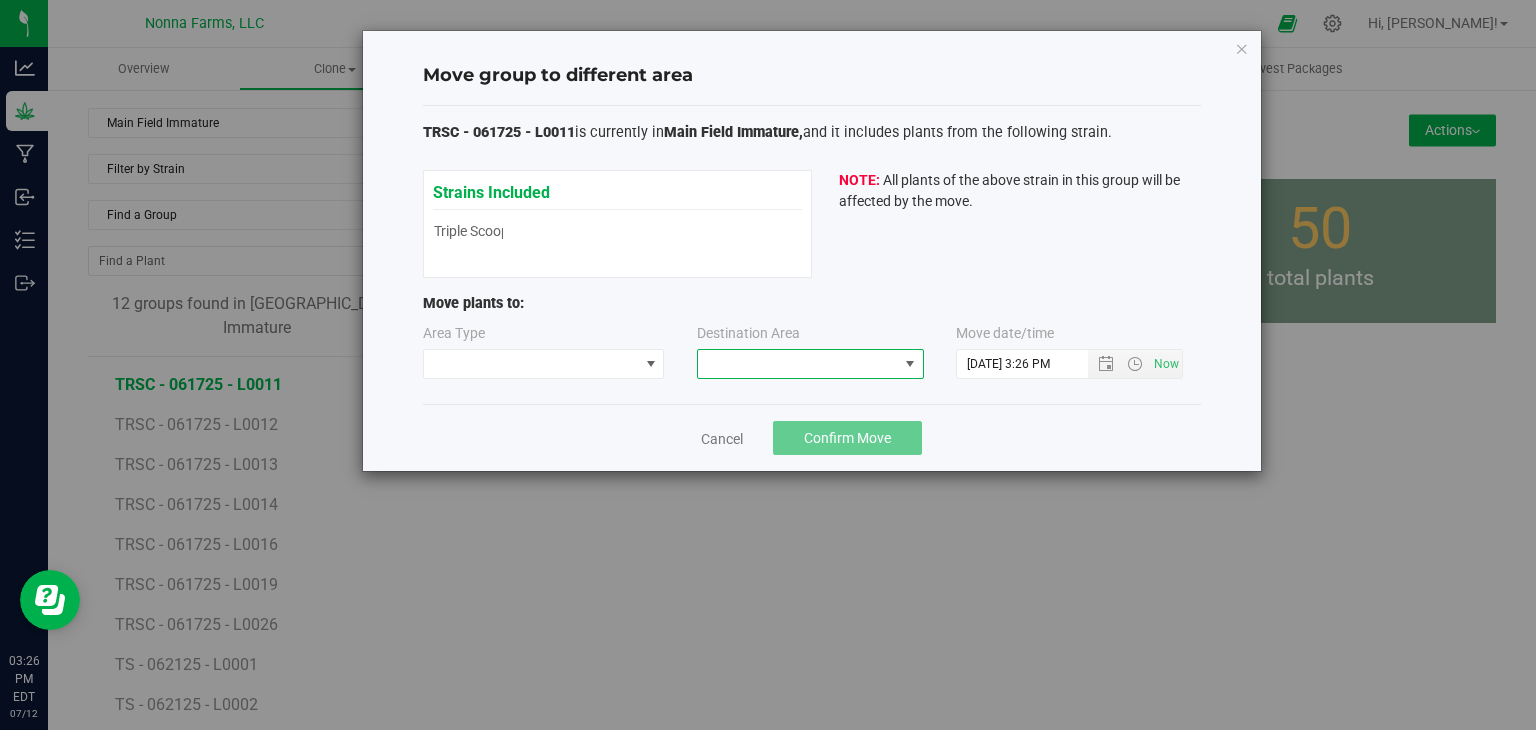 click at bounding box center (798, 364) 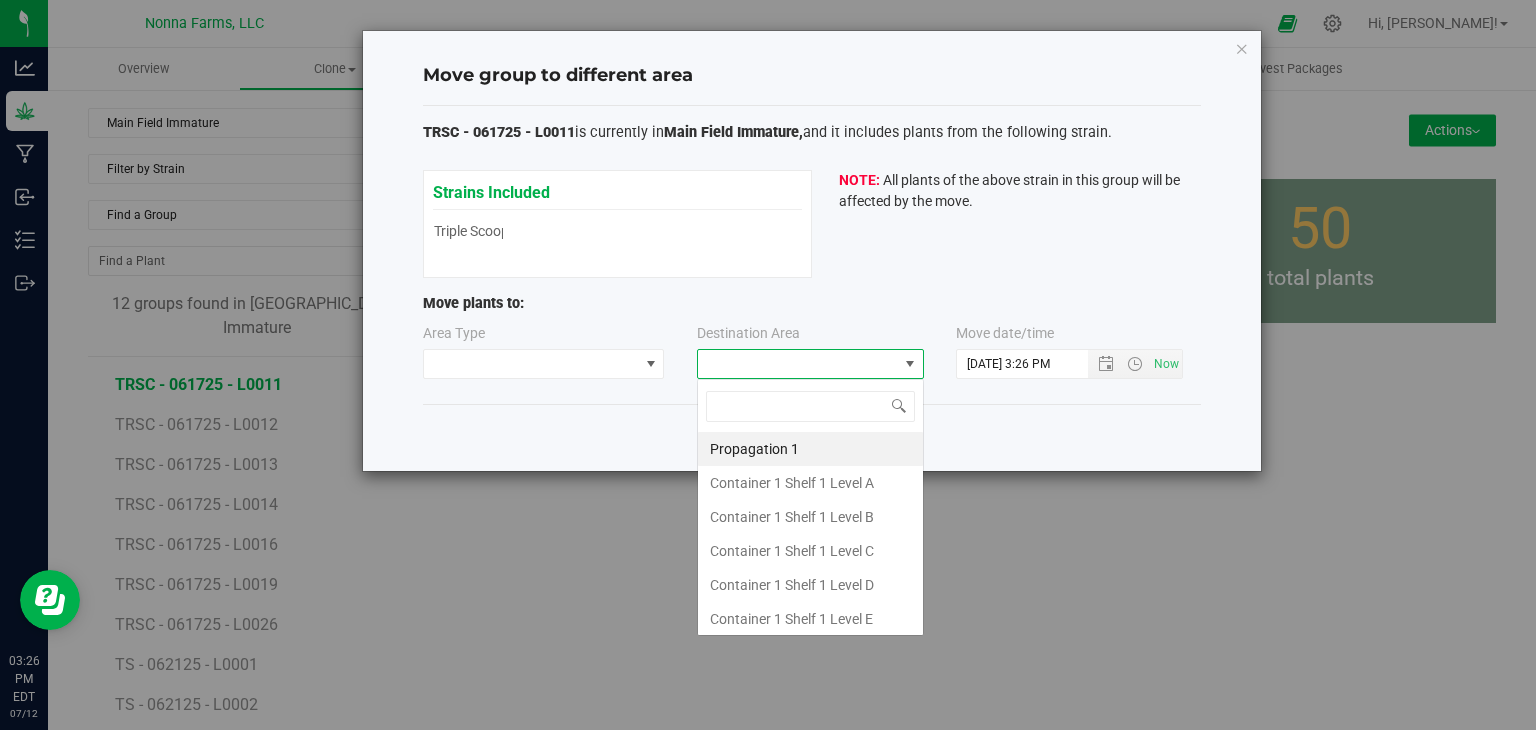 scroll, scrollTop: 99970, scrollLeft: 99772, axis: both 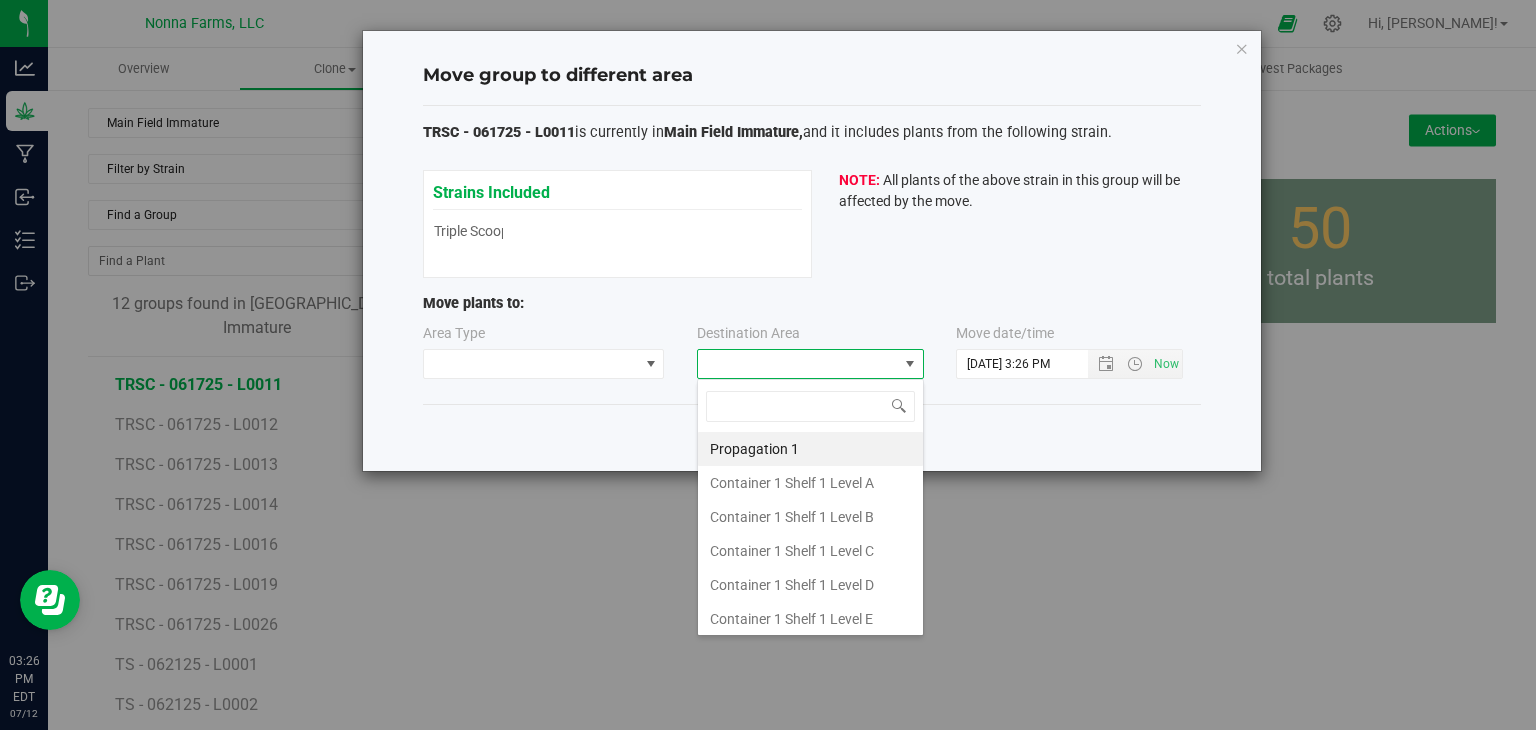 type on "z" 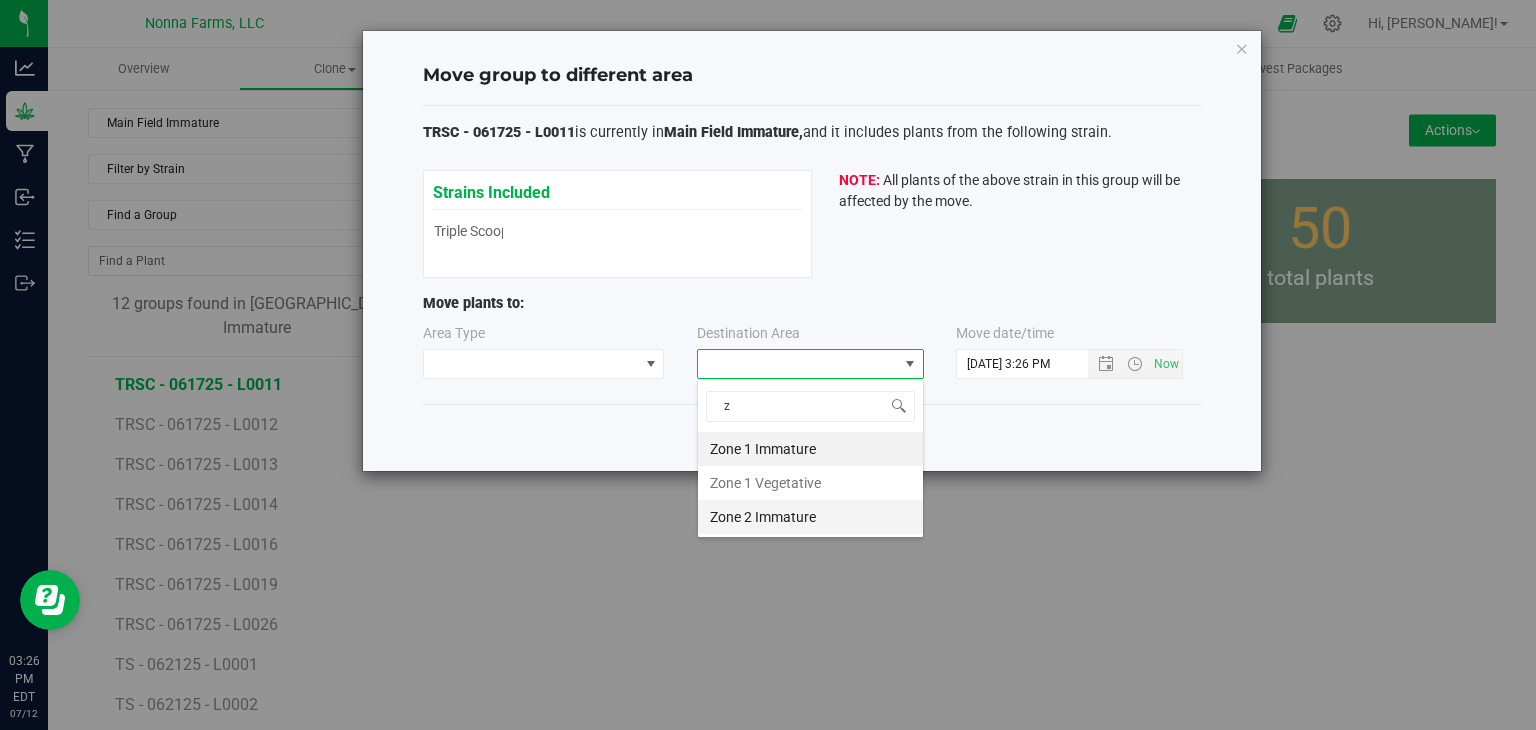 click on "Zone 2 Immature" at bounding box center (810, 517) 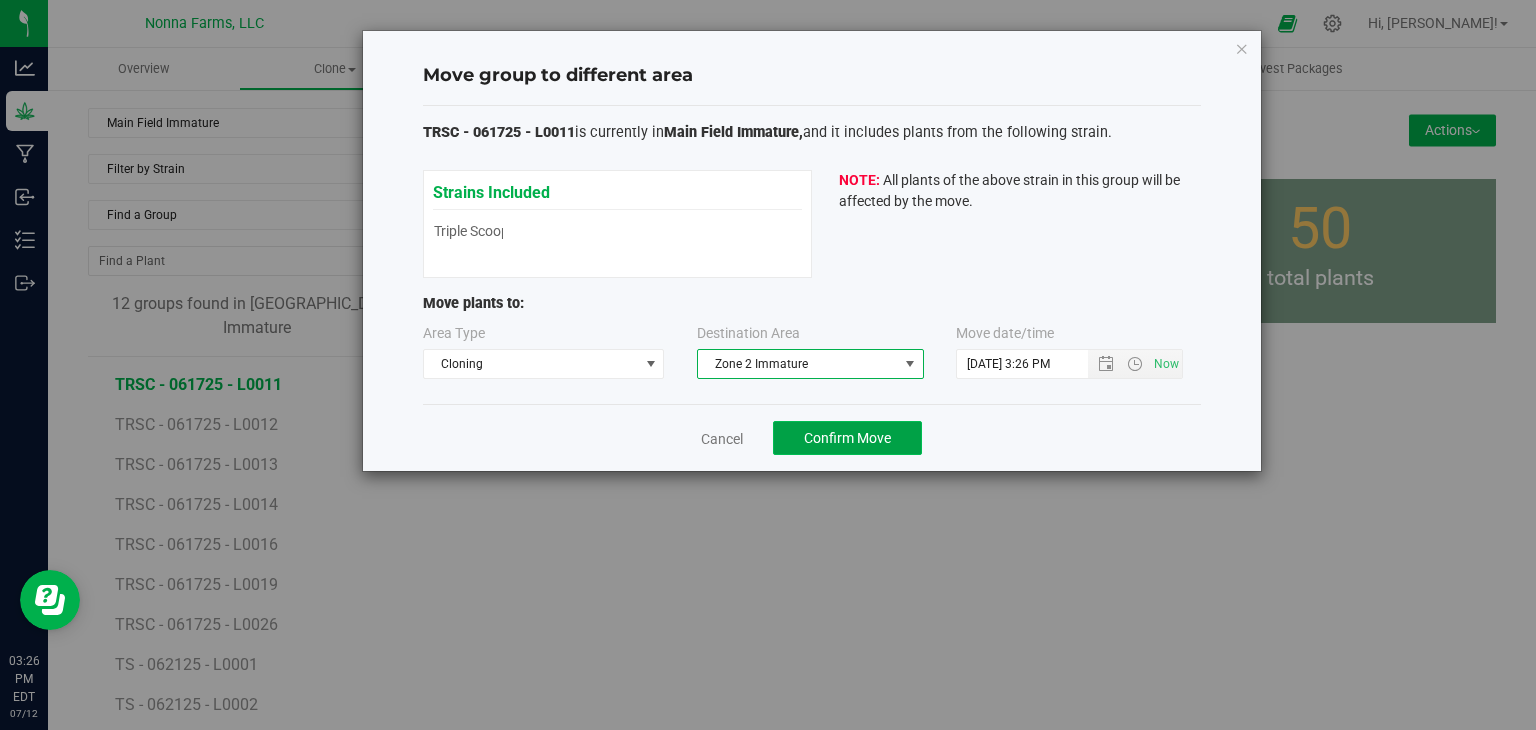 click on "Confirm Move" 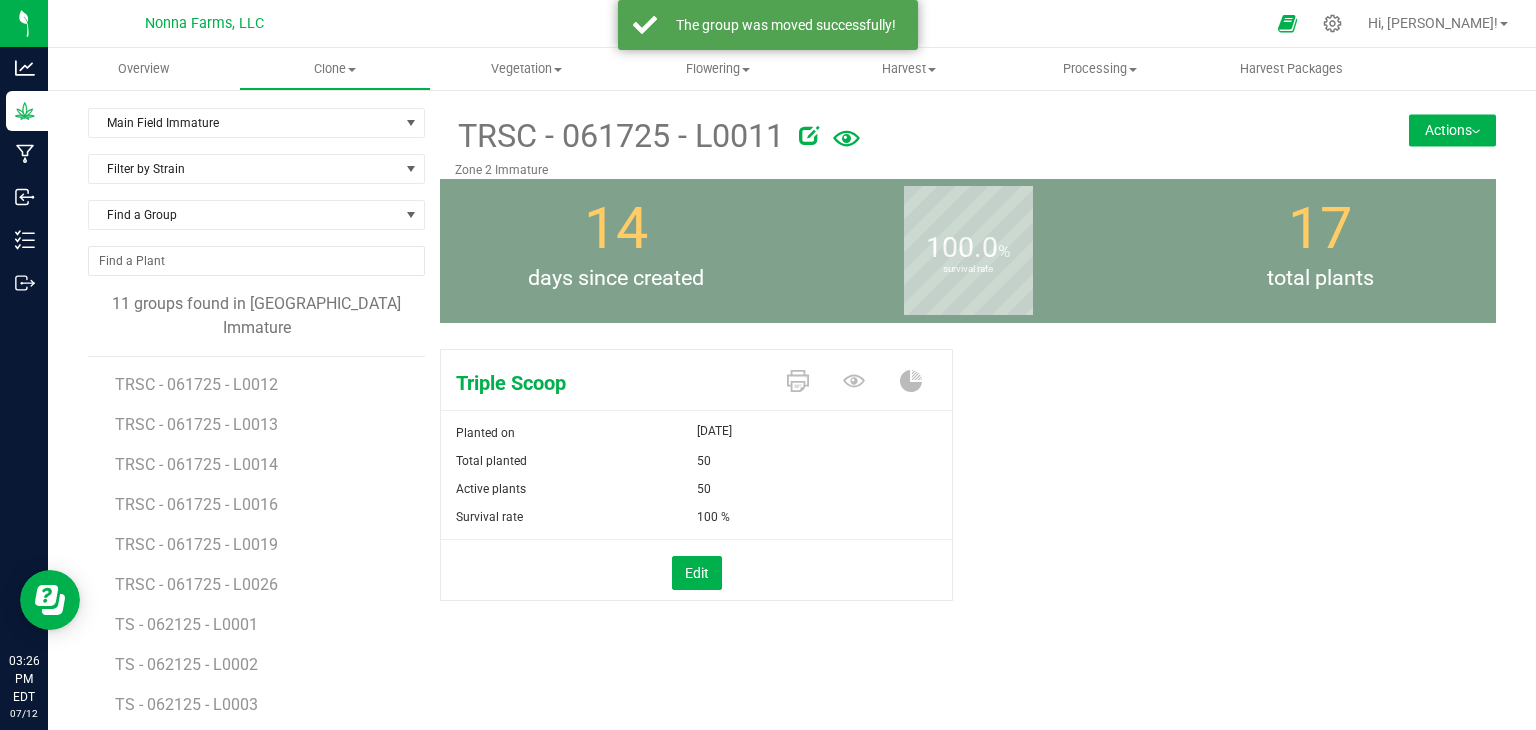 drag, startPoint x: 243, startPoint y: 357, endPoint x: 506, endPoint y: 312, distance: 266.82205 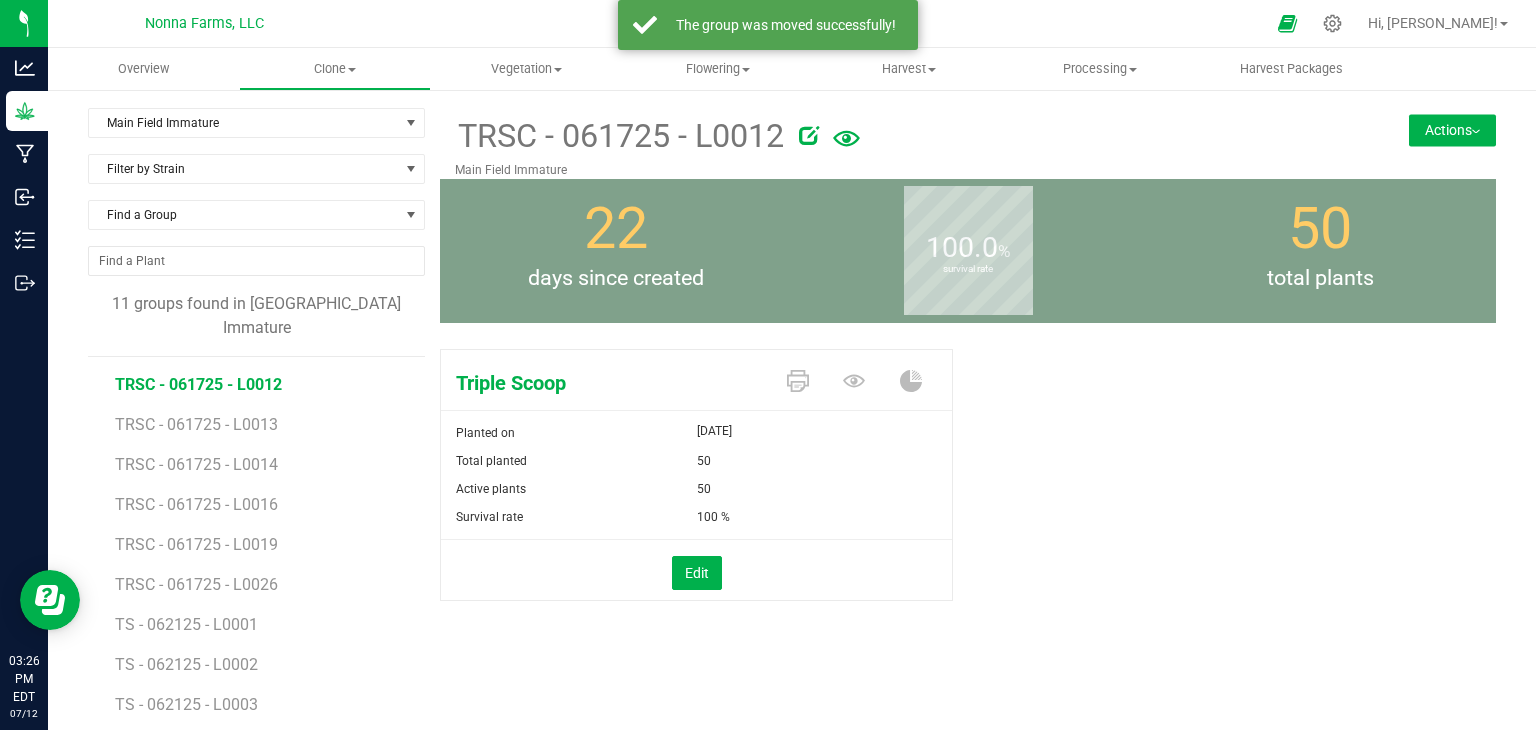 click on "Actions" at bounding box center (1452, 130) 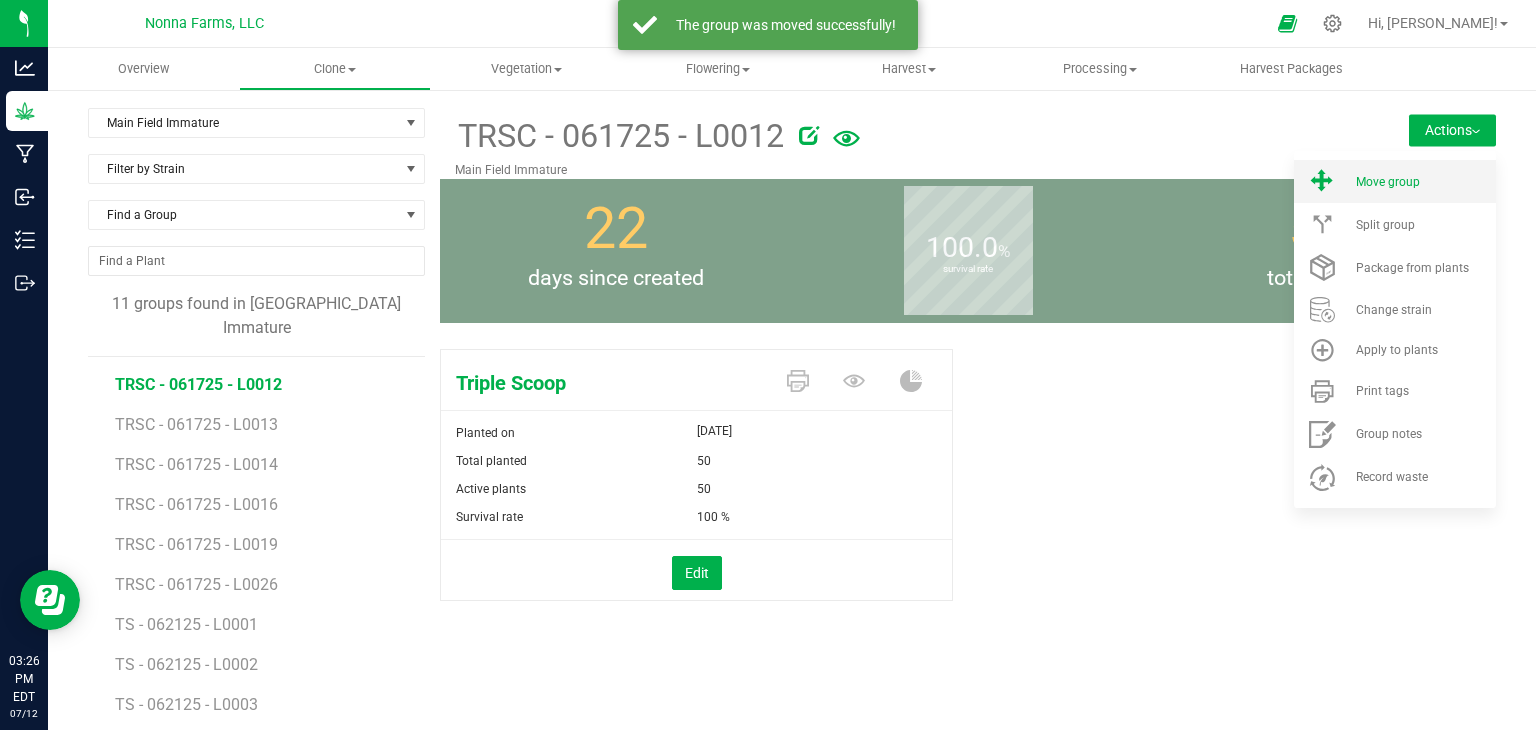 click on "Move group" at bounding box center [1395, 181] 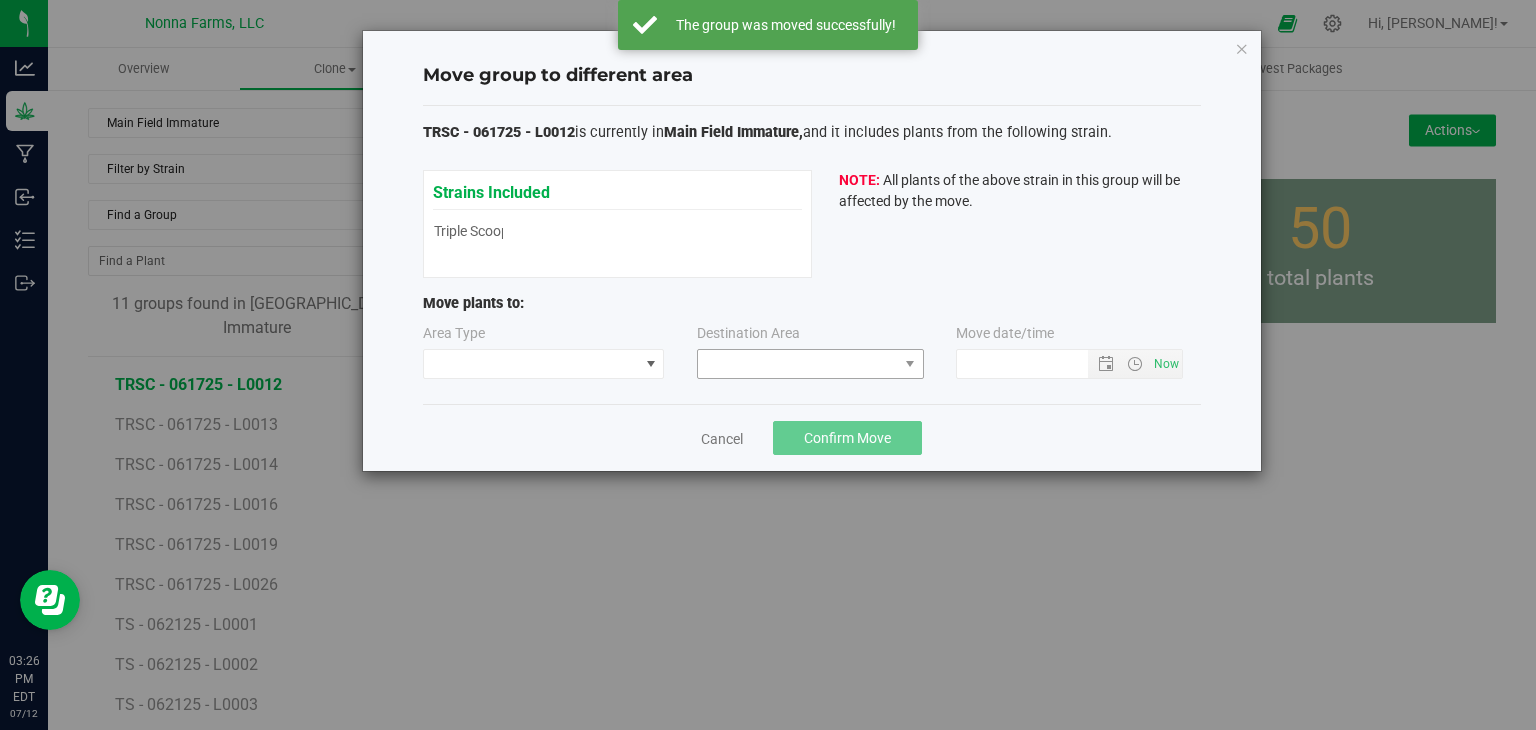 type on "7/12/2025 3:26 PM" 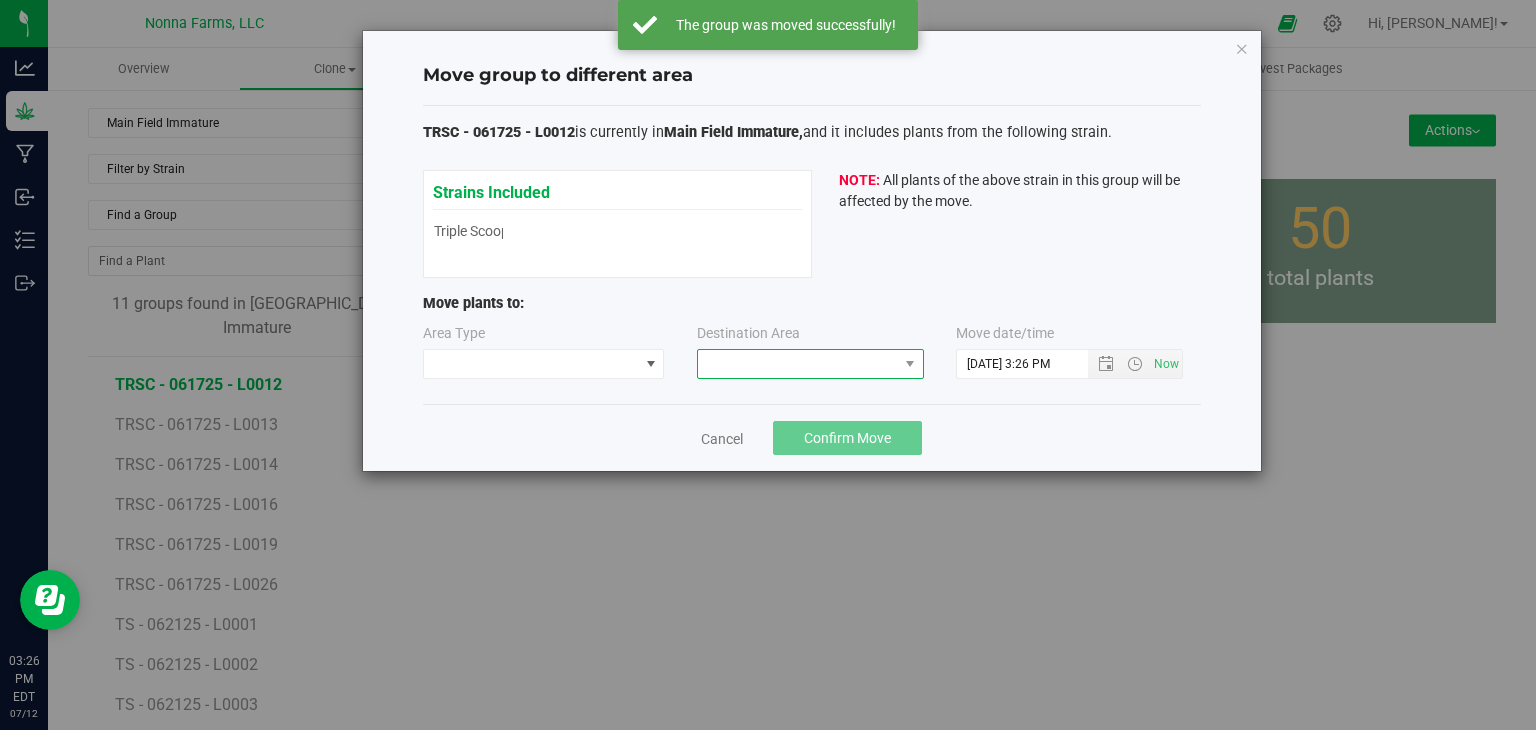click at bounding box center [798, 364] 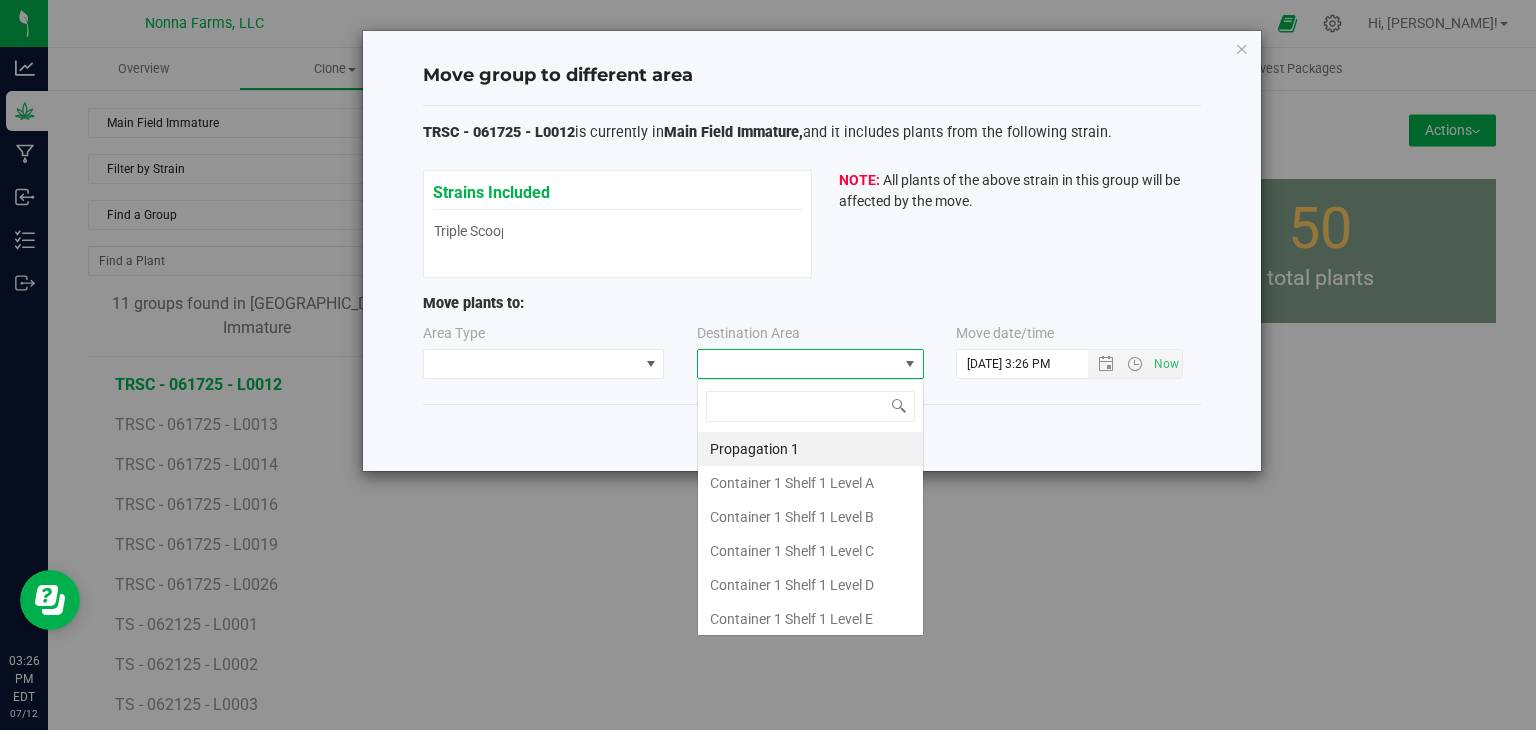 scroll, scrollTop: 99970, scrollLeft: 99772, axis: both 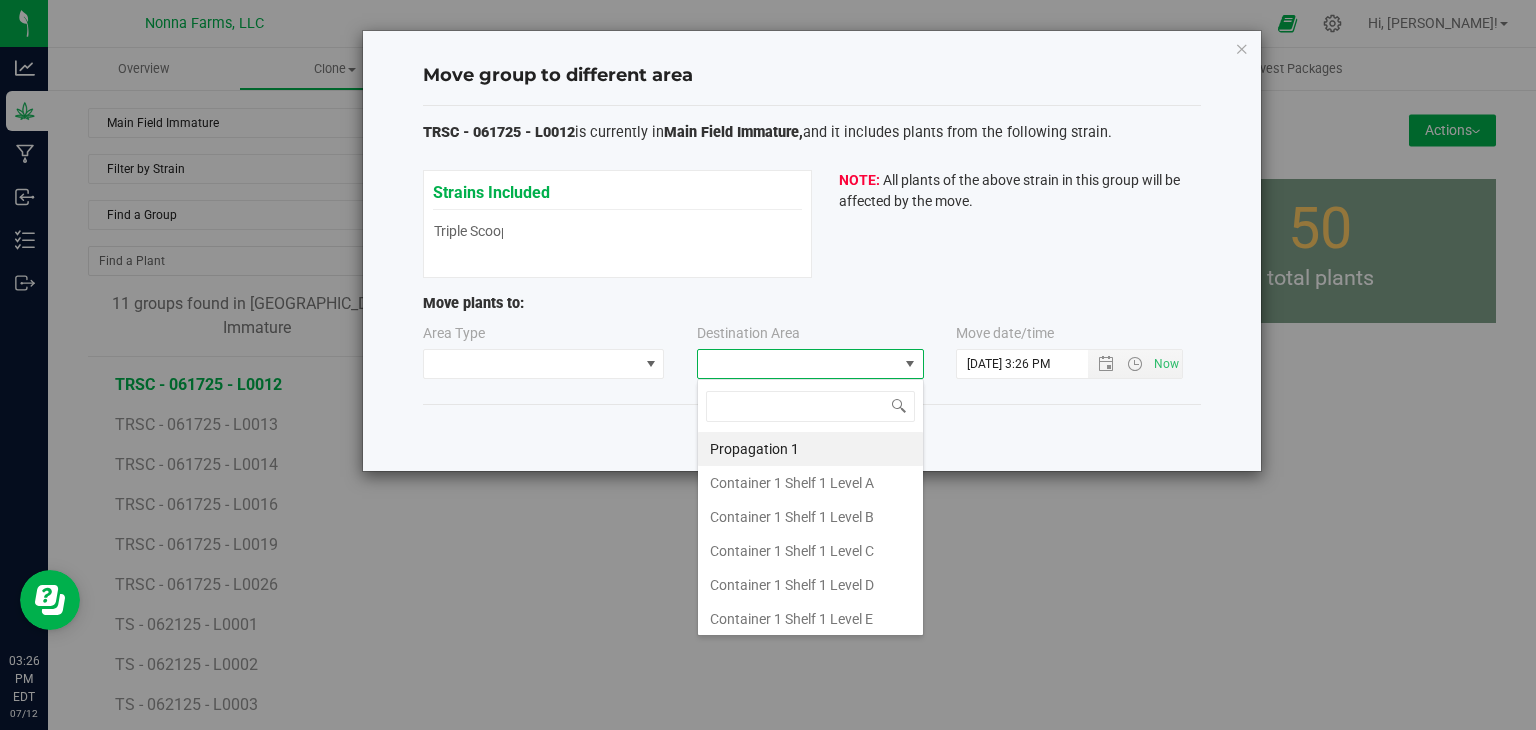 type on "z" 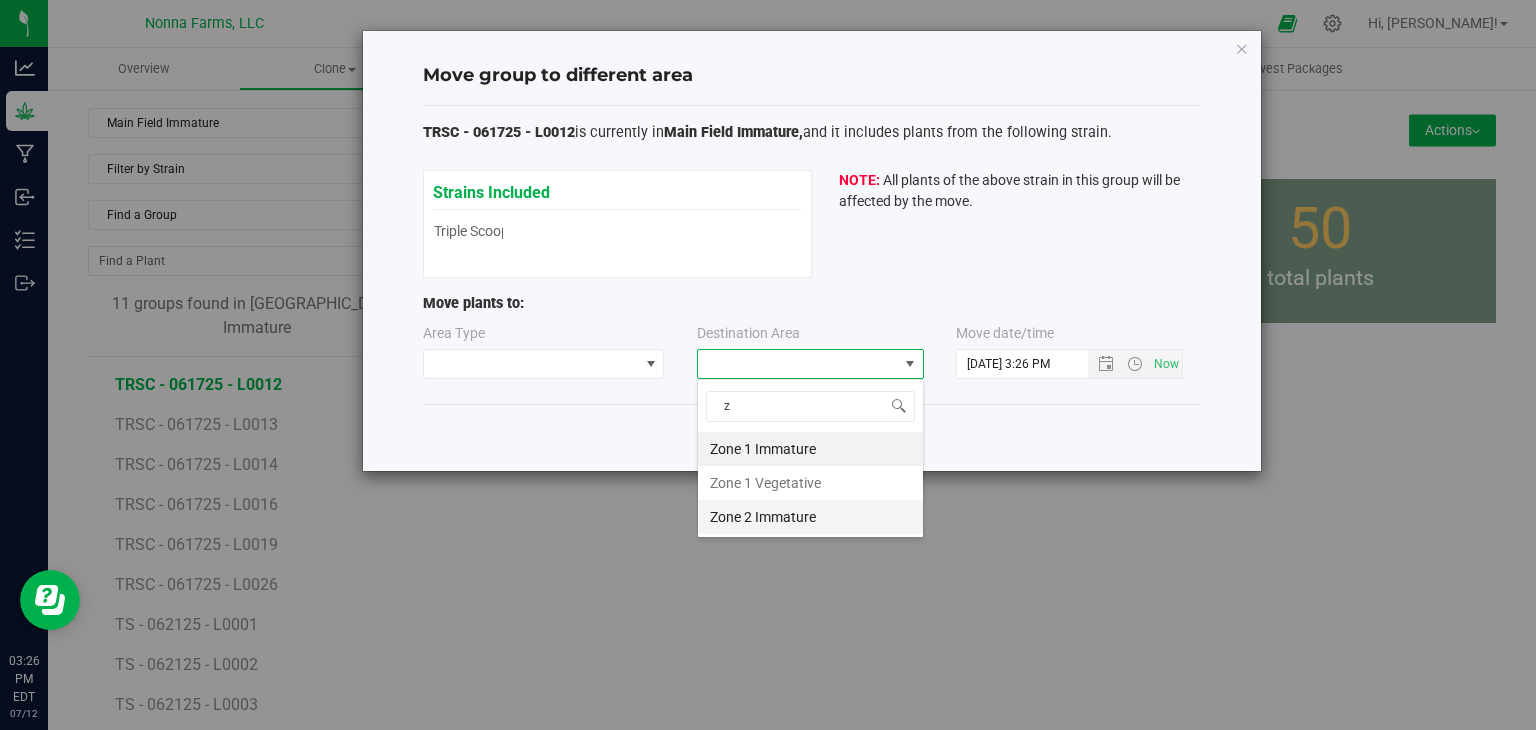 click on "Zone 2 Immature" at bounding box center (810, 517) 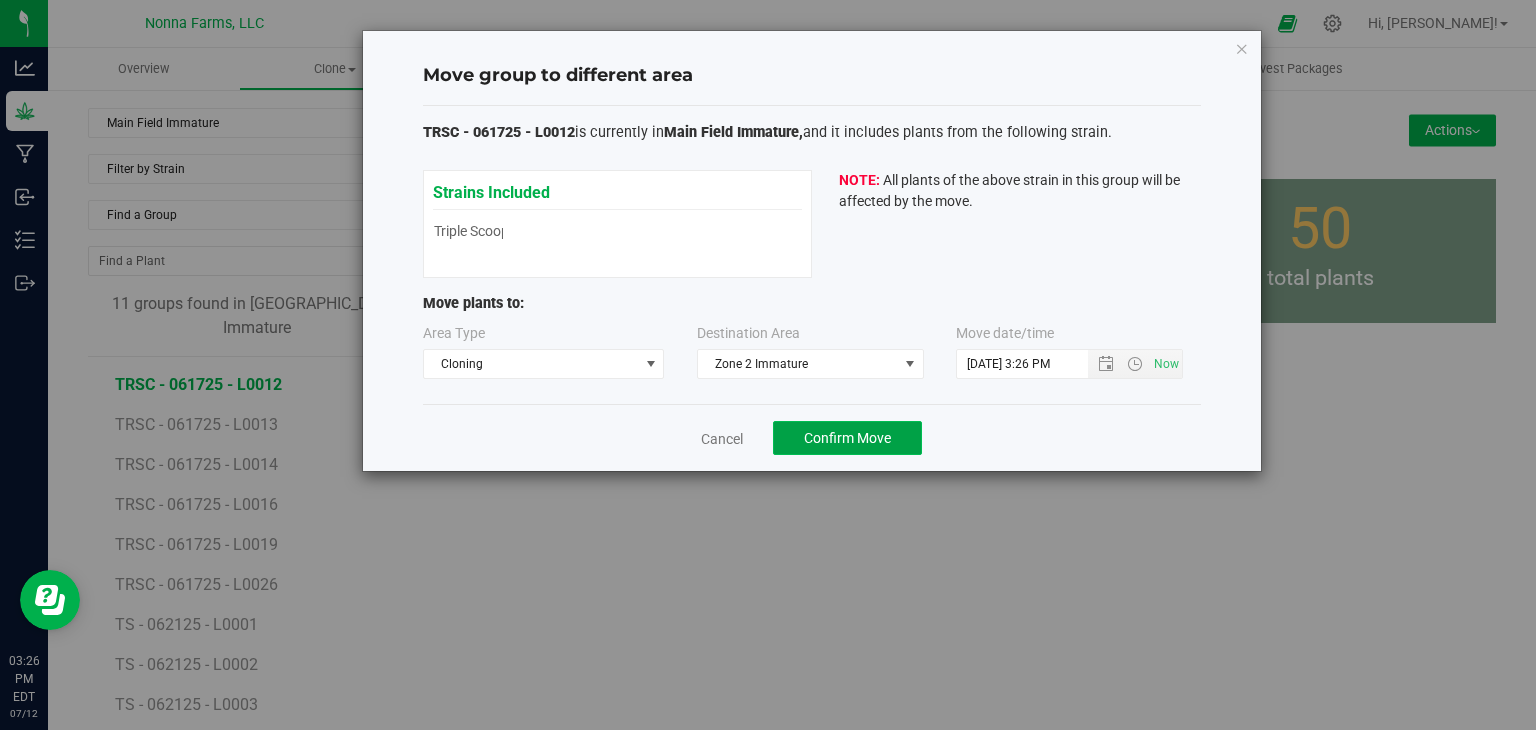 click on "Confirm Move" 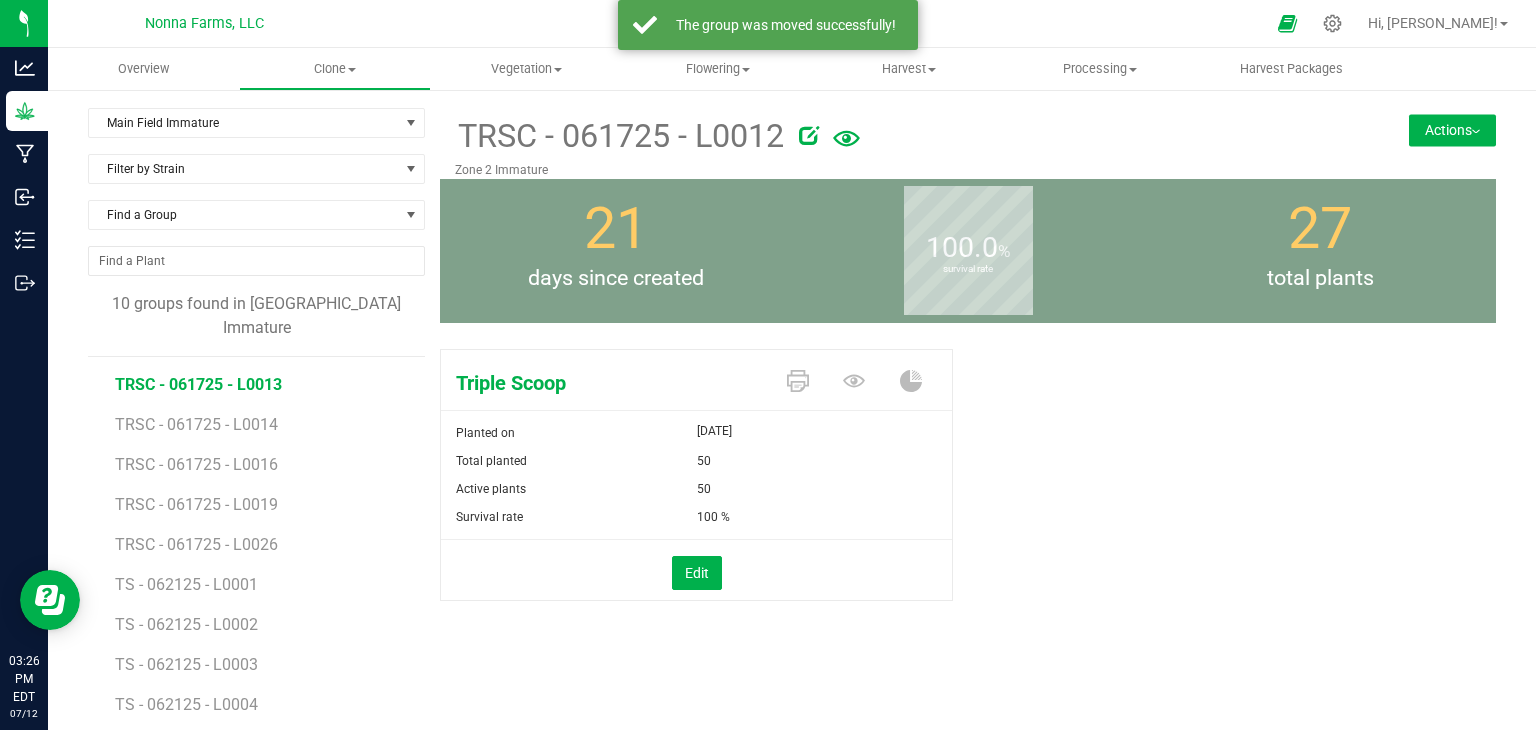 click on "TRSC - 061725 - L0013" at bounding box center [198, 384] 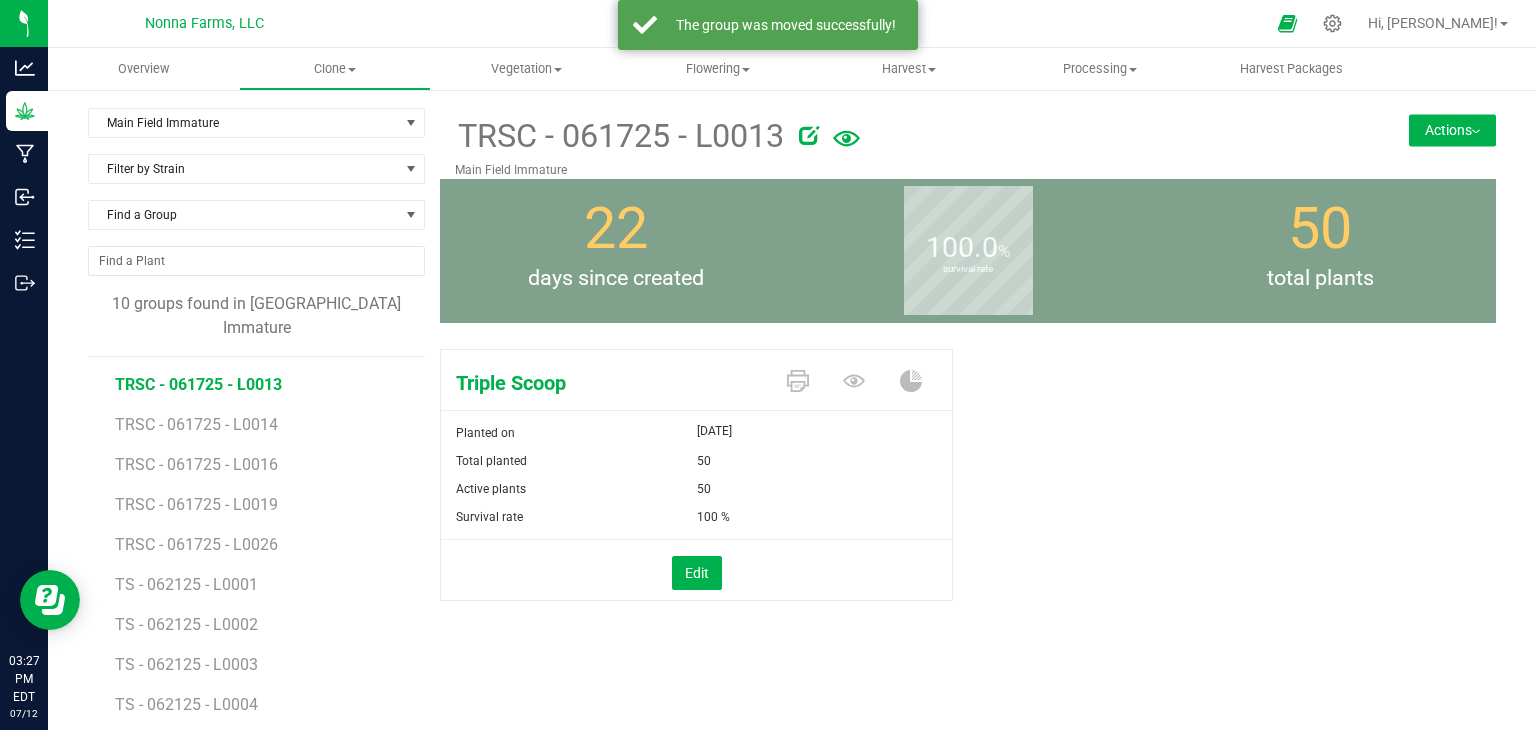 click on "Actions" at bounding box center [1452, 130] 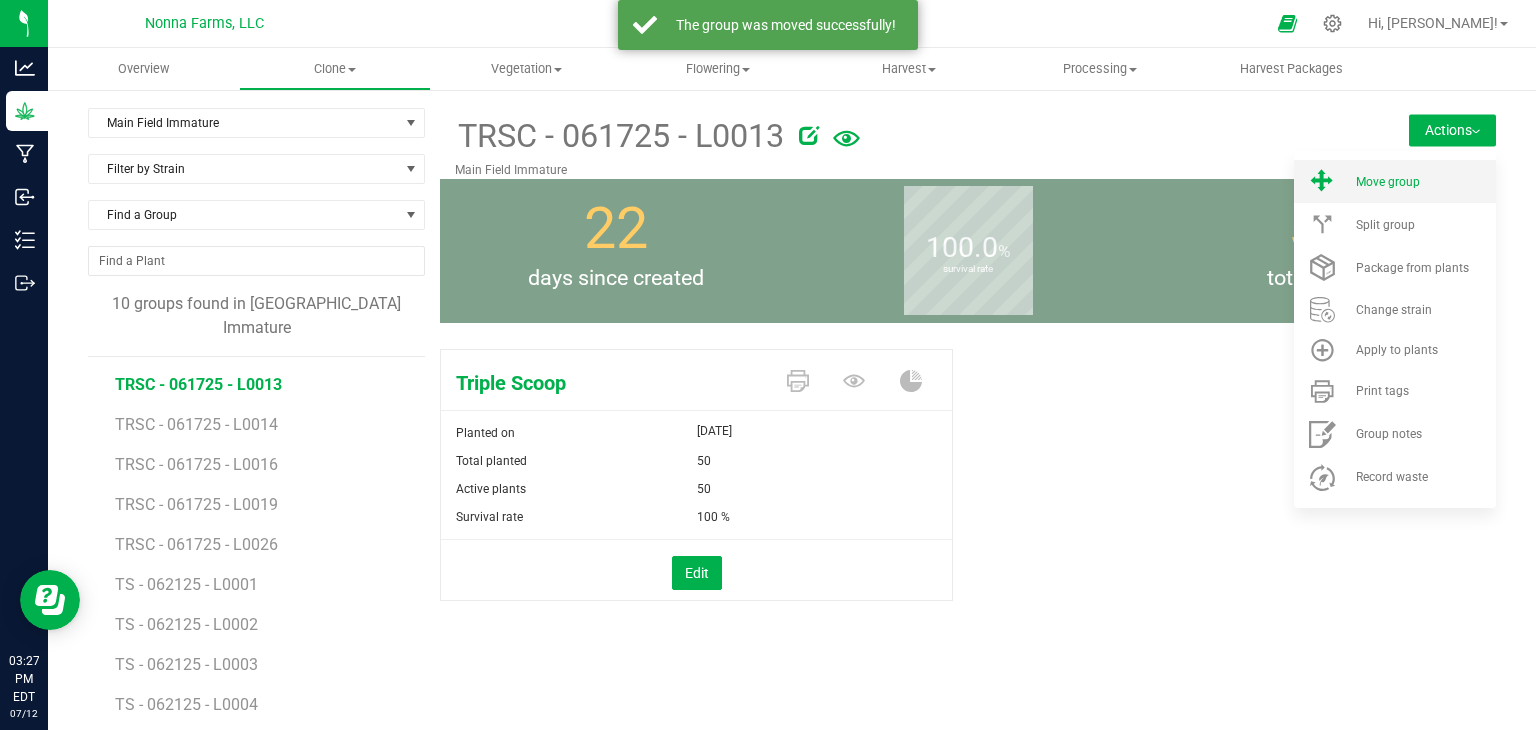 click on "Move group" at bounding box center [1424, 182] 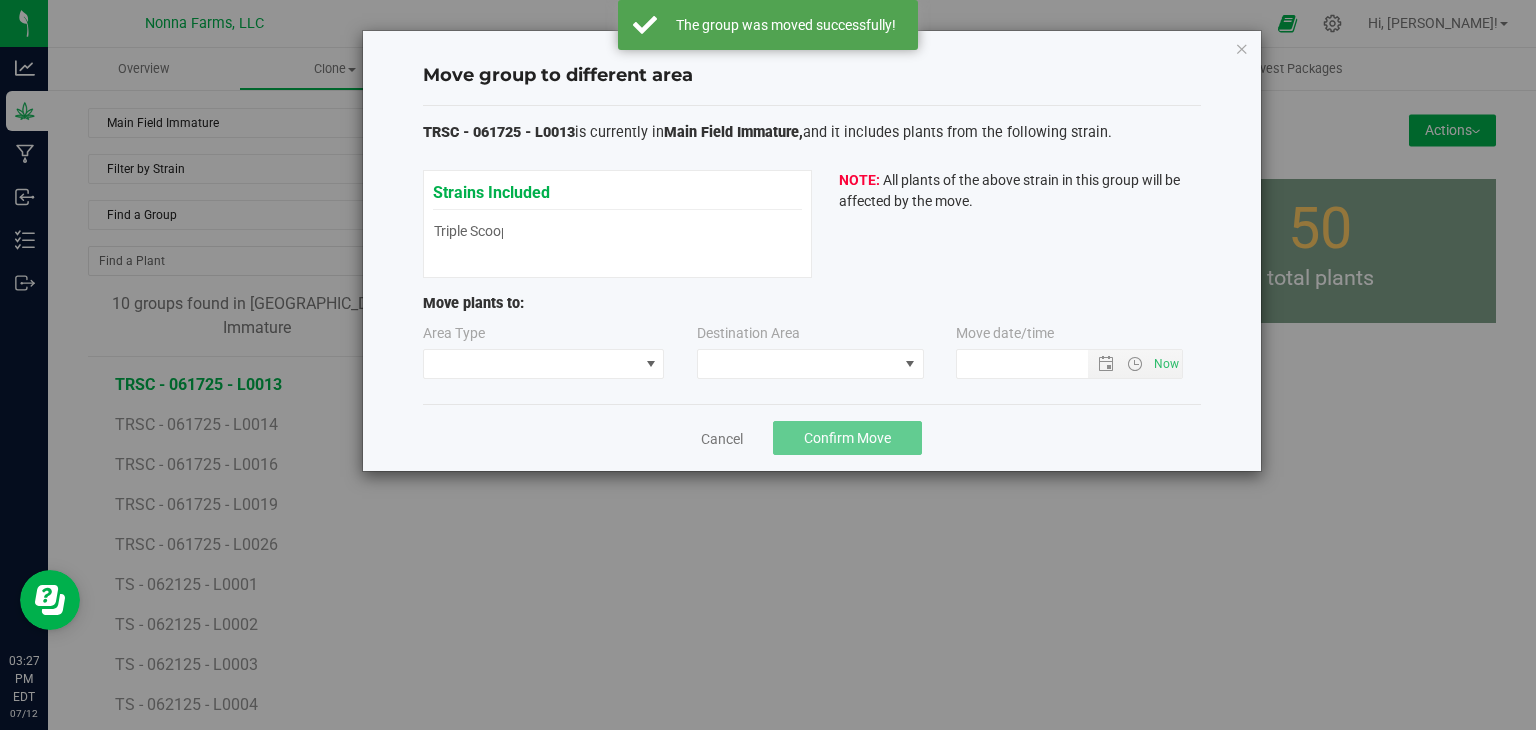 type on "7/12/2025 3:27 PM" 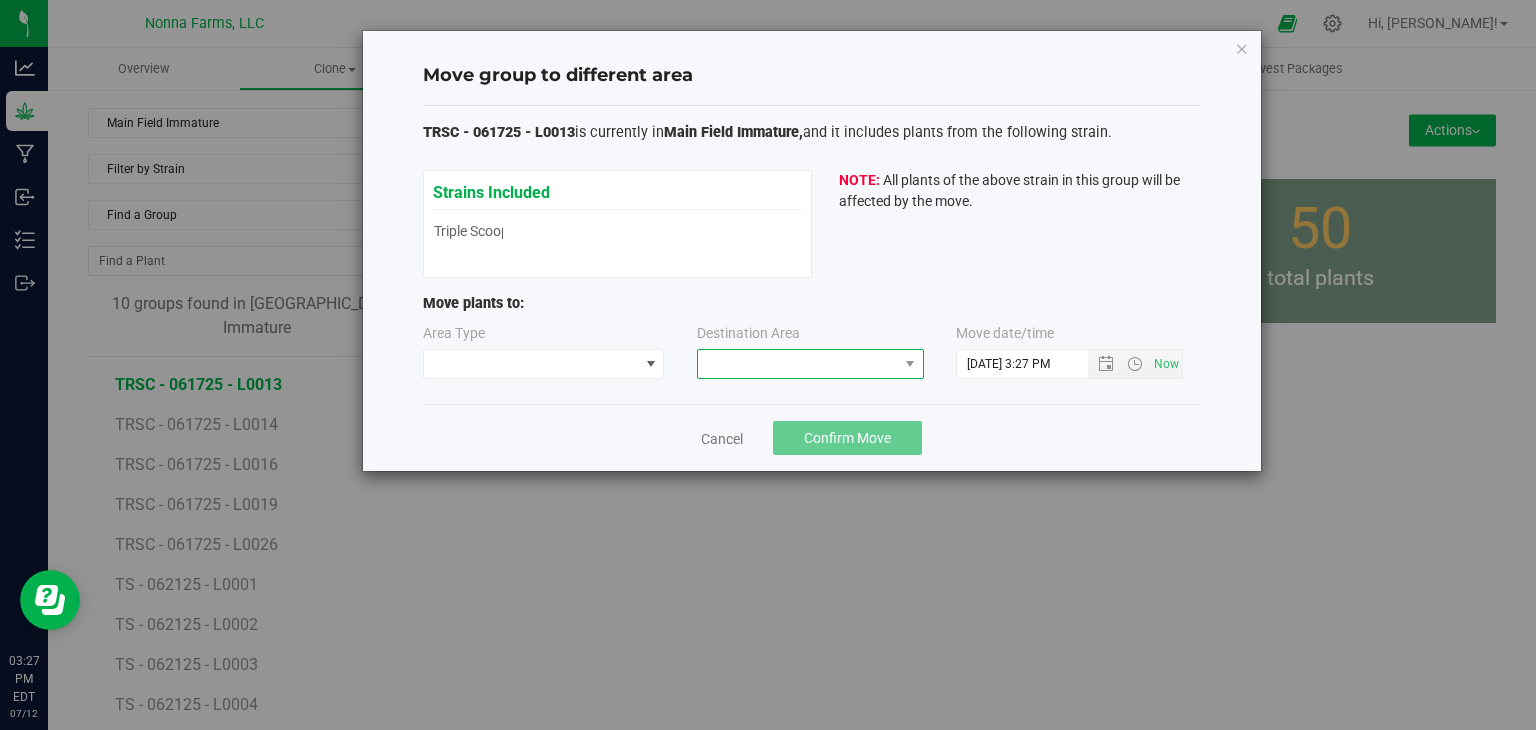 click at bounding box center [798, 364] 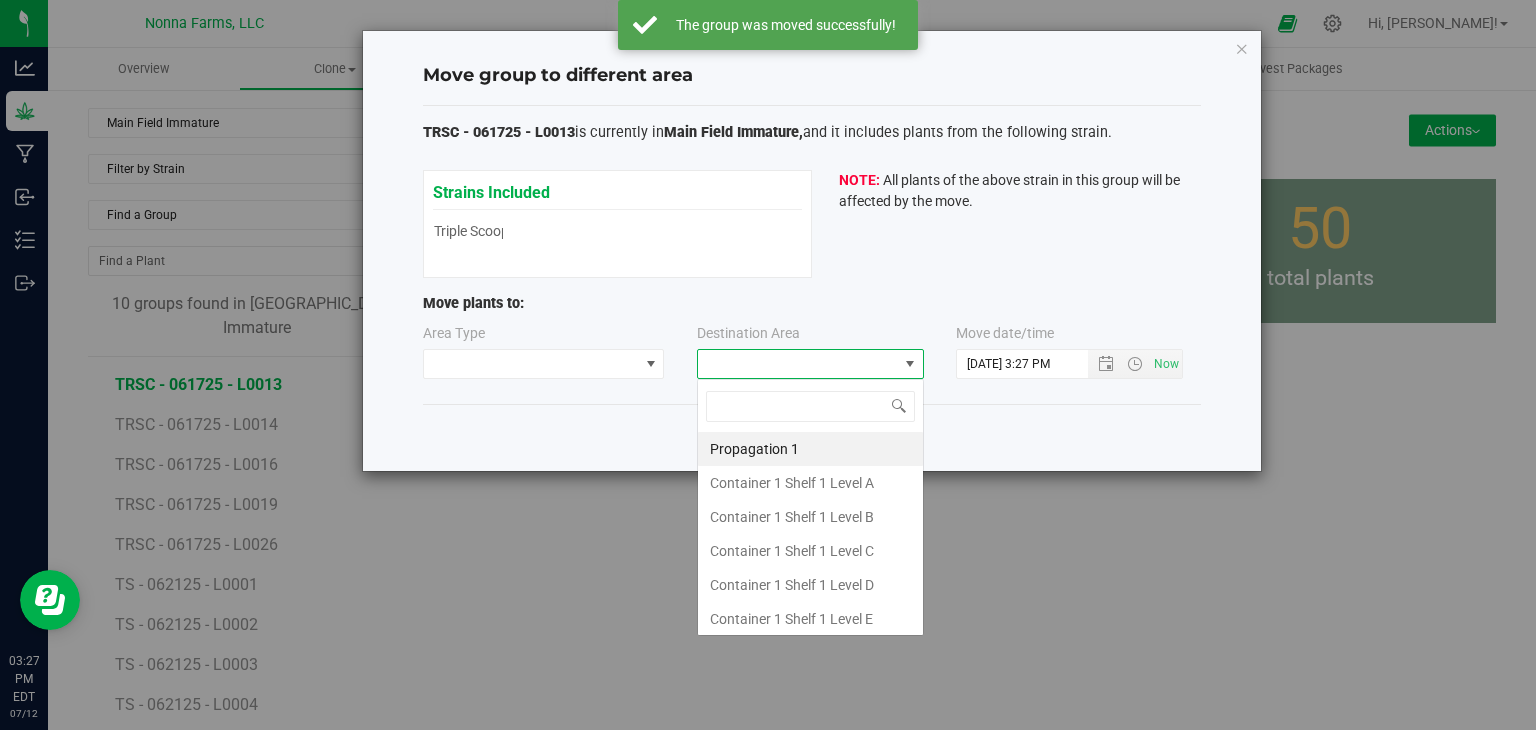 scroll, scrollTop: 99970, scrollLeft: 99772, axis: both 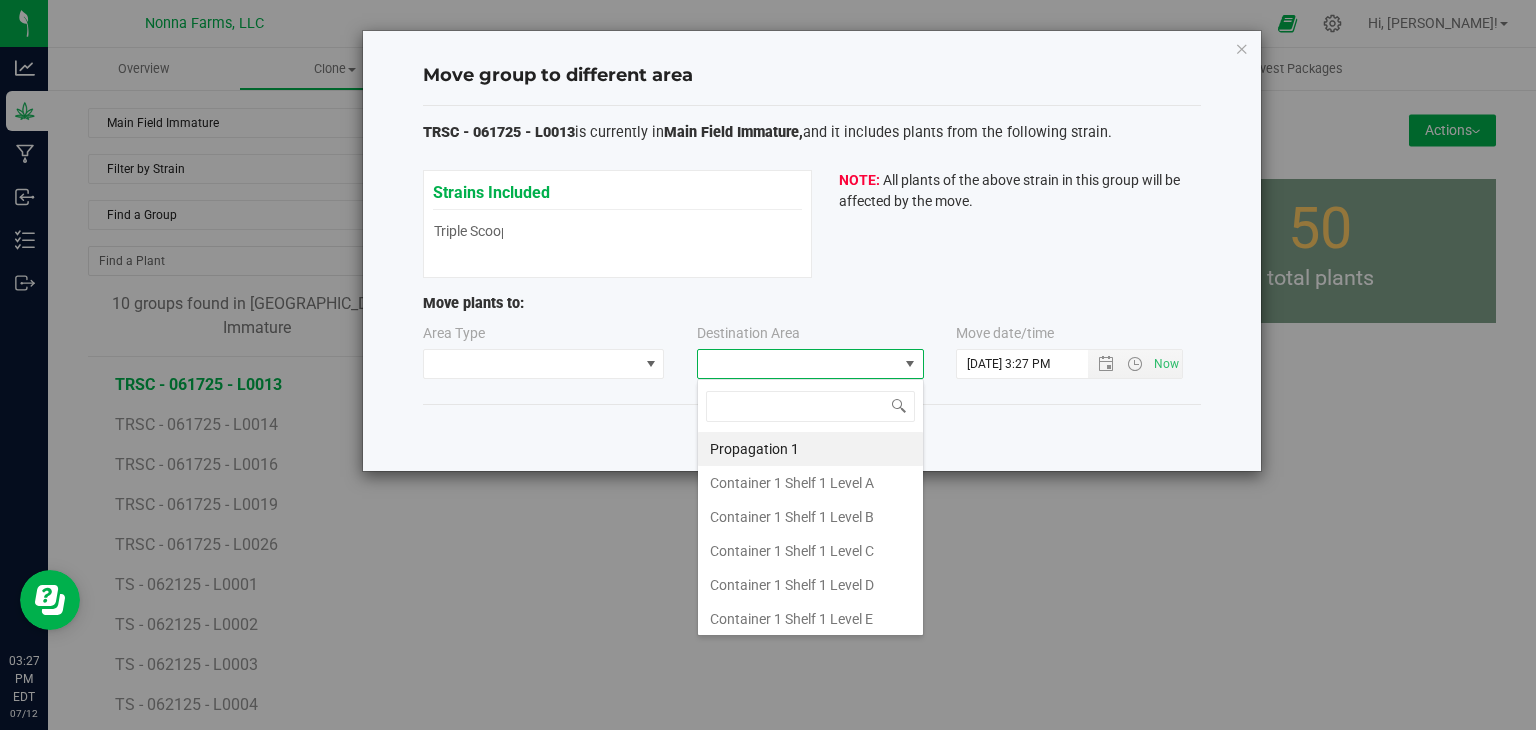 type on "z" 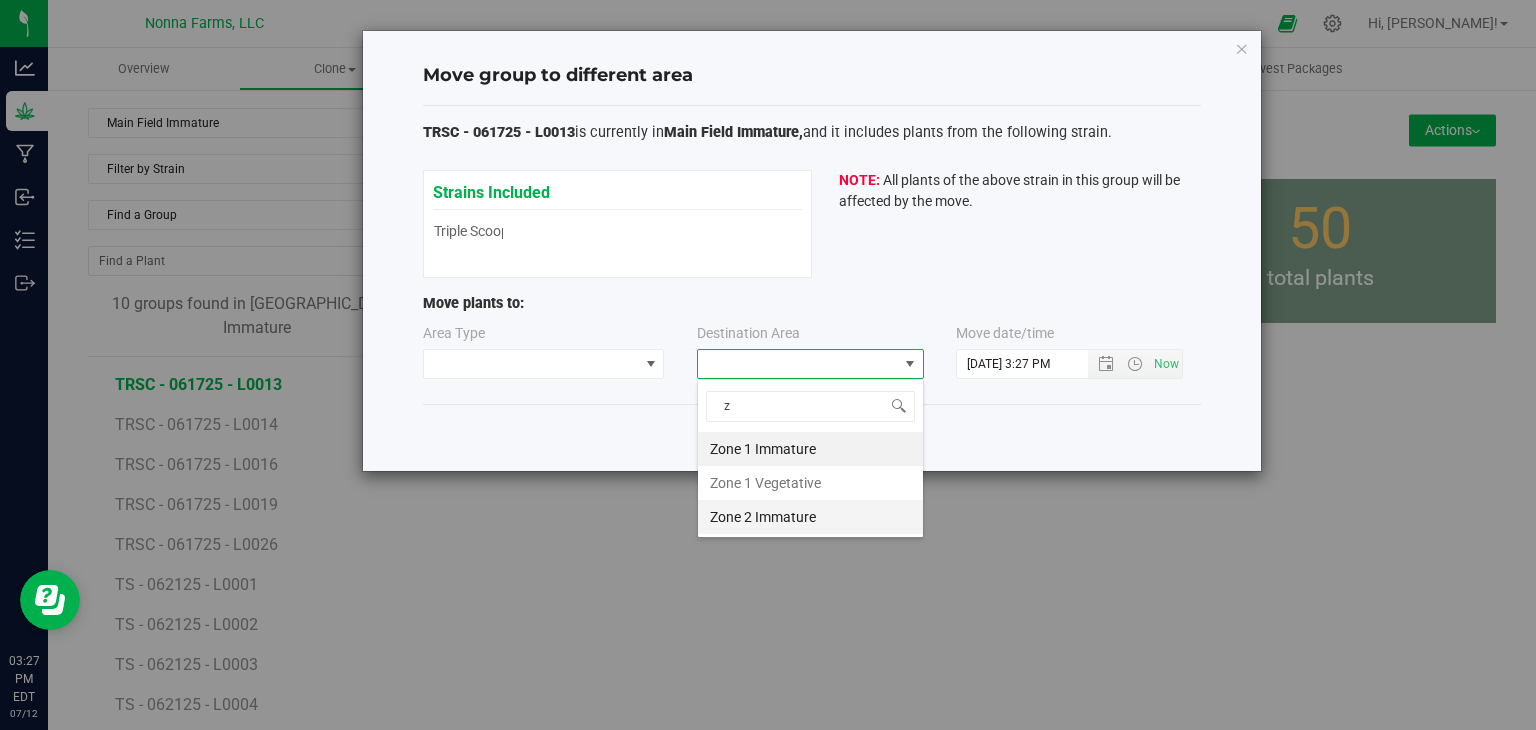 click on "Zone 2 Immature" at bounding box center (810, 517) 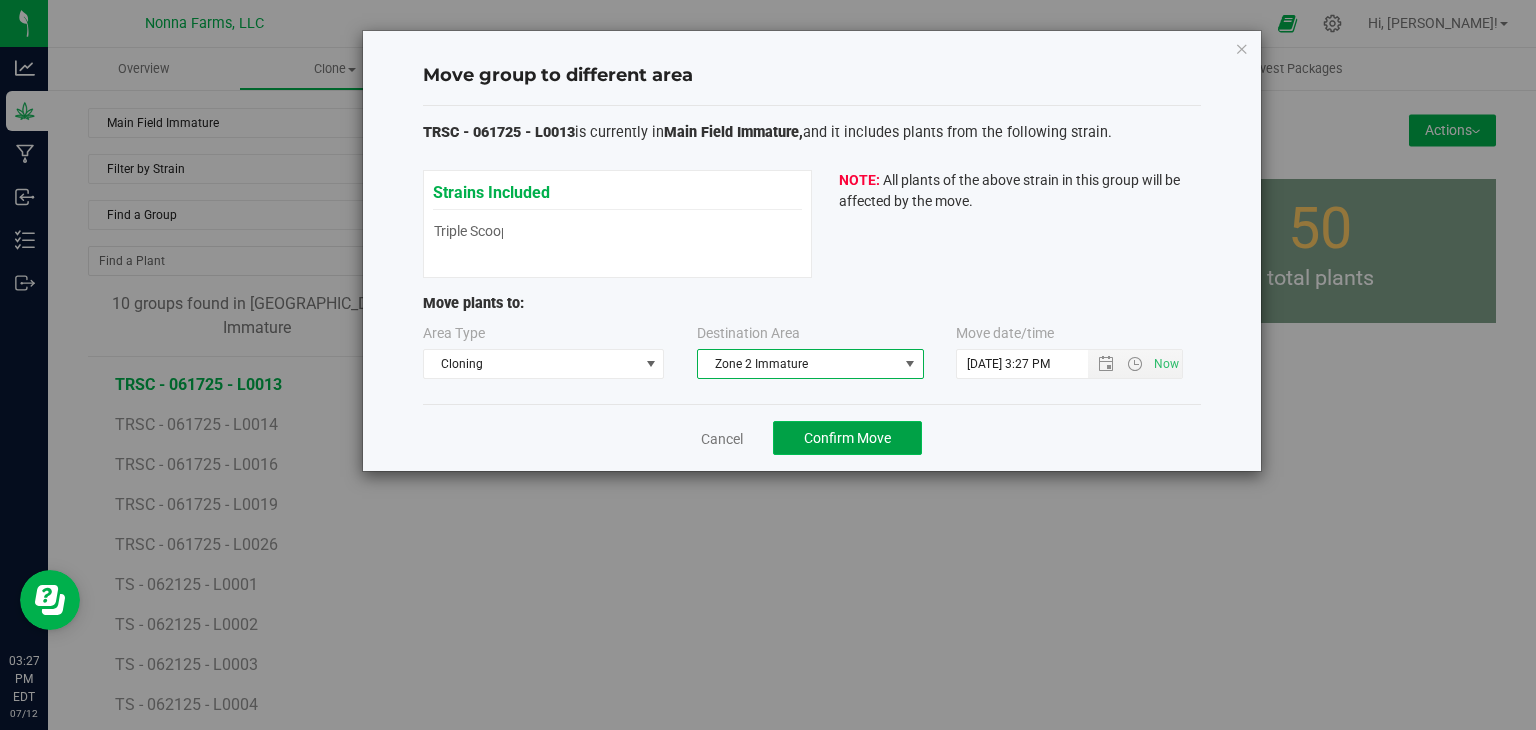 click on "Confirm Move" 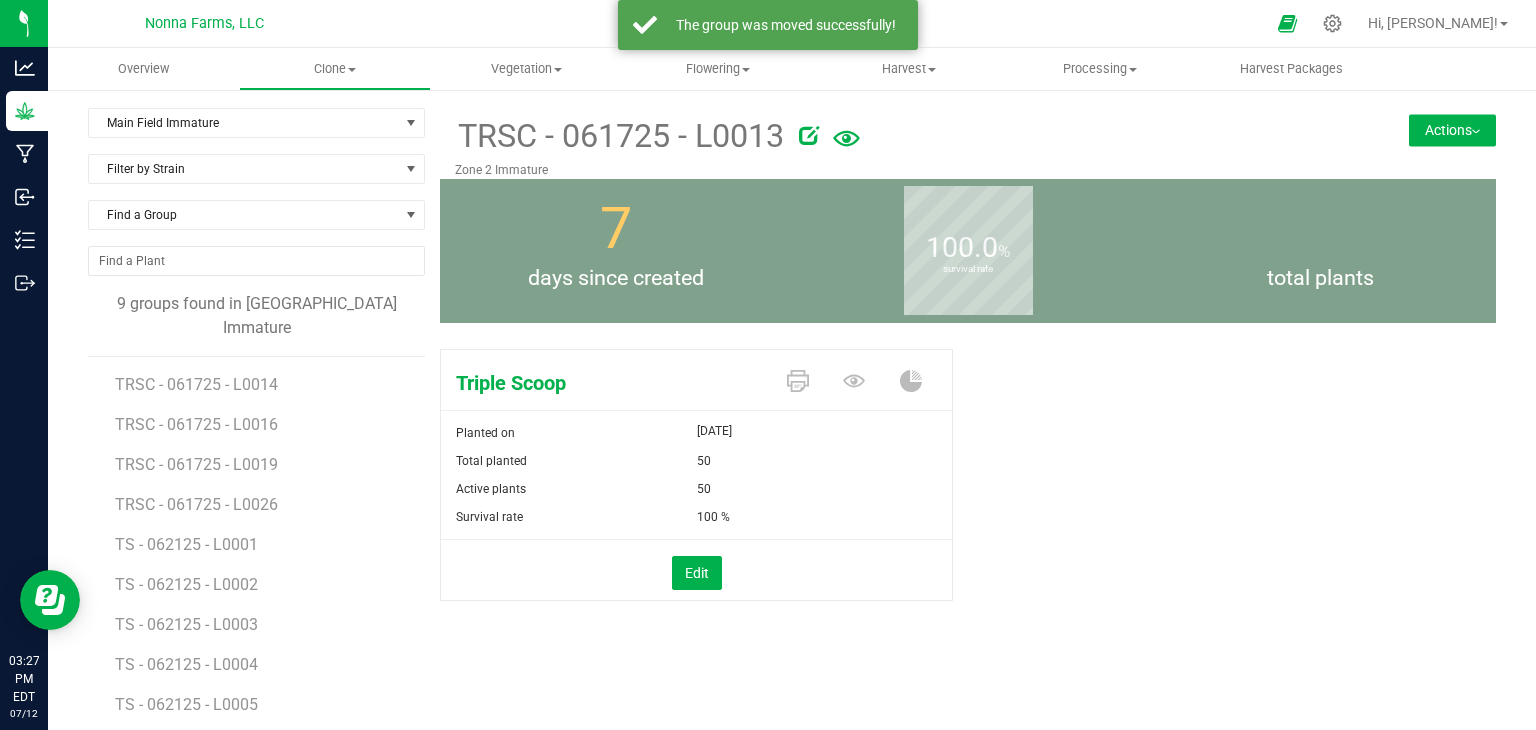 click on "TRSC - 061725 - L0014" at bounding box center (196, 384) 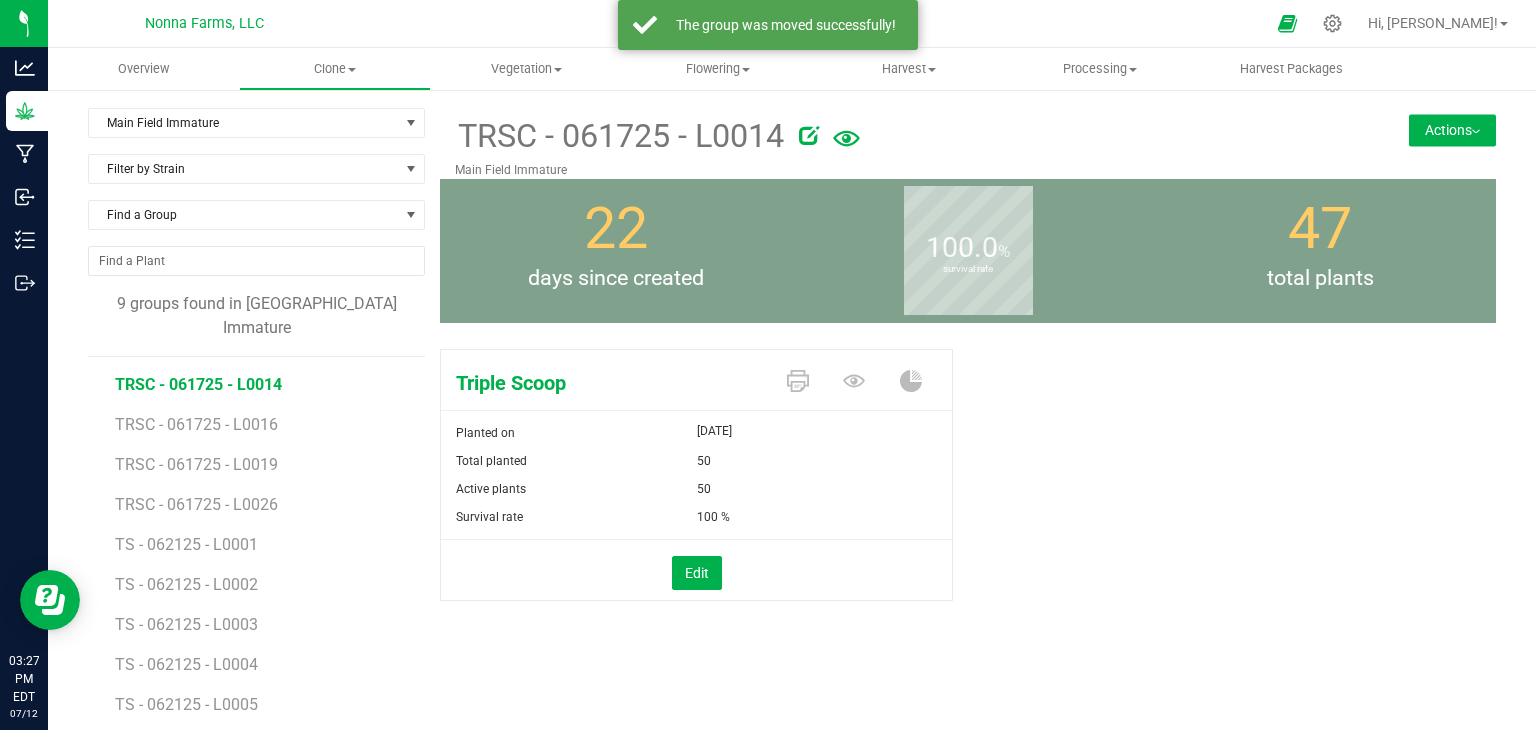 click on "Actions" at bounding box center (1452, 130) 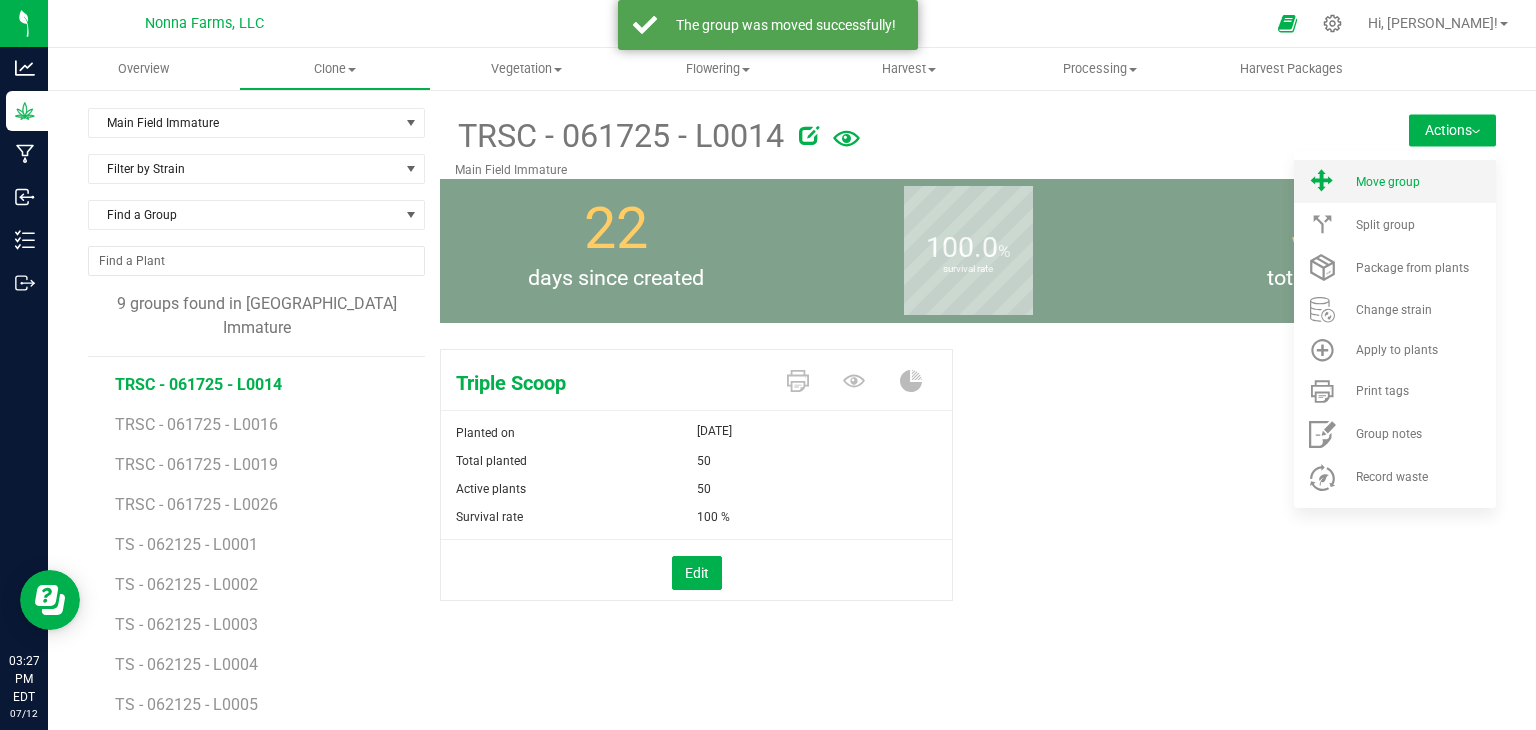 click on "Move group" at bounding box center (1395, 181) 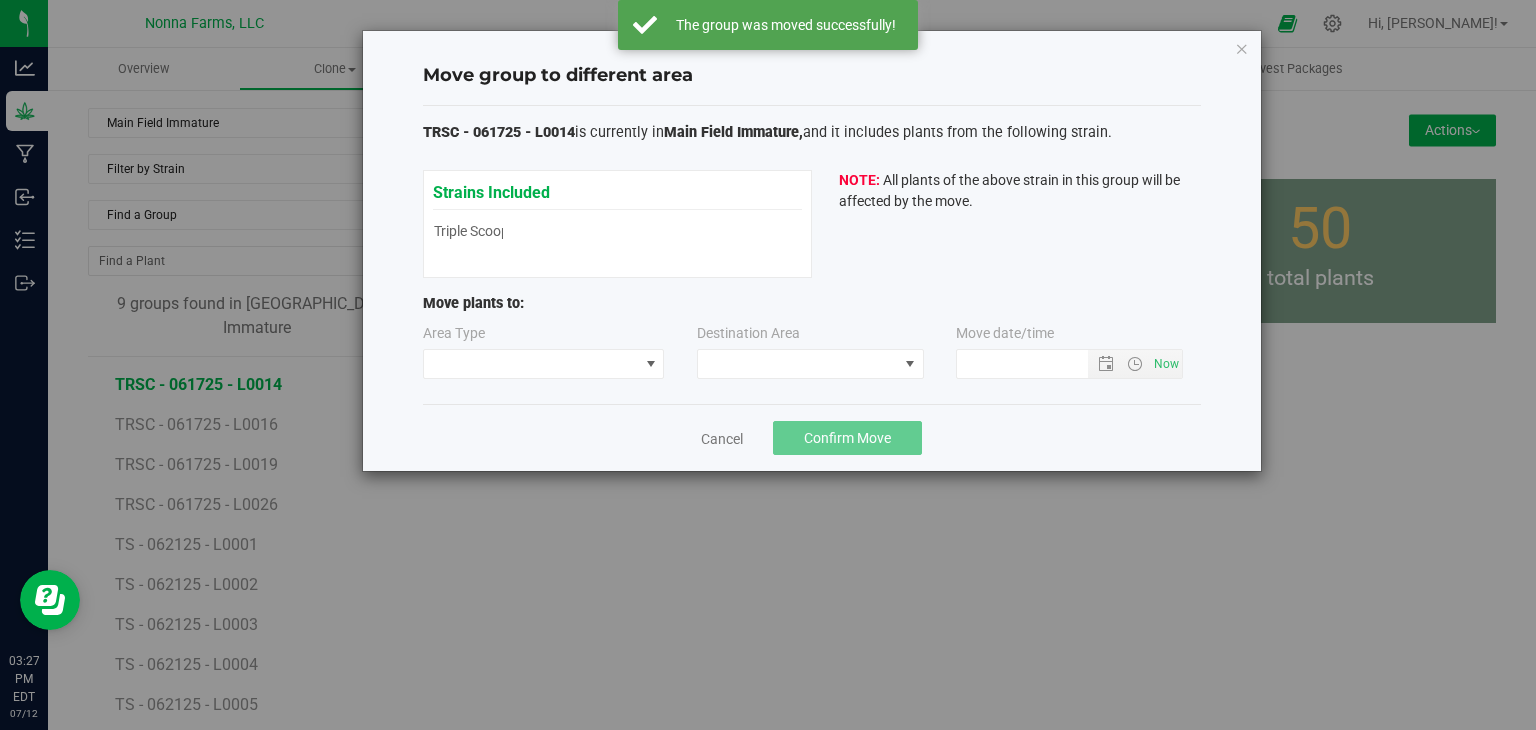 type on "7/12/2025 3:27 PM" 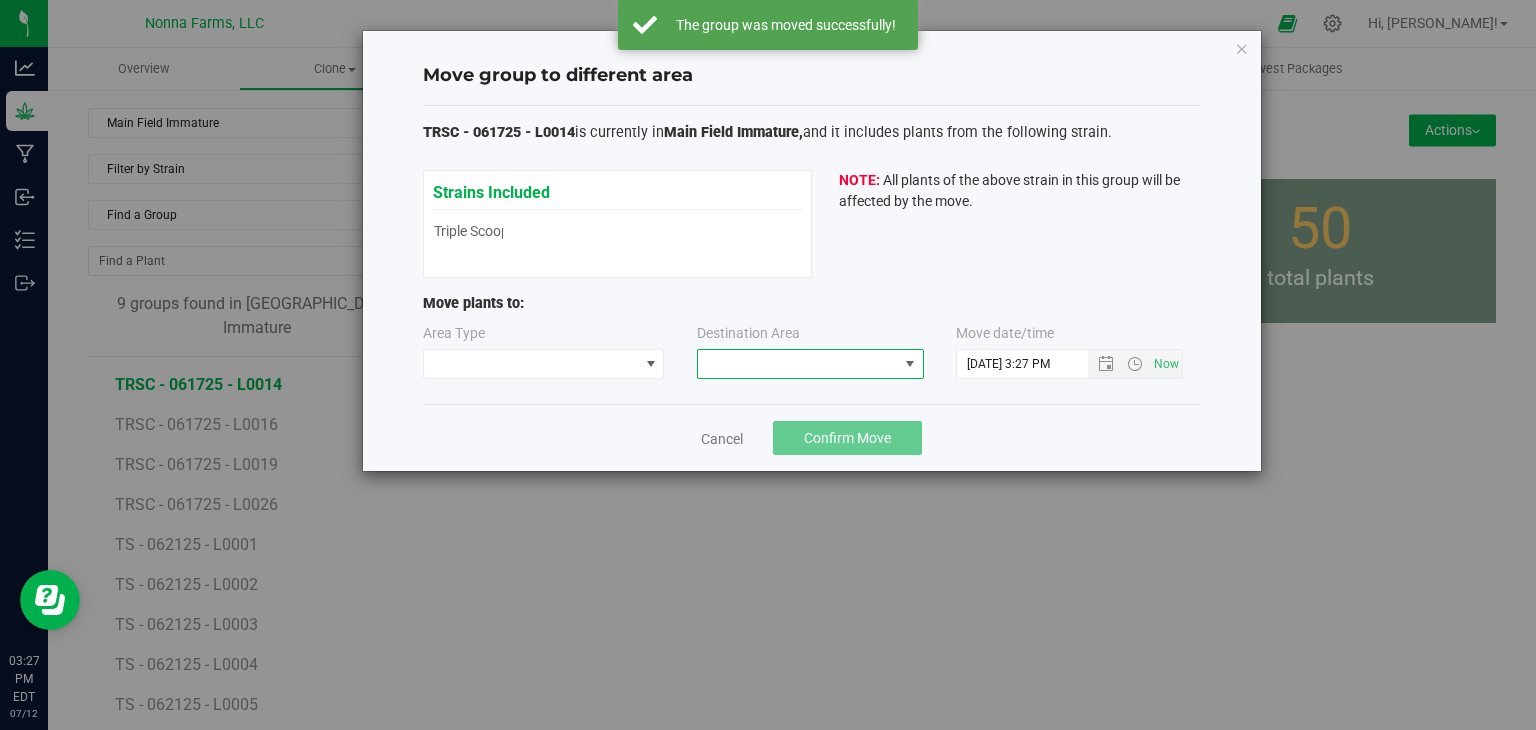 click at bounding box center (798, 364) 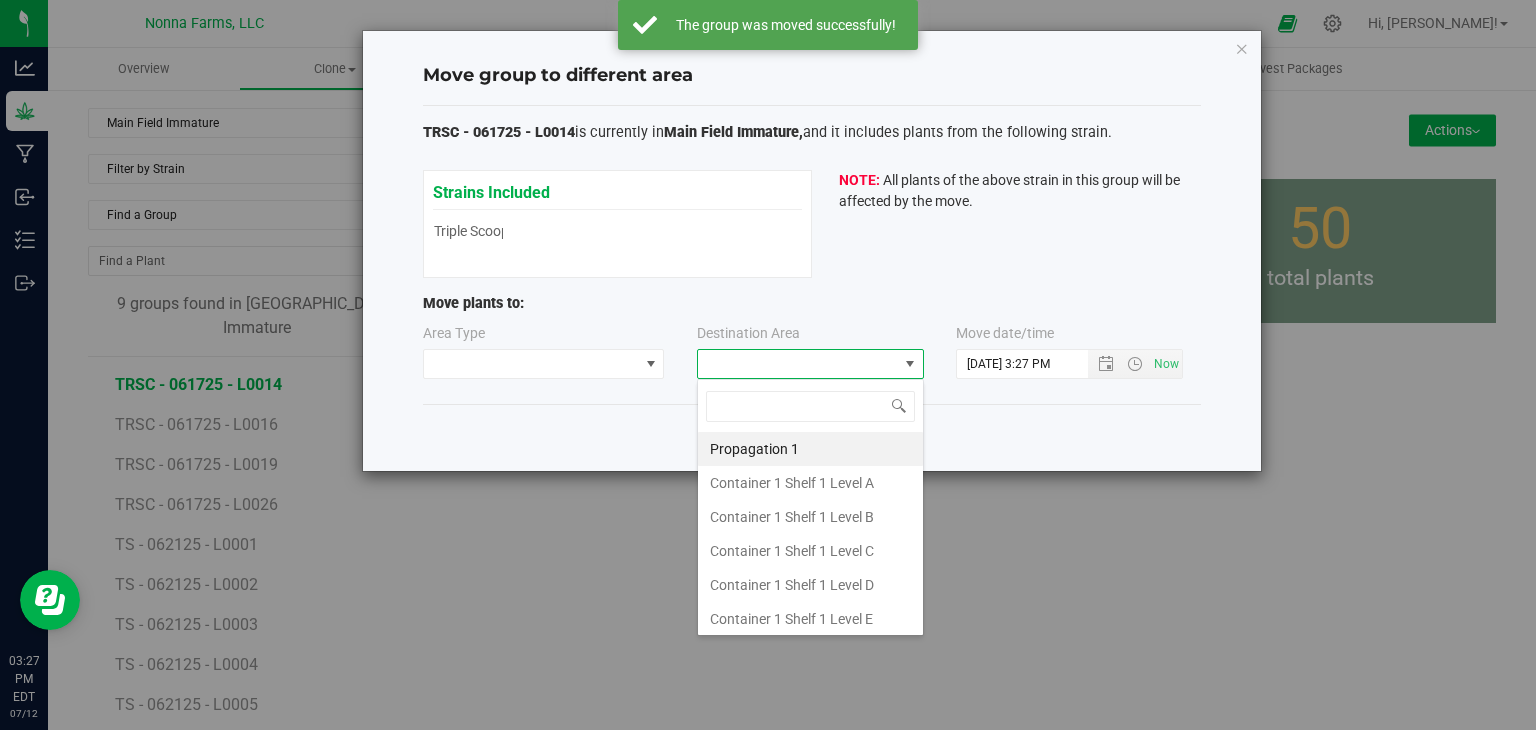 scroll, scrollTop: 99970, scrollLeft: 99772, axis: both 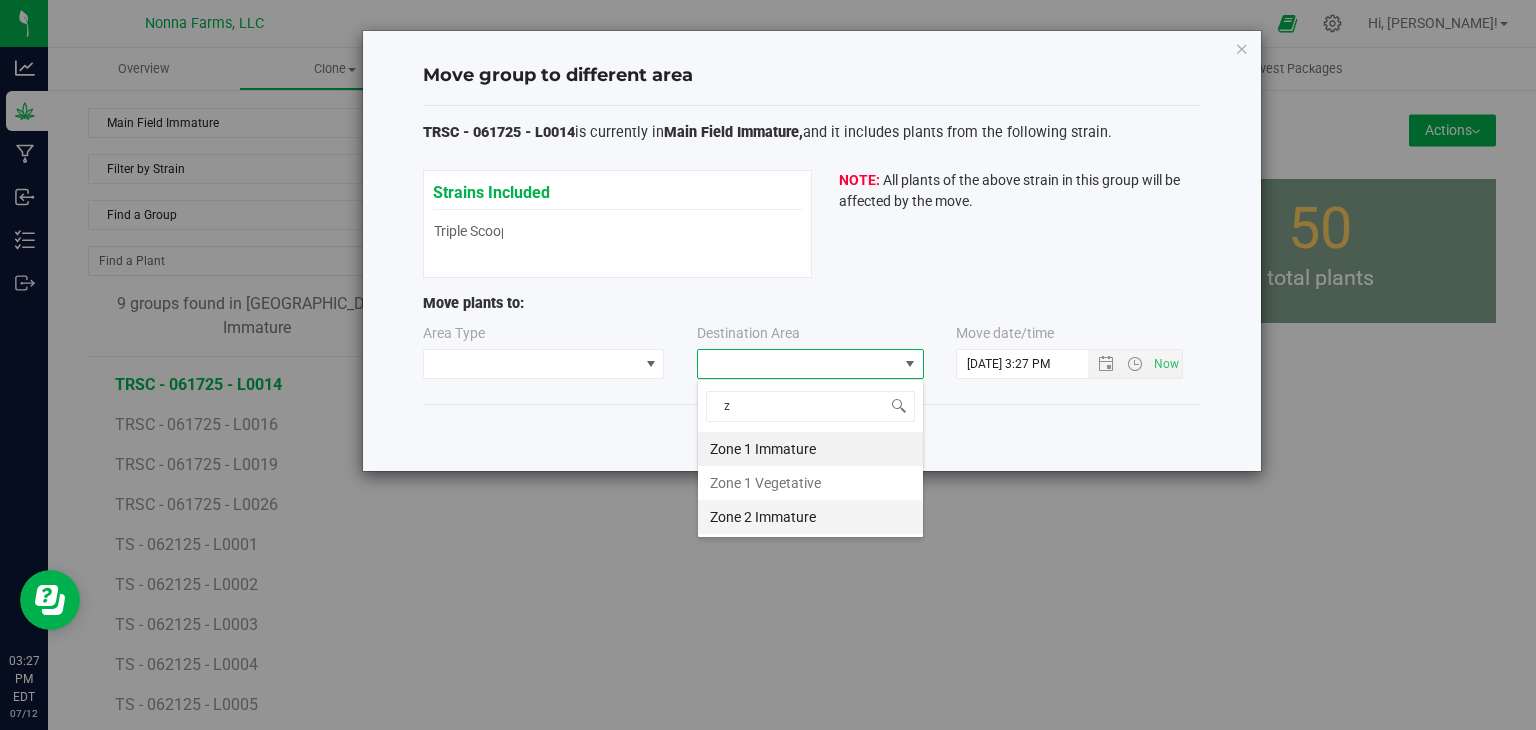 click on "Zone 2 Immature" at bounding box center [810, 517] 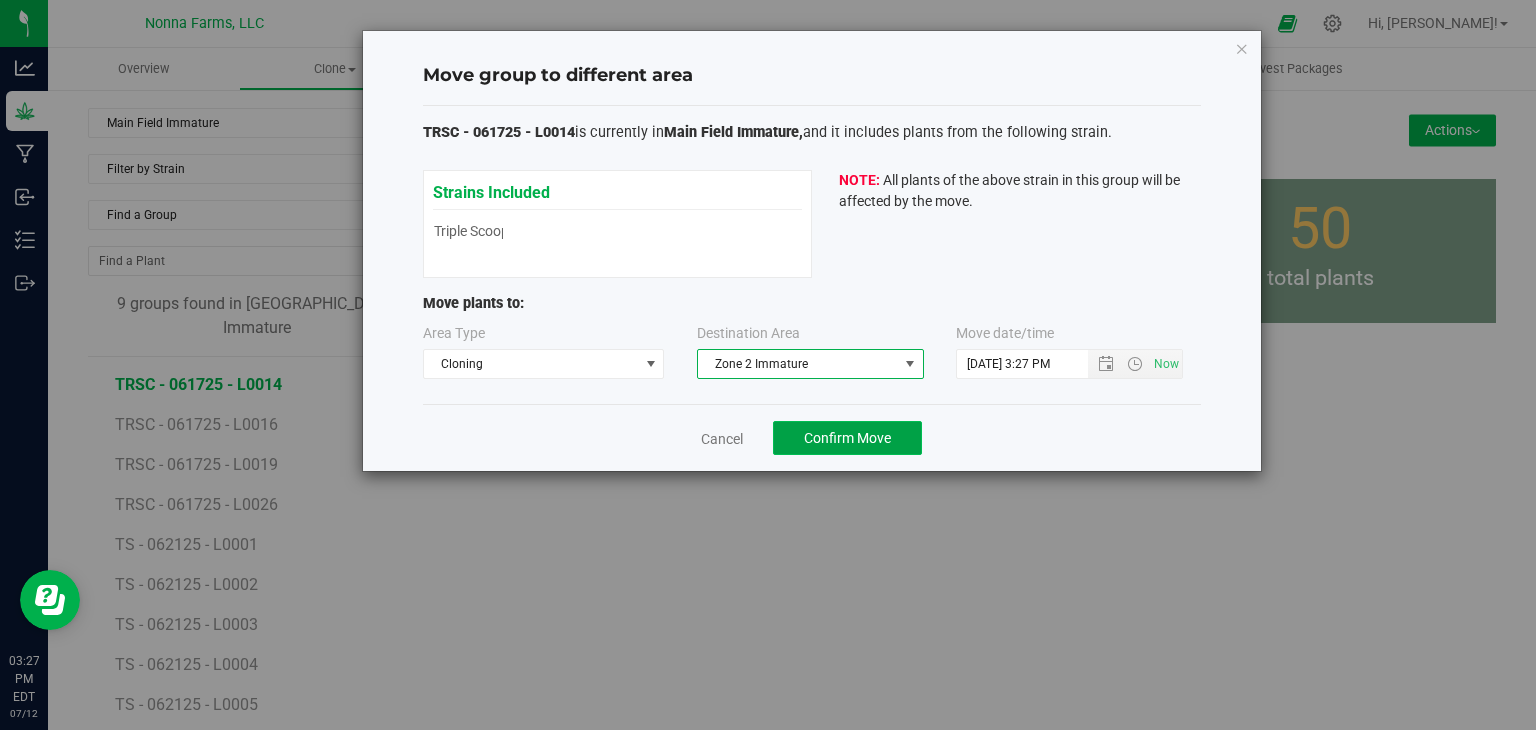 click on "Confirm Move" 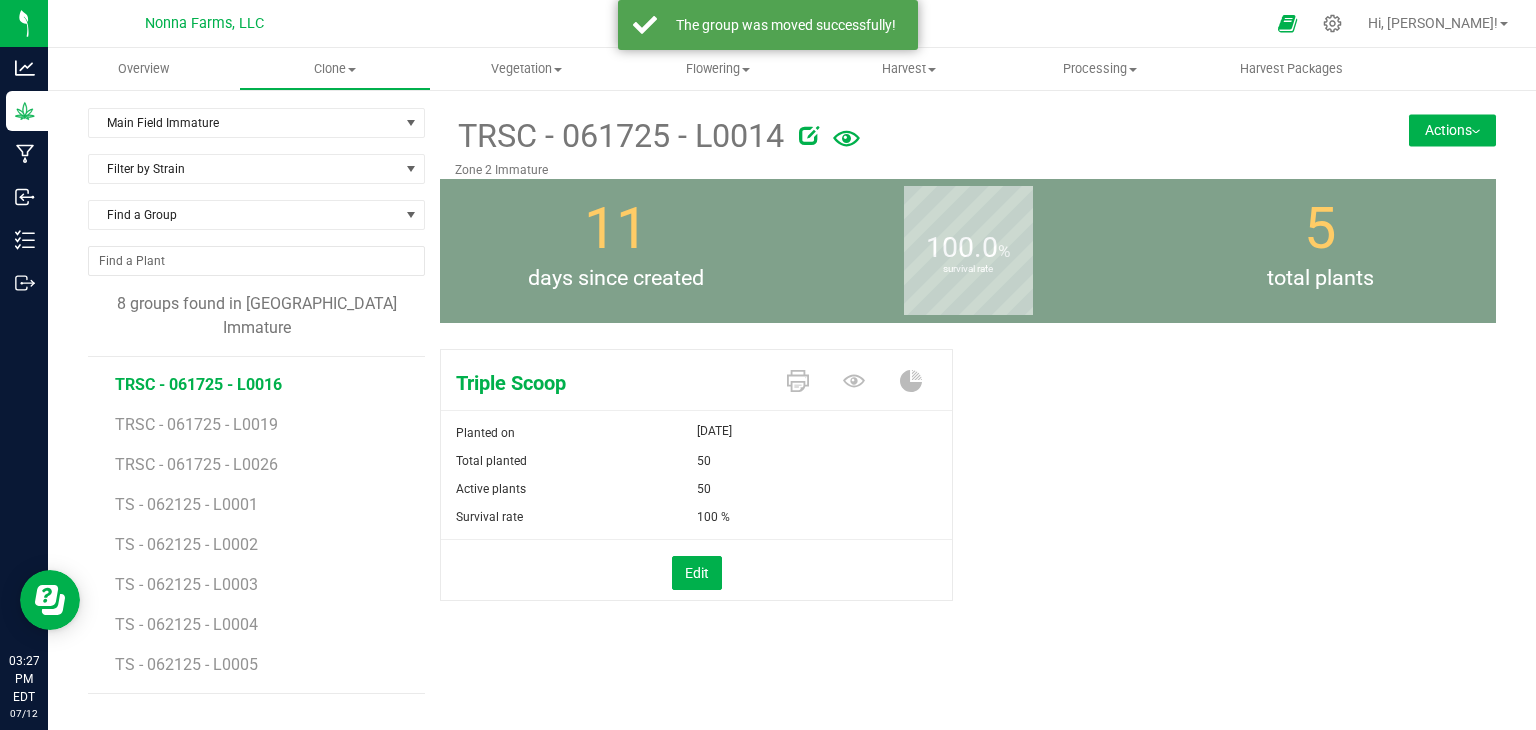 click on "TRSC - 061725 - L0016" at bounding box center (198, 384) 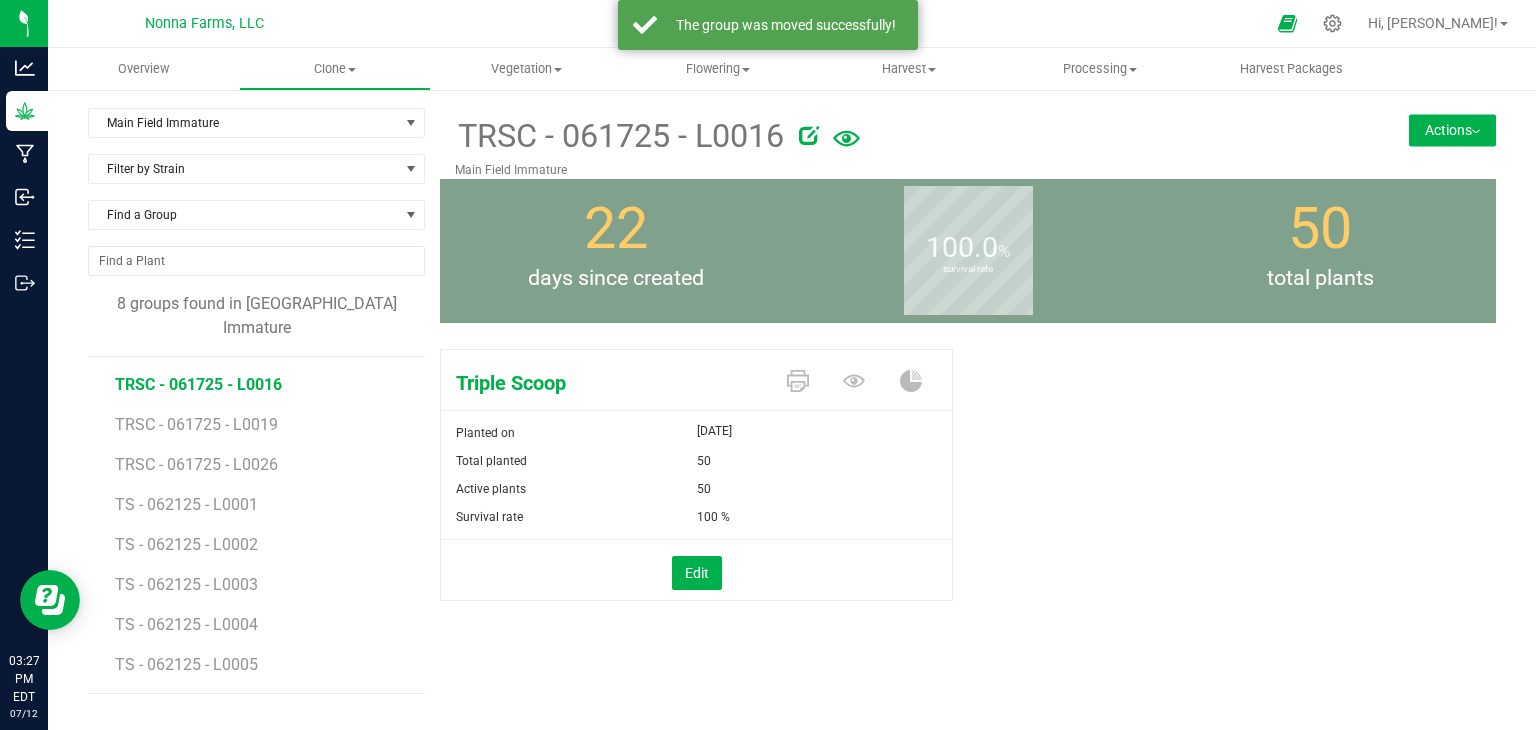 click on "Actions" at bounding box center [1452, 130] 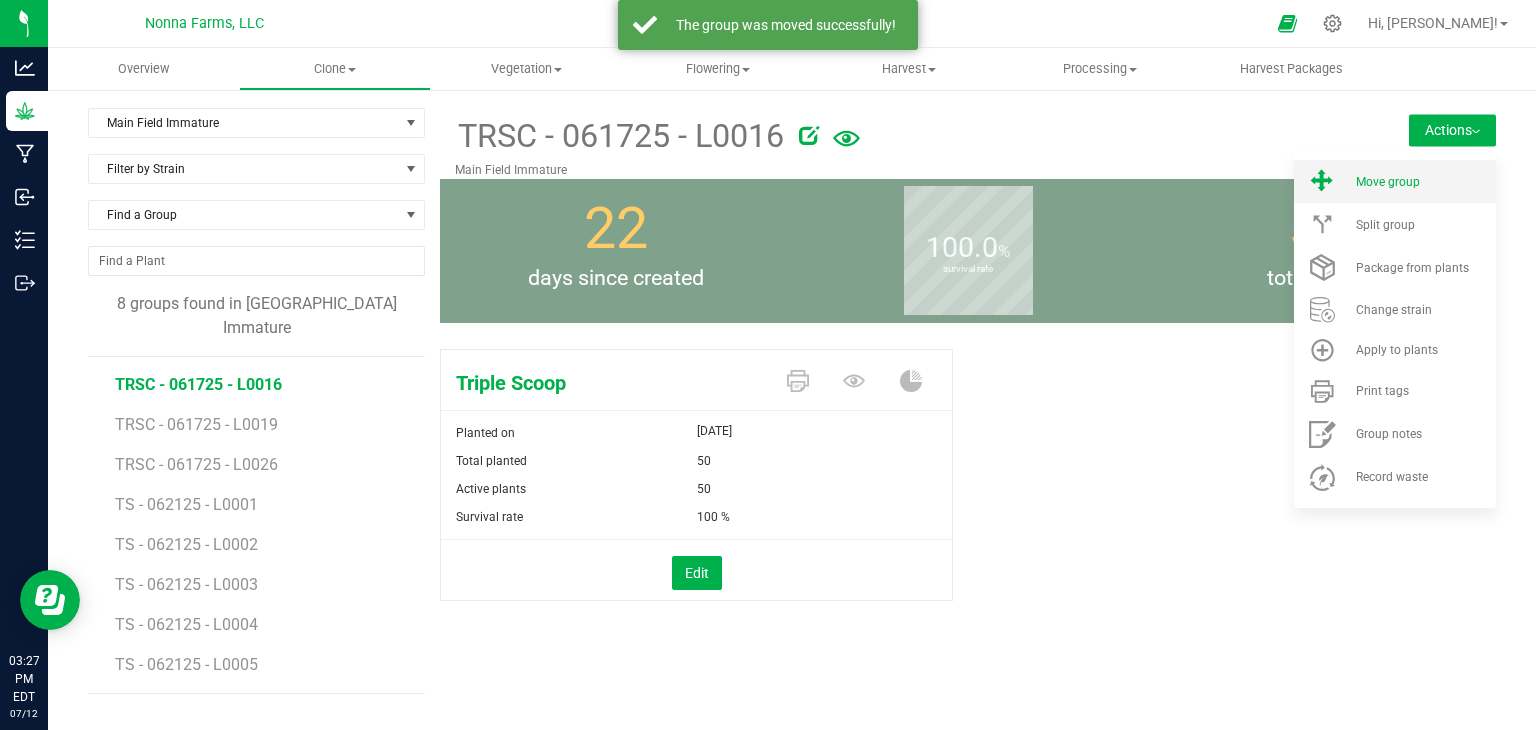 click on "Move group" at bounding box center [1424, 182] 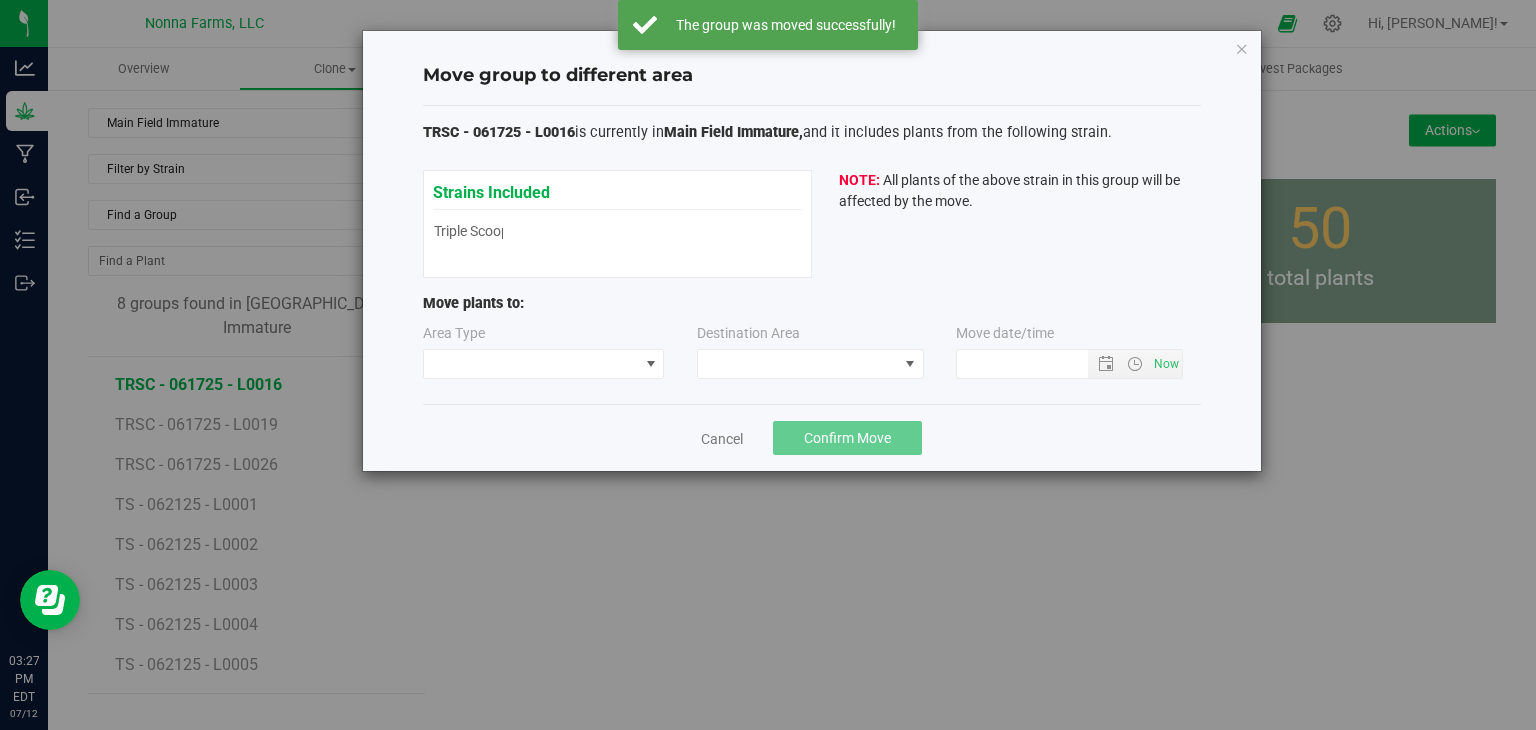type on "7/12/2025 3:27 PM" 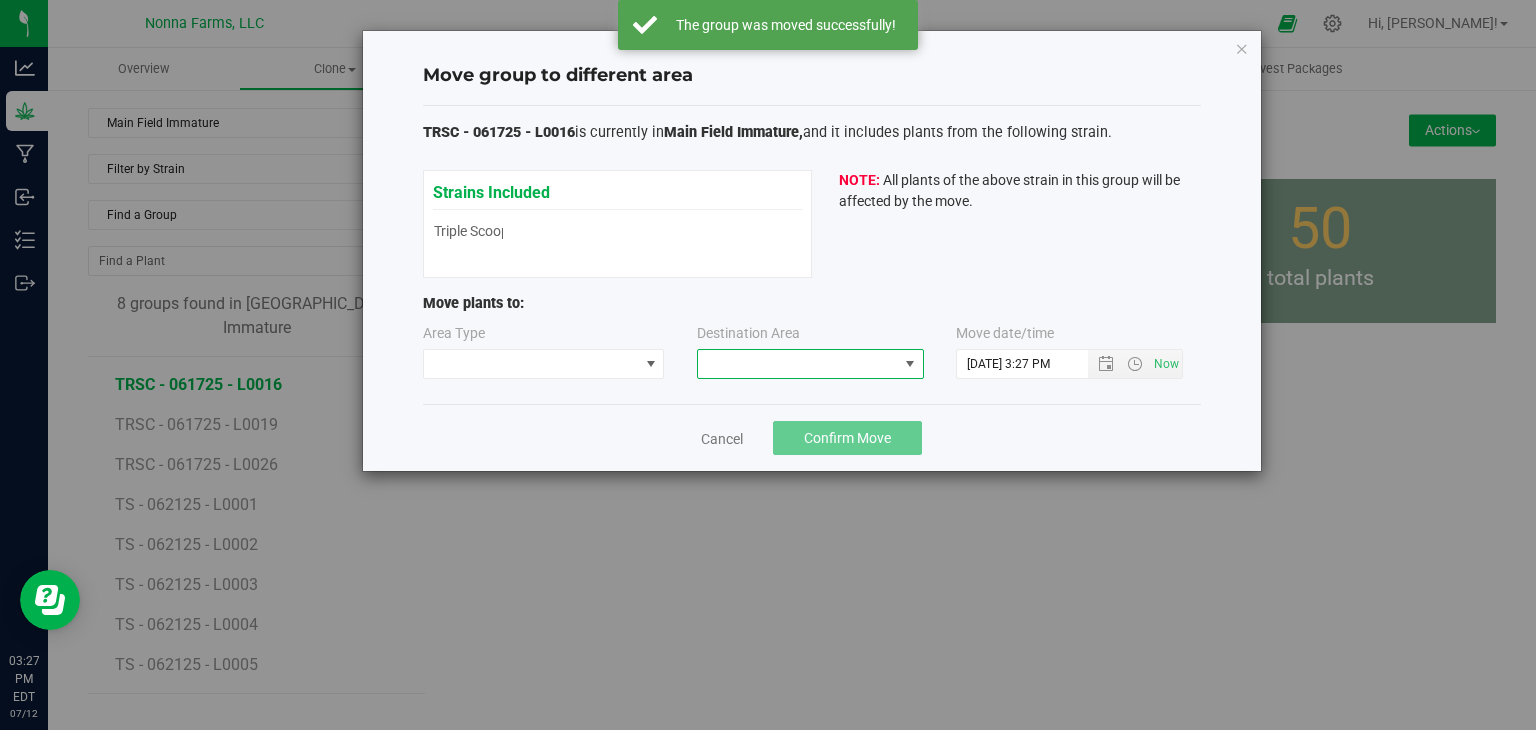 click at bounding box center [798, 364] 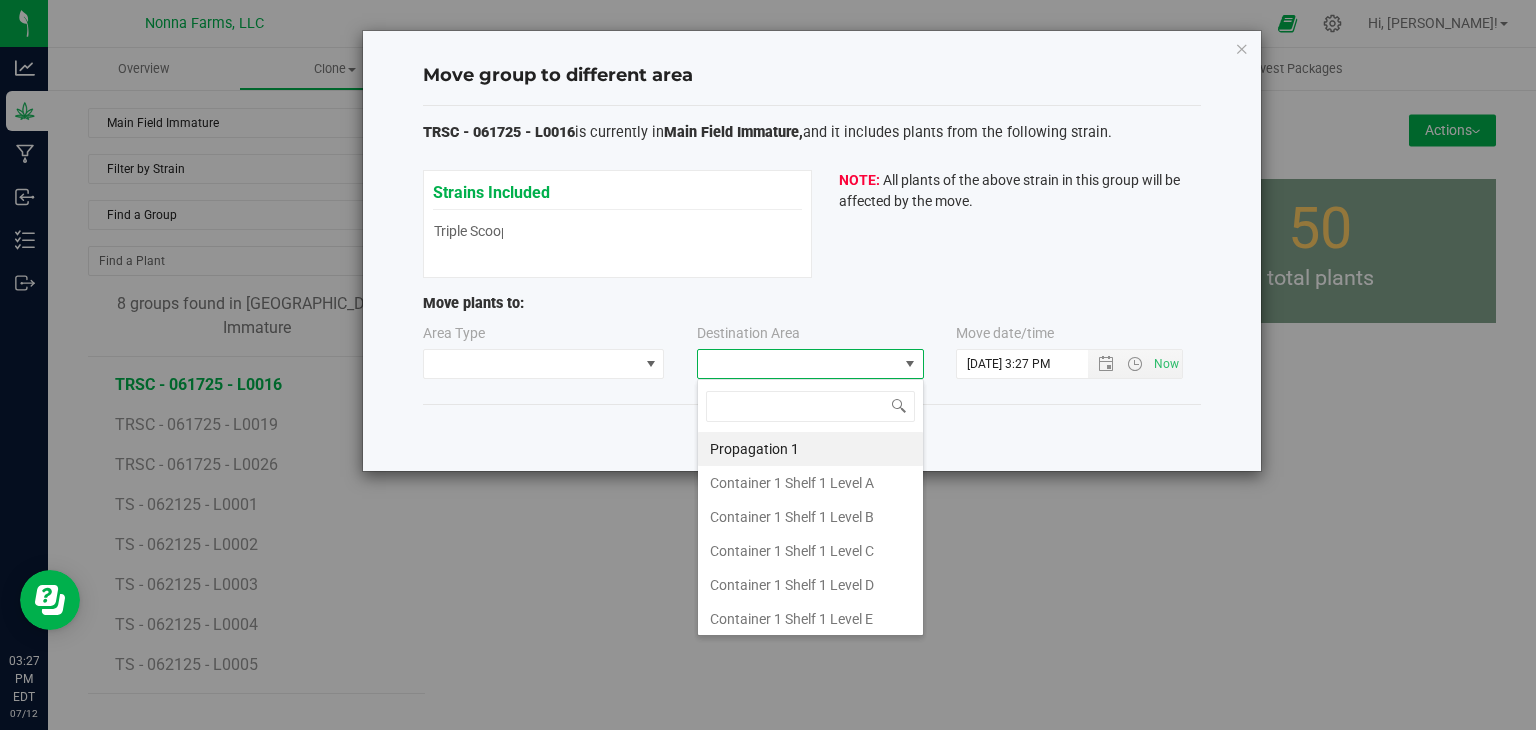 type on "z" 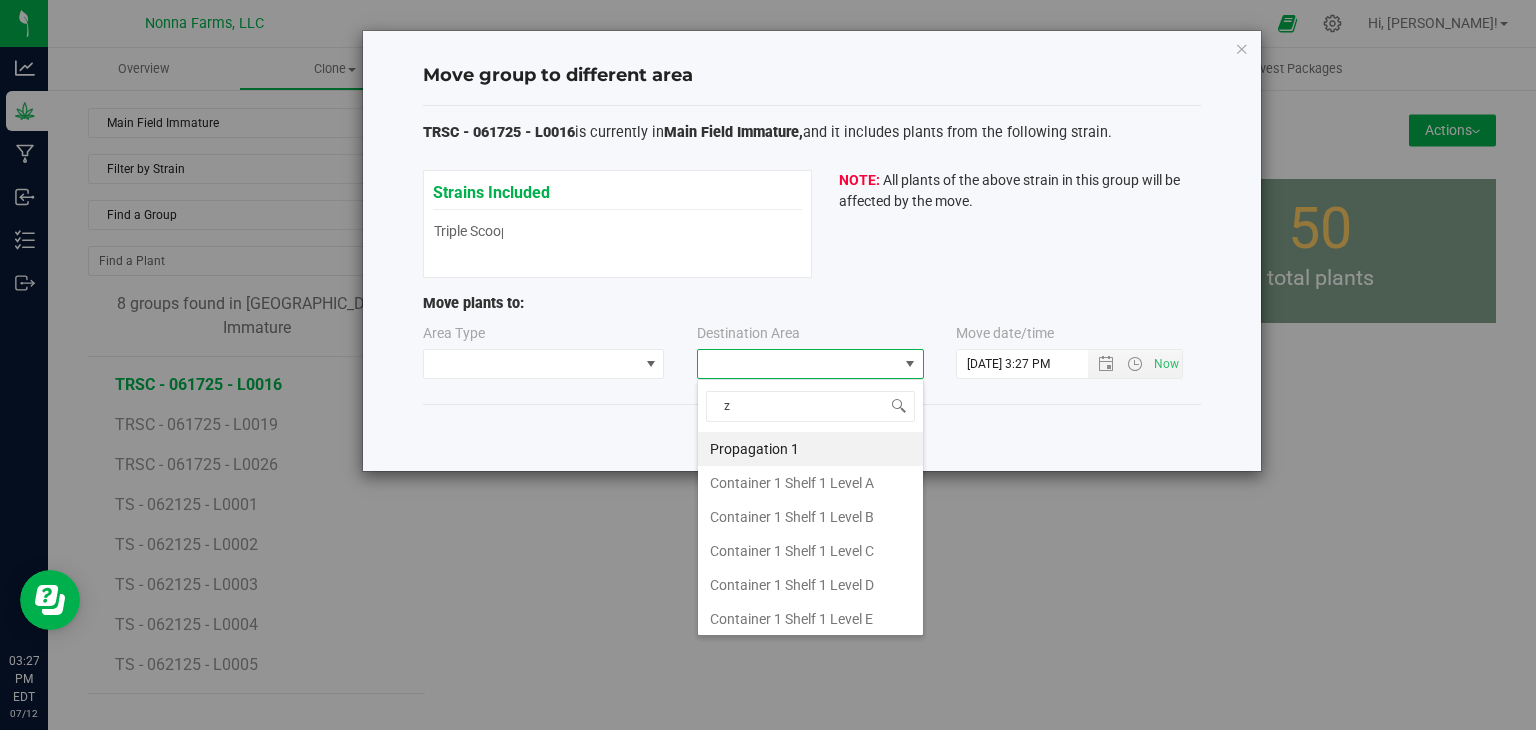 scroll, scrollTop: 99970, scrollLeft: 99772, axis: both 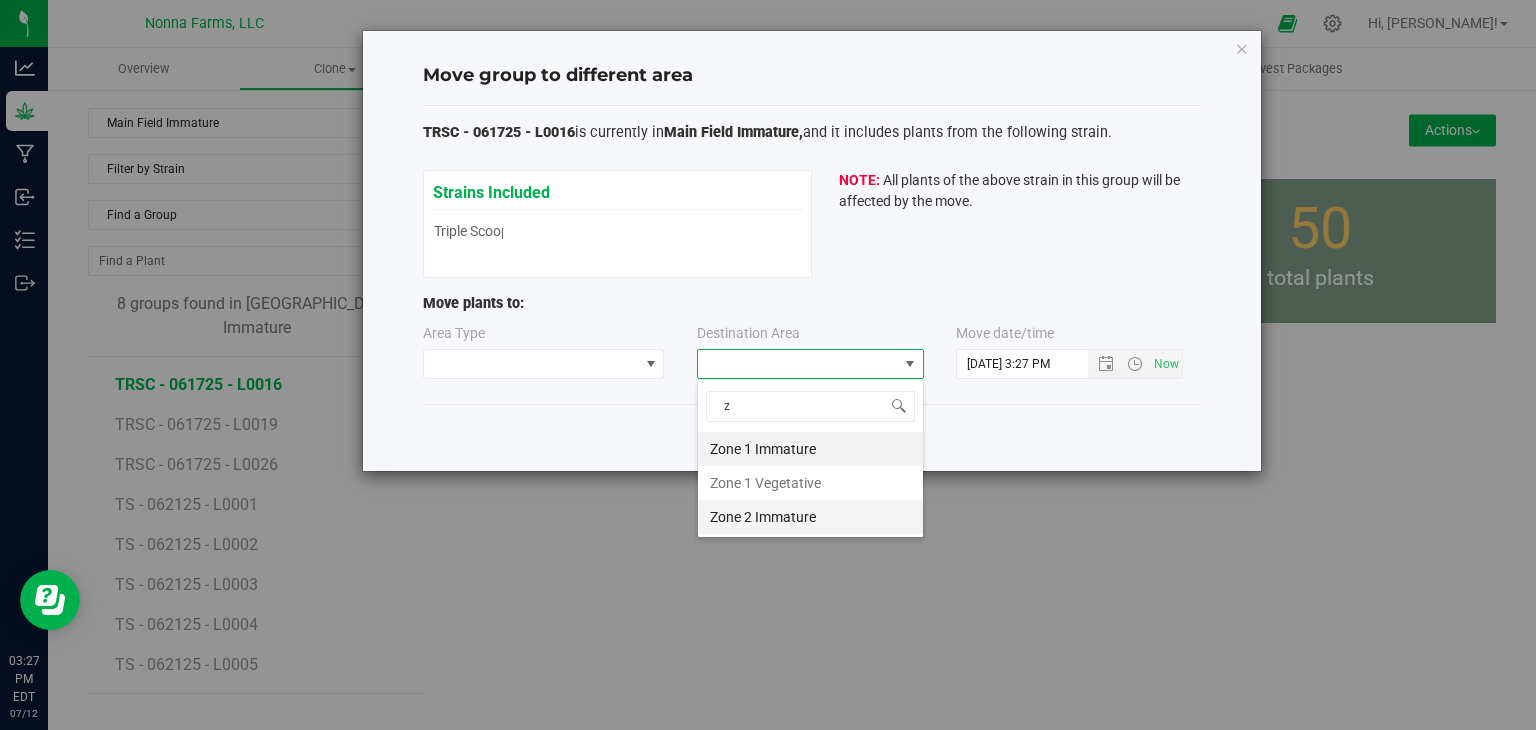click on "Zone 2 Immature" at bounding box center (810, 517) 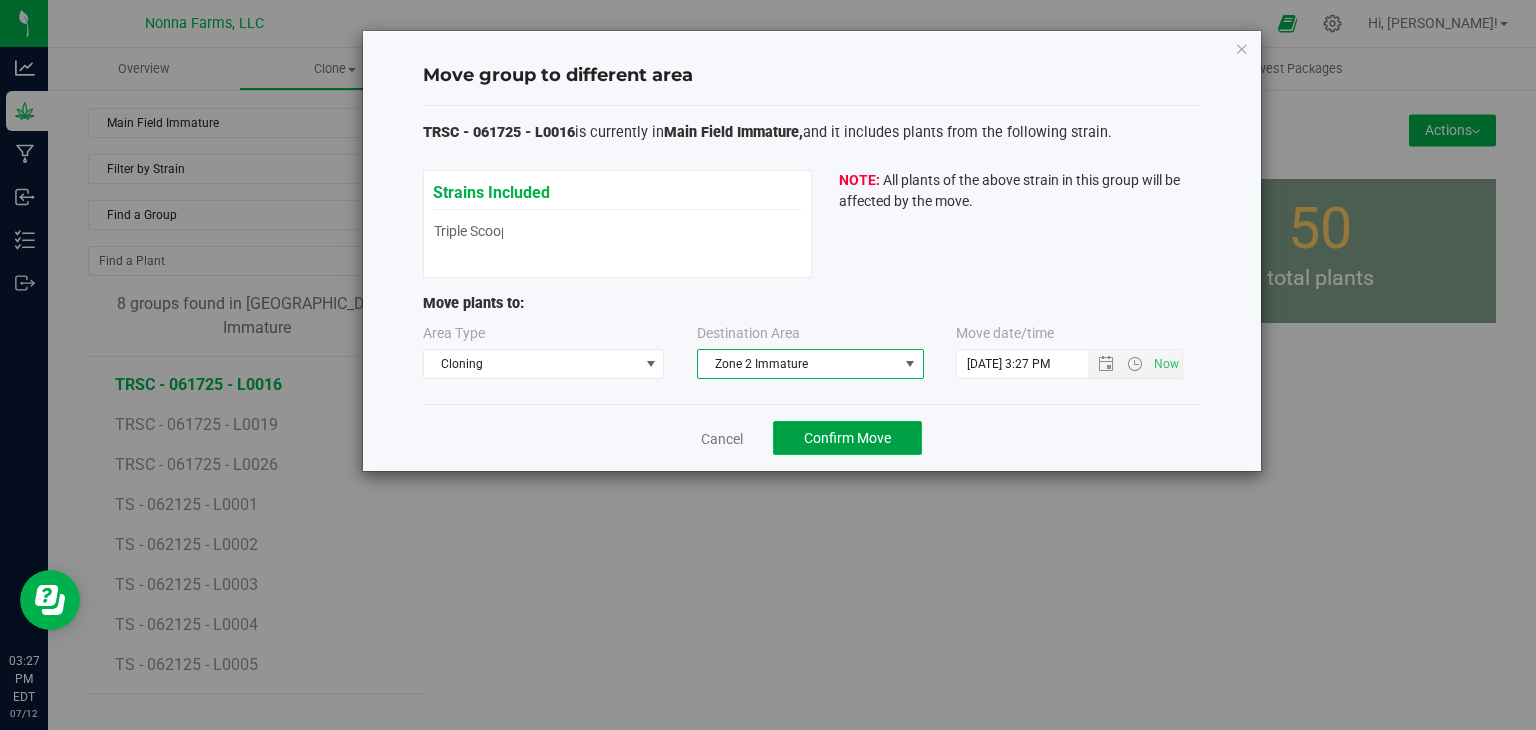 click on "Confirm Move" 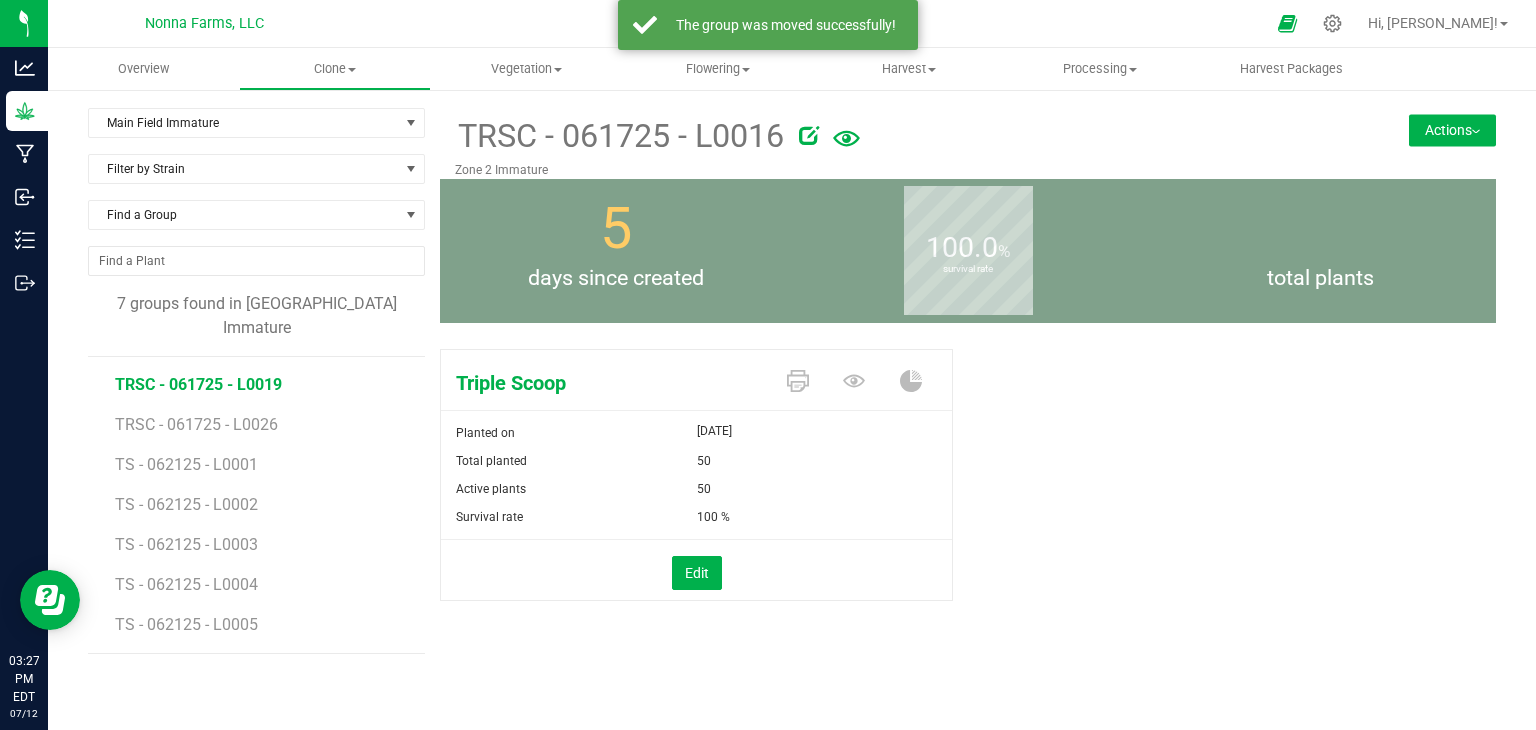 click on "TRSC - 061725 - L0019" at bounding box center (198, 384) 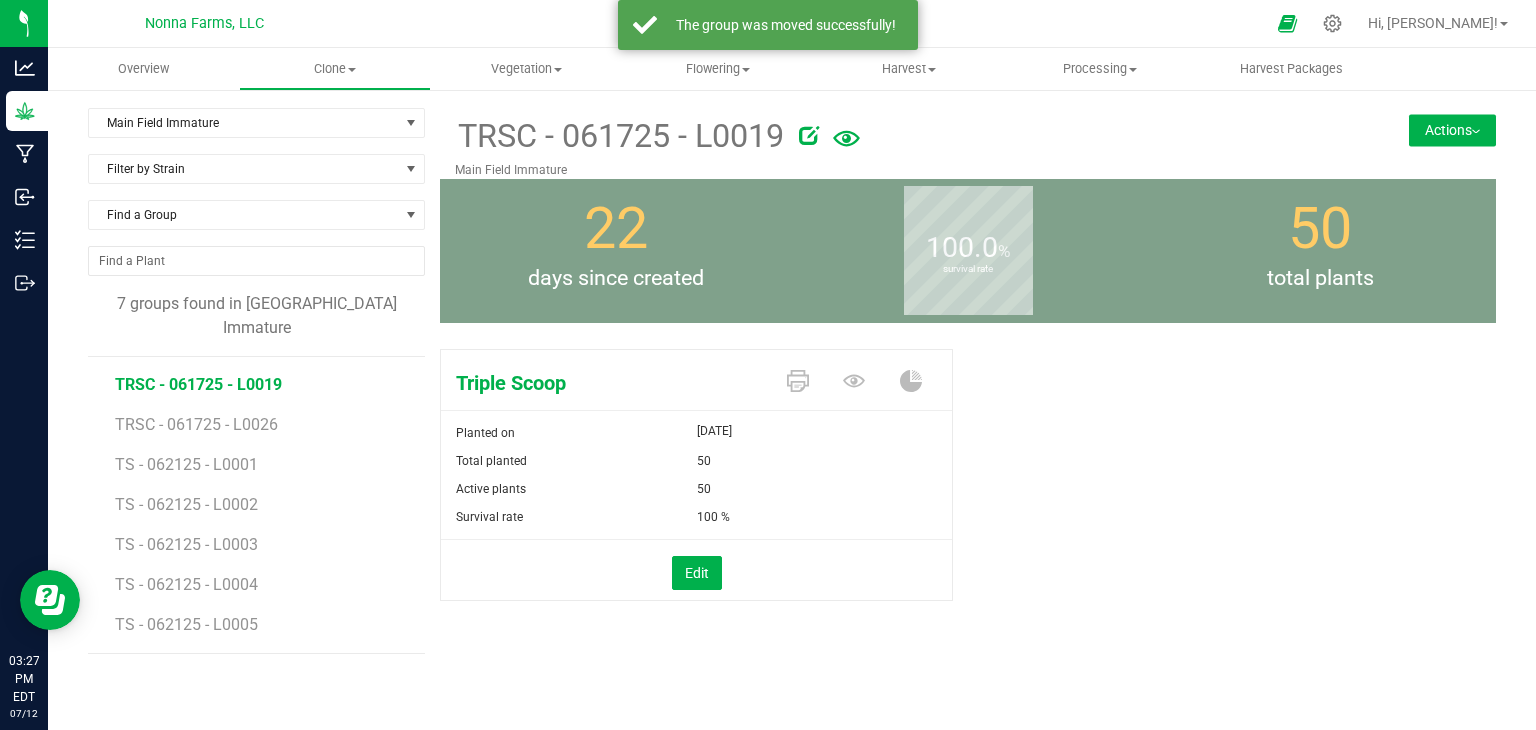 click on "Actions" at bounding box center (1452, 130) 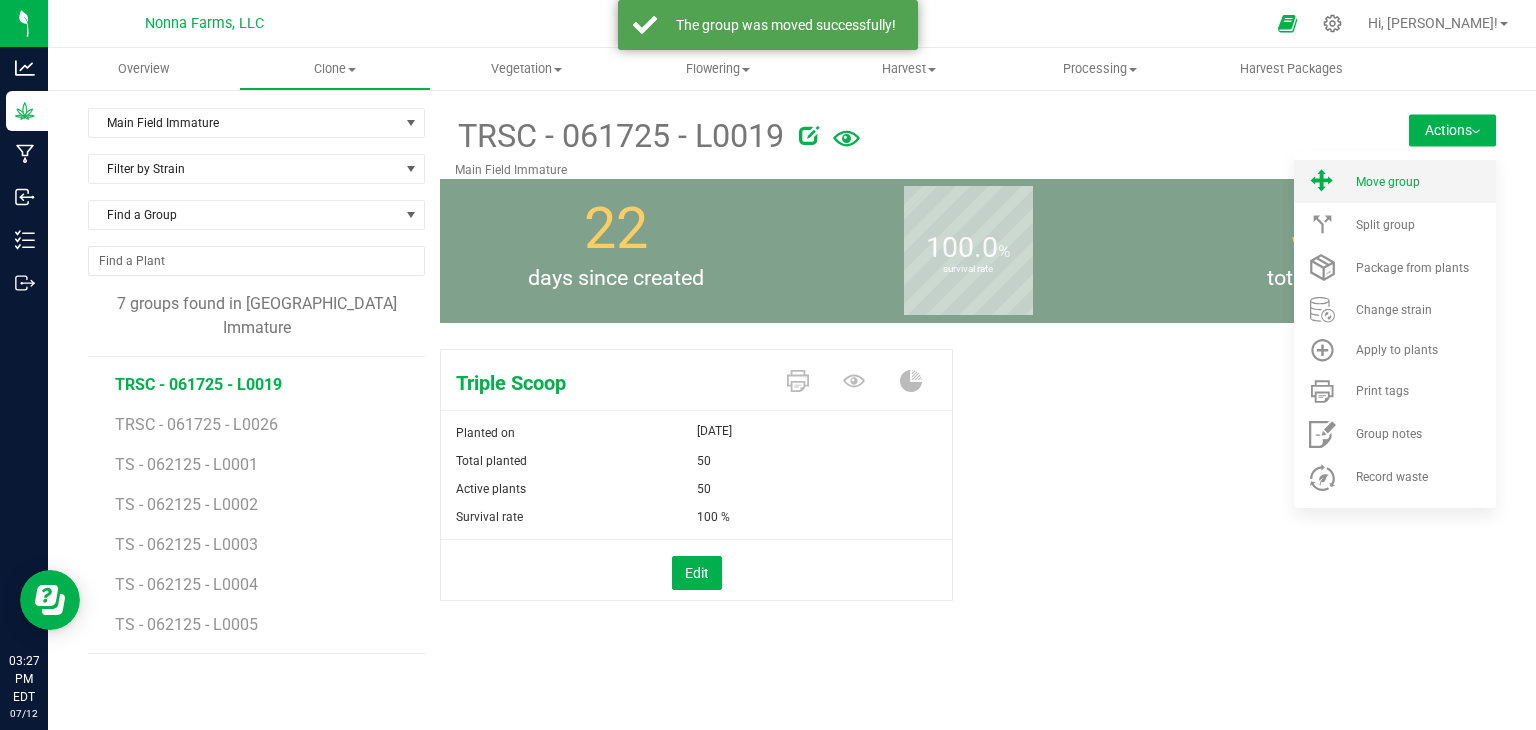 click on "Move group" at bounding box center [1424, 182] 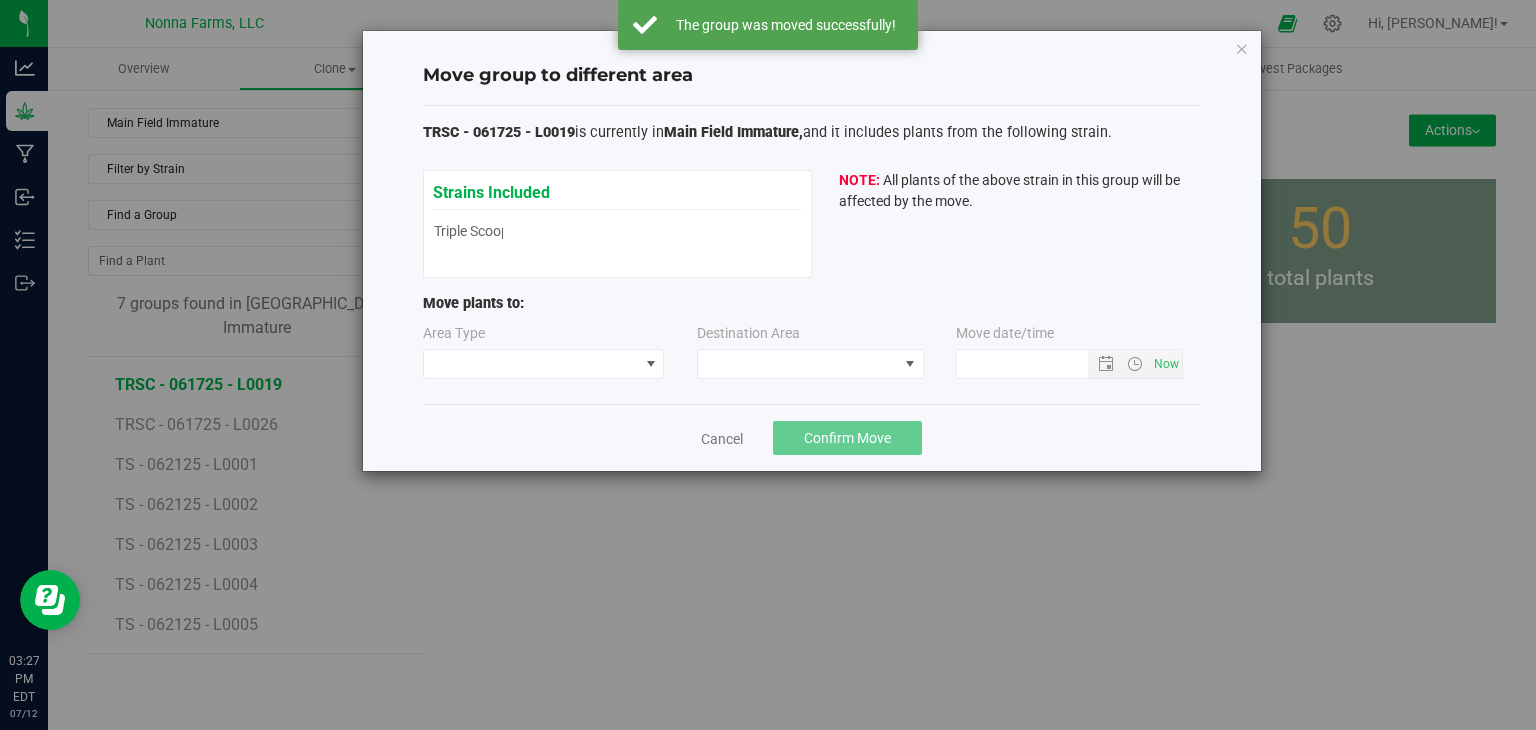 type on "7/12/2025 3:27 PM" 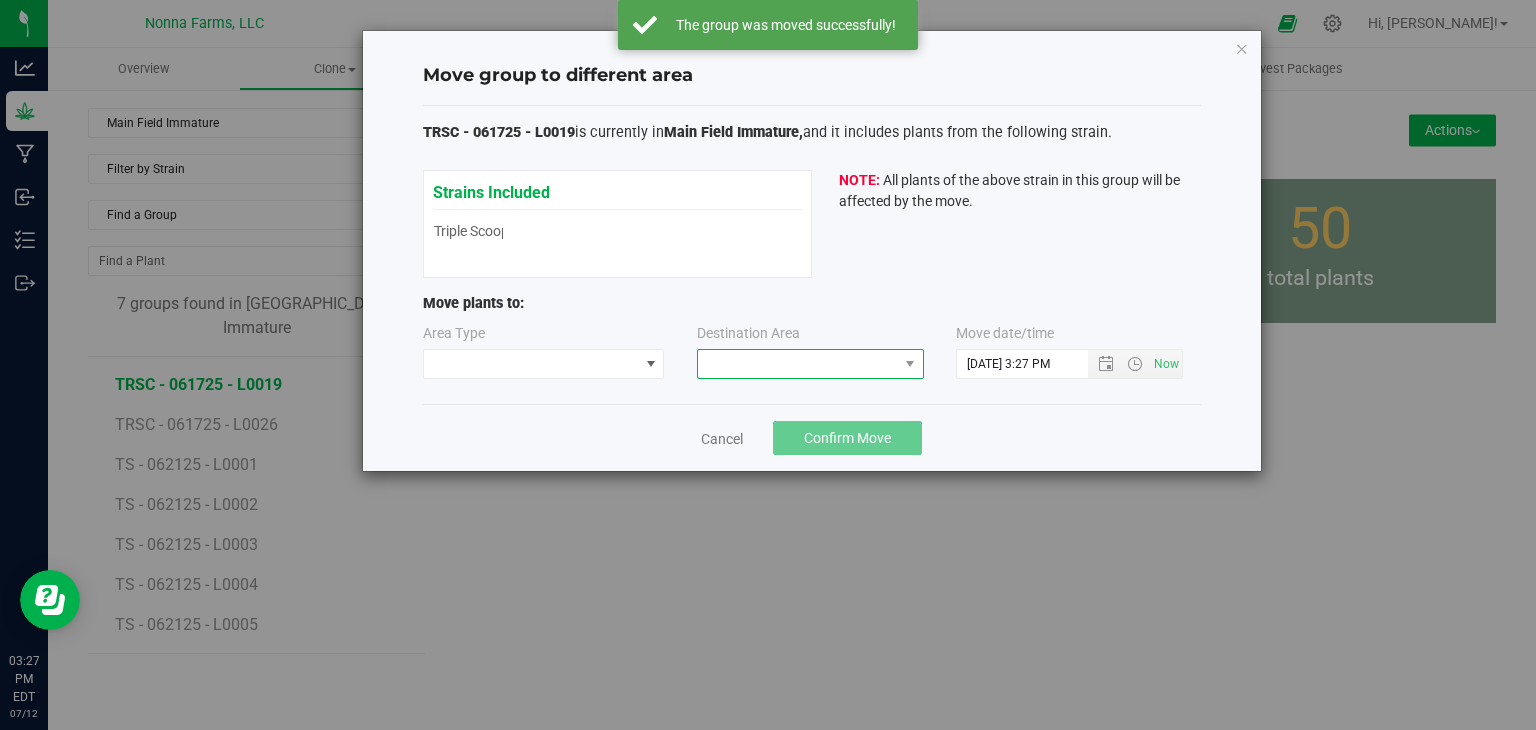 click at bounding box center (798, 364) 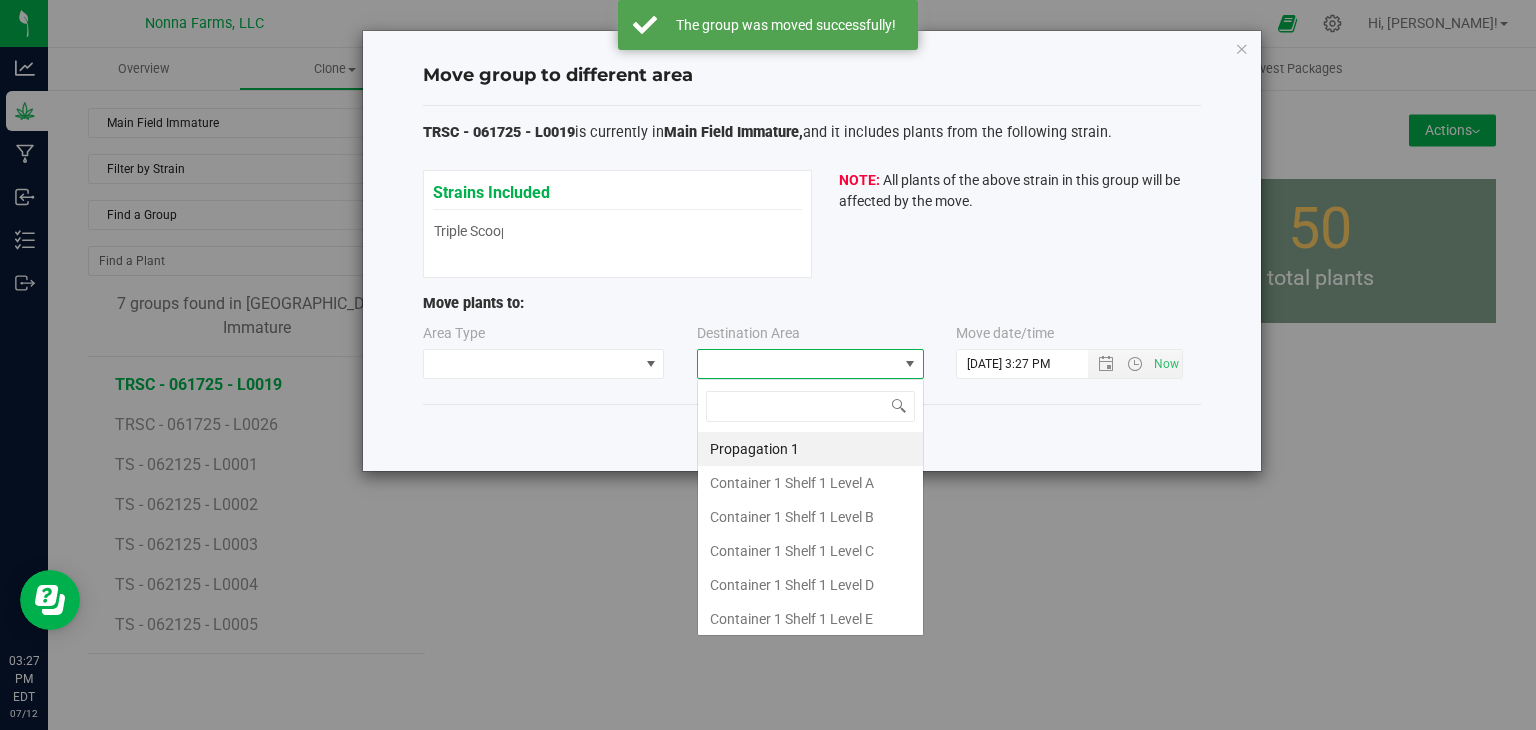scroll, scrollTop: 99970, scrollLeft: 99772, axis: both 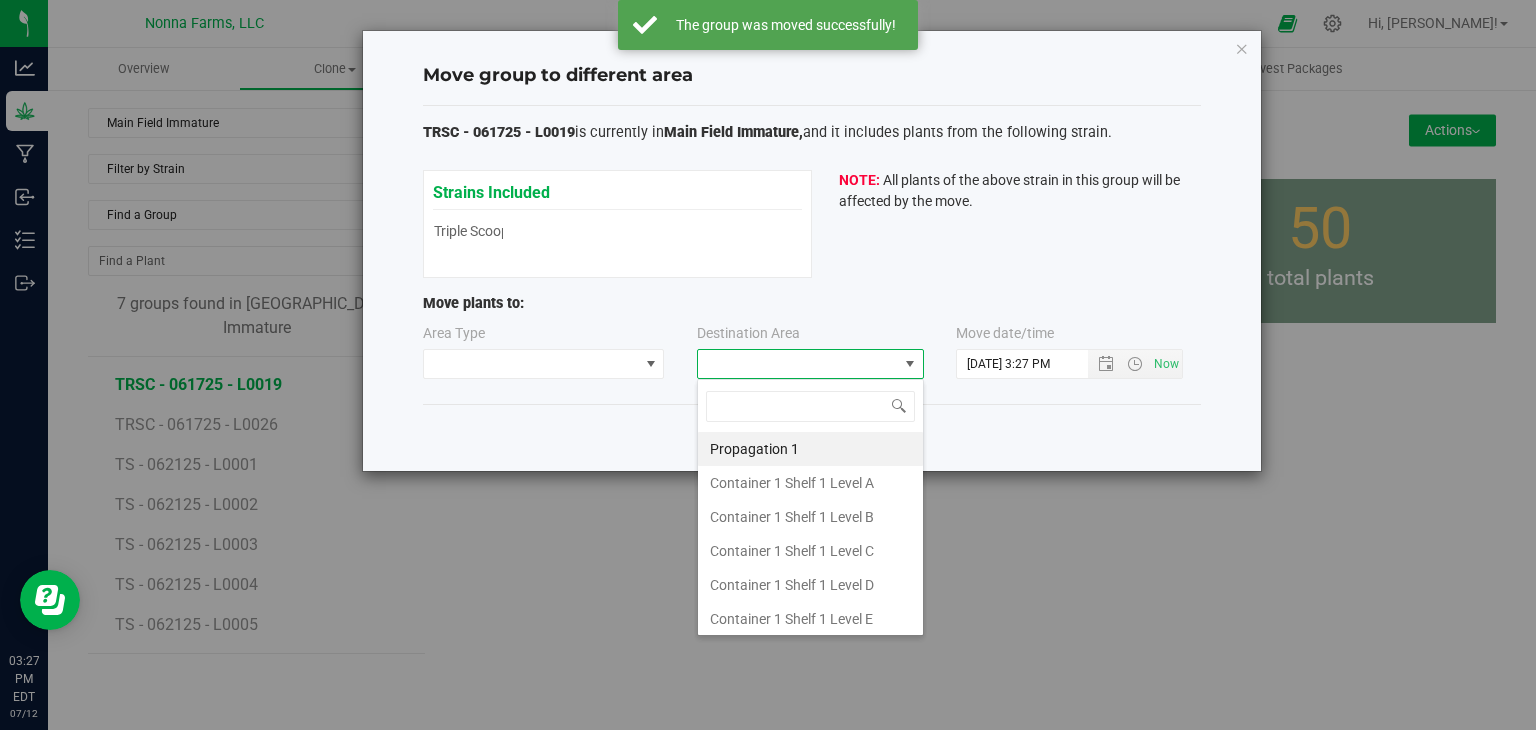 type on "z" 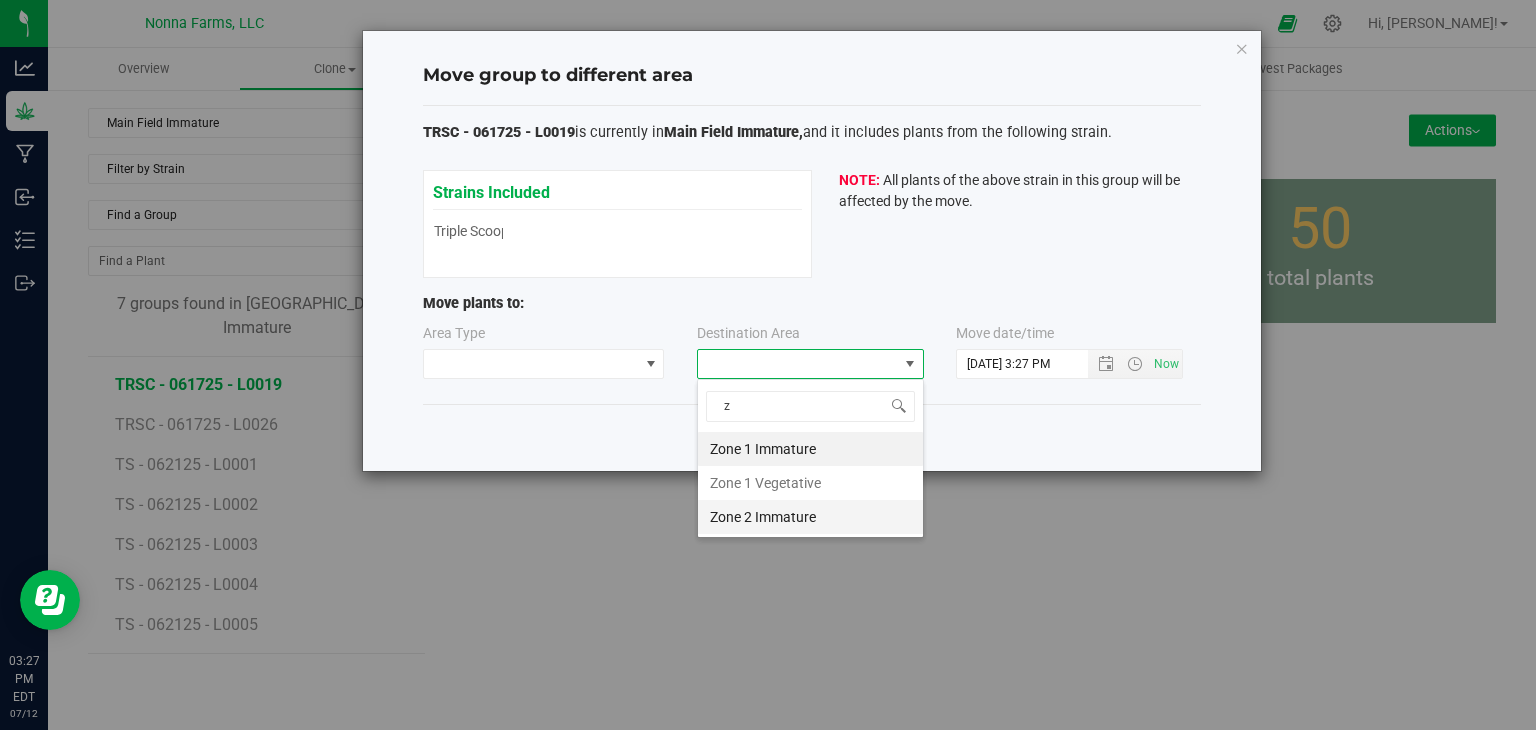 click on "Zone 2 Immature" at bounding box center [810, 517] 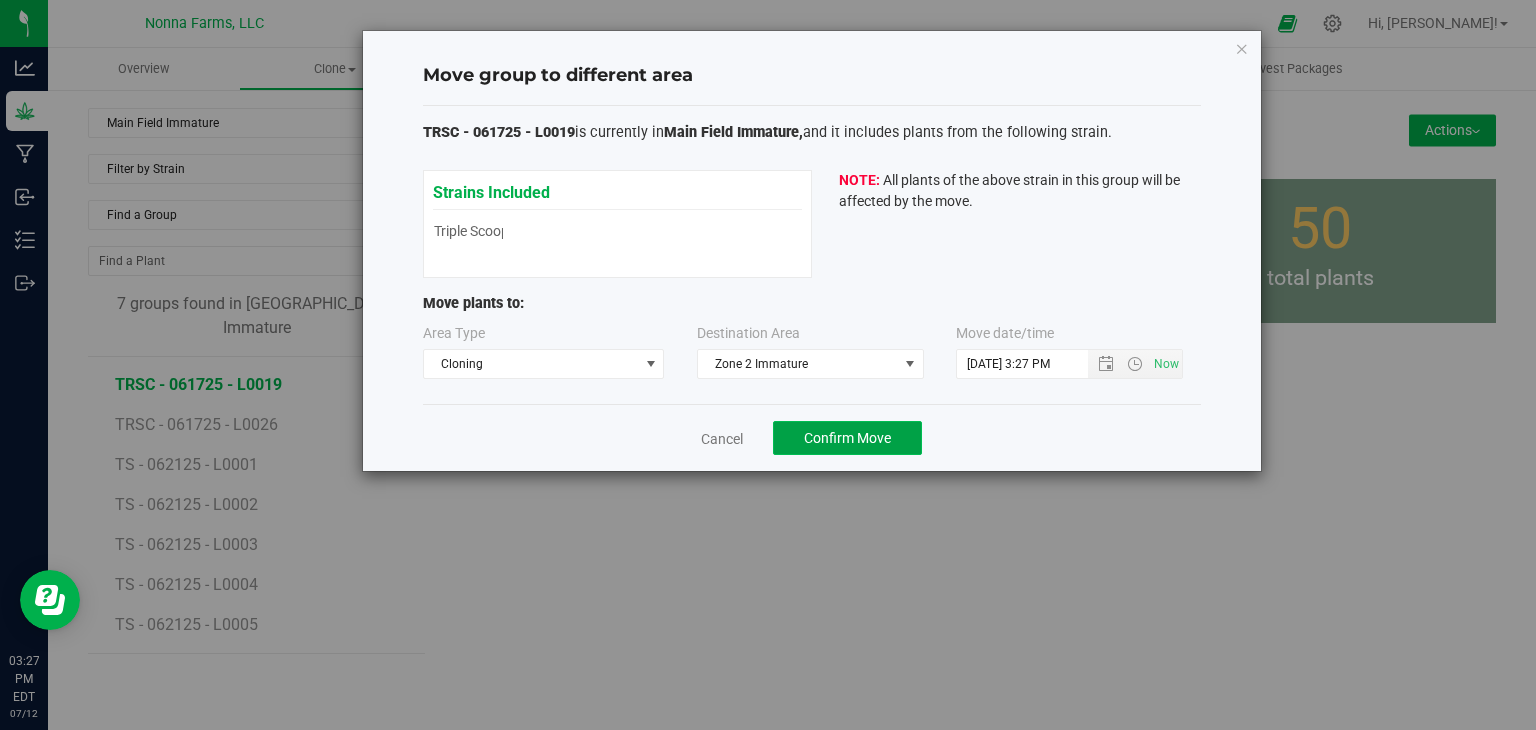 click on "Confirm Move" 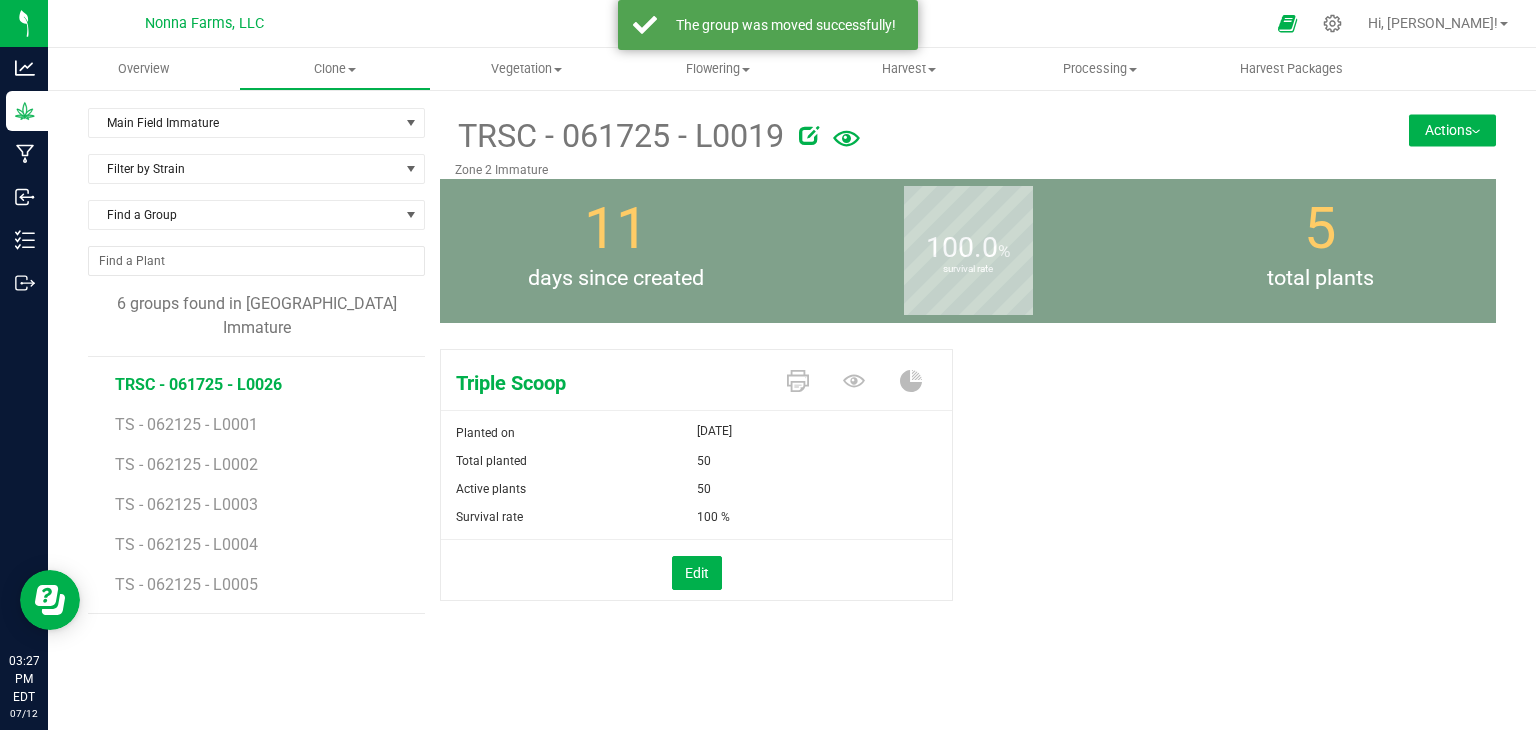 click on "TRSC - 061725 - L0026" at bounding box center (198, 384) 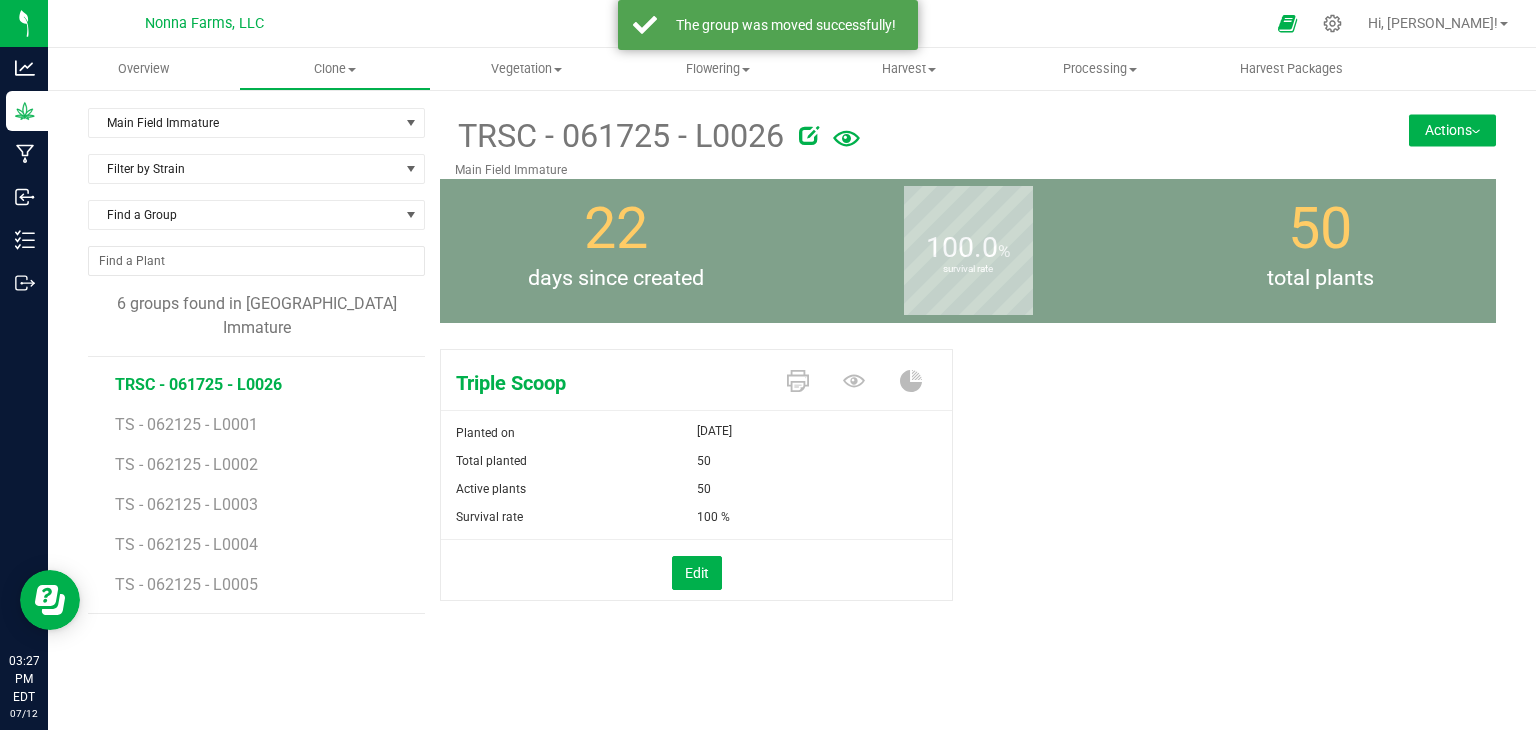 click on "Actions" at bounding box center [1452, 130] 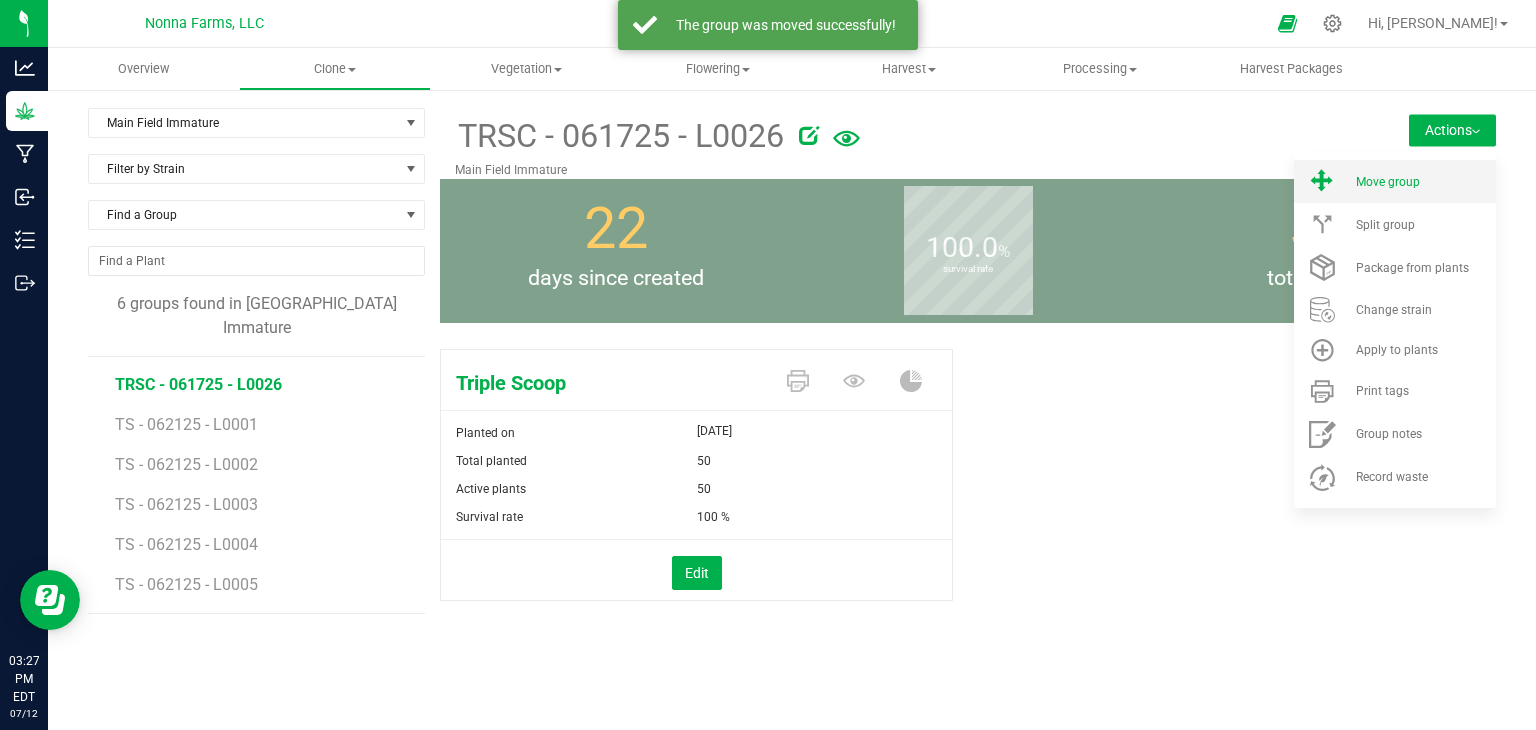 click on "Move group" at bounding box center (1395, 181) 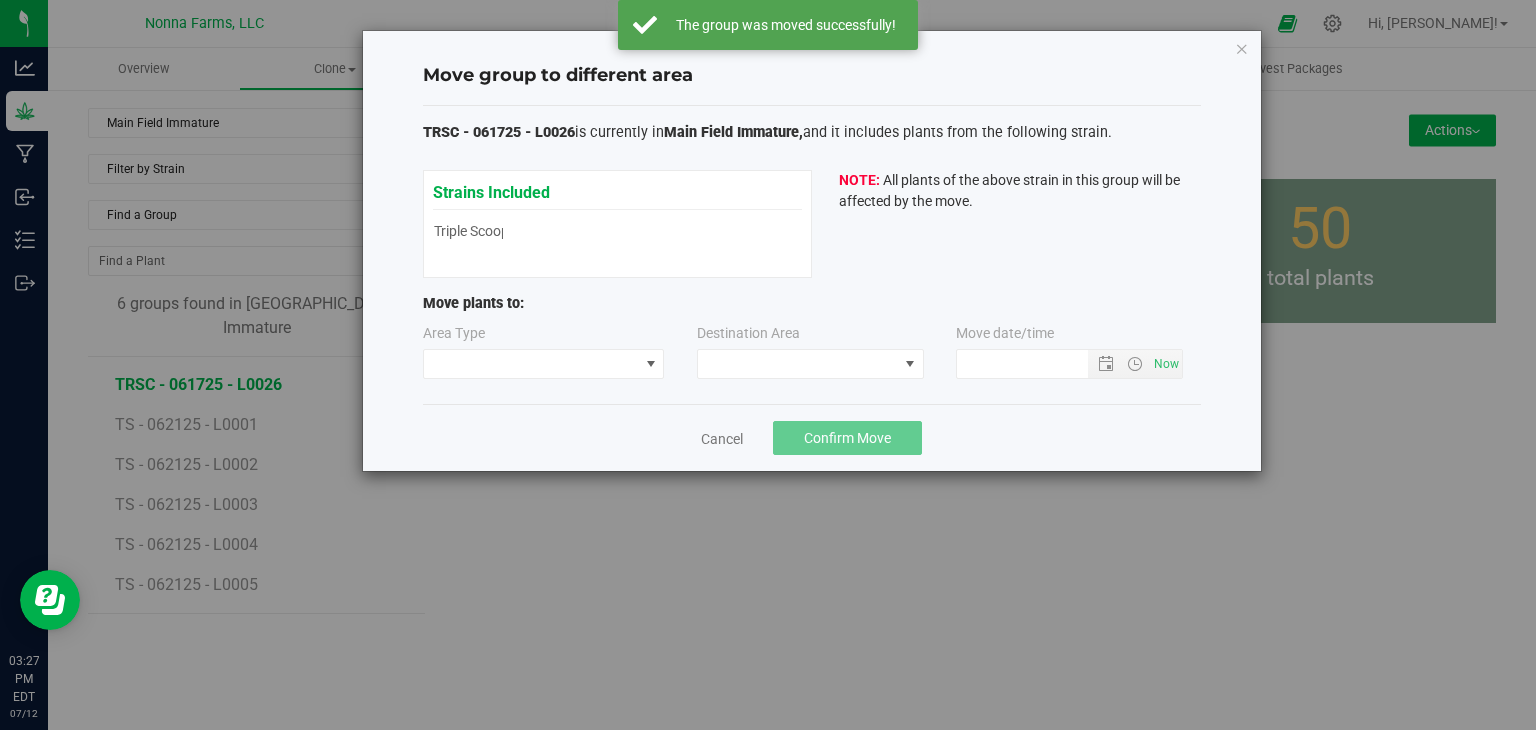 type on "7/12/2025 3:27 PM" 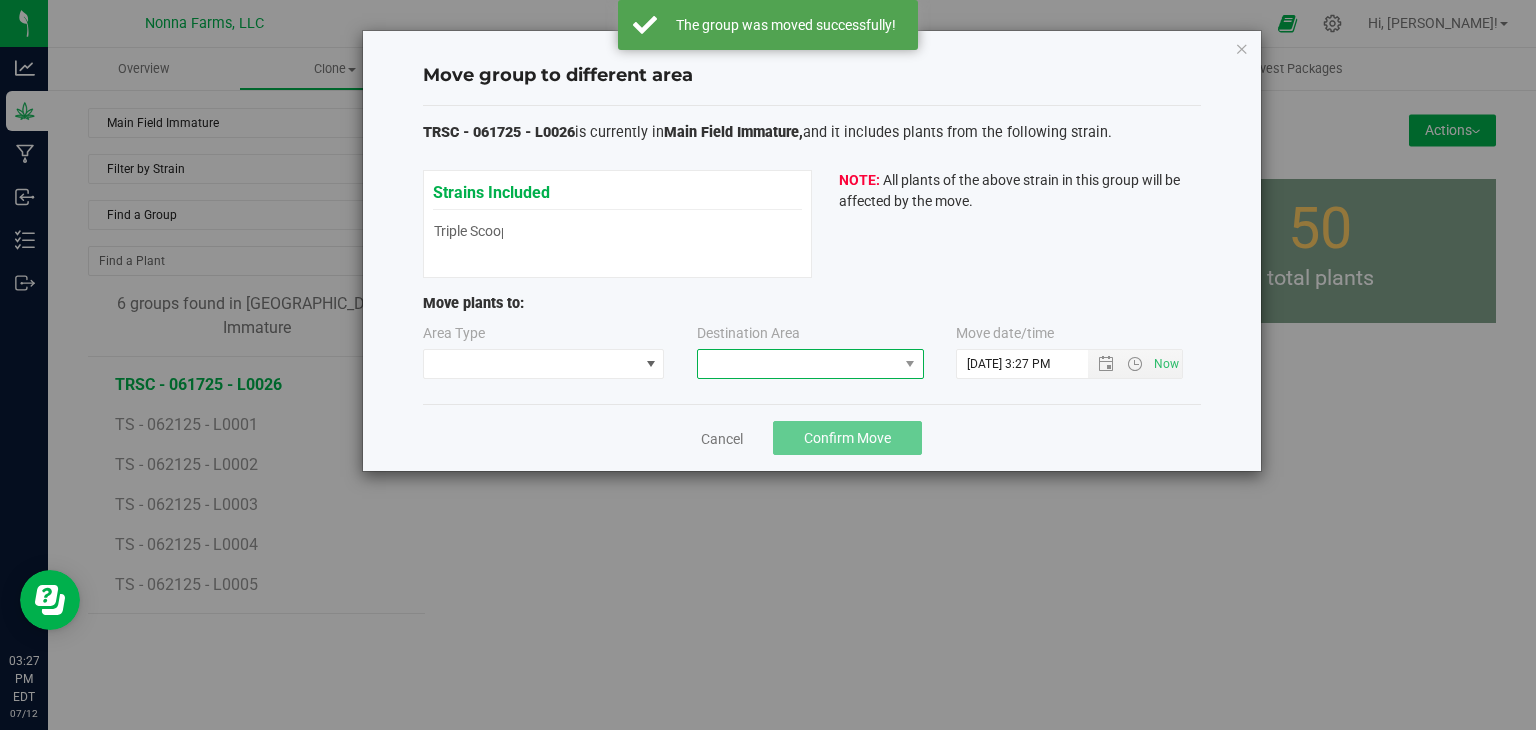 click at bounding box center [798, 364] 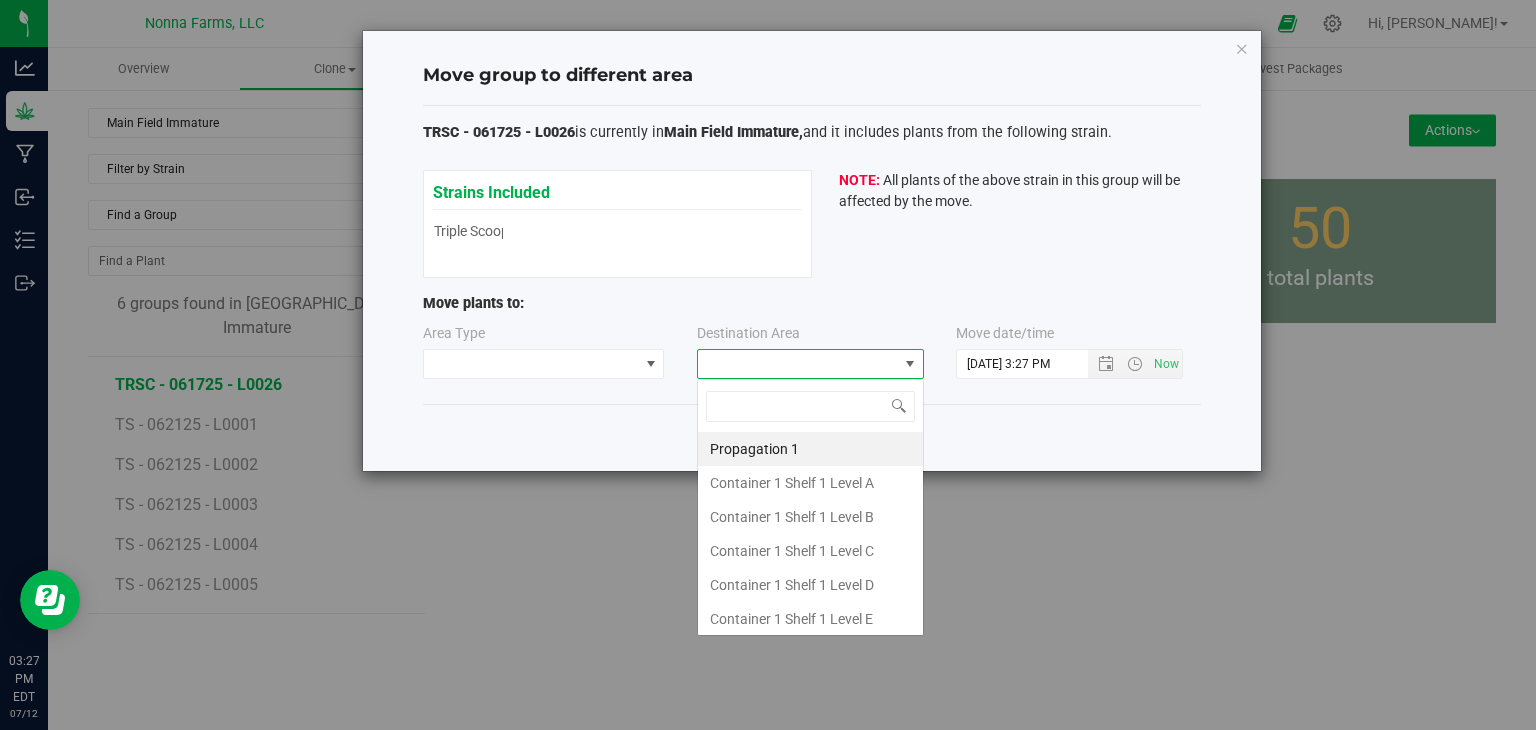 scroll, scrollTop: 99970, scrollLeft: 99772, axis: both 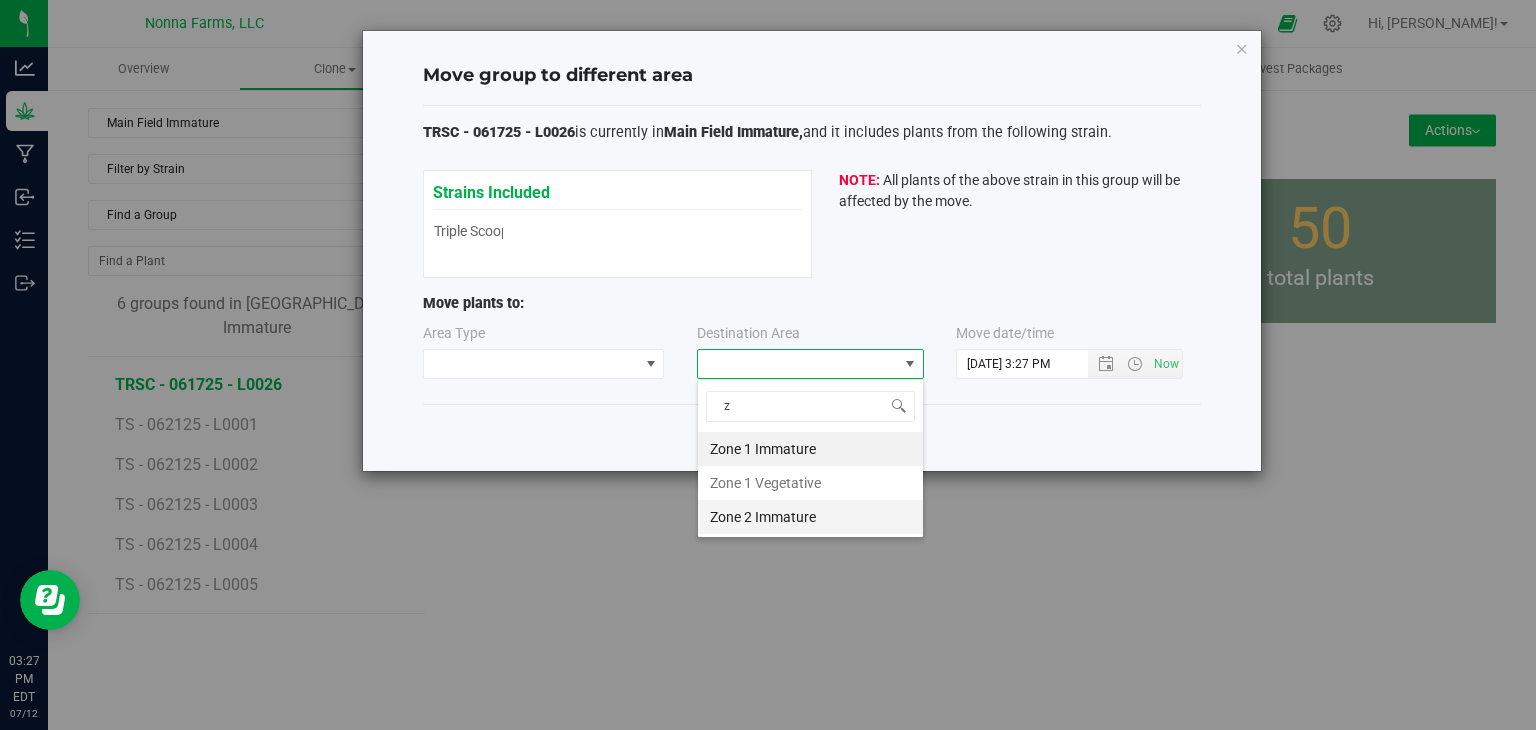 click on "Zone 2 Immature" at bounding box center [810, 517] 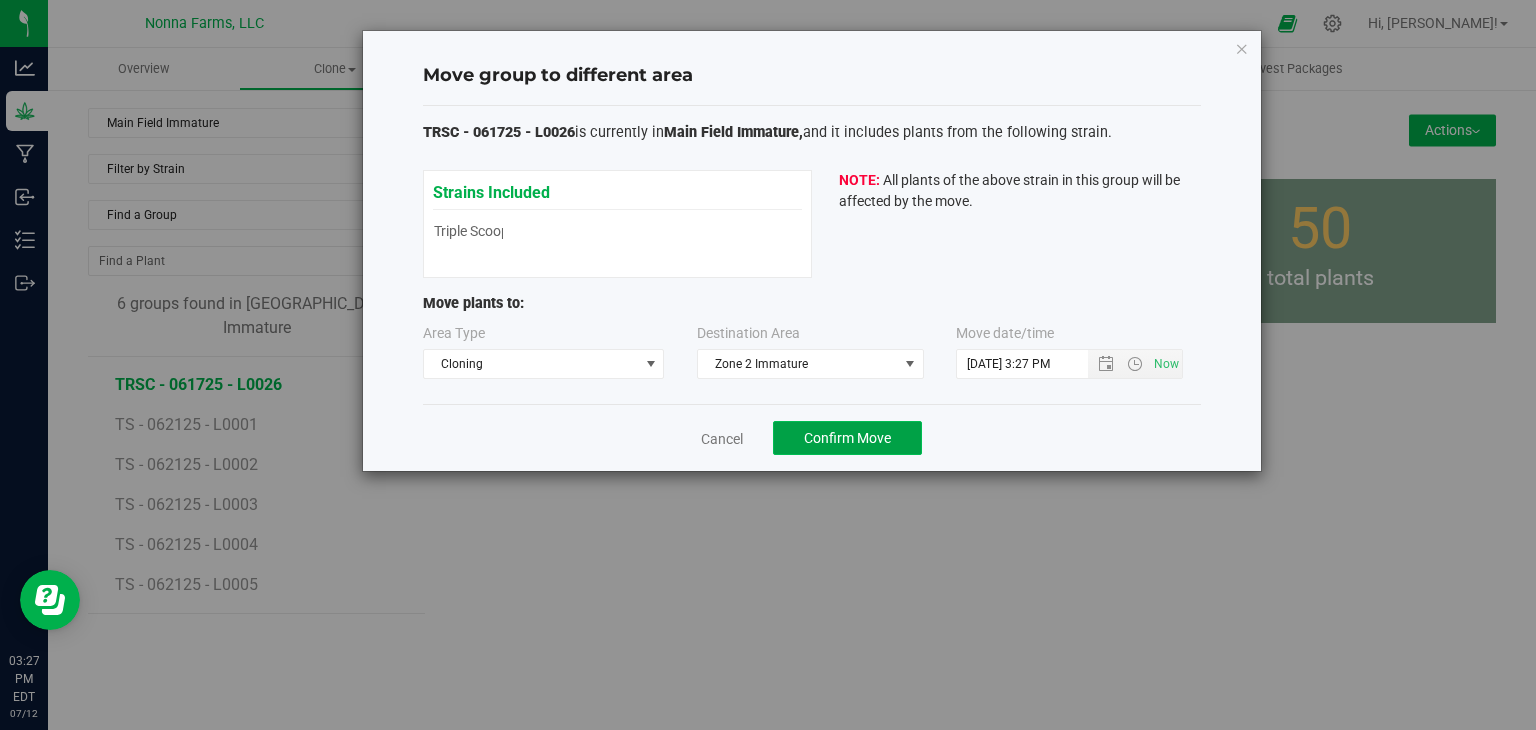 click on "Confirm Move" 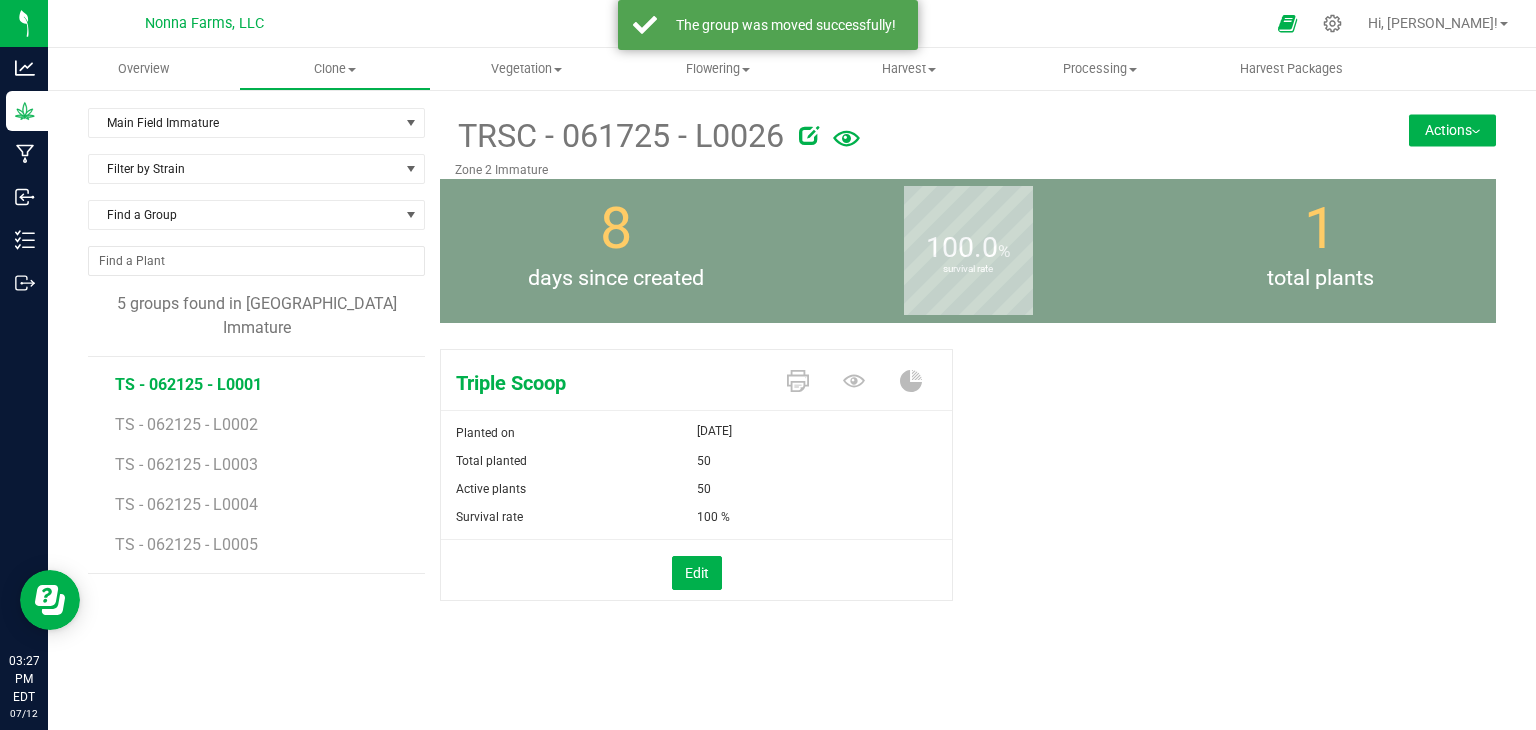 click on "TS - 062125 - L0001" at bounding box center [188, 384] 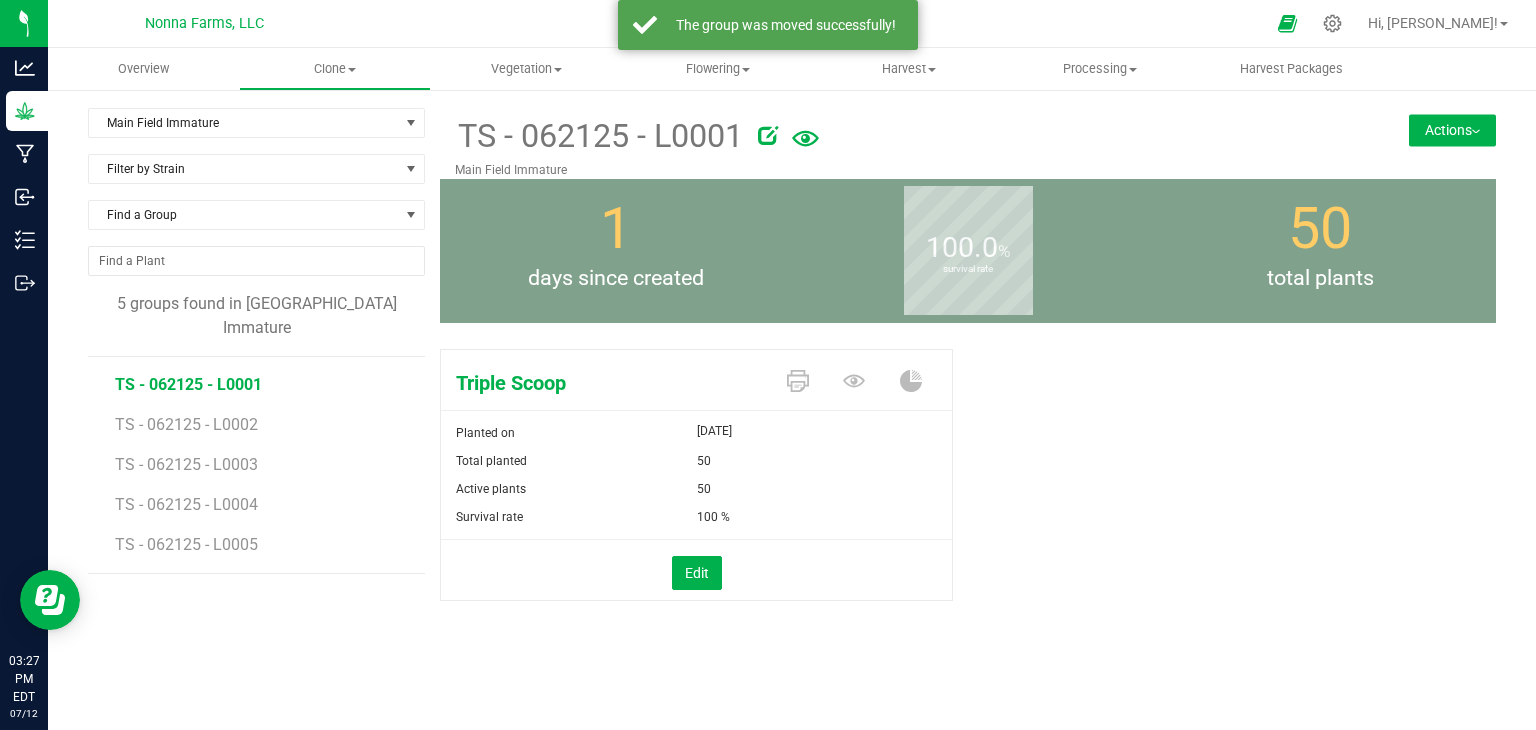 click on "Actions" at bounding box center (1452, 130) 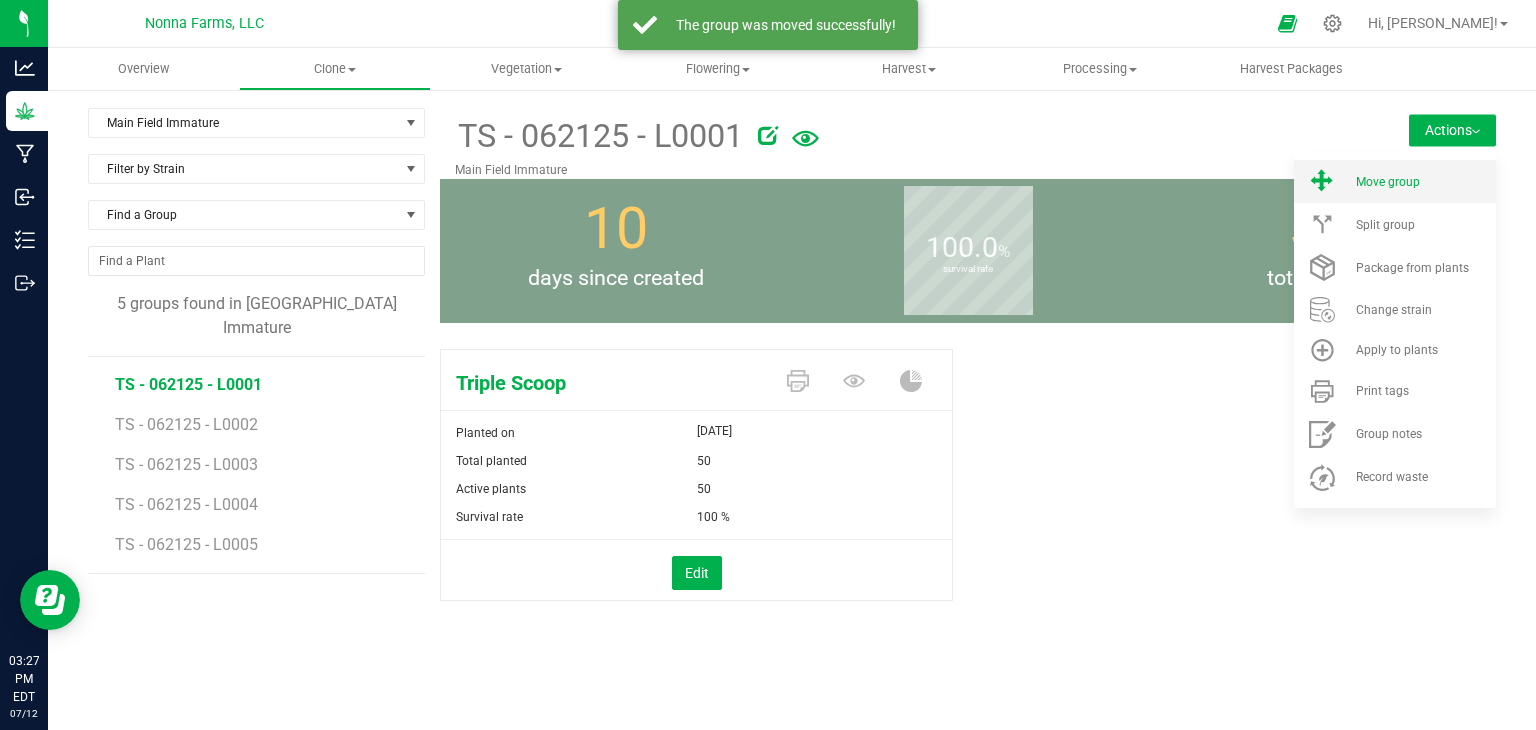 click on "Move group" at bounding box center (1424, 182) 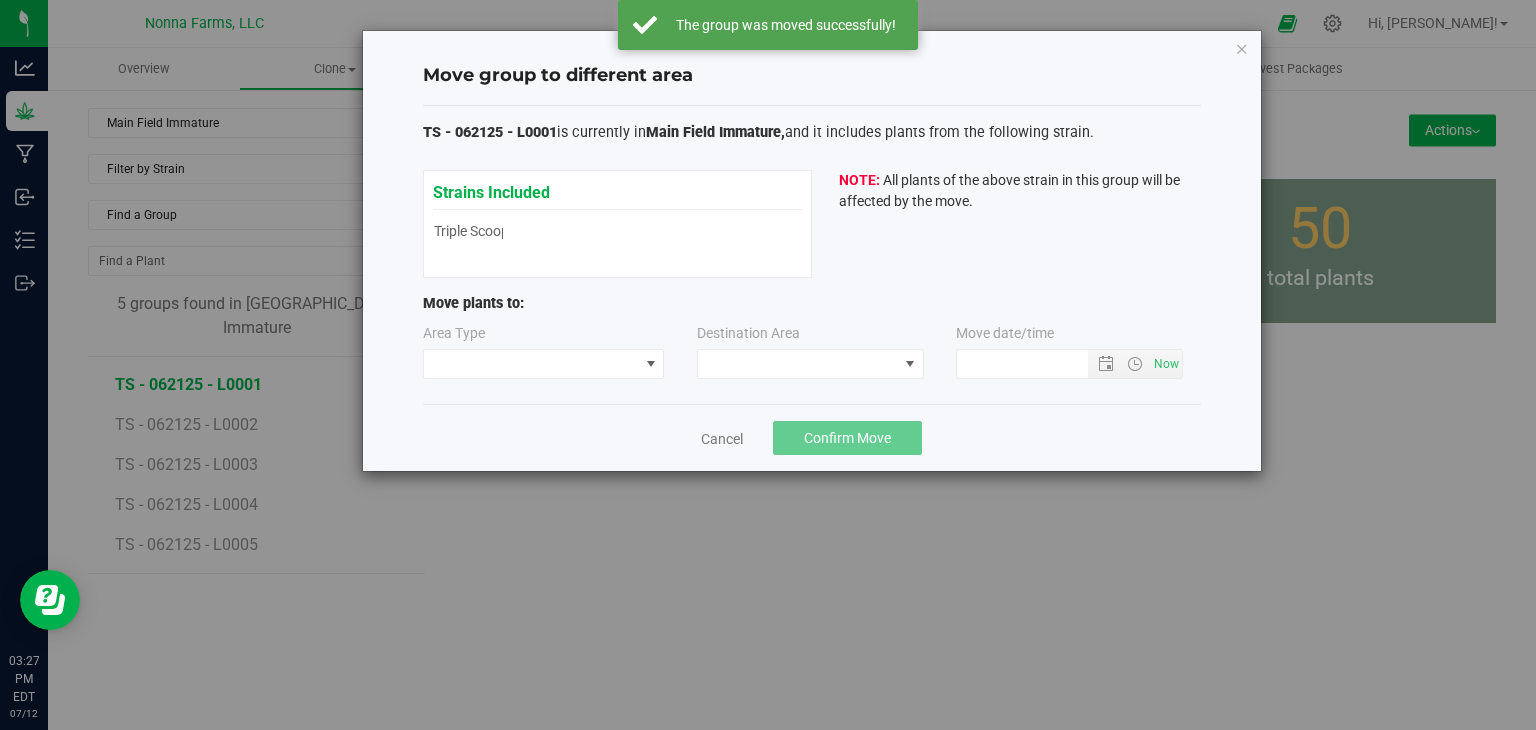 type on "7/12/2025 3:27 PM" 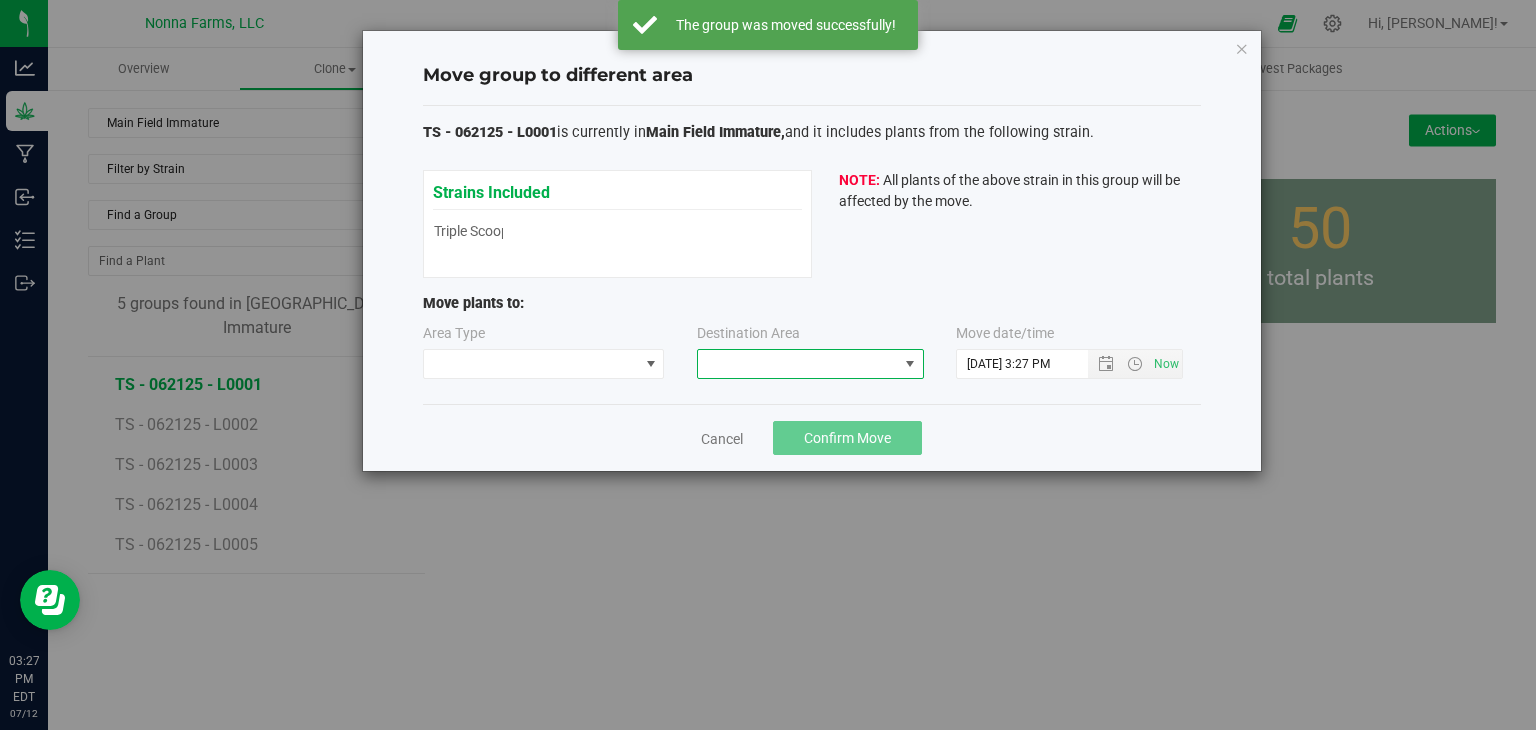 click at bounding box center [798, 364] 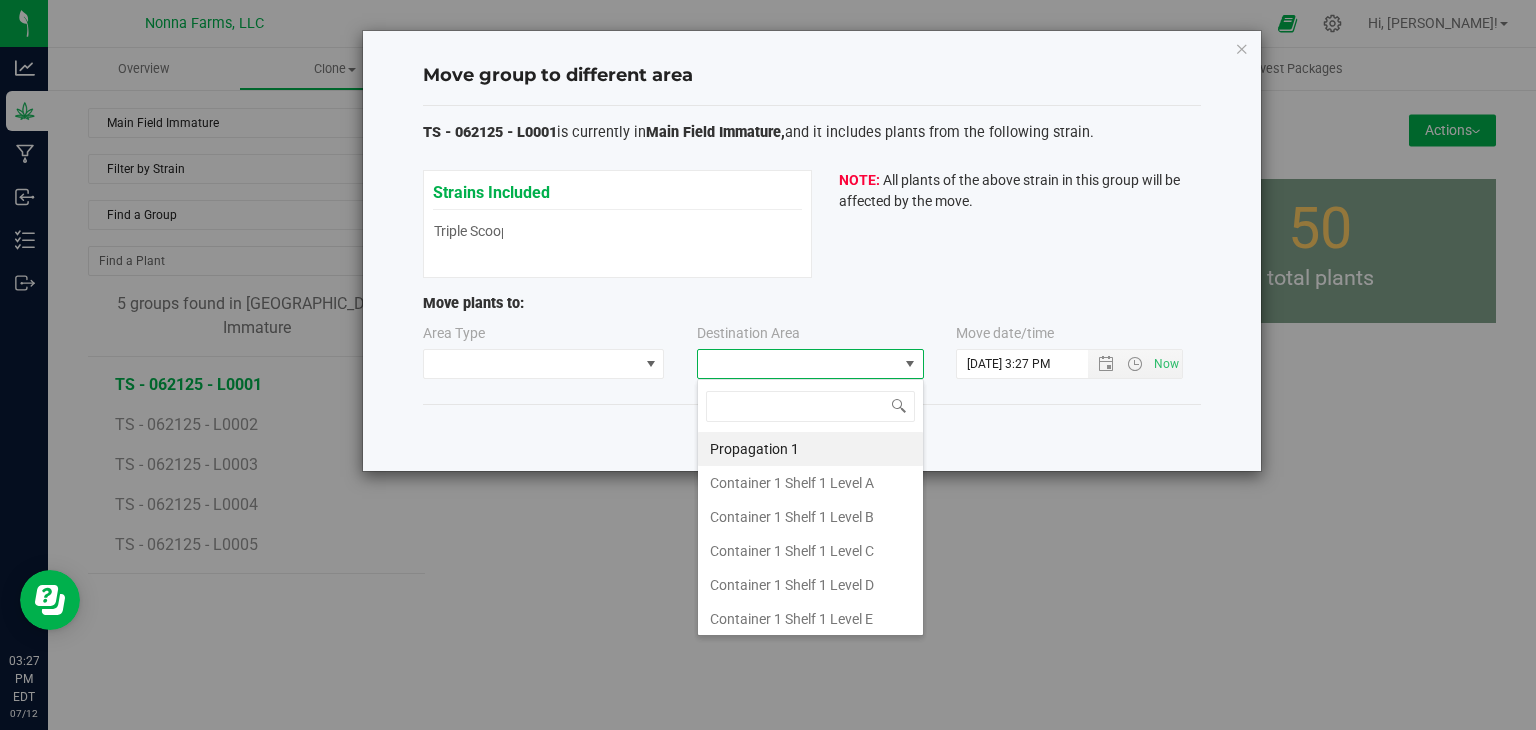 type on "z" 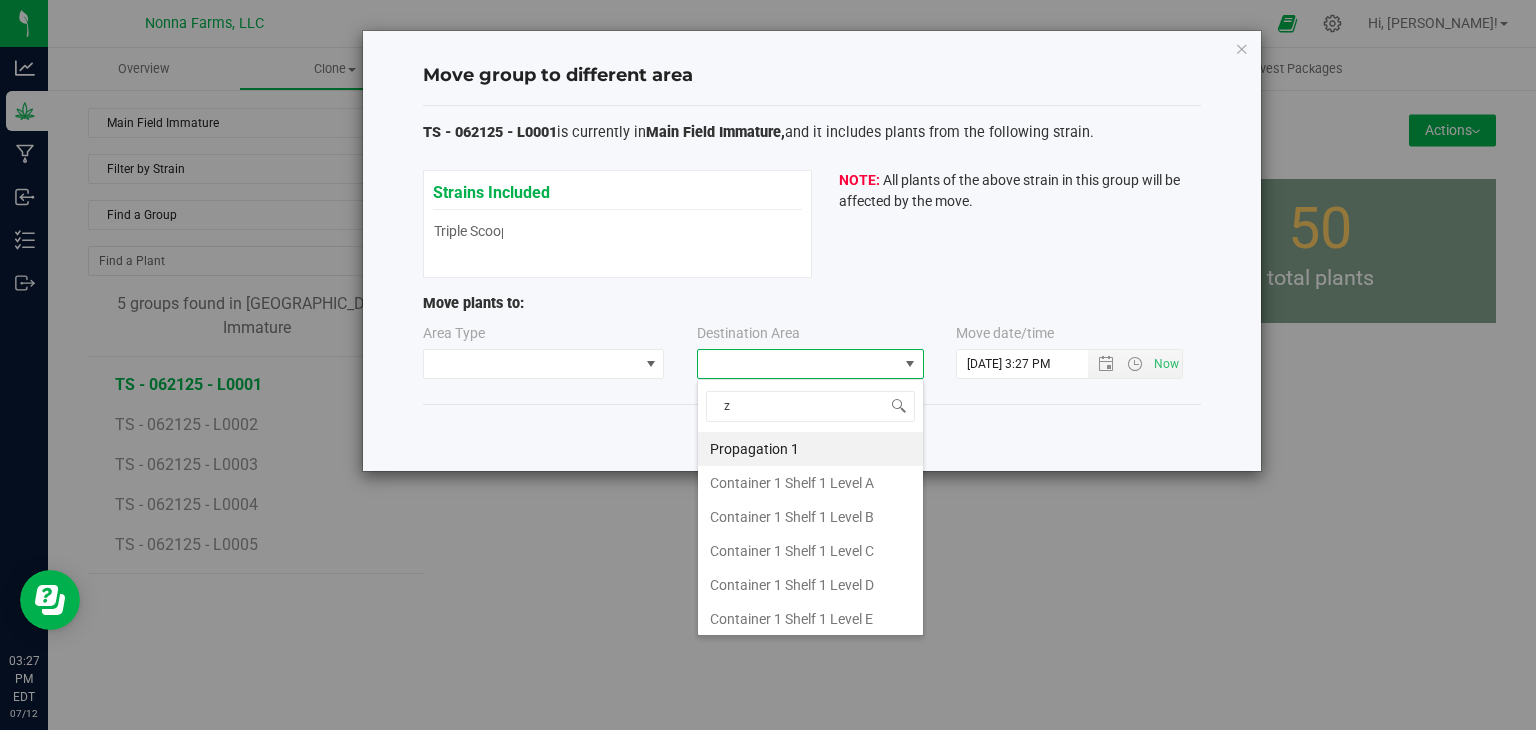 scroll, scrollTop: 99970, scrollLeft: 99772, axis: both 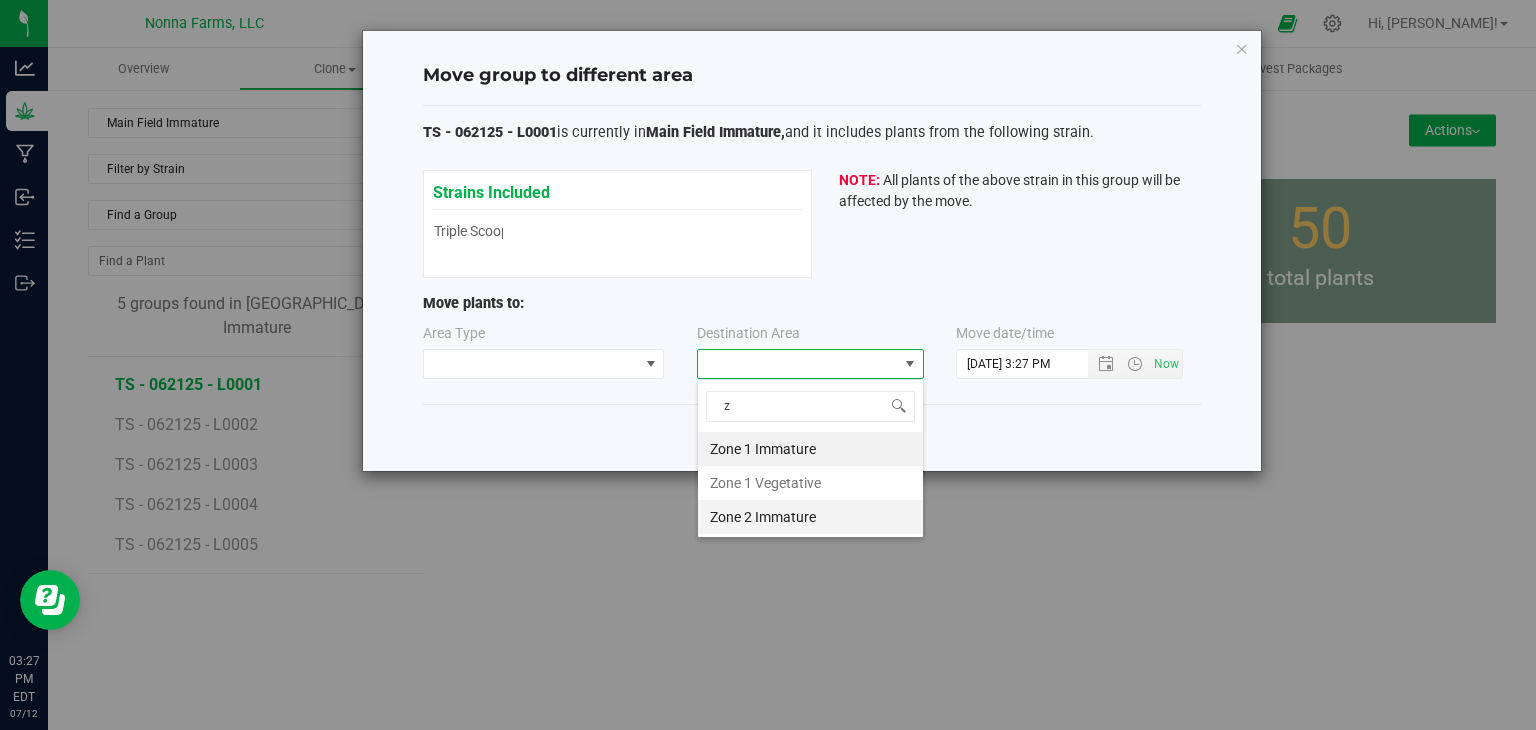 click on "Zone 2 Immature" at bounding box center [810, 517] 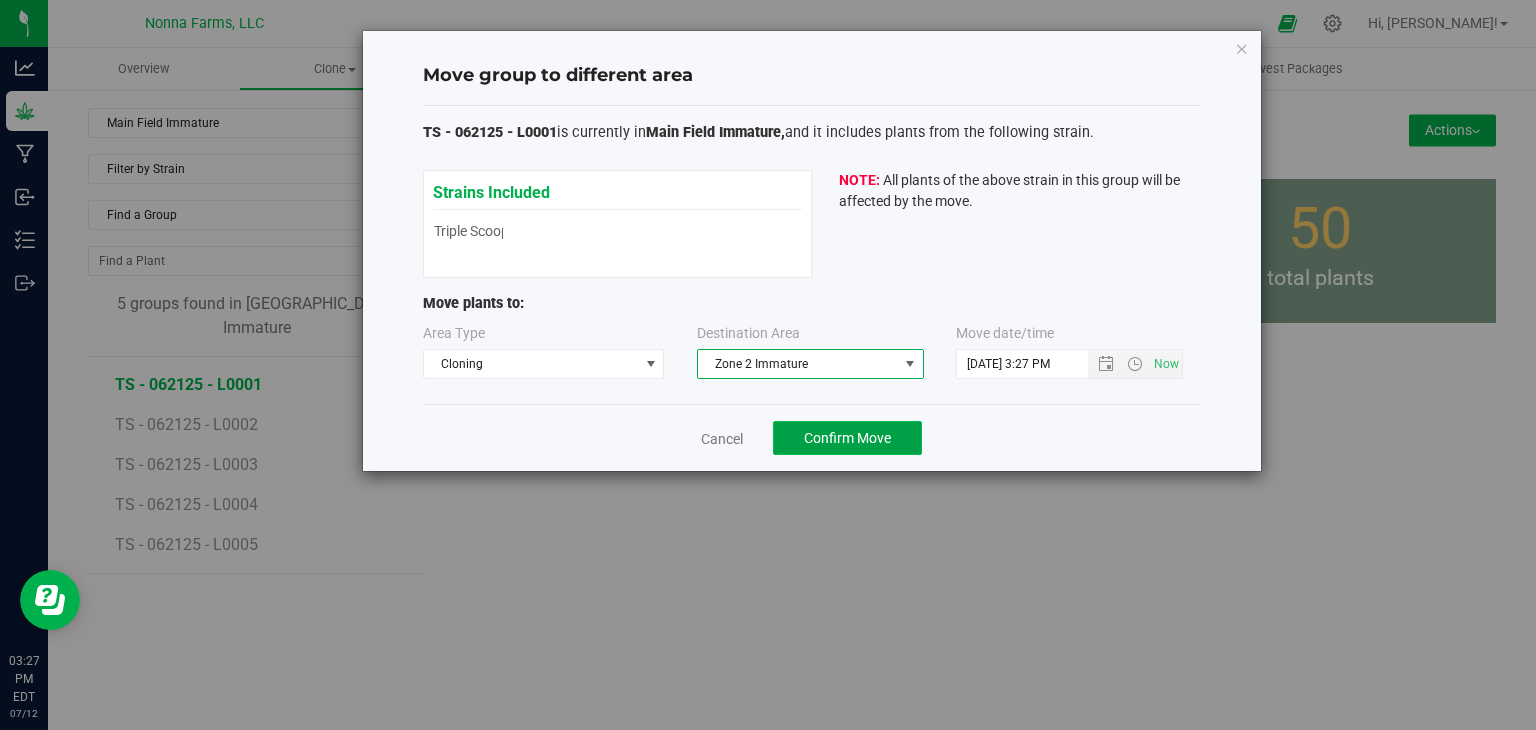 click on "Confirm Move" 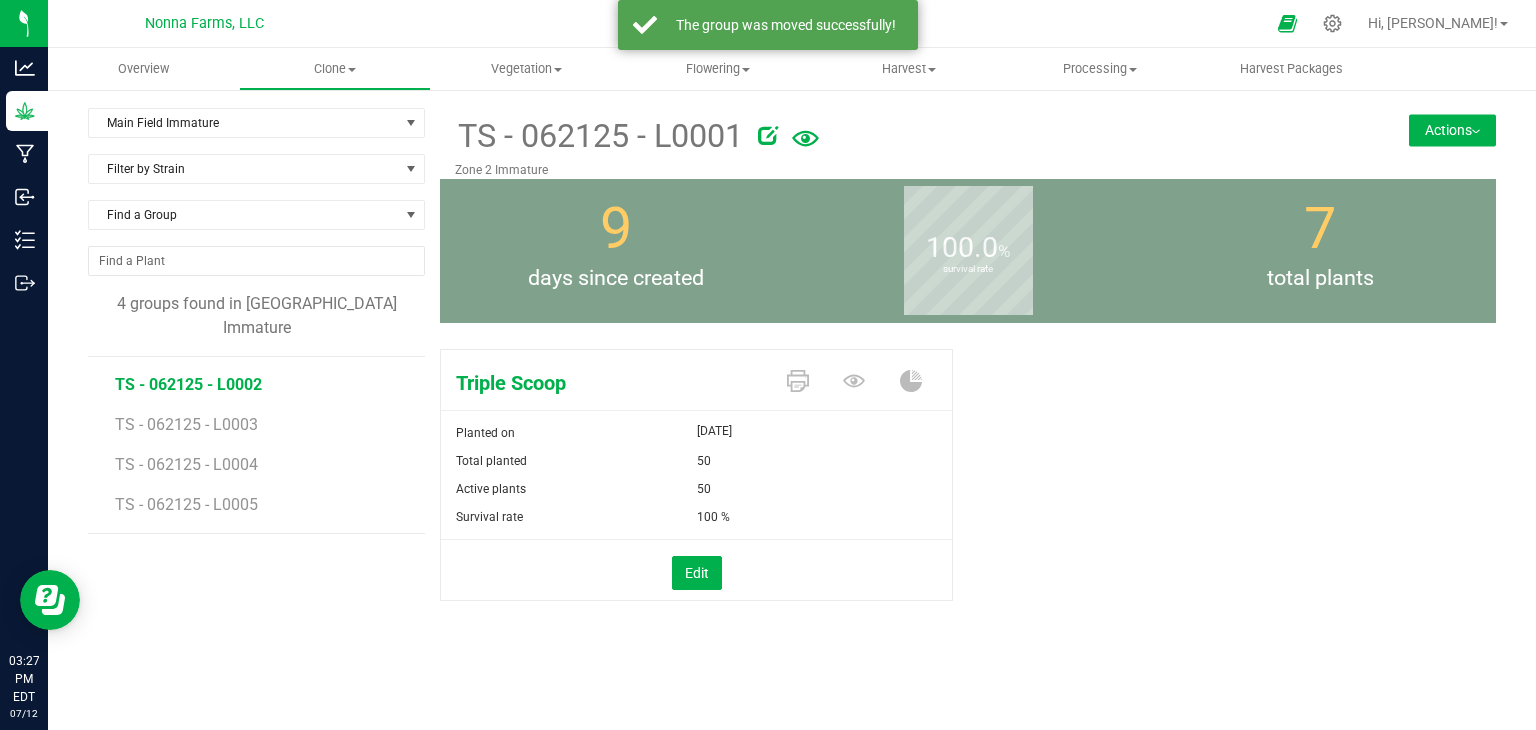 click on "TS - 062125 - L0002" at bounding box center (188, 384) 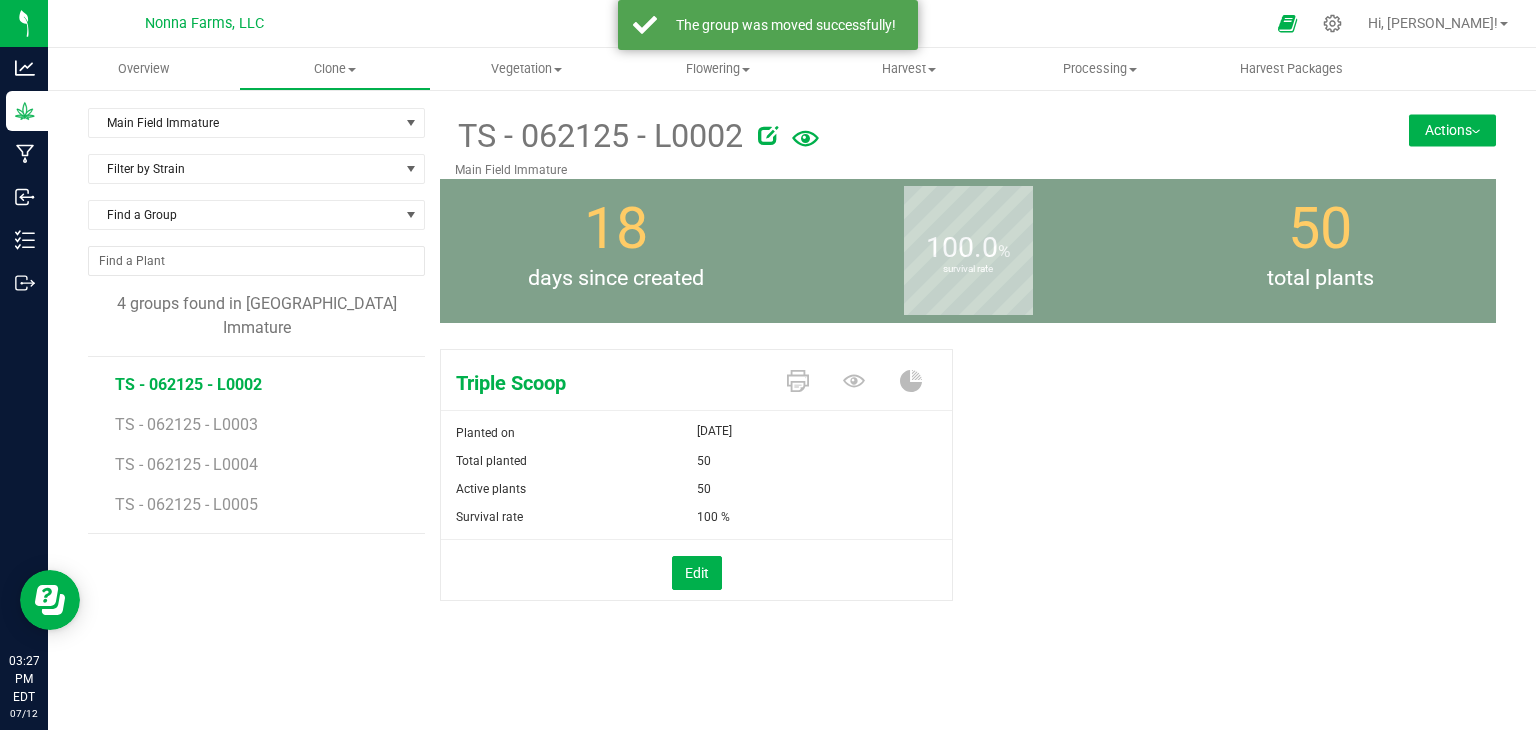click on "Actions" at bounding box center (1452, 130) 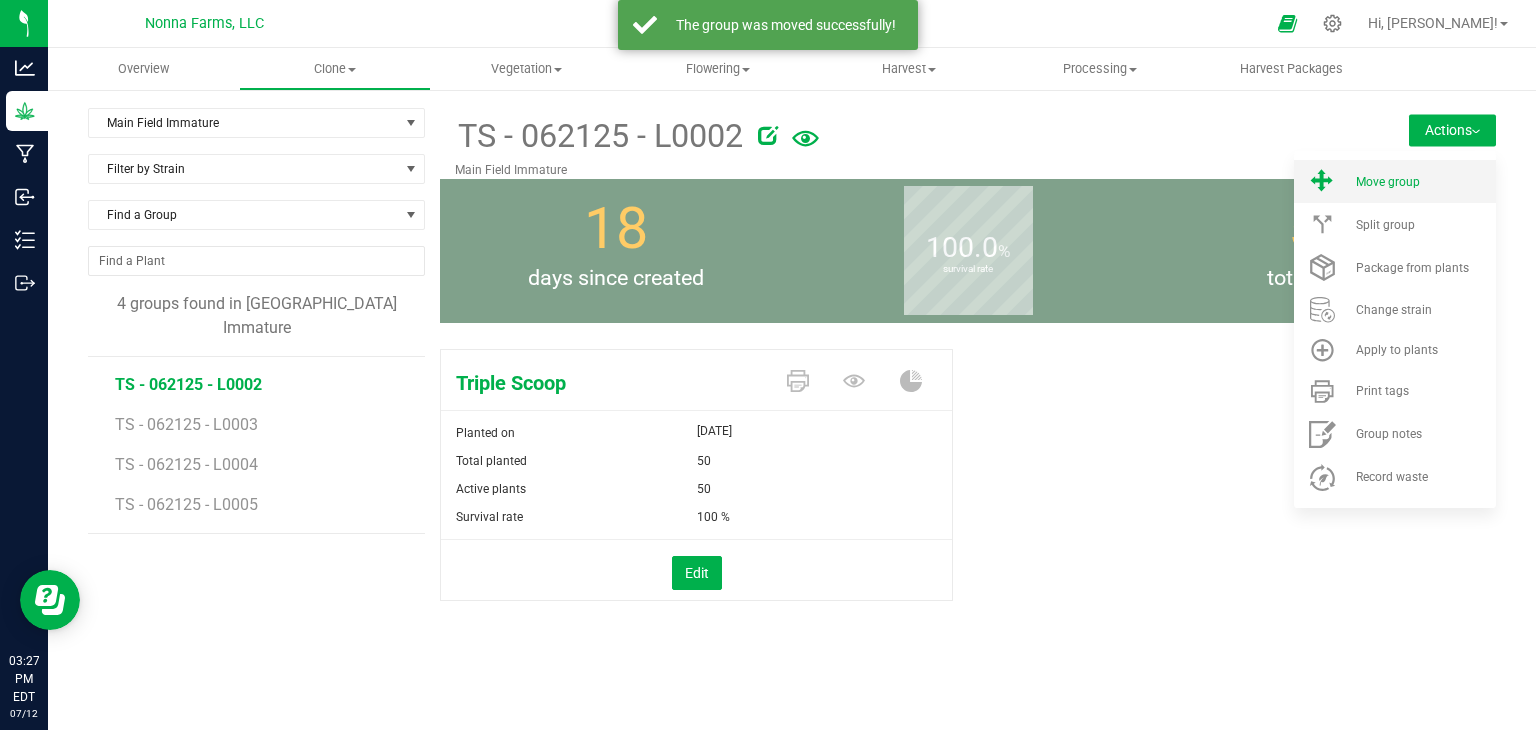 click on "Move group" at bounding box center (1424, 182) 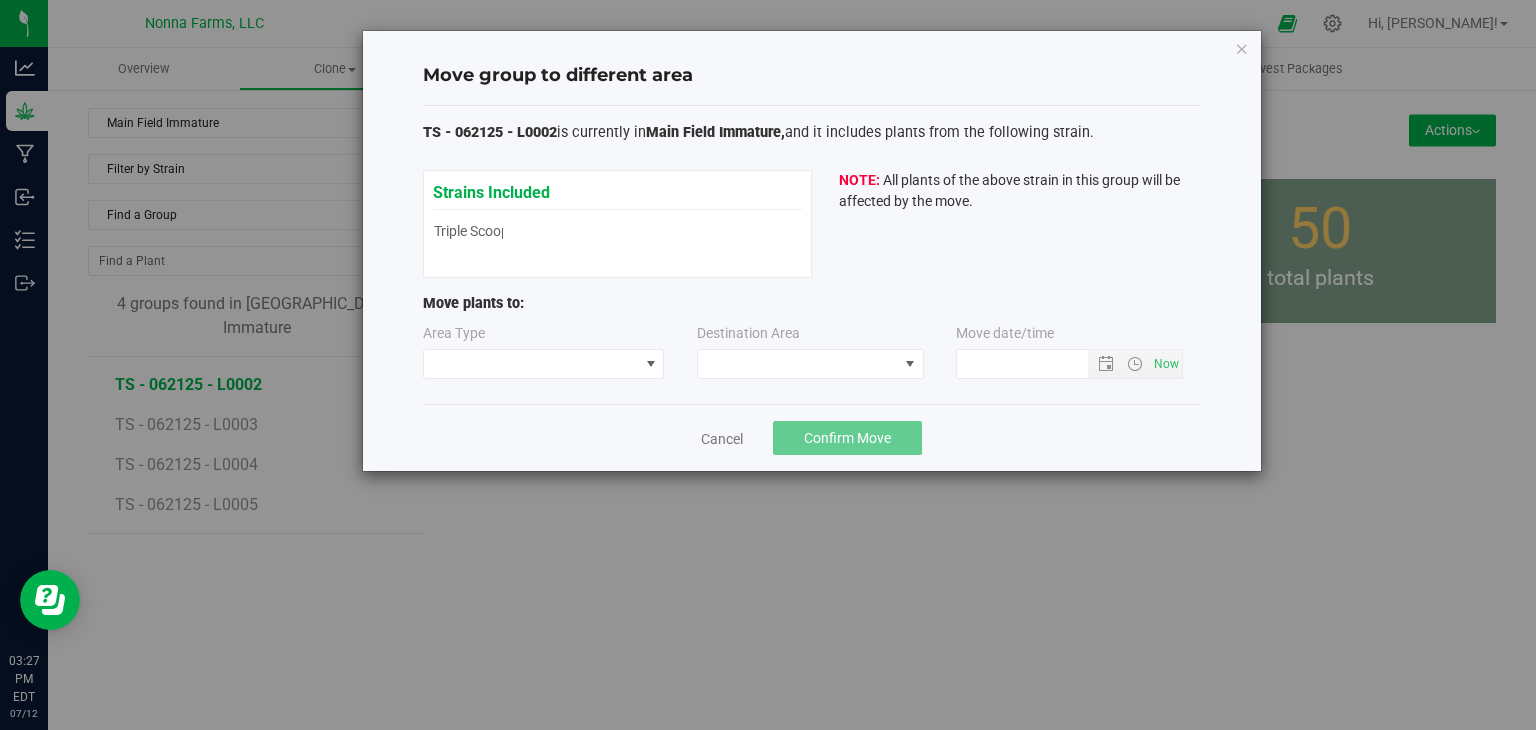 type on "7/12/2025 3:27 PM" 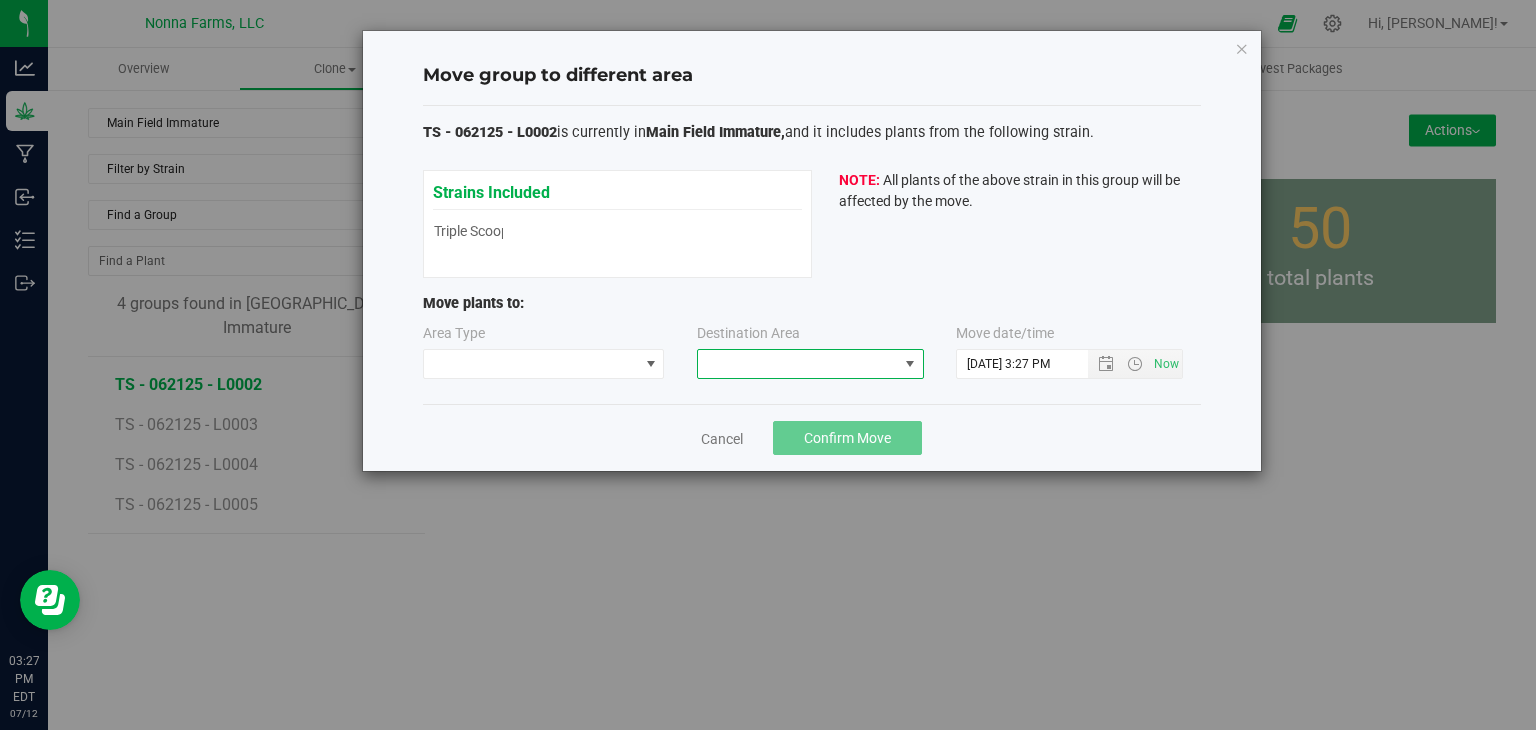 click at bounding box center [798, 364] 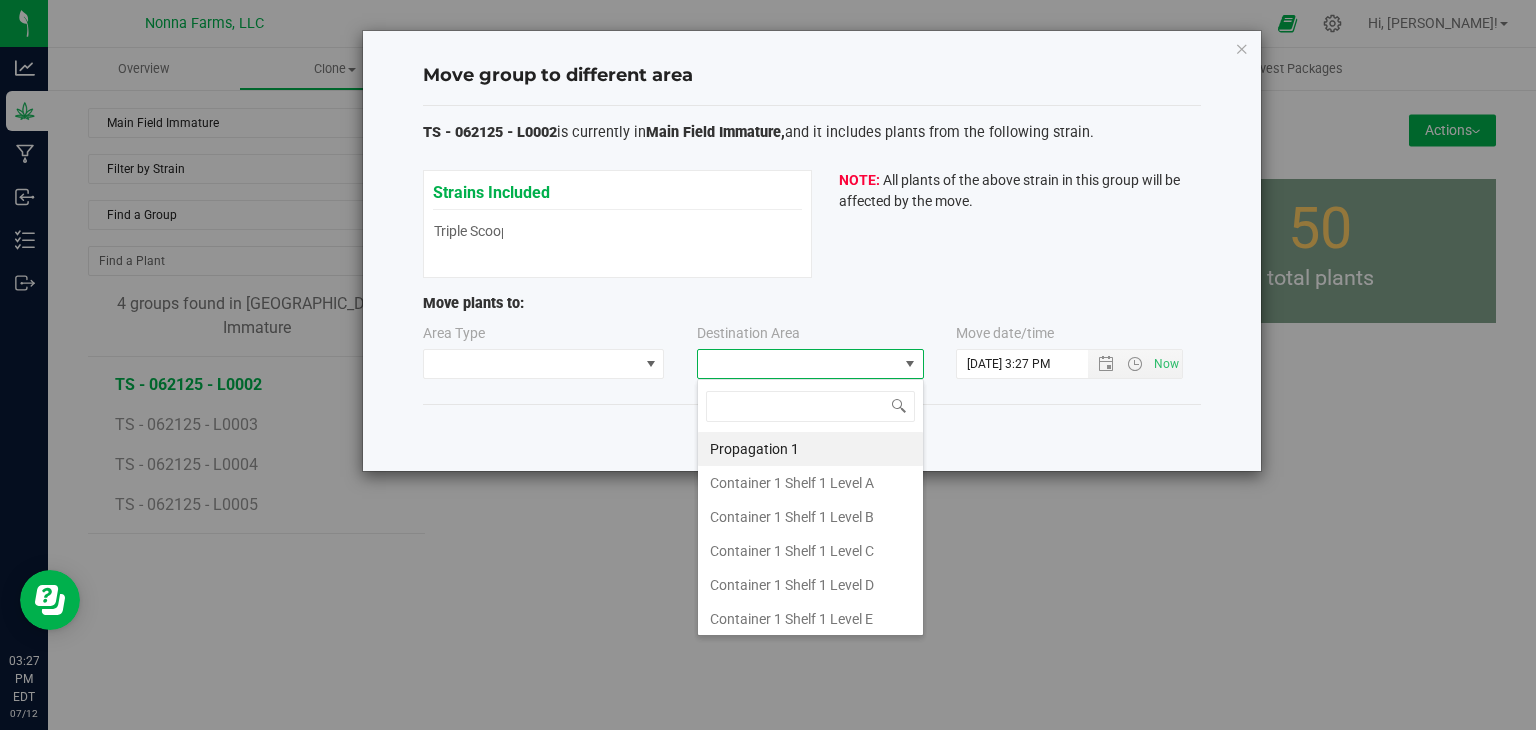 scroll, scrollTop: 99970, scrollLeft: 99772, axis: both 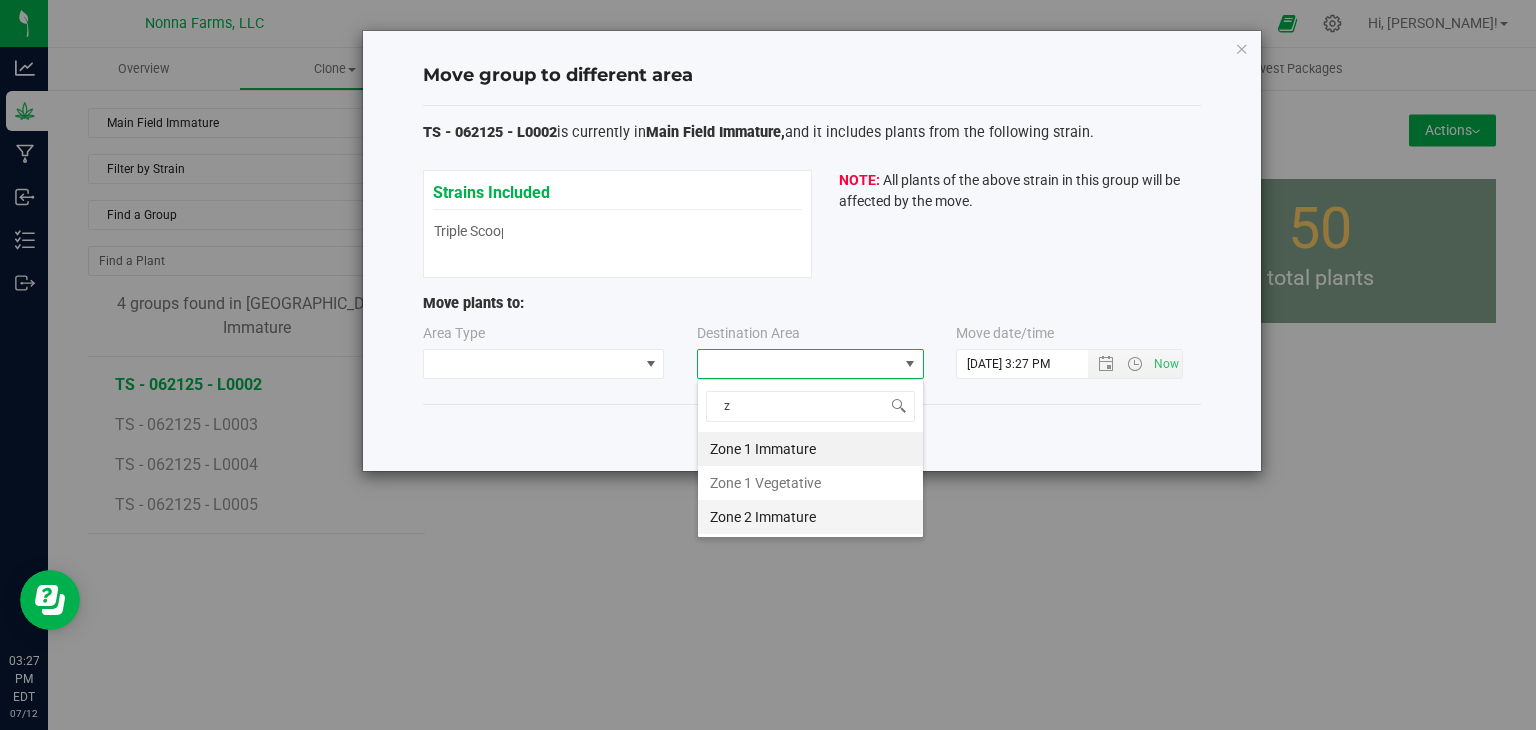 click on "Zone 2 Immature" at bounding box center [810, 517] 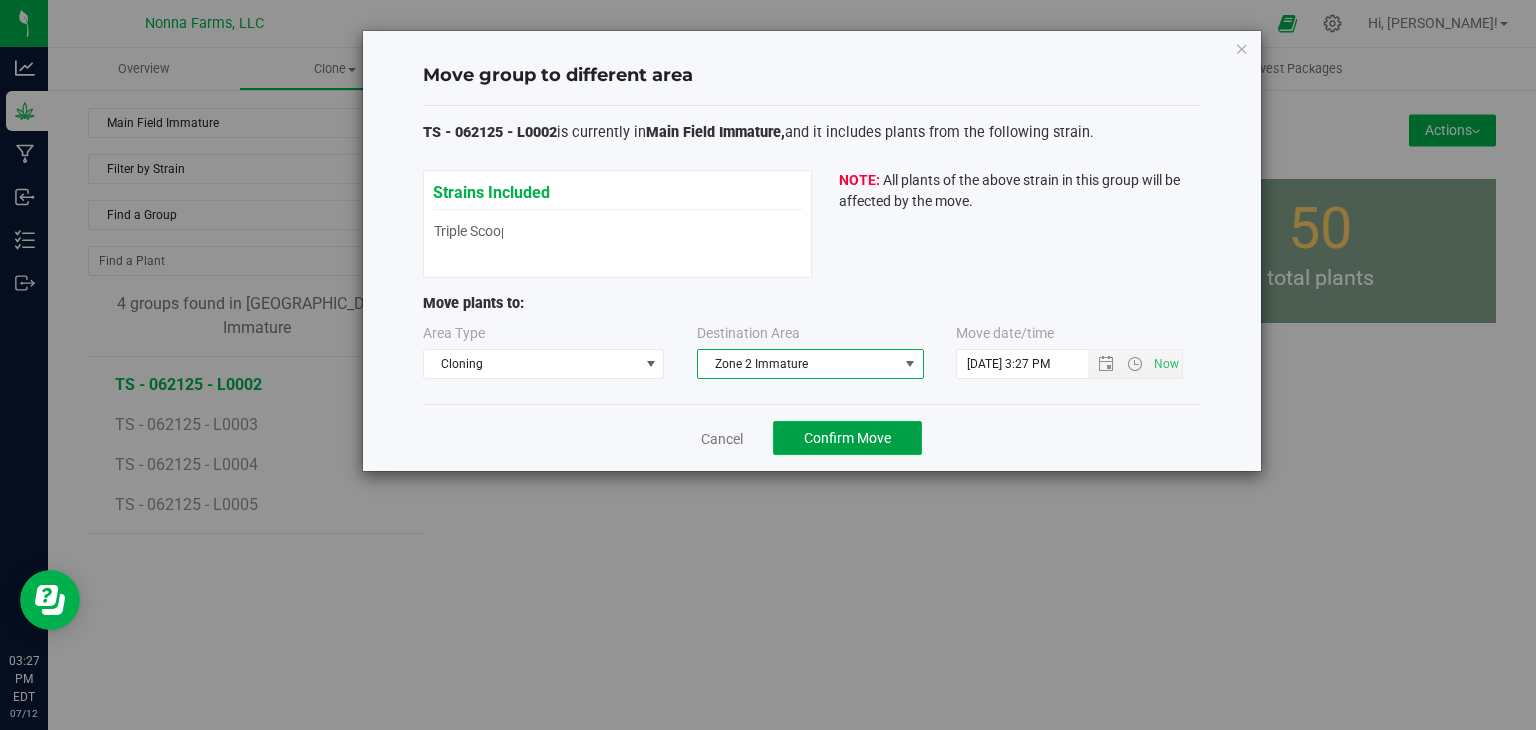 click on "Confirm Move" 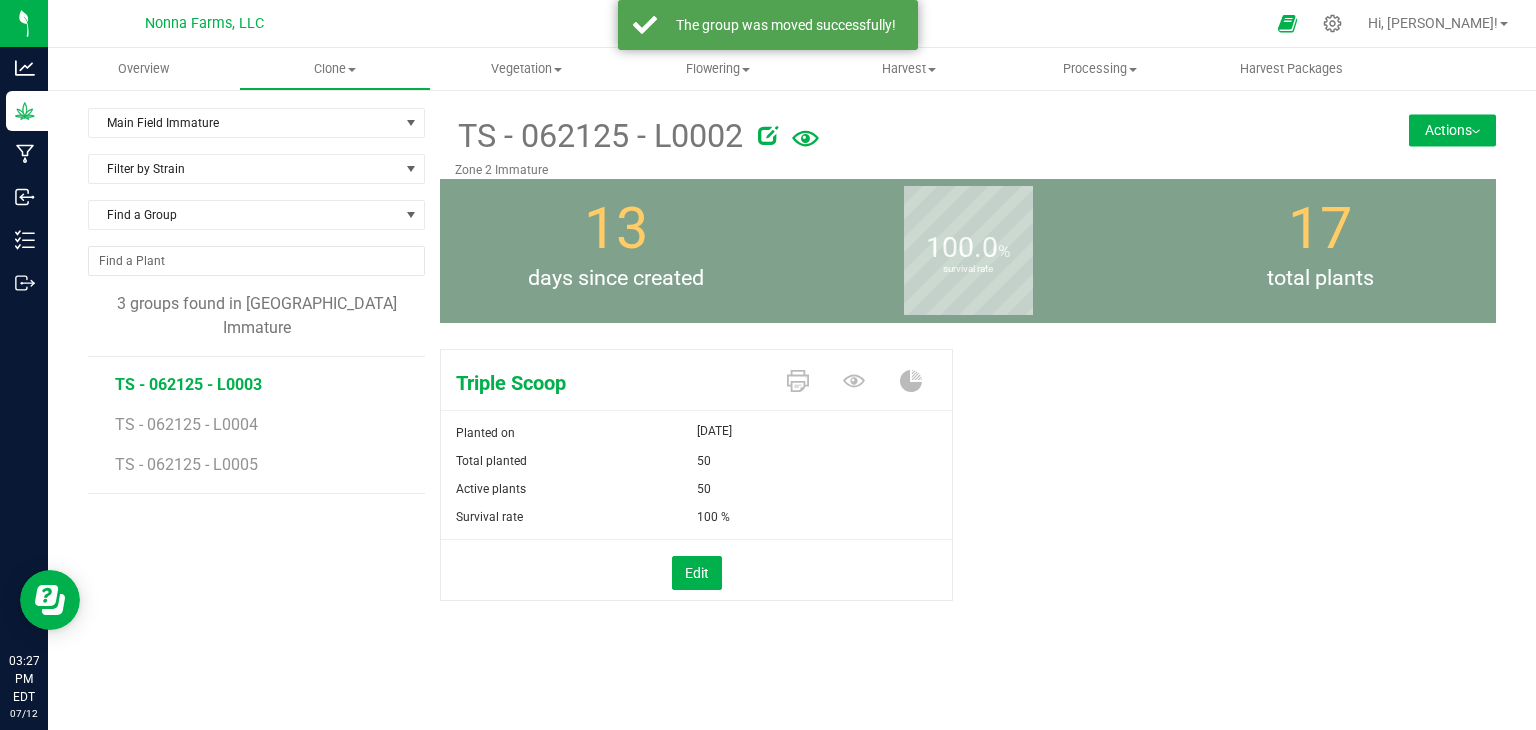 click on "TS - 062125 - L0003" at bounding box center (188, 384) 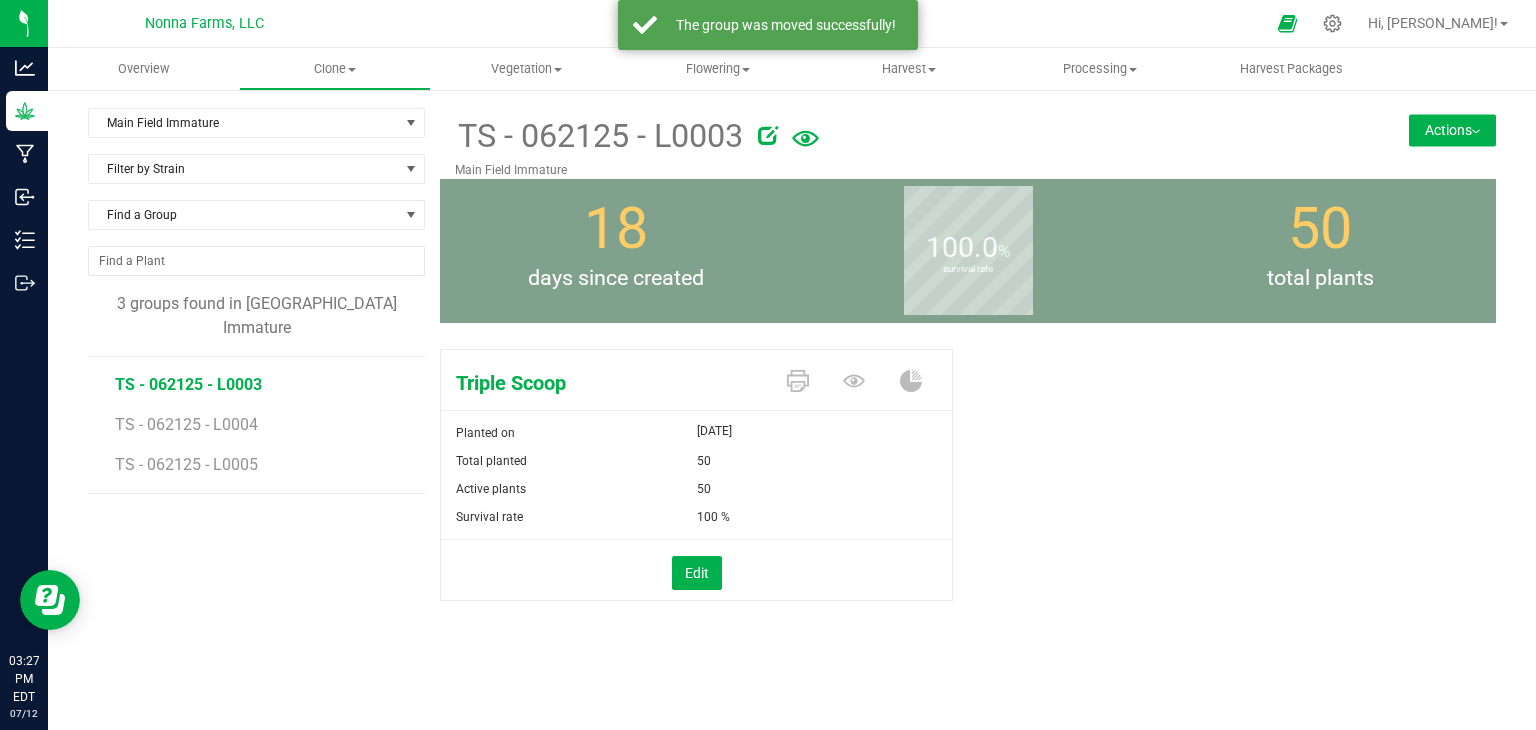 click on "Actions" at bounding box center [1452, 130] 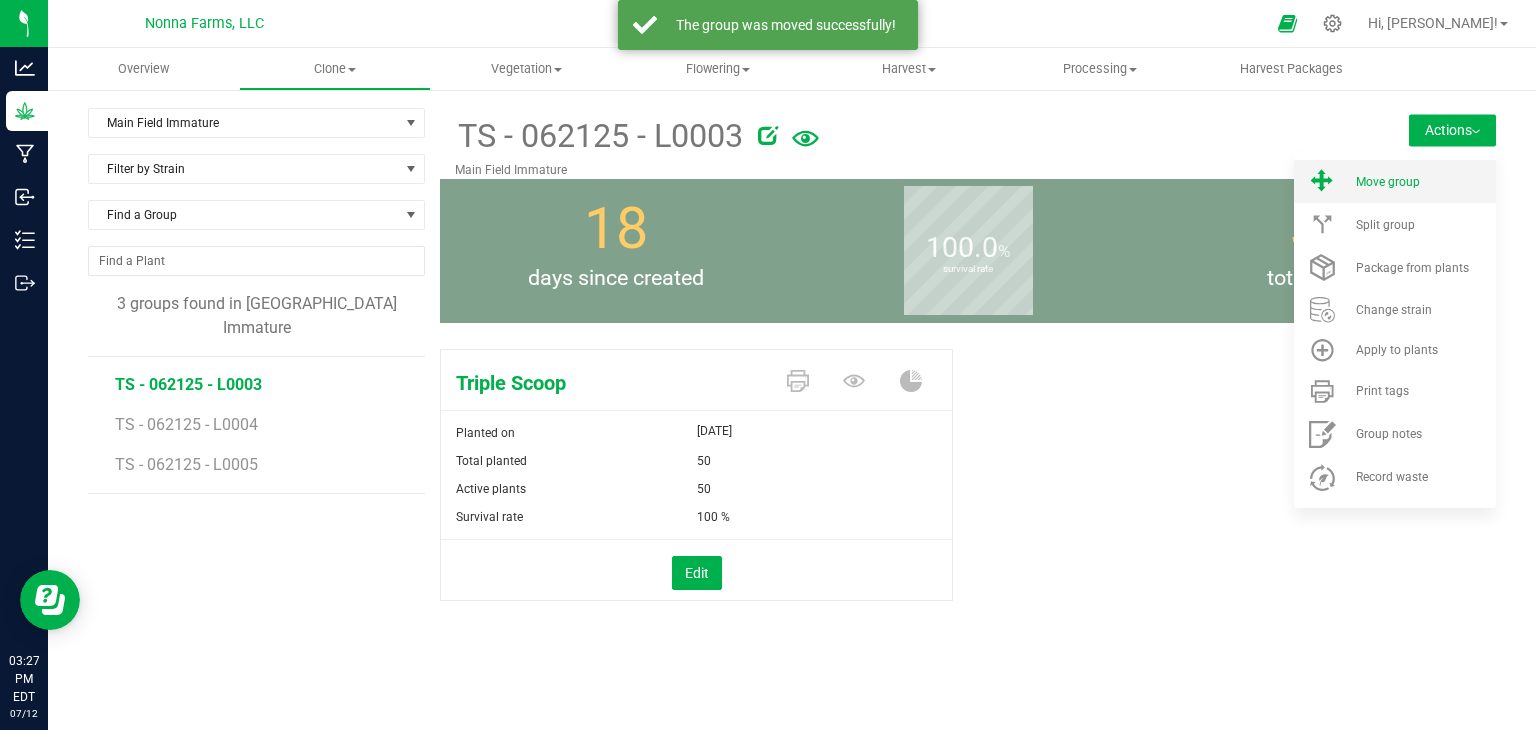 click on "Move group" at bounding box center [1424, 182] 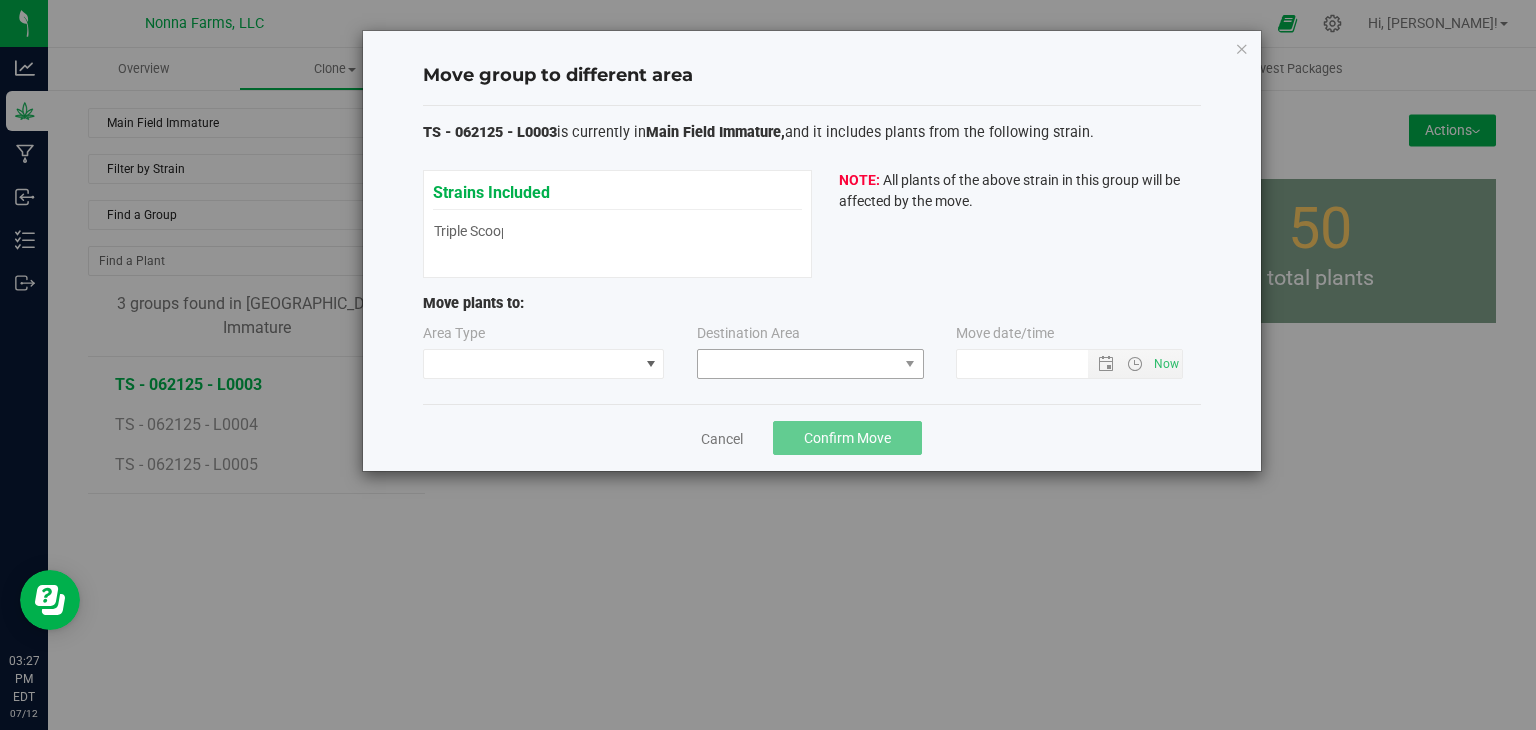 type on "7/12/2025 3:27 PM" 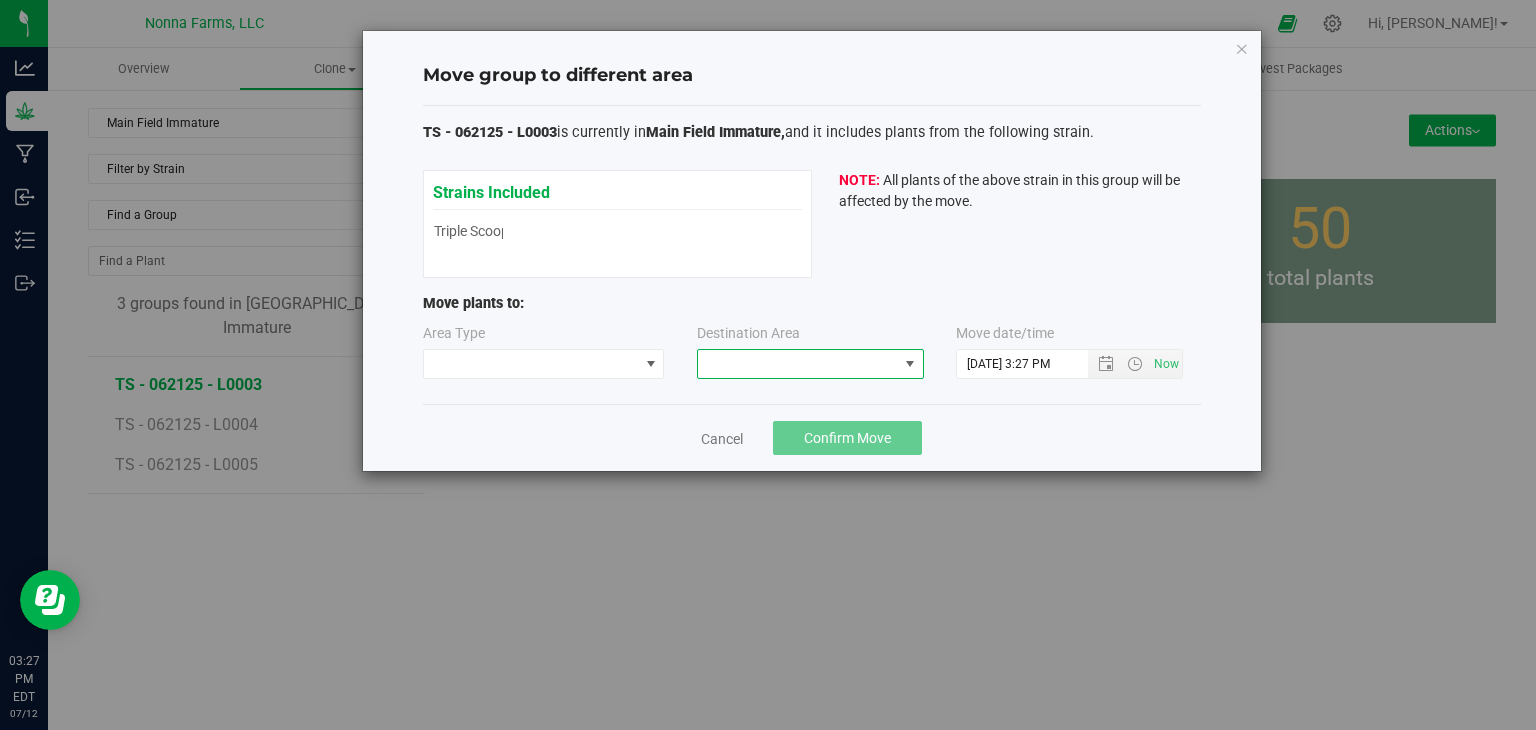 click at bounding box center (798, 364) 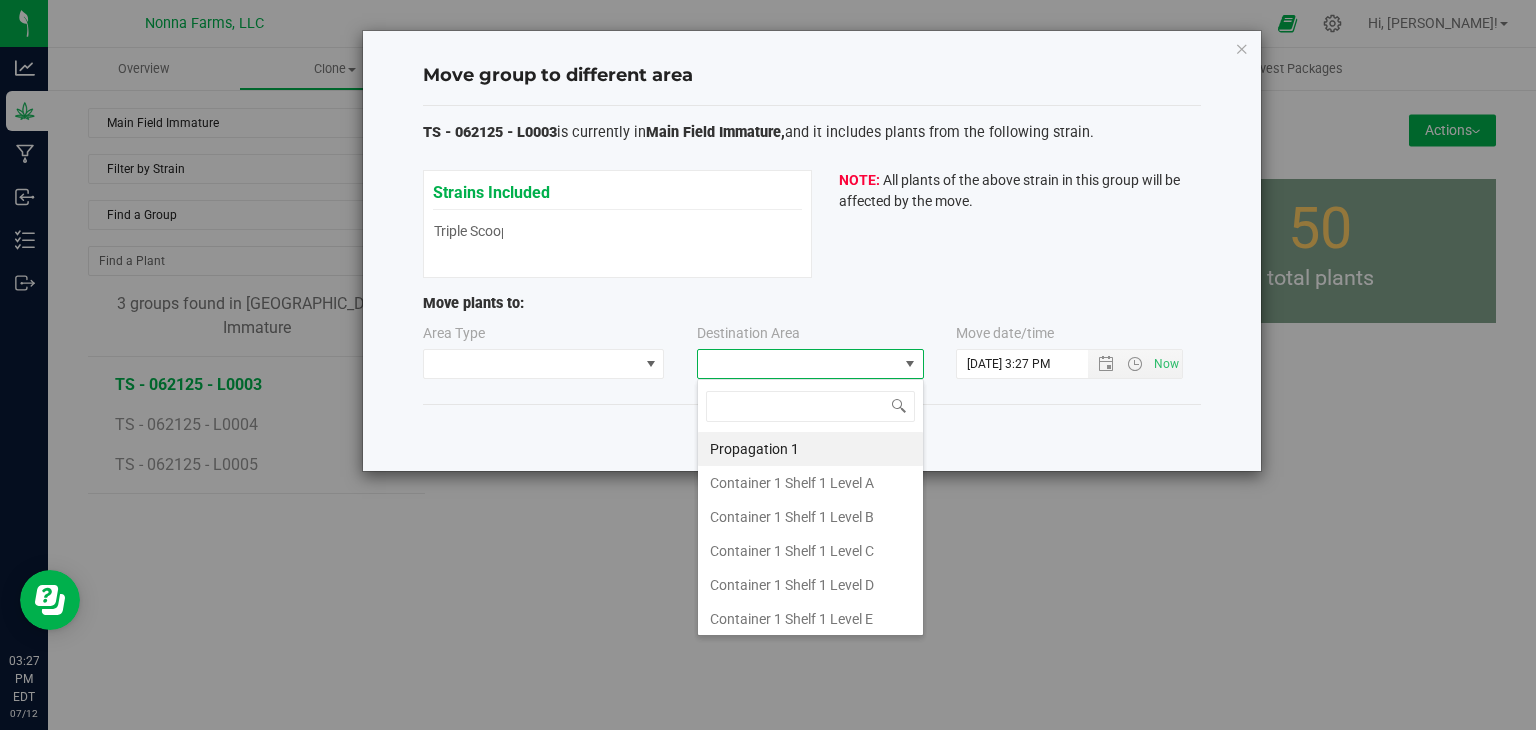 type on "z" 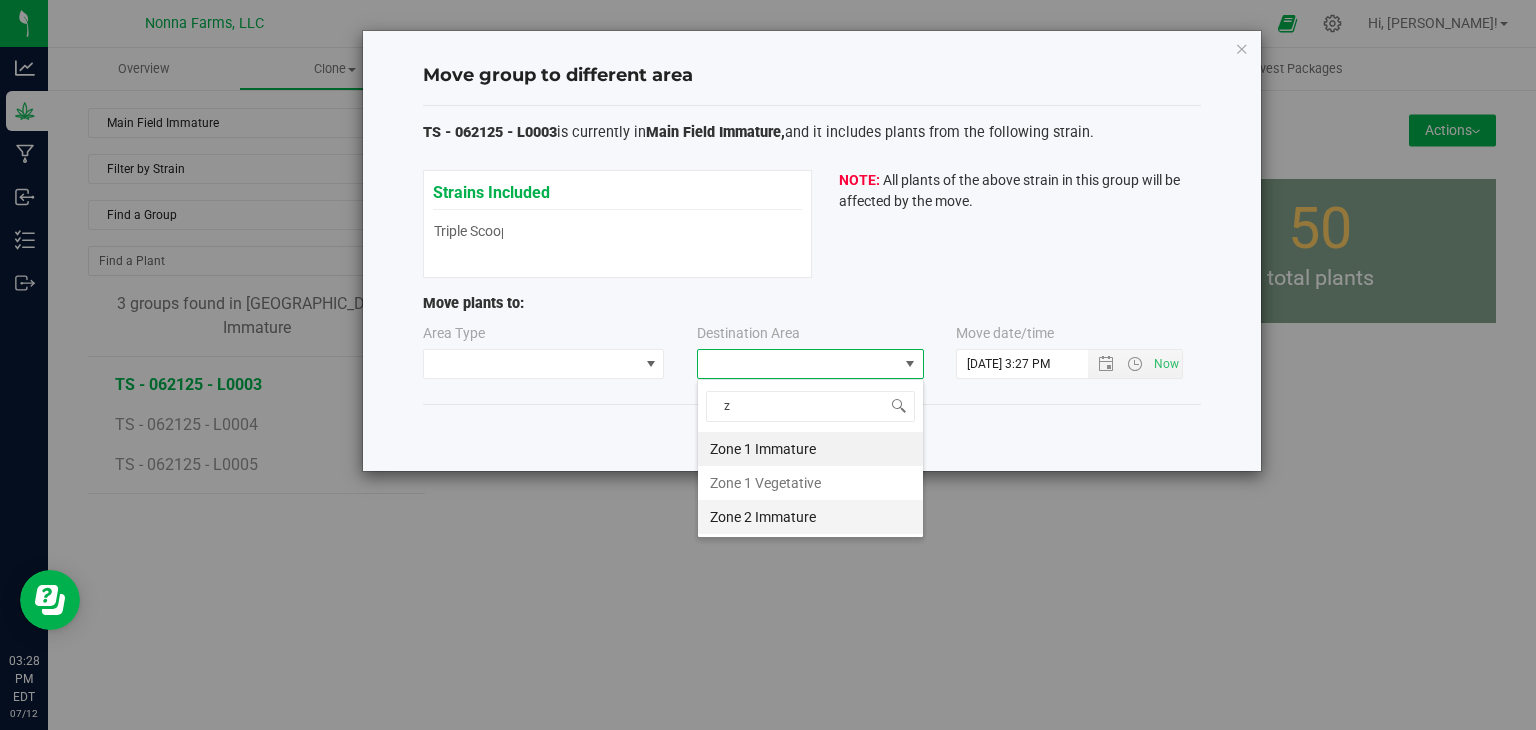 click on "Zone 2 Immature" at bounding box center (810, 517) 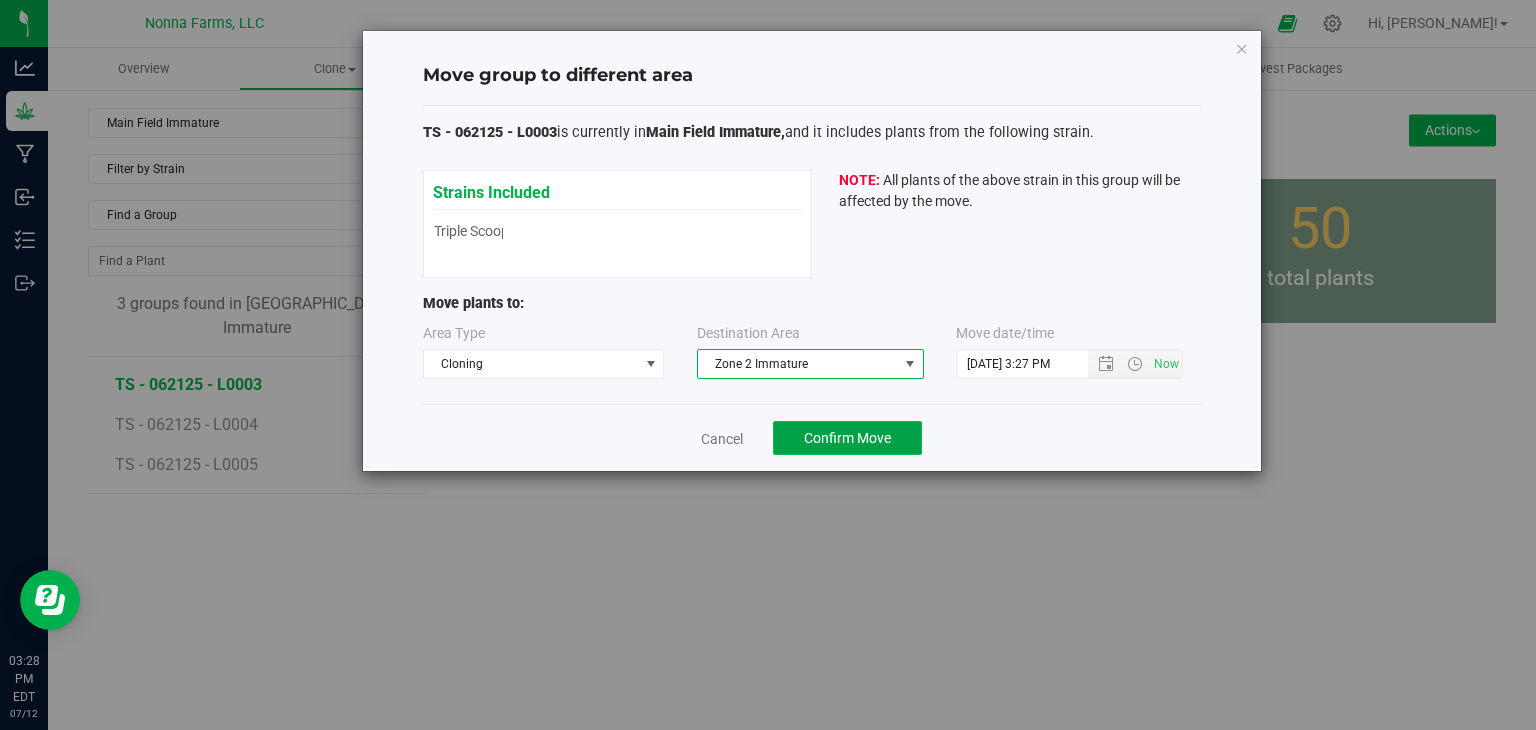 click on "Confirm Move" 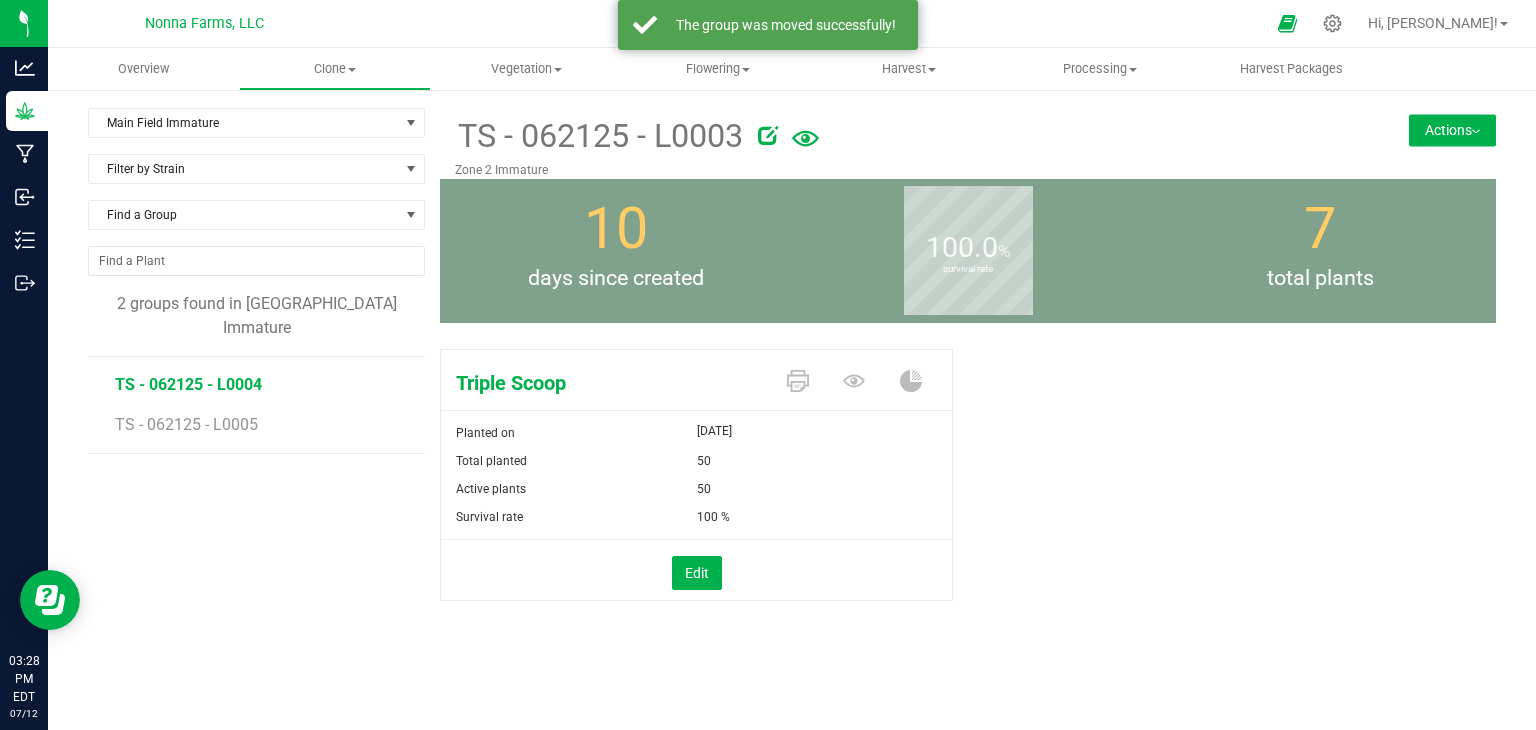 click on "TS - 062125 - L0004" at bounding box center [188, 384] 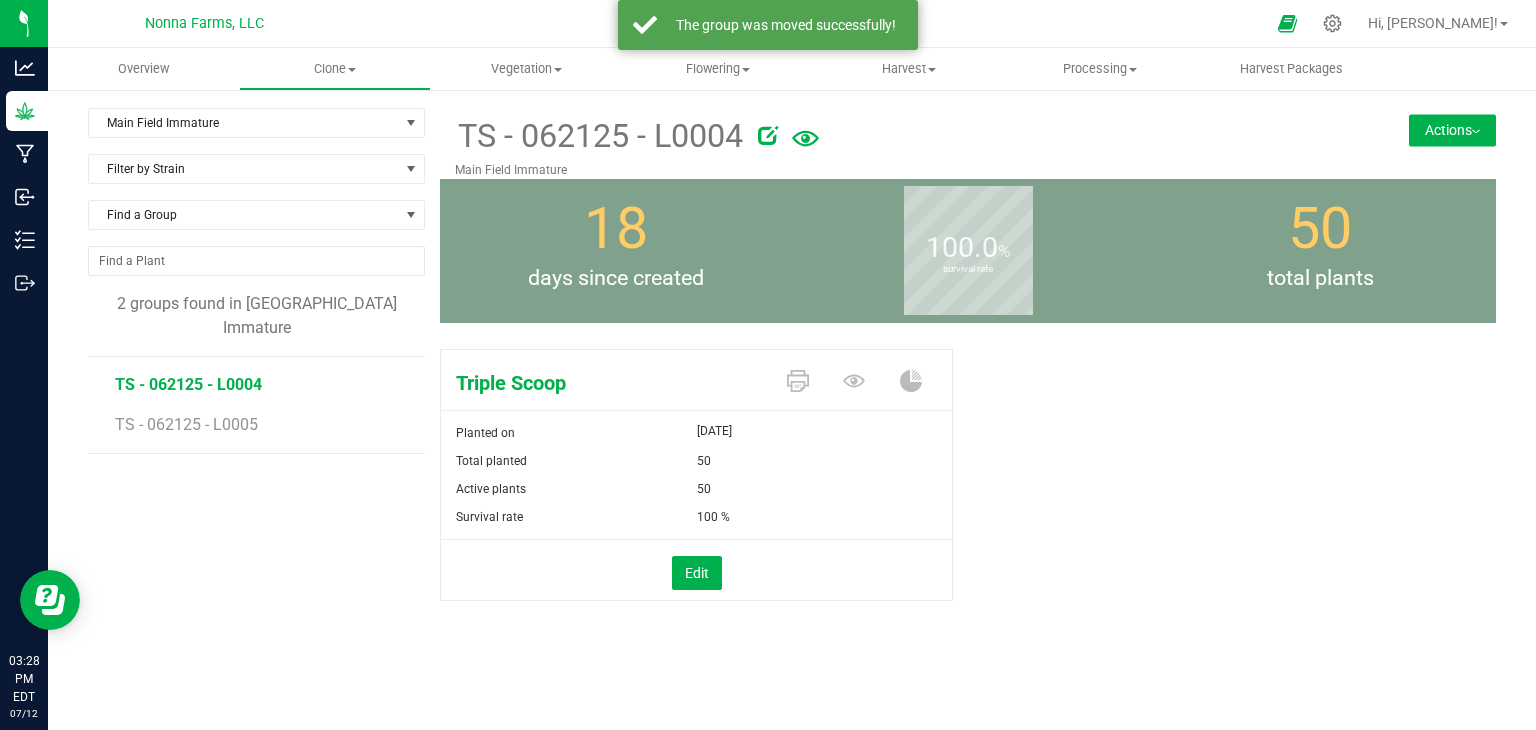 click on "Actions" at bounding box center (1452, 130) 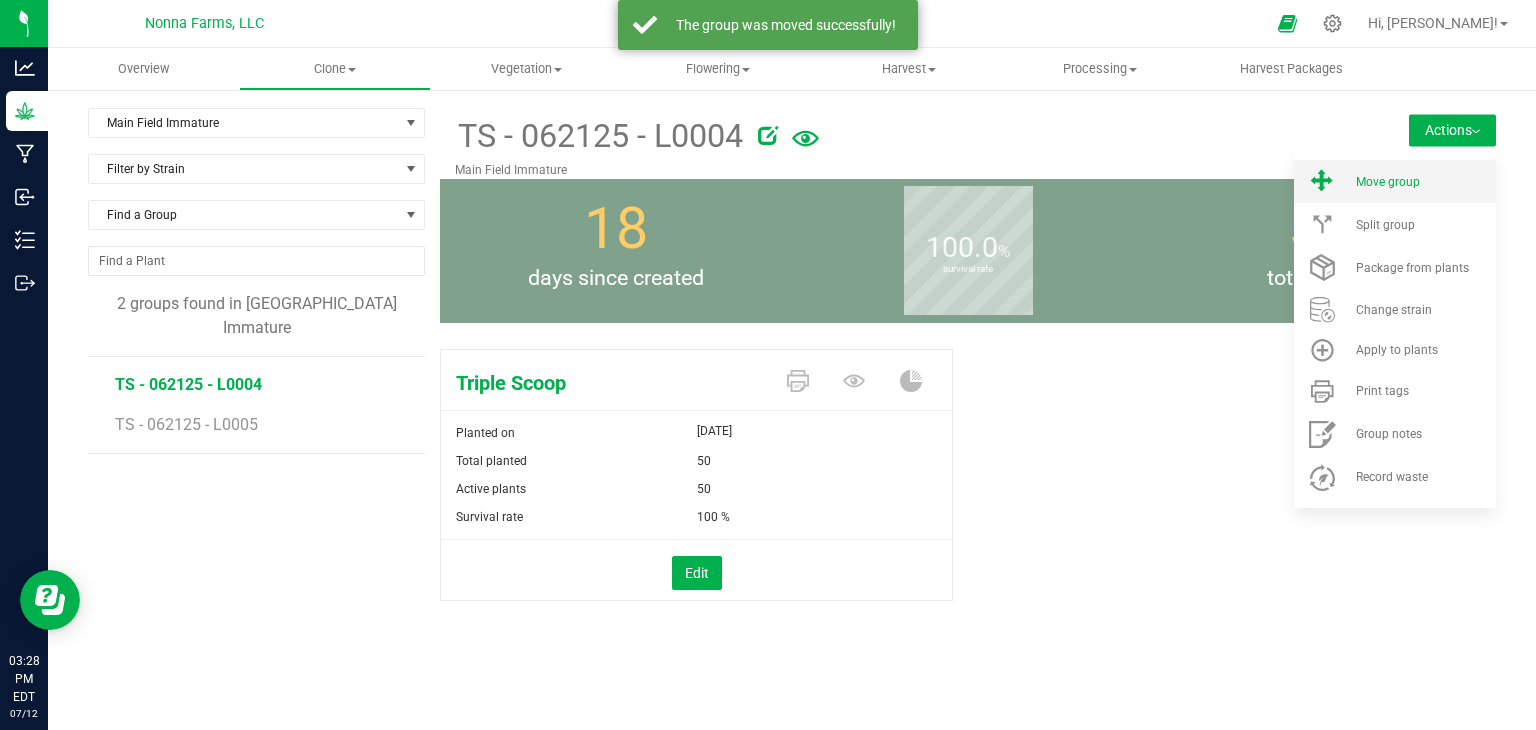 click on "Move group" at bounding box center (1388, 182) 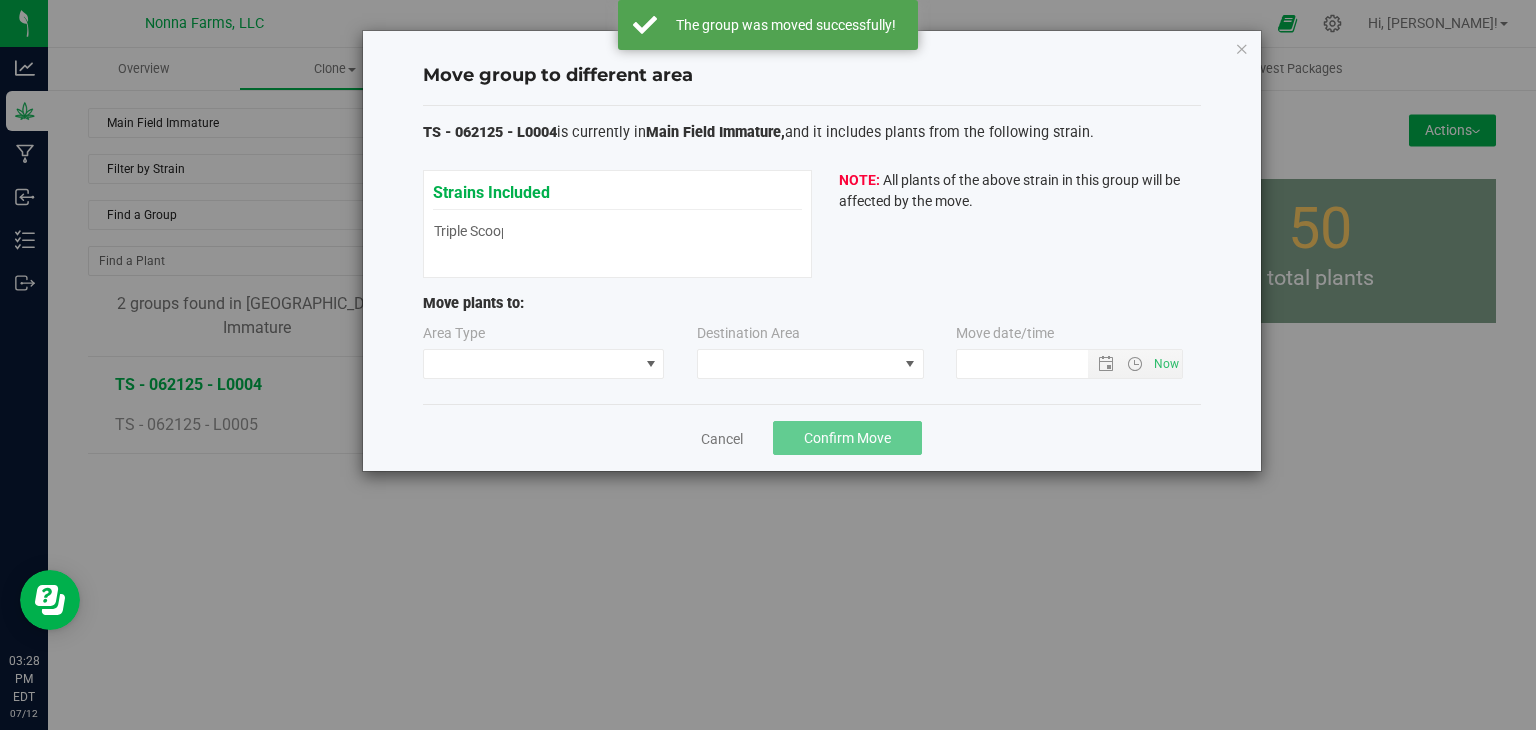 type on "7/12/2025 3:28 PM" 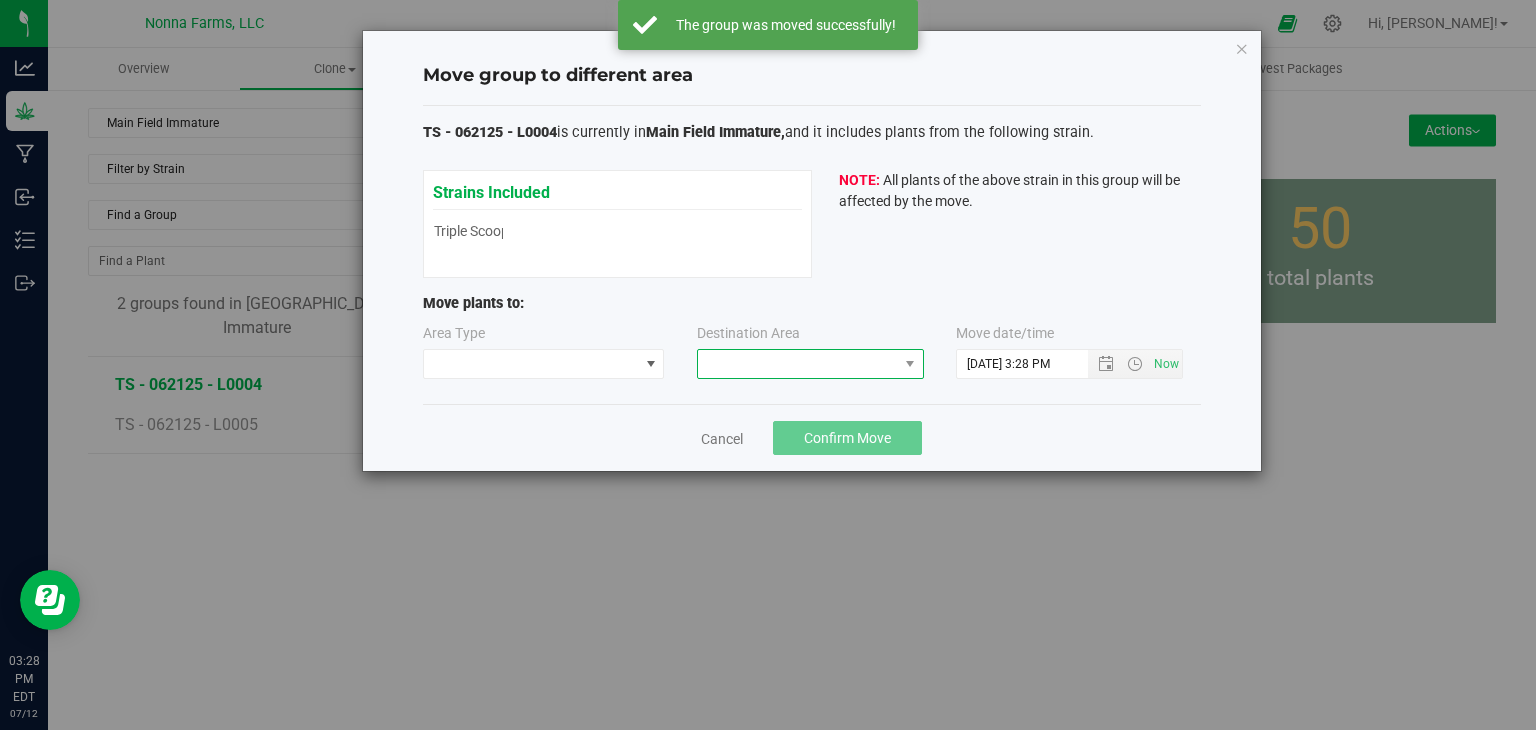 click at bounding box center [798, 364] 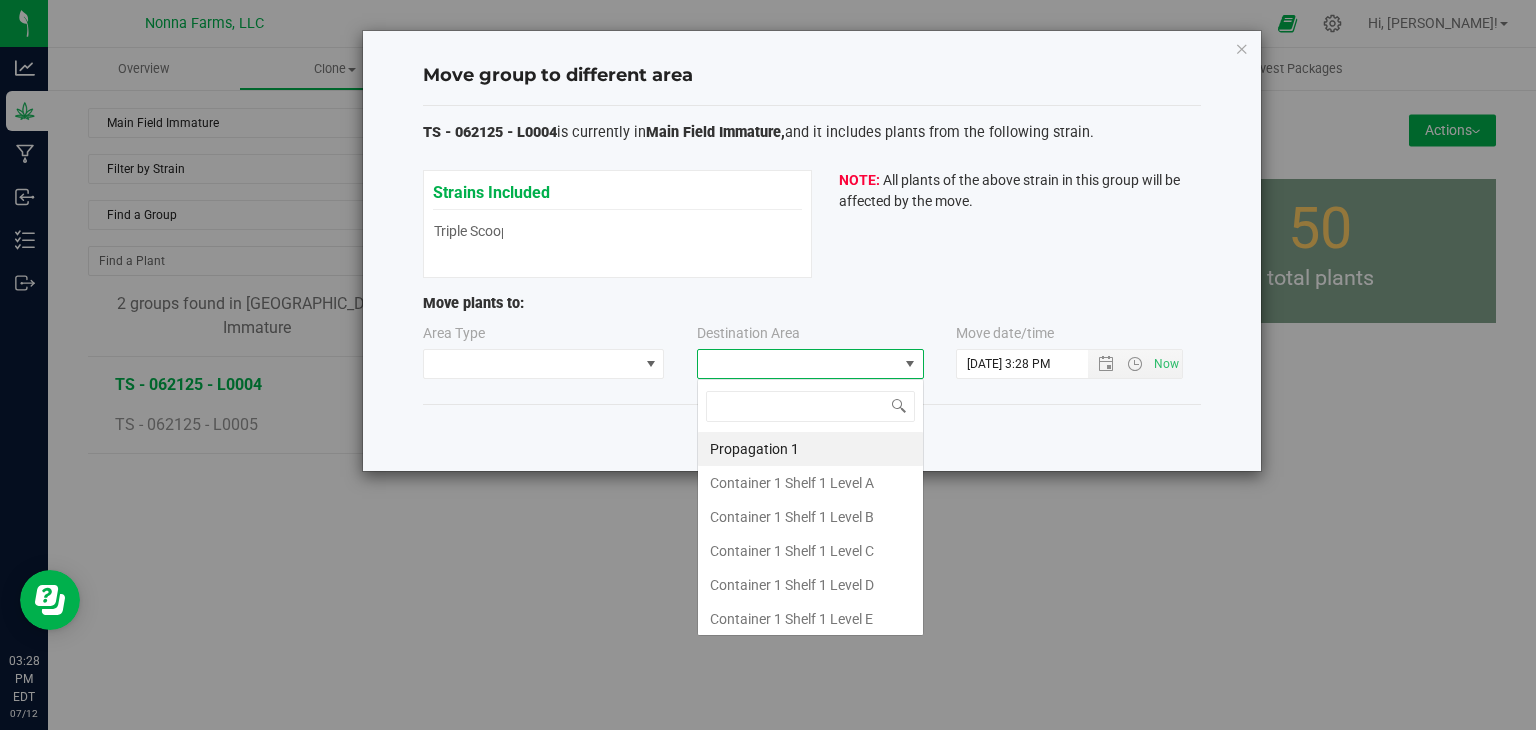 scroll, scrollTop: 99970, scrollLeft: 99772, axis: both 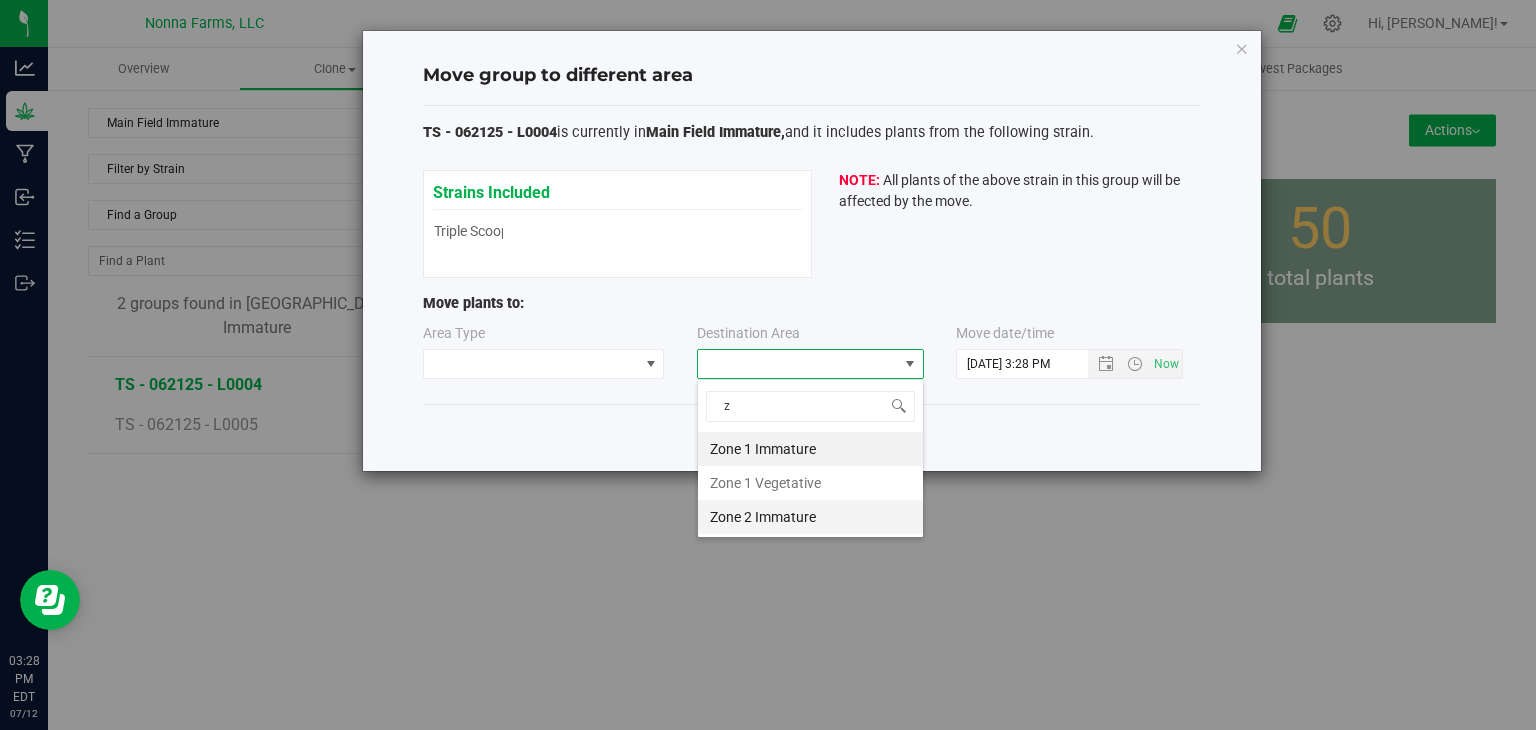 click on "Zone 2 Immature" at bounding box center [810, 517] 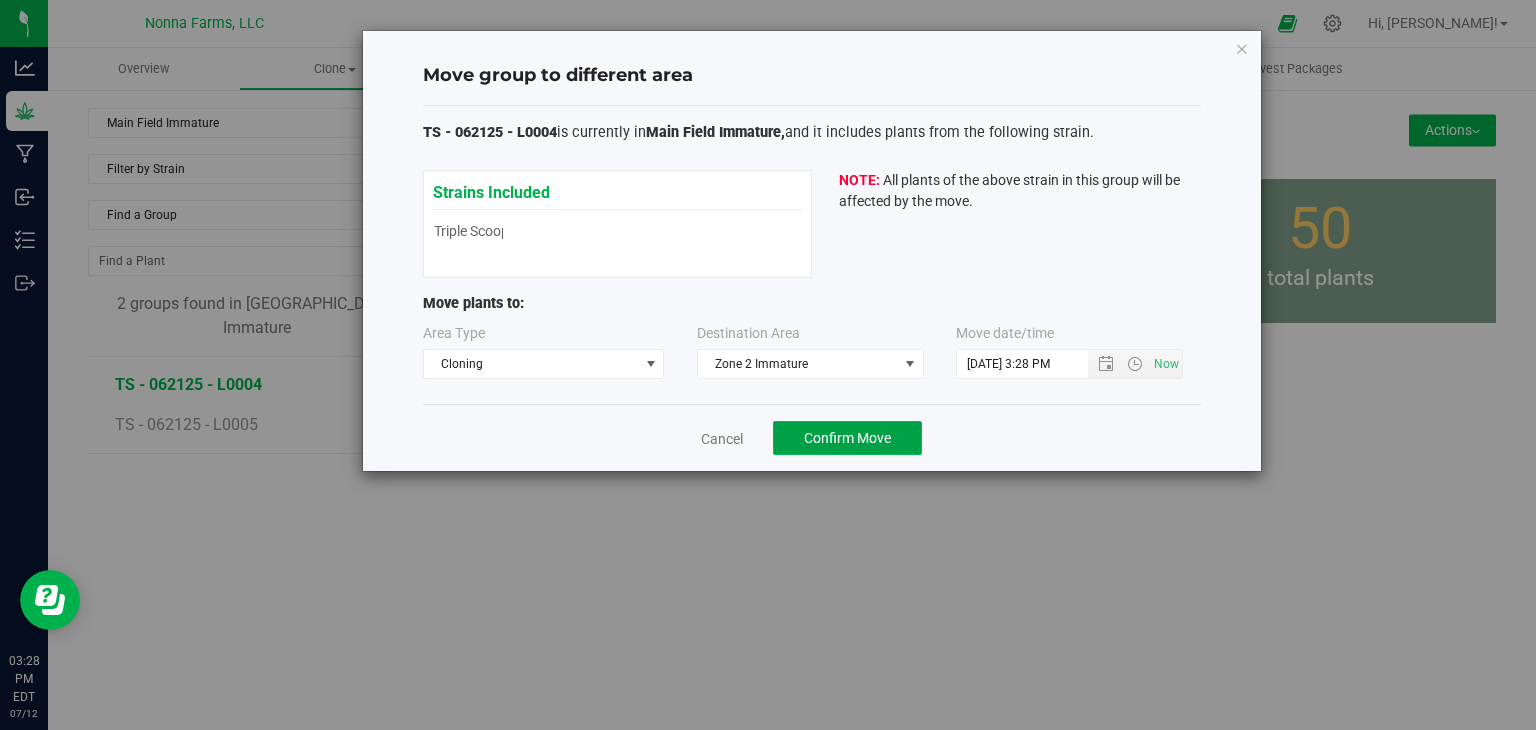click on "Confirm Move" 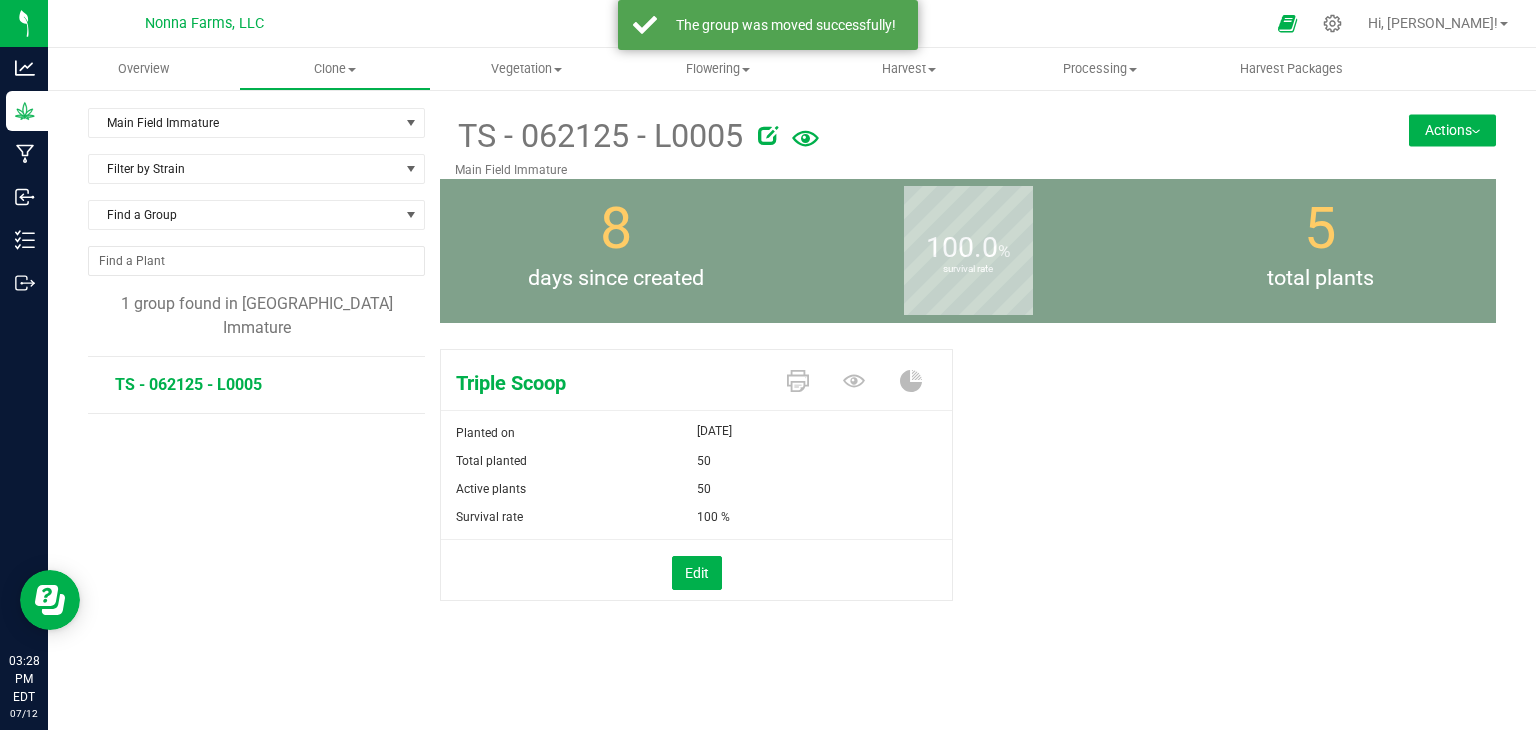 click on "TS - 062125 - L0005" at bounding box center [188, 384] 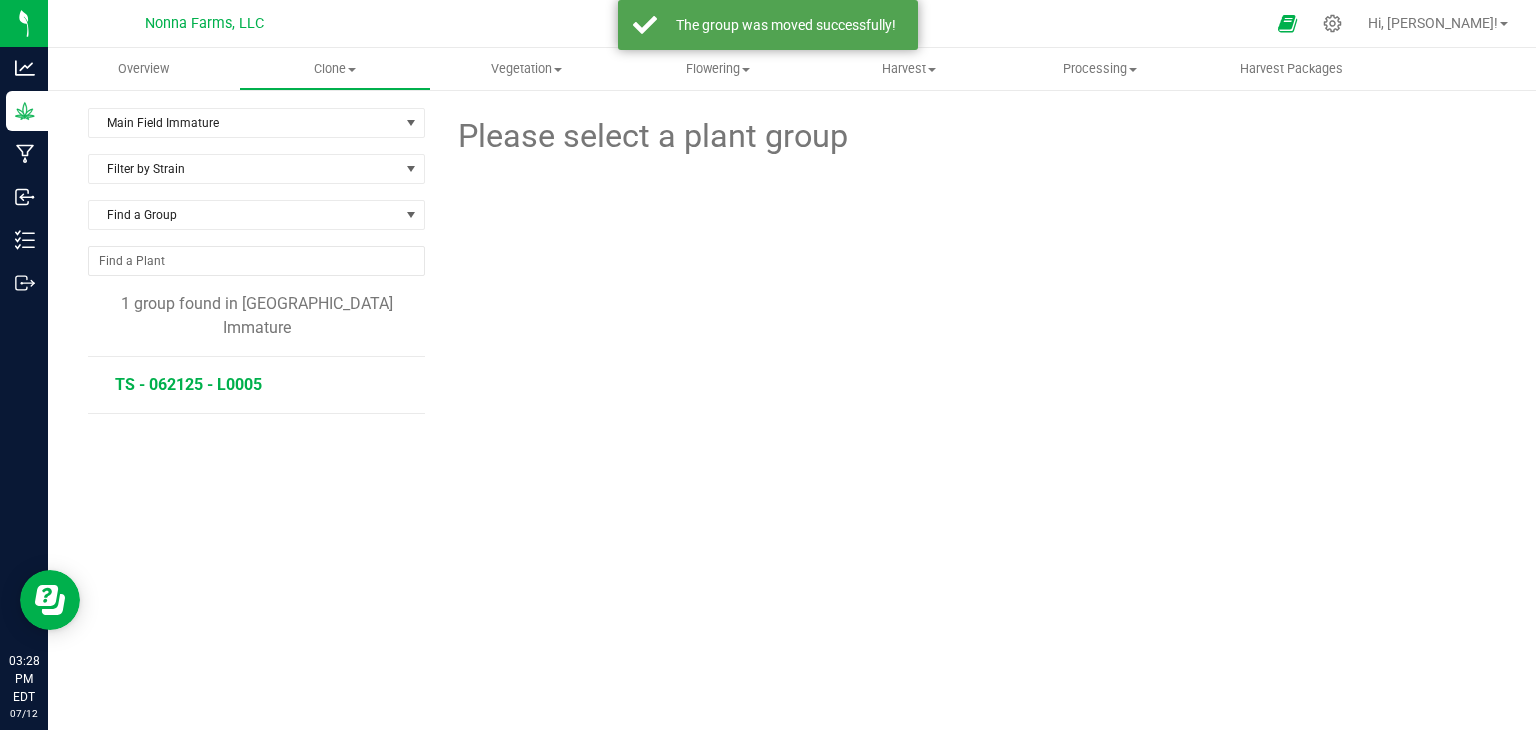 click on "TS - 062125 - L0005" at bounding box center [188, 384] 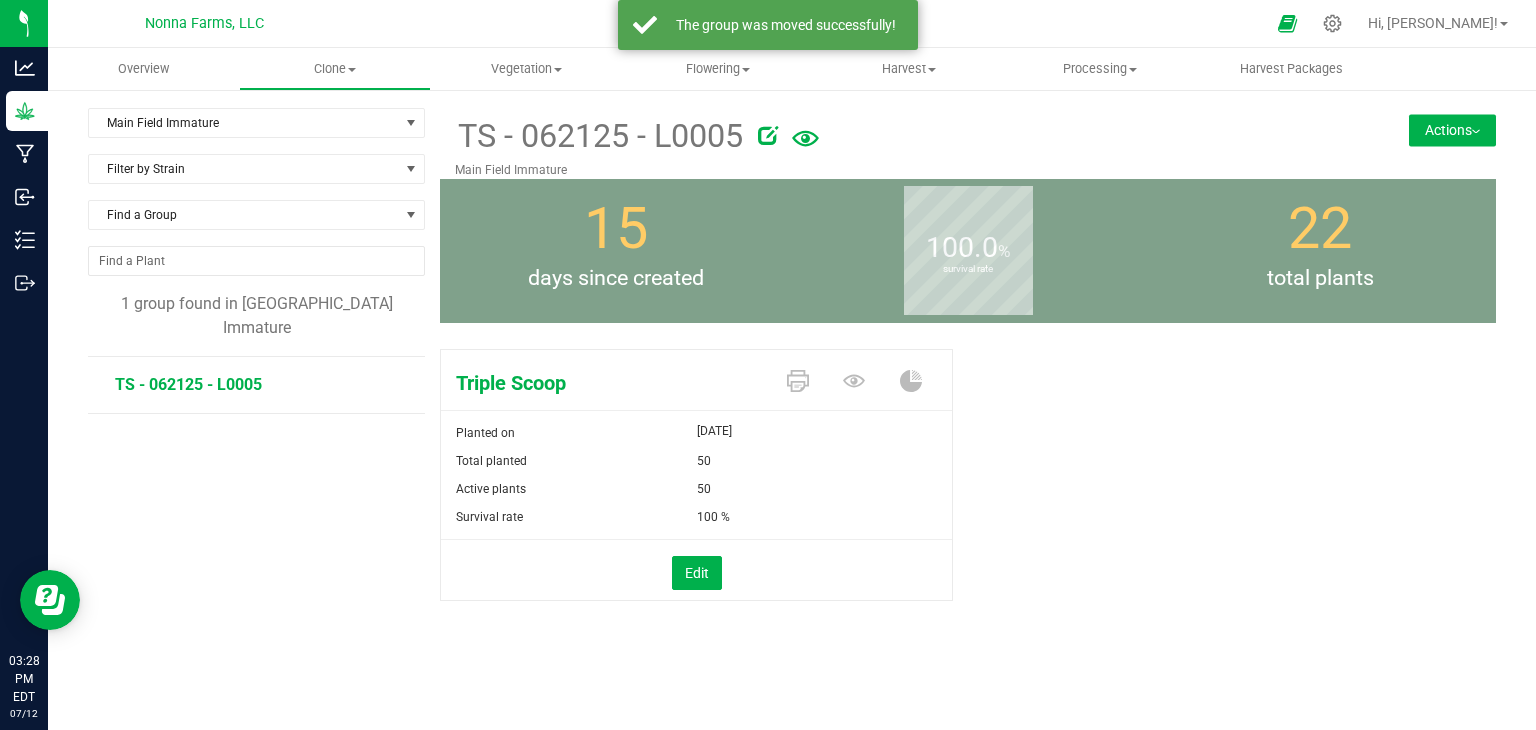 click on "Actions" at bounding box center (1452, 130) 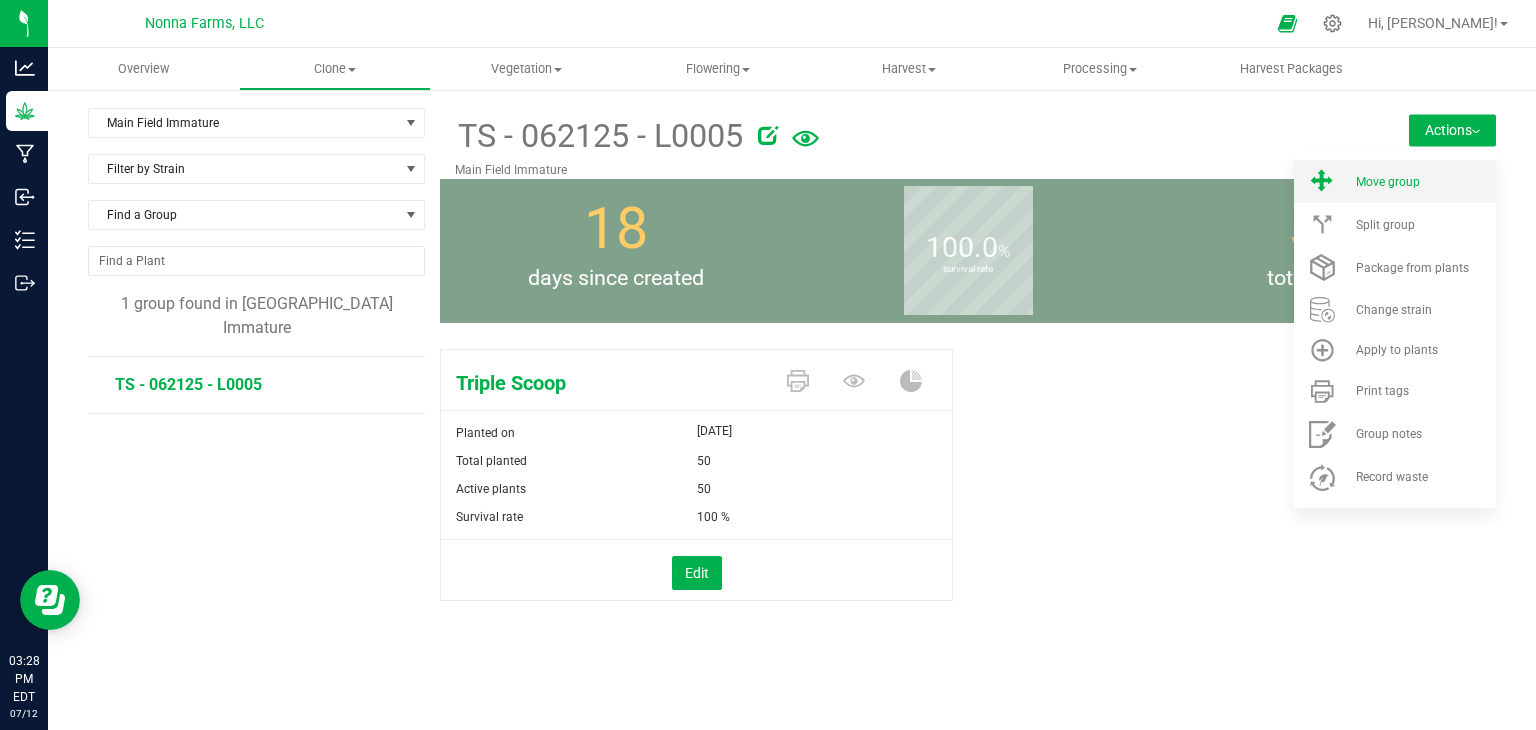 click on "Move group" at bounding box center [1395, 181] 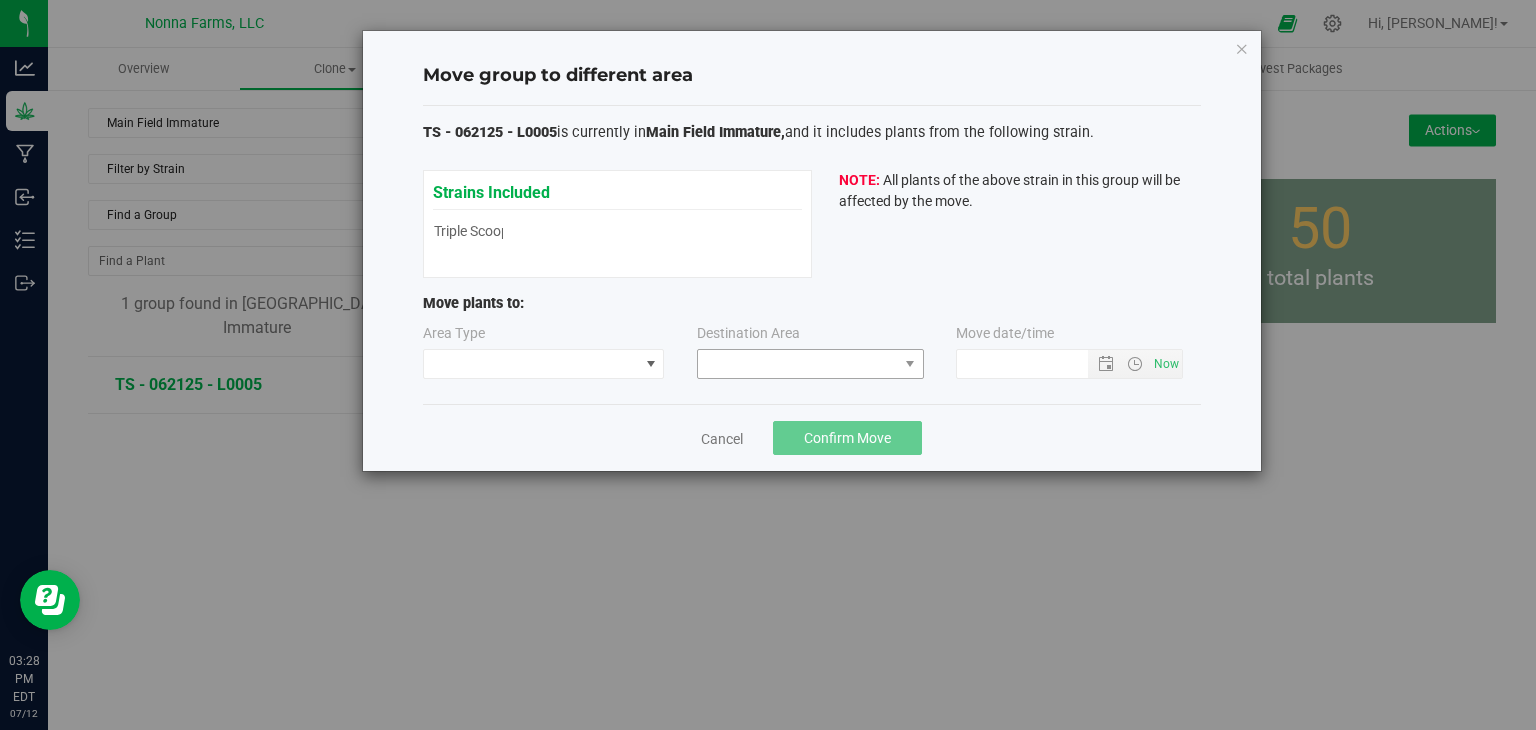 type on "7/12/2025 3:28 PM" 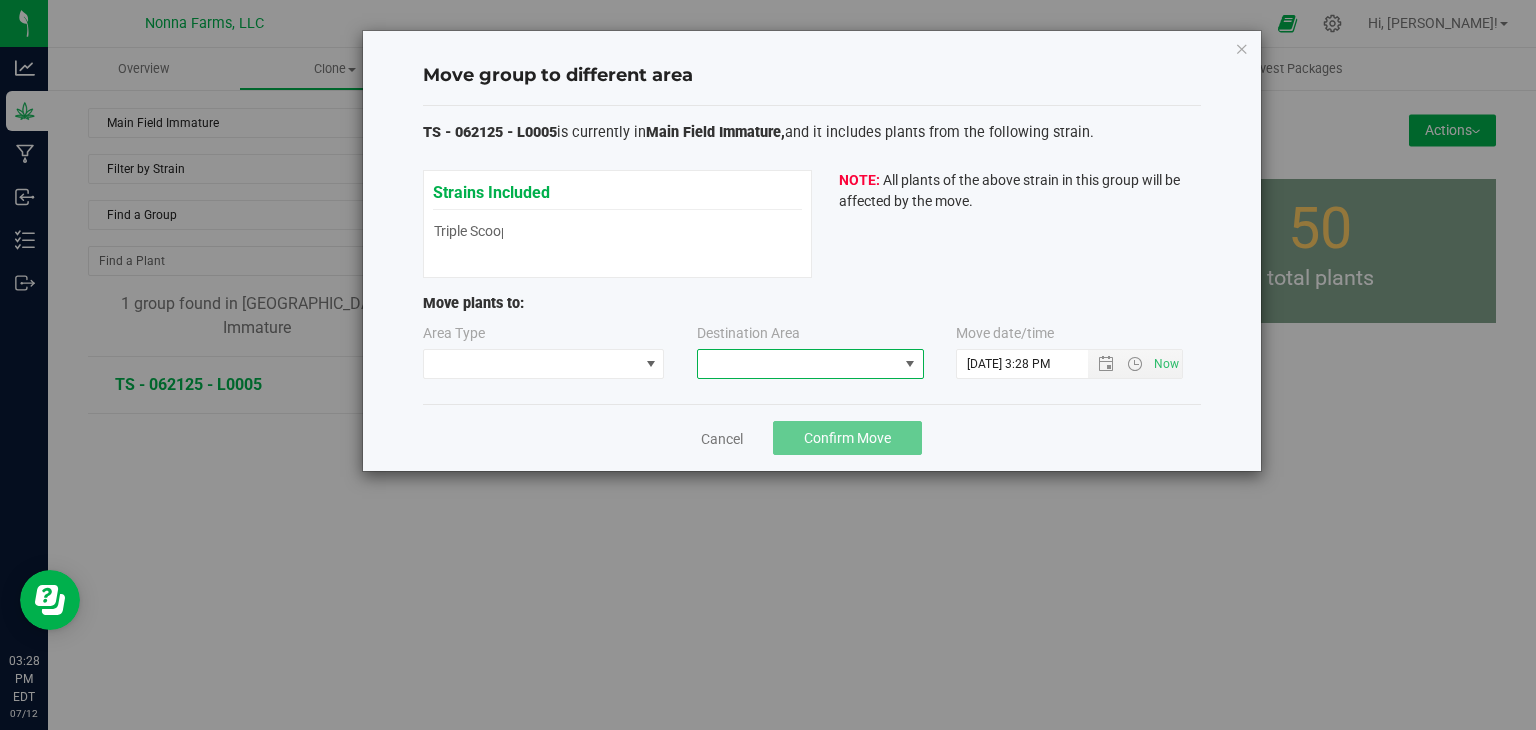 click at bounding box center (798, 364) 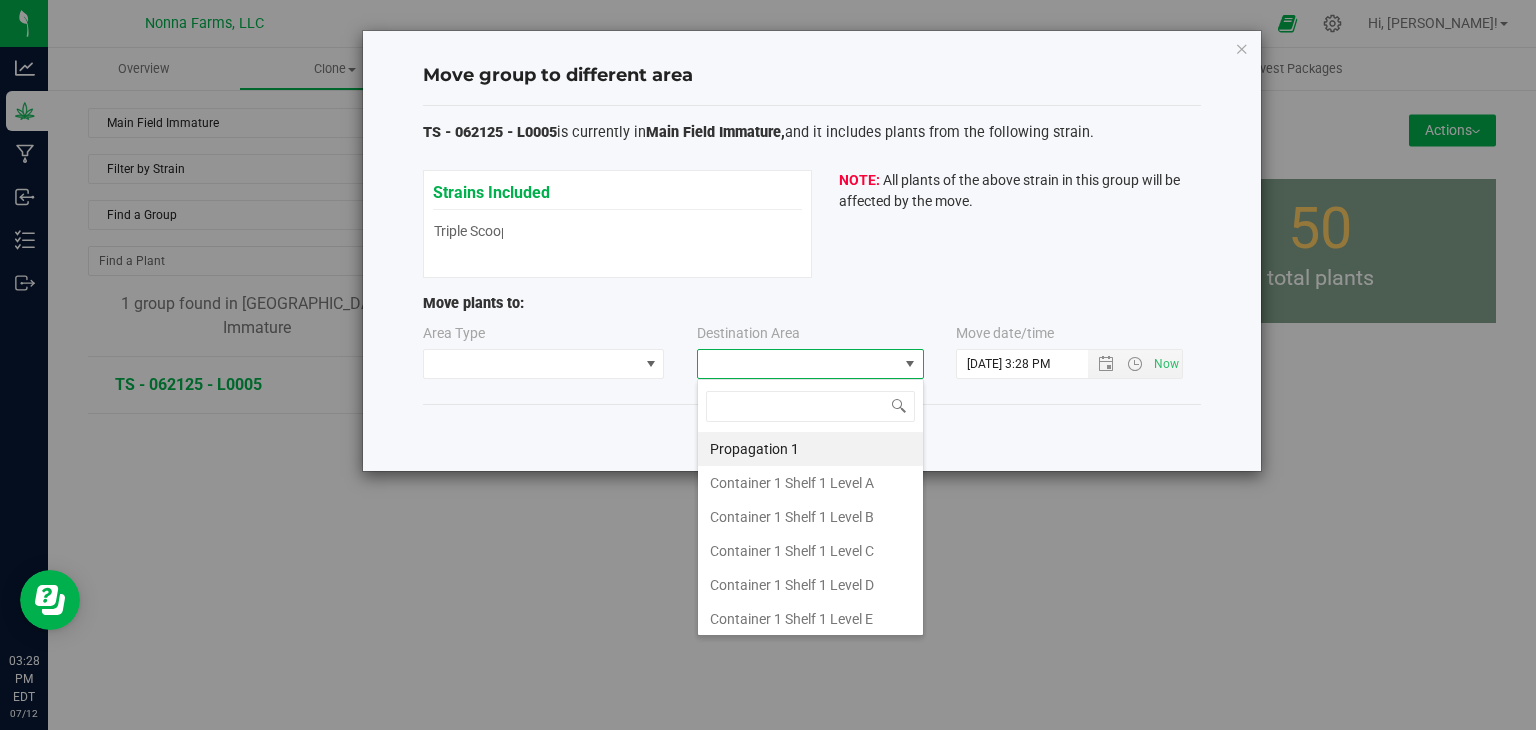 type on "z" 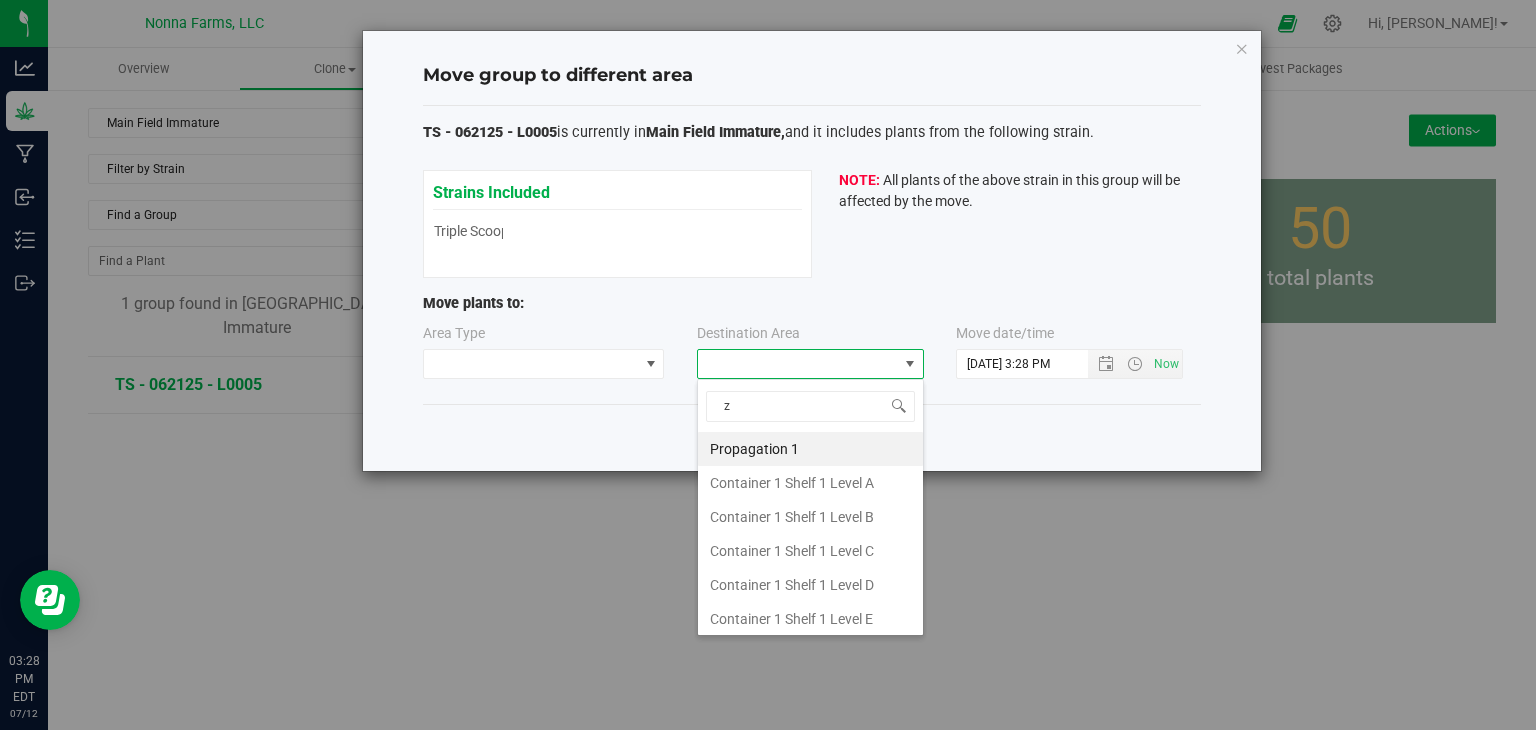 scroll, scrollTop: 99970, scrollLeft: 99772, axis: both 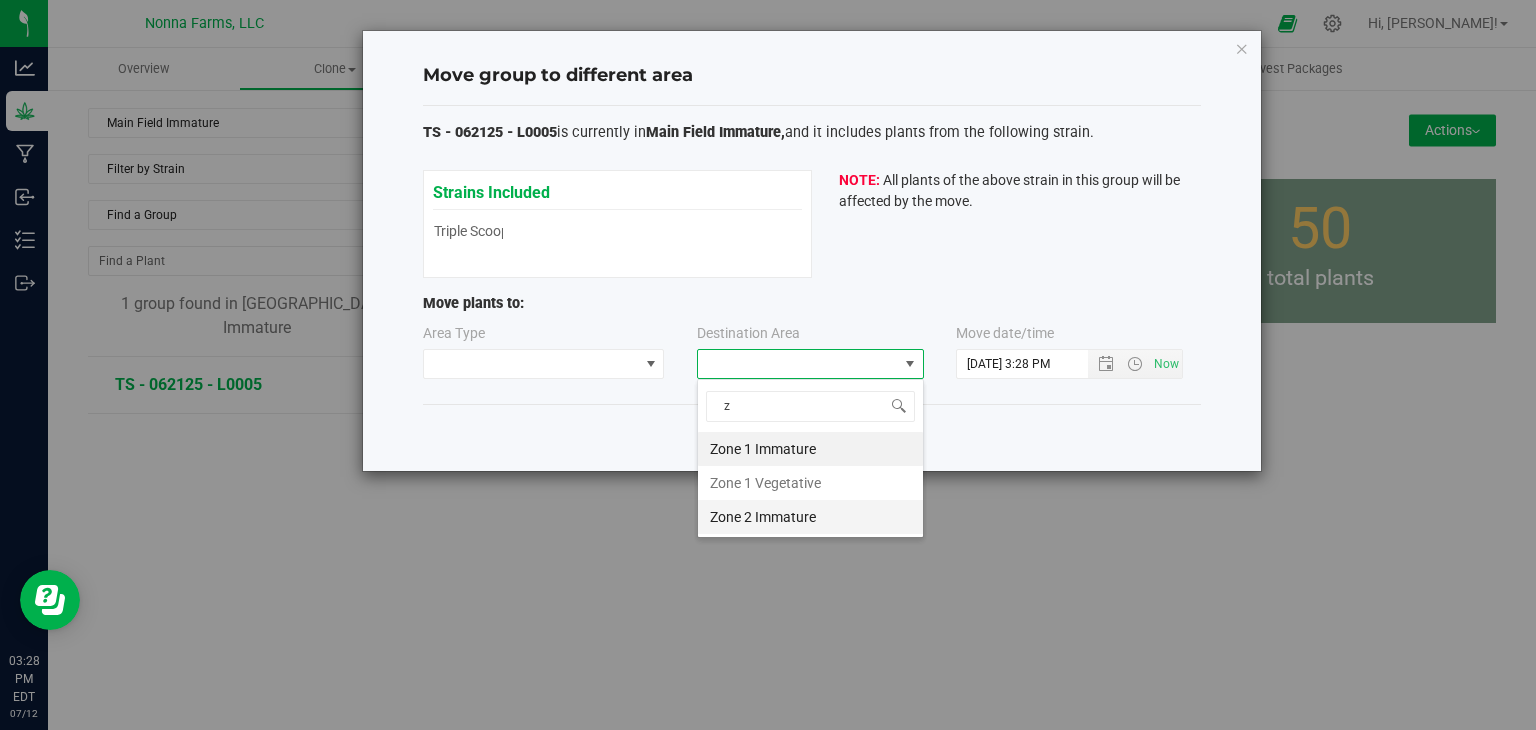 click on "Zone 2 Immature" at bounding box center (810, 517) 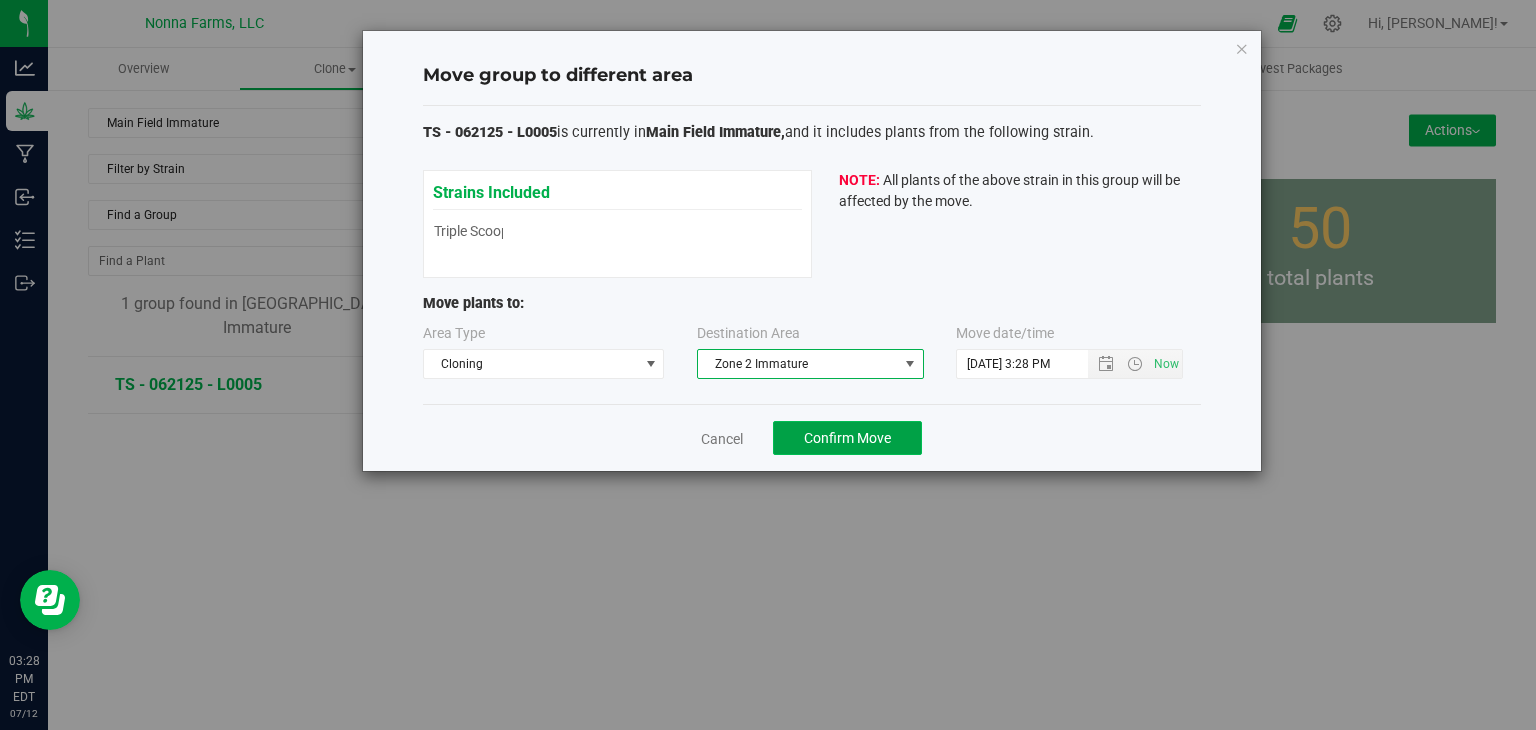 click on "Confirm Move" 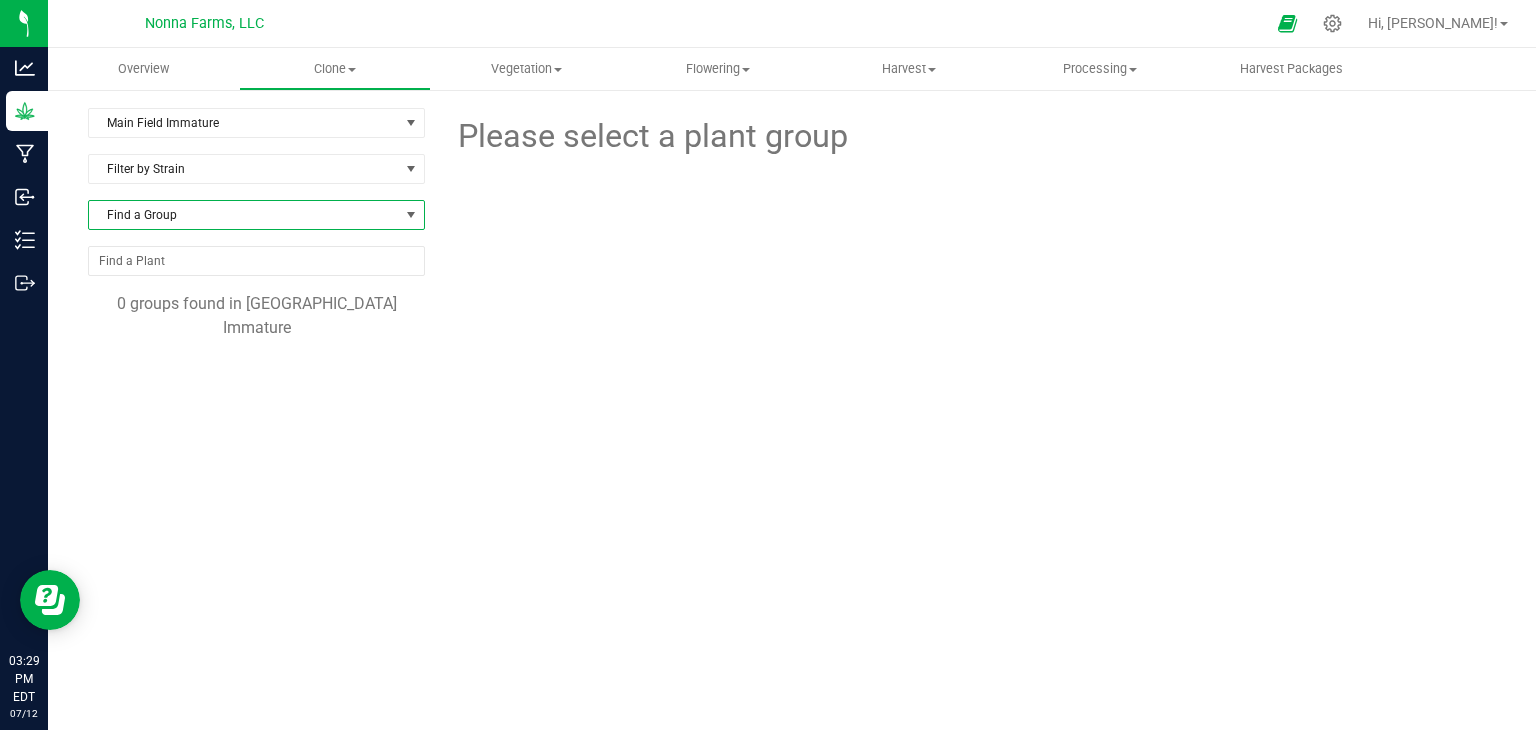 click on "Find a Group" at bounding box center [244, 215] 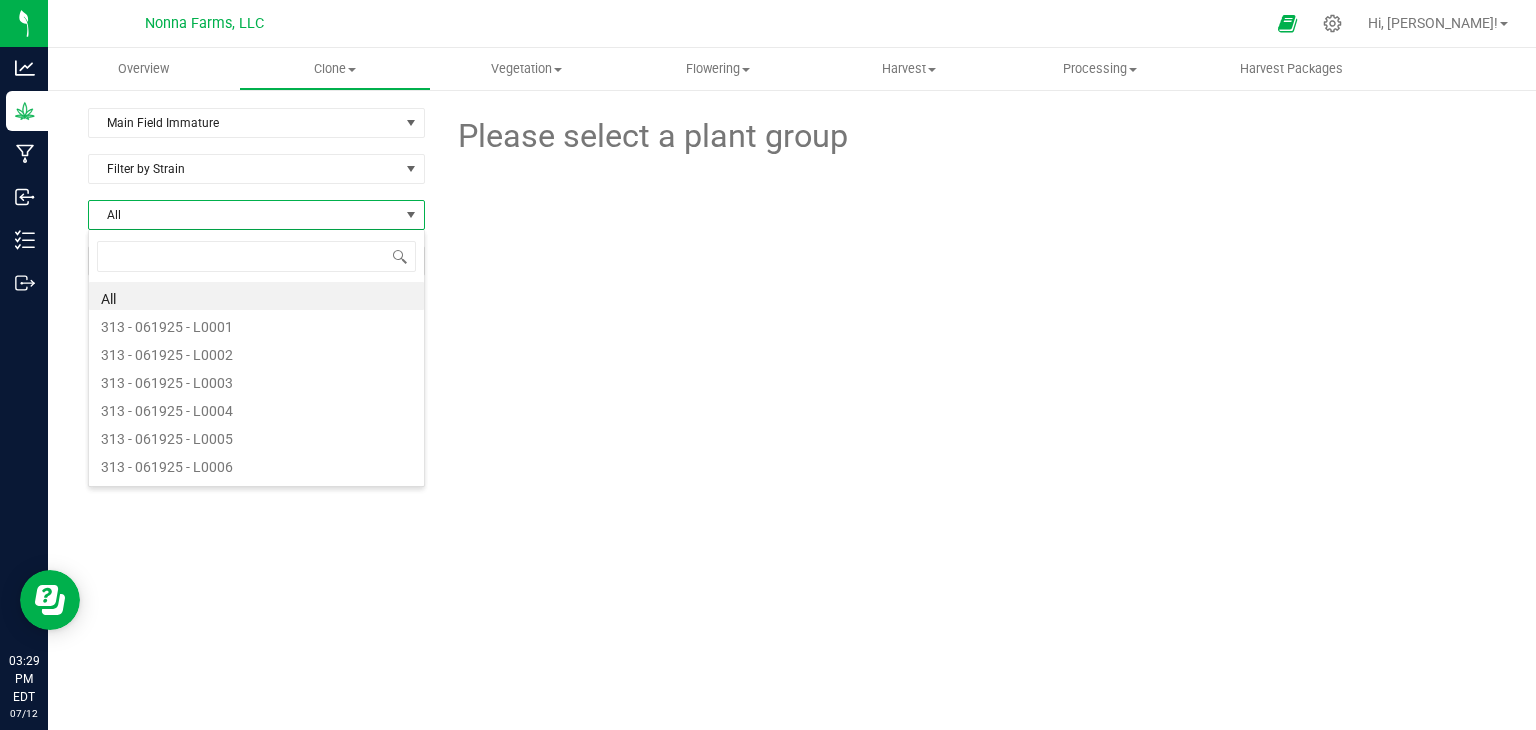 scroll, scrollTop: 99970, scrollLeft: 99663, axis: both 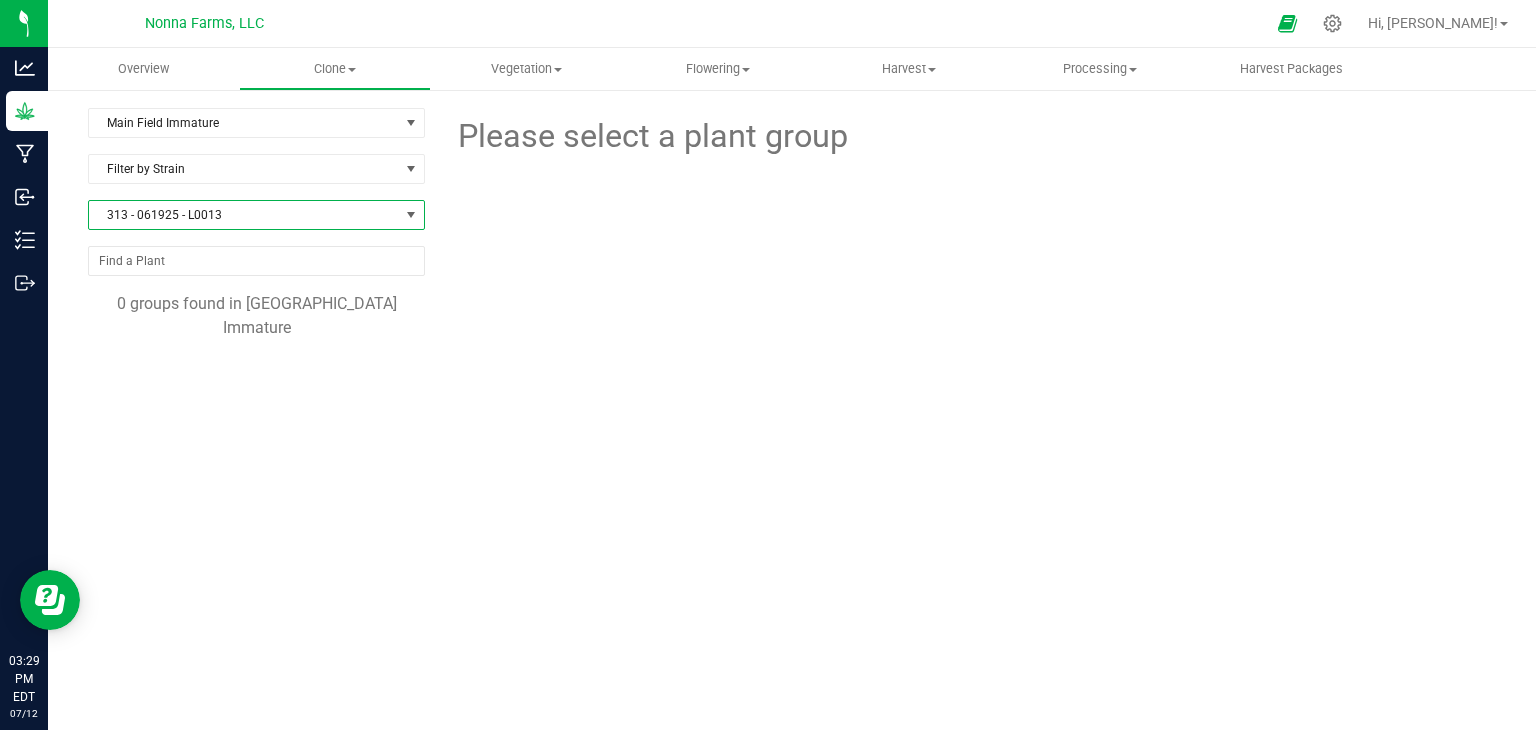 click on "313 - 061925 - L0013" at bounding box center [244, 215] 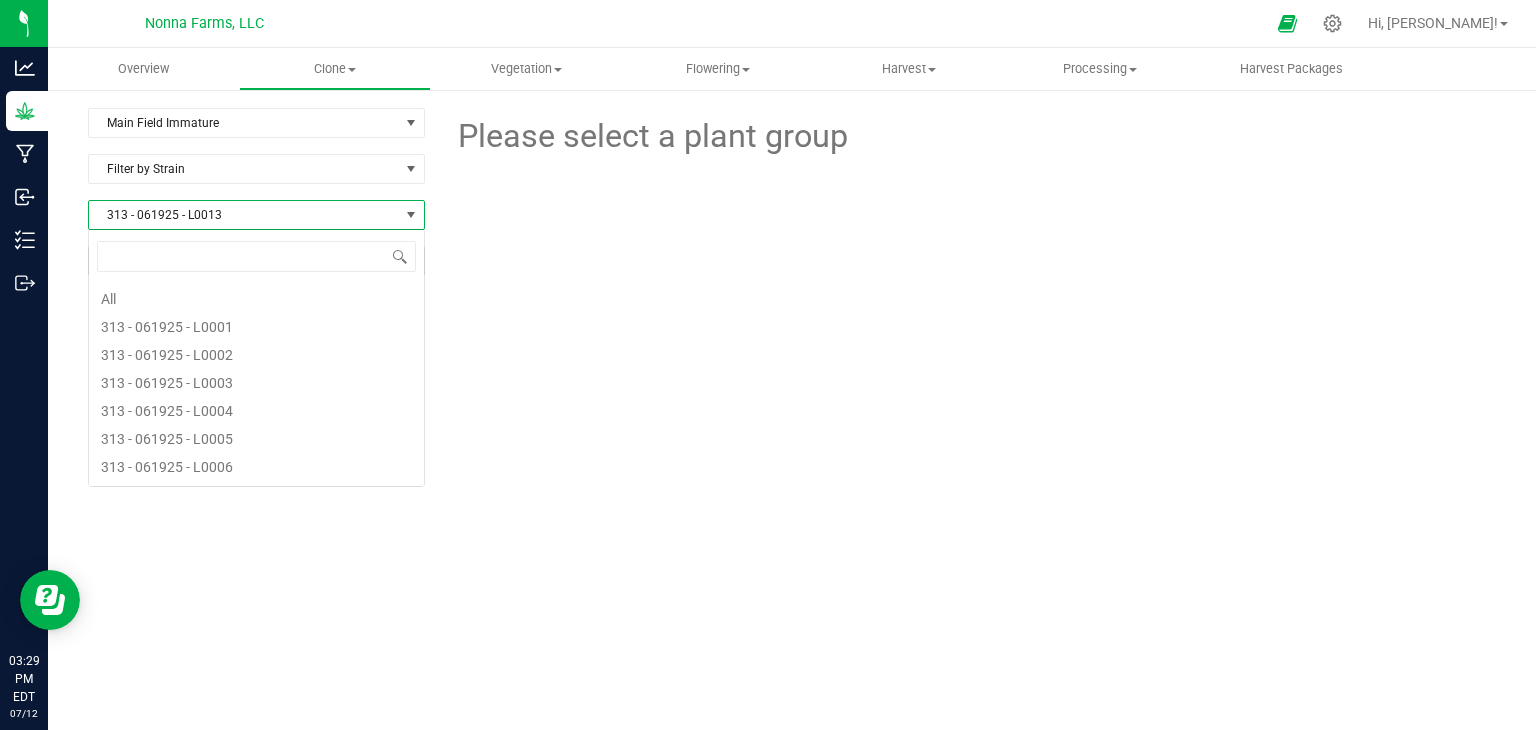 scroll, scrollTop: 192, scrollLeft: 0, axis: vertical 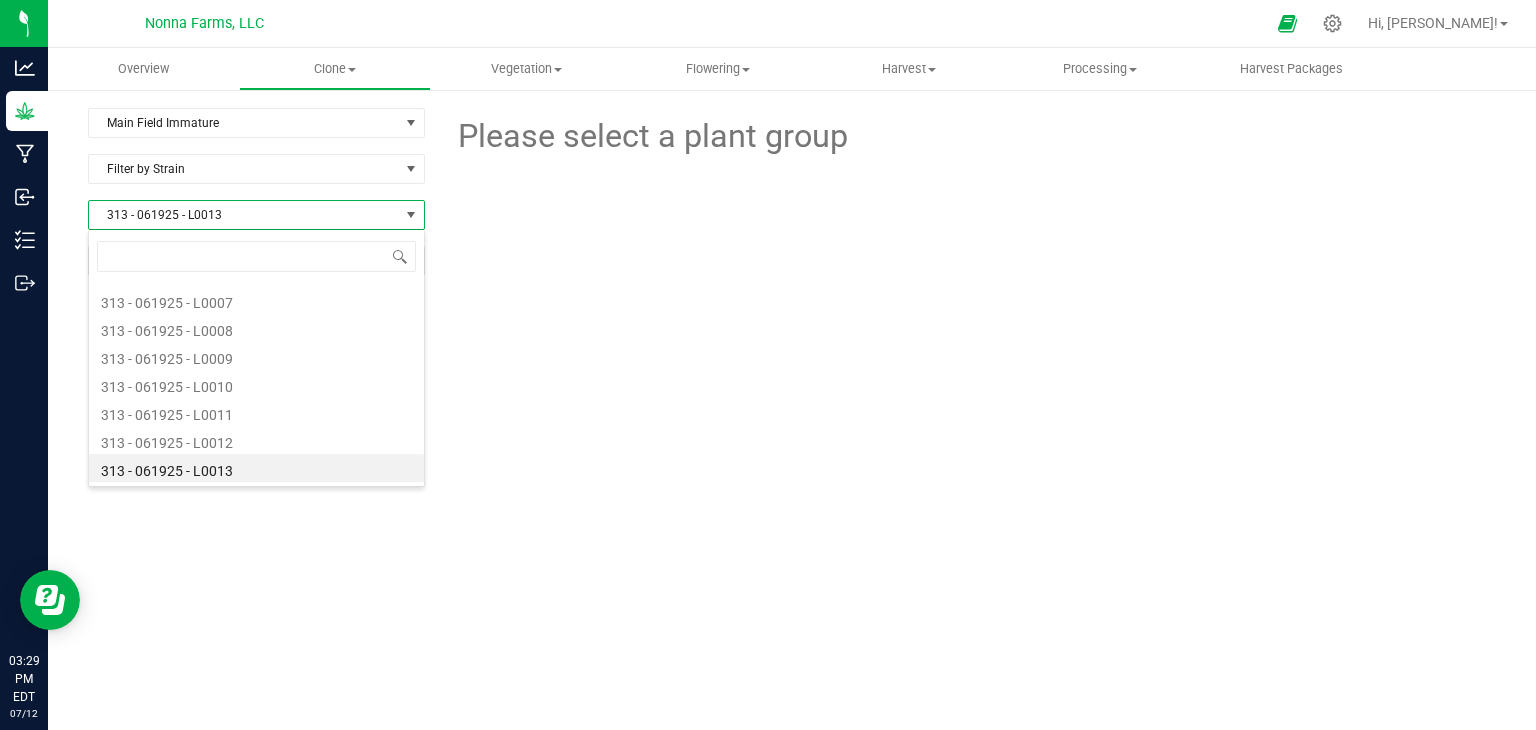 type on "313 - 061925 - L0013" 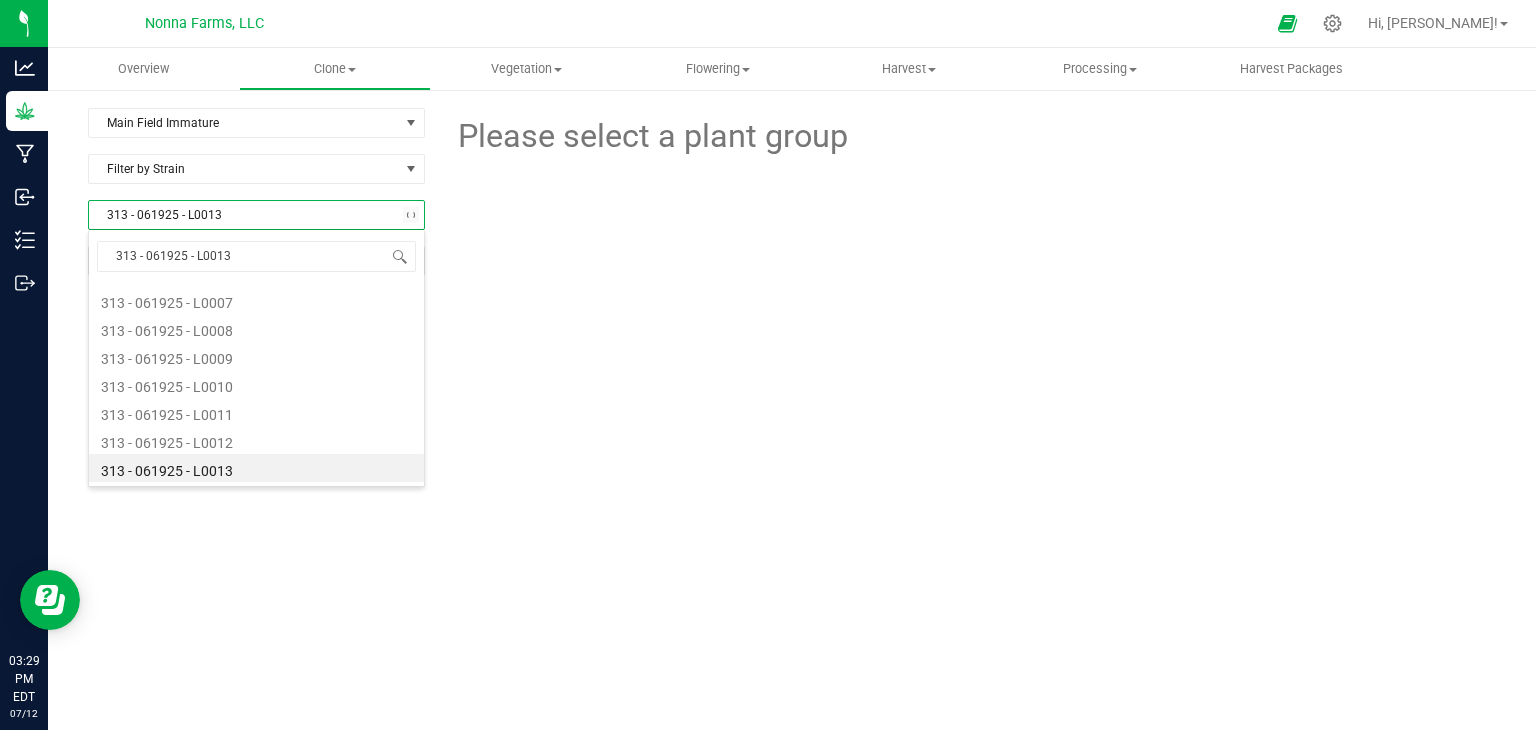 scroll, scrollTop: 0, scrollLeft: 0, axis: both 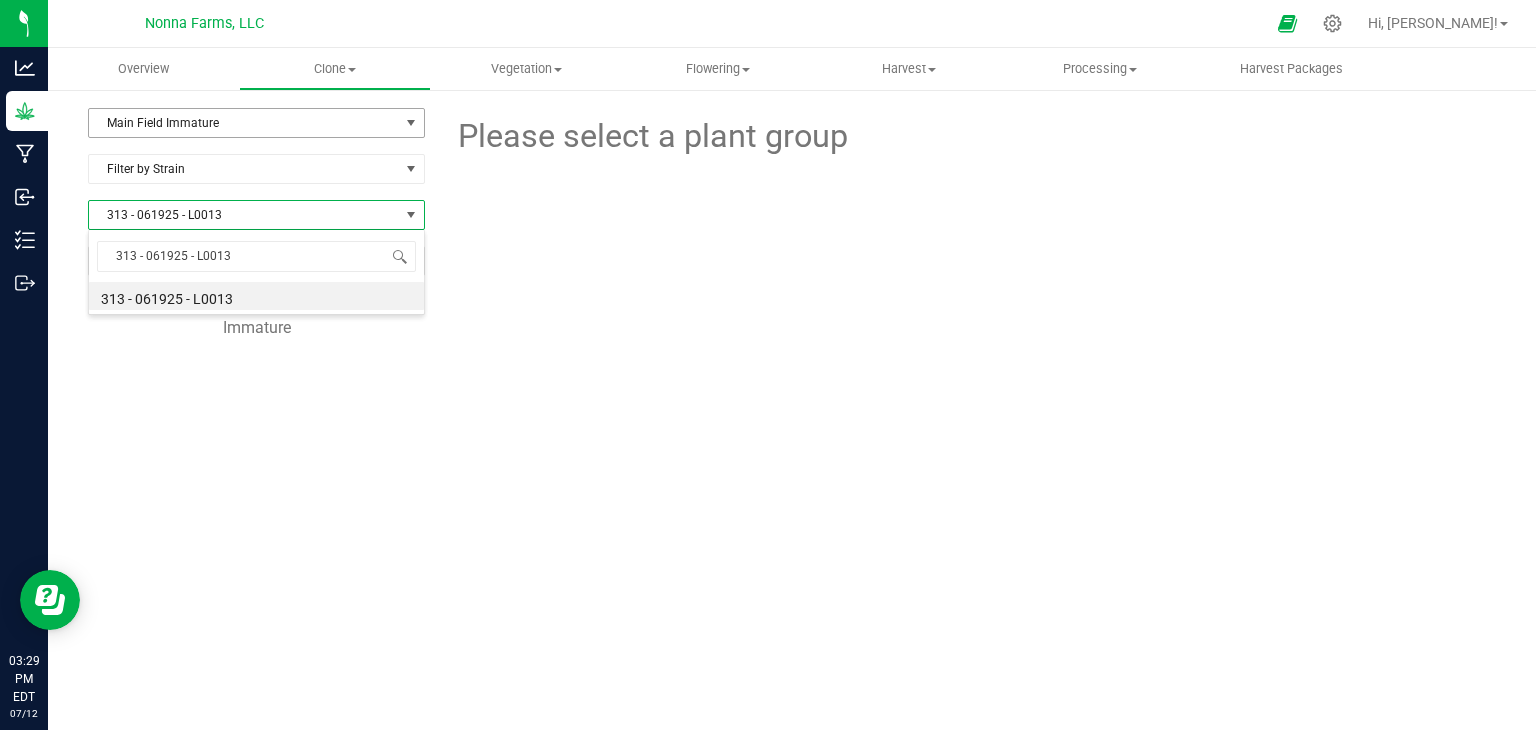click on "Main Field Immature" at bounding box center (244, 123) 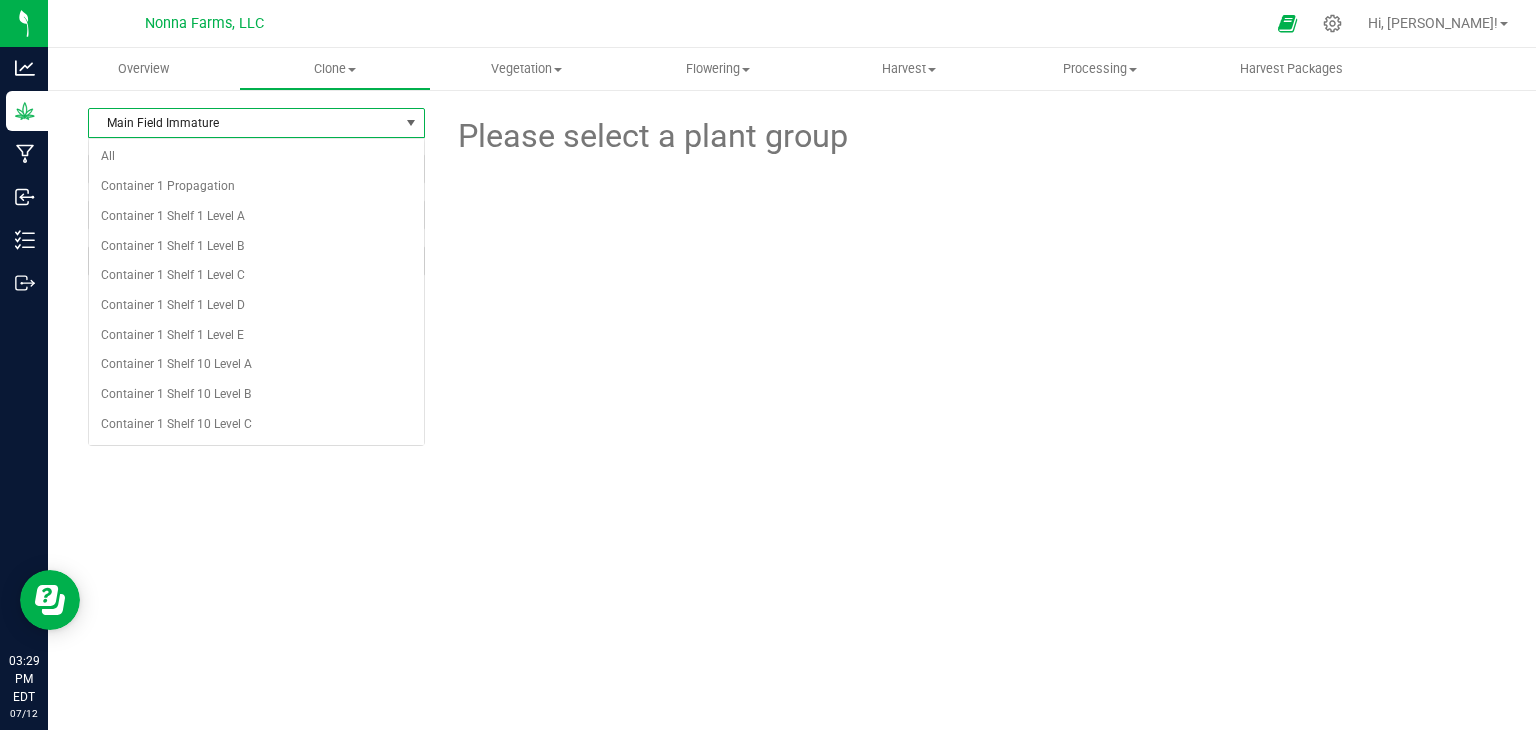 scroll, scrollTop: 7790, scrollLeft: 0, axis: vertical 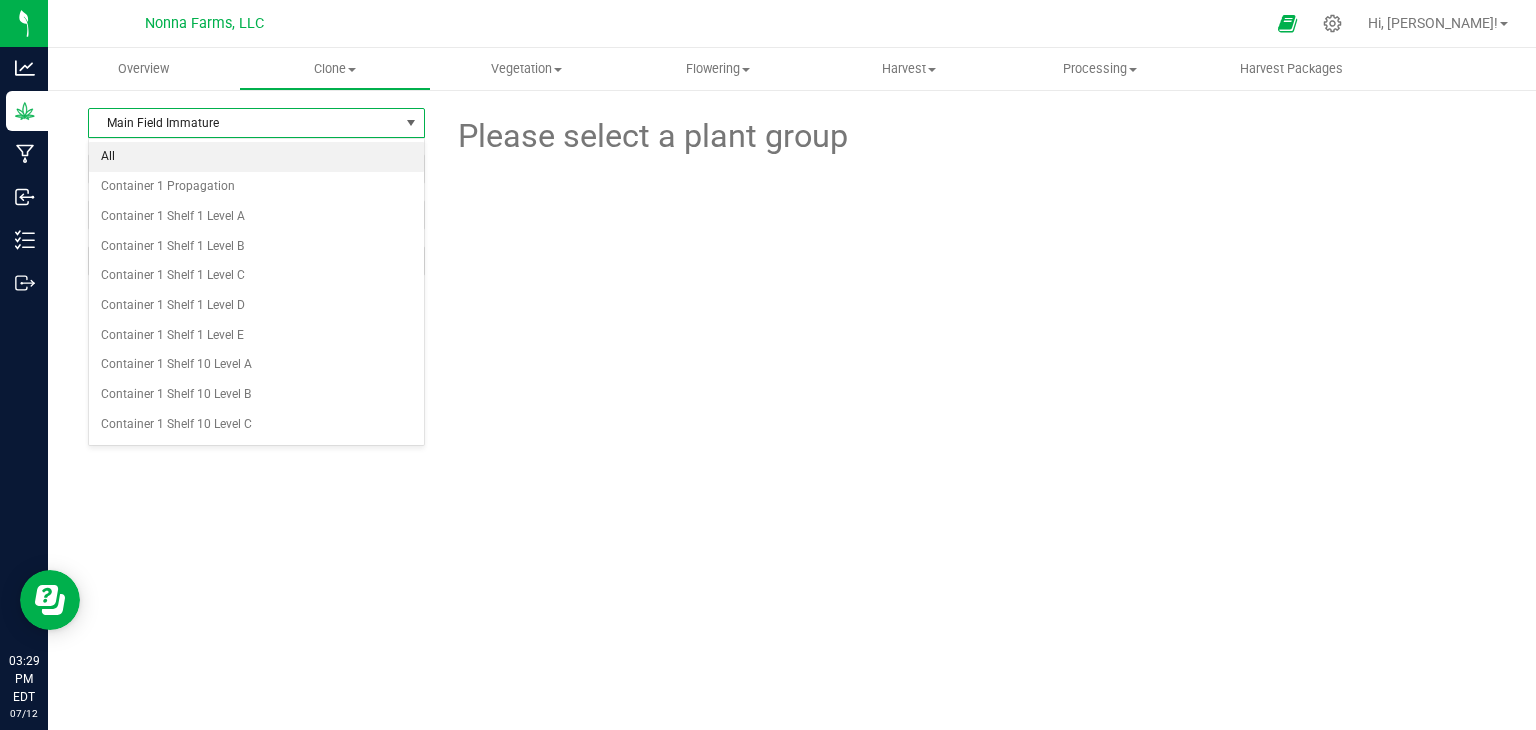 click on "All" at bounding box center [256, 157] 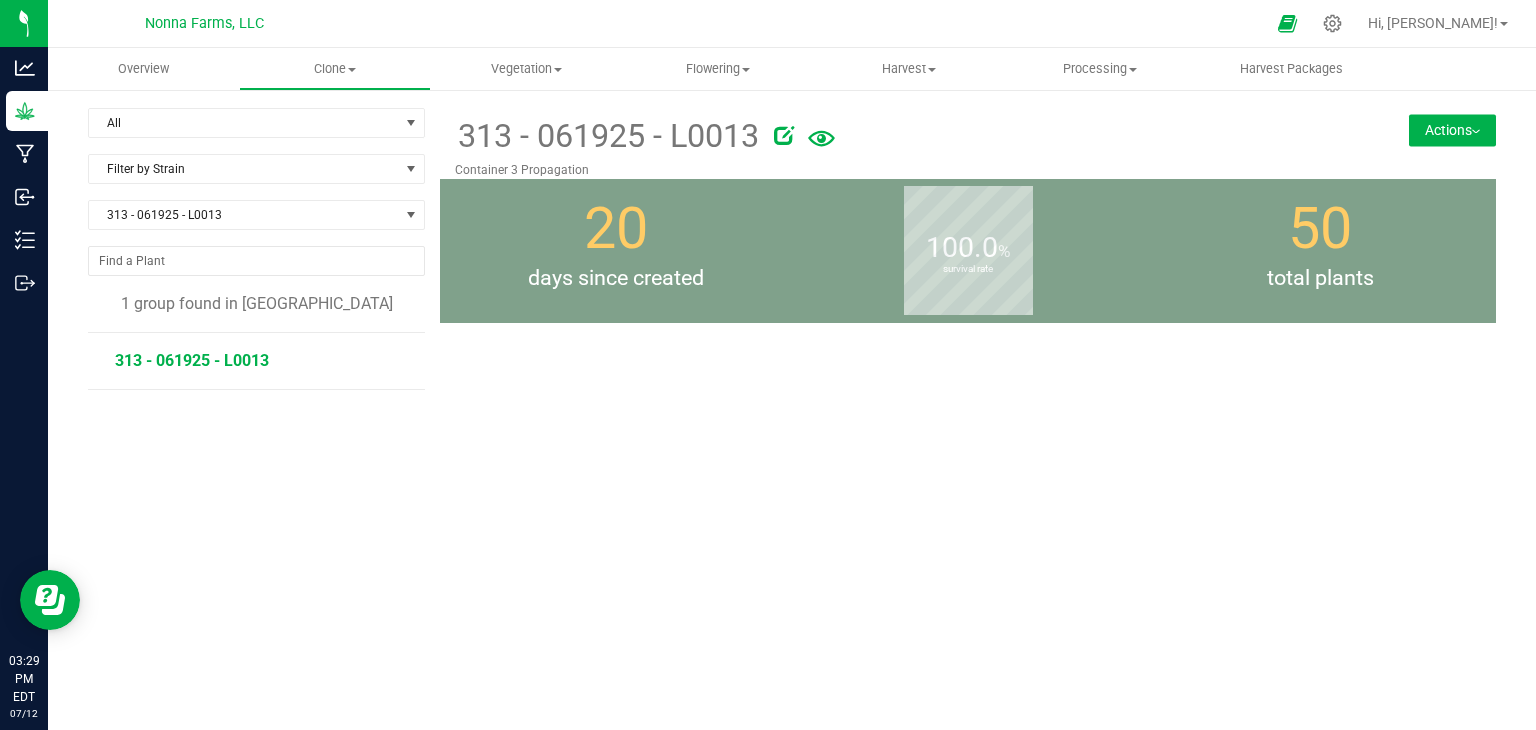 click on "Actions" at bounding box center [1452, 130] 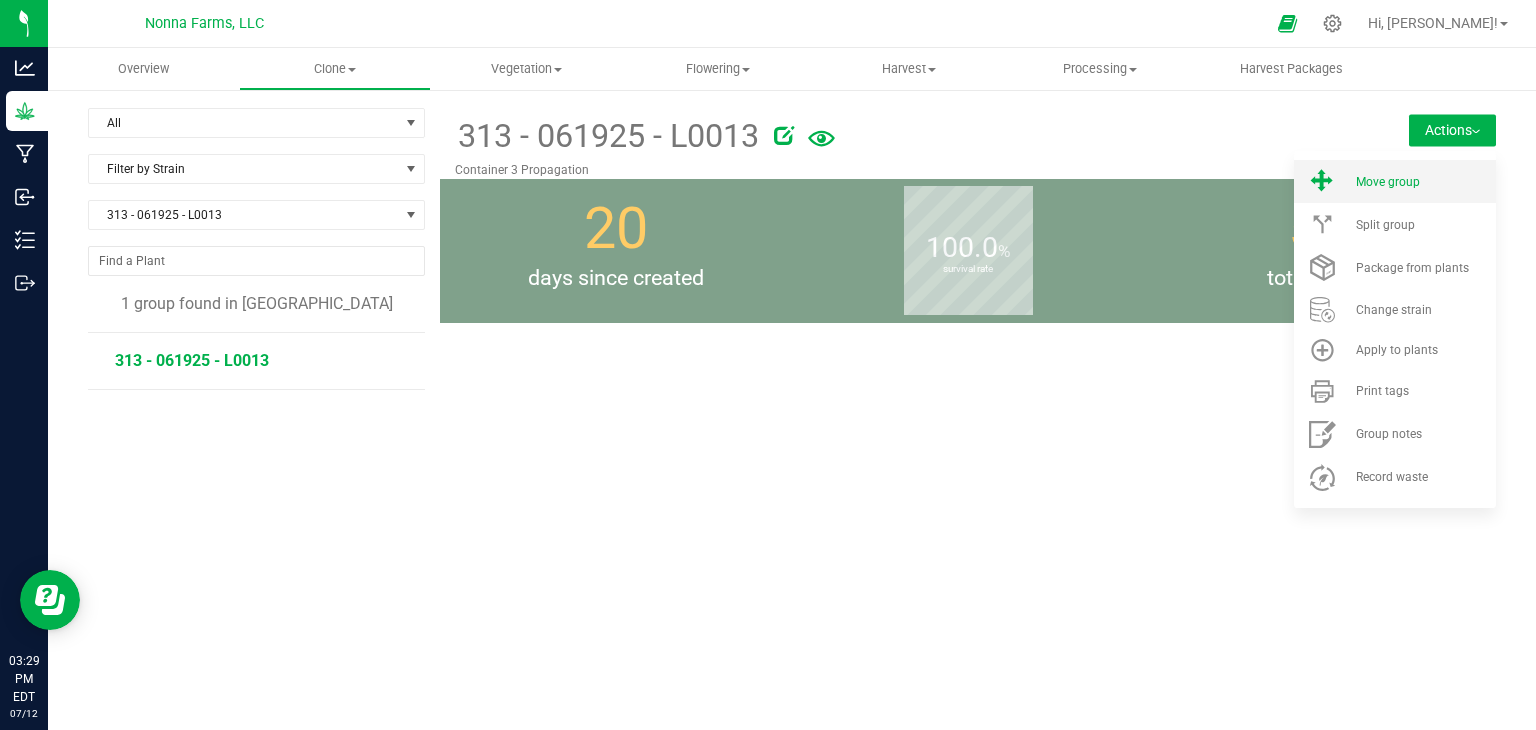 click on "Move group" at bounding box center (1424, 182) 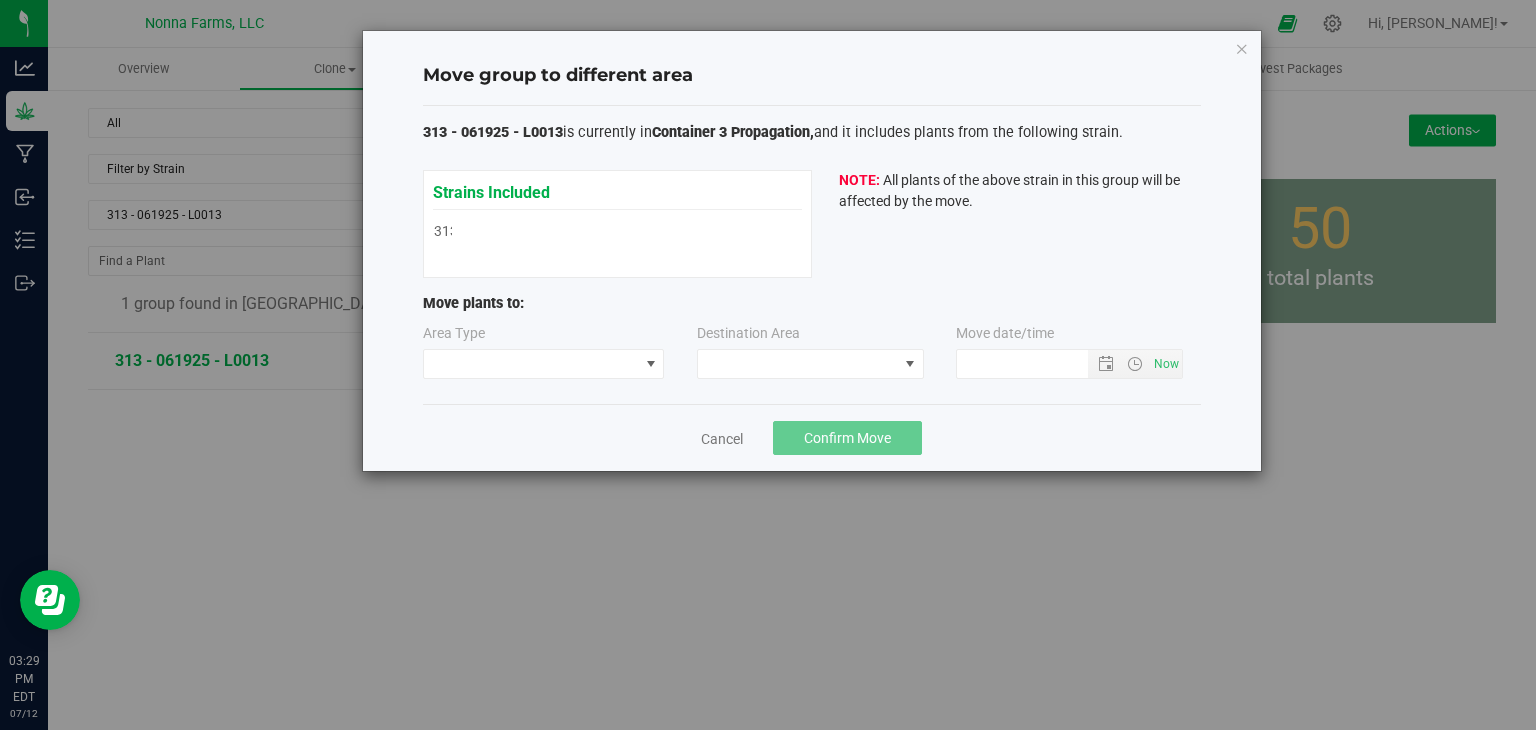 type on "7/12/2025 3:29 PM" 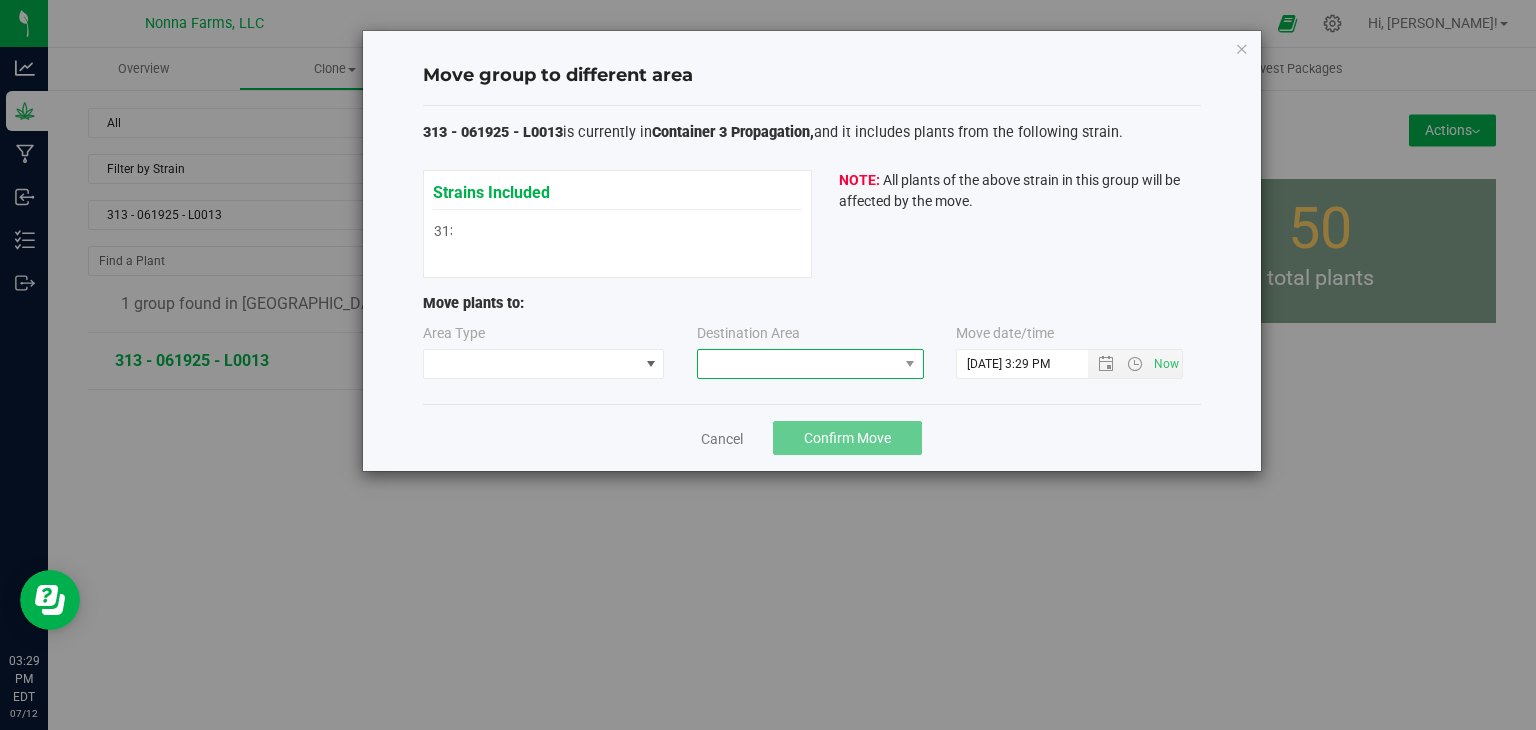click at bounding box center [798, 364] 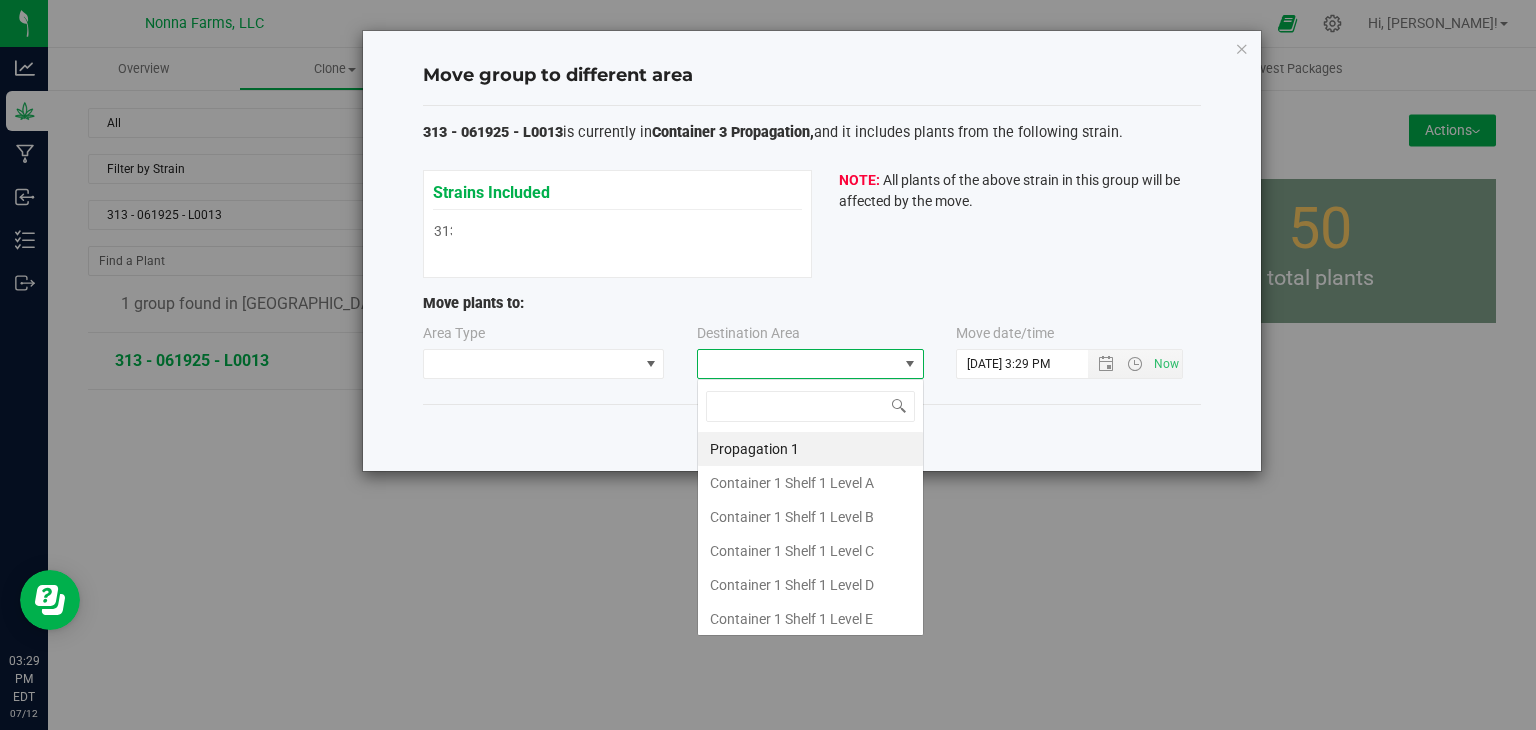 scroll, scrollTop: 99970, scrollLeft: 99772, axis: both 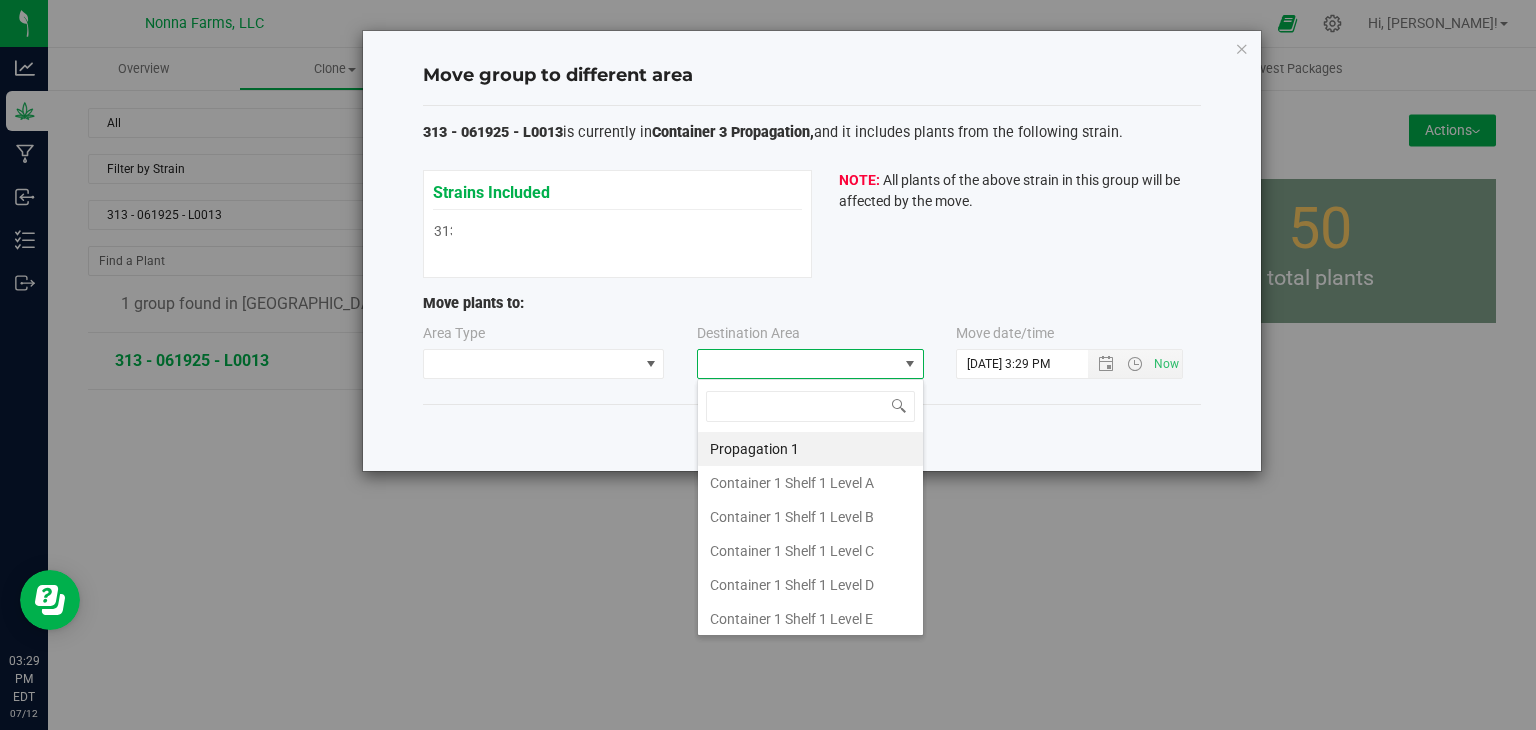 type on "z" 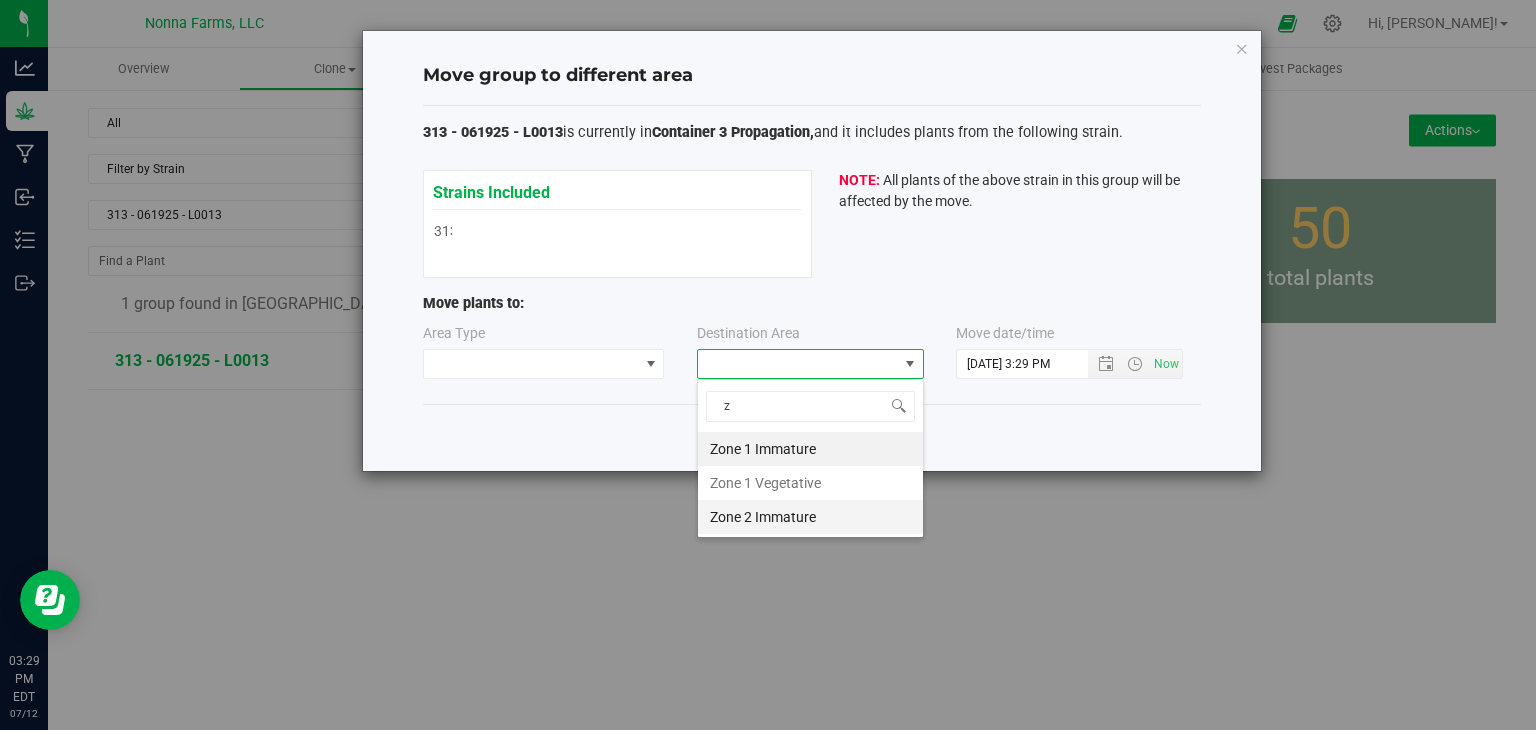 click on "Zone 2 Immature" at bounding box center (810, 517) 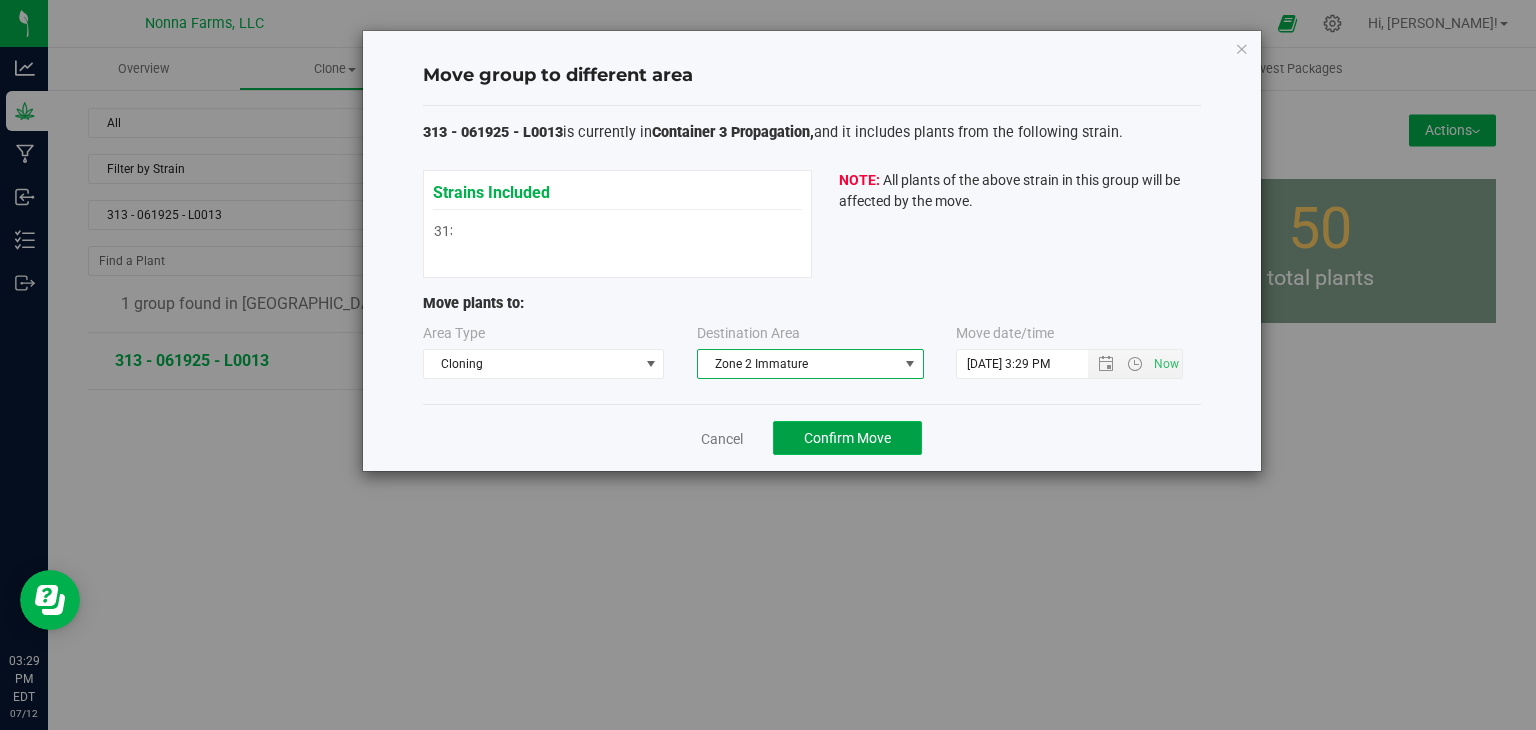 click on "Confirm Move" 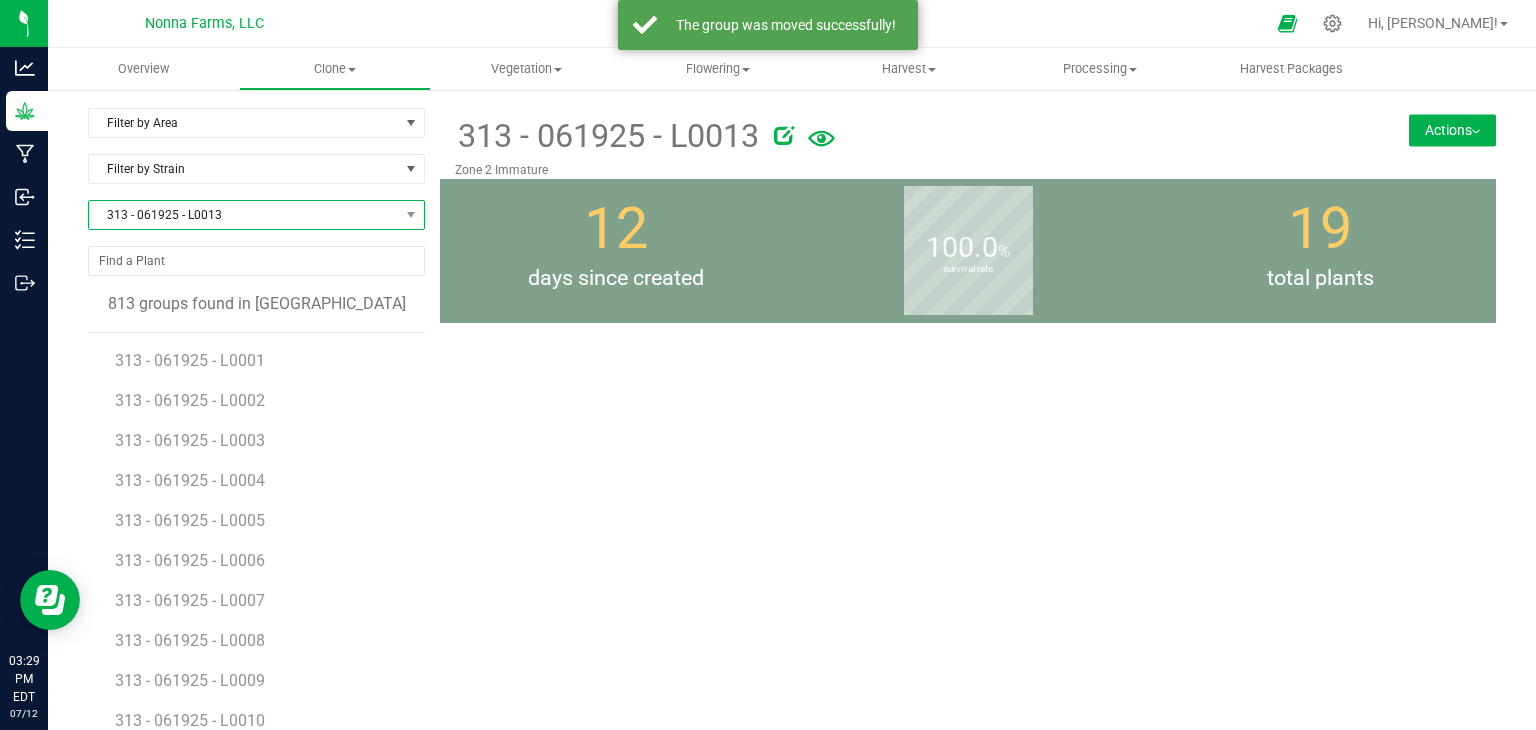 click on "313 - 061925 - L0013" at bounding box center (244, 215) 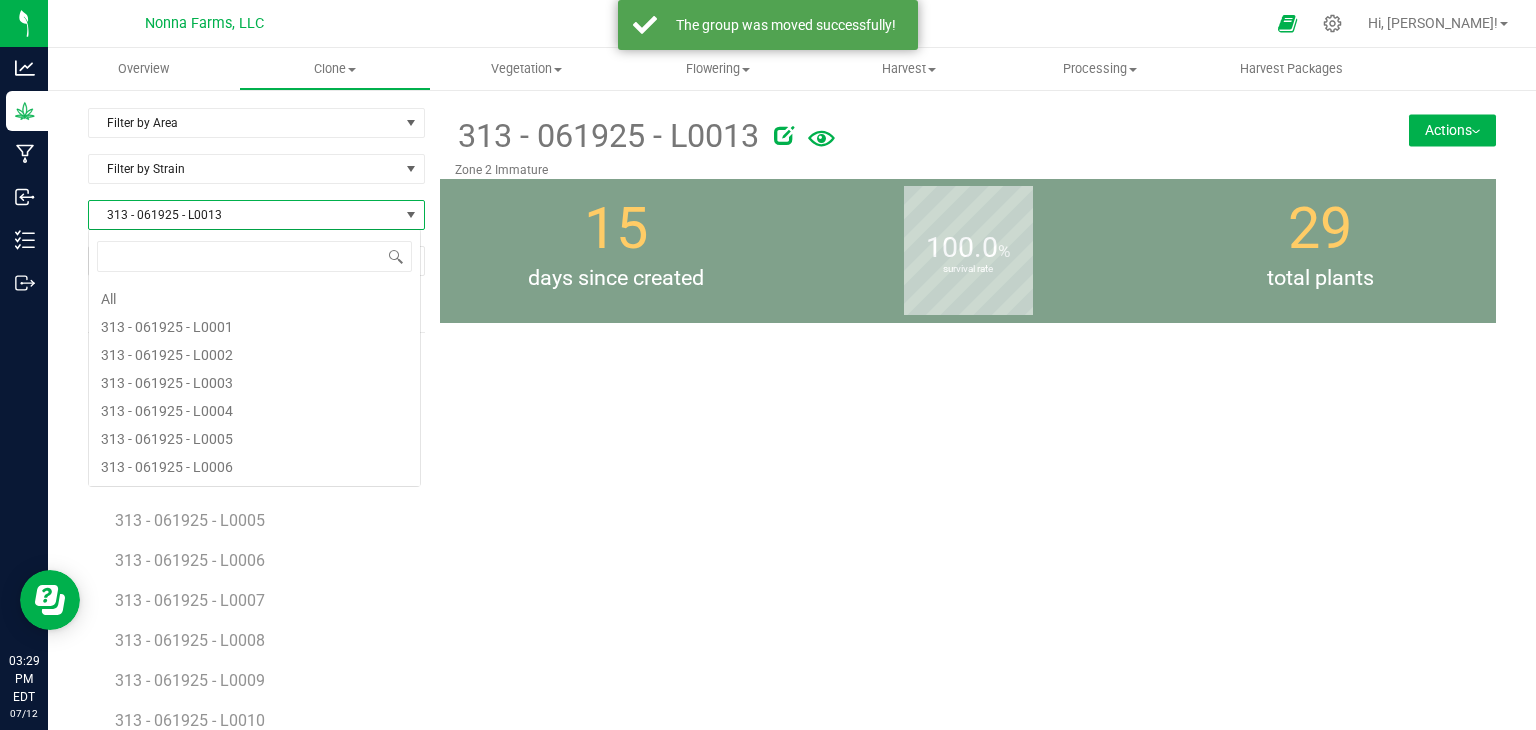 scroll, scrollTop: 99970, scrollLeft: 99666, axis: both 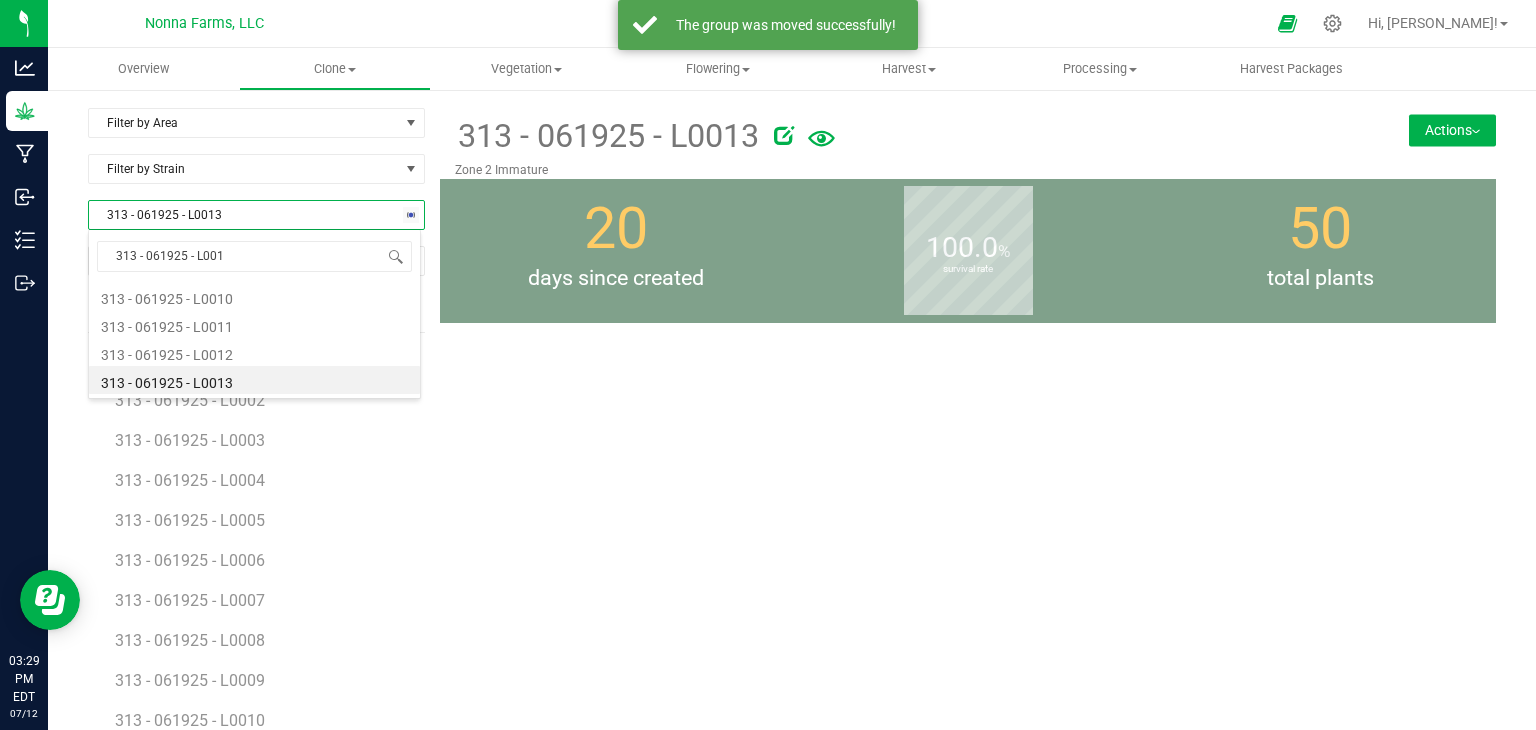 type on "313 - 061925 - L0014" 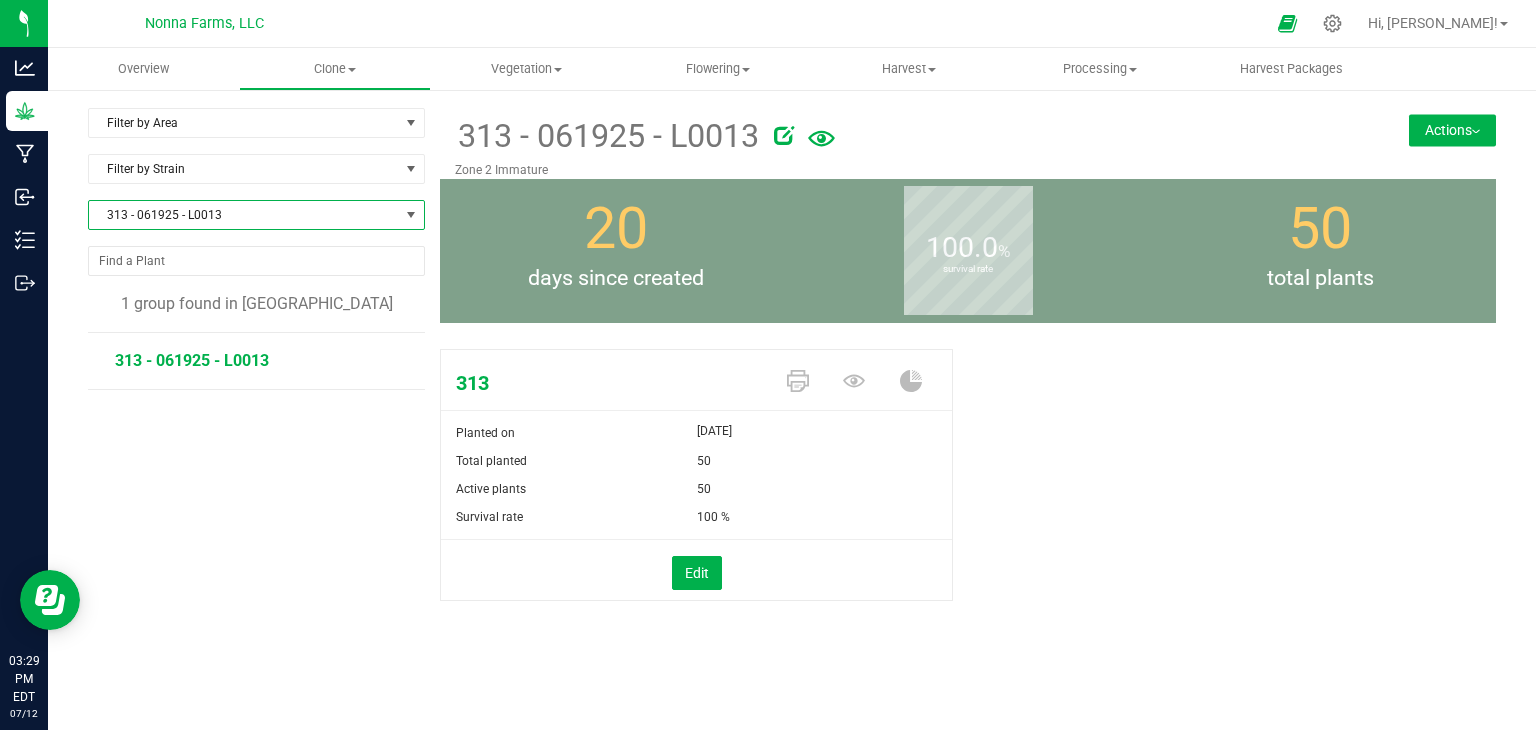 click on "Actions" at bounding box center [1452, 130] 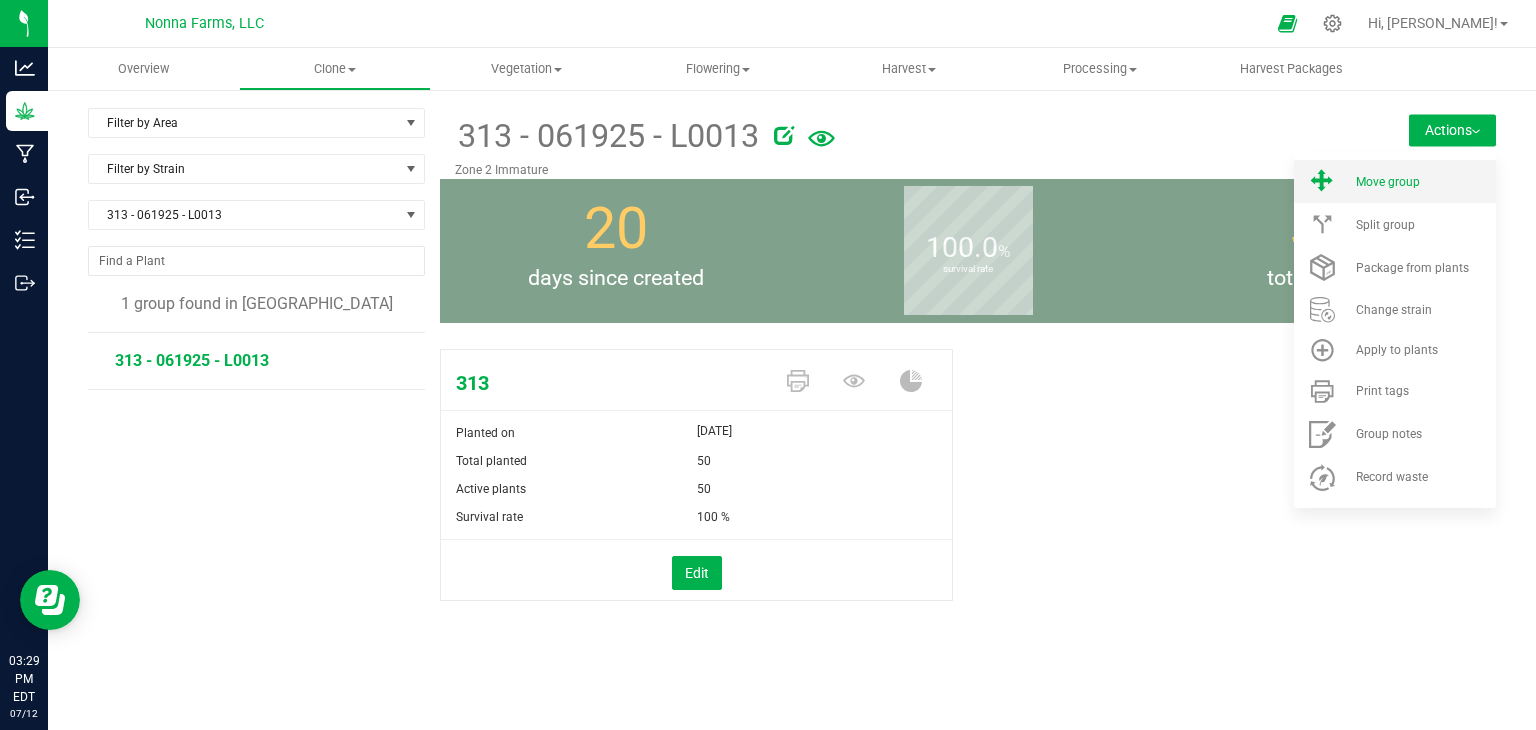 click on "Move group" at bounding box center (1395, 181) 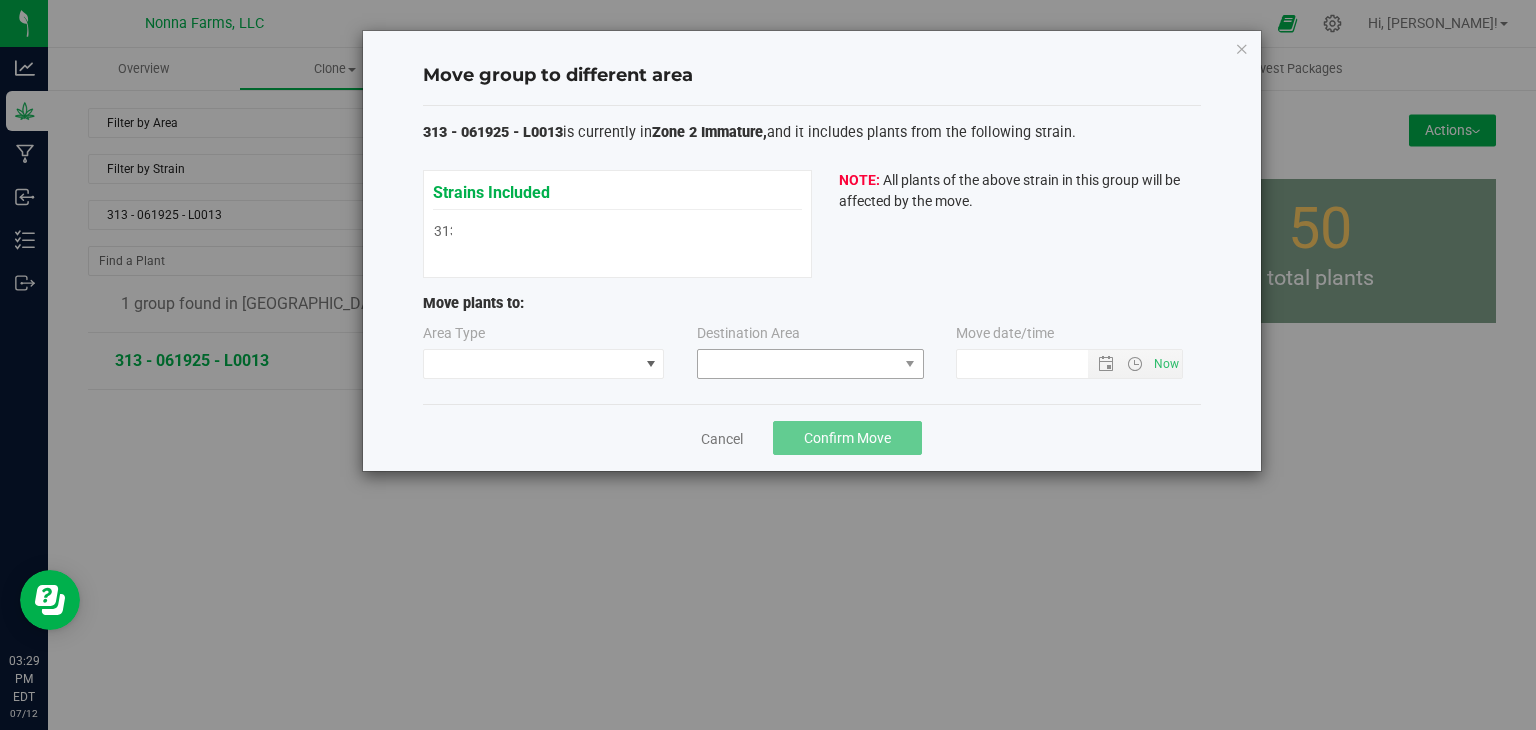 type on "7/12/2025 3:29 PM" 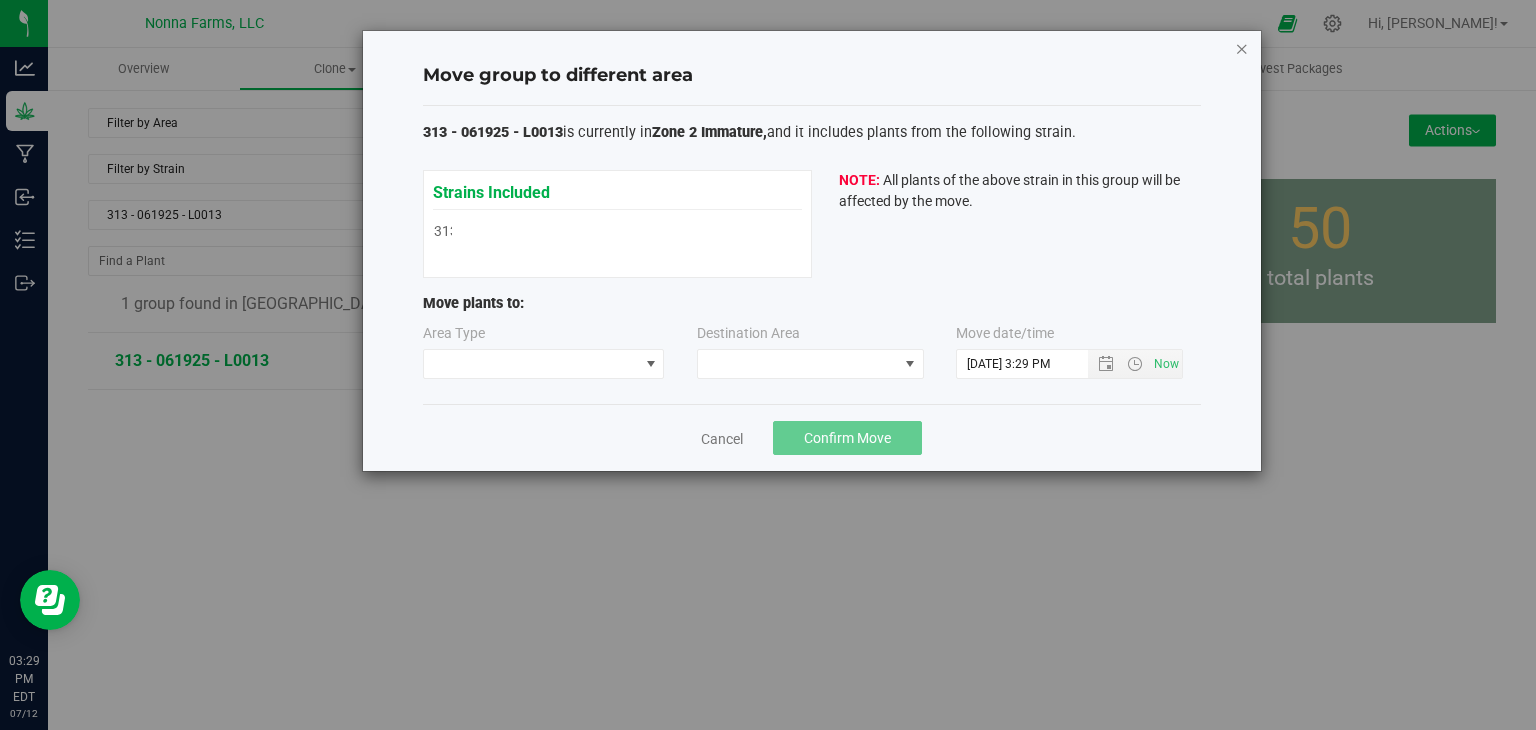 click at bounding box center (1242, 48) 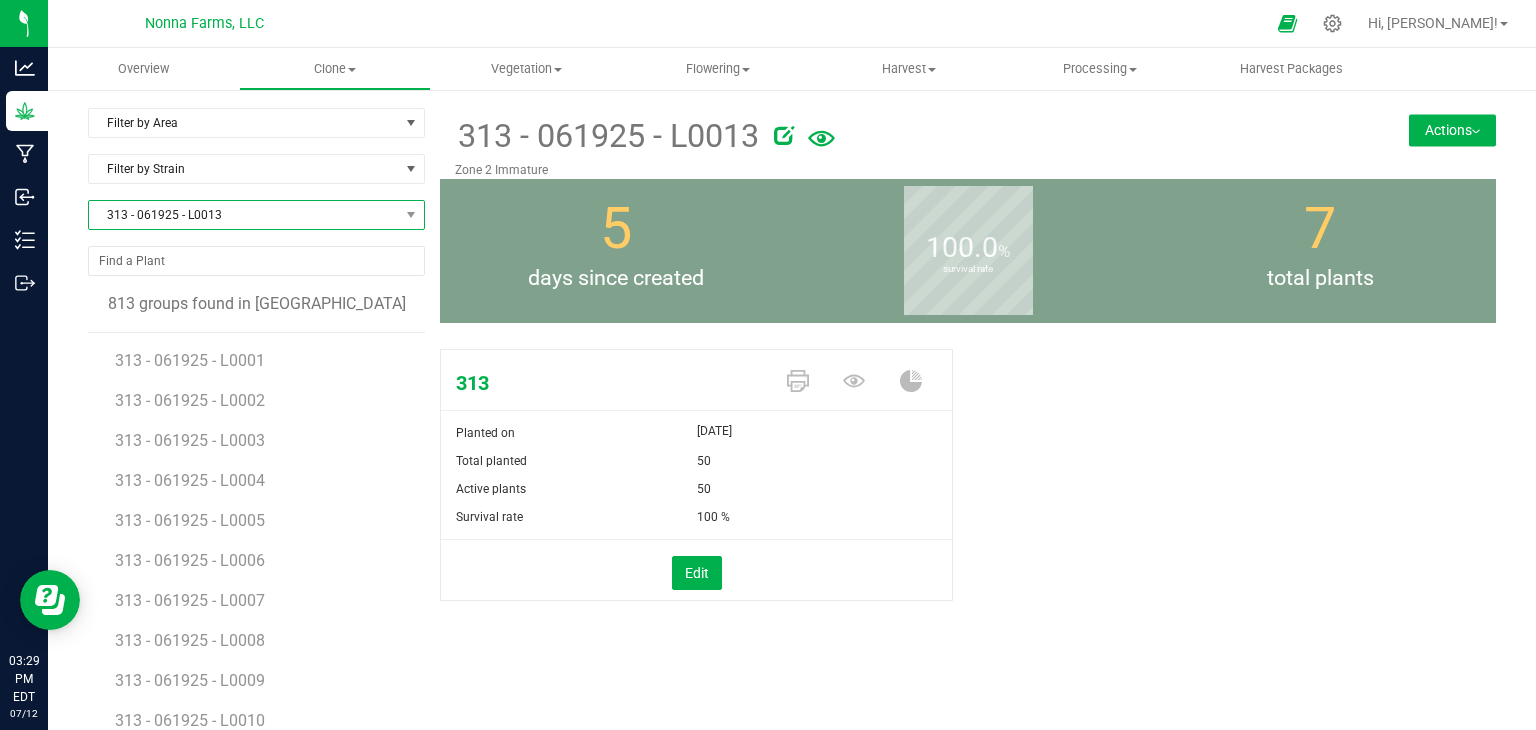 click on "313 - 061925 - L0013" at bounding box center [244, 215] 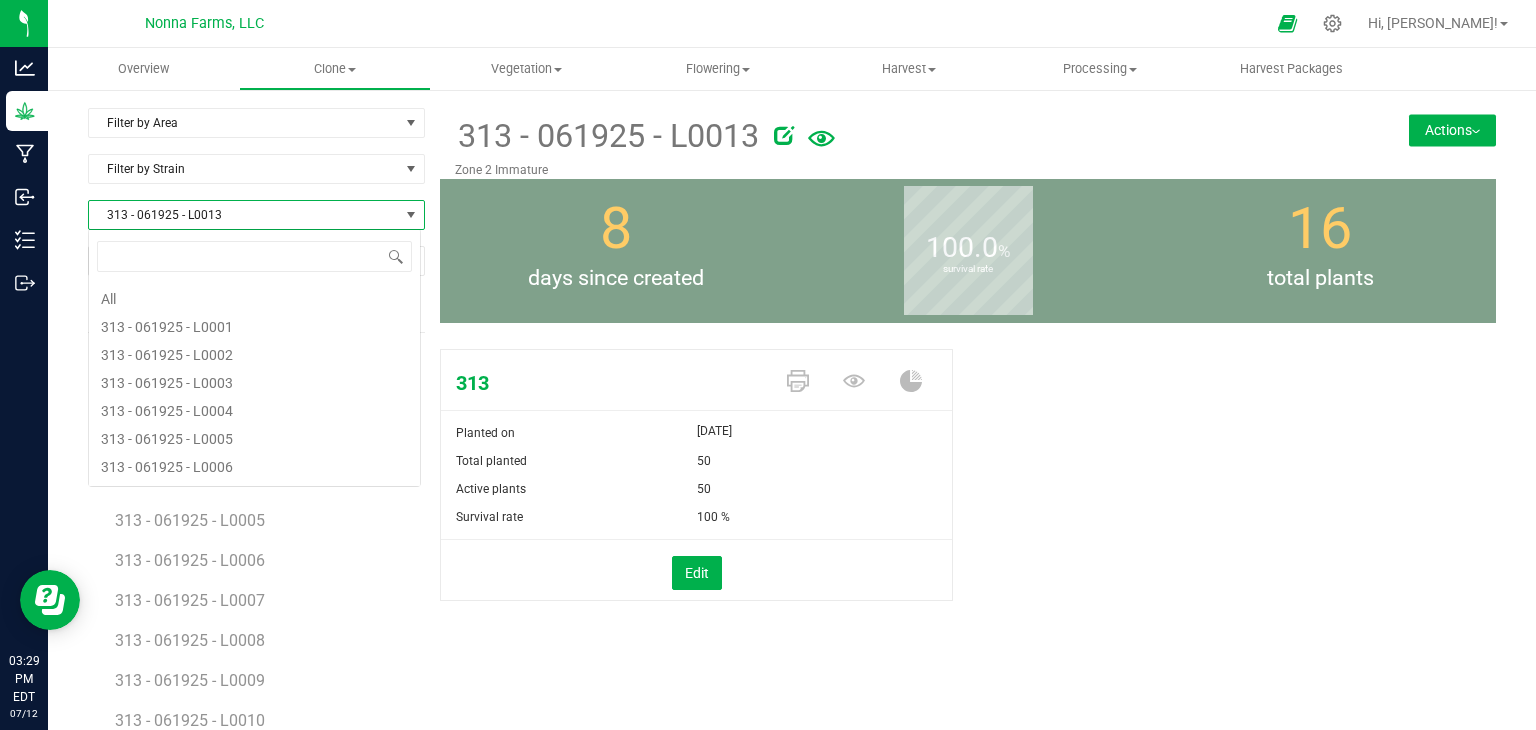 scroll, scrollTop: 99970, scrollLeft: 99666, axis: both 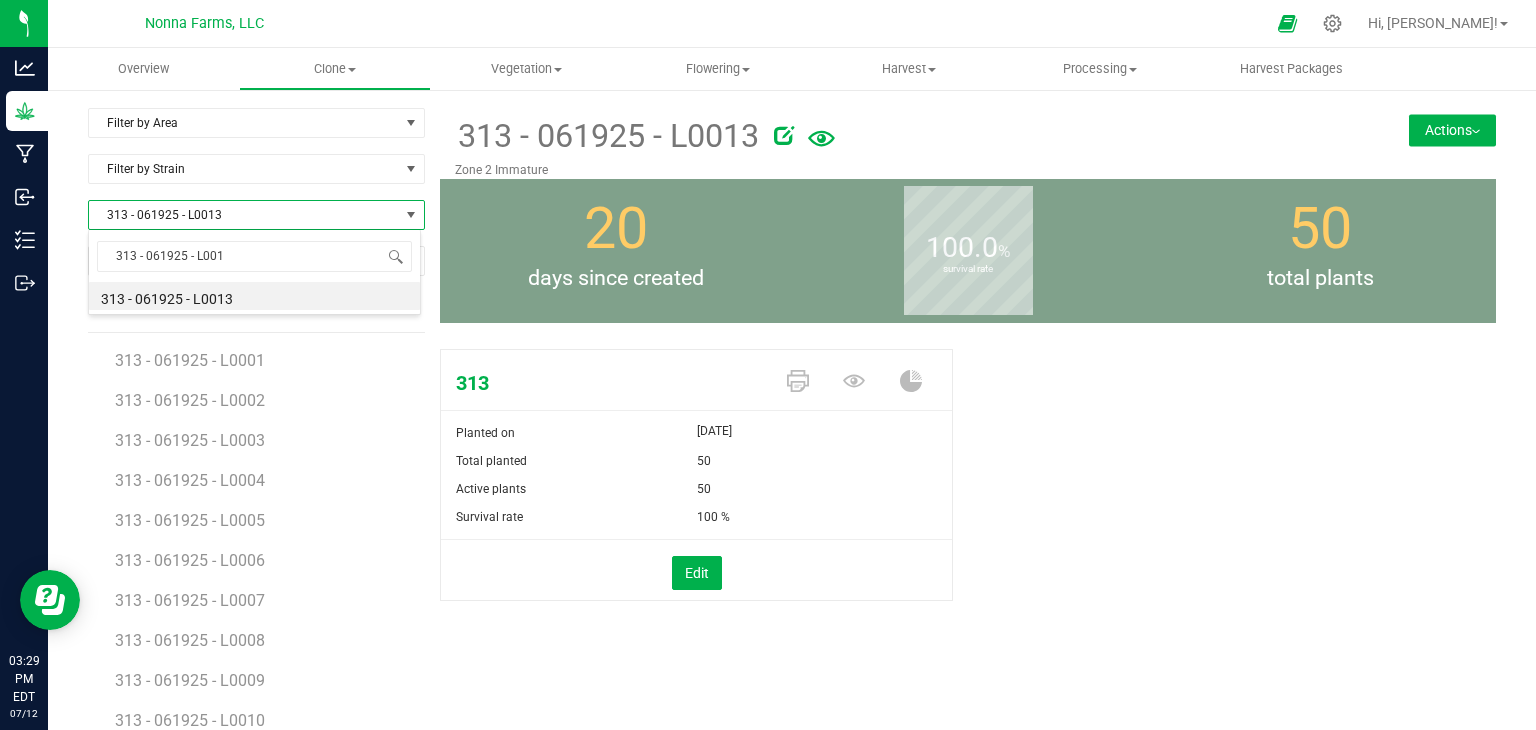 type on "313 - 061925 - L0014" 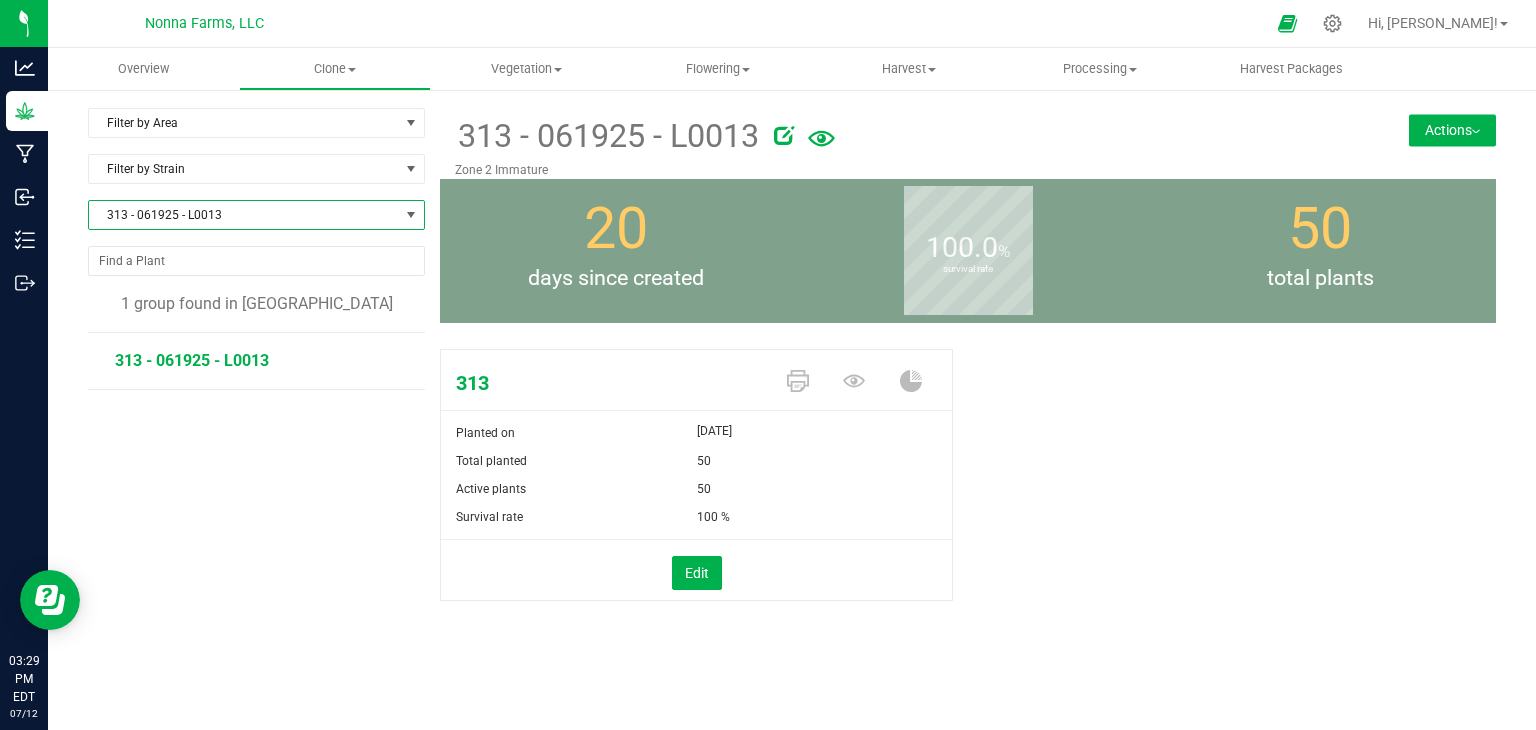 click on "313 - 061925 - L0013" at bounding box center [244, 215] 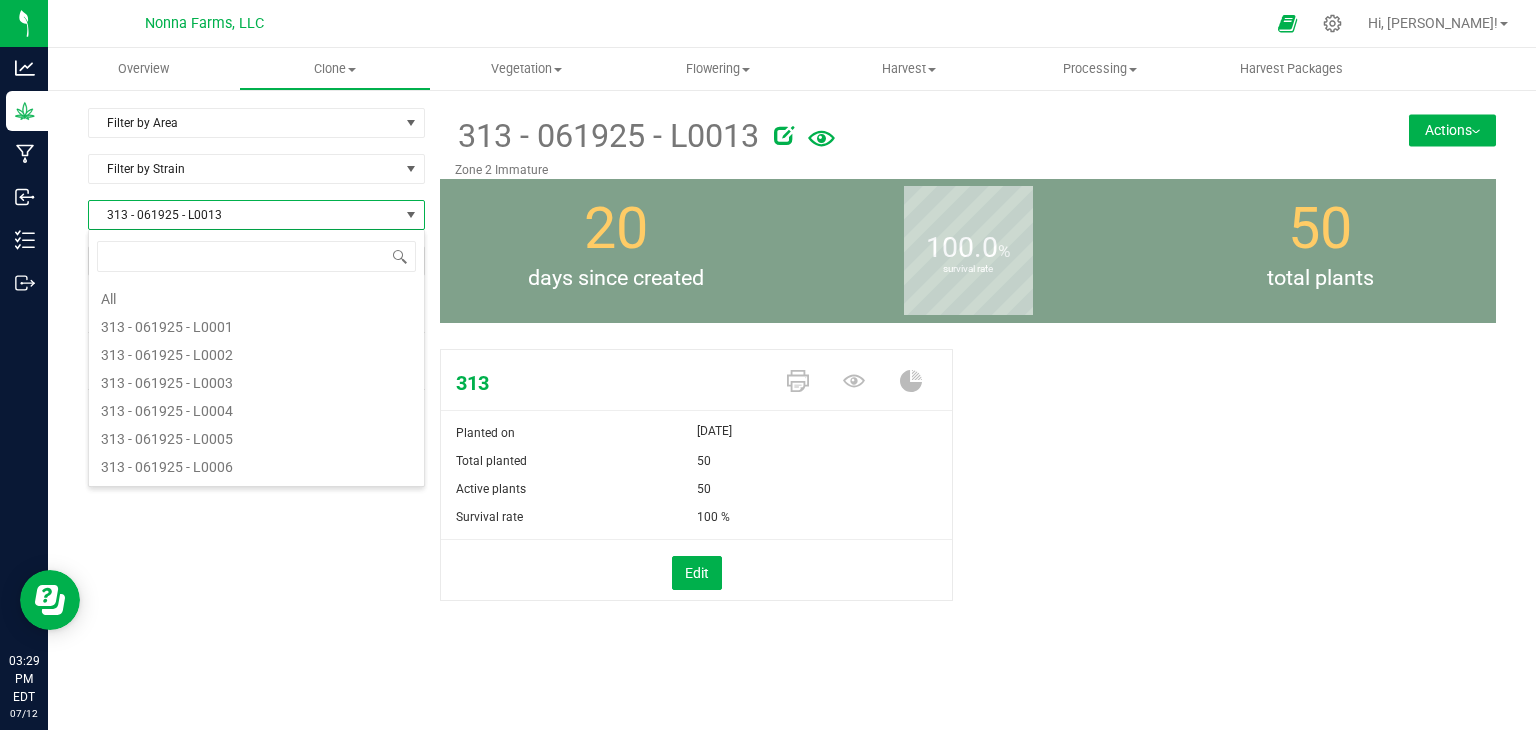 scroll, scrollTop: 192, scrollLeft: 0, axis: vertical 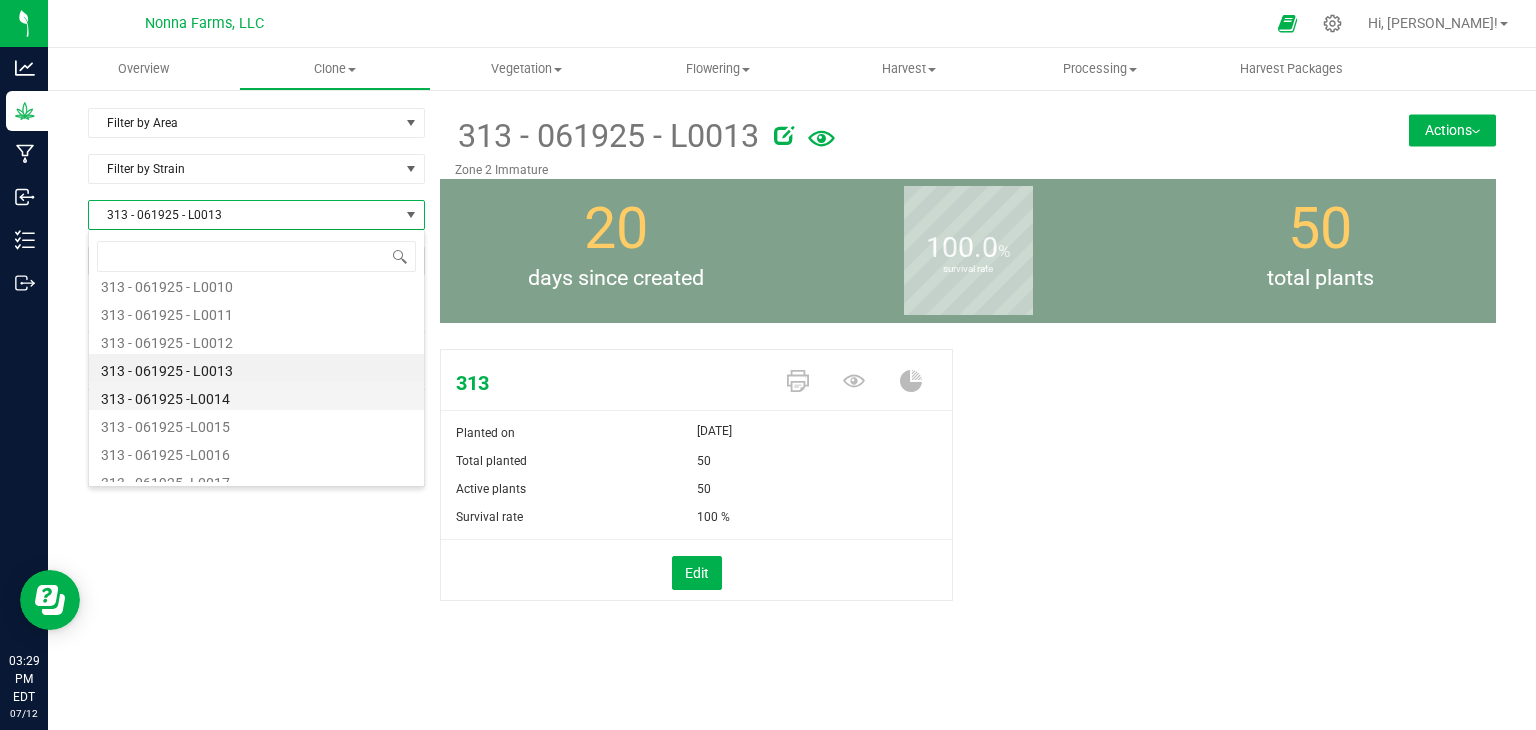 click on "313 - 061925 -L0014" at bounding box center (256, 396) 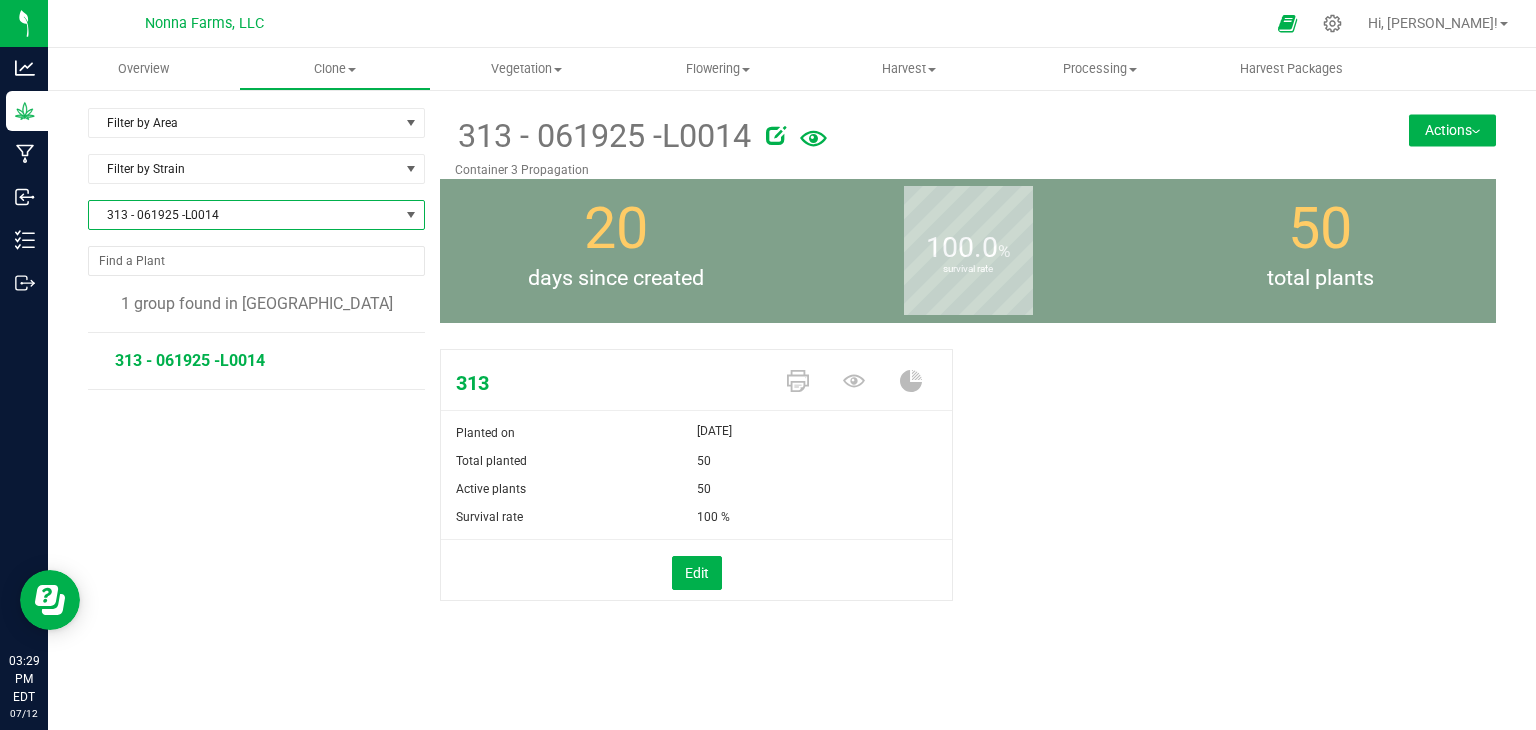 click on "Actions" at bounding box center (1452, 130) 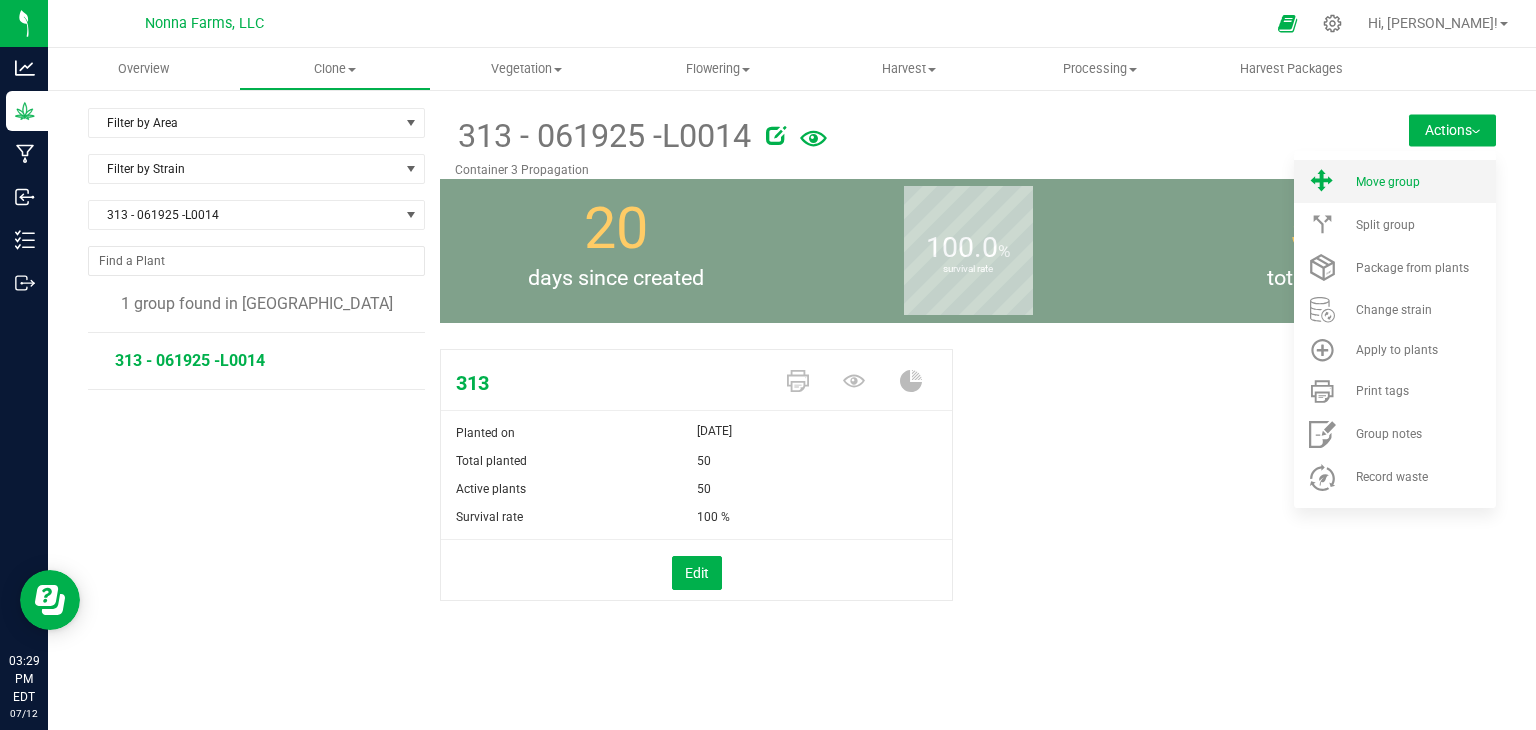 click on "Move group" at bounding box center [1395, 181] 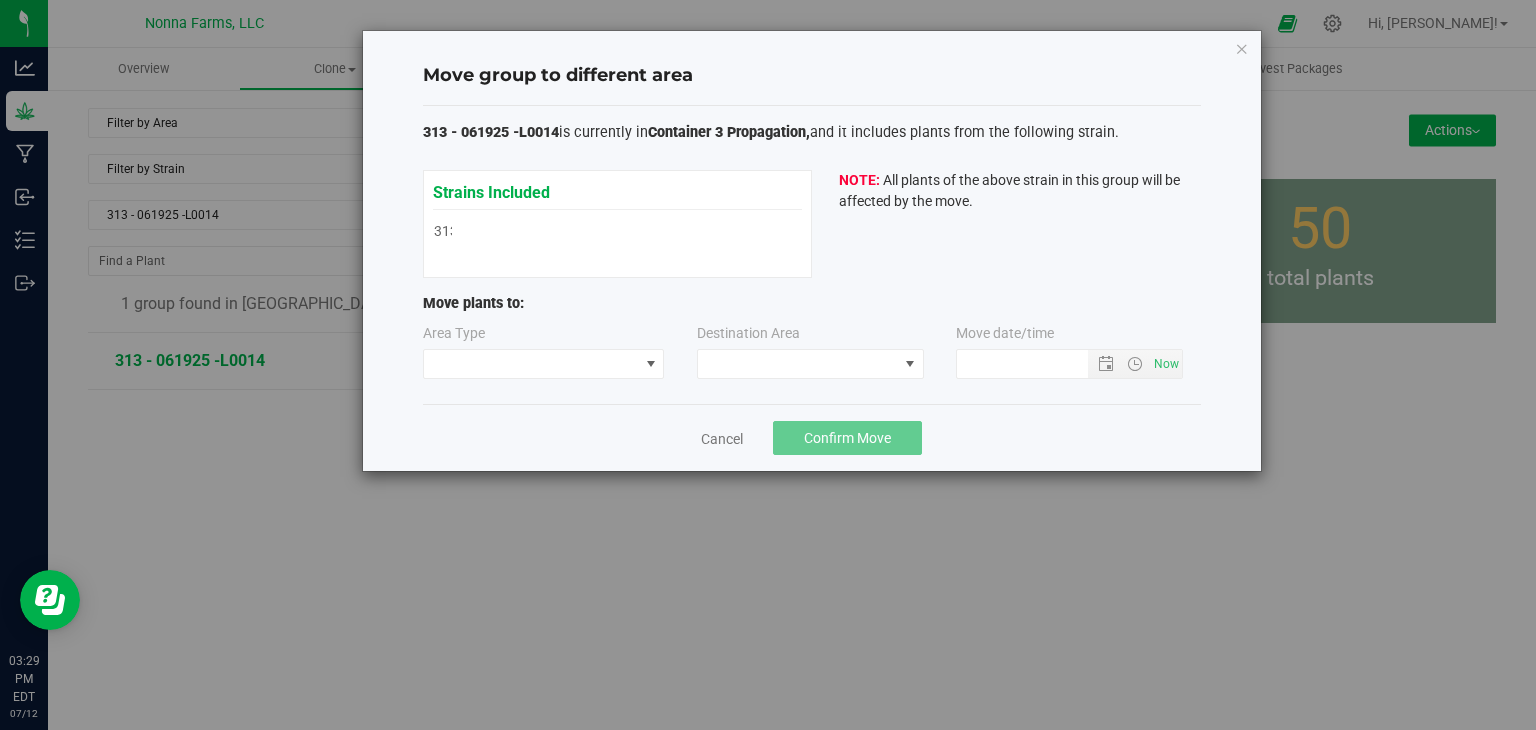 type on "7/12/2025 3:29 PM" 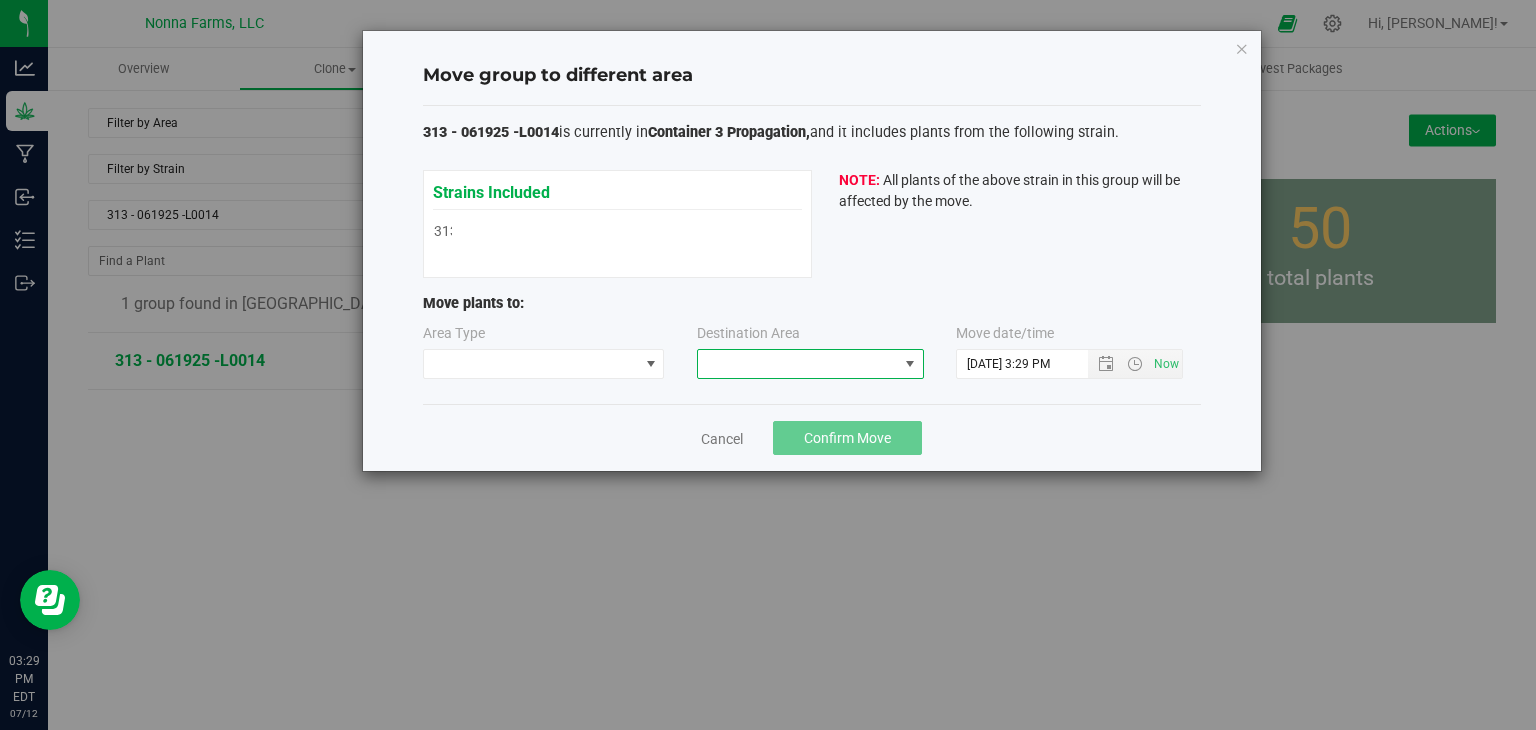 click at bounding box center [798, 364] 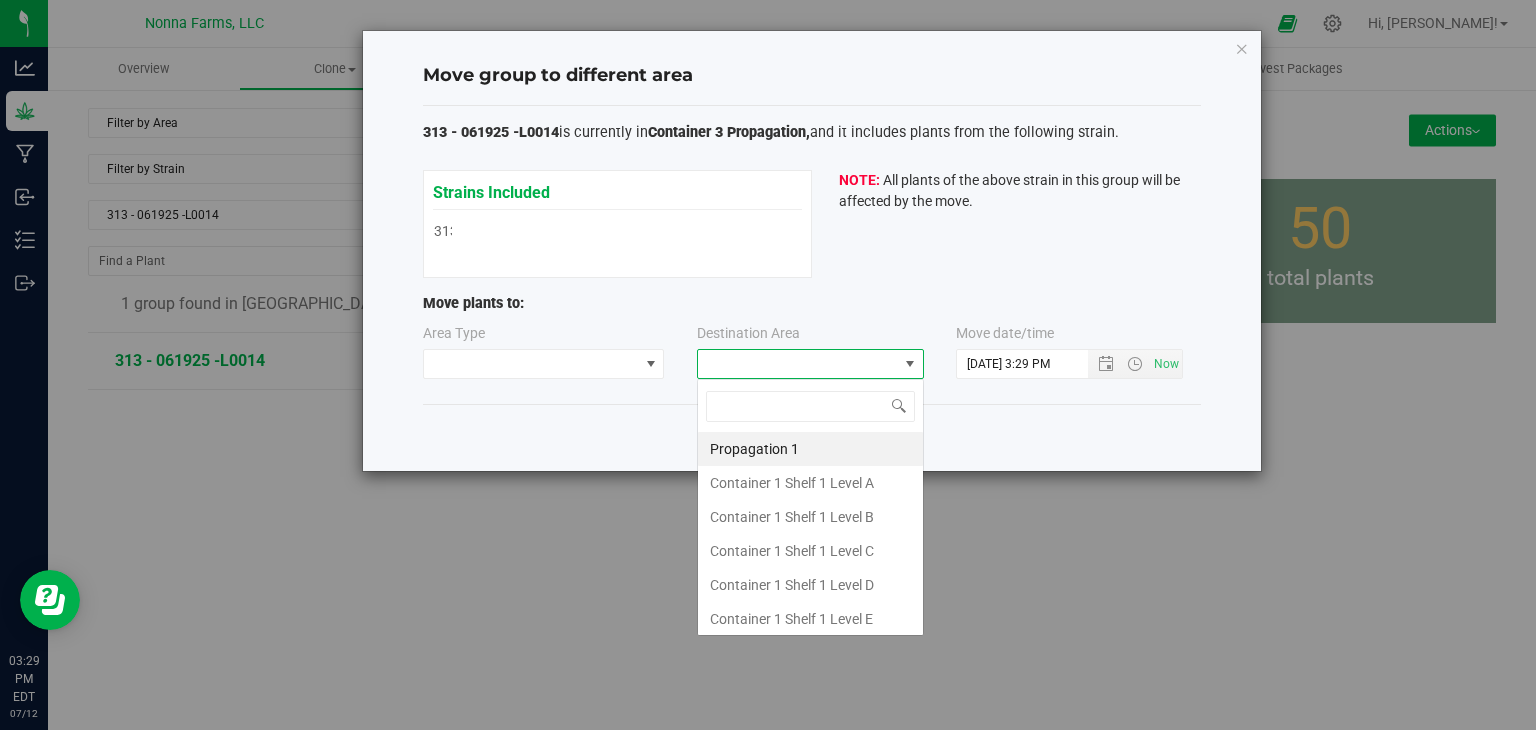 scroll, scrollTop: 99970, scrollLeft: 99772, axis: both 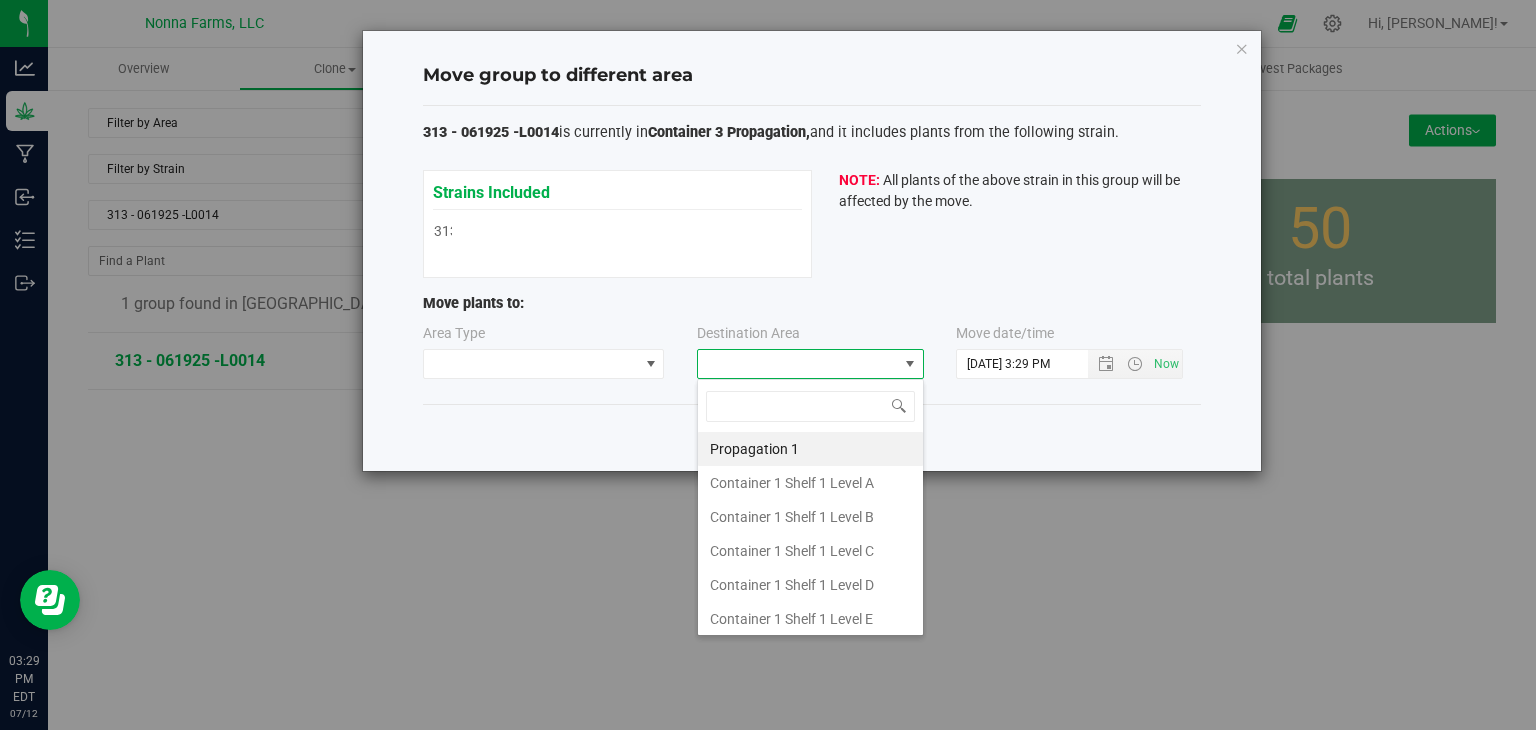 type on "z" 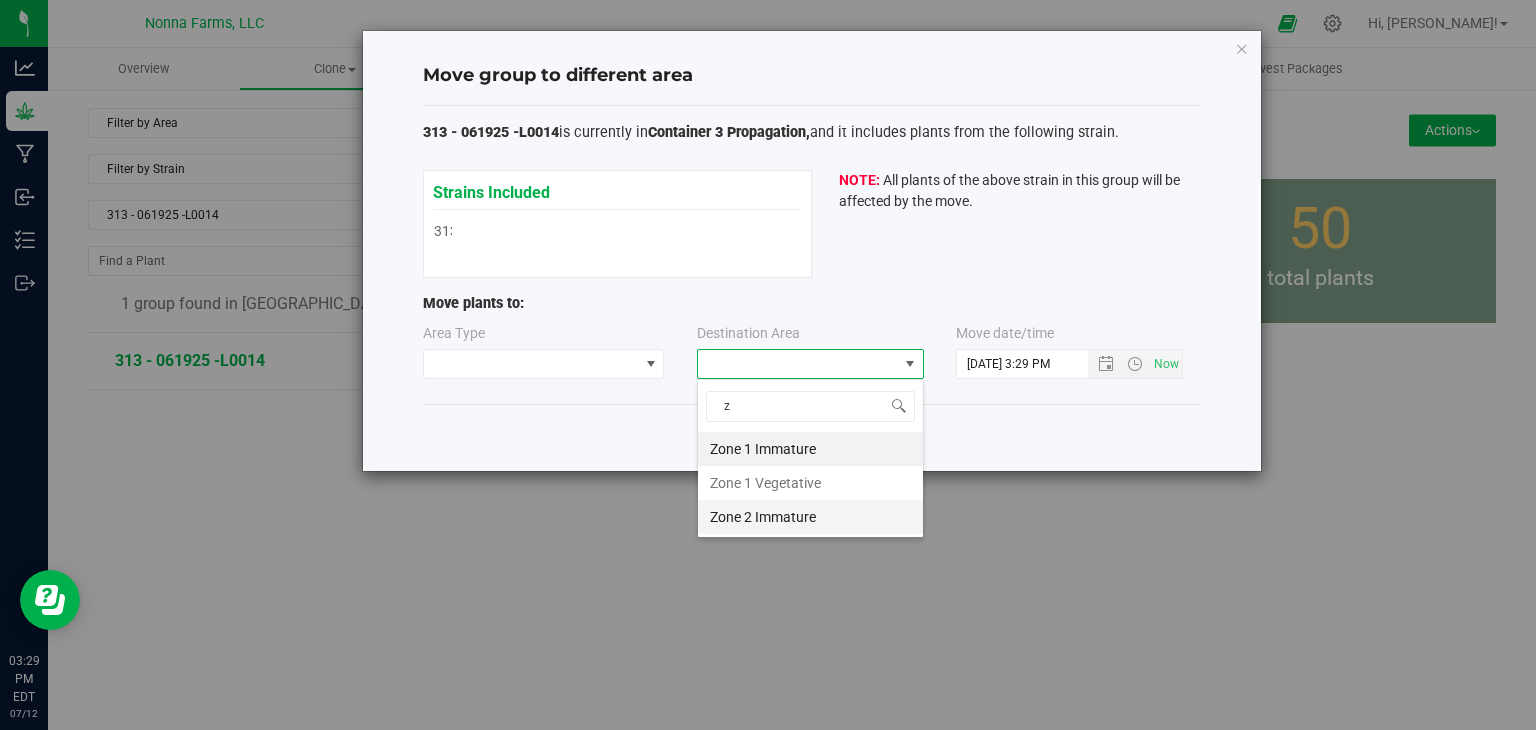 click on "Zone 2 Immature" at bounding box center (810, 517) 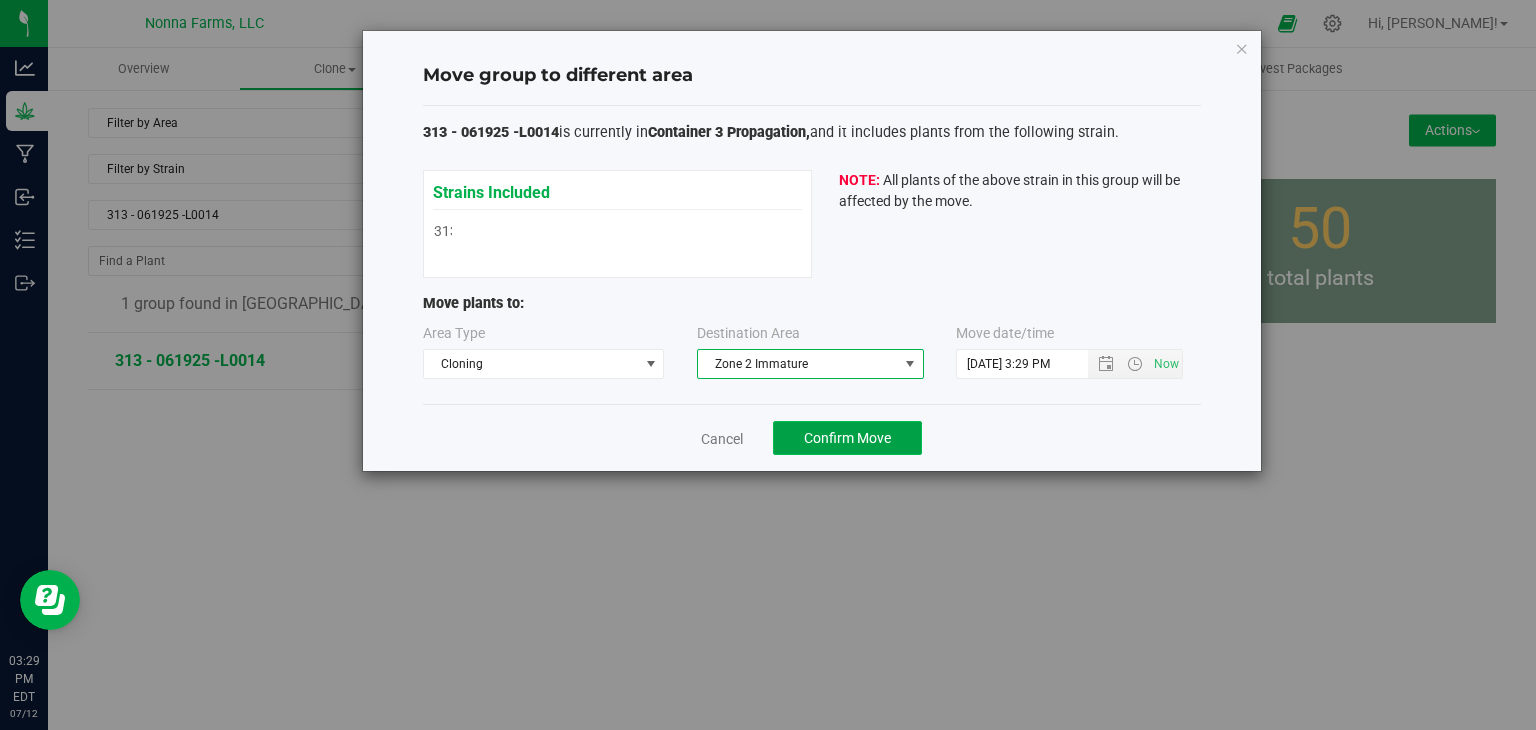 click on "Confirm Move" 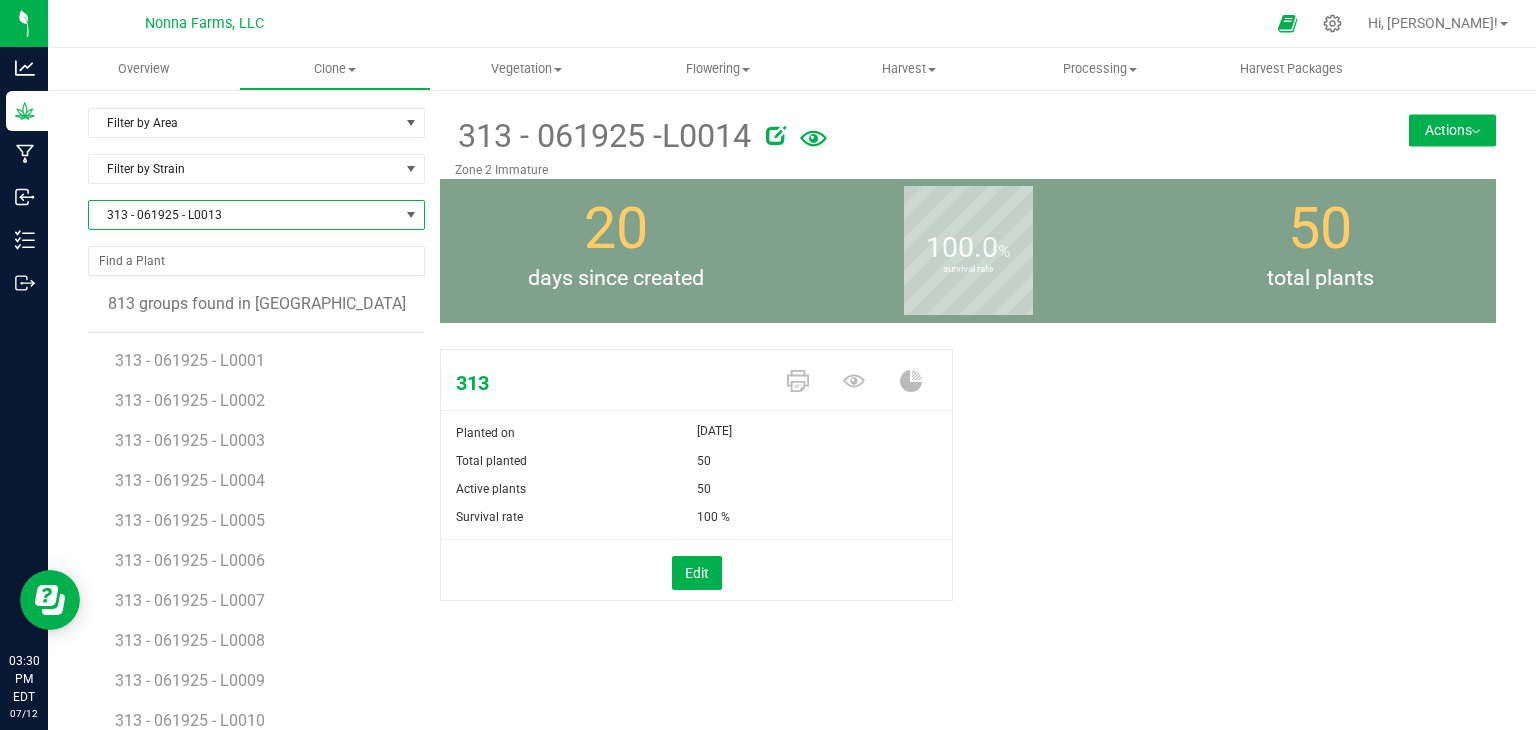 click on "313 - 061925 - L0013" at bounding box center (244, 215) 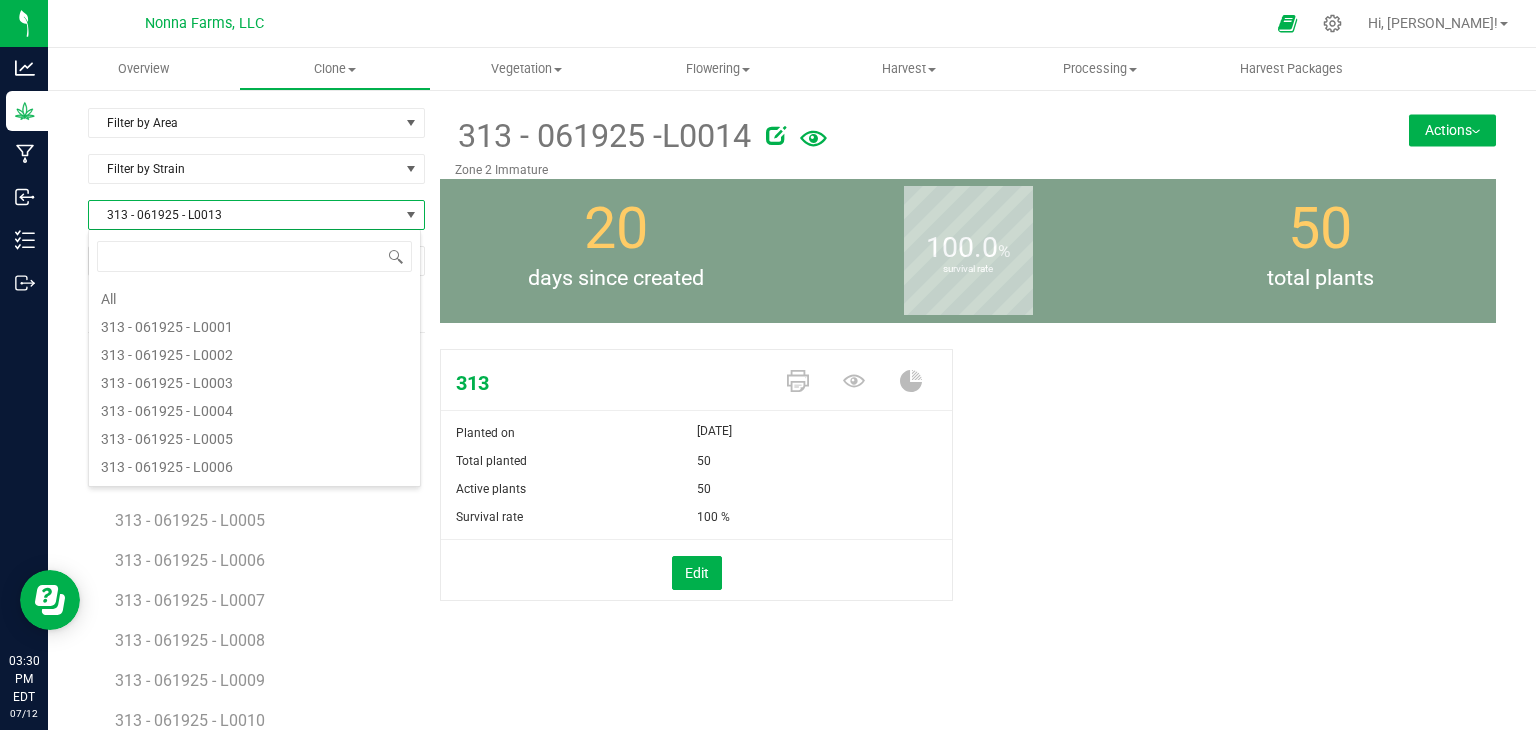 scroll, scrollTop: 192, scrollLeft: 0, axis: vertical 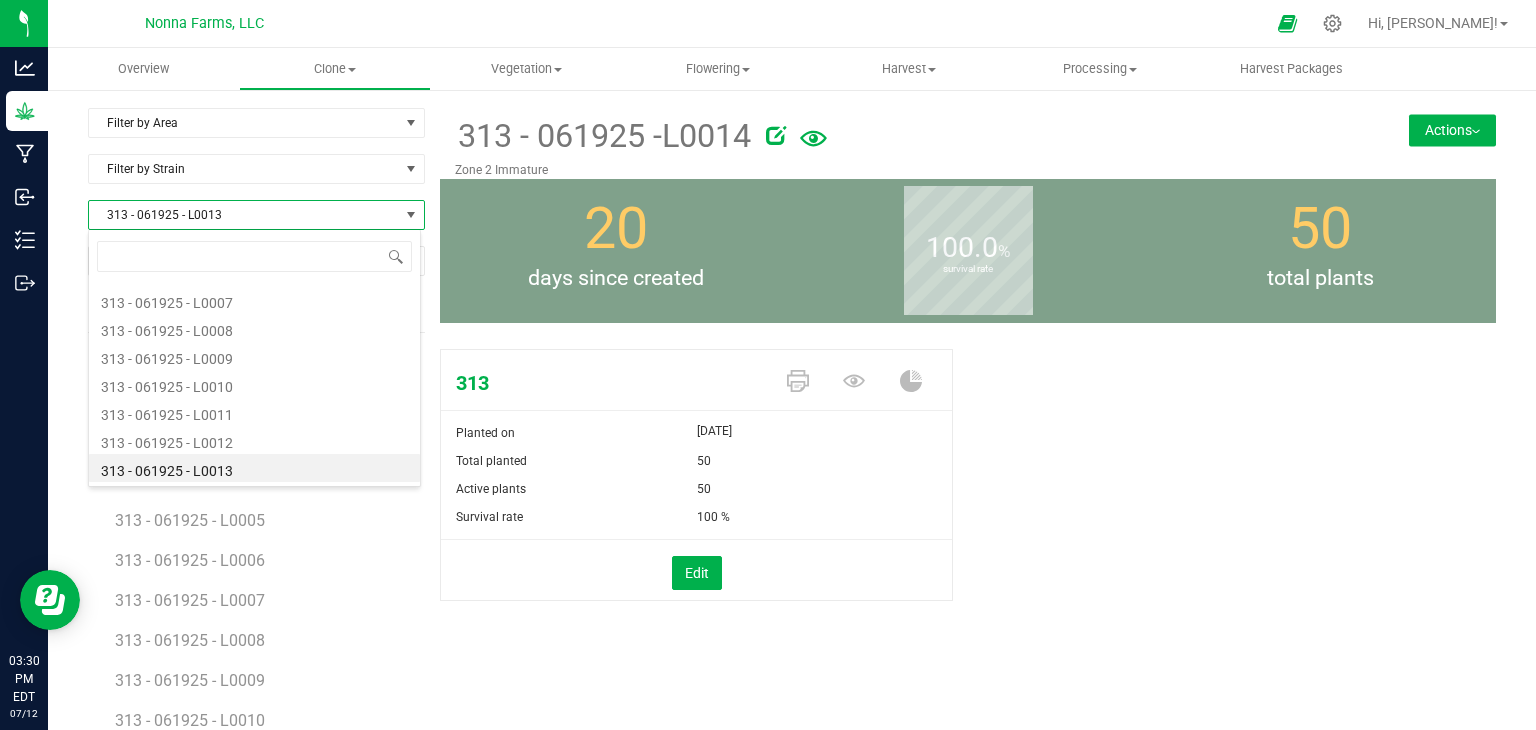 type on "313 - 061925 -L0016" 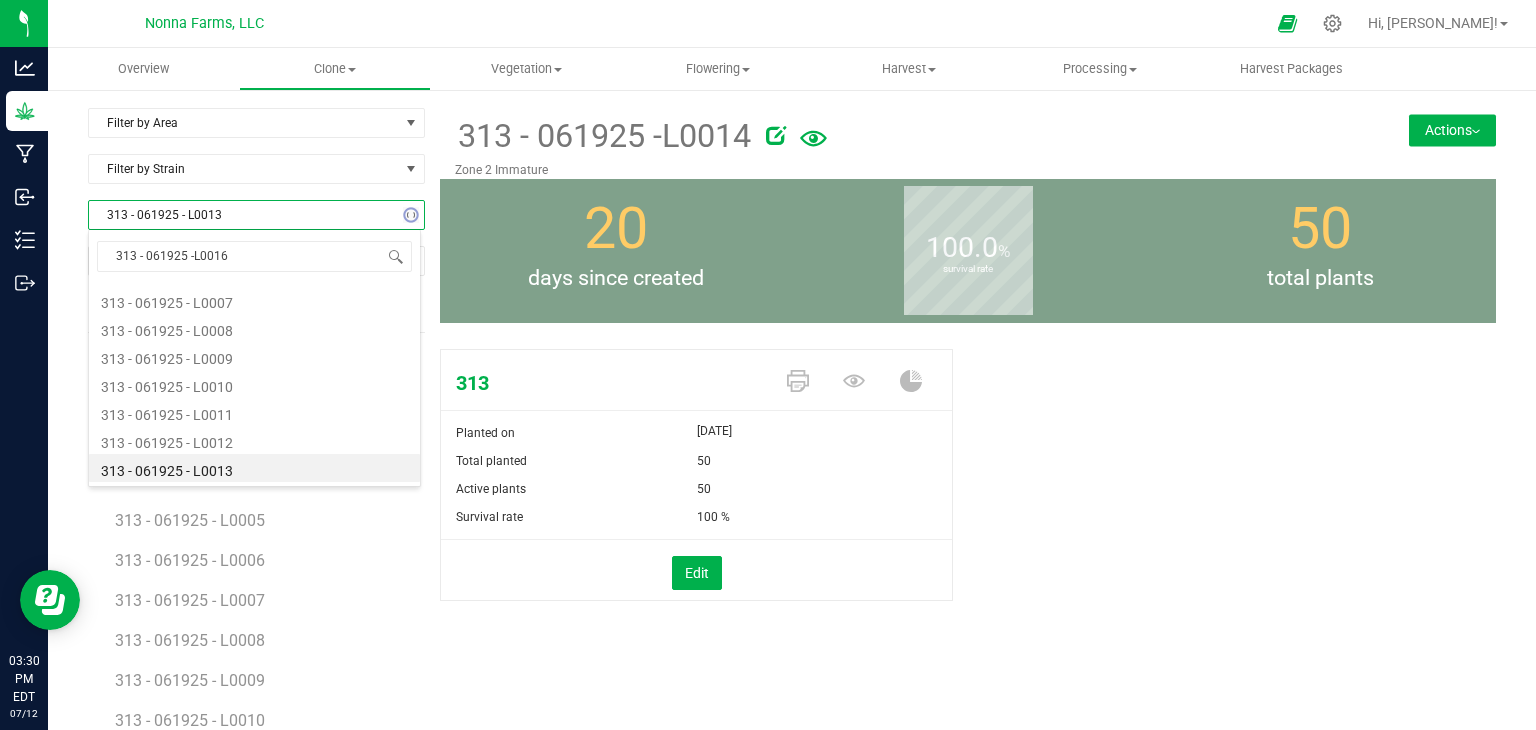 scroll, scrollTop: 0, scrollLeft: 0, axis: both 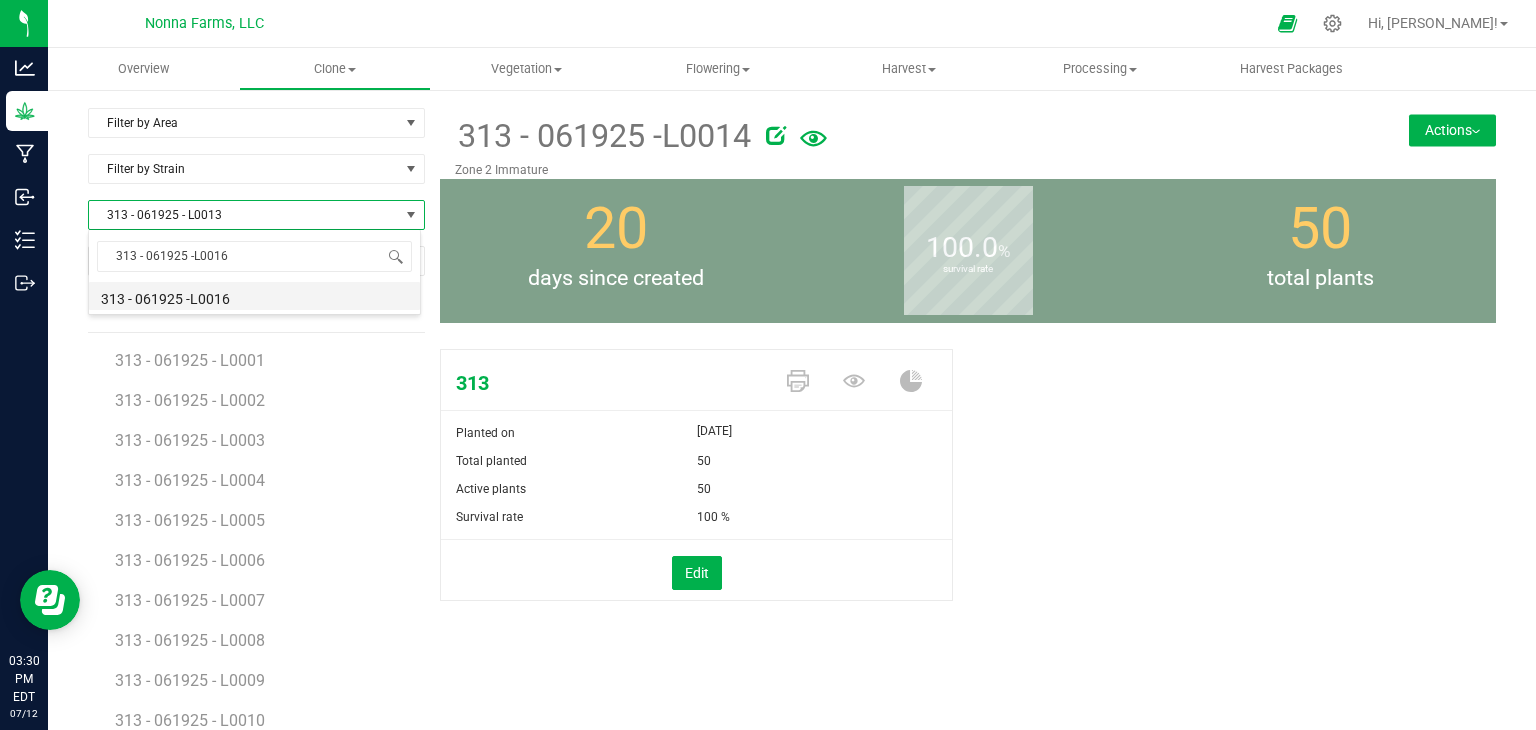 click on "313 - 061925 -L0016" at bounding box center (254, 296) 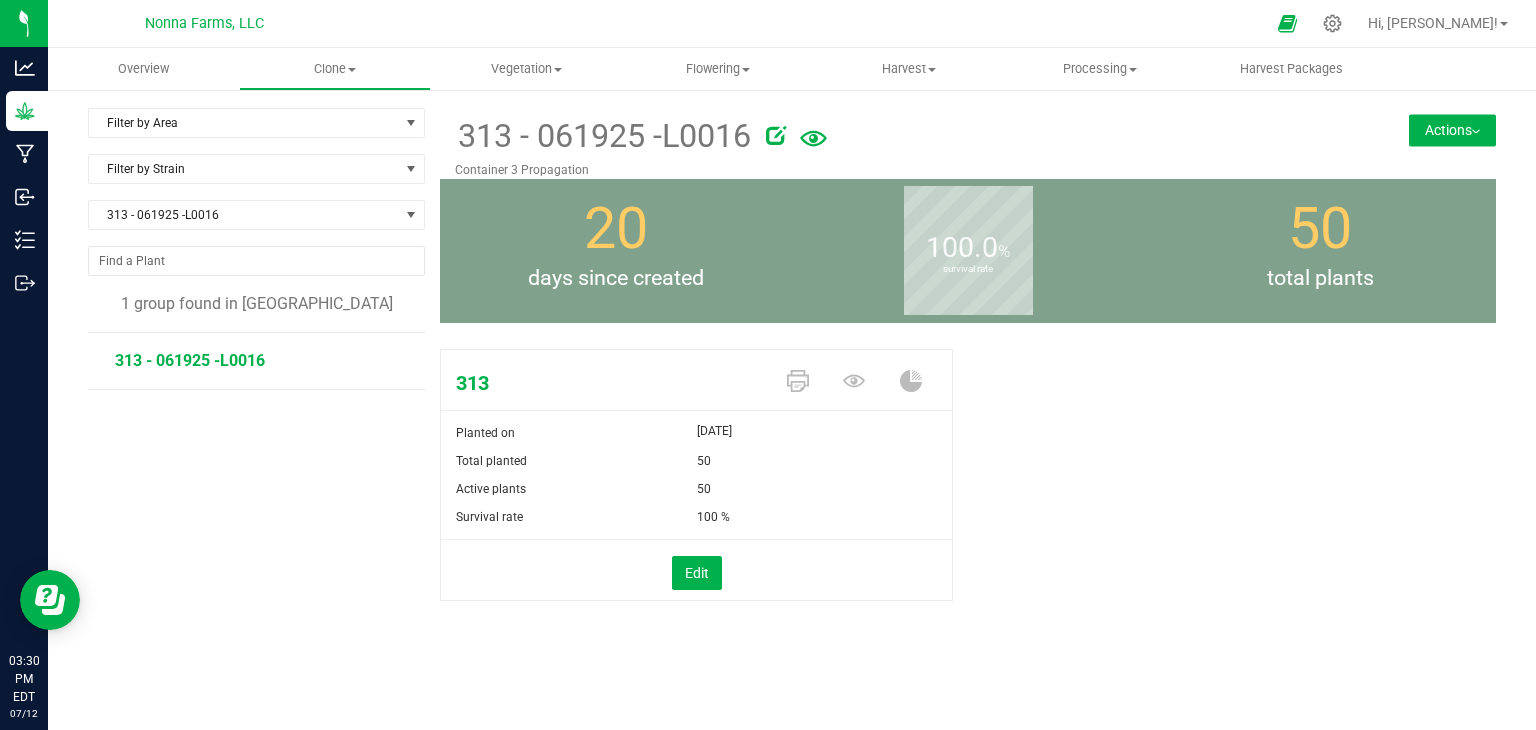 click on "Actions" at bounding box center (1452, 130) 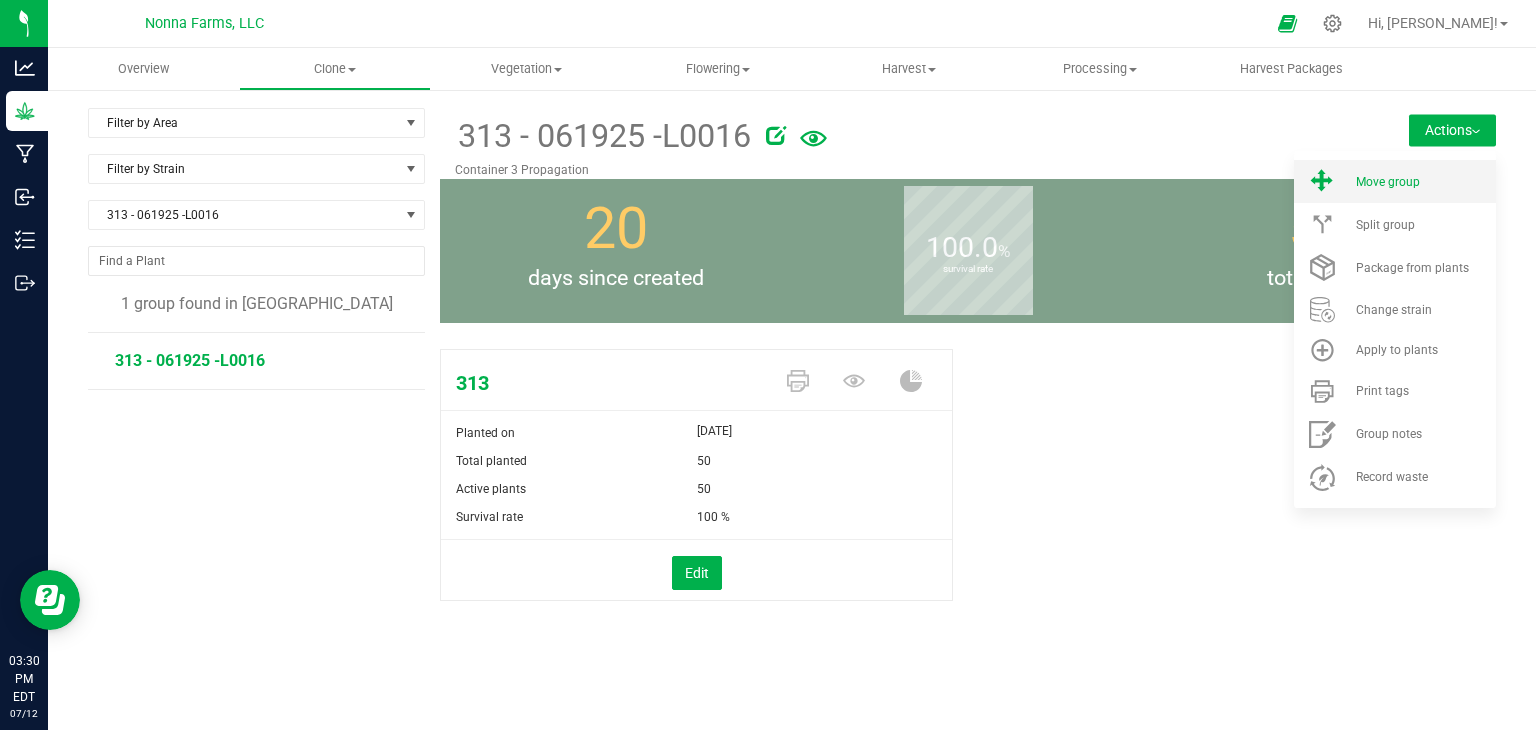 click on "Move group" at bounding box center (1424, 182) 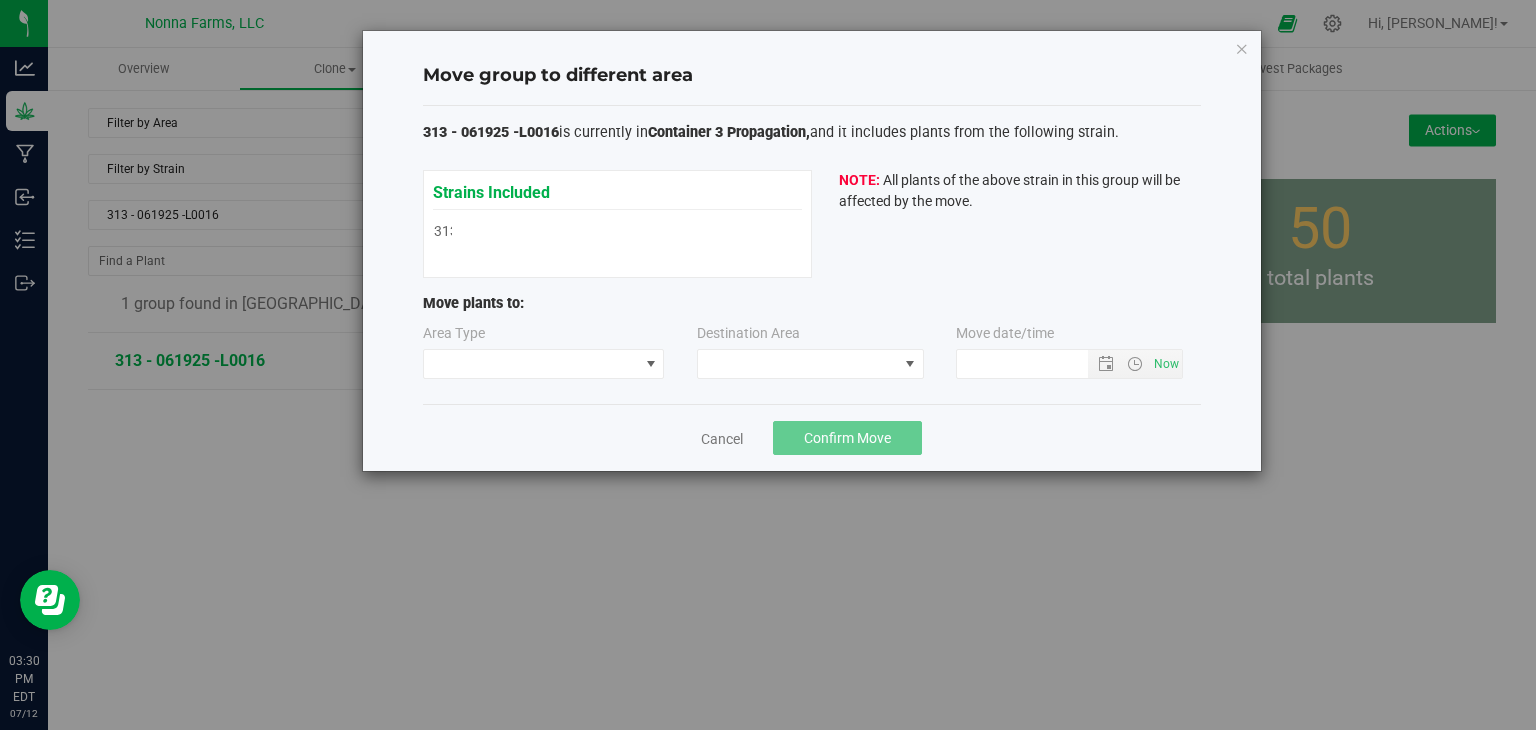 type on "7/12/2025 3:30 PM" 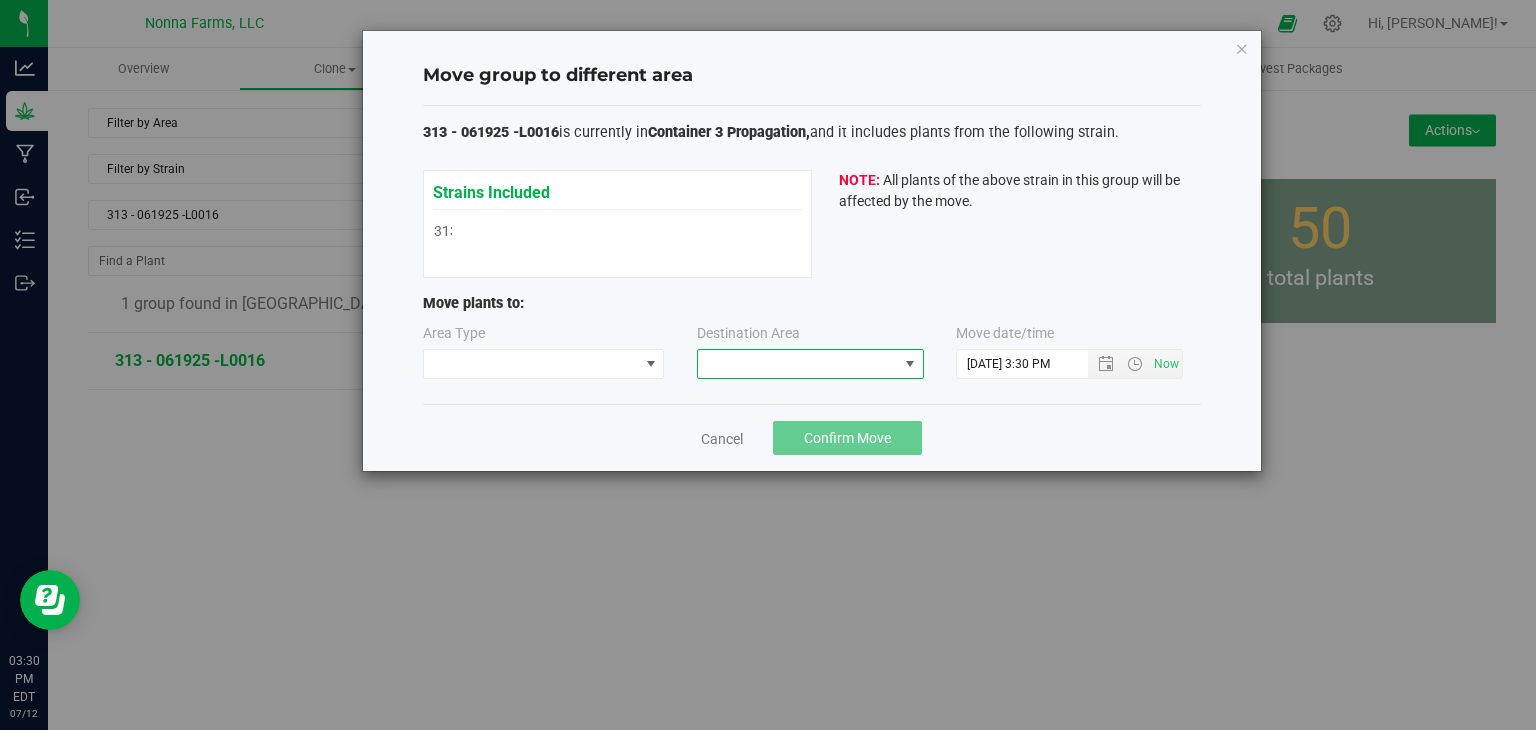 click at bounding box center [798, 364] 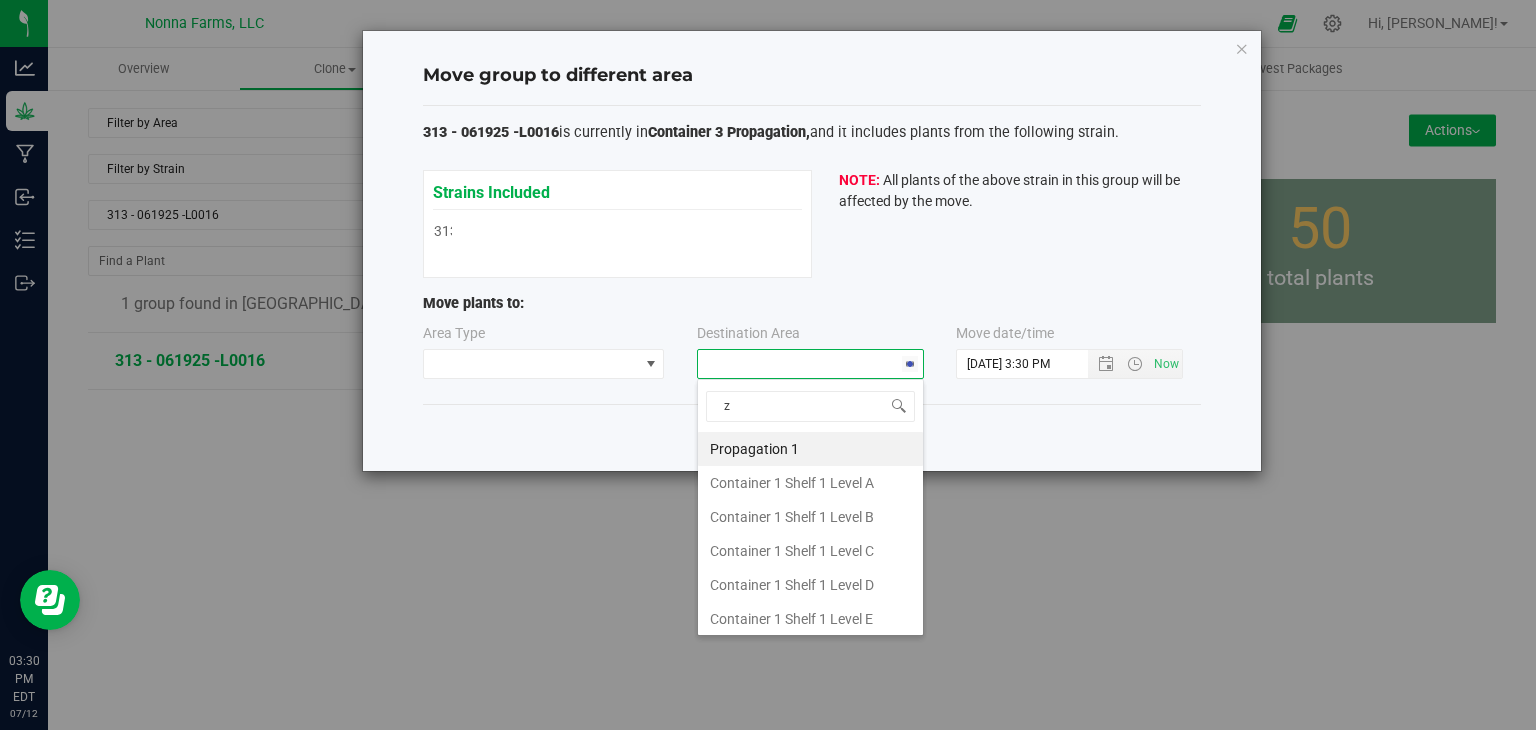 scroll, scrollTop: 99970, scrollLeft: 99772, axis: both 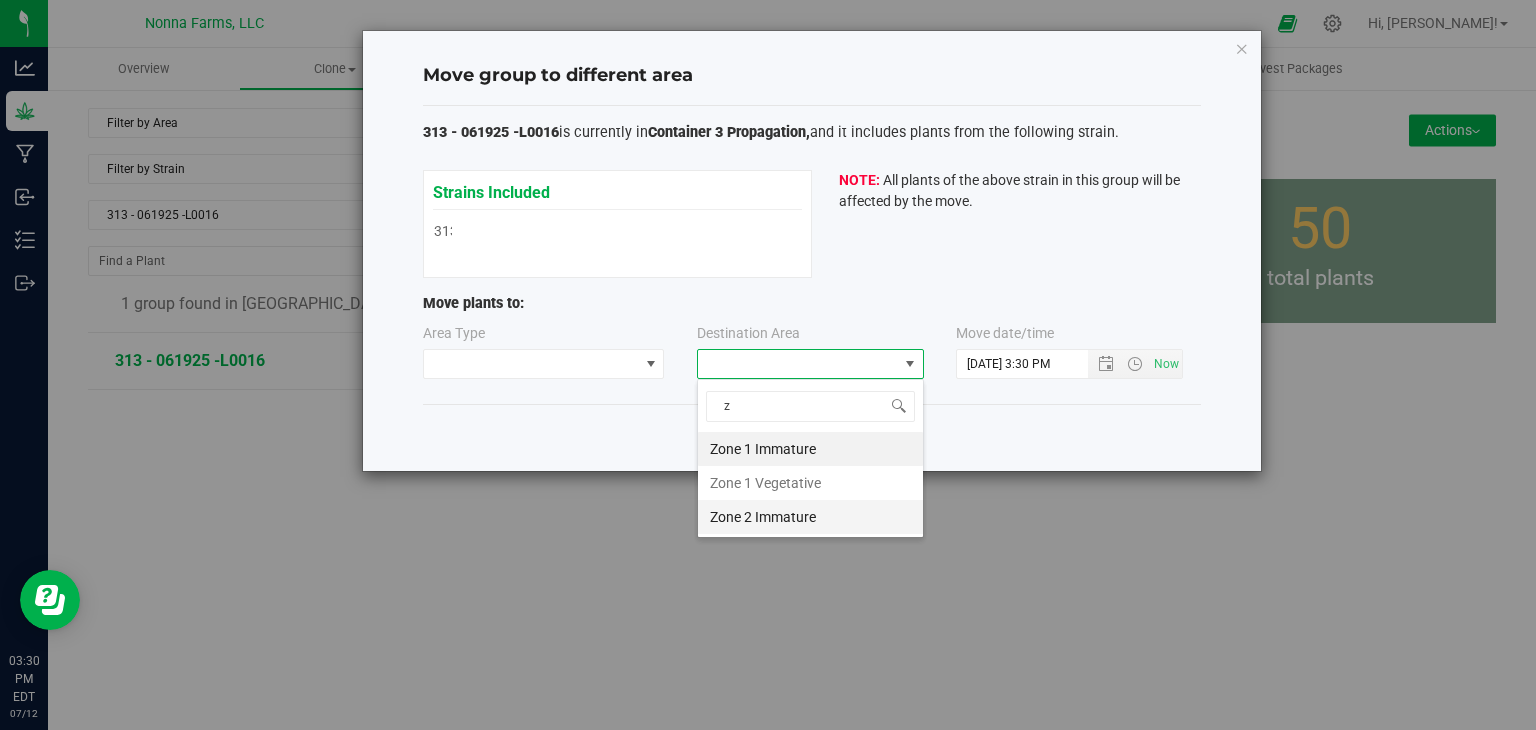 click on "Zone 2 Immature" at bounding box center [810, 517] 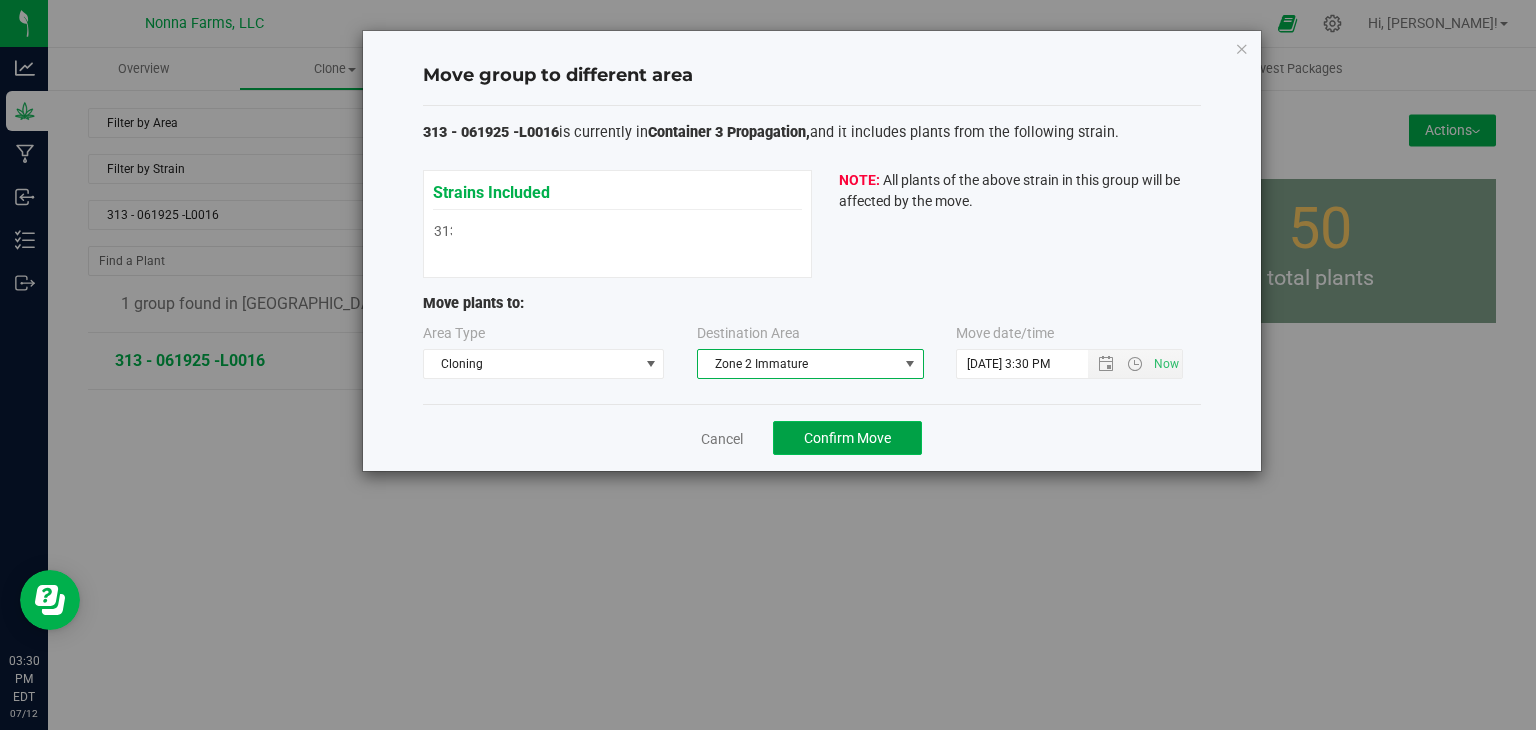 click on "Confirm Move" 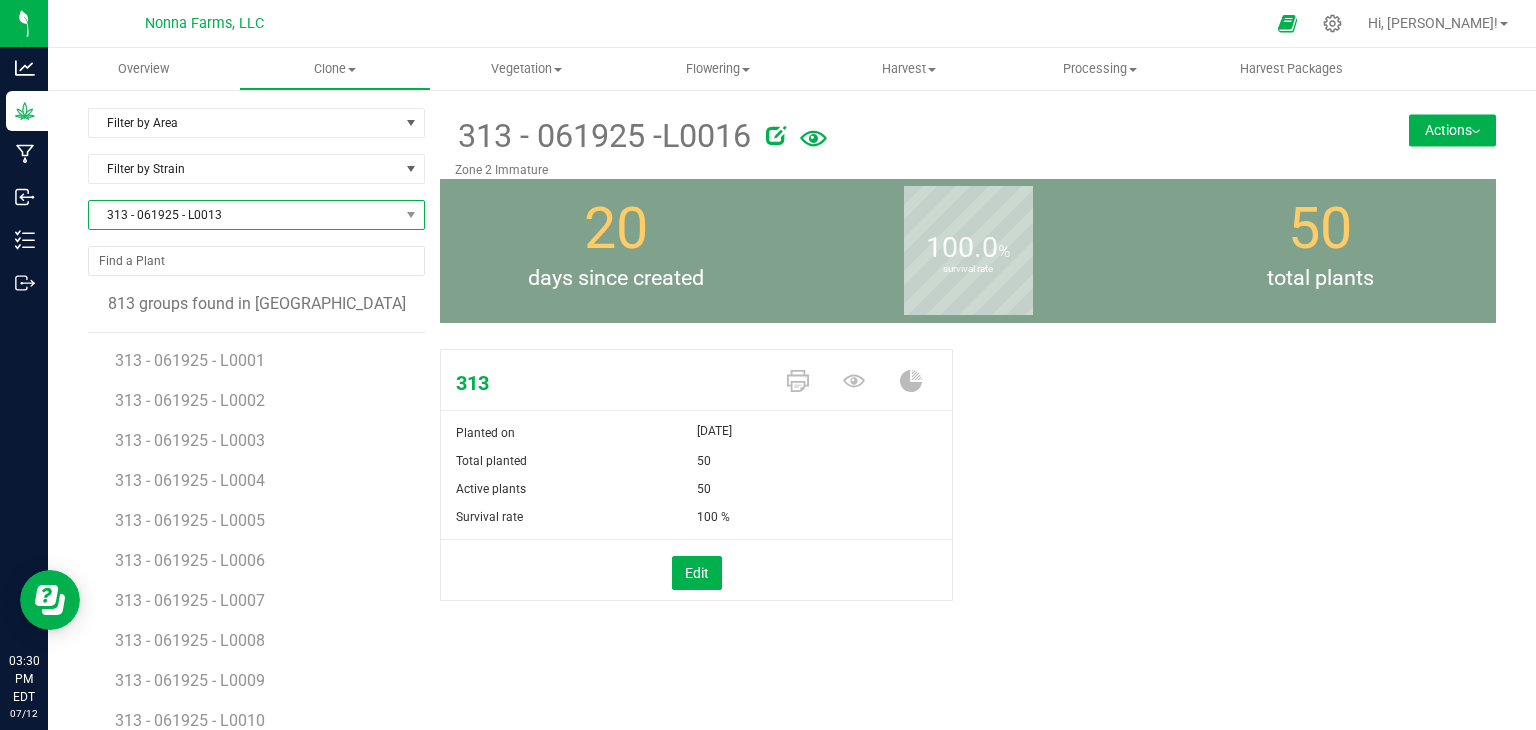 click on "313 - 061925 - L0013" at bounding box center [244, 215] 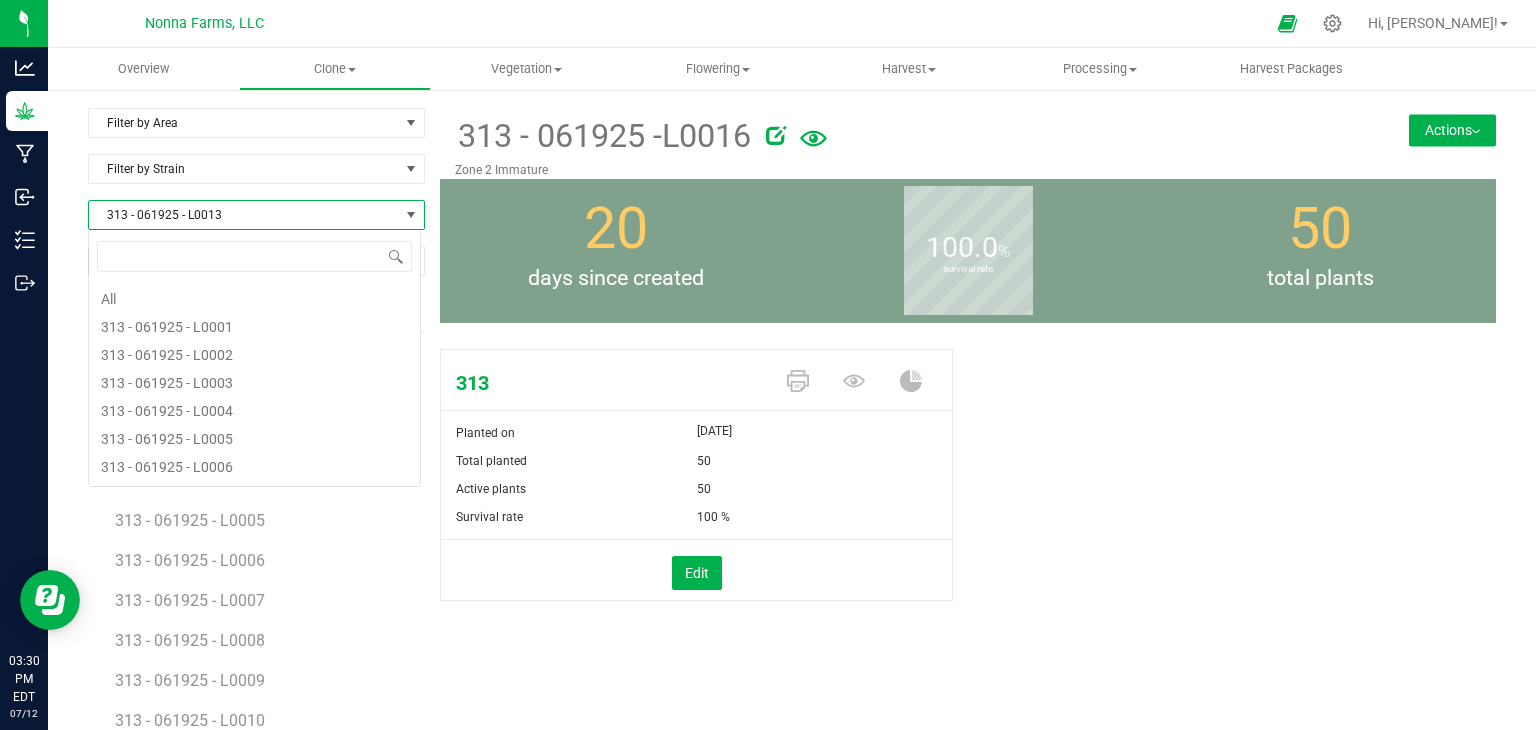 scroll, scrollTop: 99970, scrollLeft: 99666, axis: both 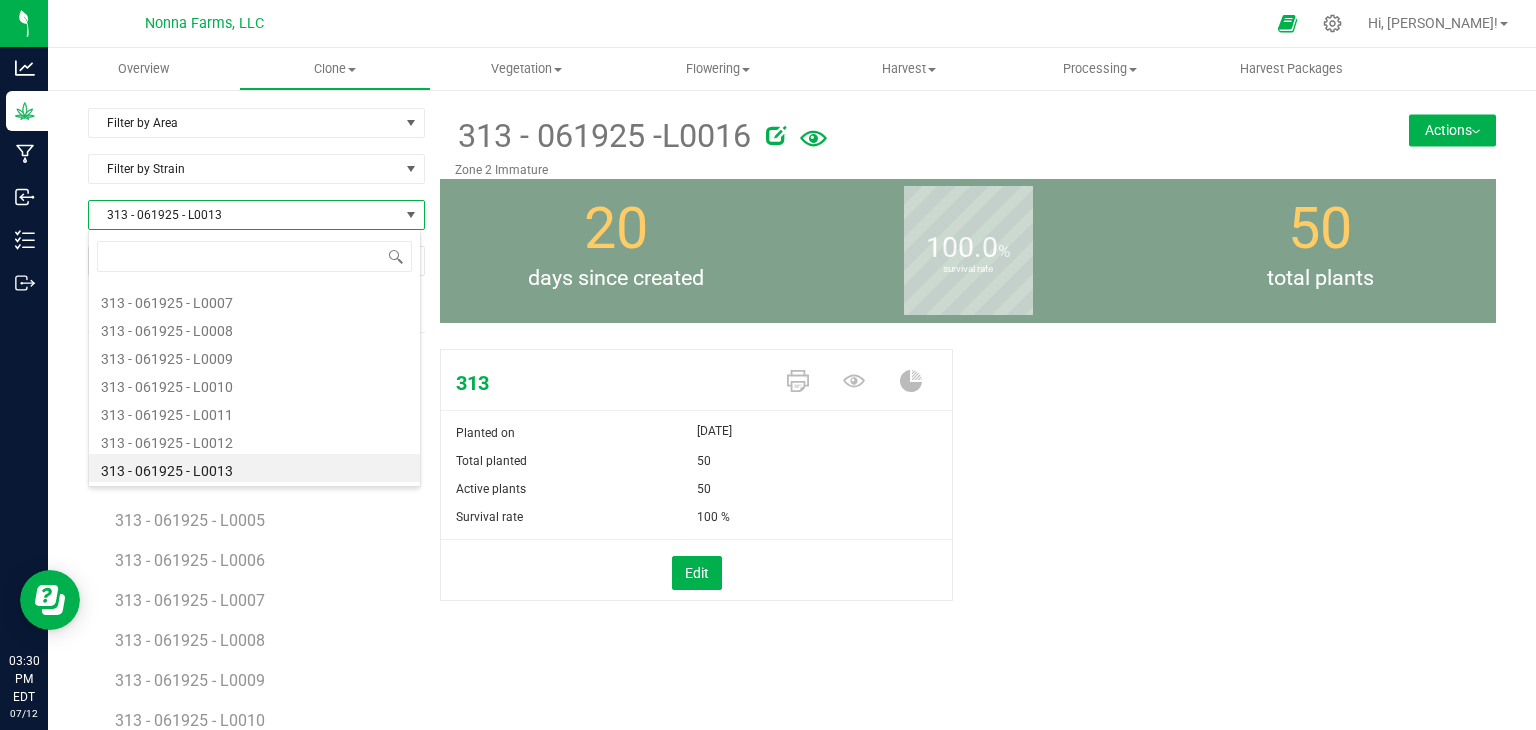 type on "313 - 061925 -L0017" 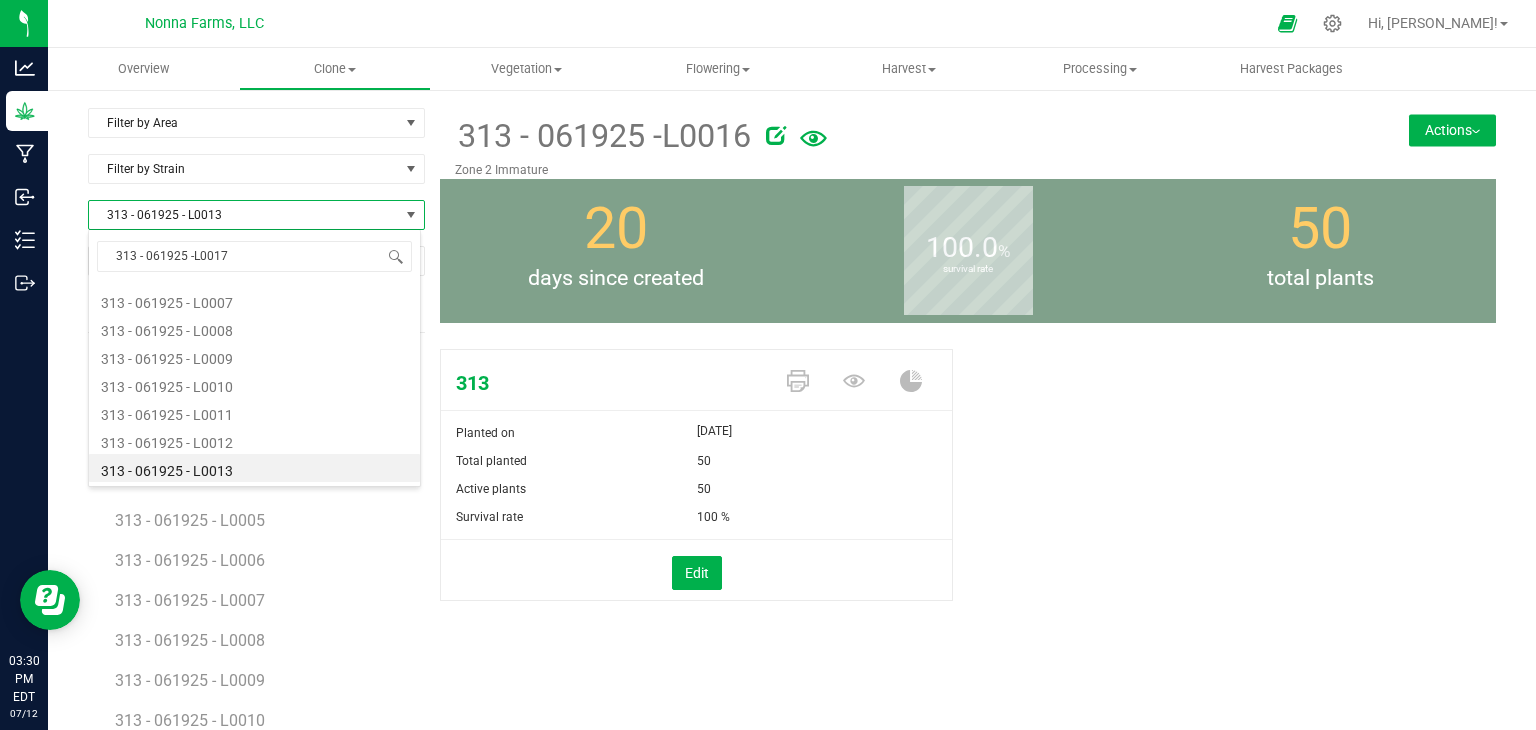 scroll, scrollTop: 0, scrollLeft: 0, axis: both 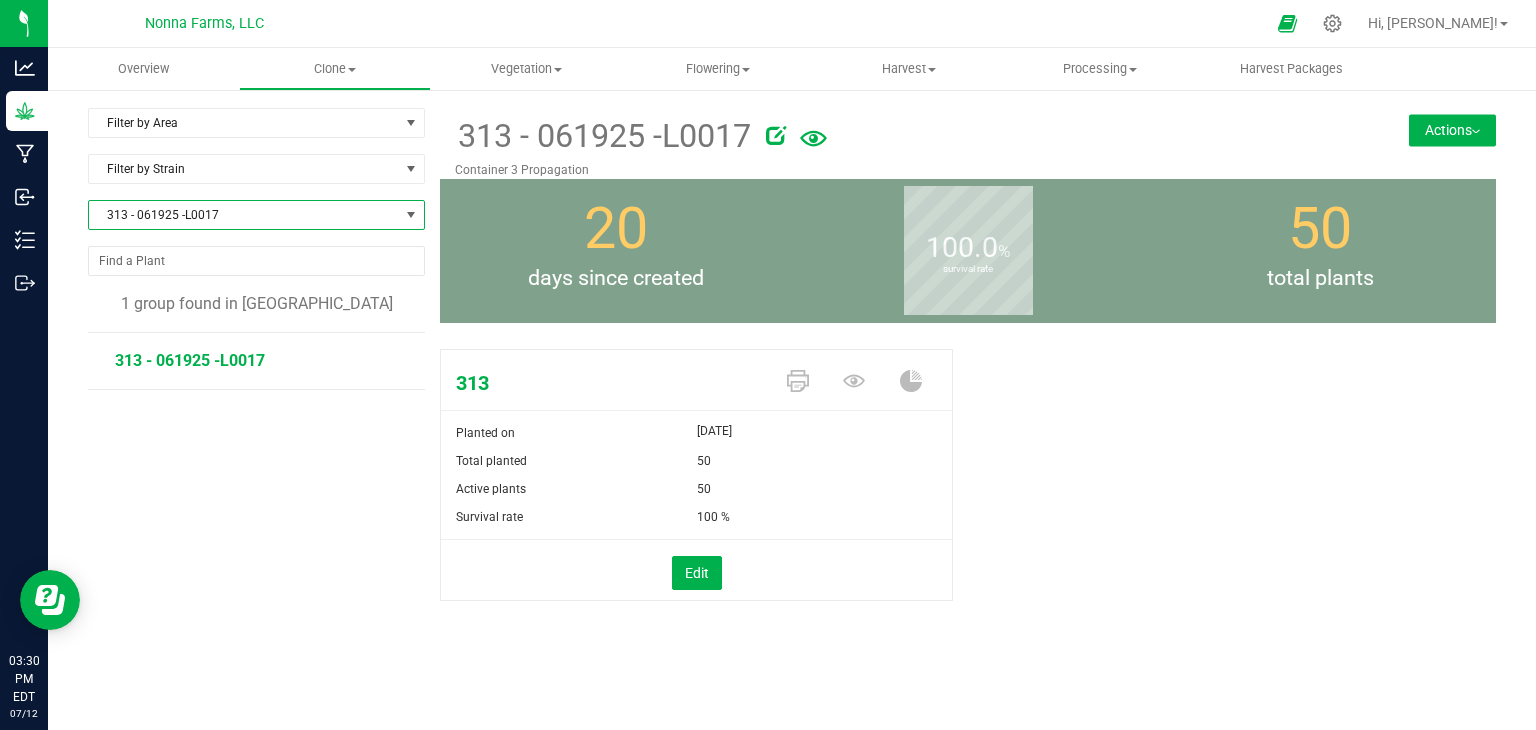 click on "Actions" at bounding box center (1452, 130) 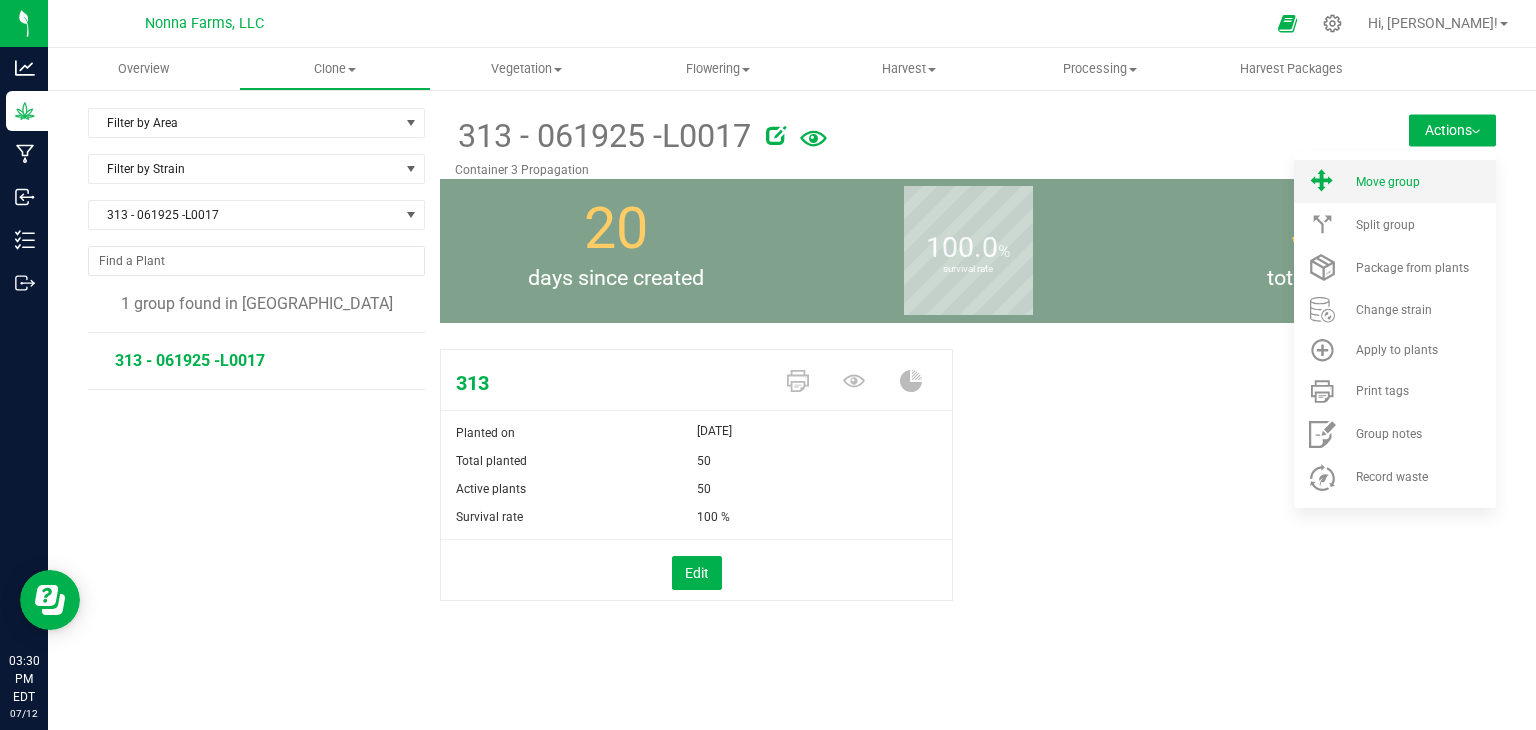 click on "Move group" at bounding box center [1424, 182] 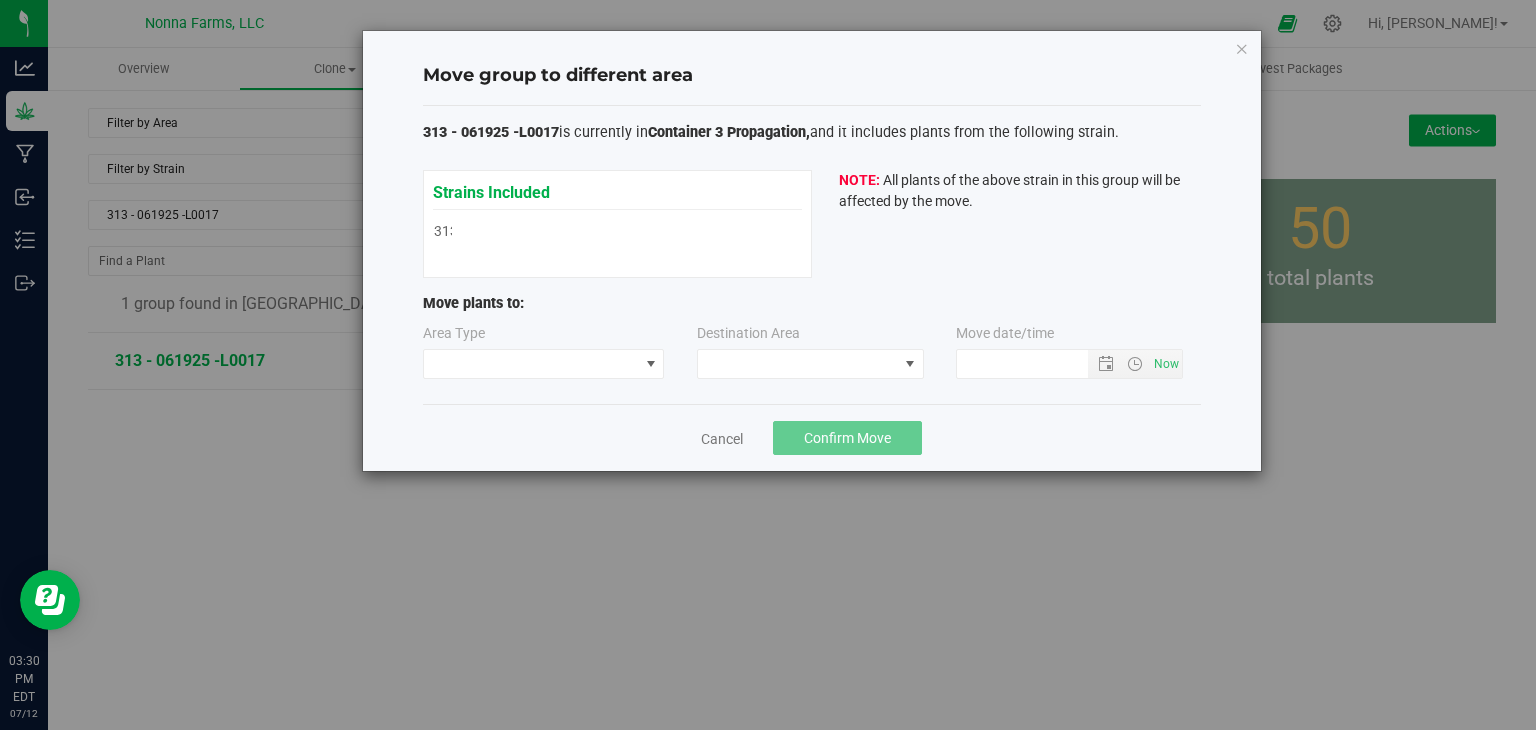 type on "7/12/2025 3:30 PM" 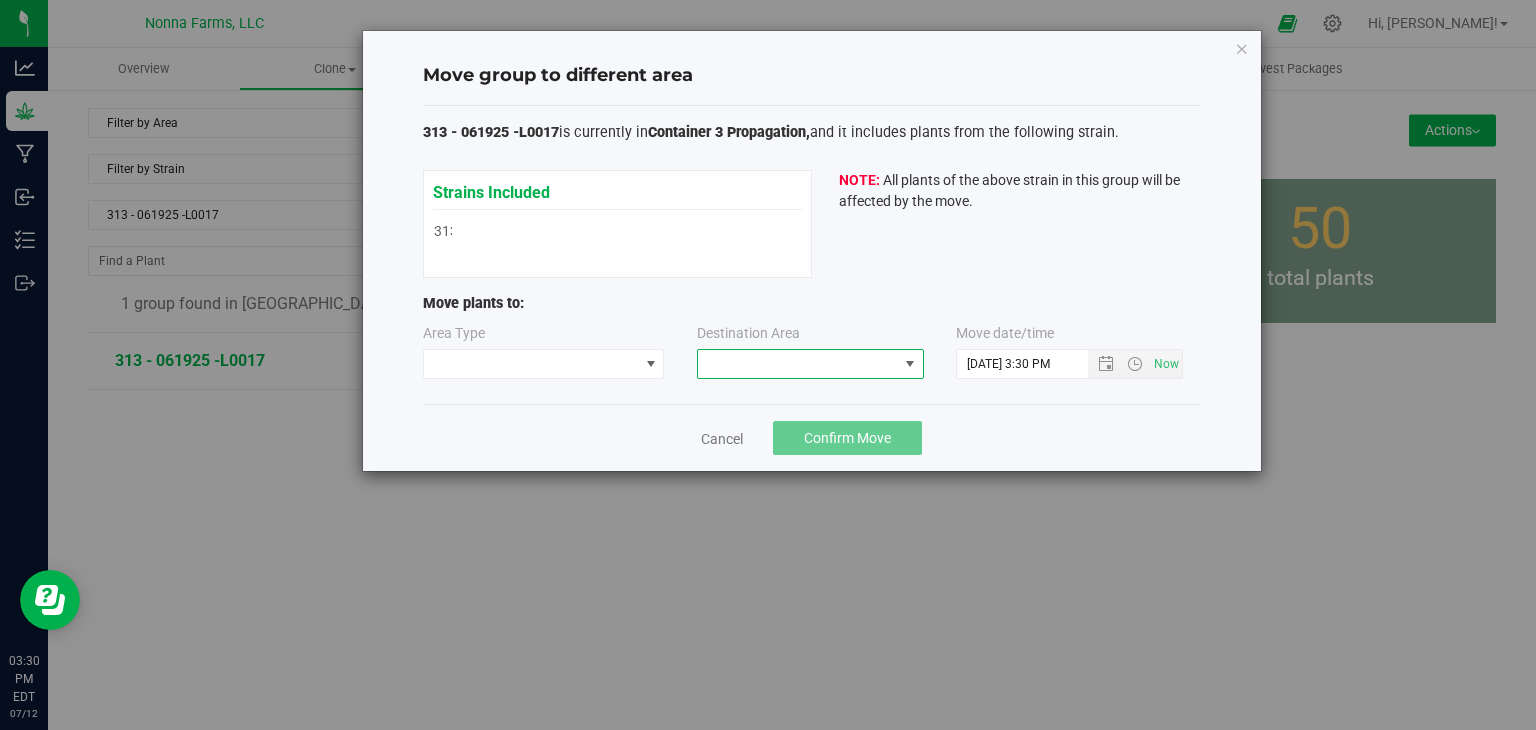 click at bounding box center (798, 364) 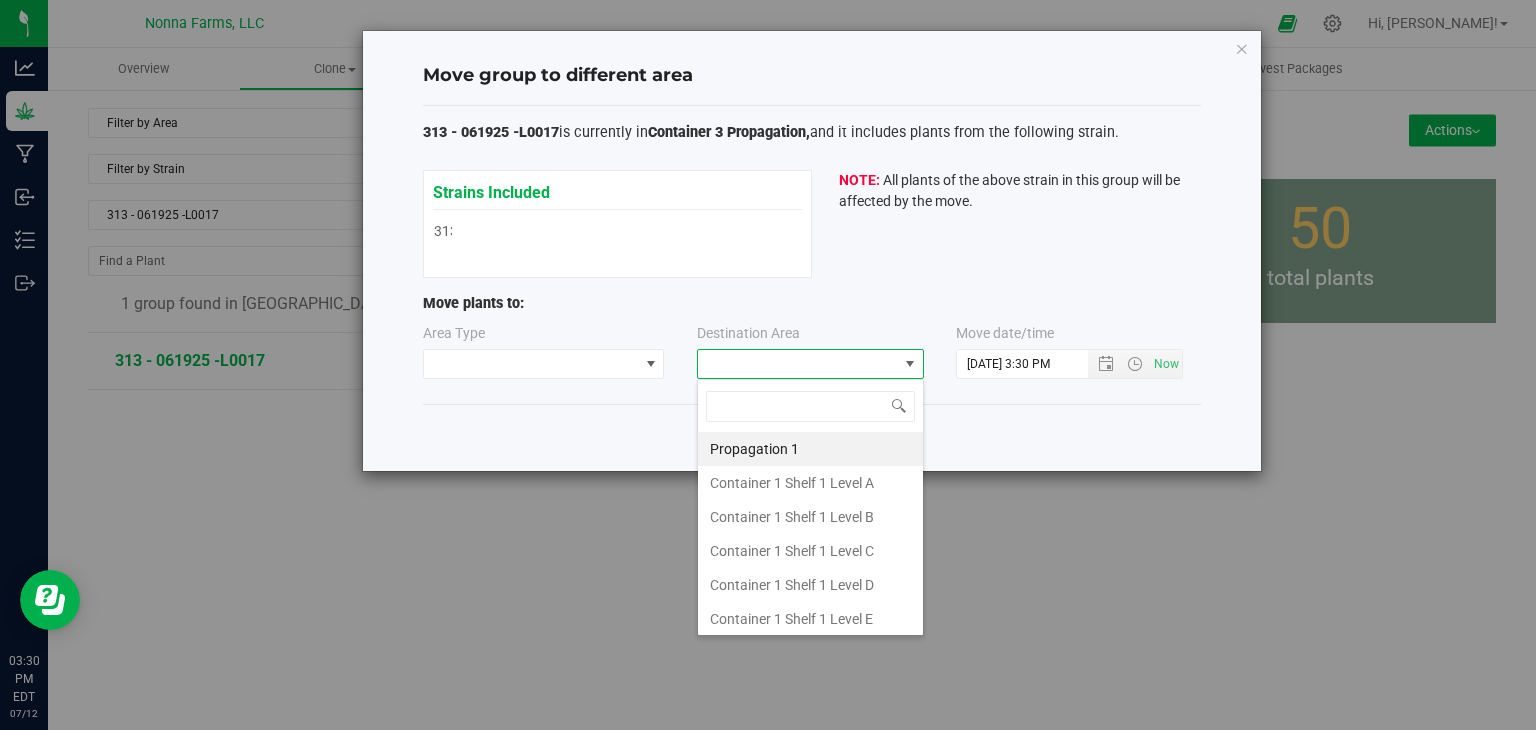 type on "z" 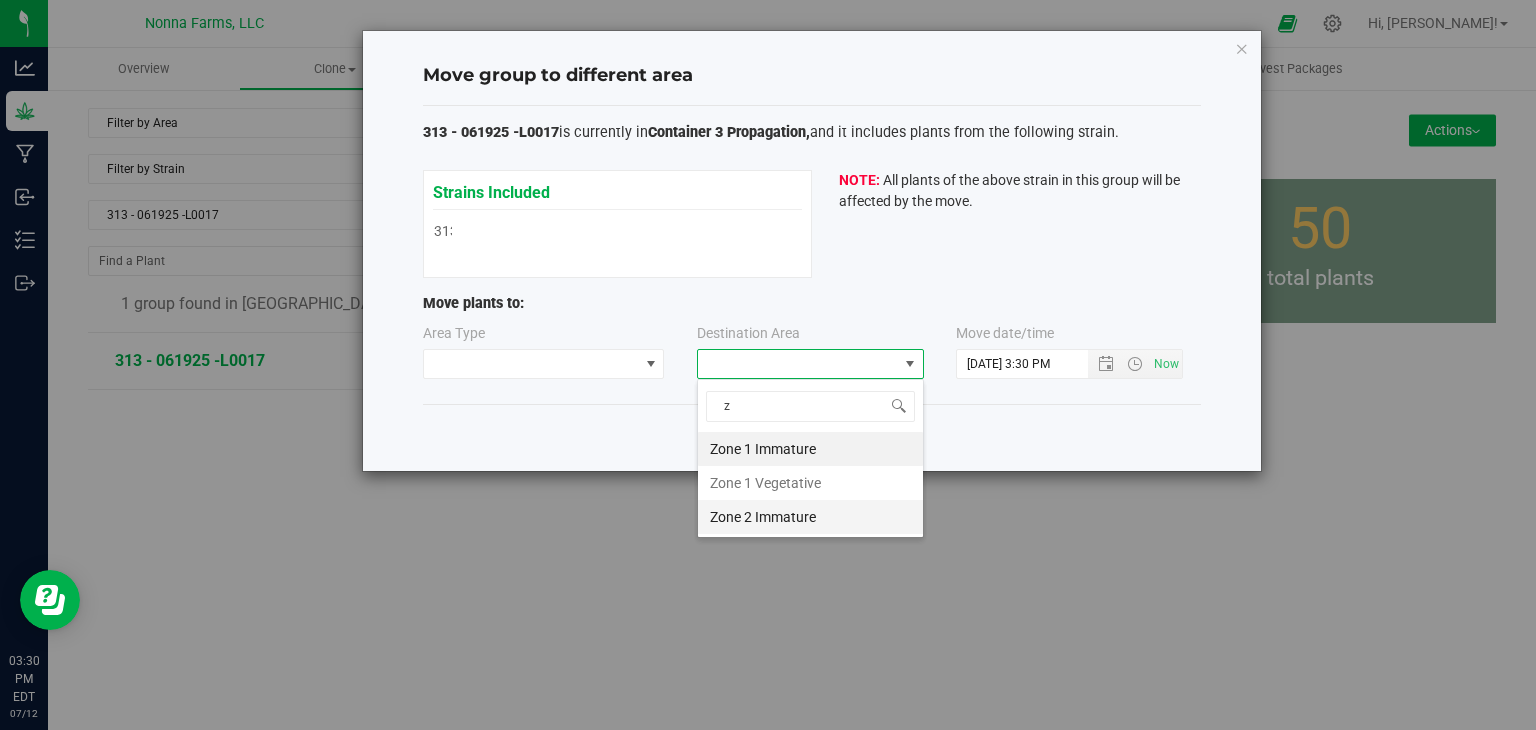 click on "Zone 2 Immature" at bounding box center (810, 517) 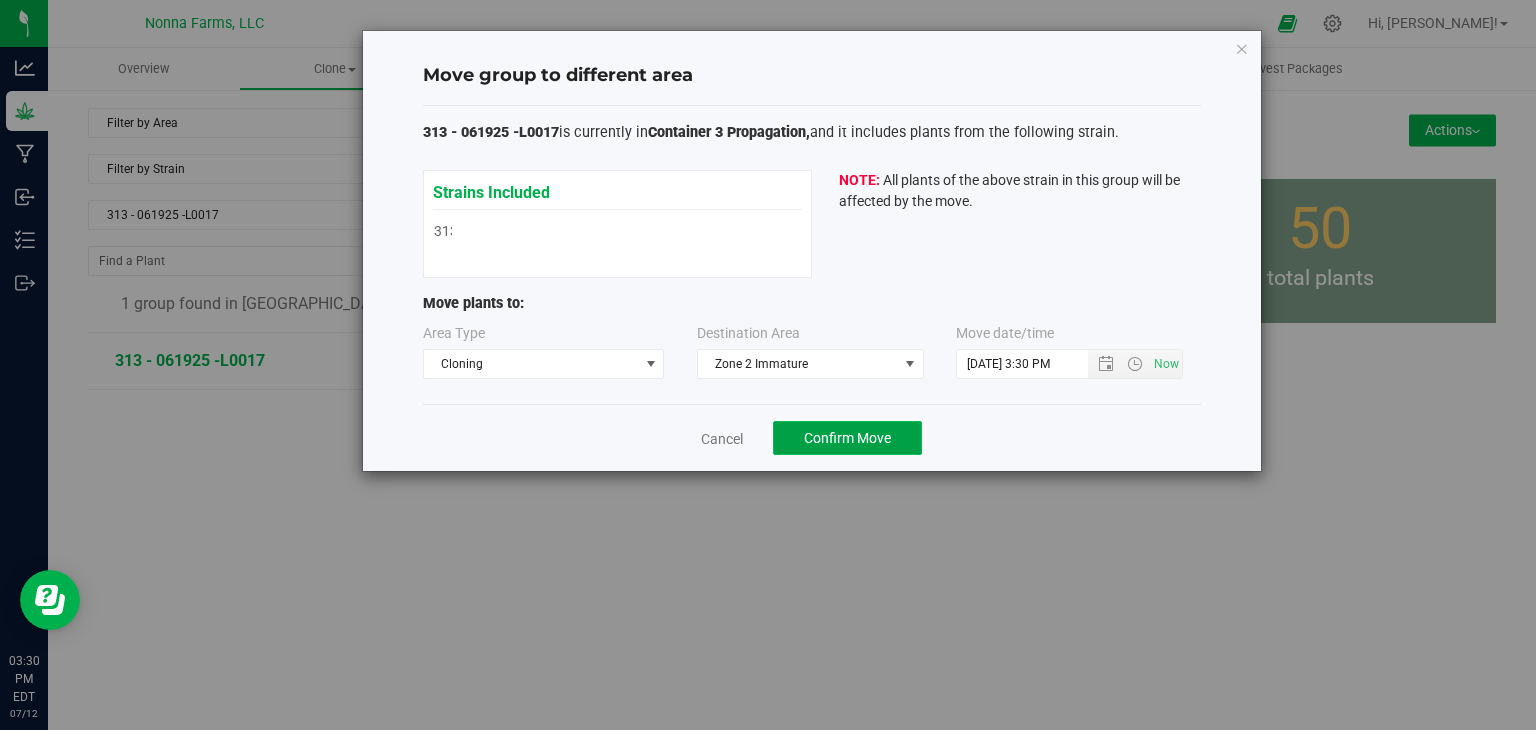 click on "Confirm Move" 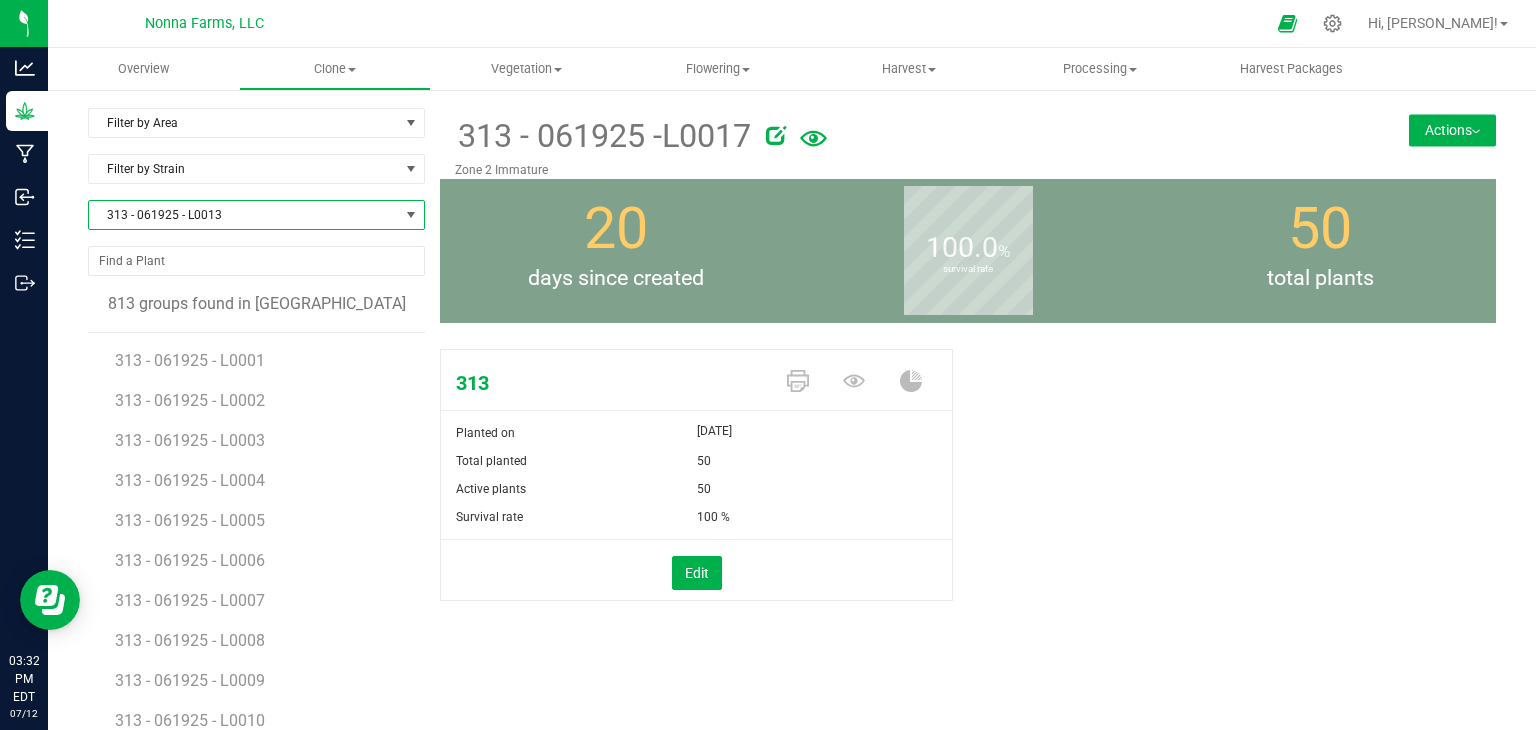 click on "313 - 061925 - L0013" at bounding box center [244, 215] 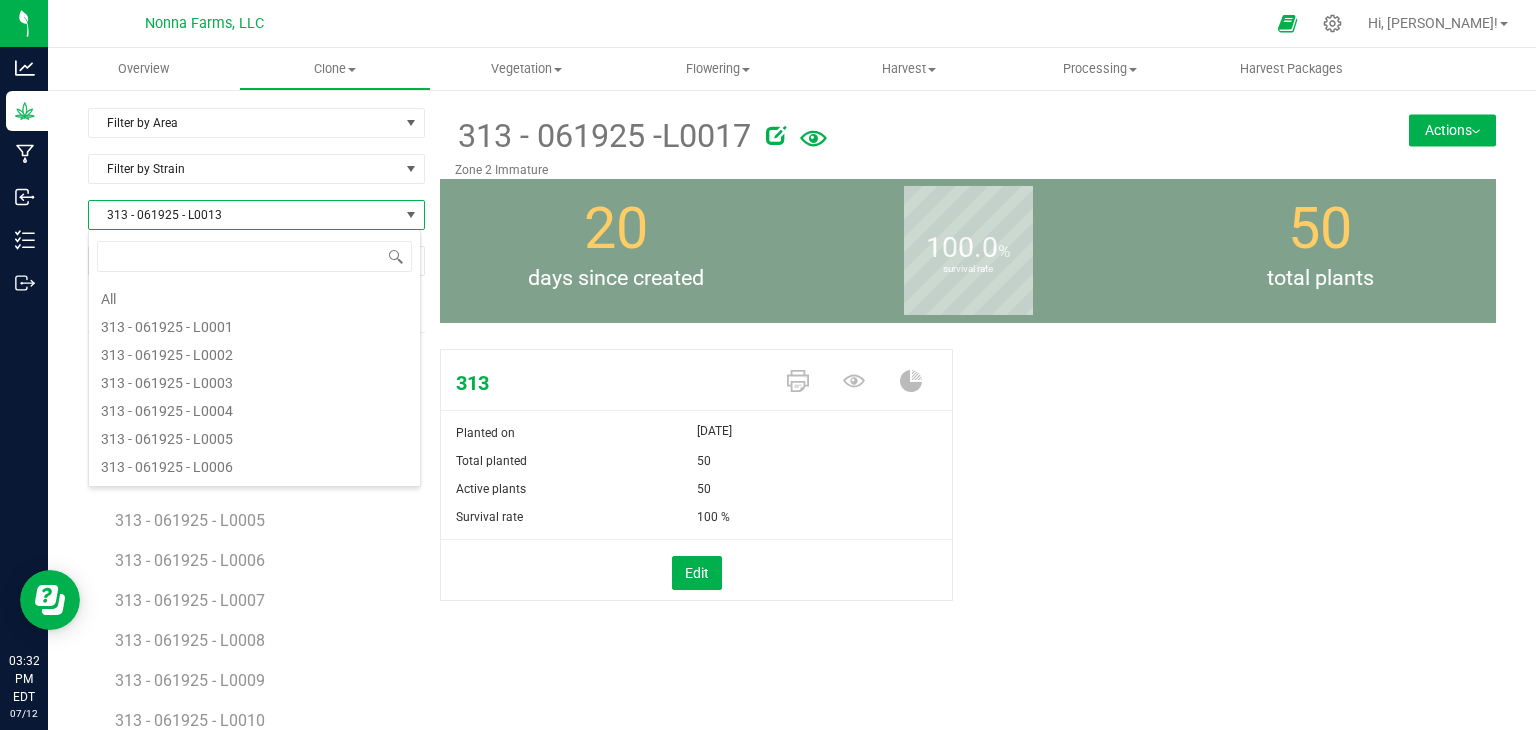 scroll, scrollTop: 192, scrollLeft: 0, axis: vertical 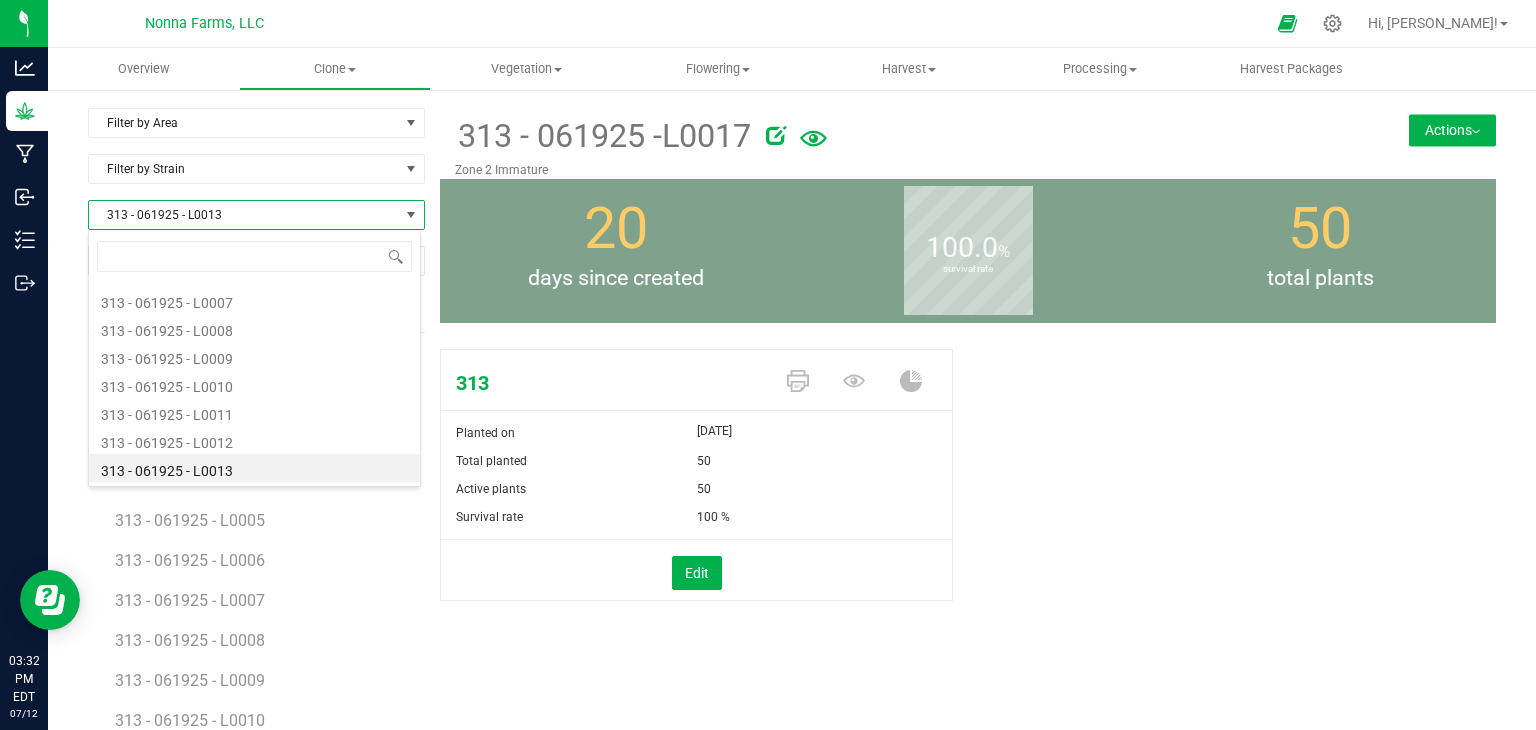 type on "RNTZ - 071025 - L0038" 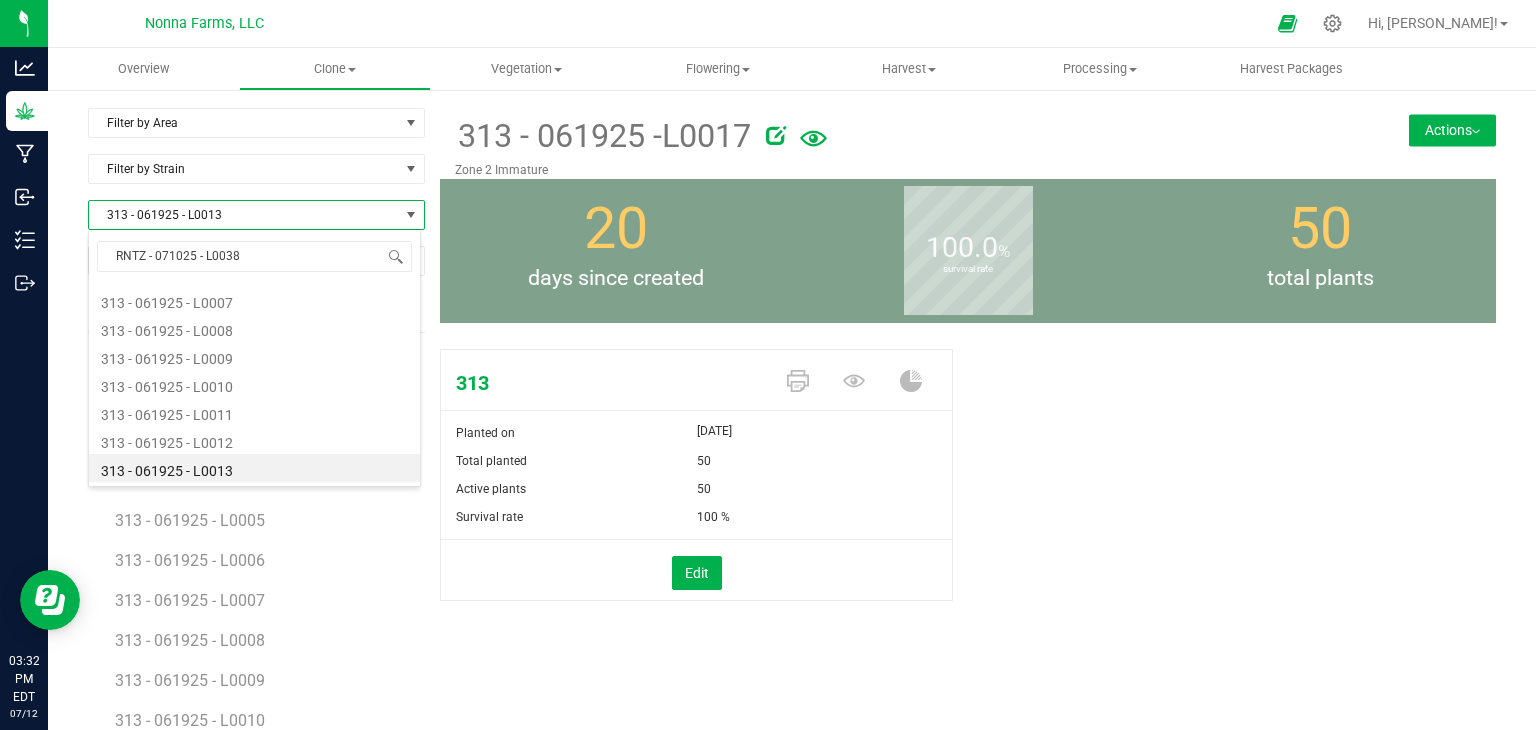 scroll, scrollTop: 0, scrollLeft: 0, axis: both 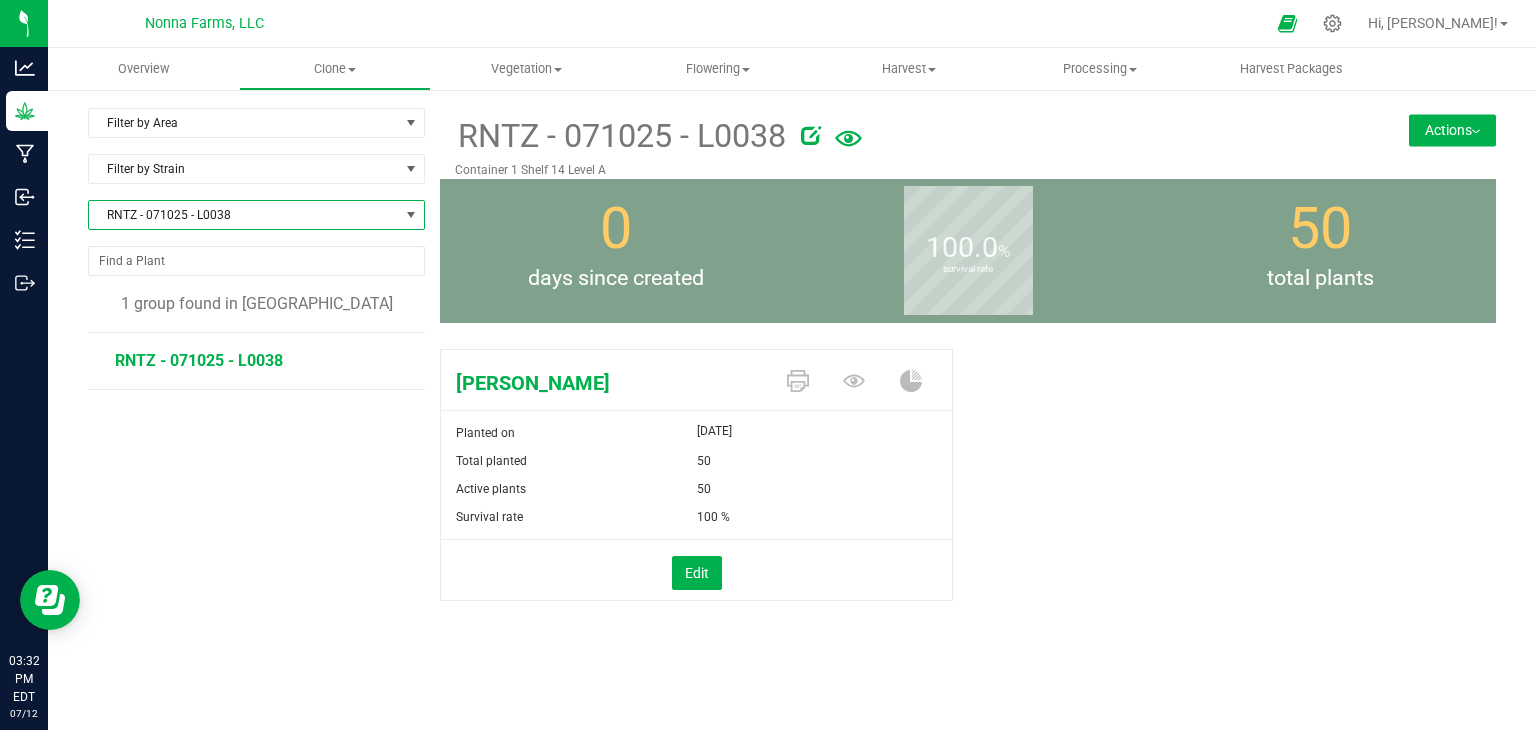 click on "Actions" at bounding box center [1452, 130] 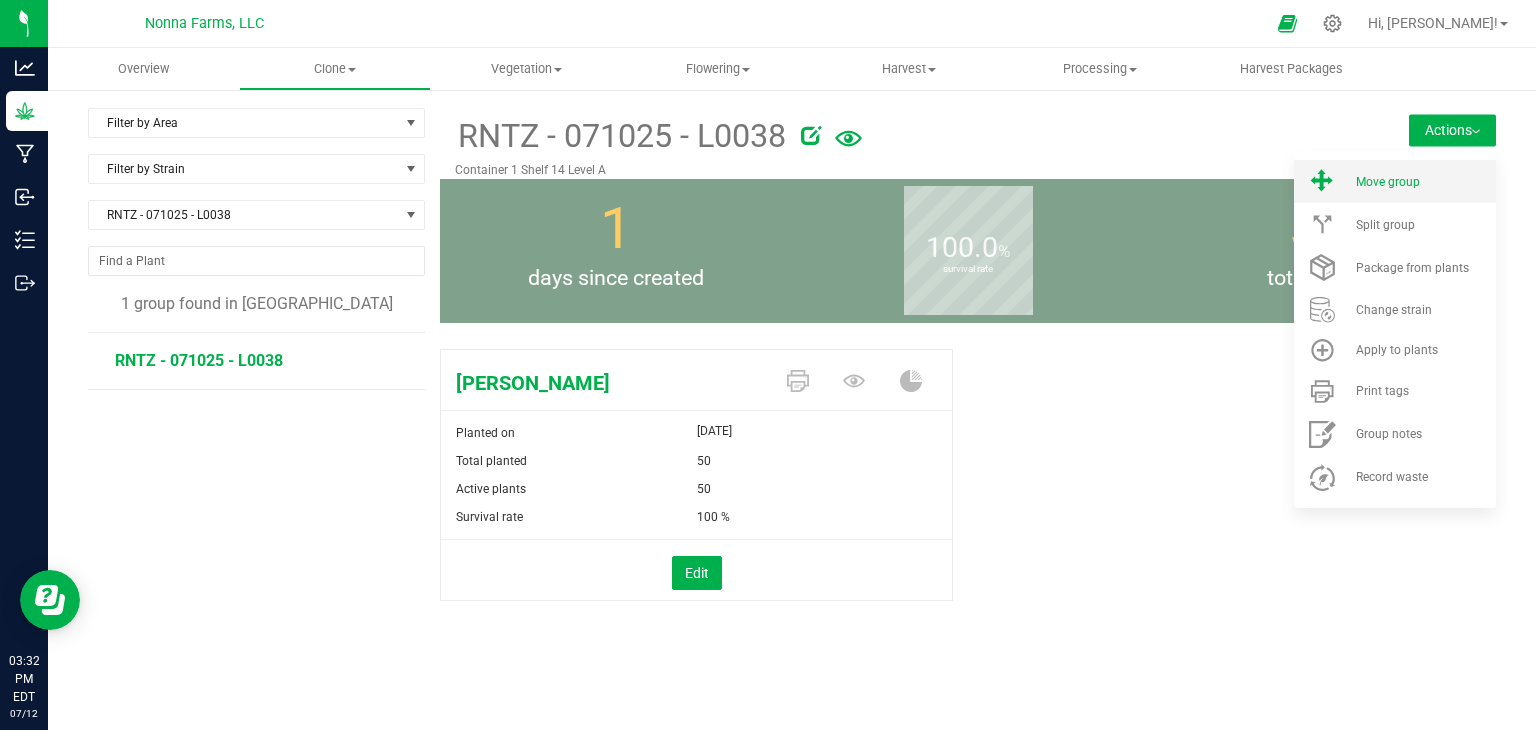 click on "Move group" at bounding box center [1395, 181] 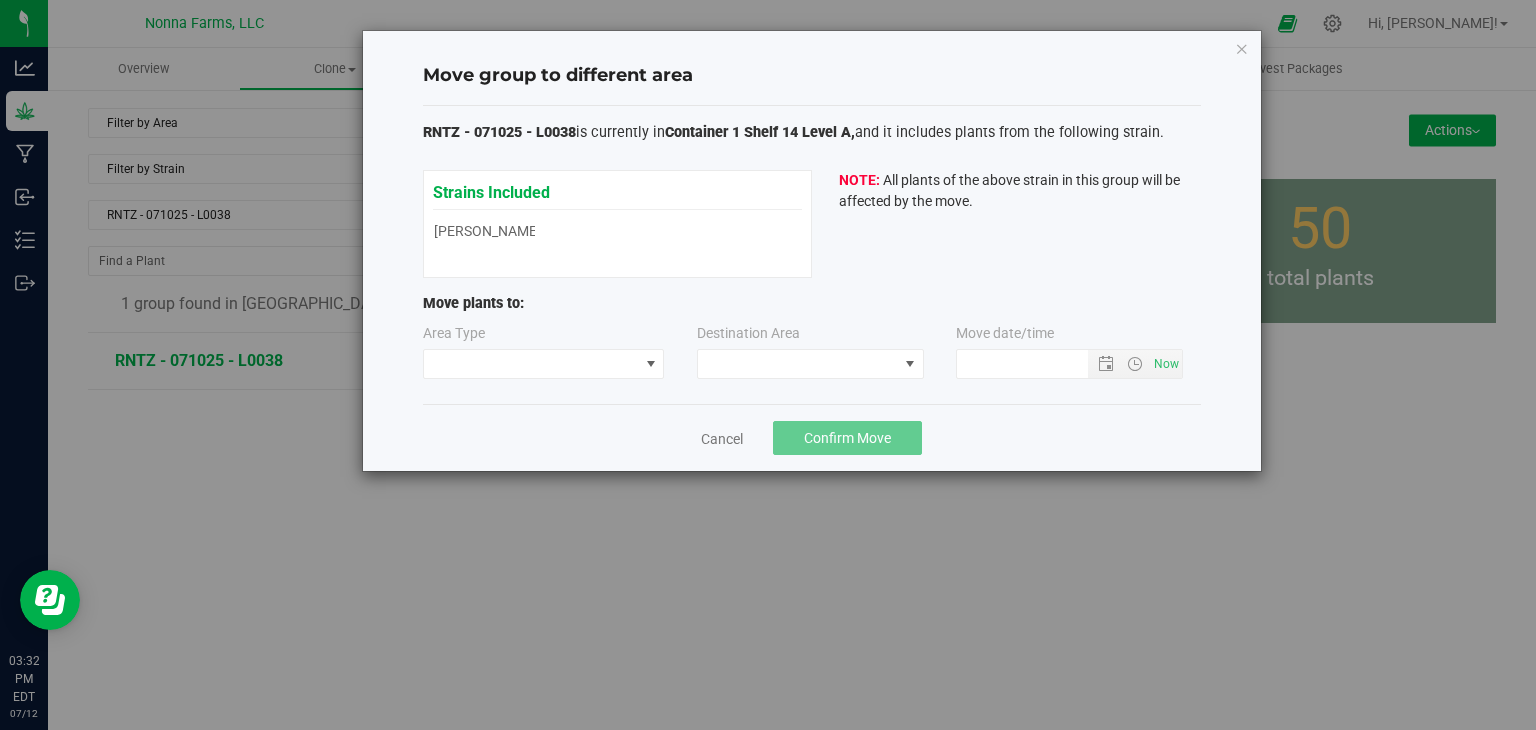 type on "7/12/2025 3:32 PM" 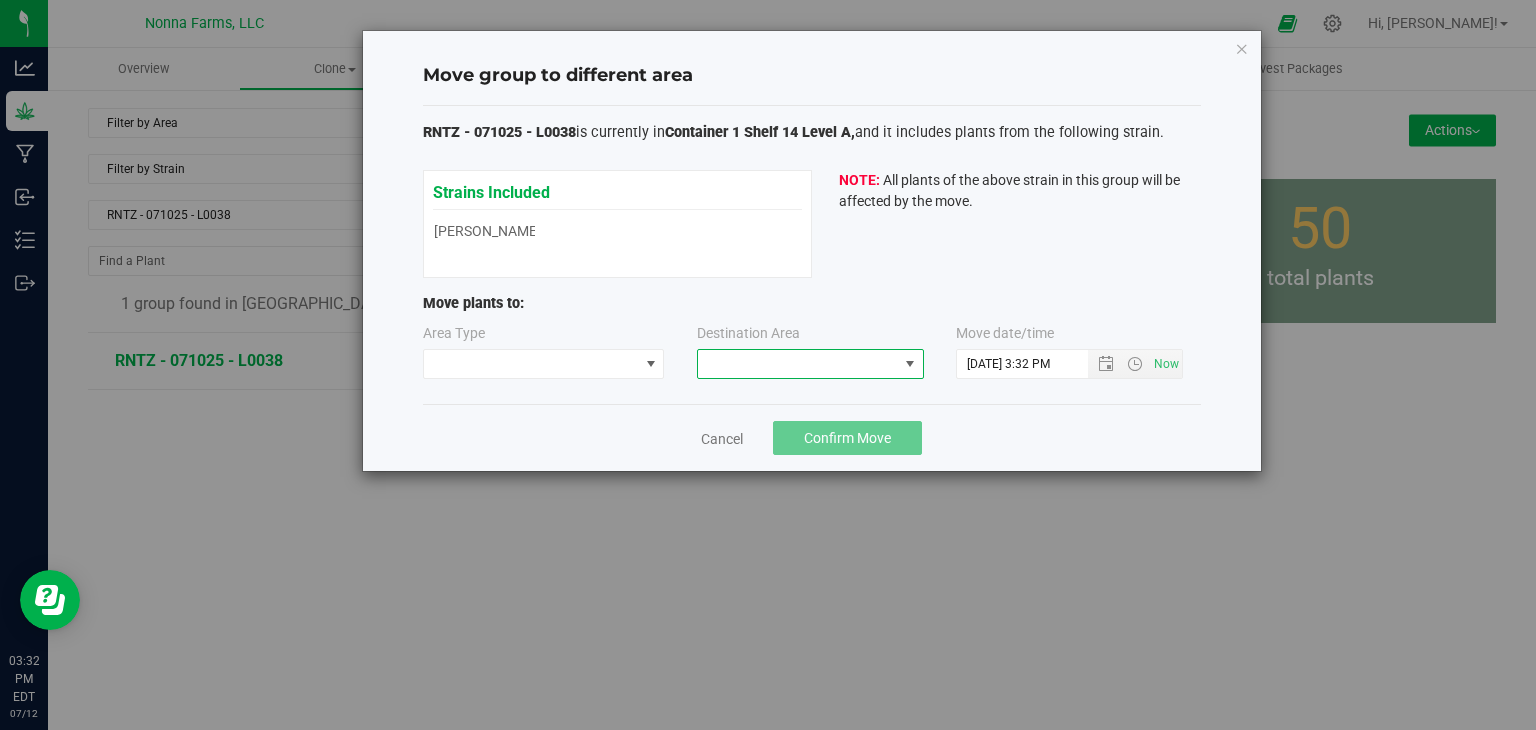 click at bounding box center [798, 364] 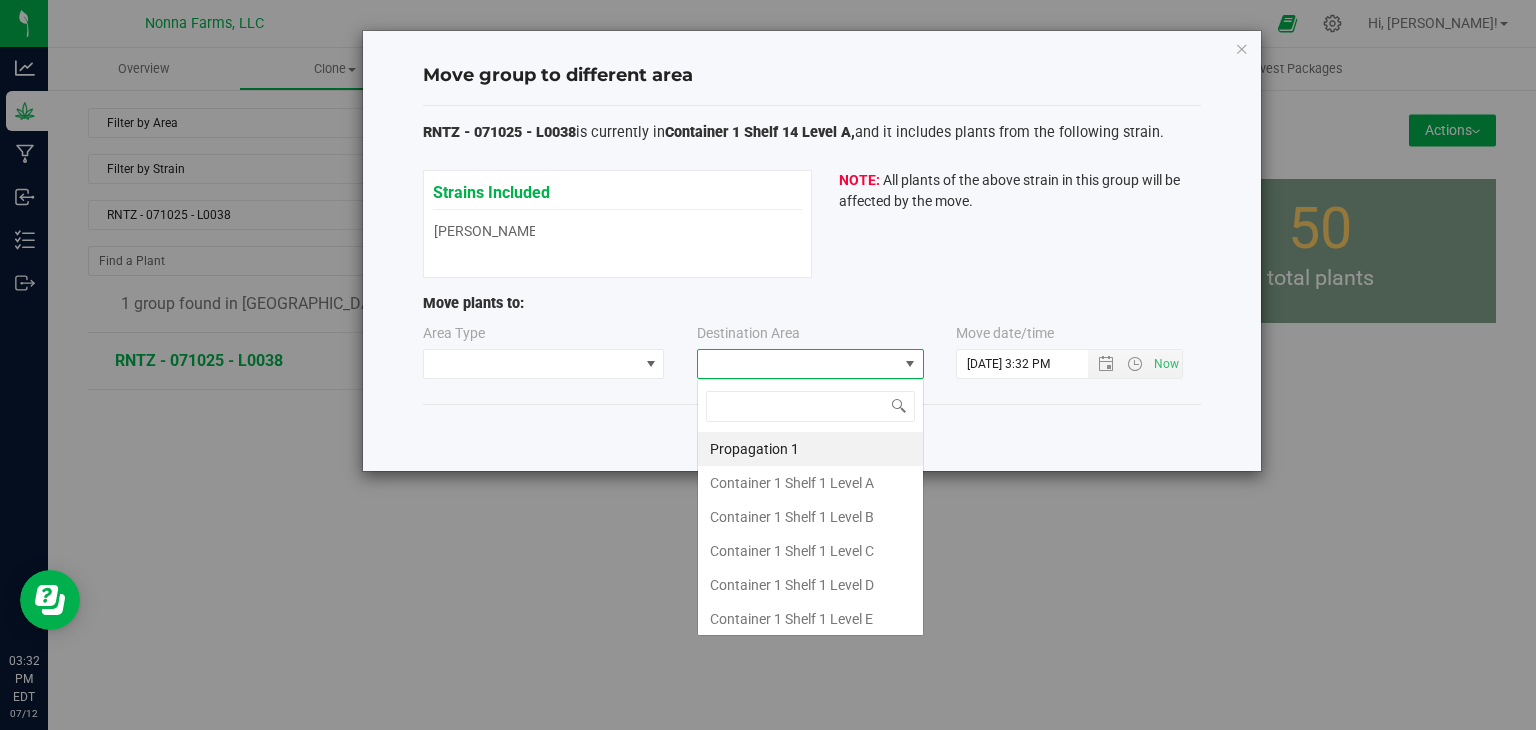 scroll, scrollTop: 99970, scrollLeft: 99772, axis: both 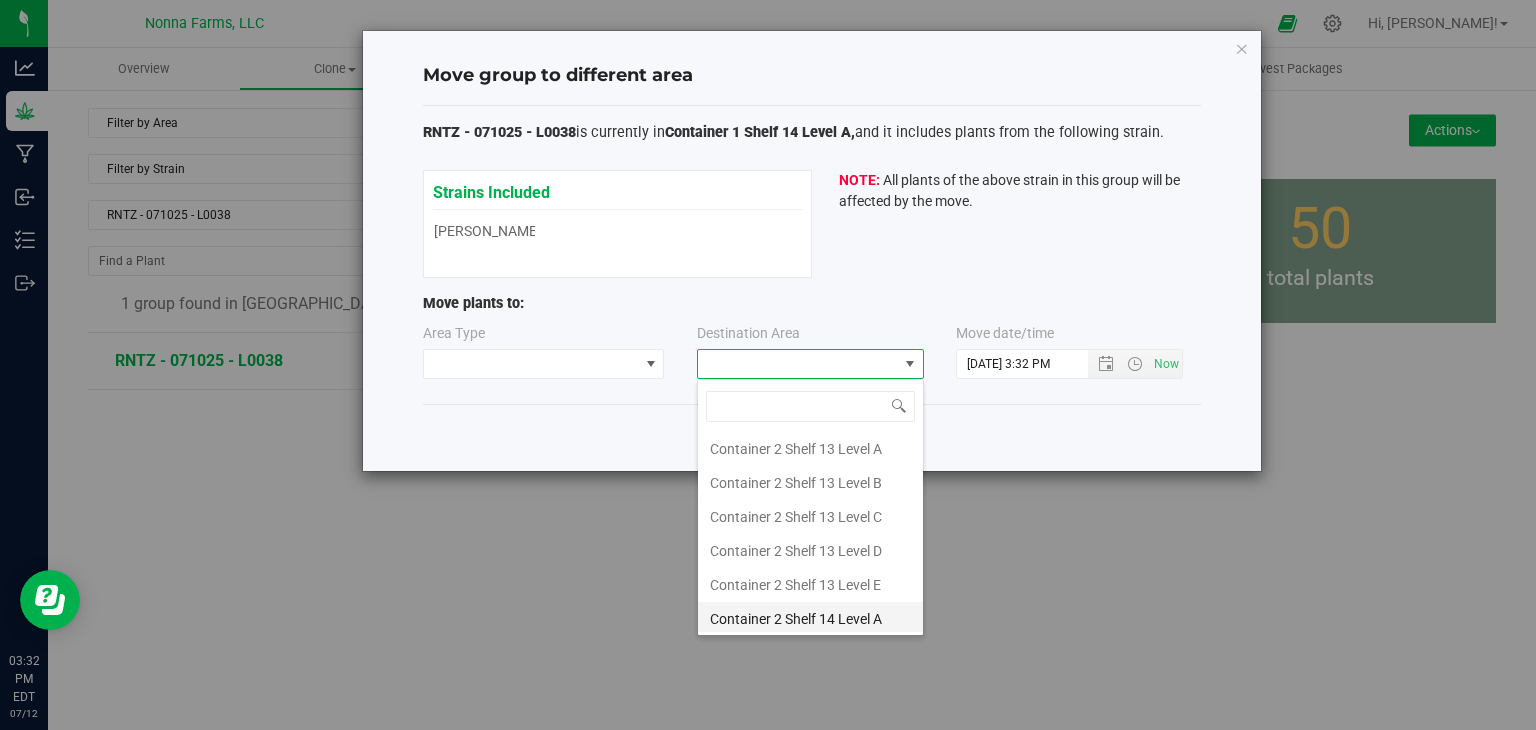 click on "Container 2 Shelf 14 Level A" at bounding box center (810, 619) 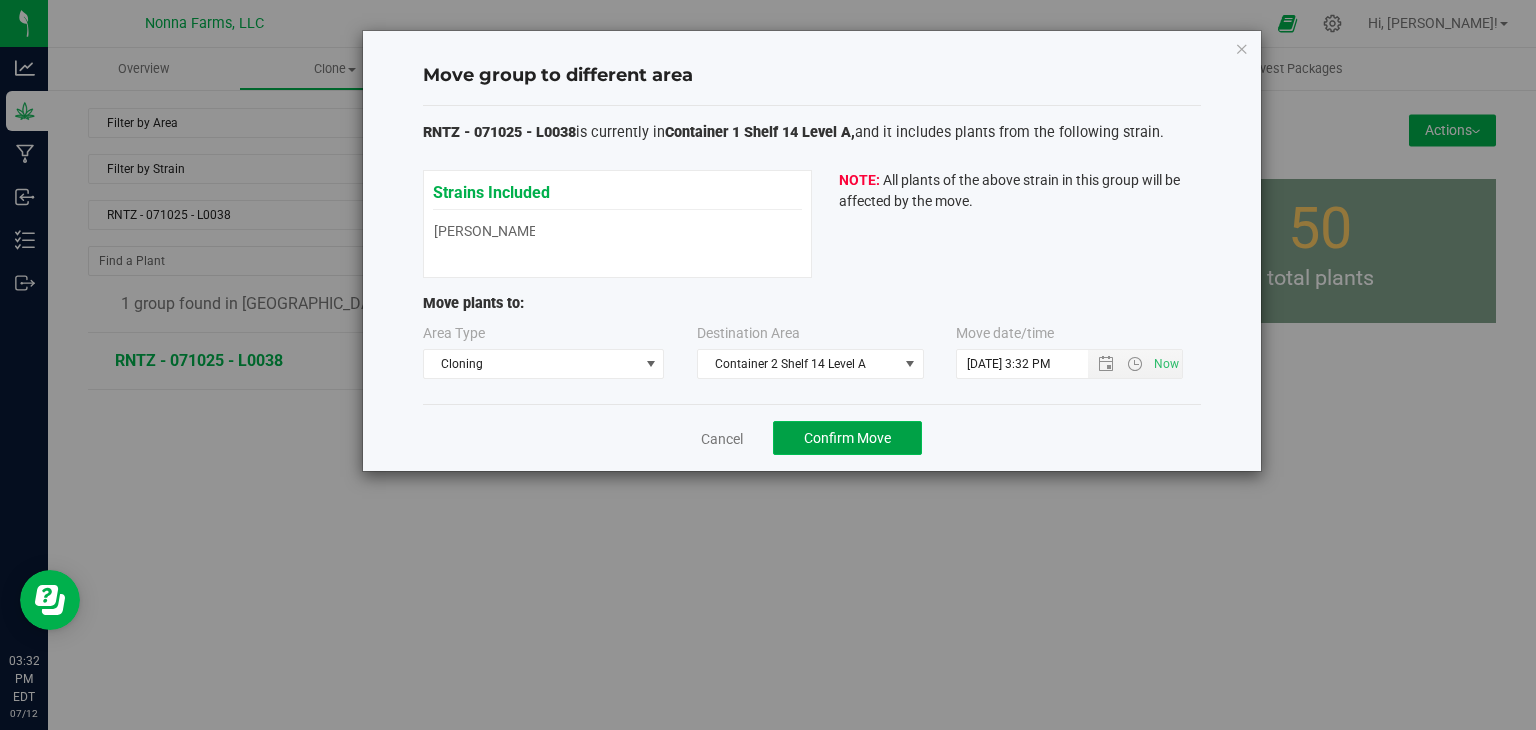click on "Confirm Move" 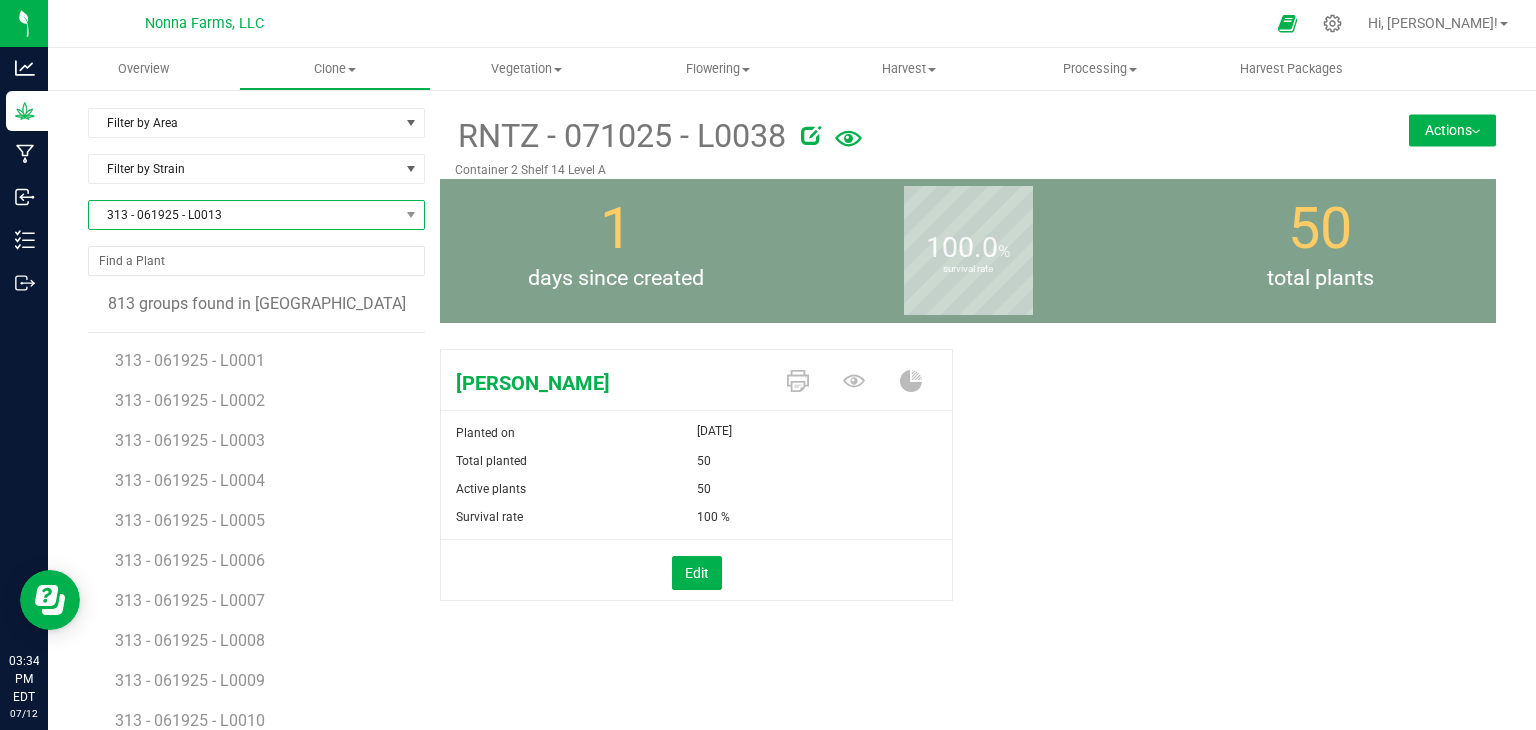 click on "313 - 061925 - L0013" at bounding box center (244, 215) 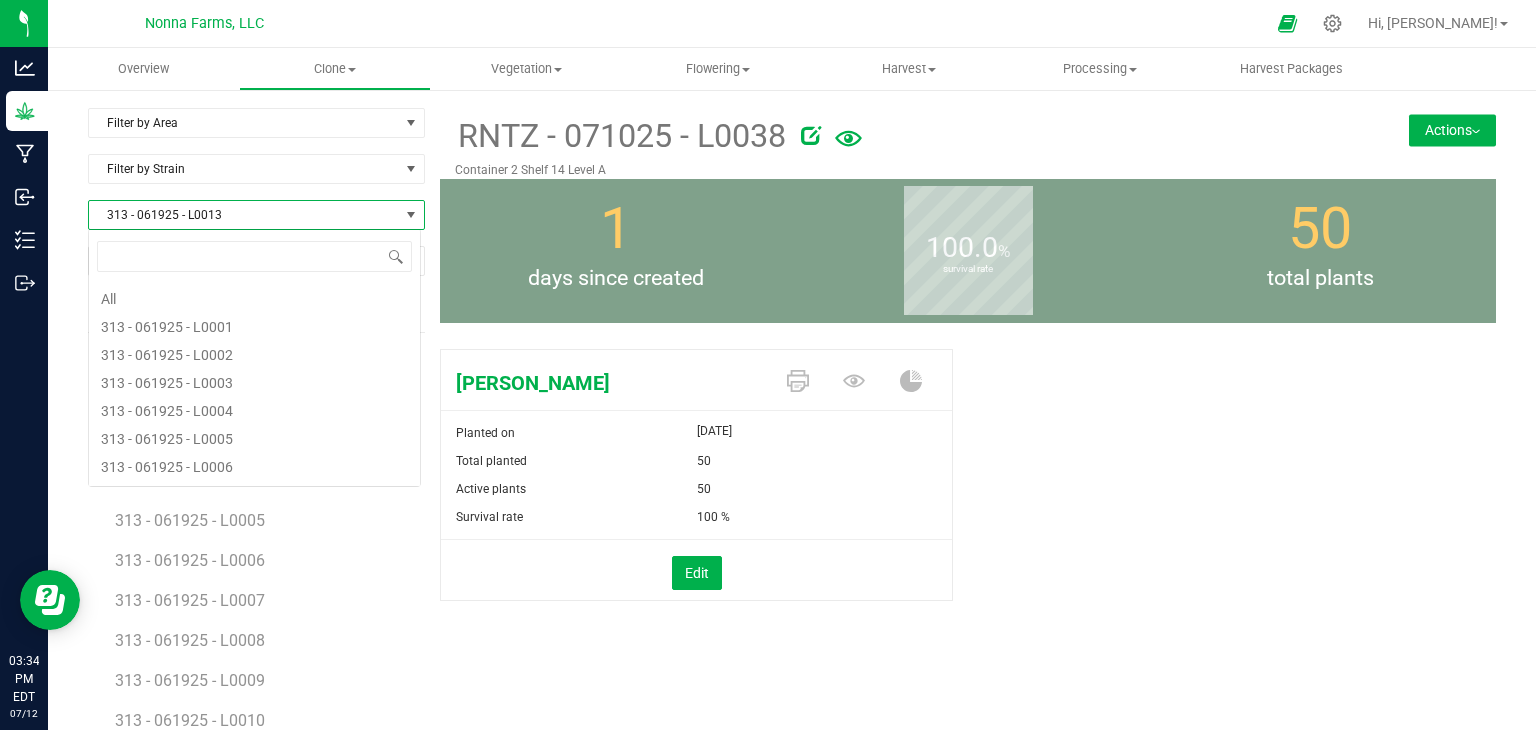 scroll, scrollTop: 99970, scrollLeft: 99666, axis: both 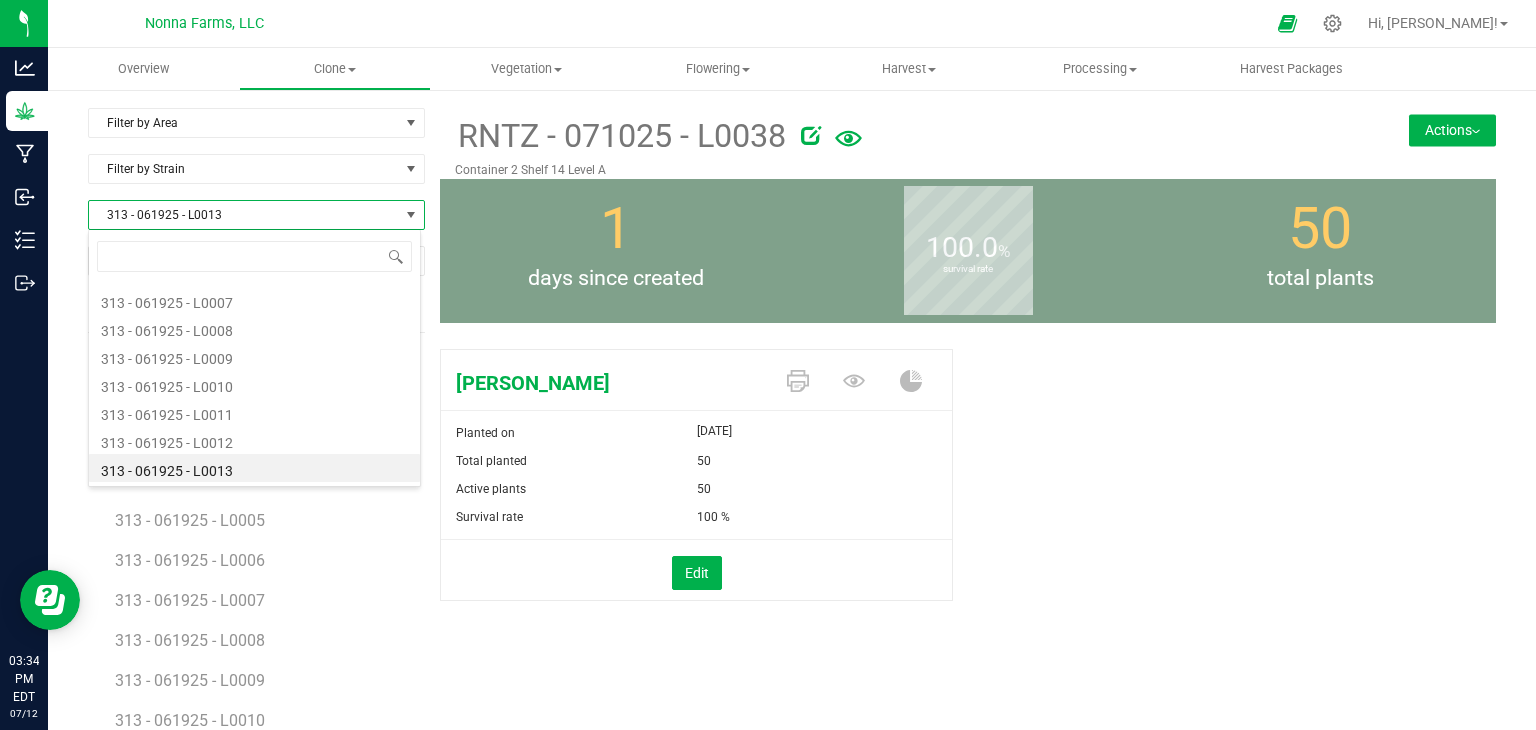 type on "RNTZ - 071025 - L0039" 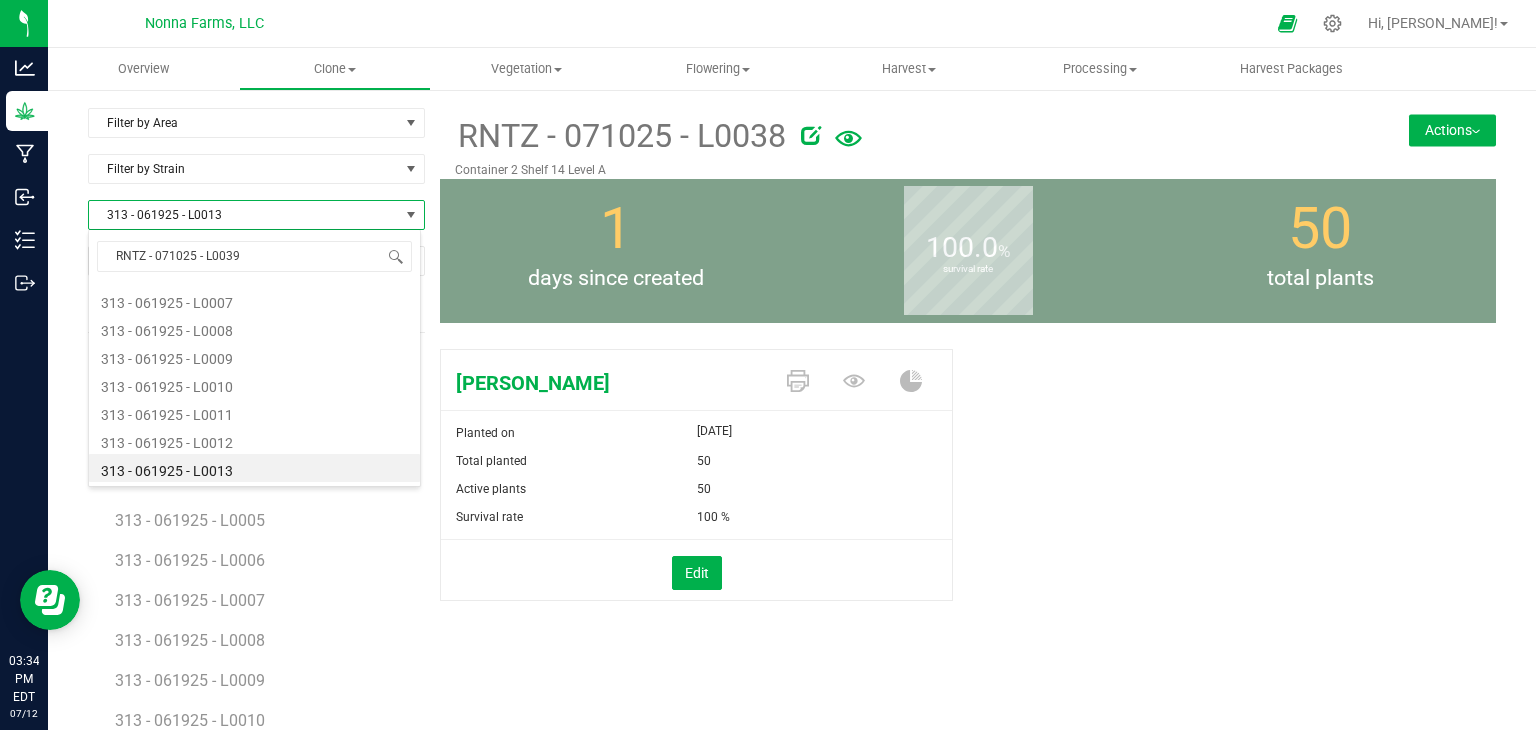 scroll, scrollTop: 0, scrollLeft: 0, axis: both 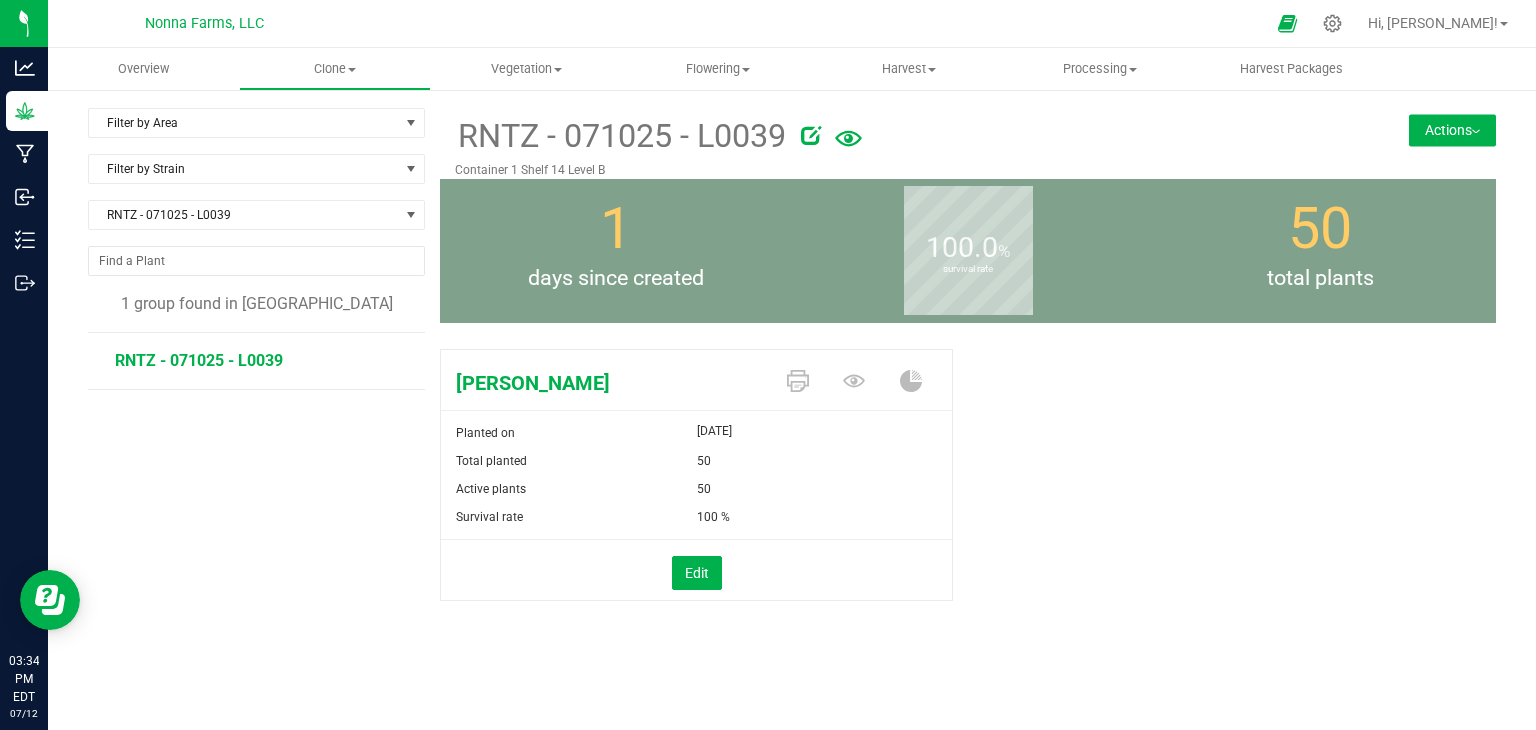 click on "Actions" at bounding box center [1452, 130] 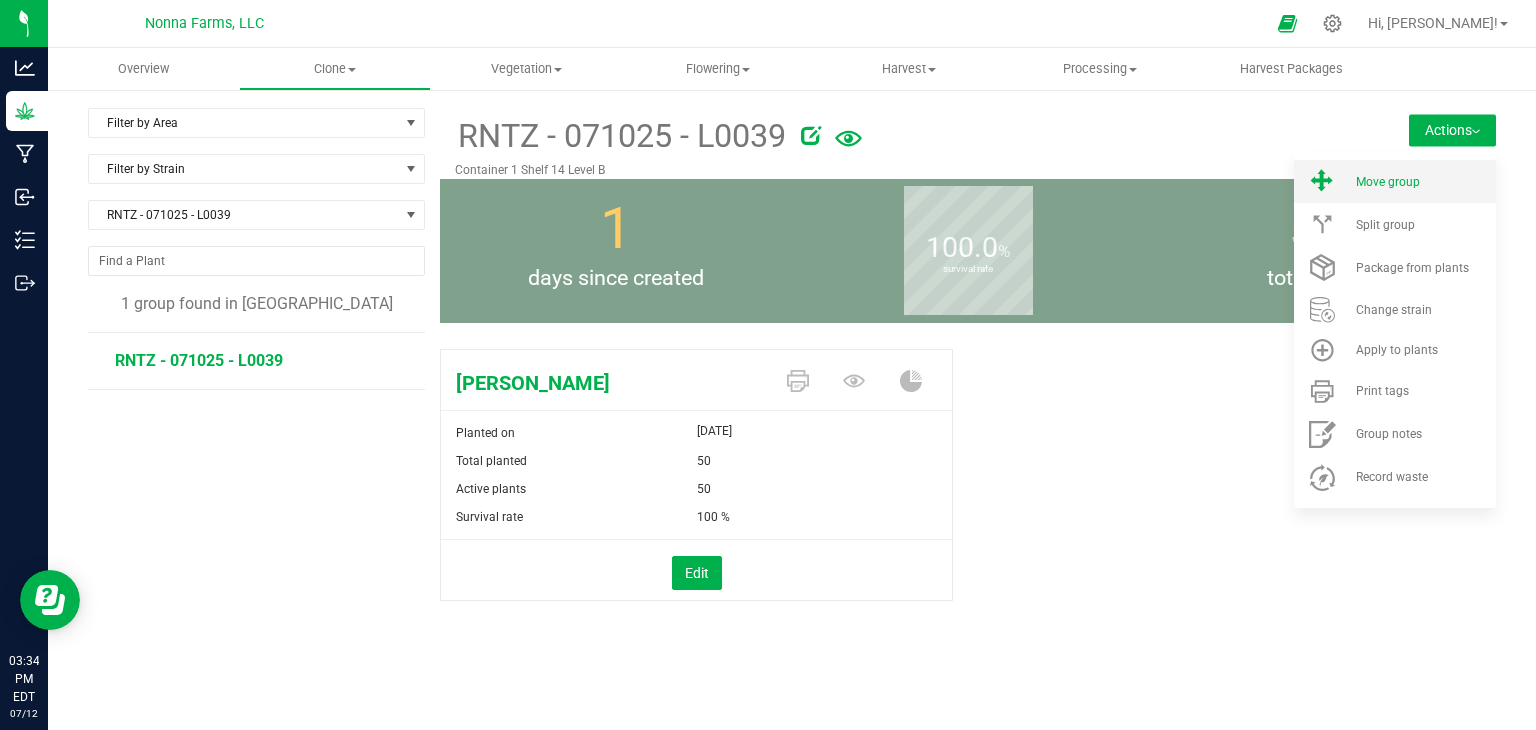 click on "Move group" at bounding box center [1395, 181] 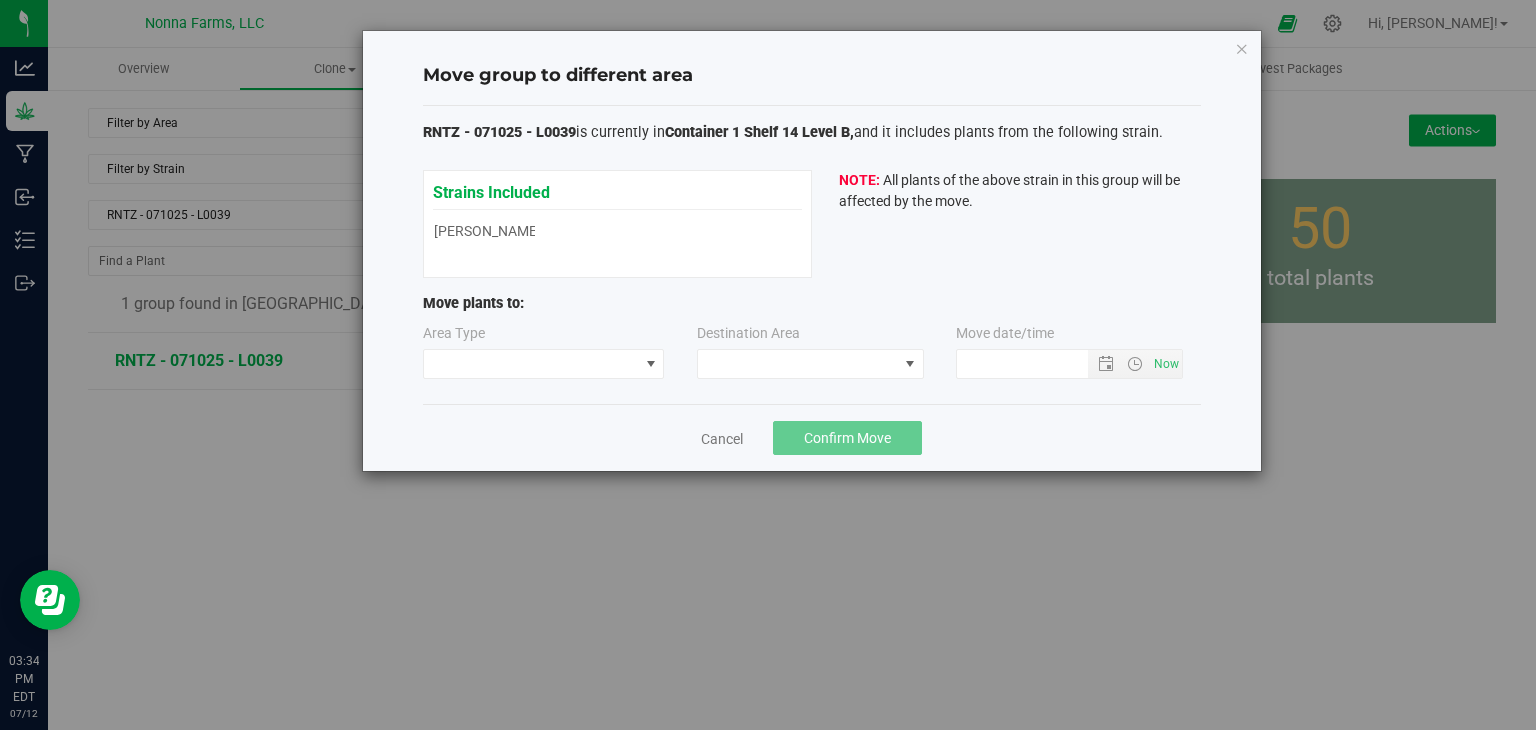 type on "7/12/2025 3:34 PM" 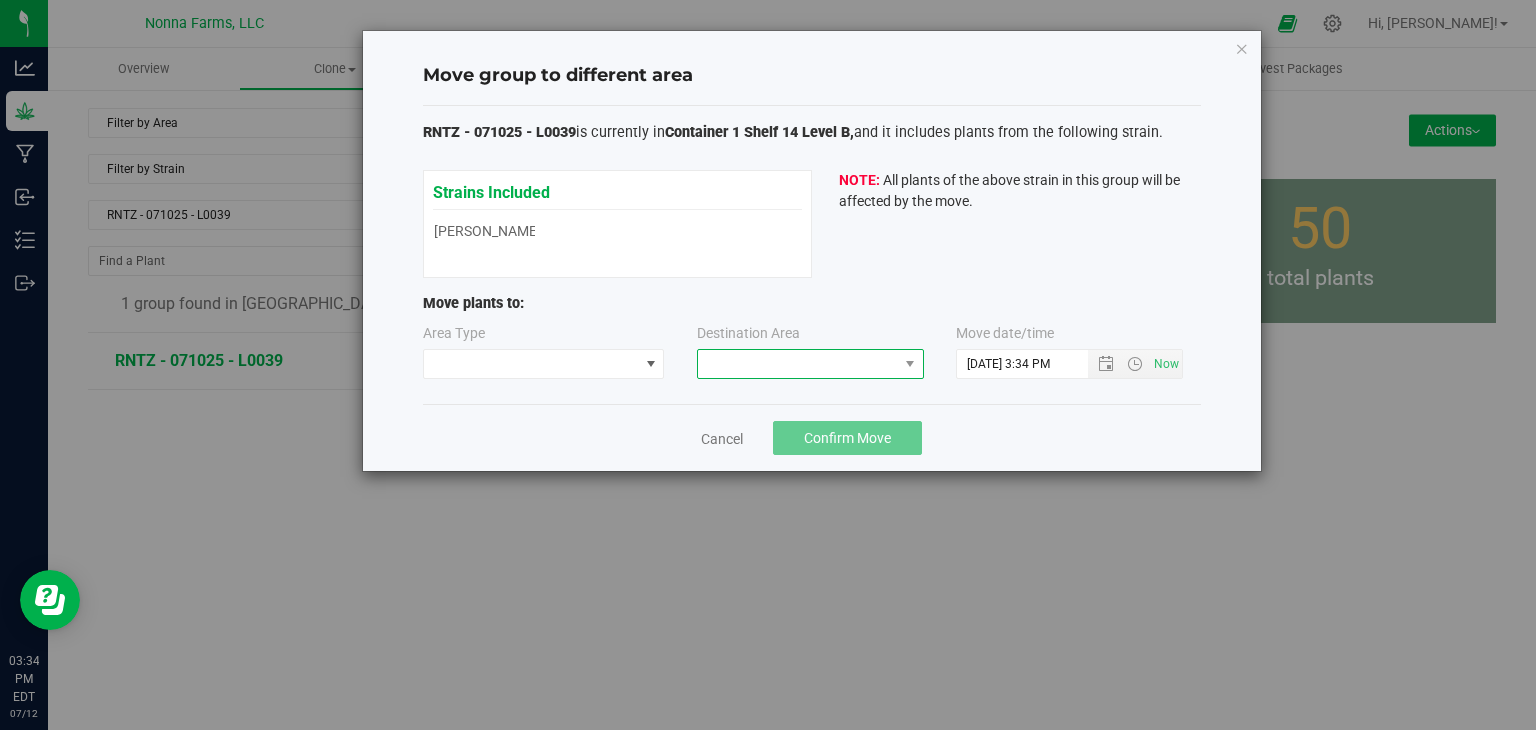 click at bounding box center (798, 364) 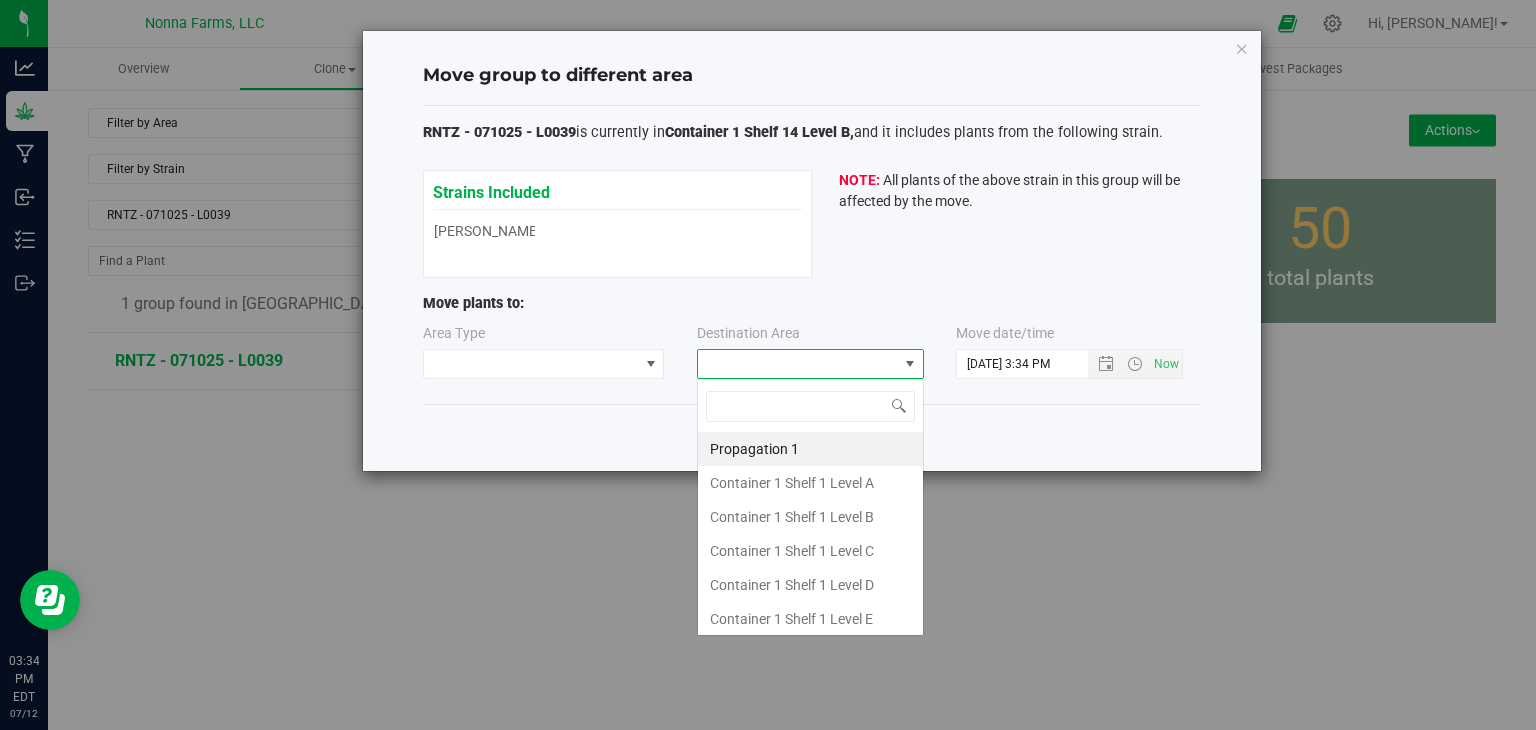 scroll, scrollTop: 99970, scrollLeft: 99772, axis: both 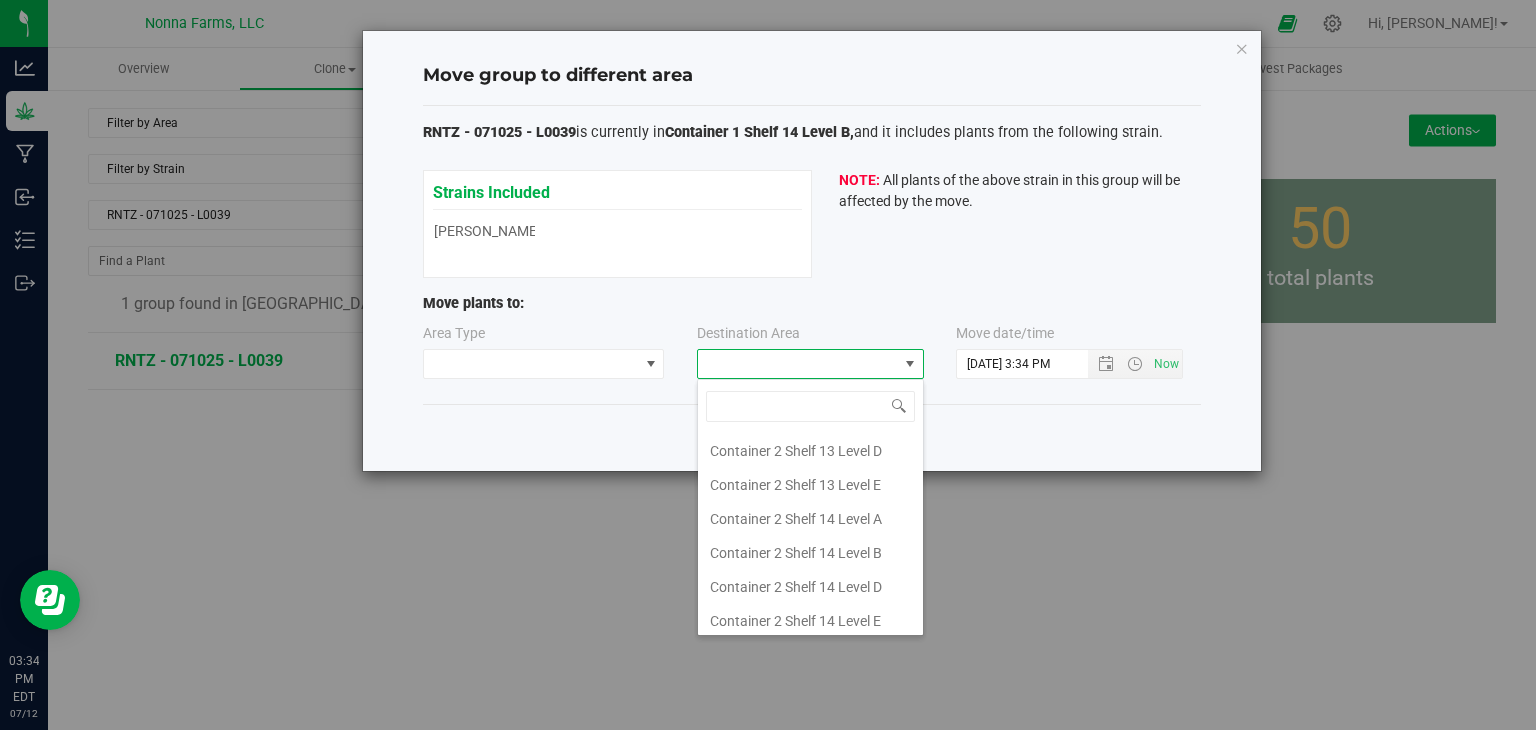 click on "Container 2 Shelf 14 Level B" at bounding box center [810, 553] 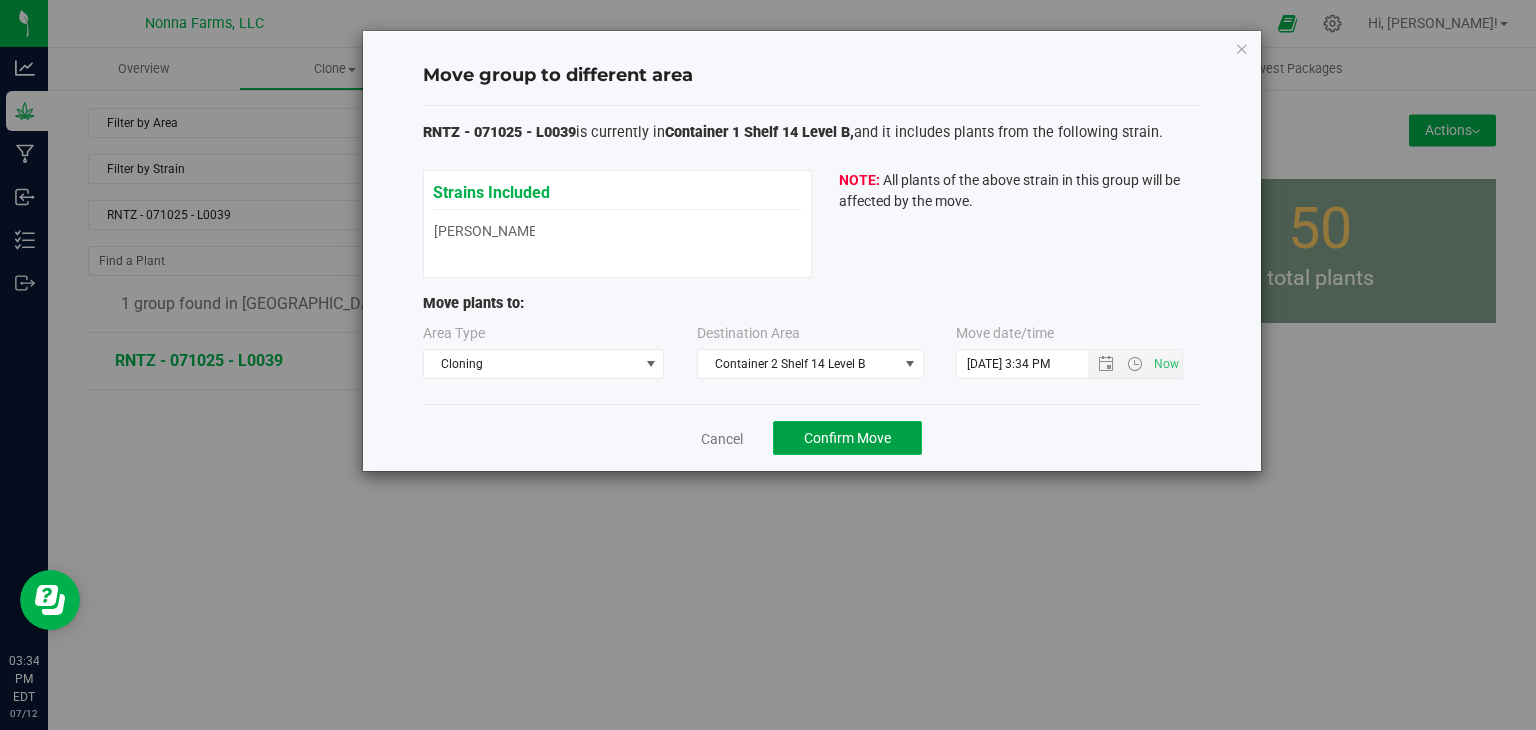 click on "Confirm Move" 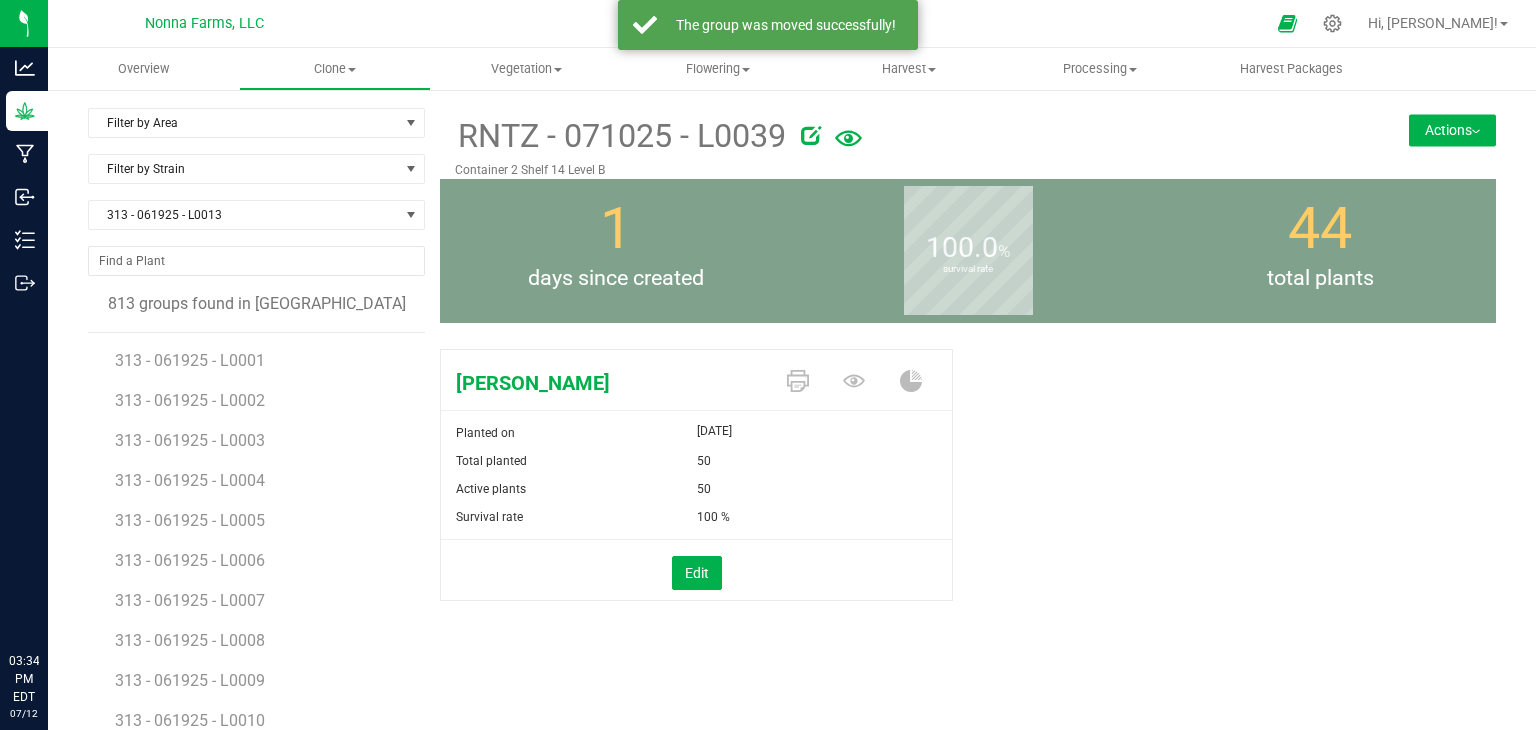 scroll, scrollTop: 0, scrollLeft: 0, axis: both 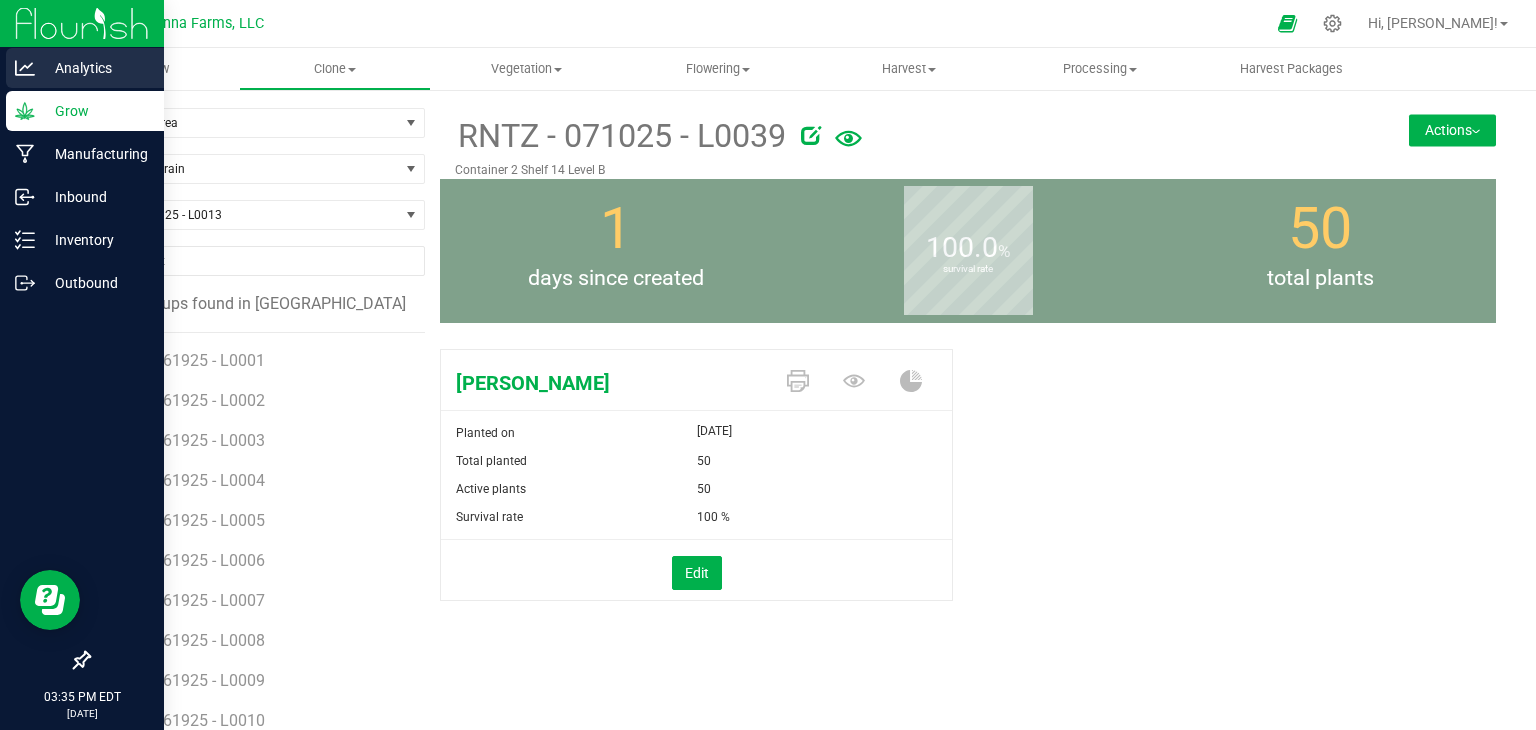 click on "Analytics" at bounding box center (95, 68) 